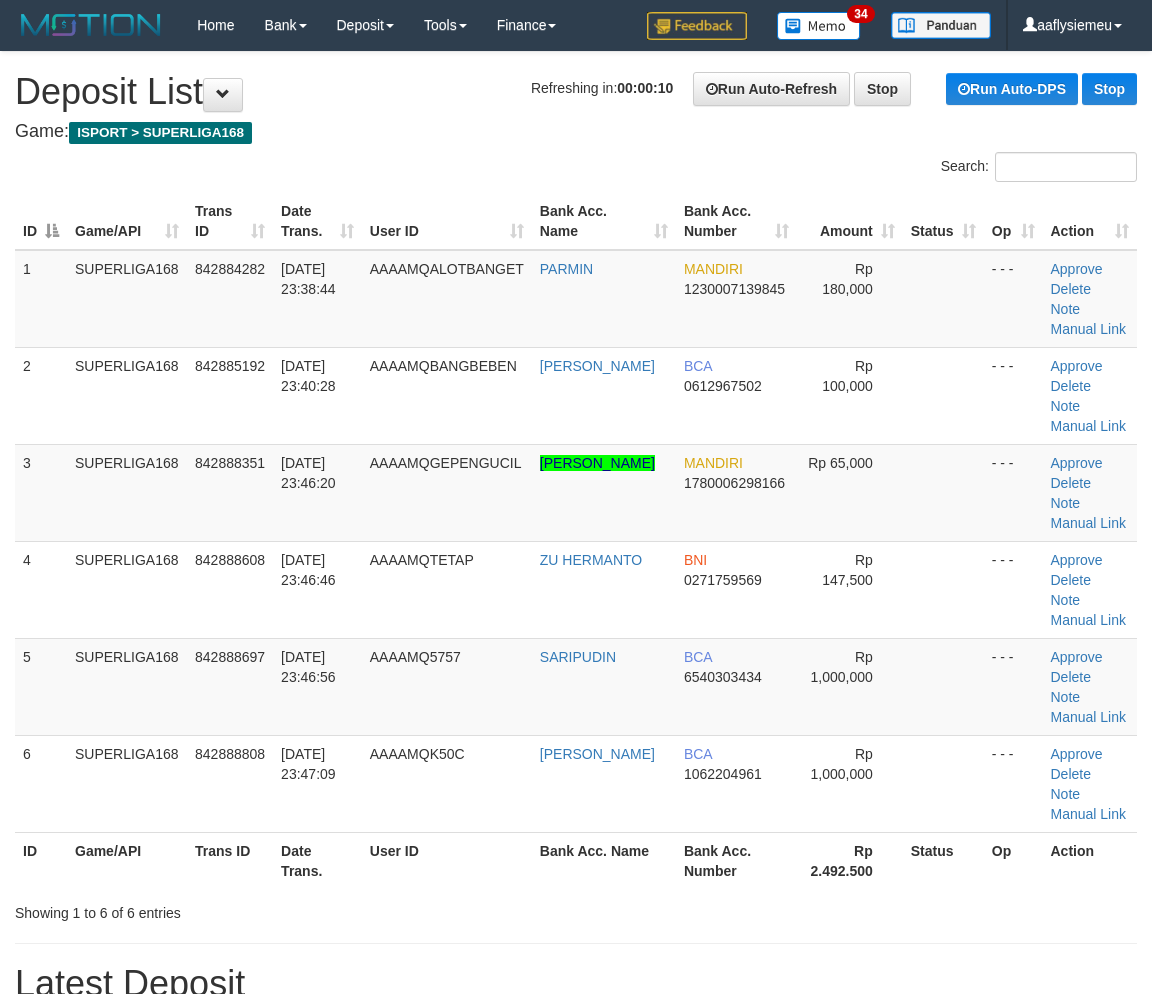 scroll, scrollTop: 0, scrollLeft: 0, axis: both 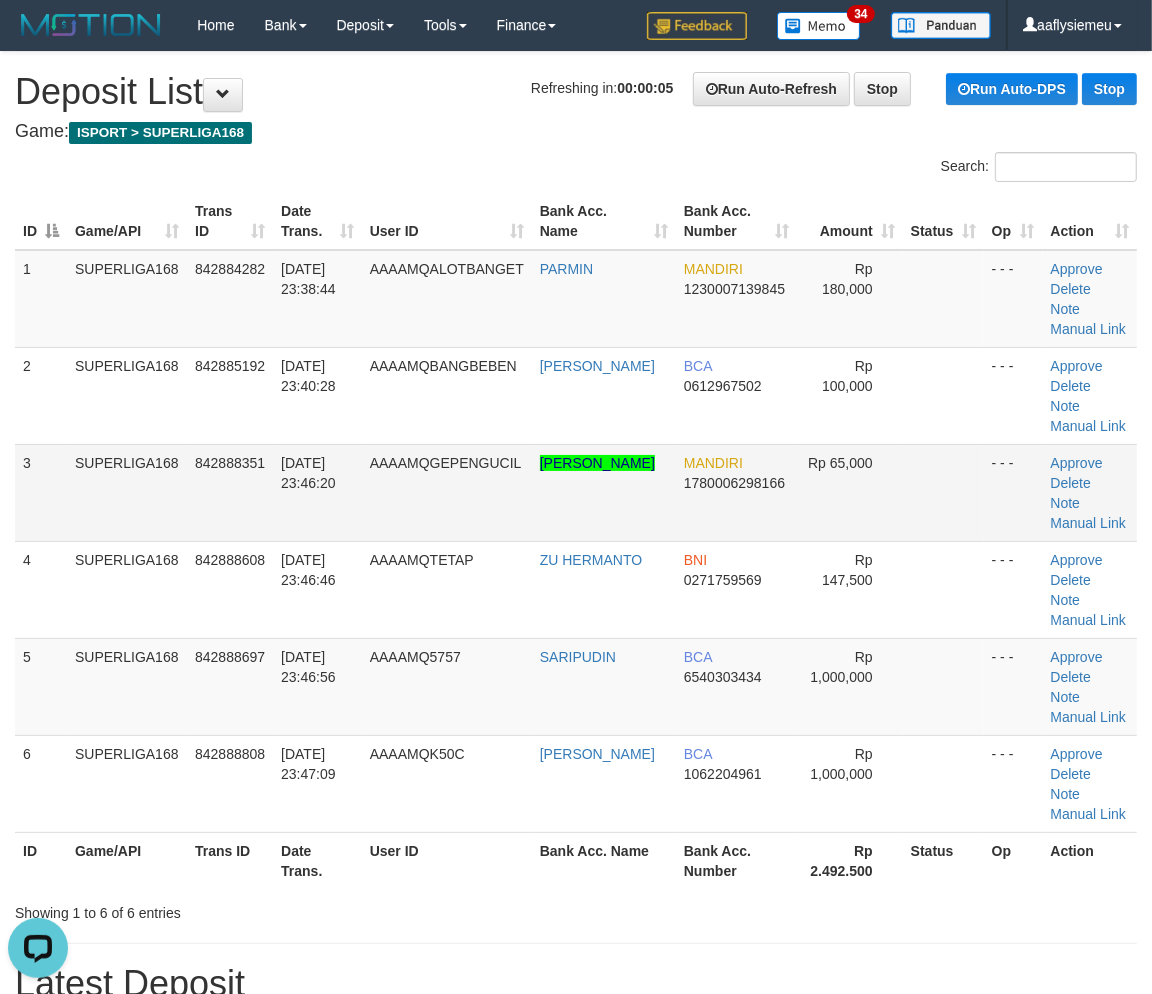 click on "842888351" at bounding box center (230, 492) 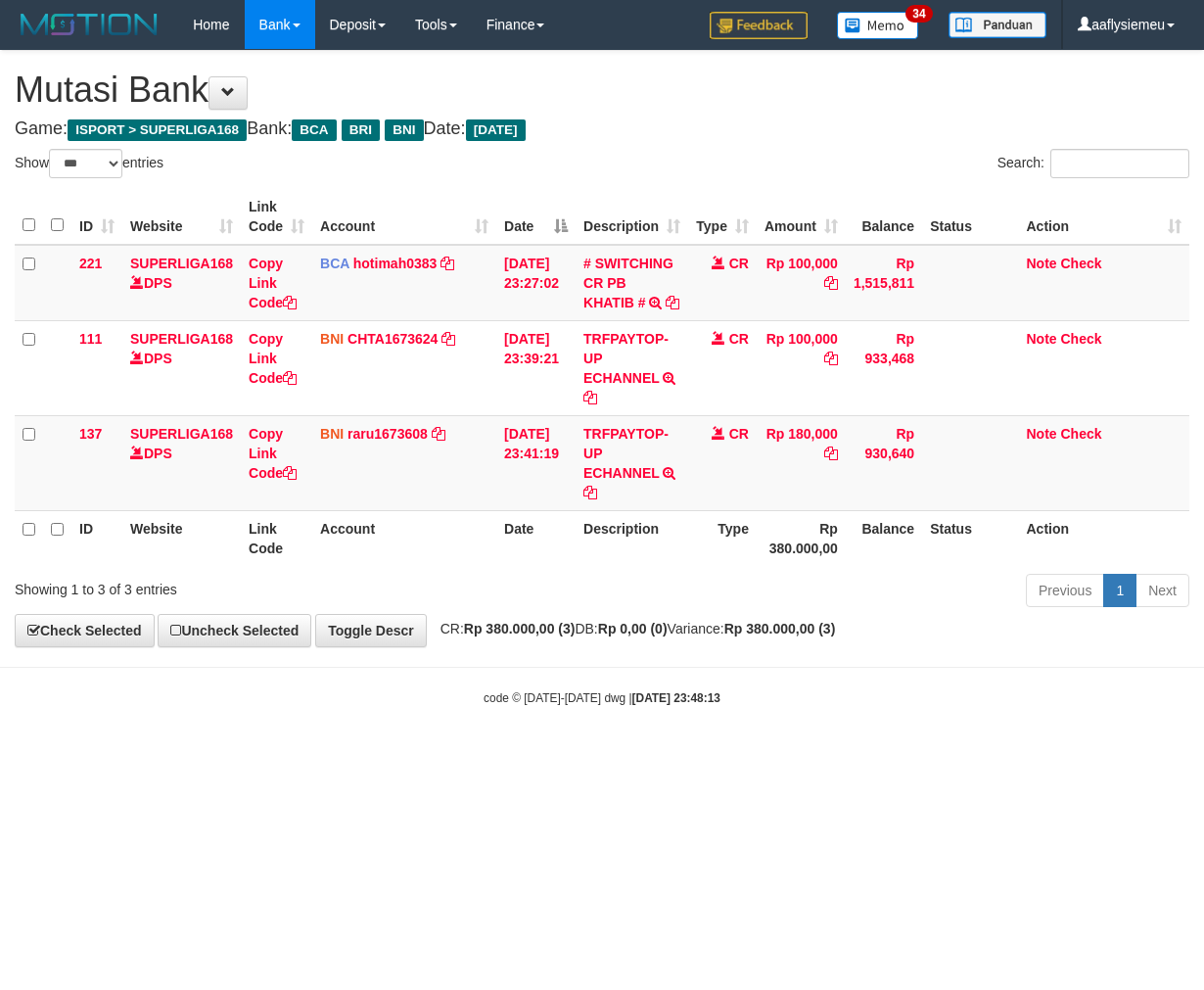 select on "***" 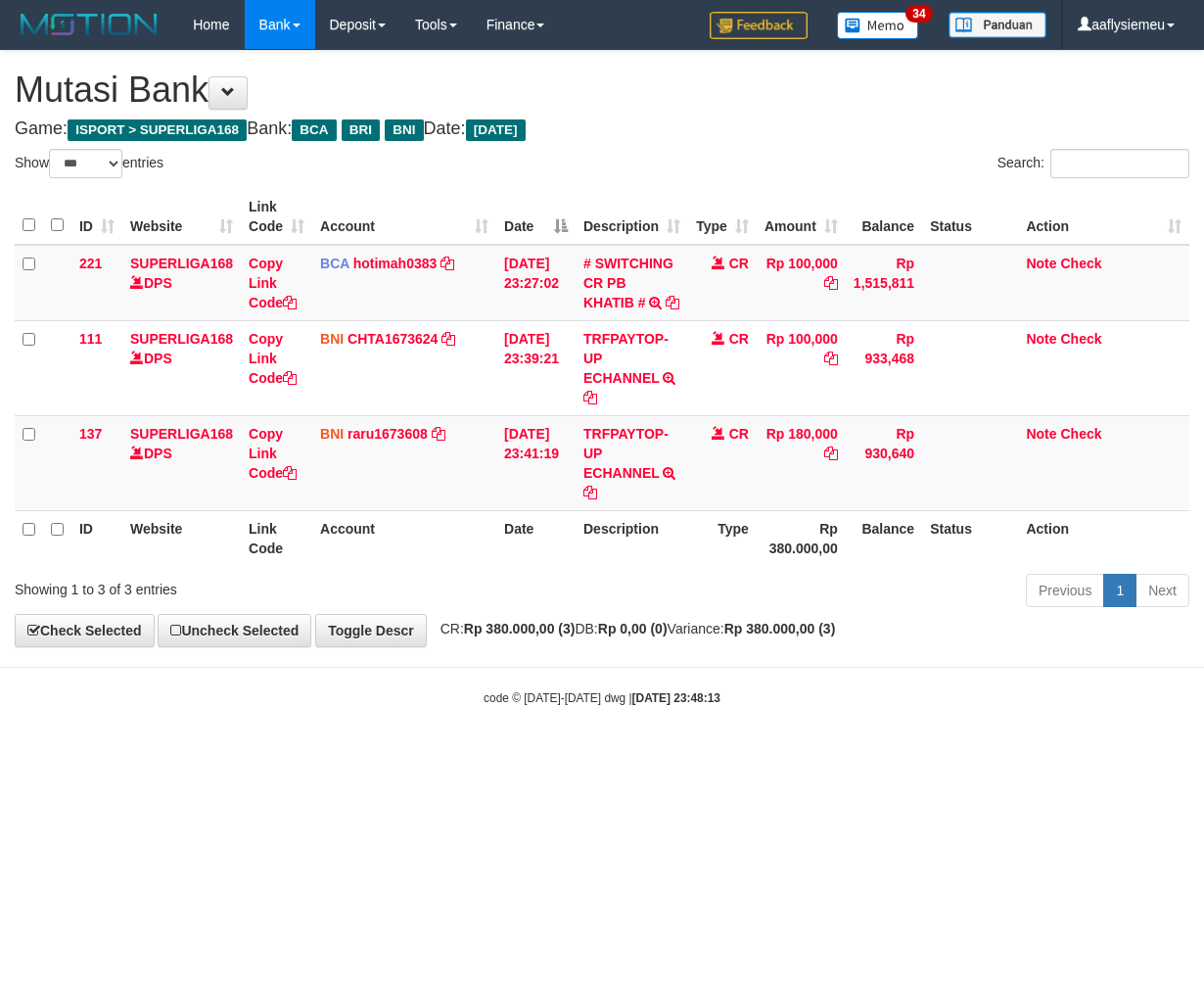 scroll, scrollTop: 0, scrollLeft: 0, axis: both 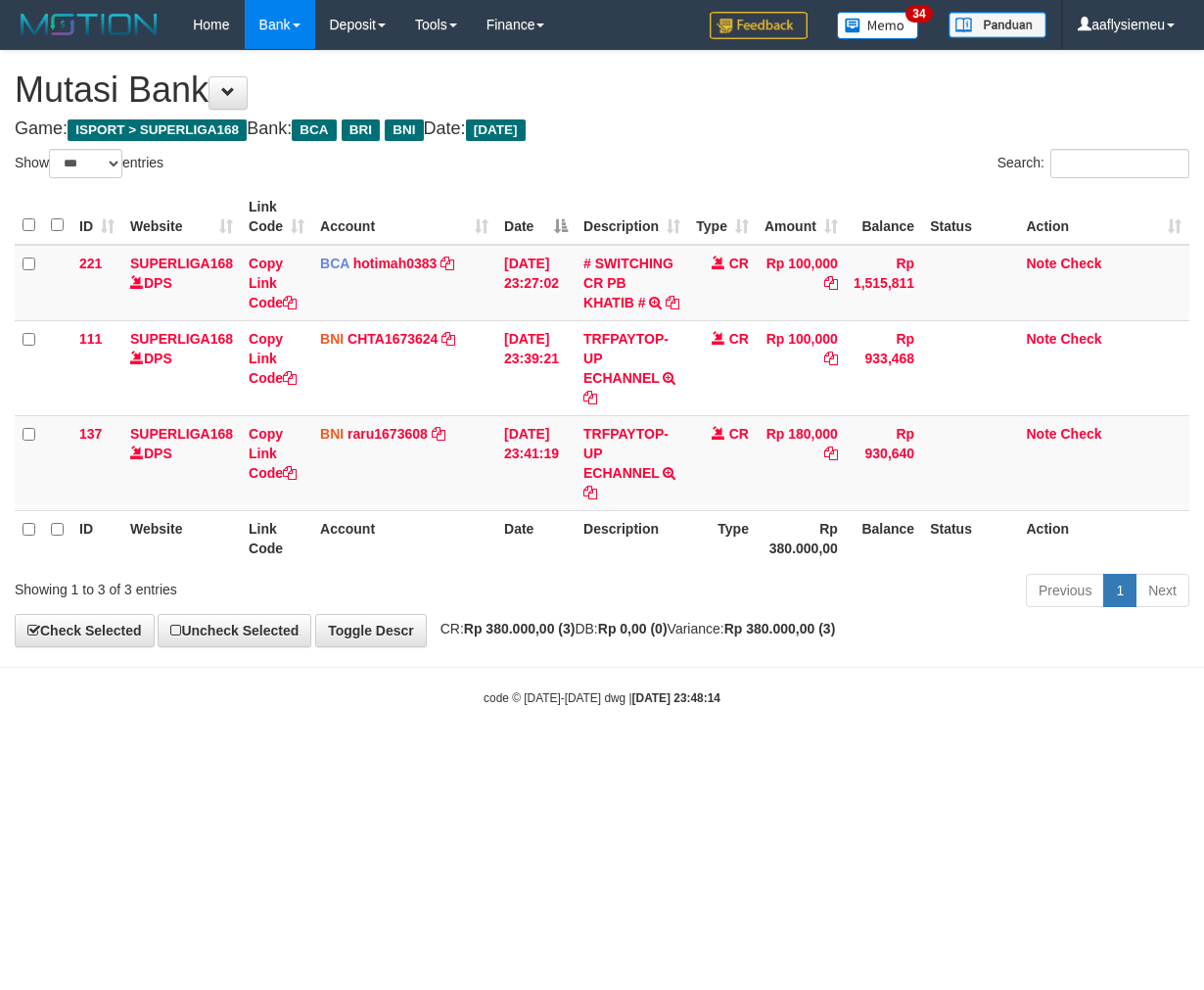 select on "***" 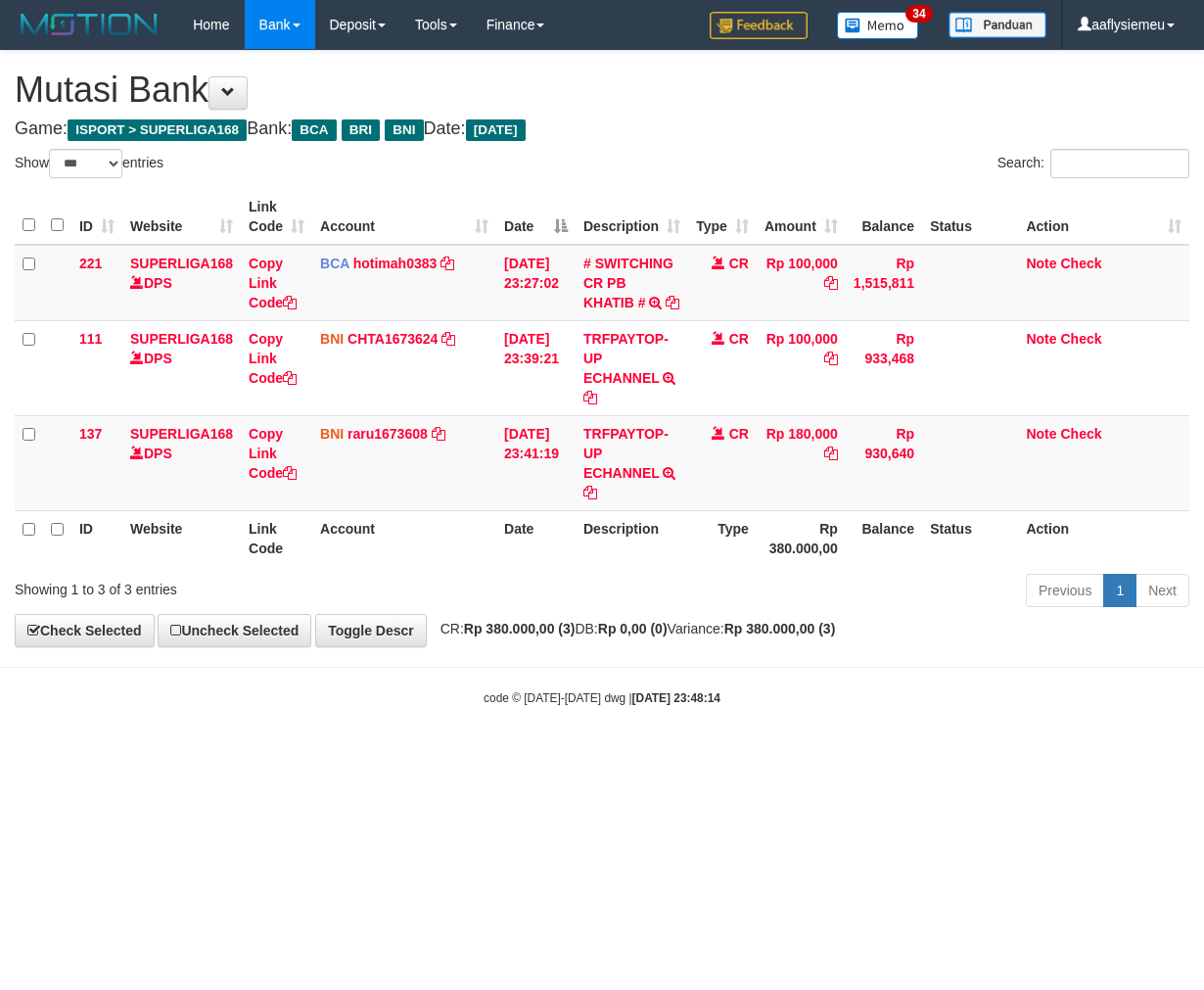 scroll, scrollTop: 0, scrollLeft: 0, axis: both 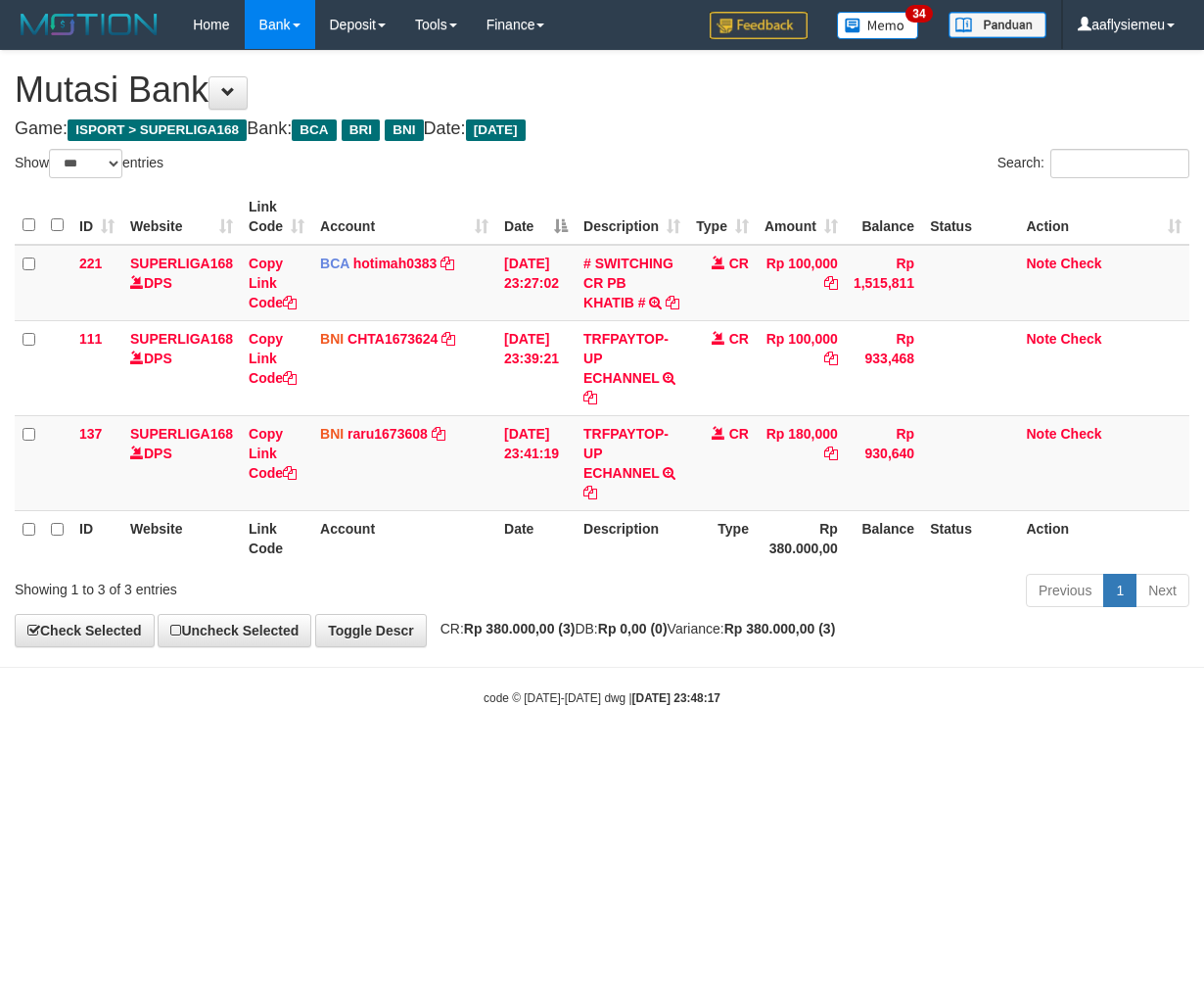 select on "***" 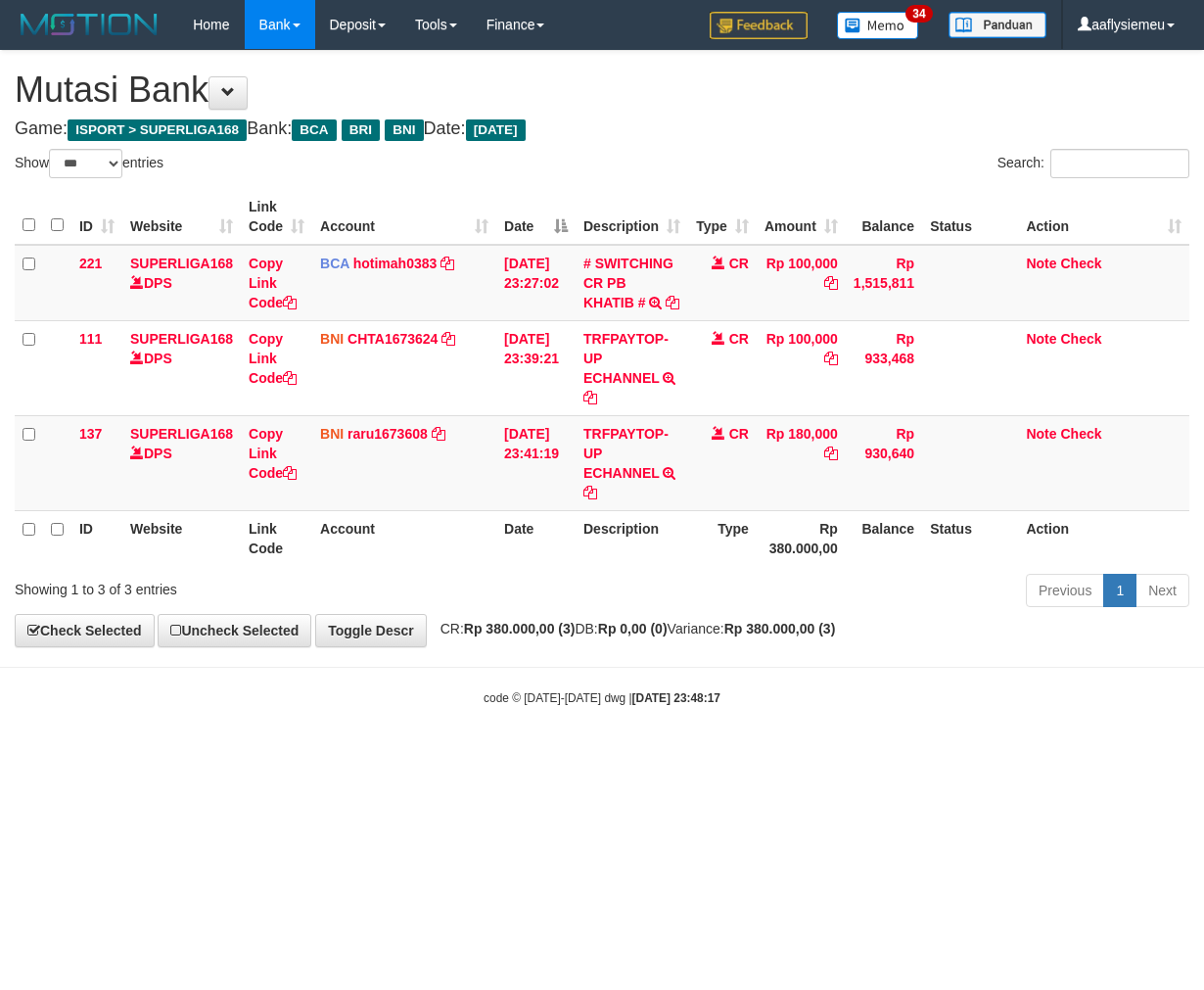 scroll, scrollTop: 0, scrollLeft: 0, axis: both 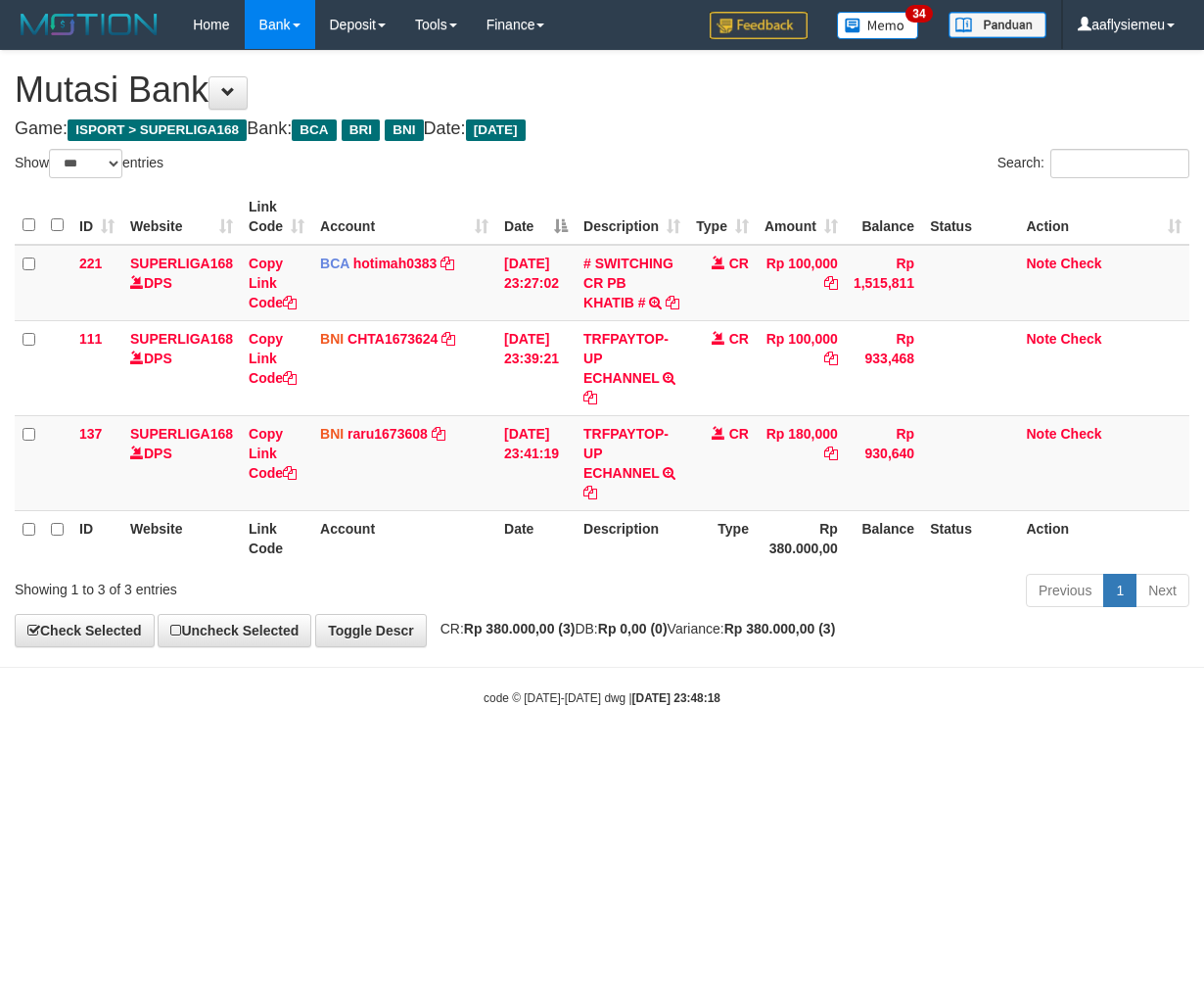 select on "***" 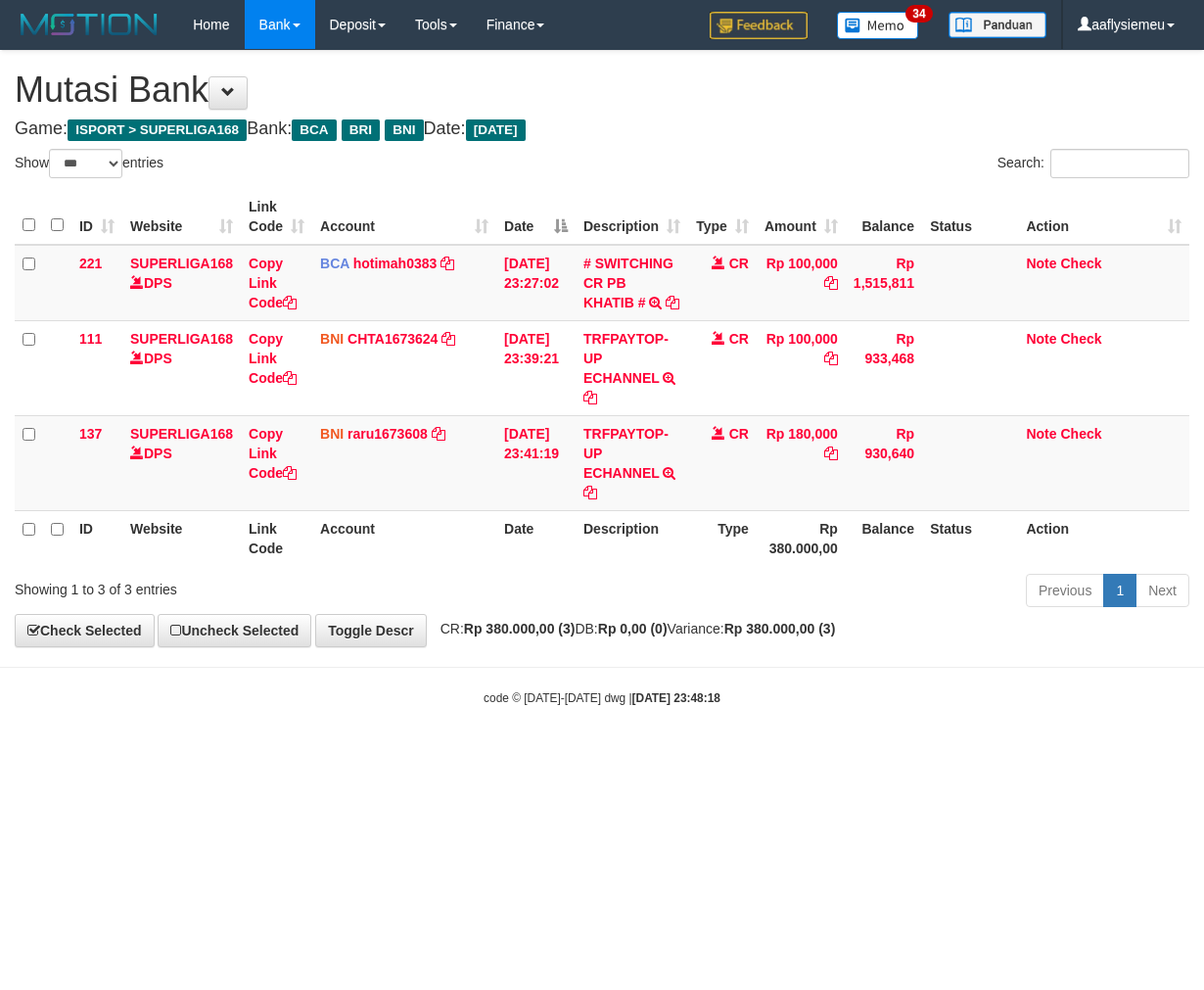 scroll, scrollTop: 0, scrollLeft: 0, axis: both 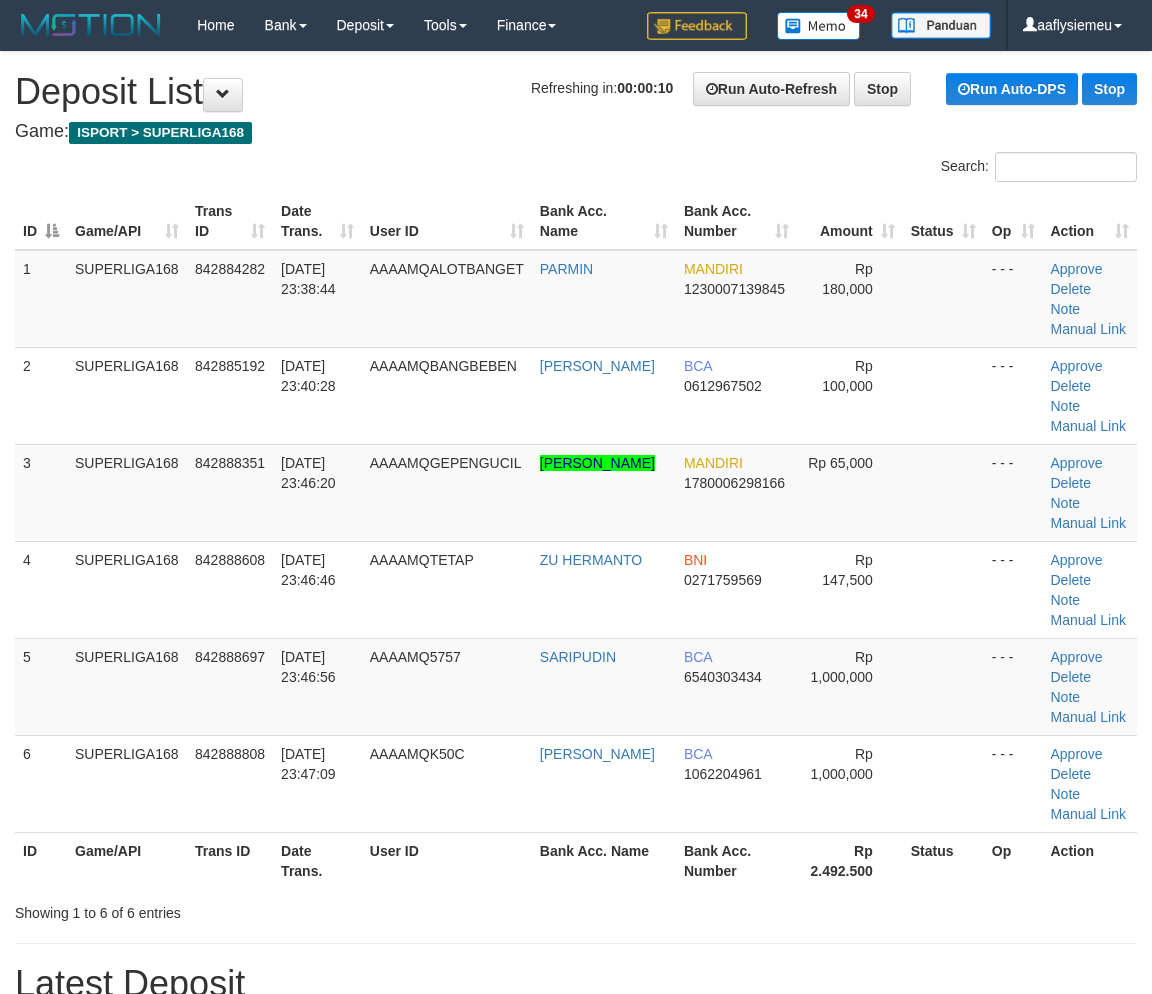 click on "[DATE] 23:46:20" at bounding box center [317, 492] 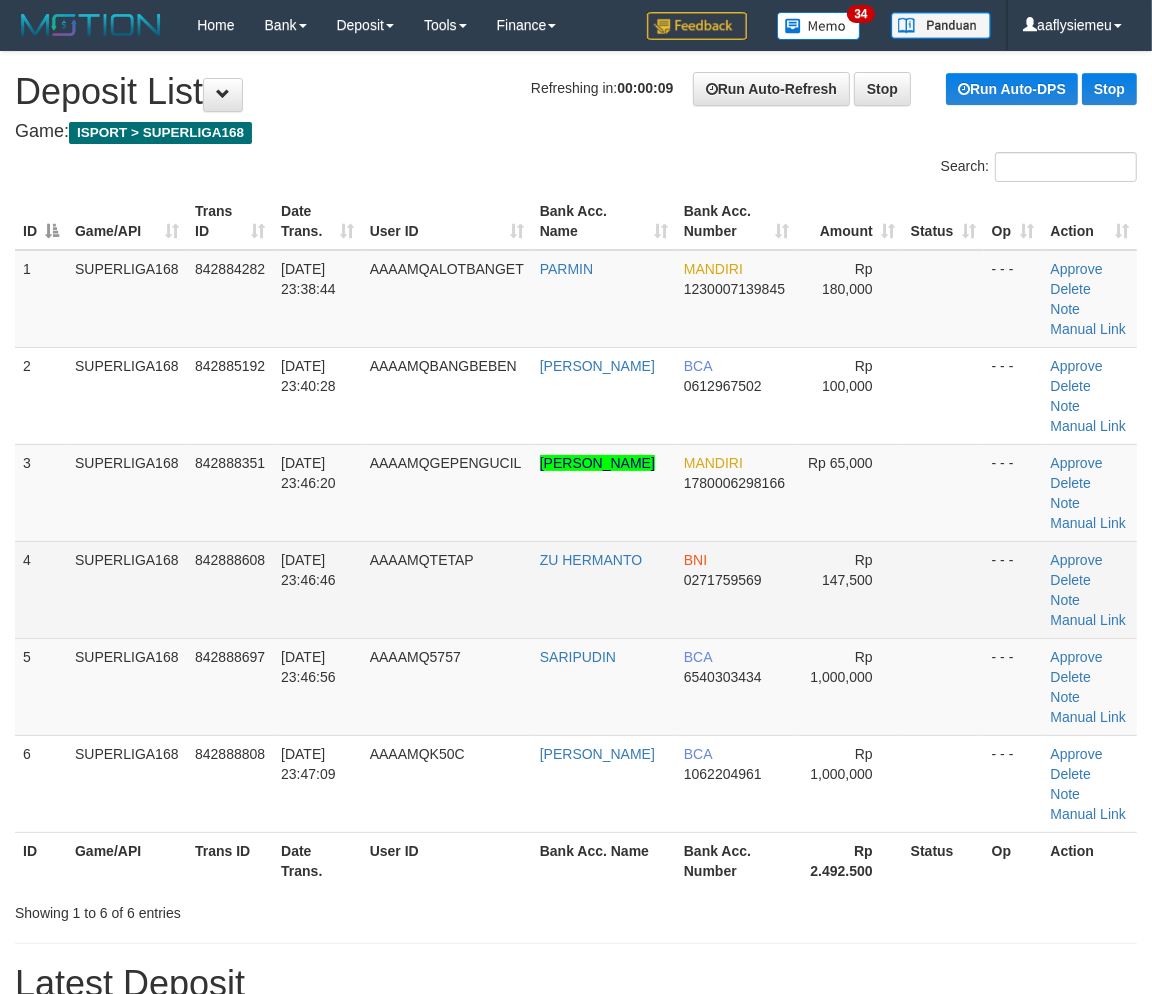 click on "SUPERLIGA168" at bounding box center (127, 589) 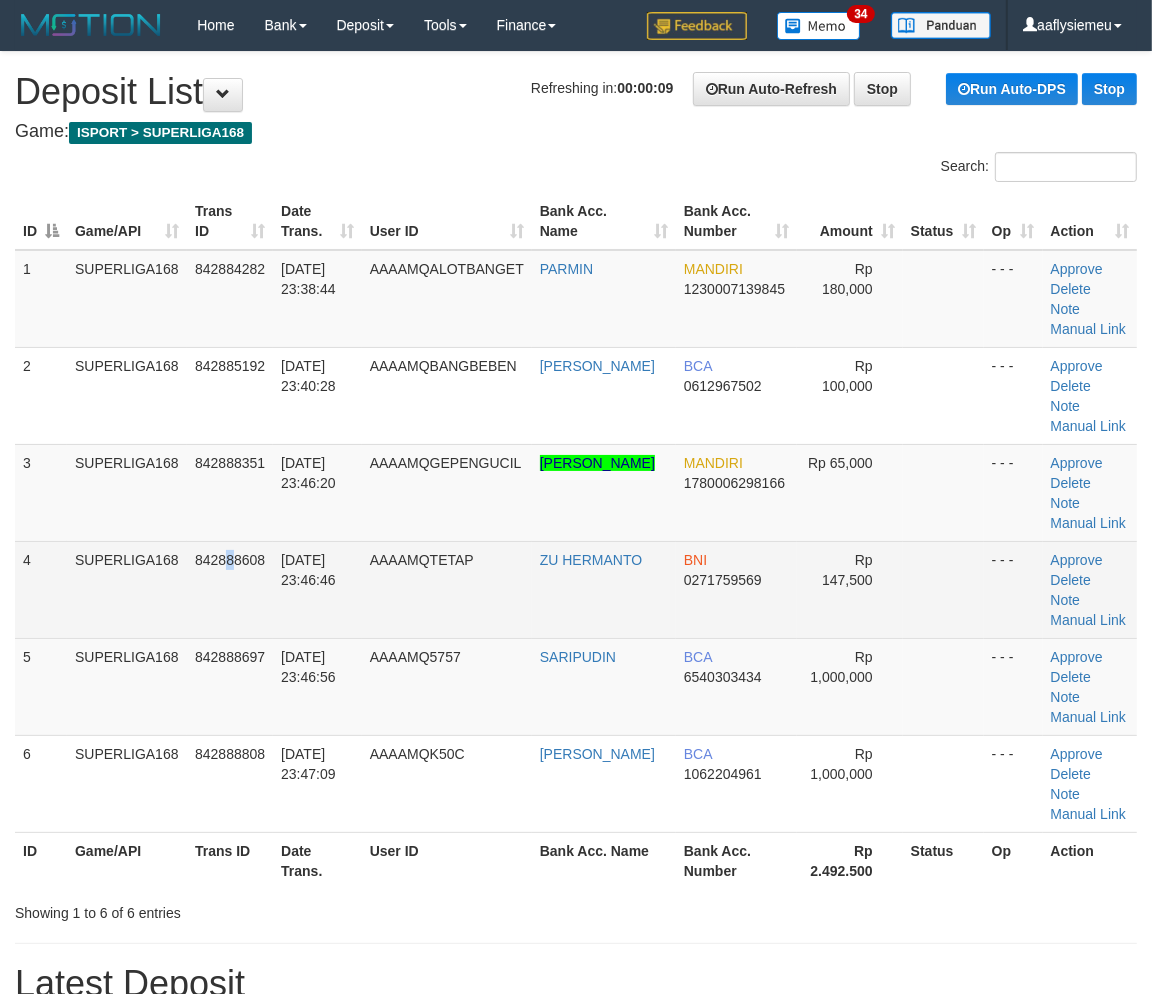 drag, startPoint x: 231, startPoint y: 551, endPoint x: 208, endPoint y: 573, distance: 31.827662 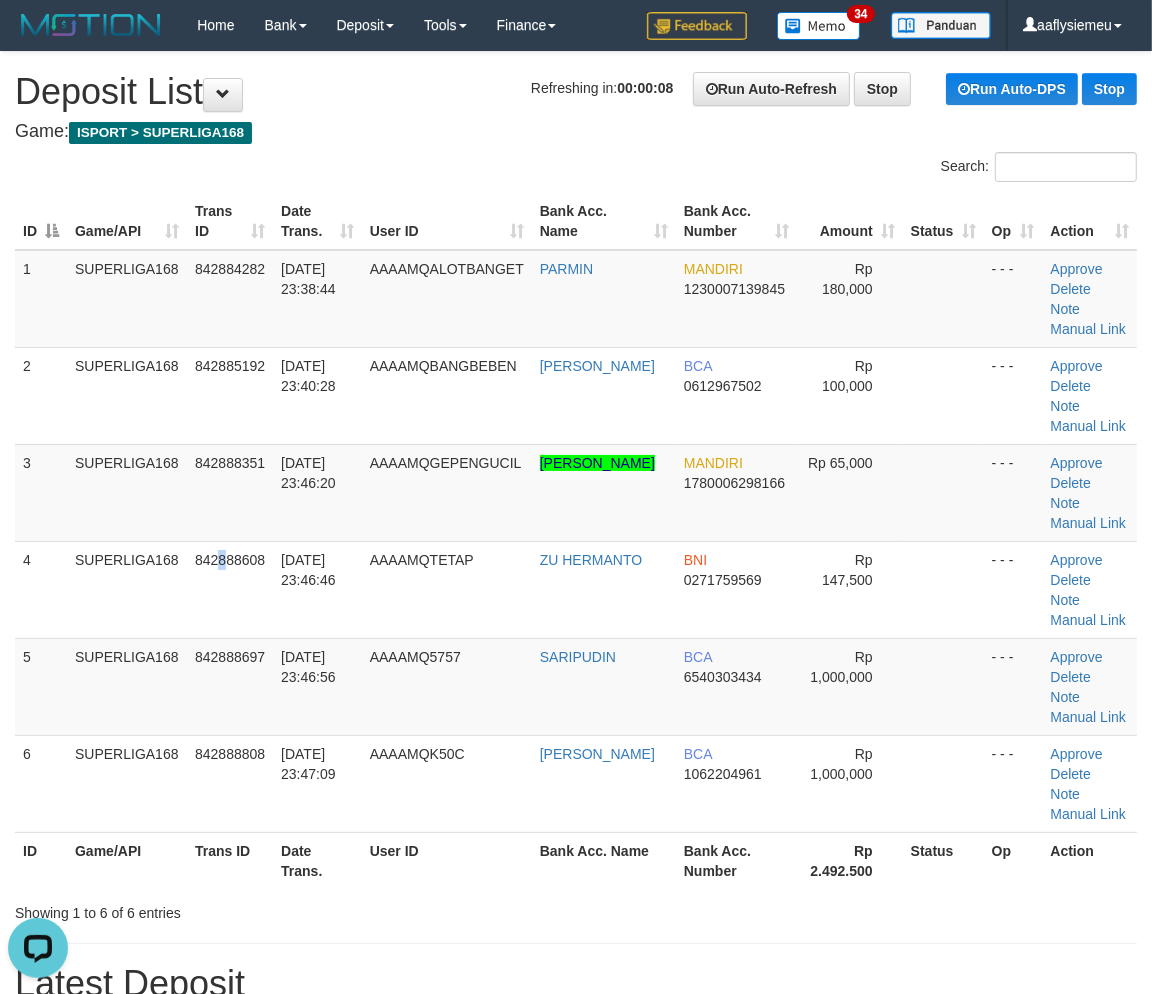 scroll, scrollTop: 0, scrollLeft: 0, axis: both 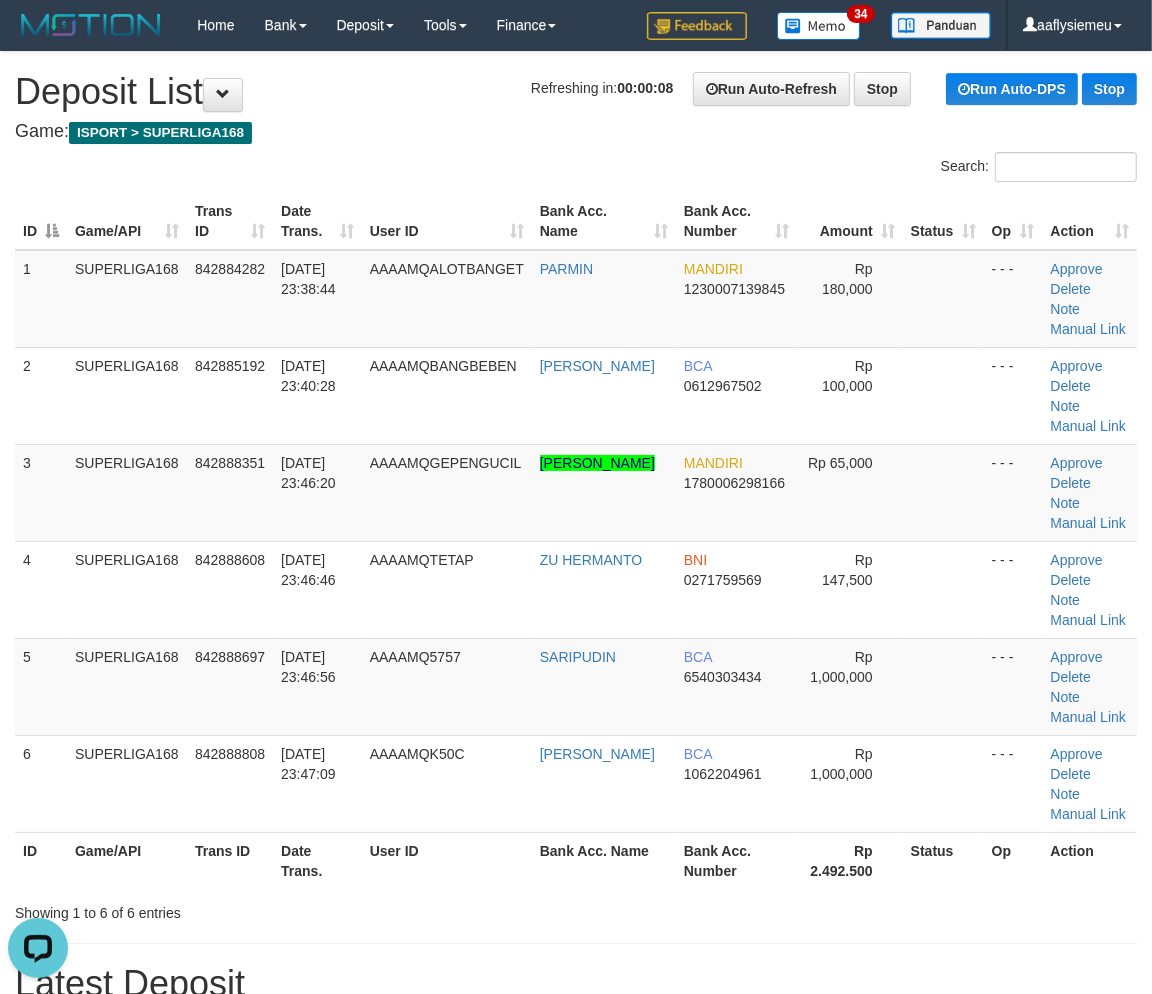 drag, startPoint x: 307, startPoint y: 501, endPoint x: 1, endPoint y: 611, distance: 325.17072 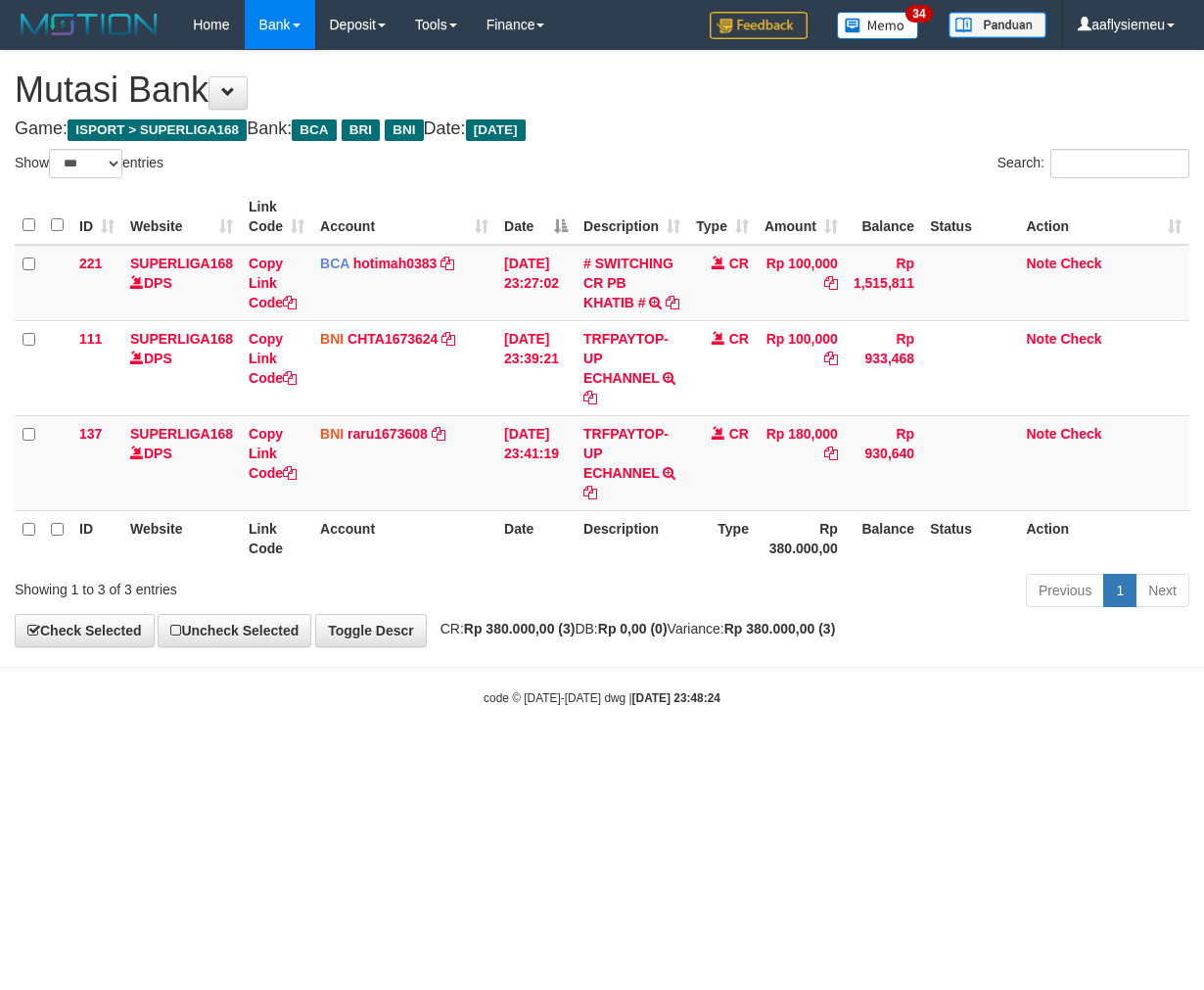 select on "***" 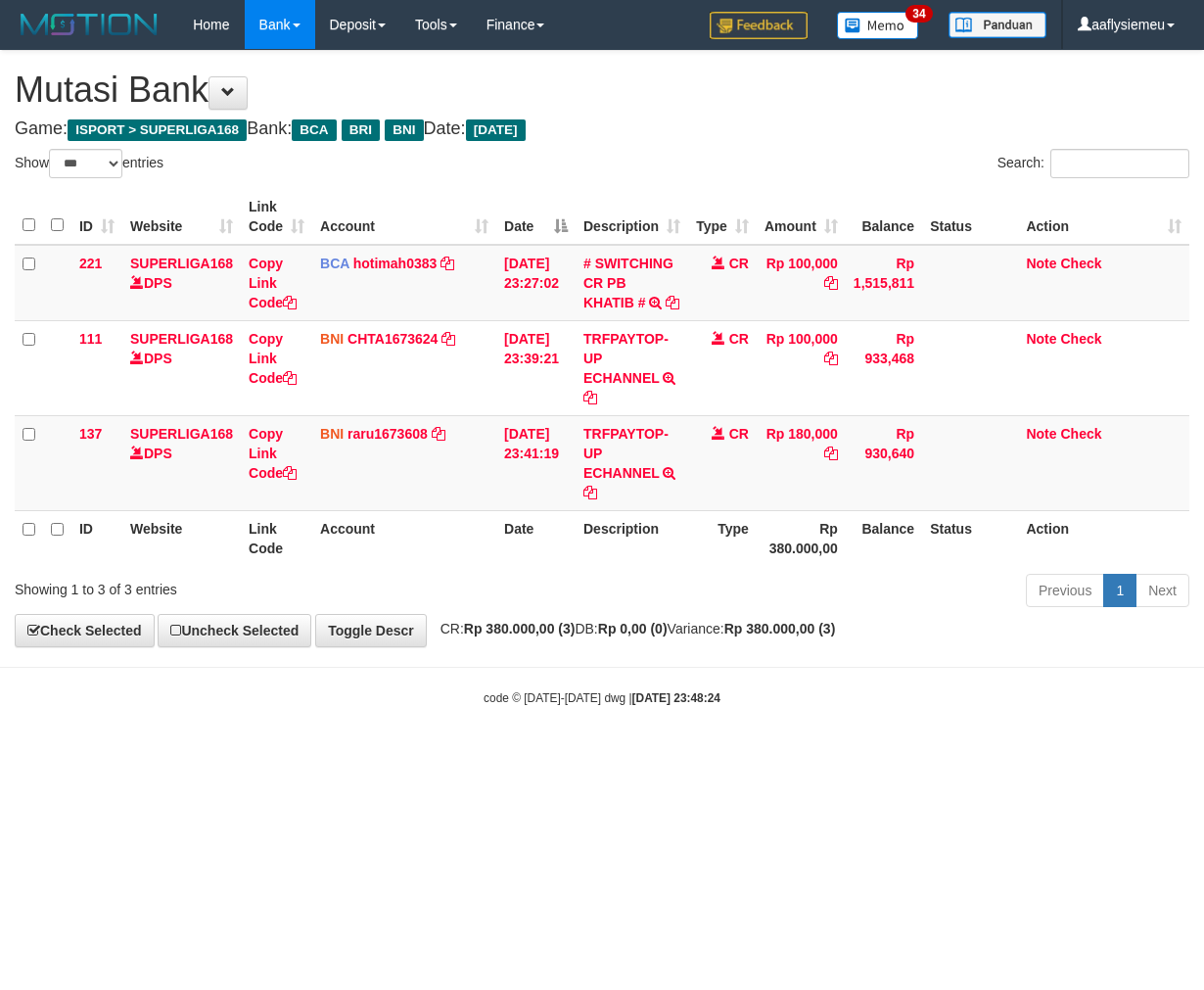 scroll, scrollTop: 0, scrollLeft: 0, axis: both 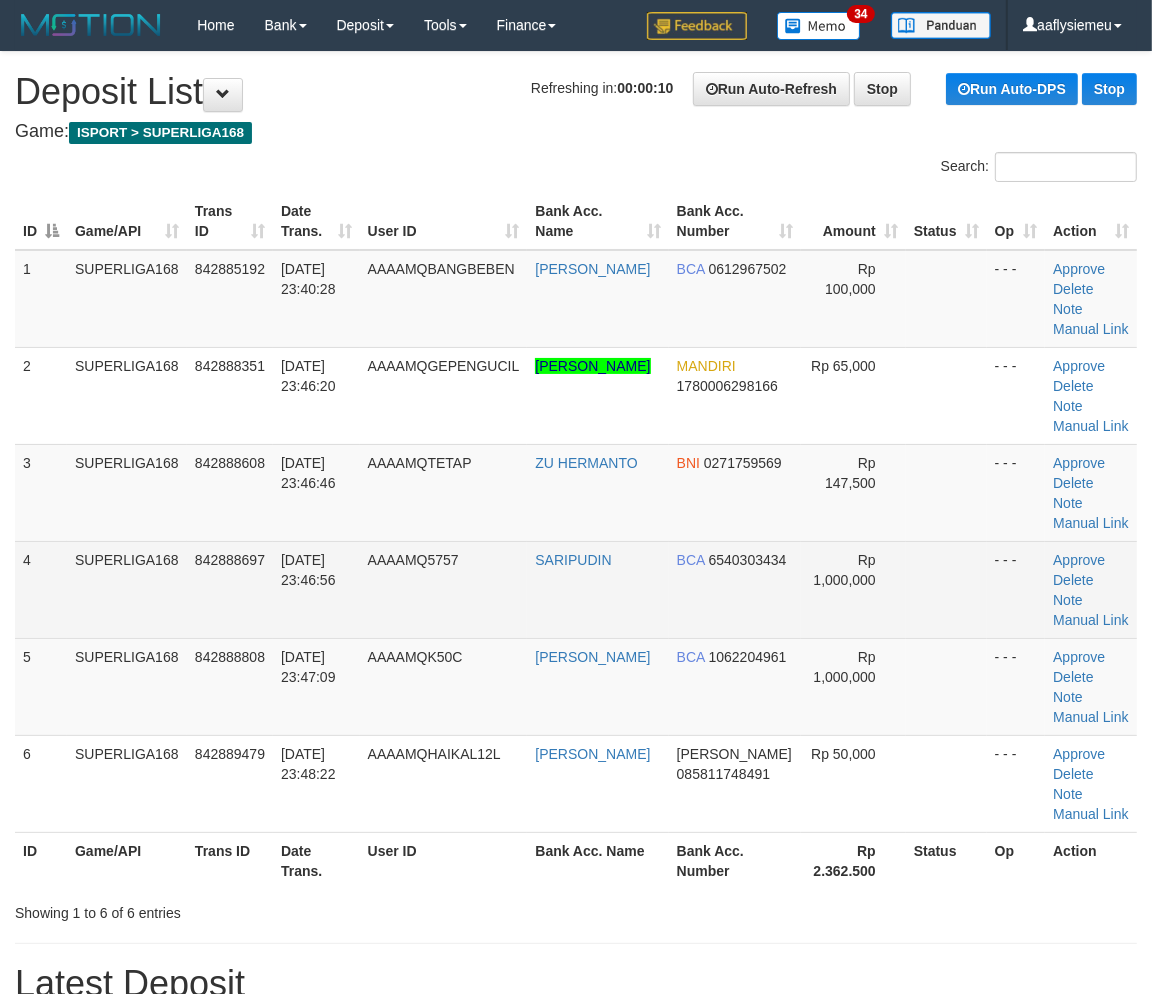 click on "842888697" at bounding box center [230, 560] 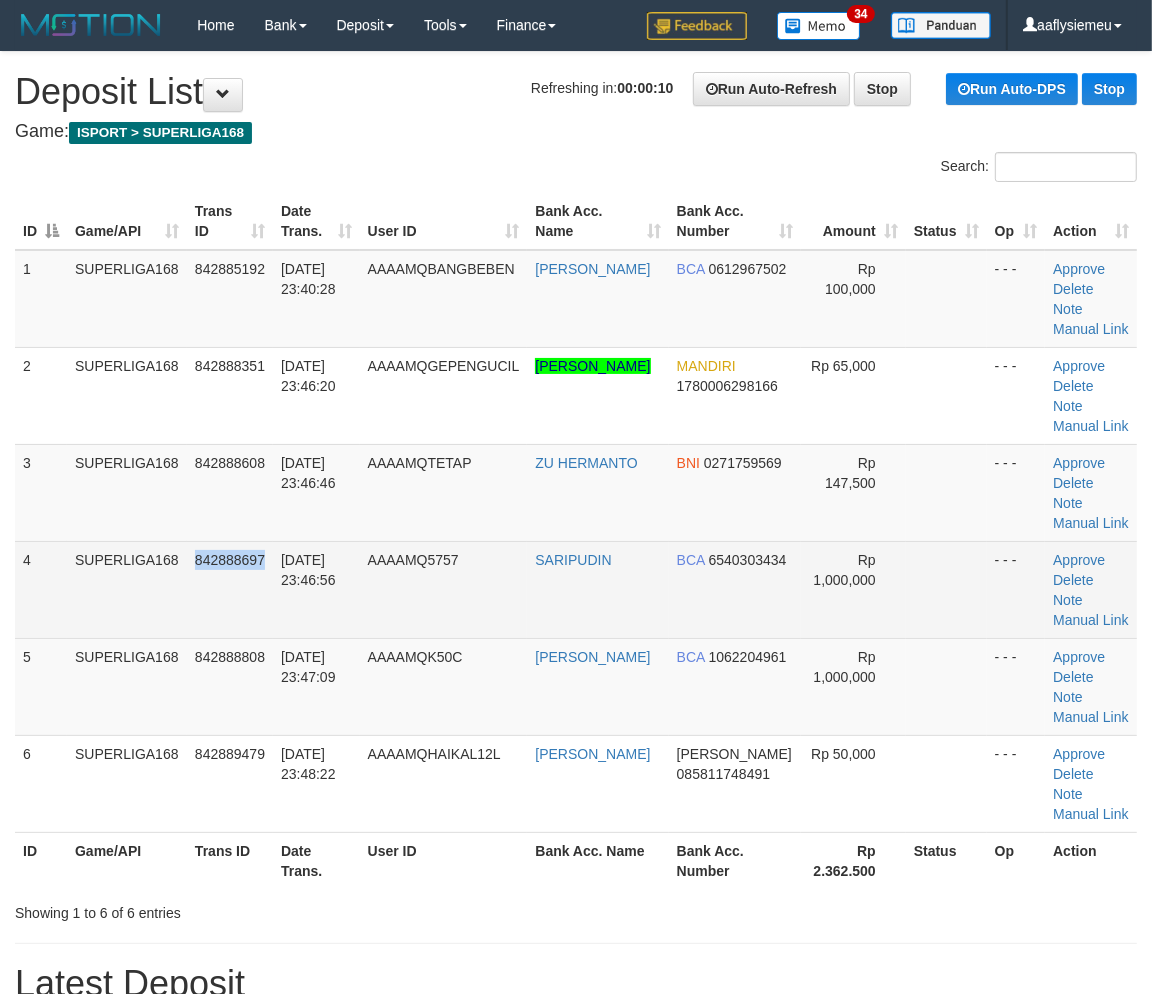 click on "842888697" at bounding box center (230, 560) 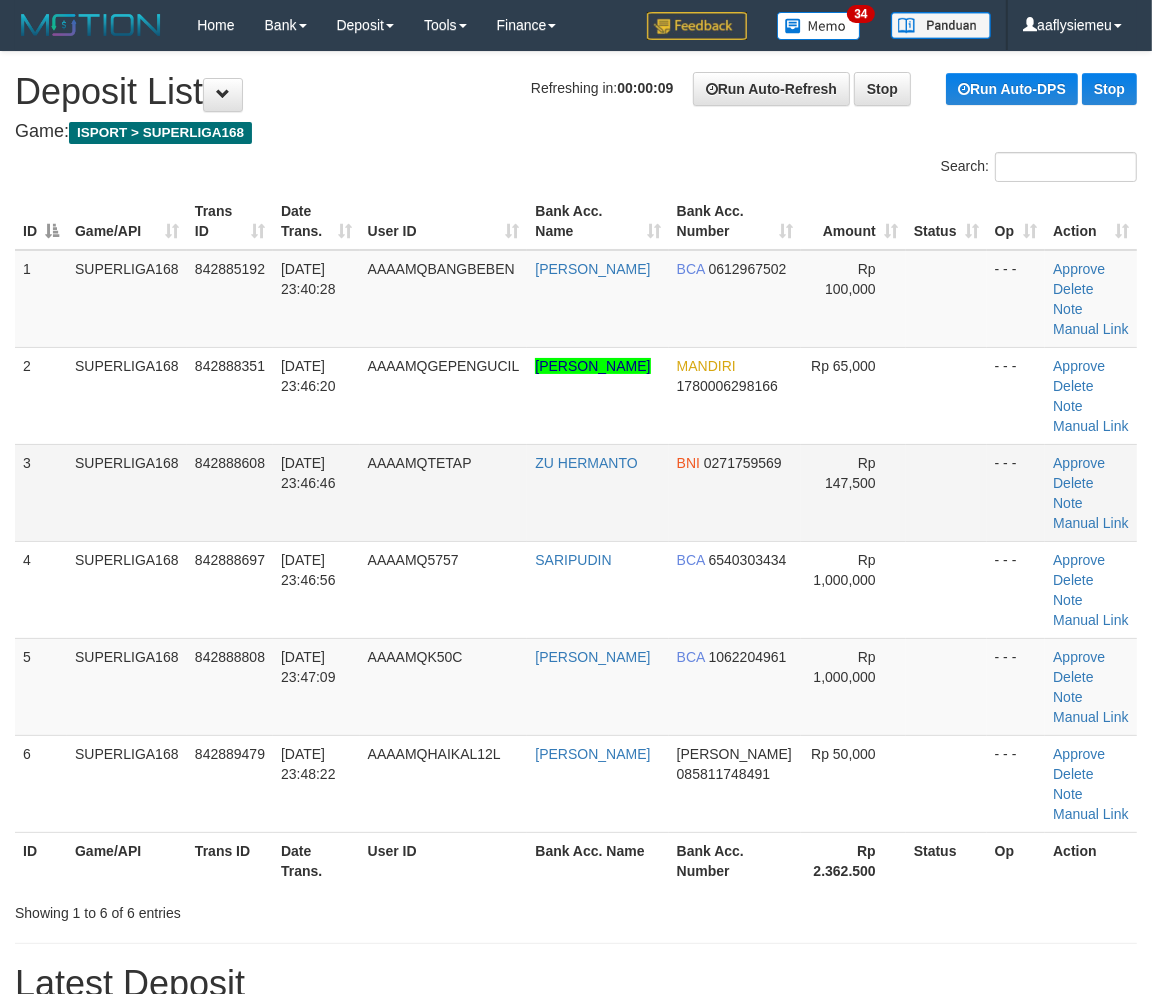 click on "11/07/2025 23:46:46" at bounding box center [308, 473] 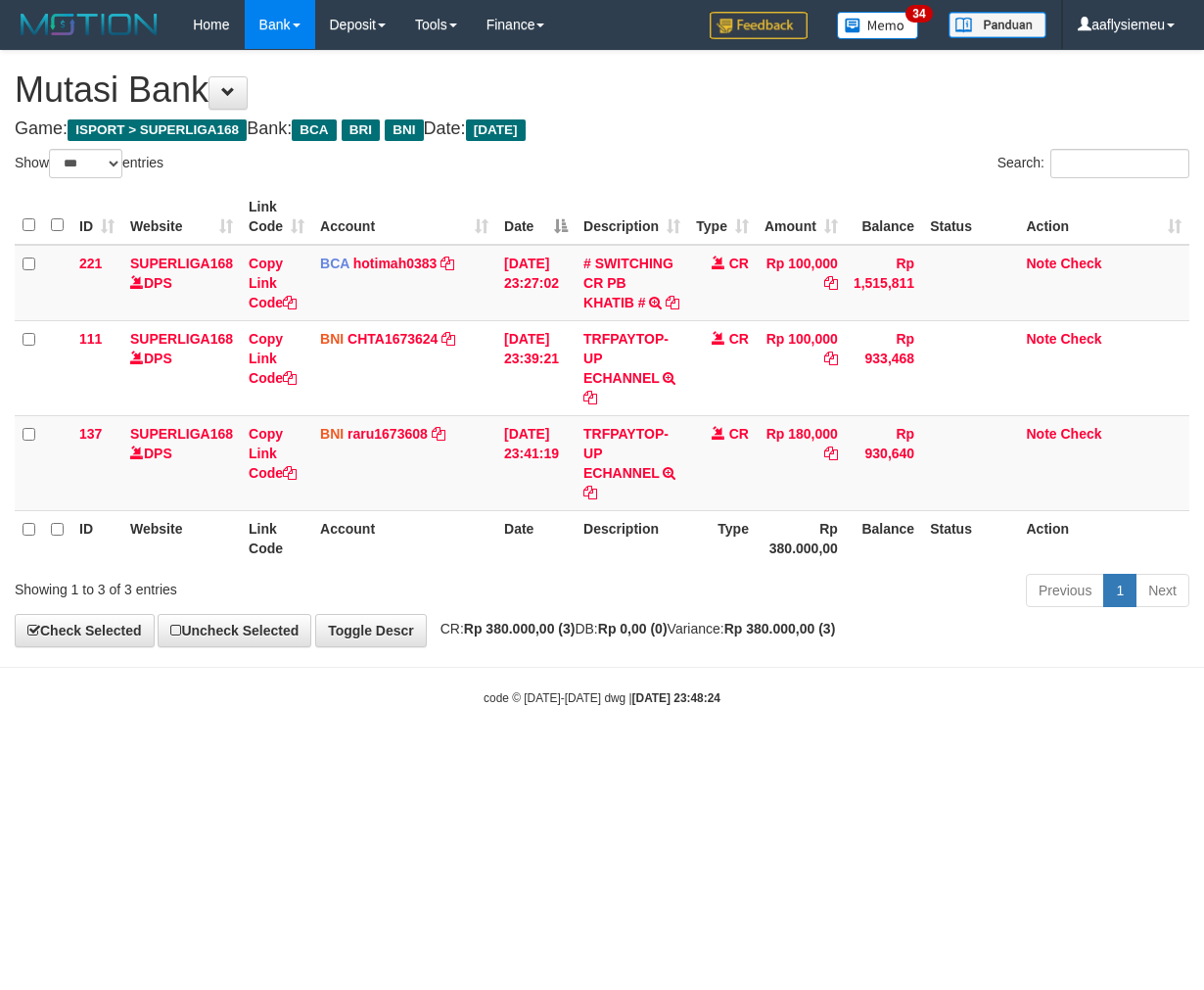 select on "***" 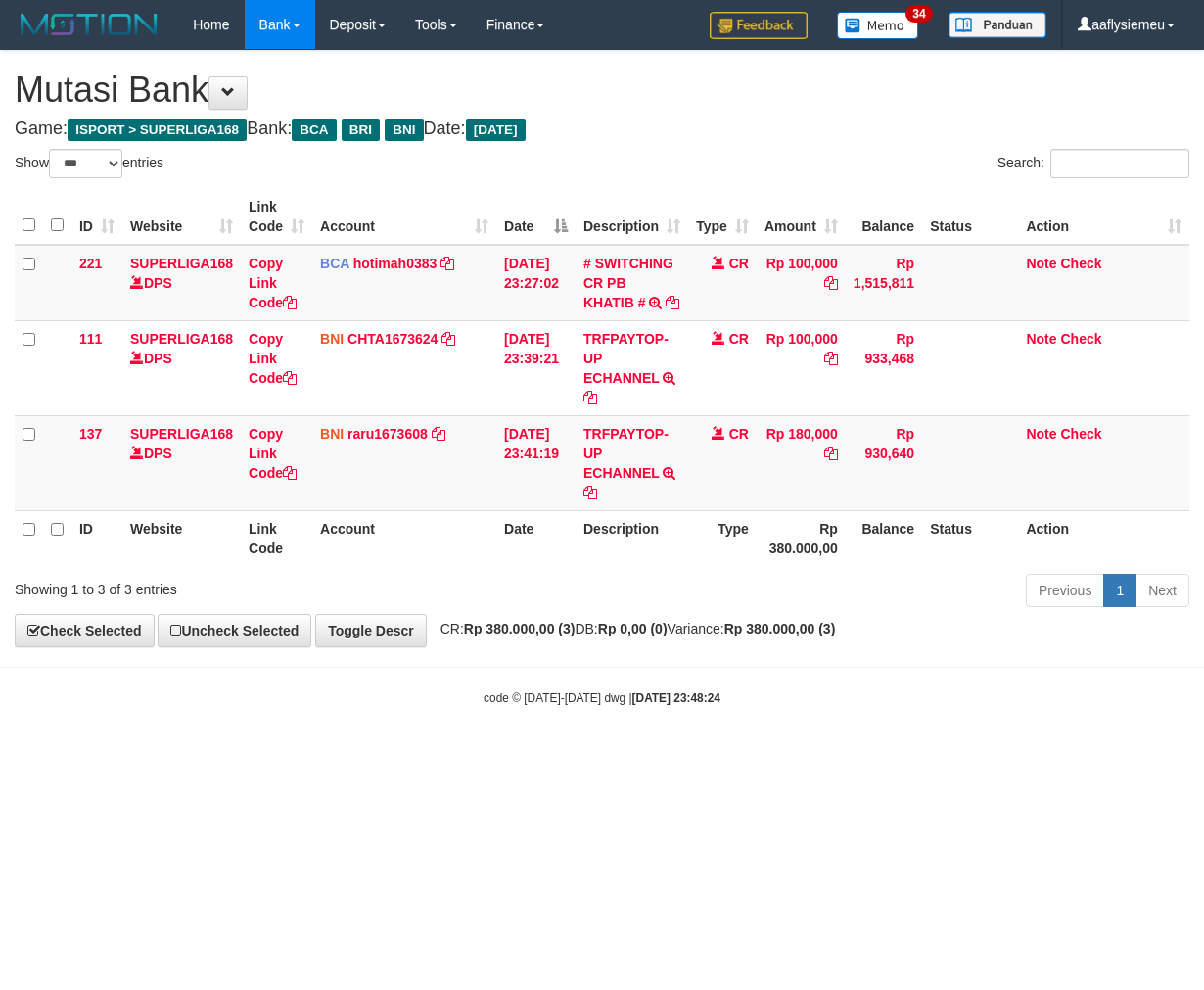 scroll, scrollTop: 0, scrollLeft: 0, axis: both 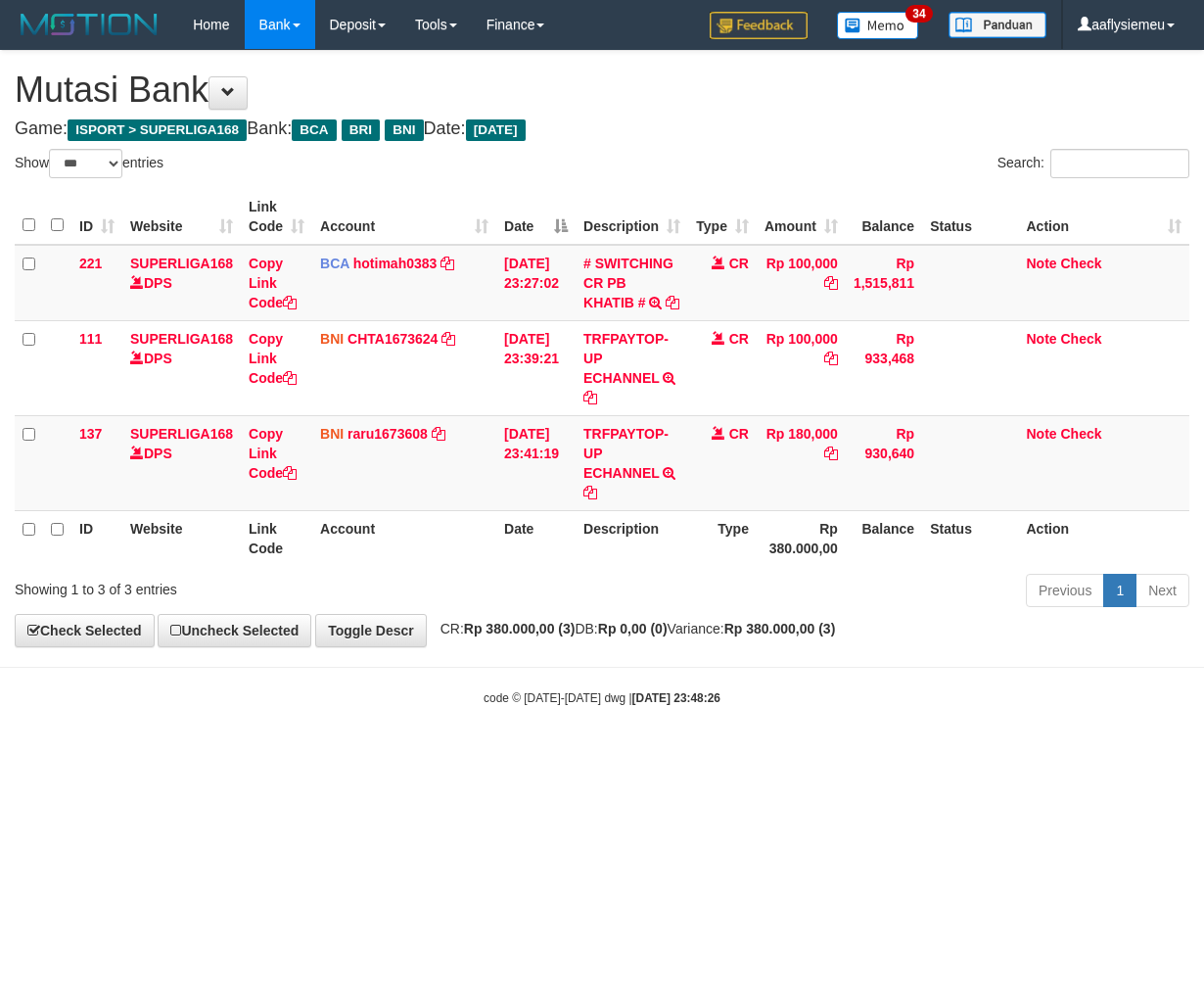 select on "***" 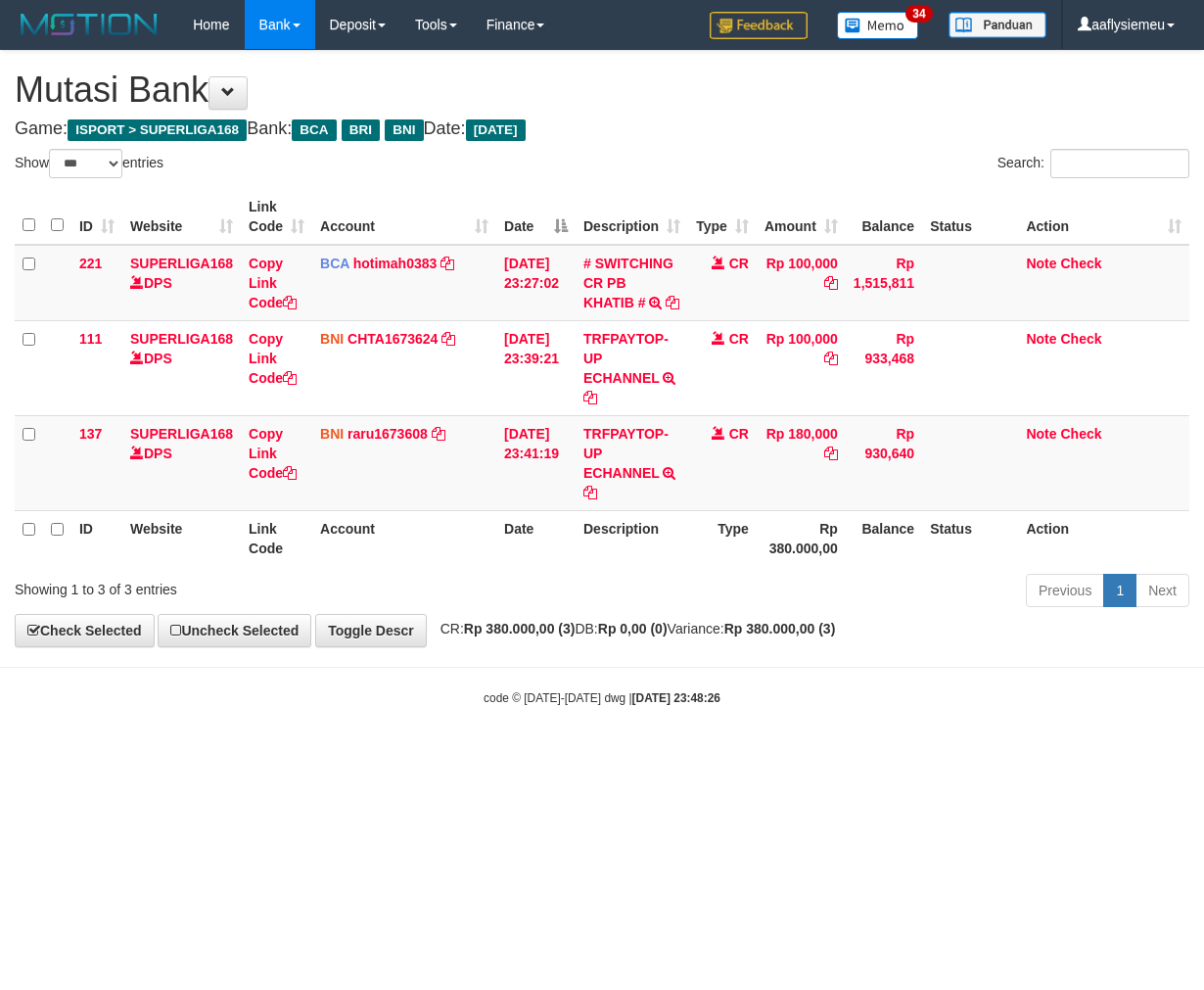 scroll, scrollTop: 0, scrollLeft: 0, axis: both 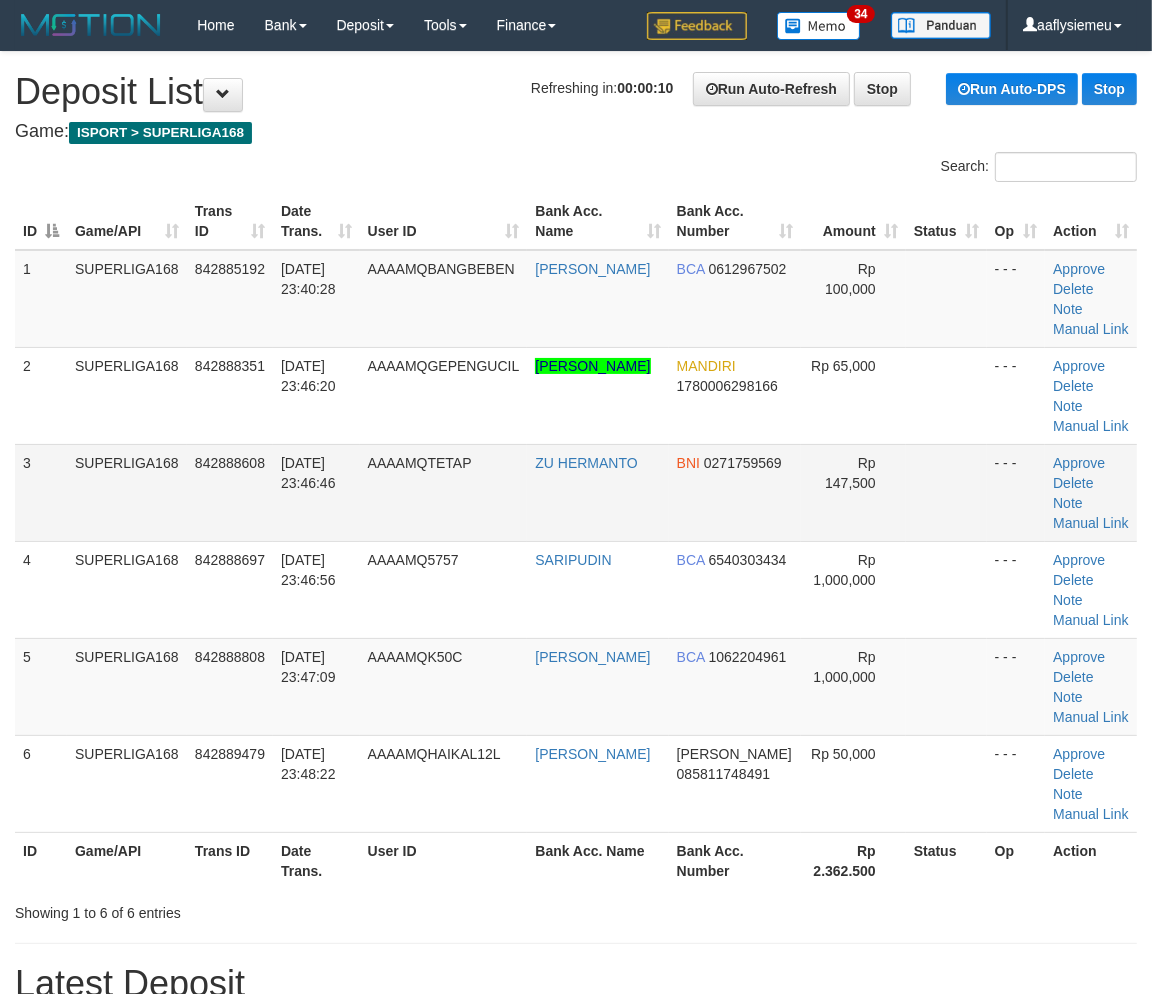 click on "SUPERLIGA168" at bounding box center [127, 492] 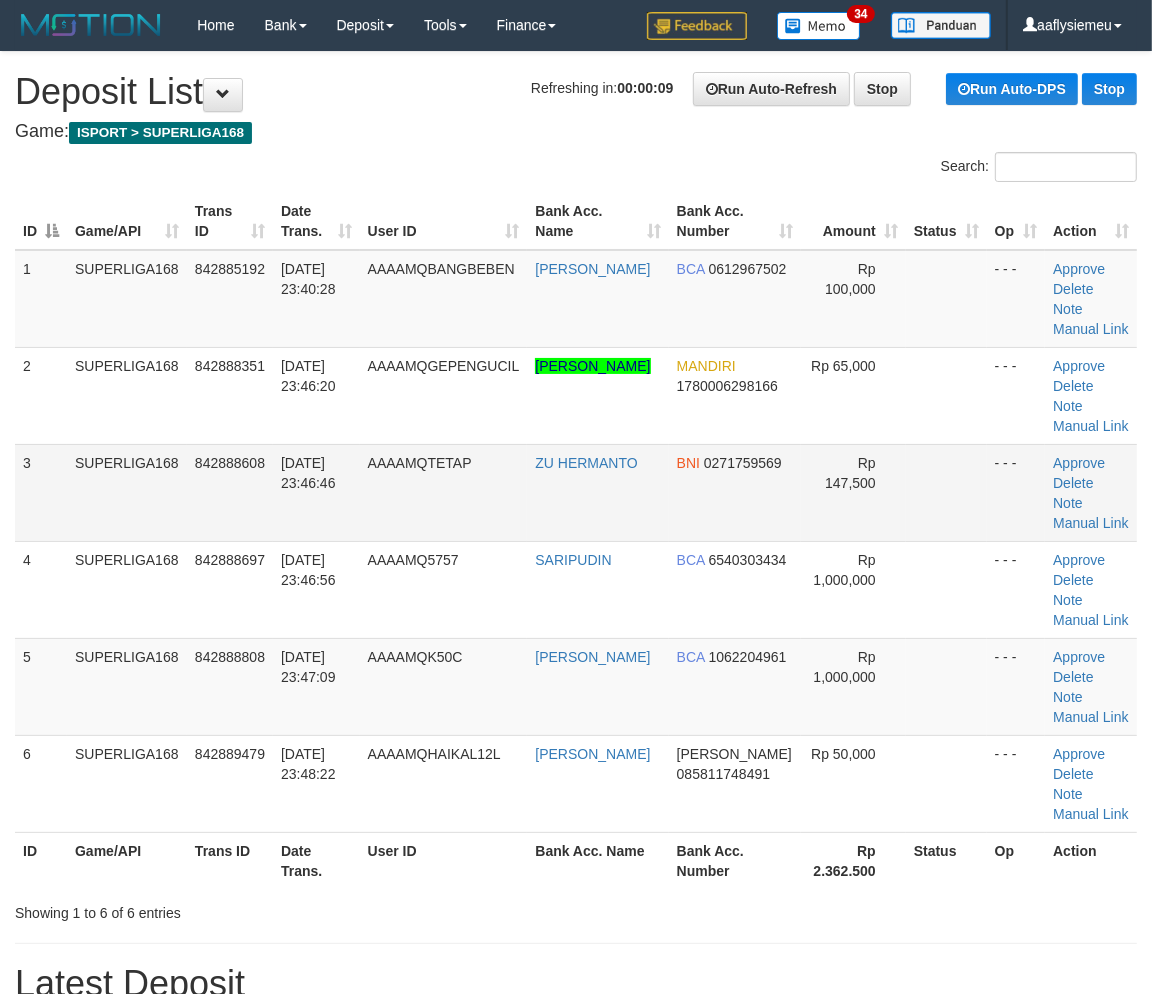click on "SUPERLIGA168" at bounding box center [127, 492] 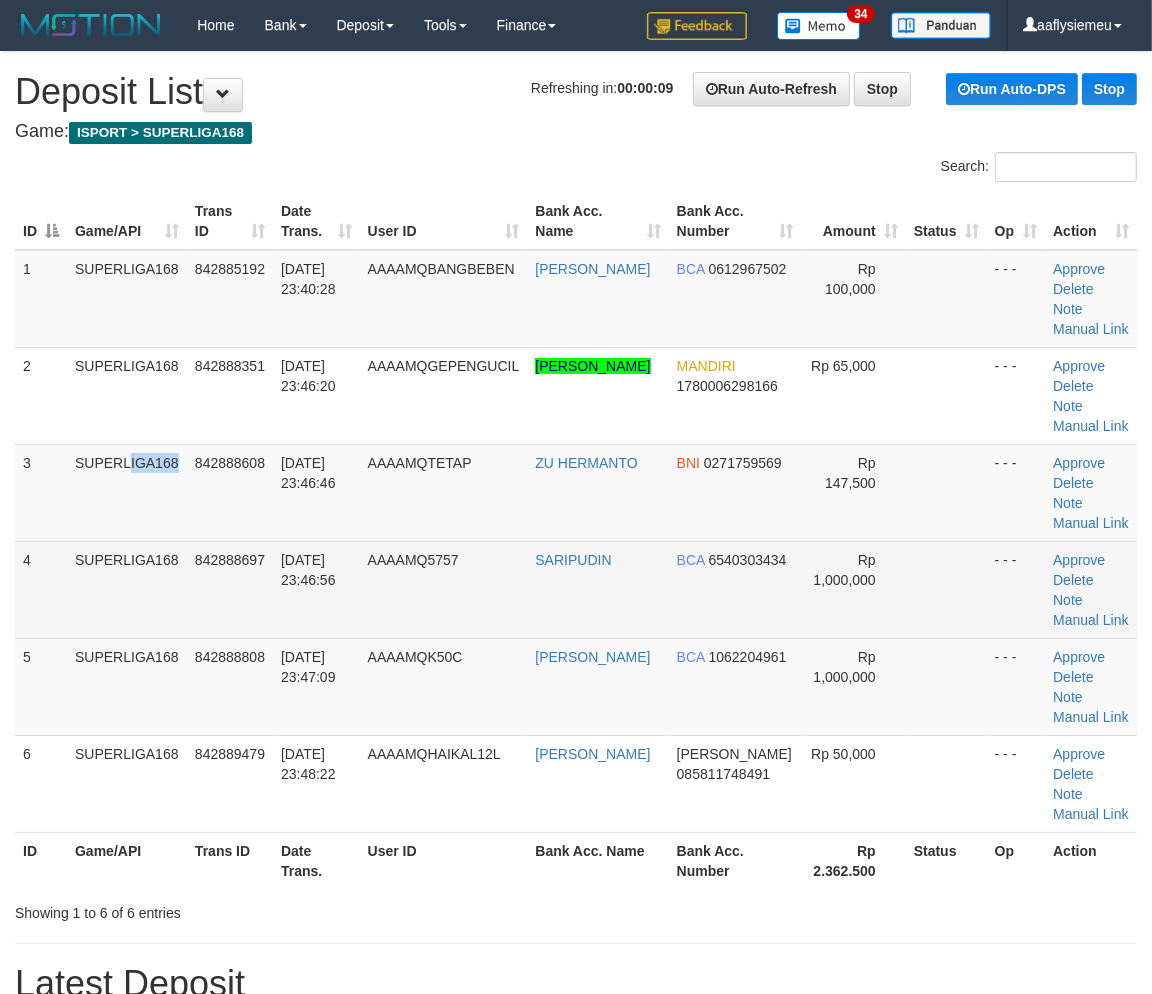 drag, startPoint x: 181, startPoint y: 532, endPoint x: 170, endPoint y: 546, distance: 17.804493 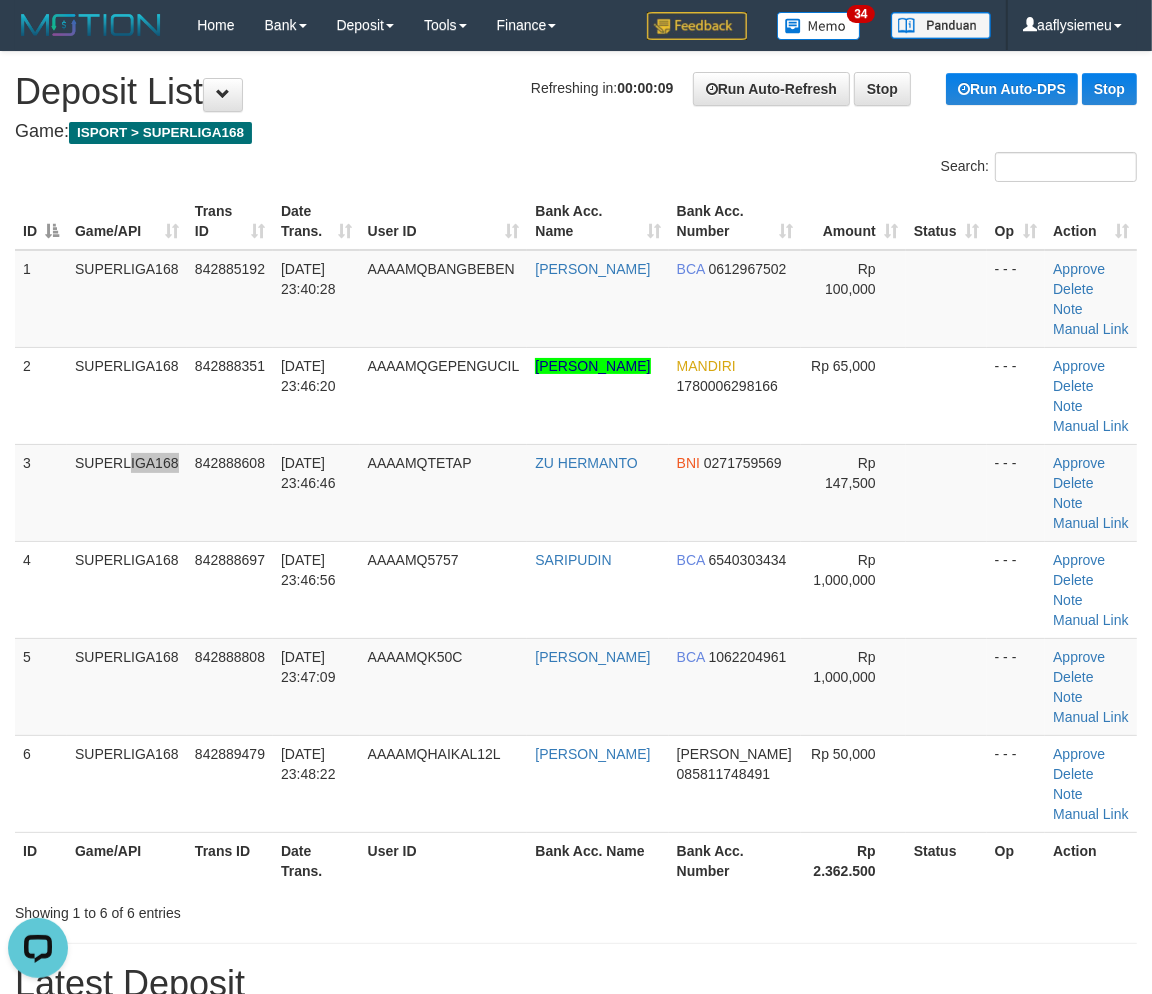 scroll, scrollTop: 0, scrollLeft: 0, axis: both 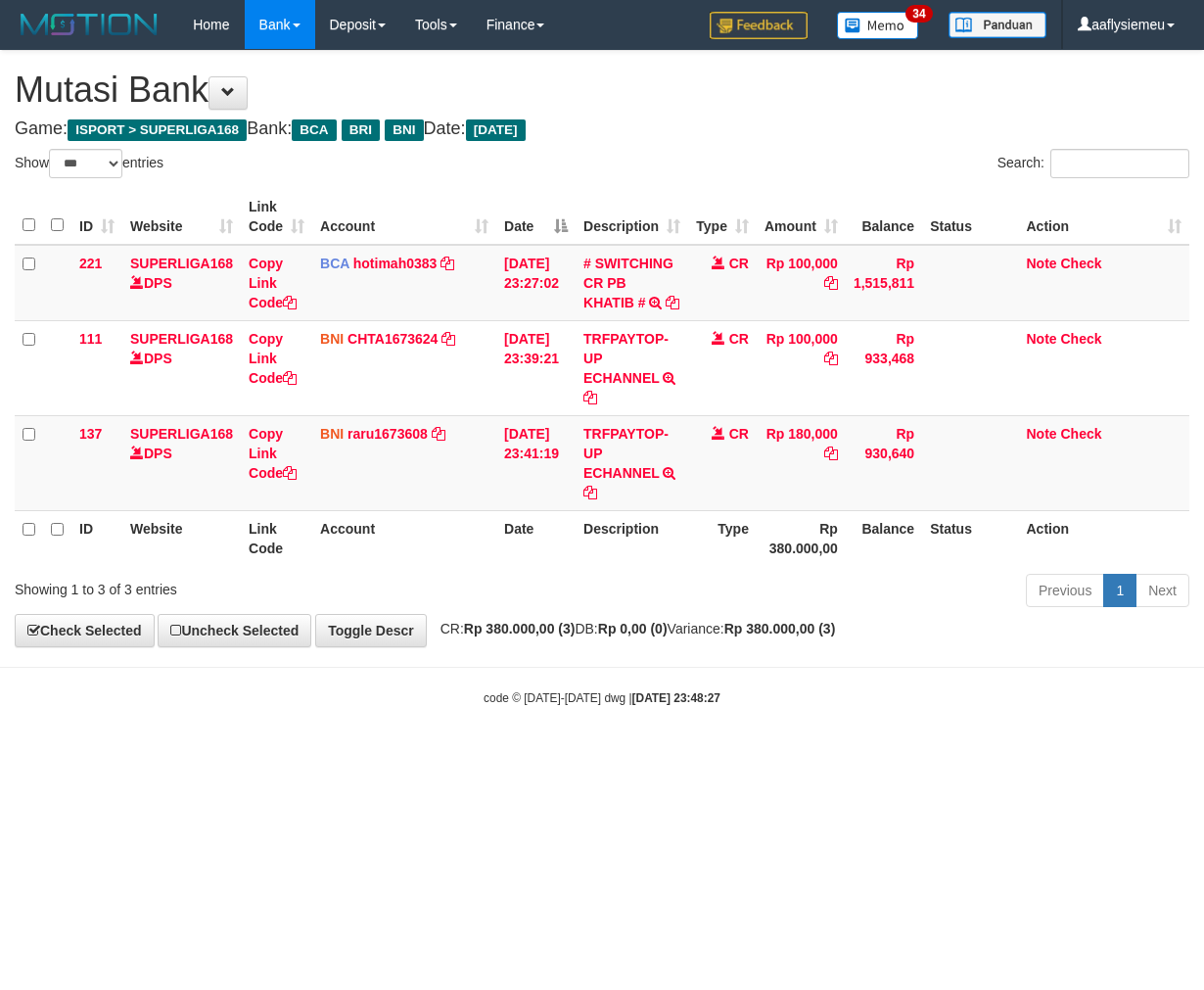 select on "***" 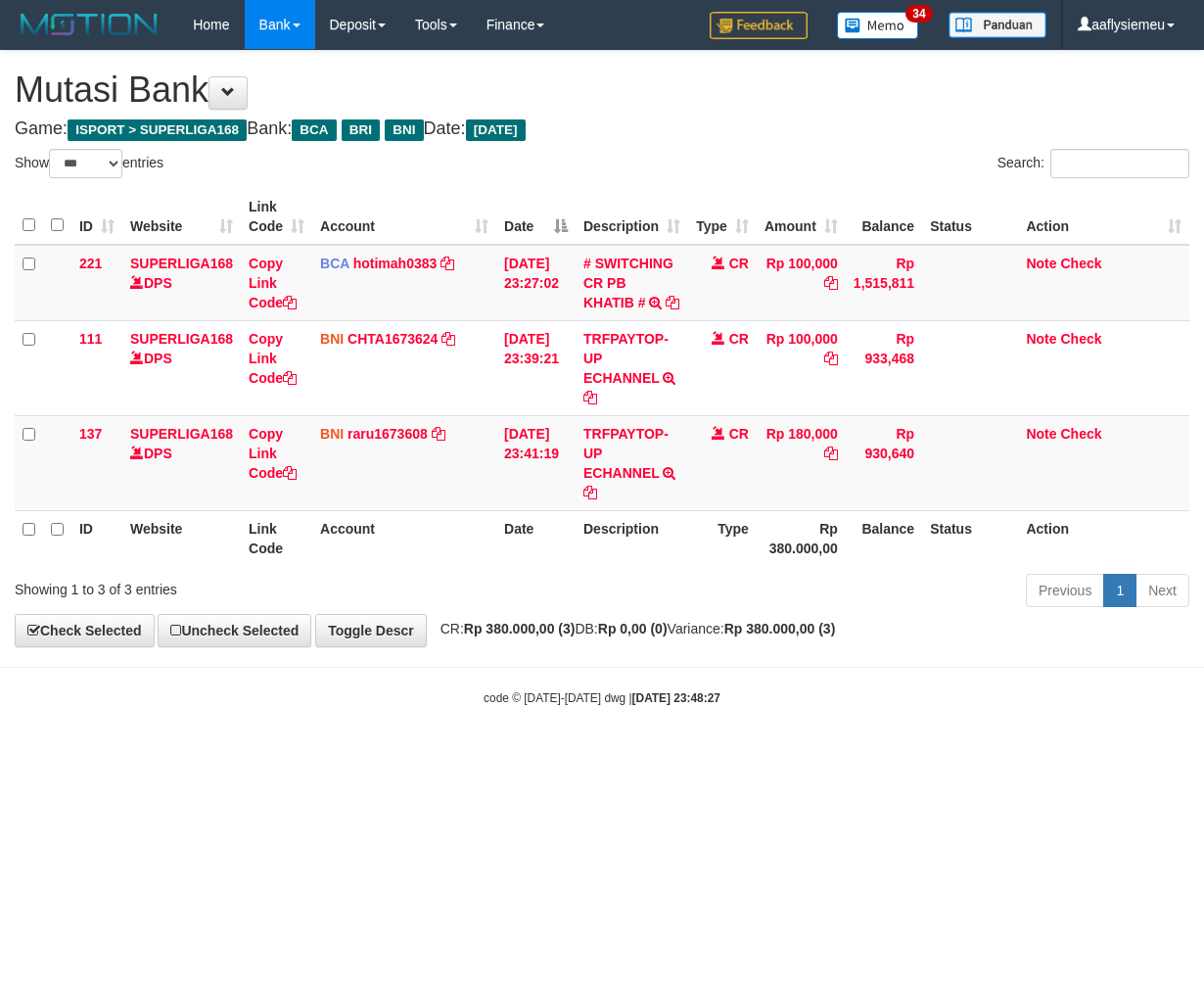 scroll, scrollTop: 0, scrollLeft: 0, axis: both 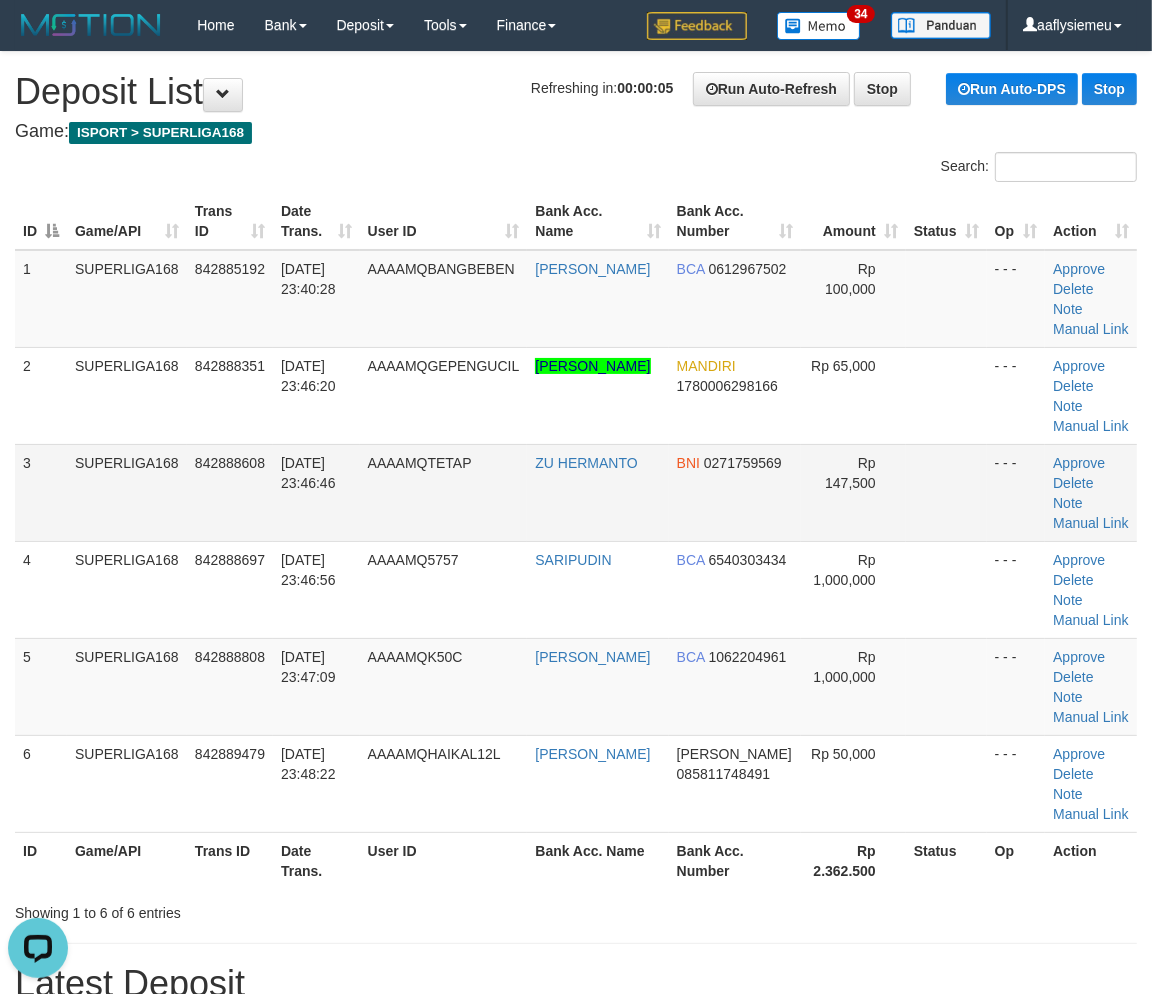 click on "AAAAMQTETAP" at bounding box center (444, 492) 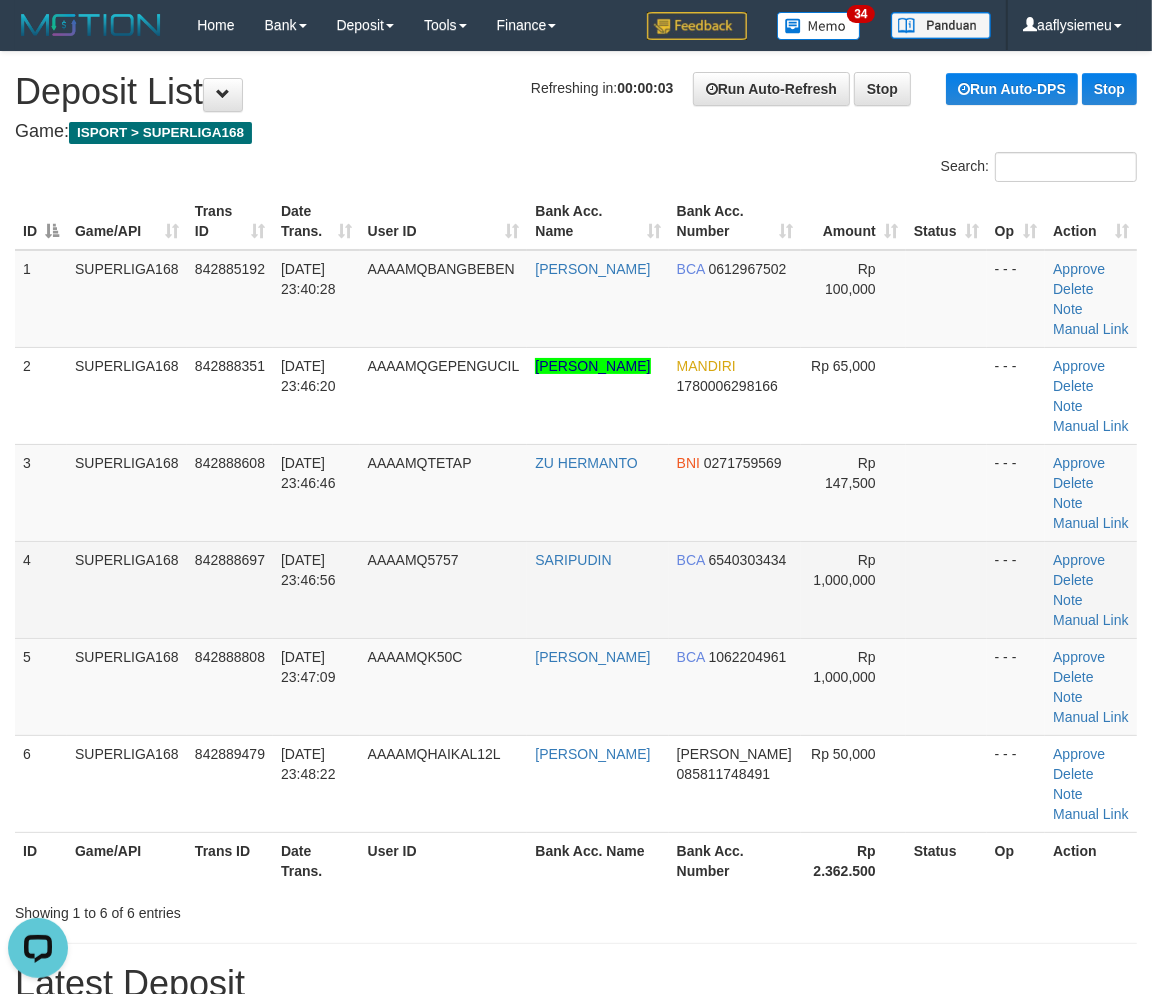 click on "11/07/2025 23:46:56" at bounding box center [308, 570] 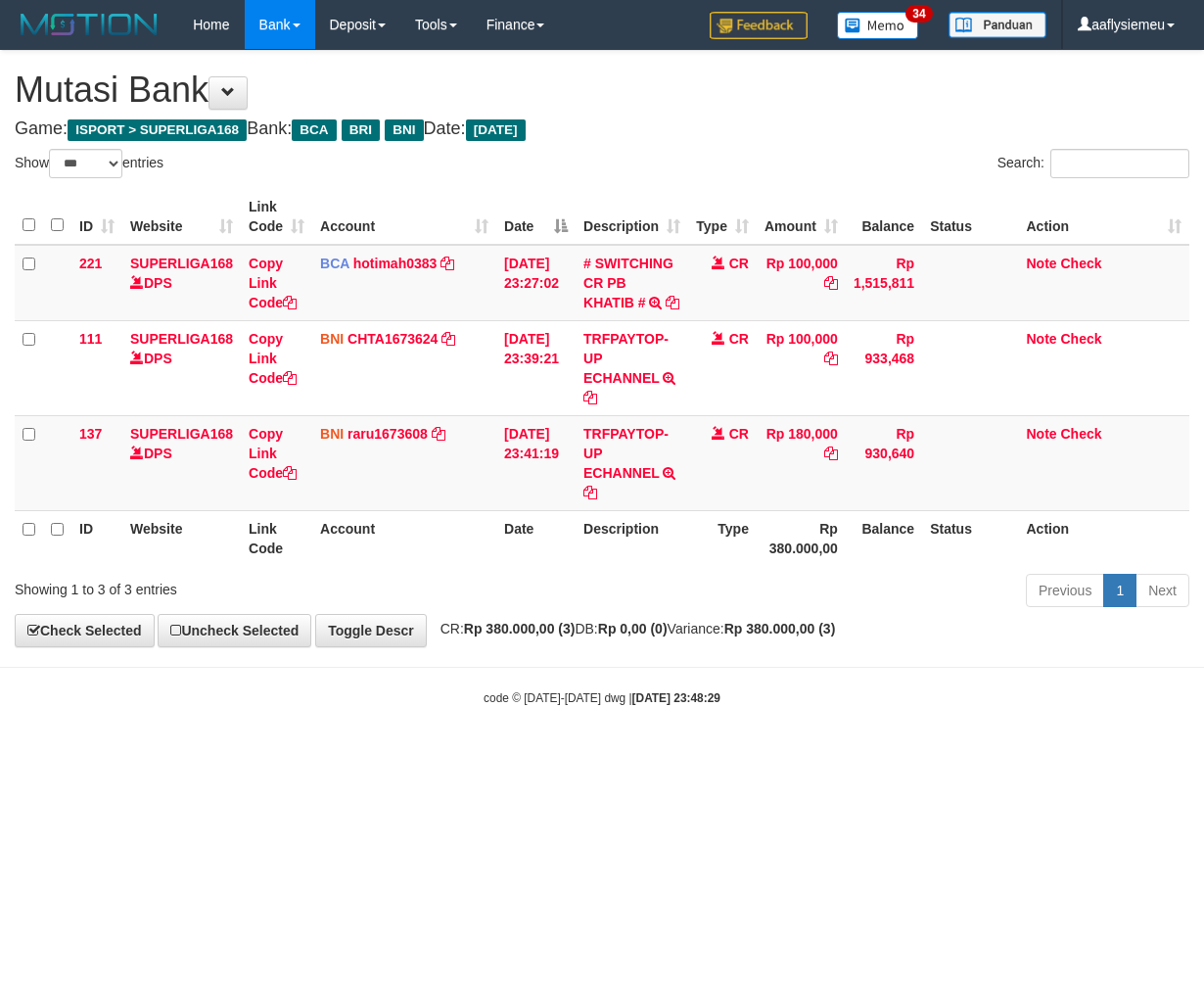 select on "***" 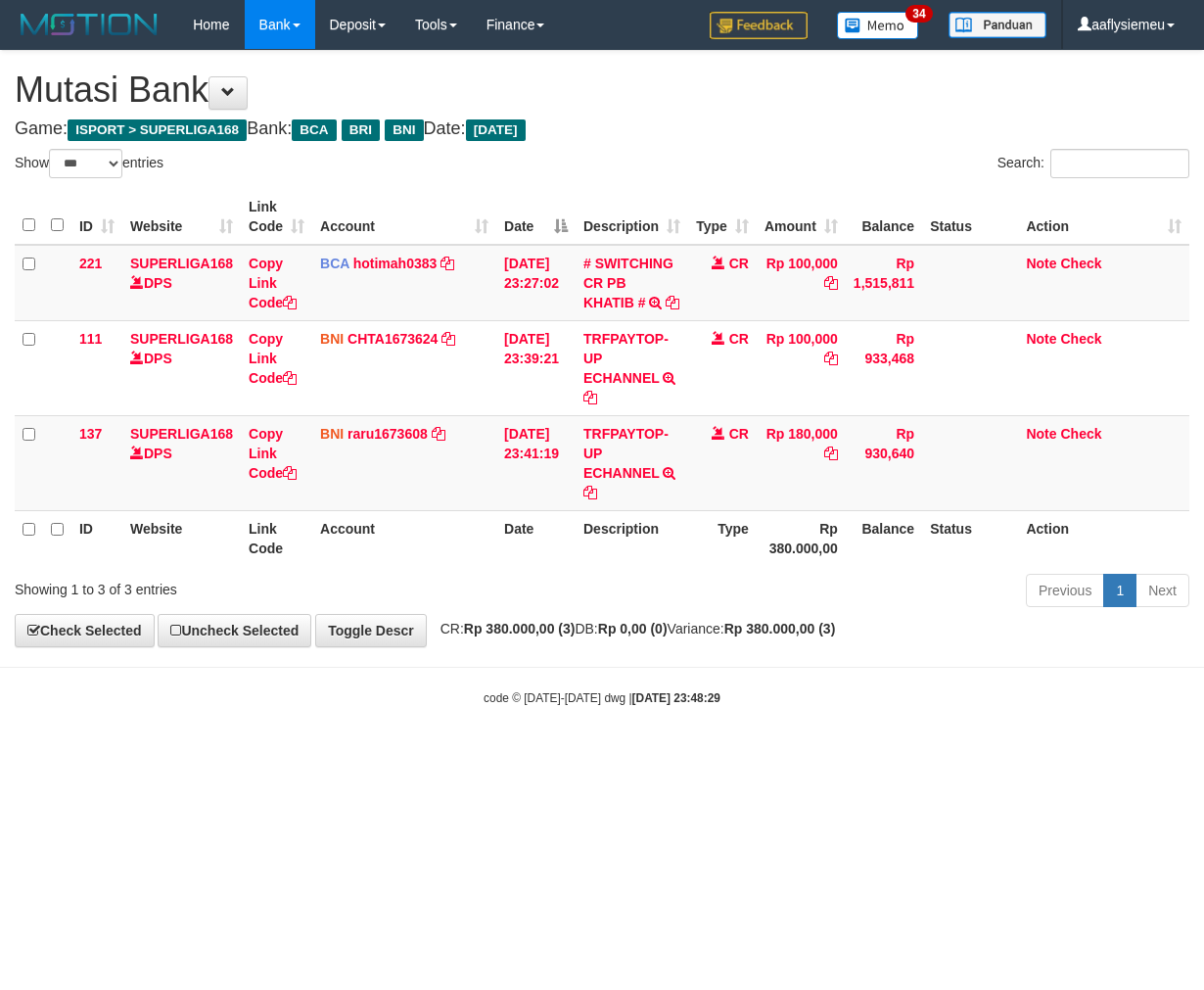 scroll, scrollTop: 0, scrollLeft: 0, axis: both 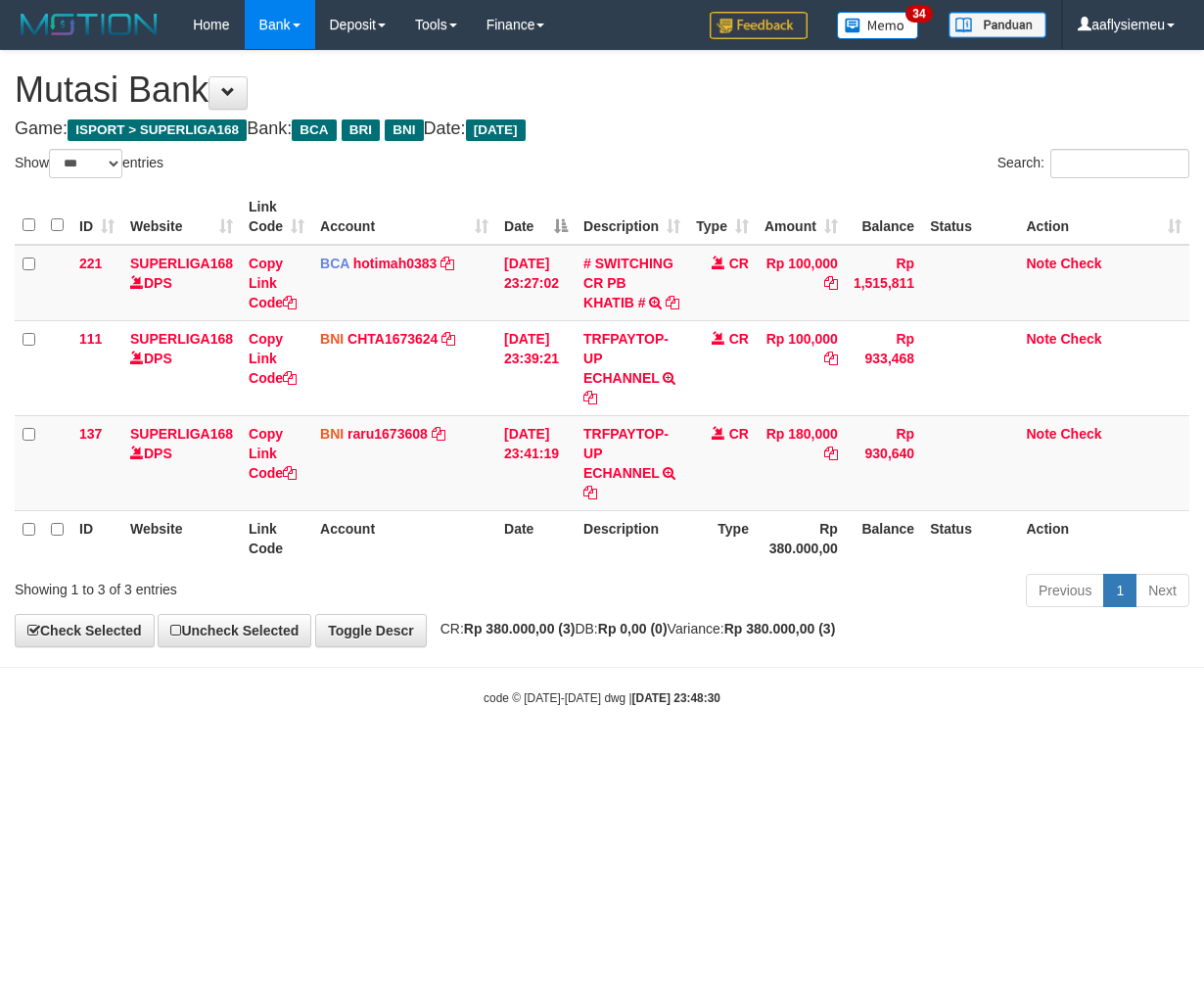select on "***" 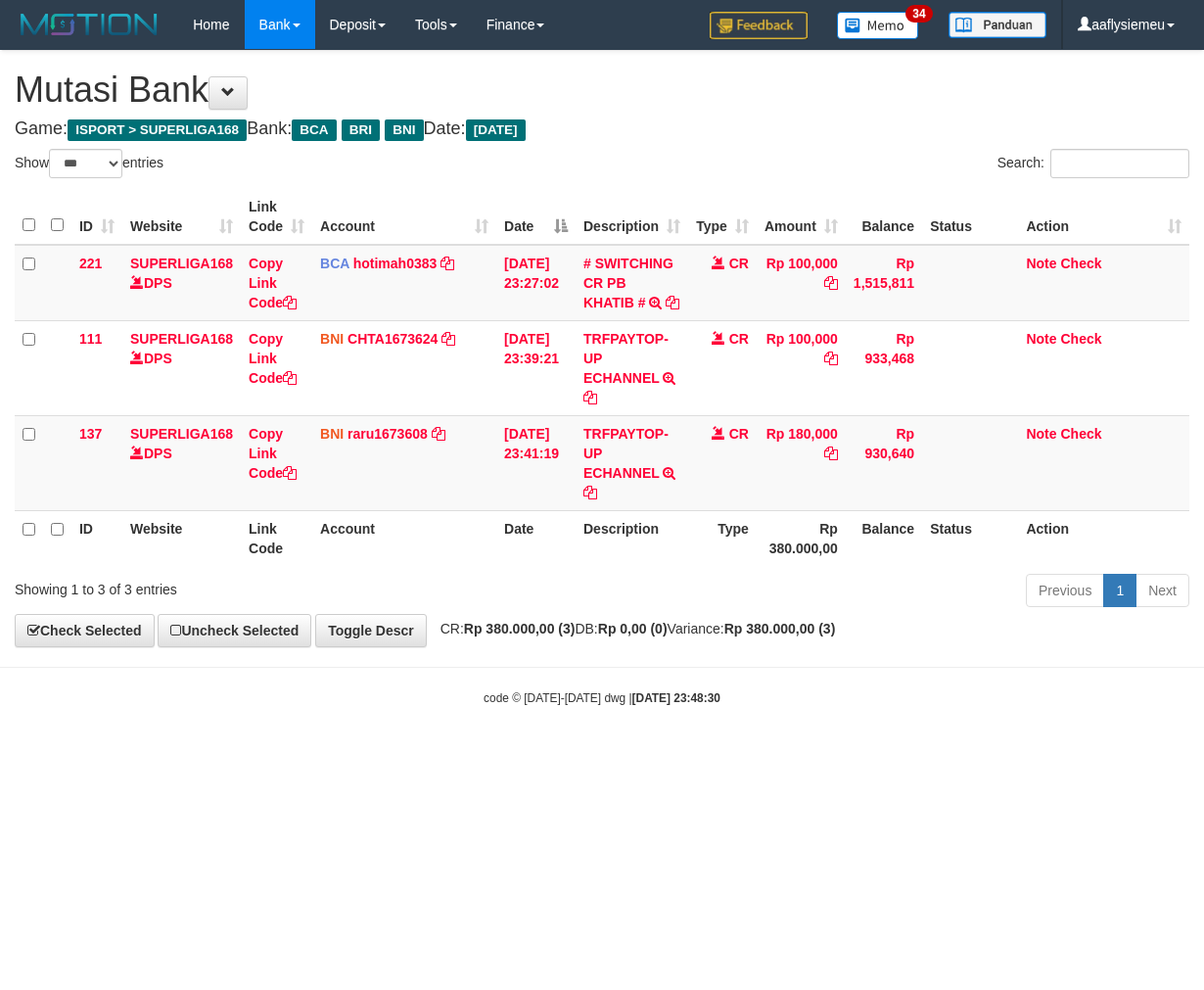 scroll, scrollTop: 0, scrollLeft: 0, axis: both 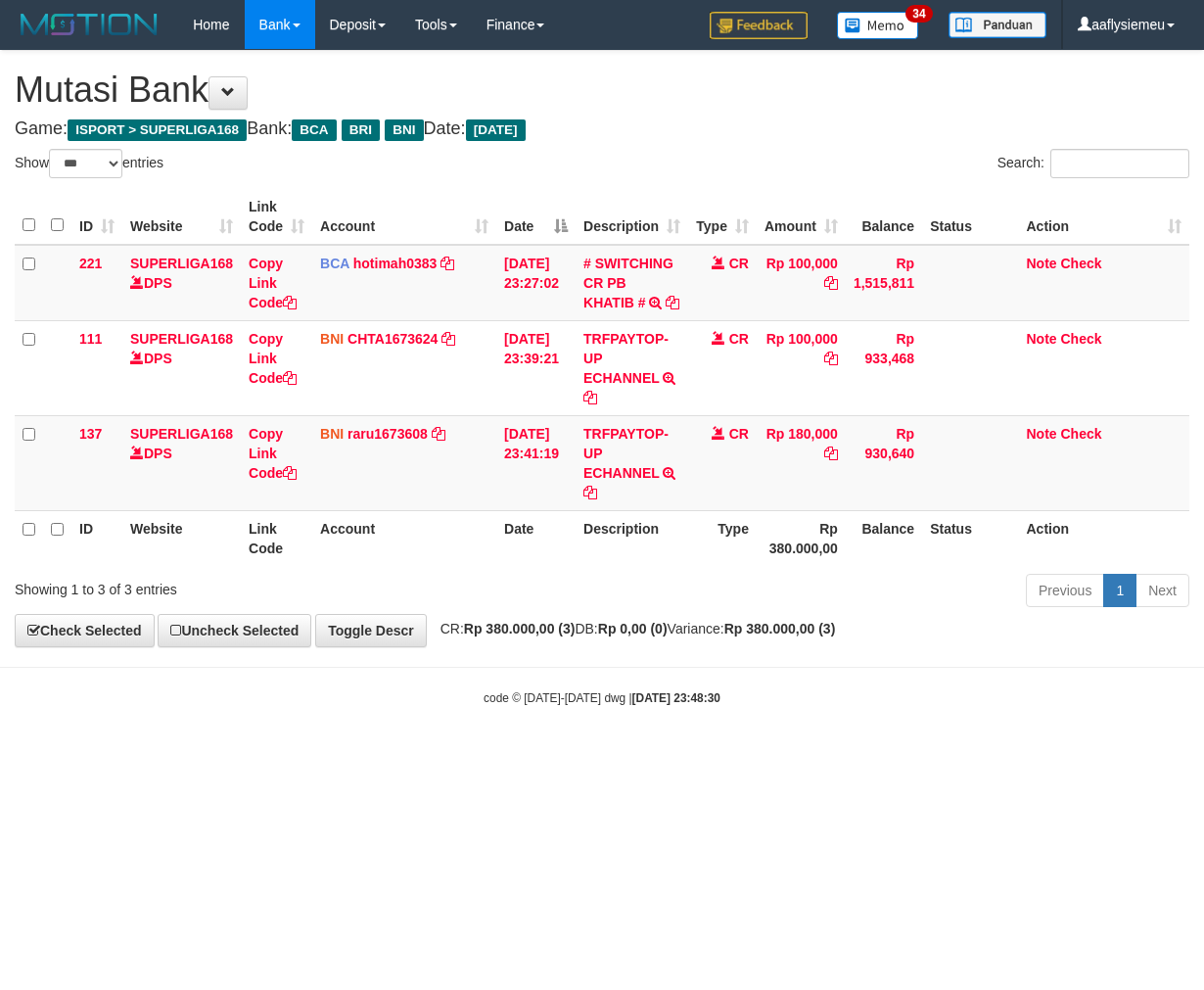 select on "***" 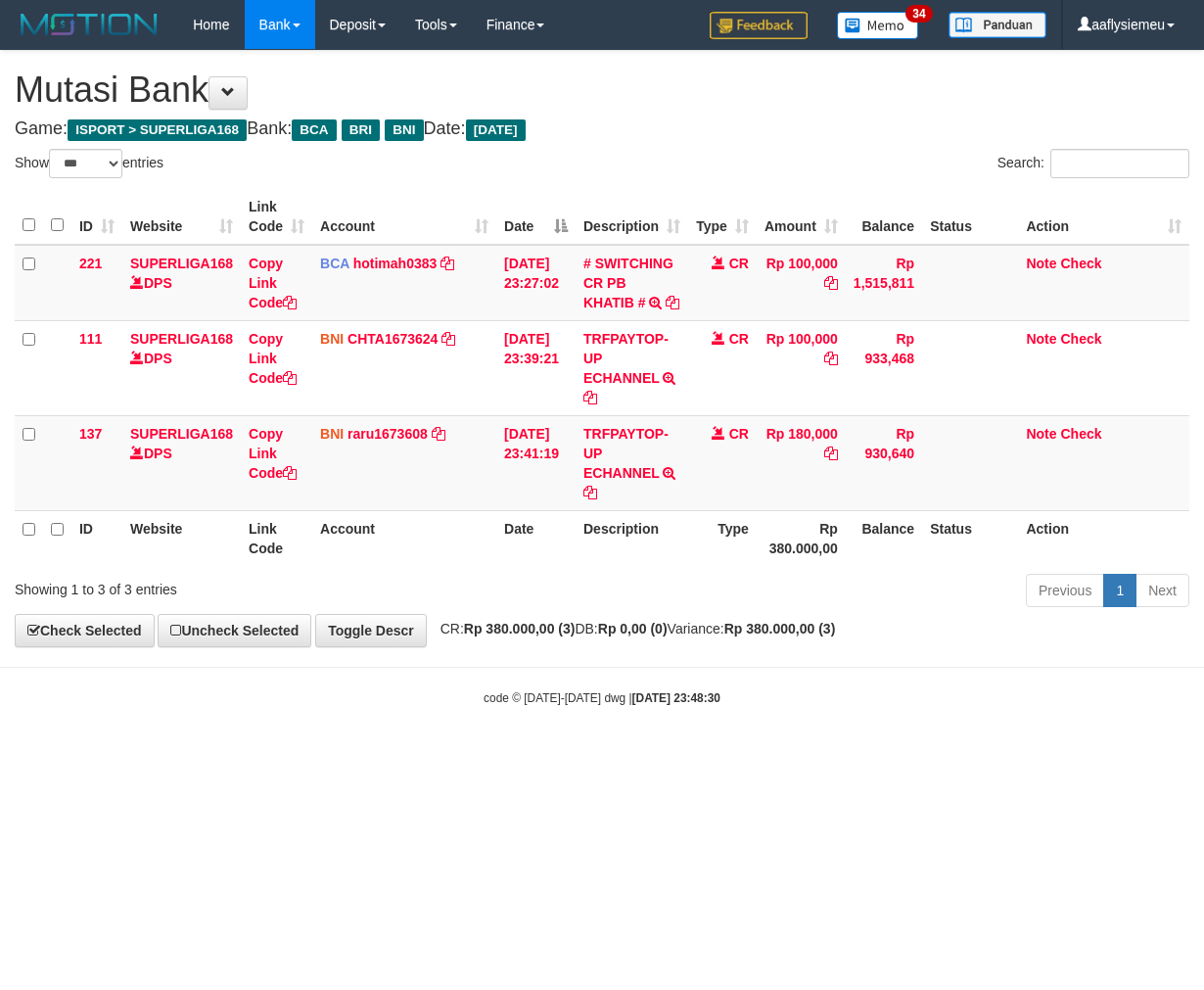 click on "Toggle navigation
Home
Bank
Account List
Load
By Website
Group
[ISPORT]													SUPERLIGA168
By Load Group (DPS)
34" at bounding box center (602, 378) 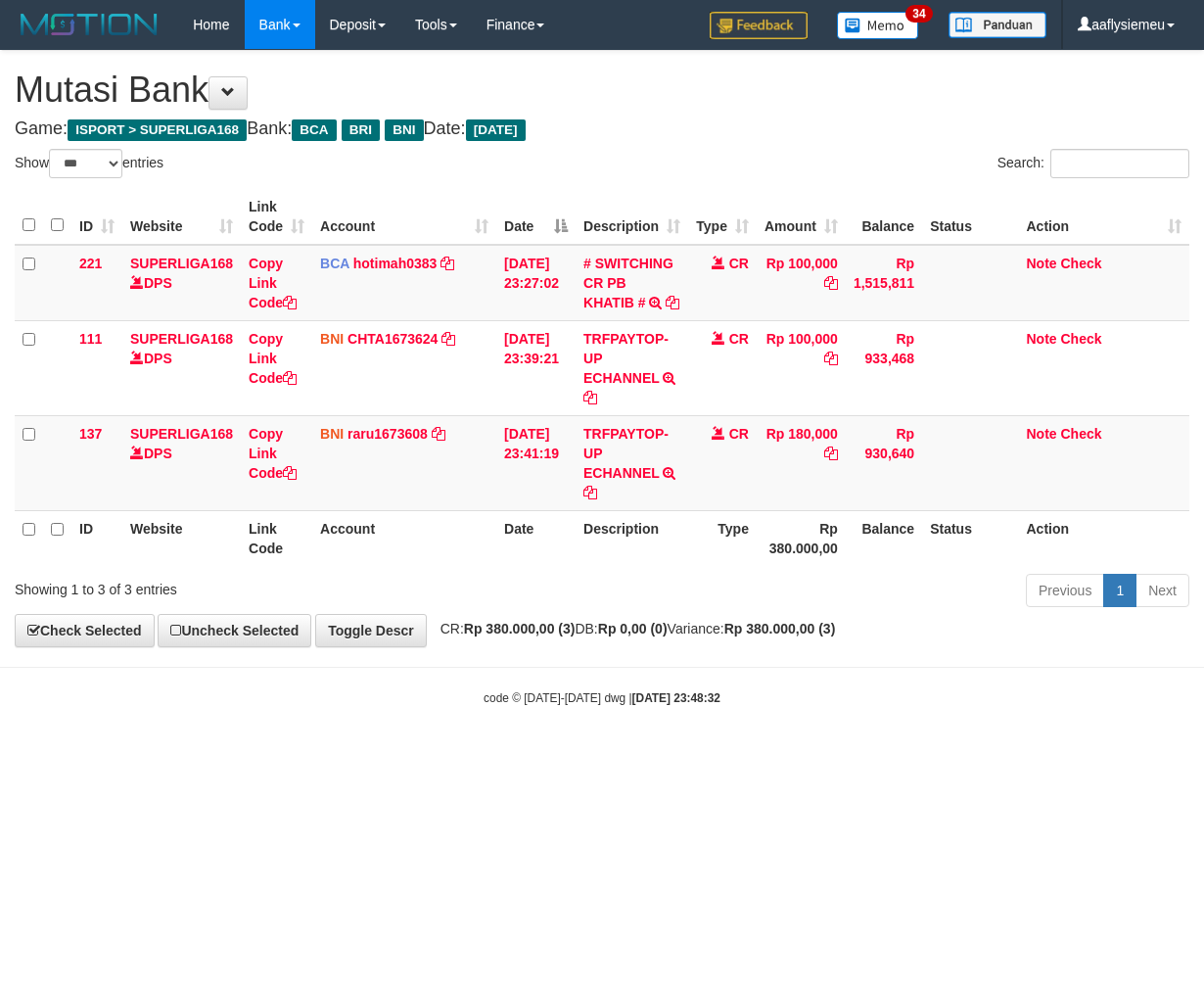 select on "***" 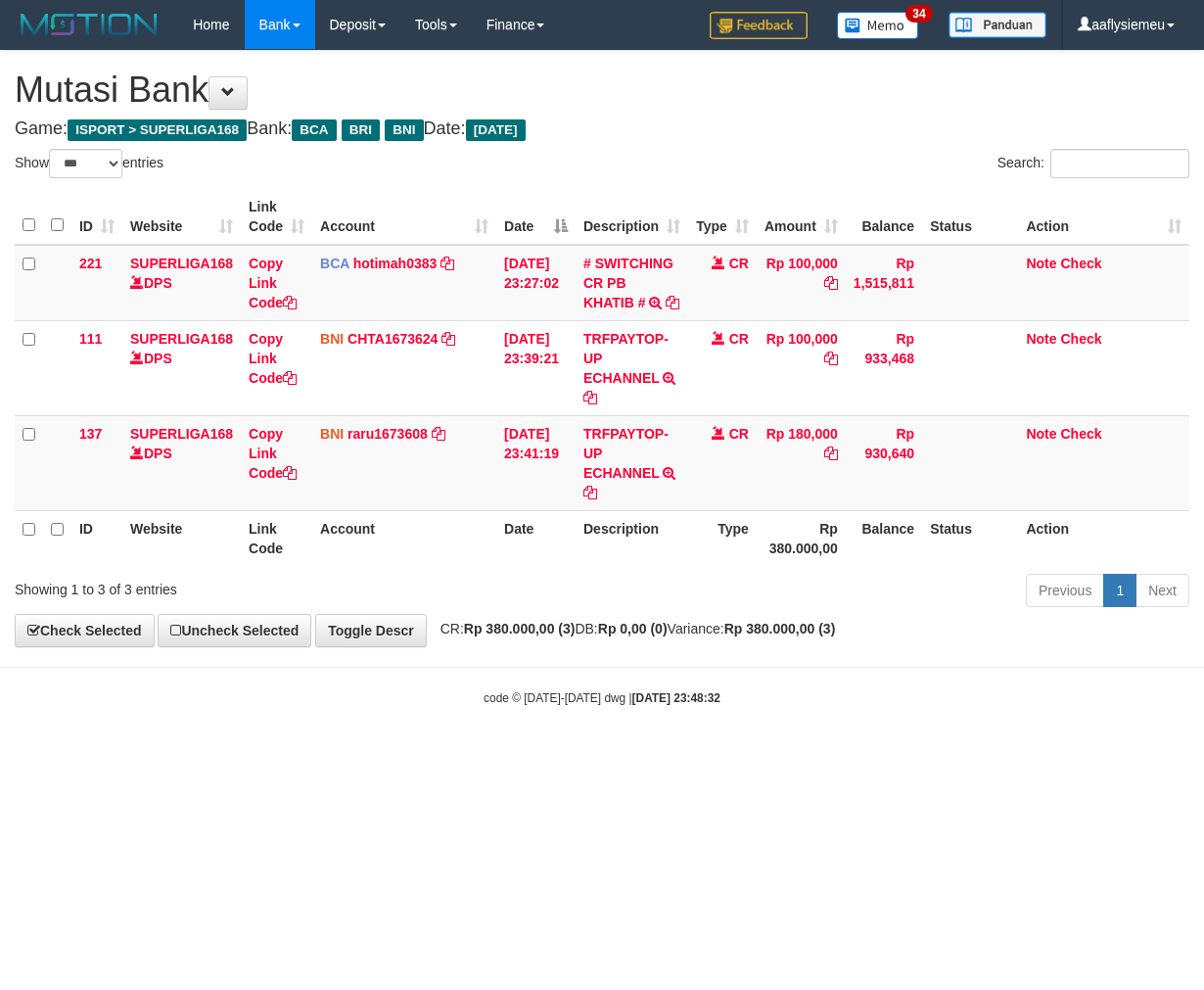 scroll, scrollTop: 0, scrollLeft: 0, axis: both 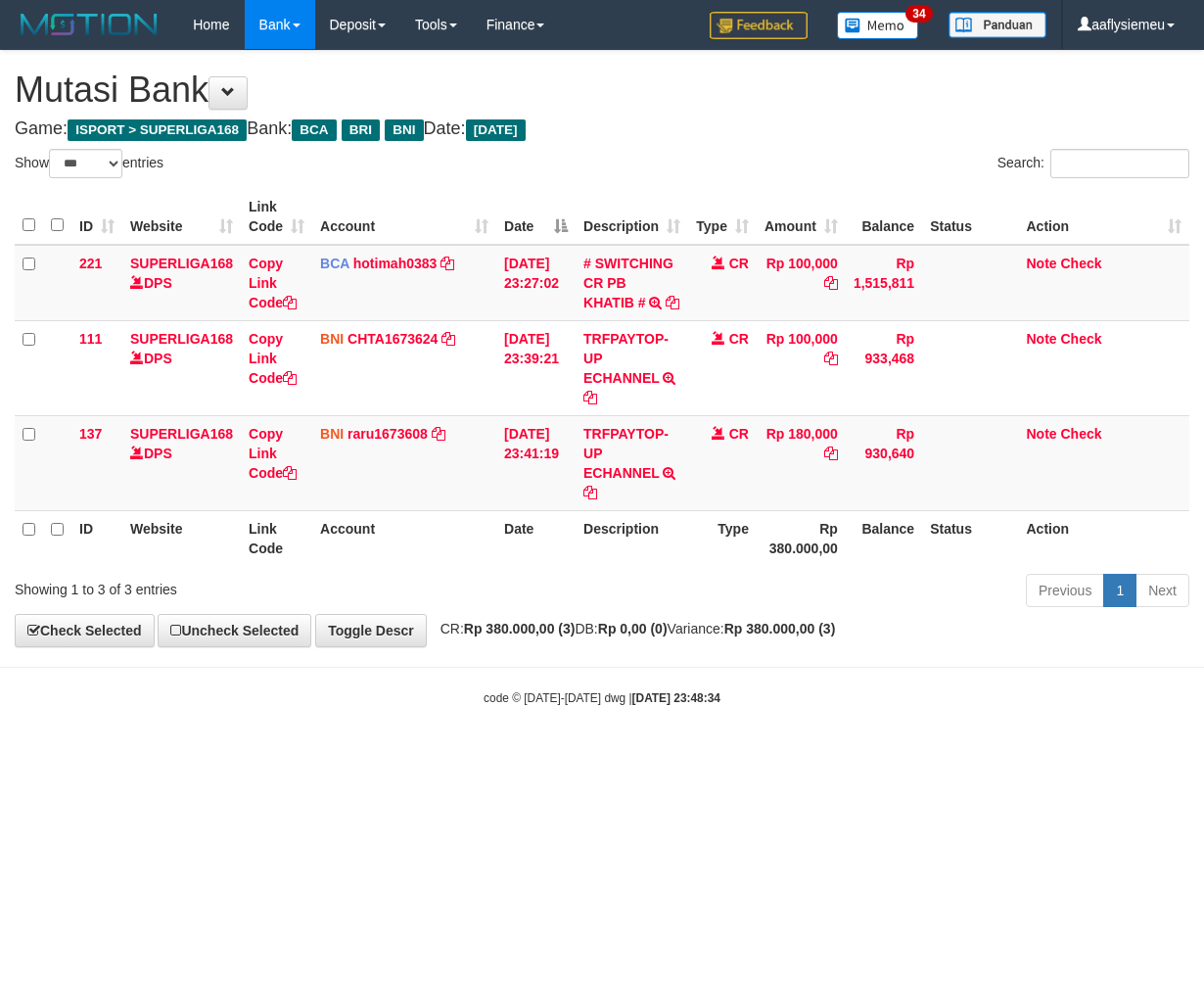 select on "***" 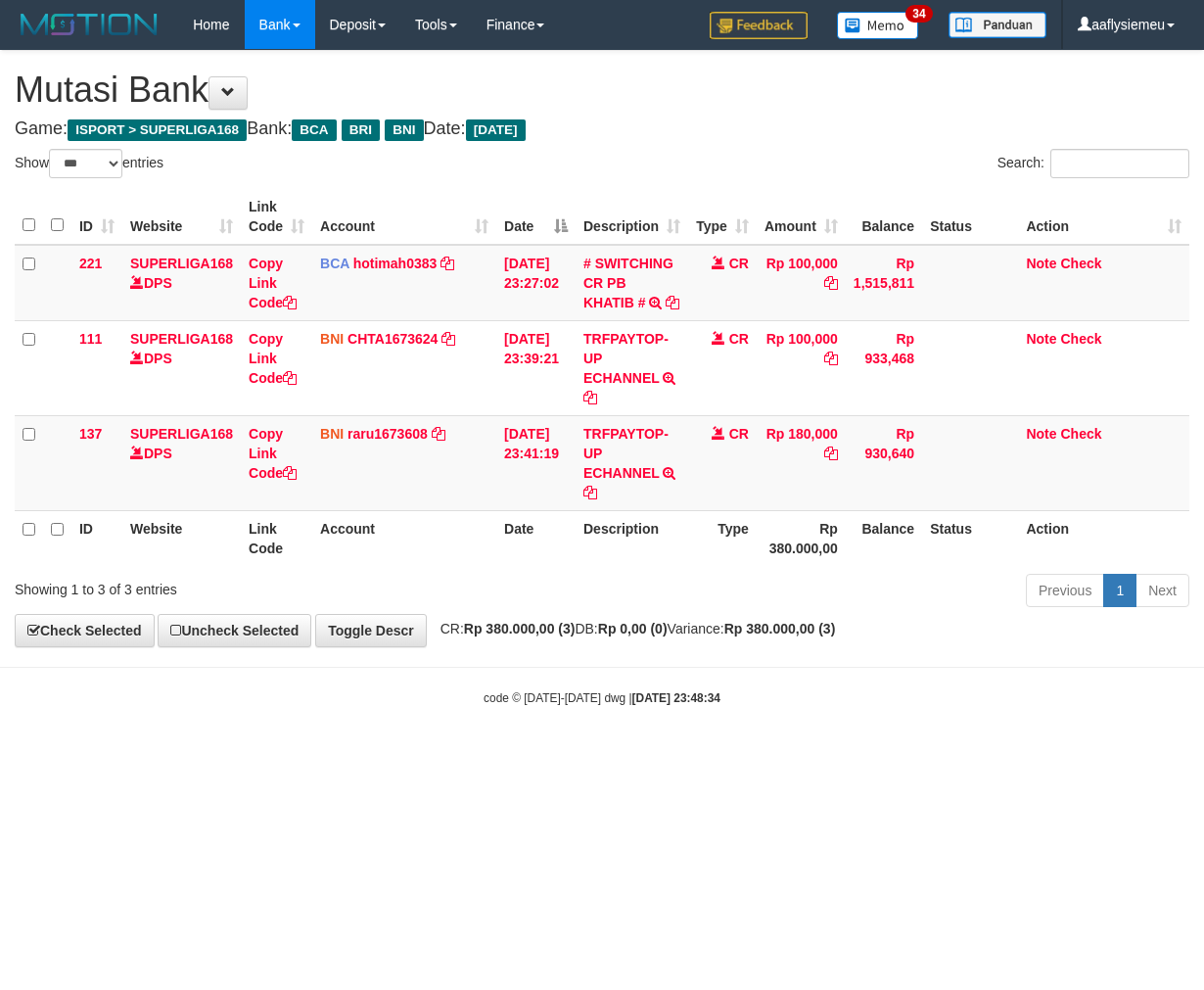 scroll, scrollTop: 0, scrollLeft: 0, axis: both 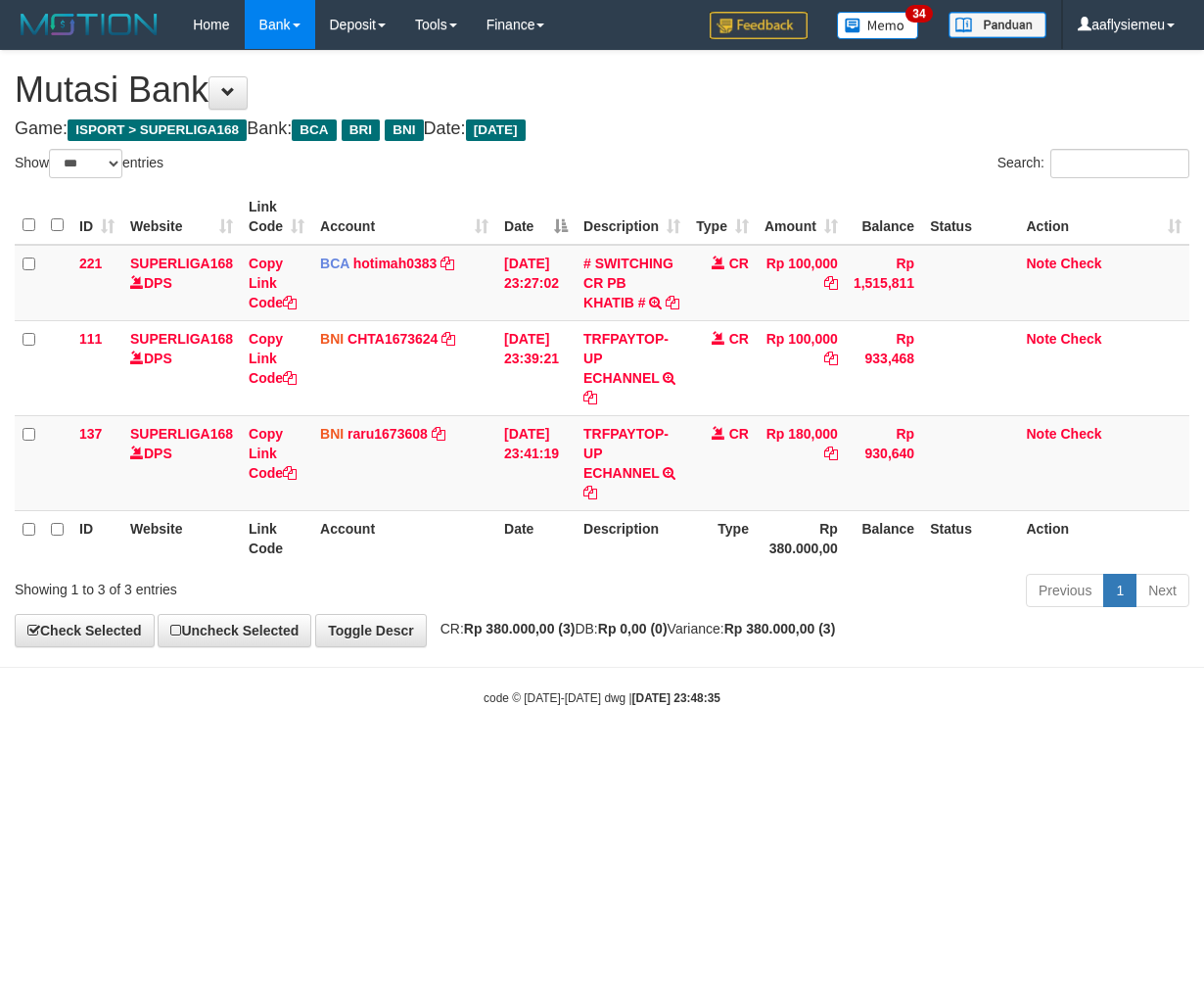 select on "***" 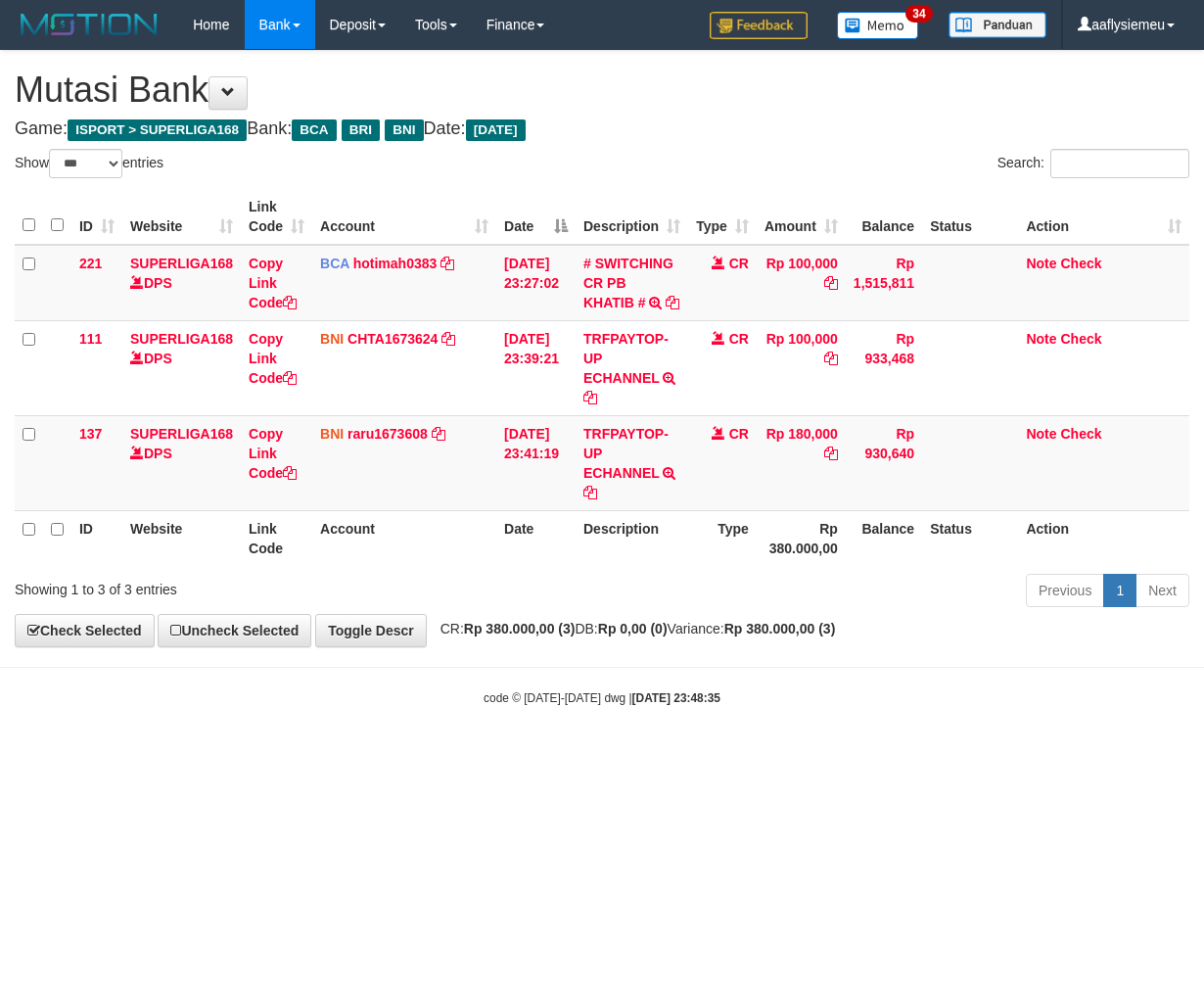 scroll, scrollTop: 0, scrollLeft: 0, axis: both 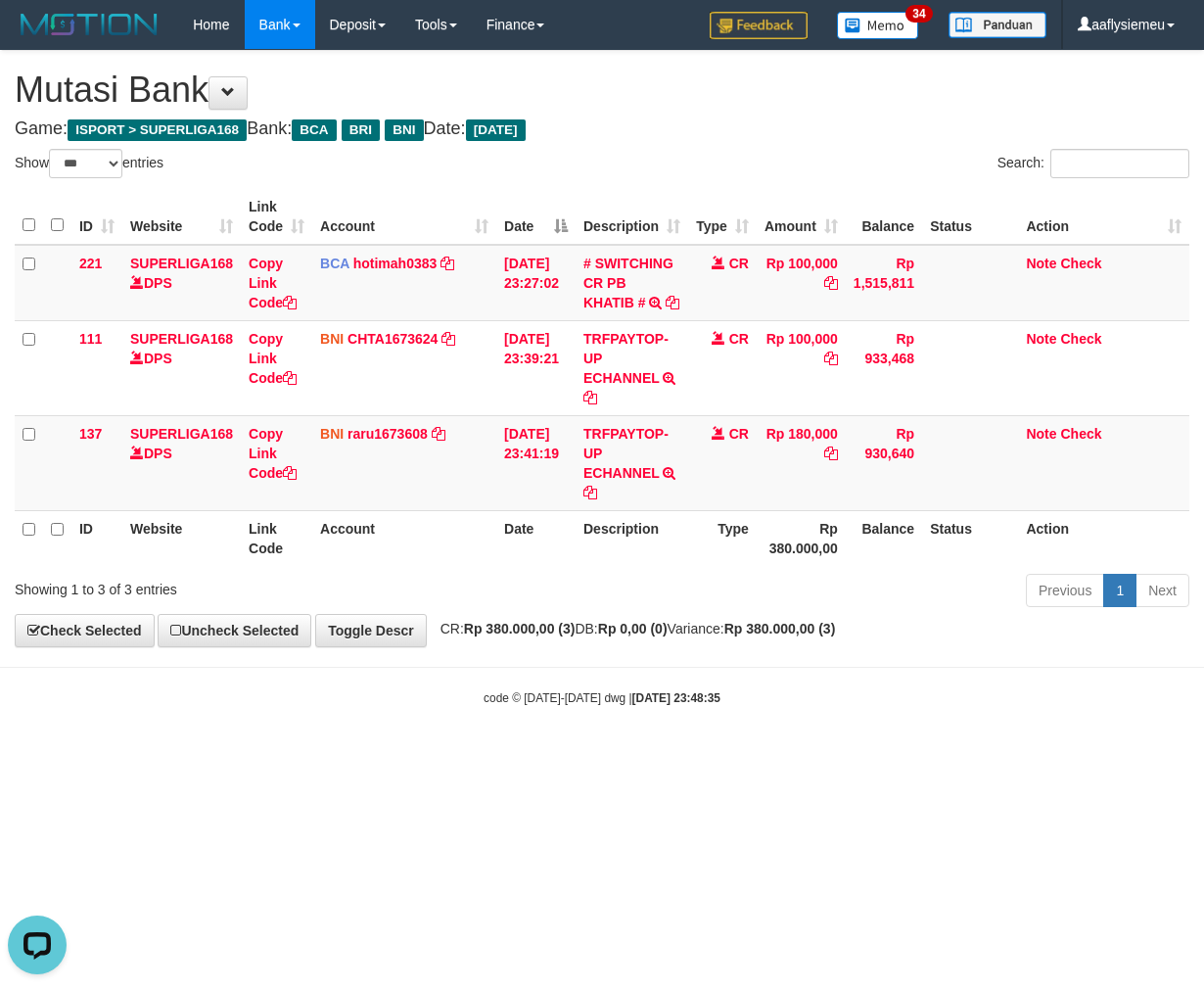 click on "Toggle navigation
Home
Bank
Account List
Load
By Website
Group
[ISPORT]													SUPERLIGA168
By Load Group (DPS)" at bounding box center (602, 378) 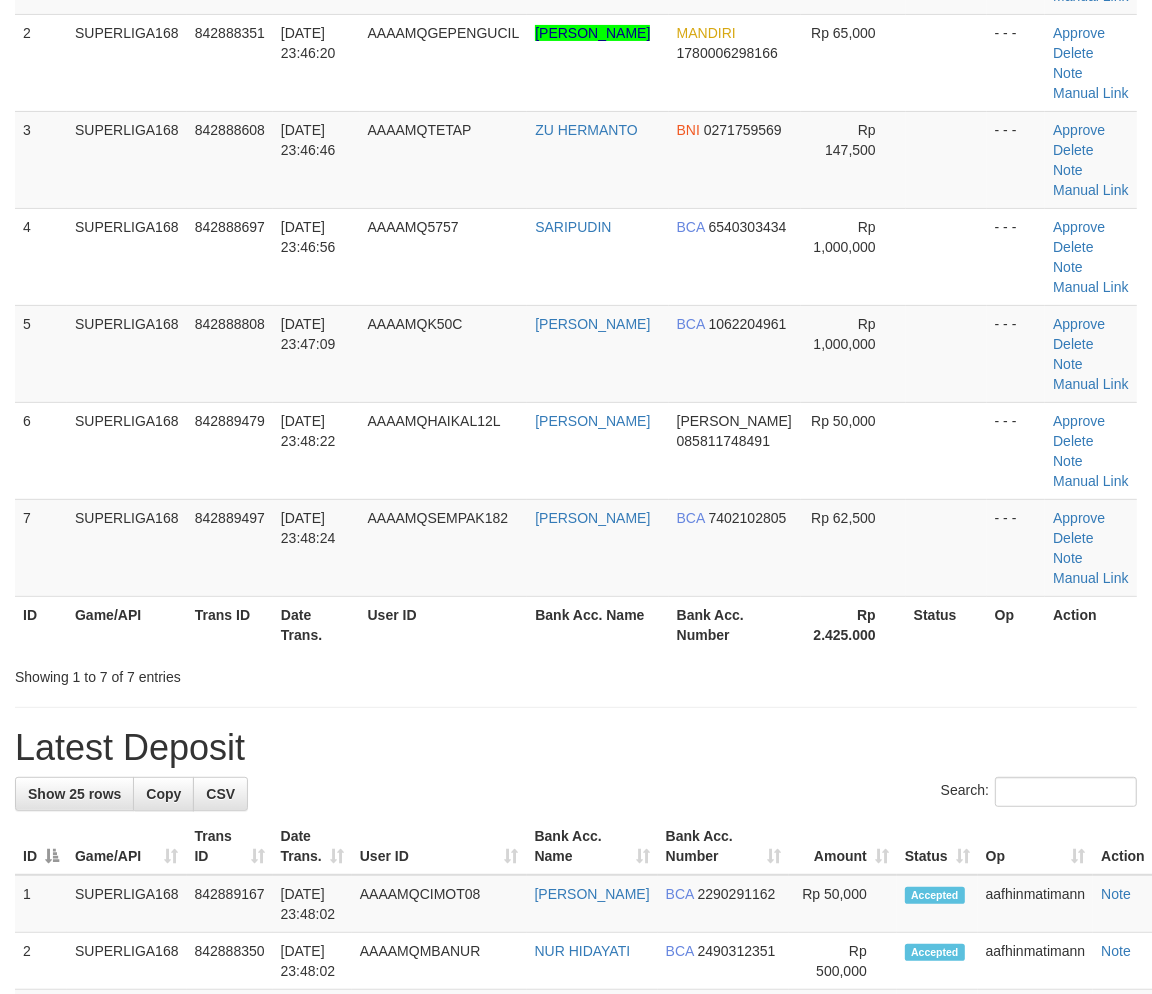 scroll, scrollTop: 161, scrollLeft: 0, axis: vertical 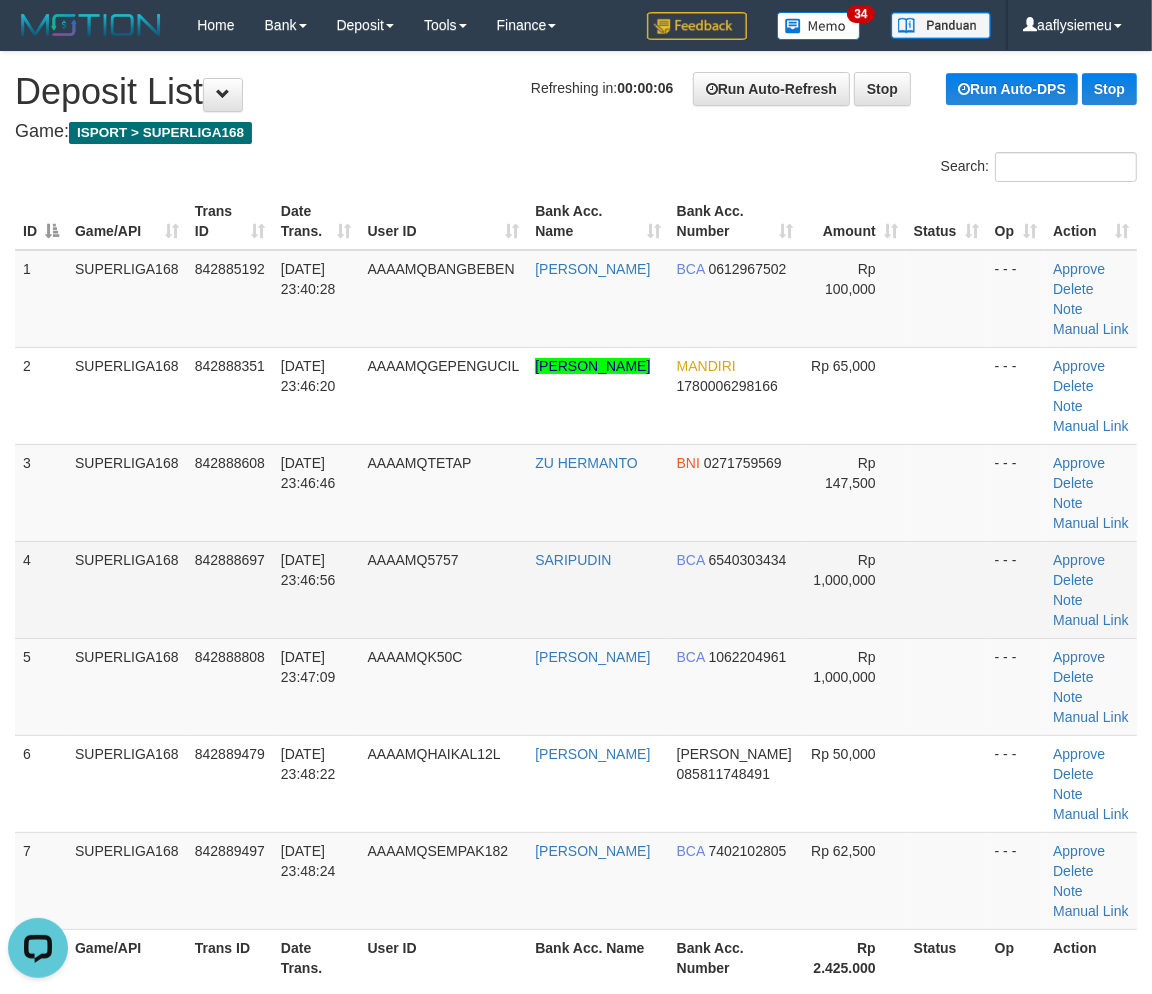 click on "SUPERLIGA168" at bounding box center (127, 589) 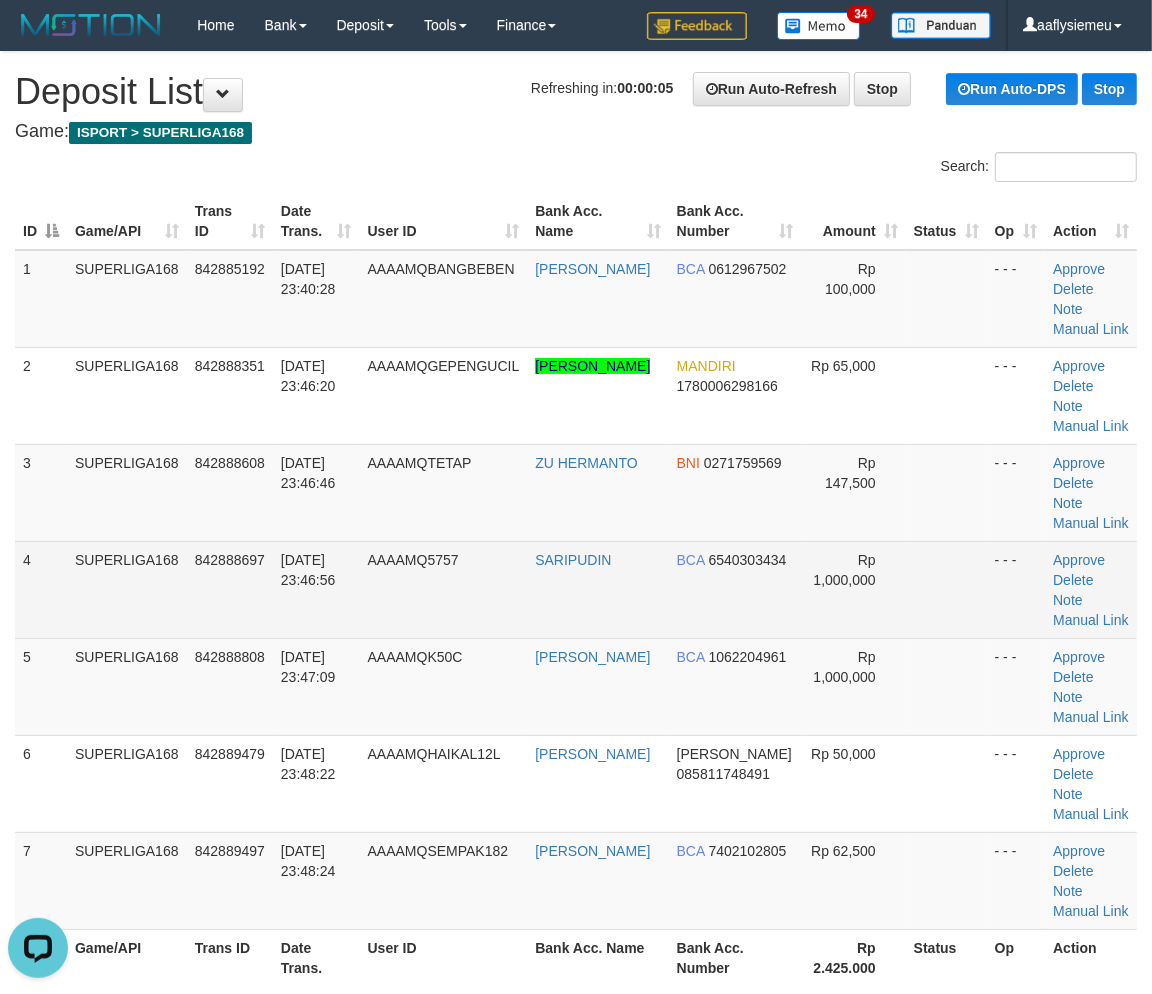 click on "842888697" at bounding box center [230, 589] 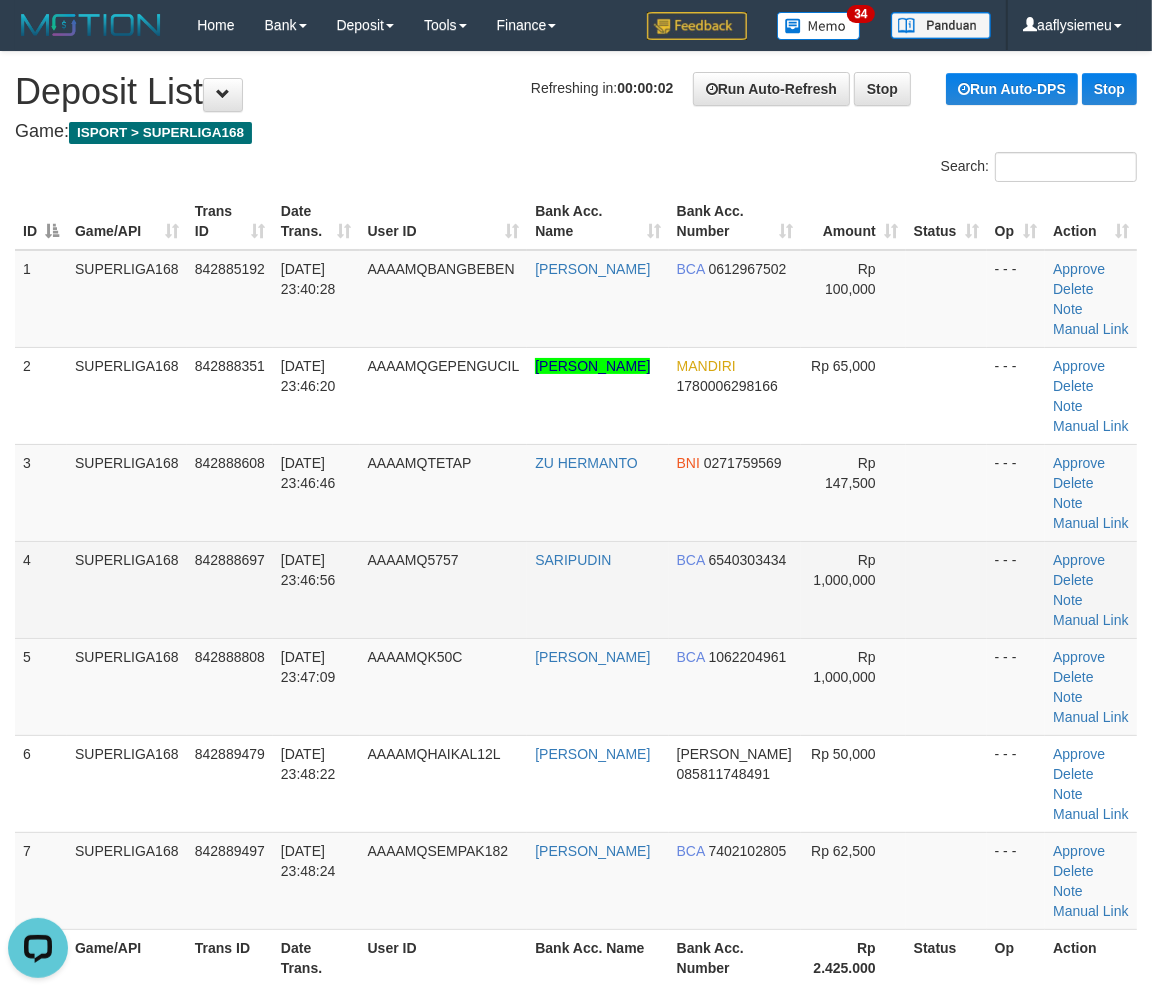 click on "11/07/2025 23:46:56" at bounding box center [308, 570] 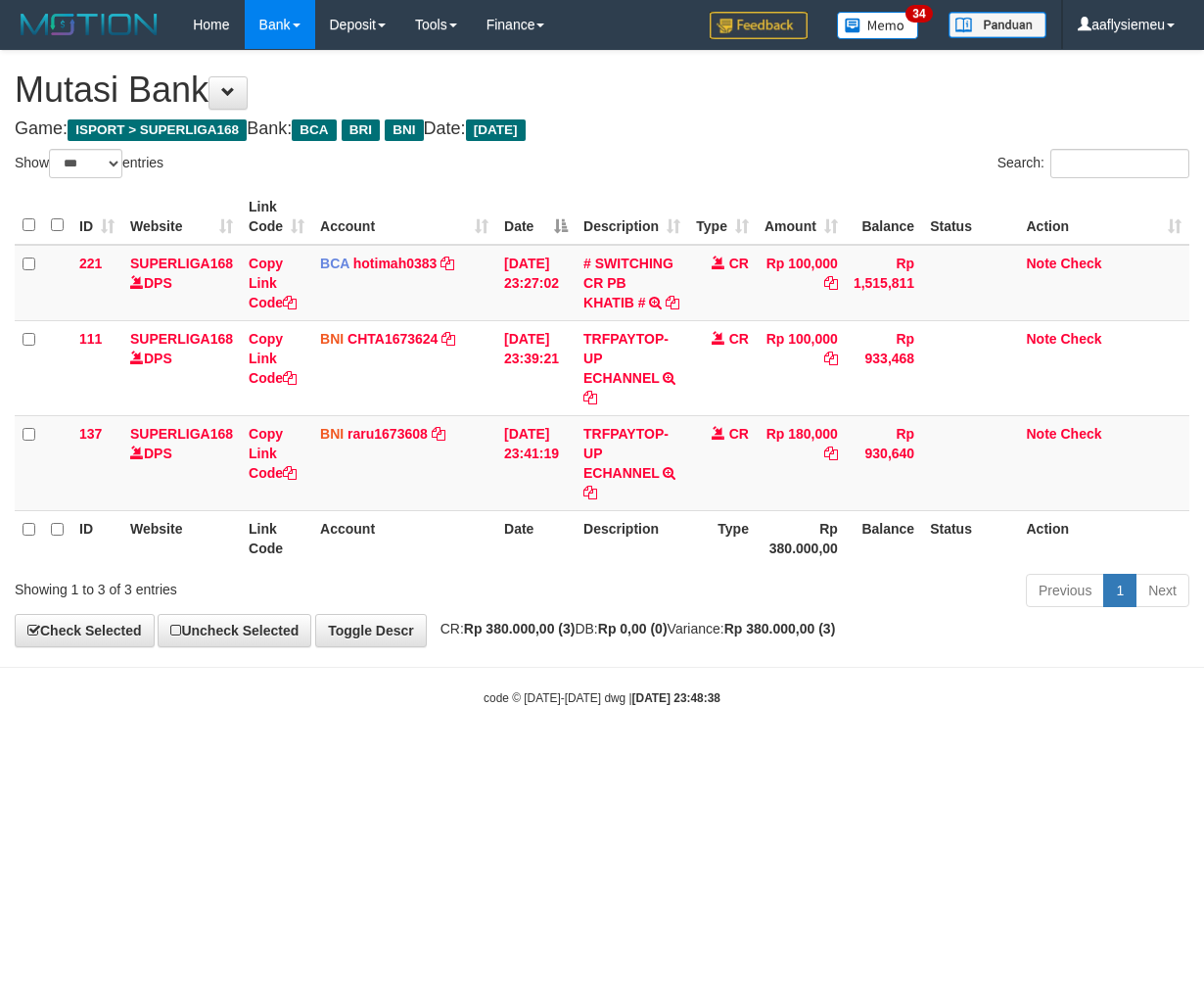 select on "***" 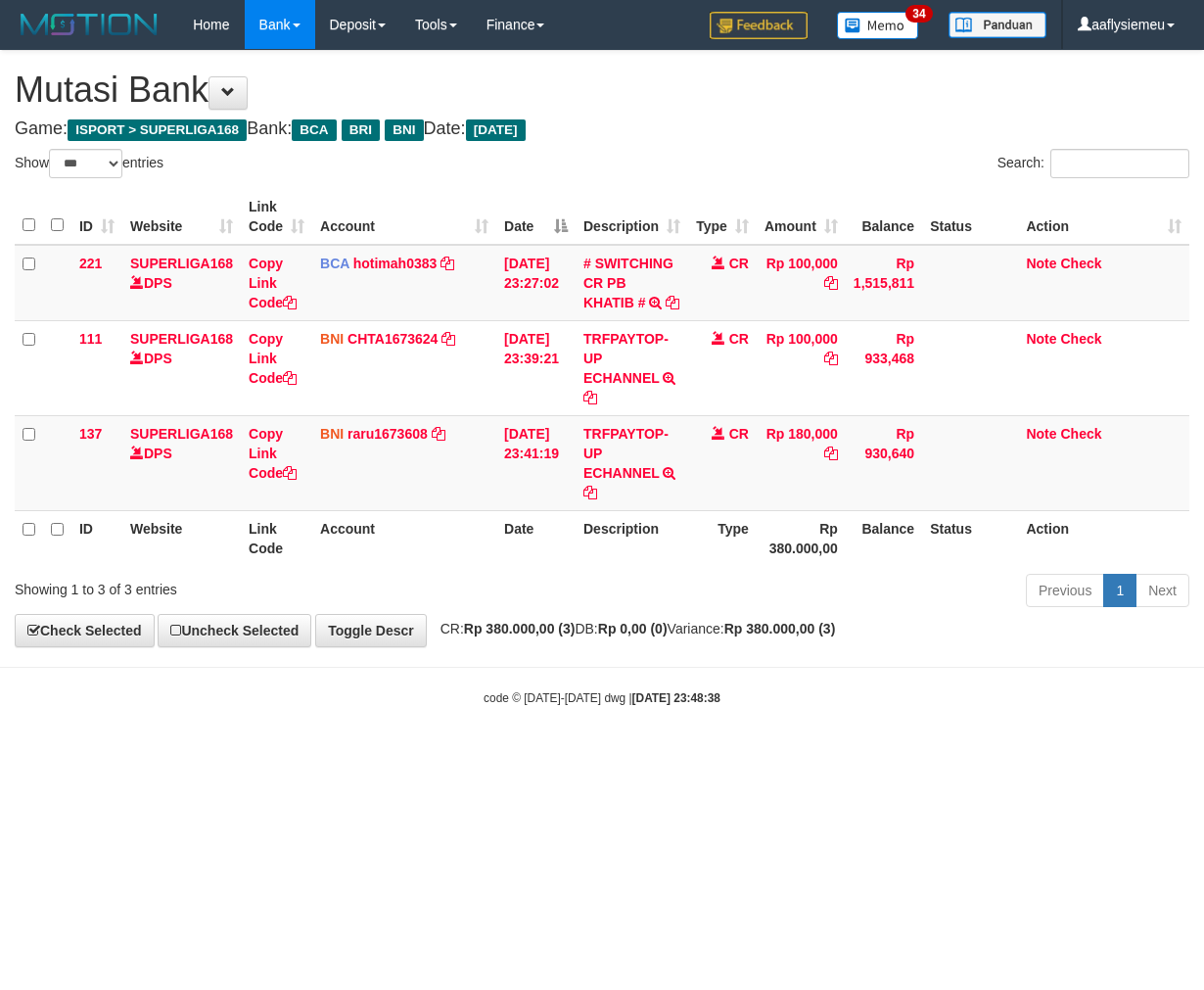 scroll, scrollTop: 0, scrollLeft: 0, axis: both 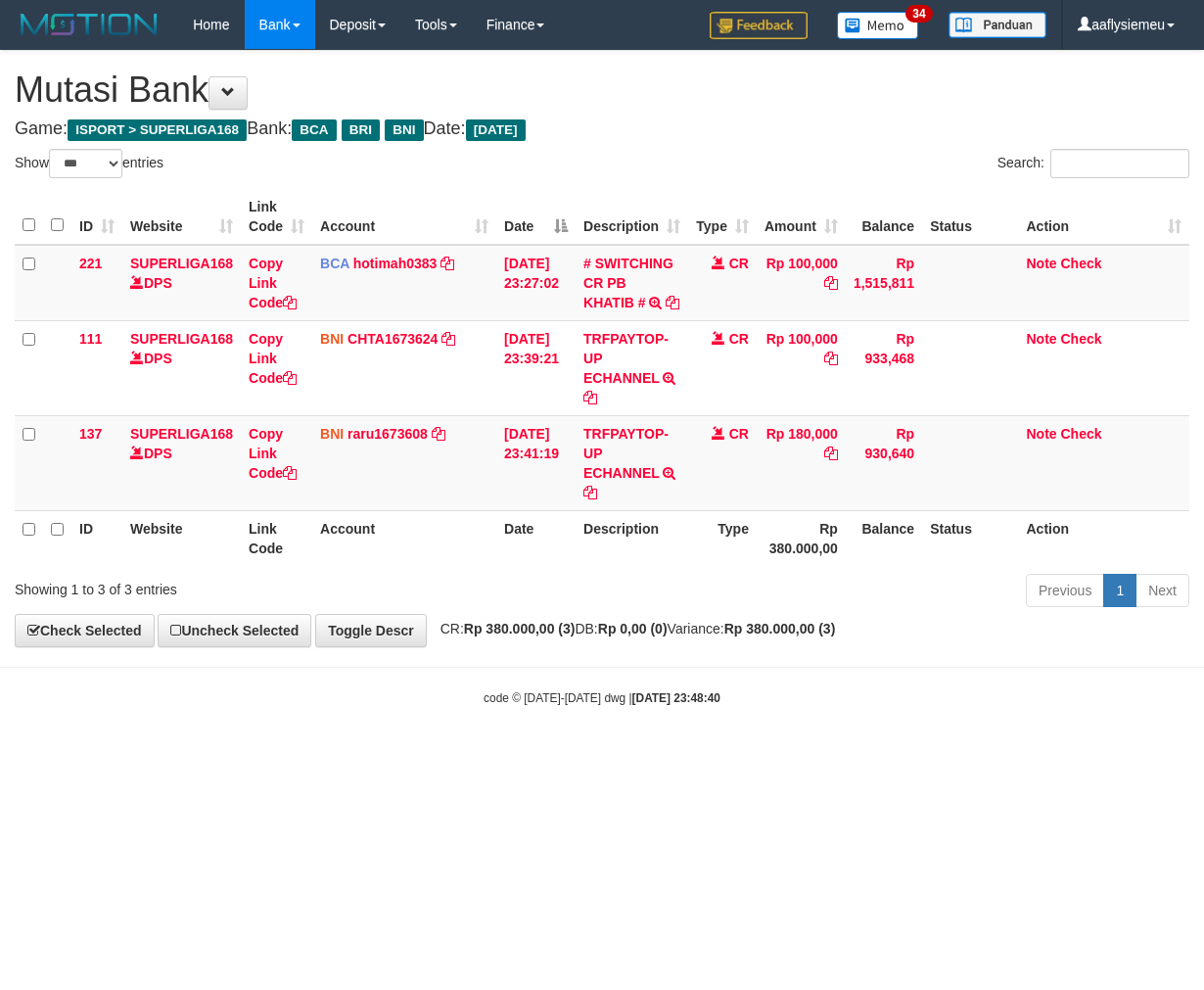 select on "***" 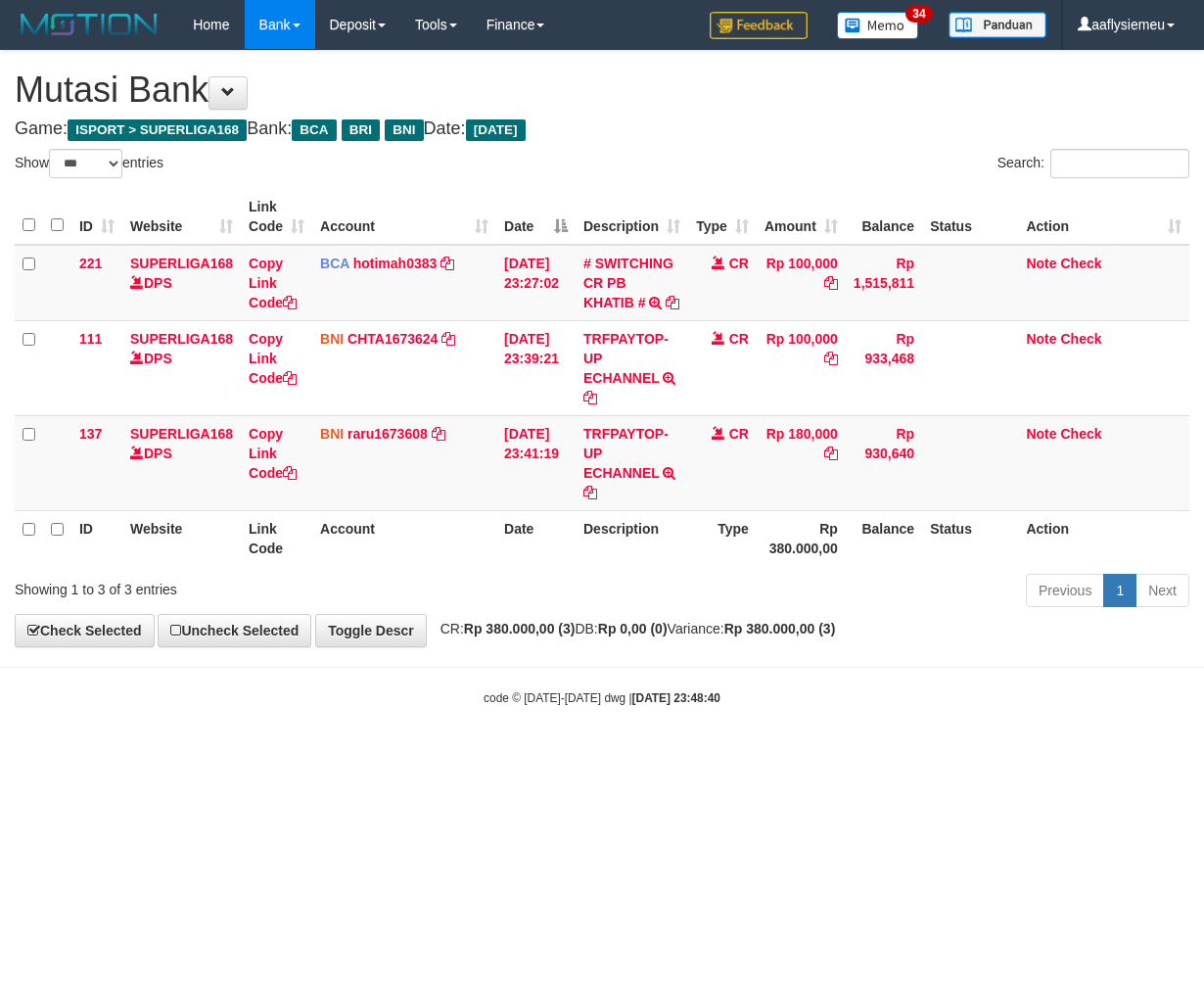 scroll, scrollTop: 0, scrollLeft: 0, axis: both 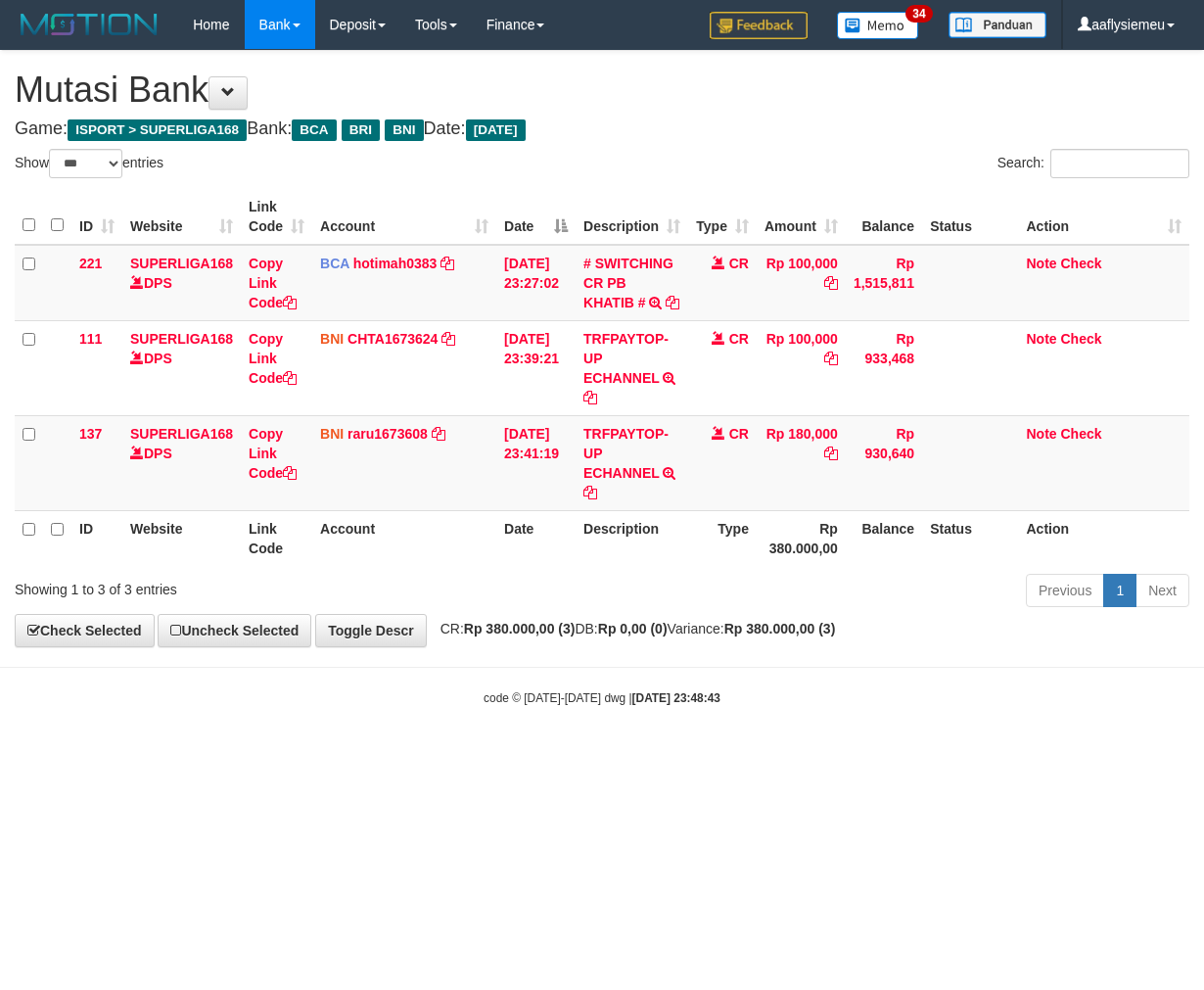 select on "***" 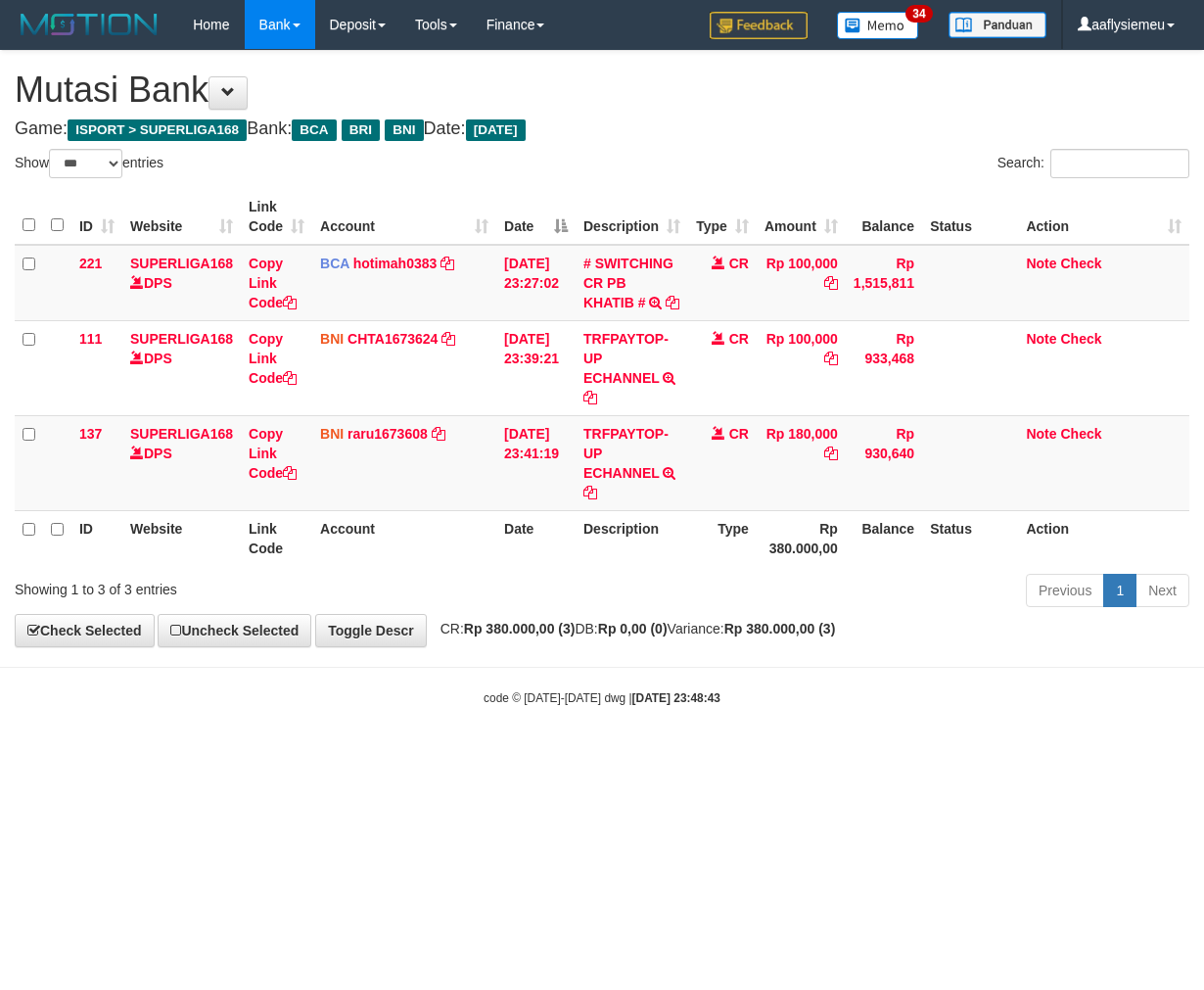 scroll, scrollTop: 0, scrollLeft: 0, axis: both 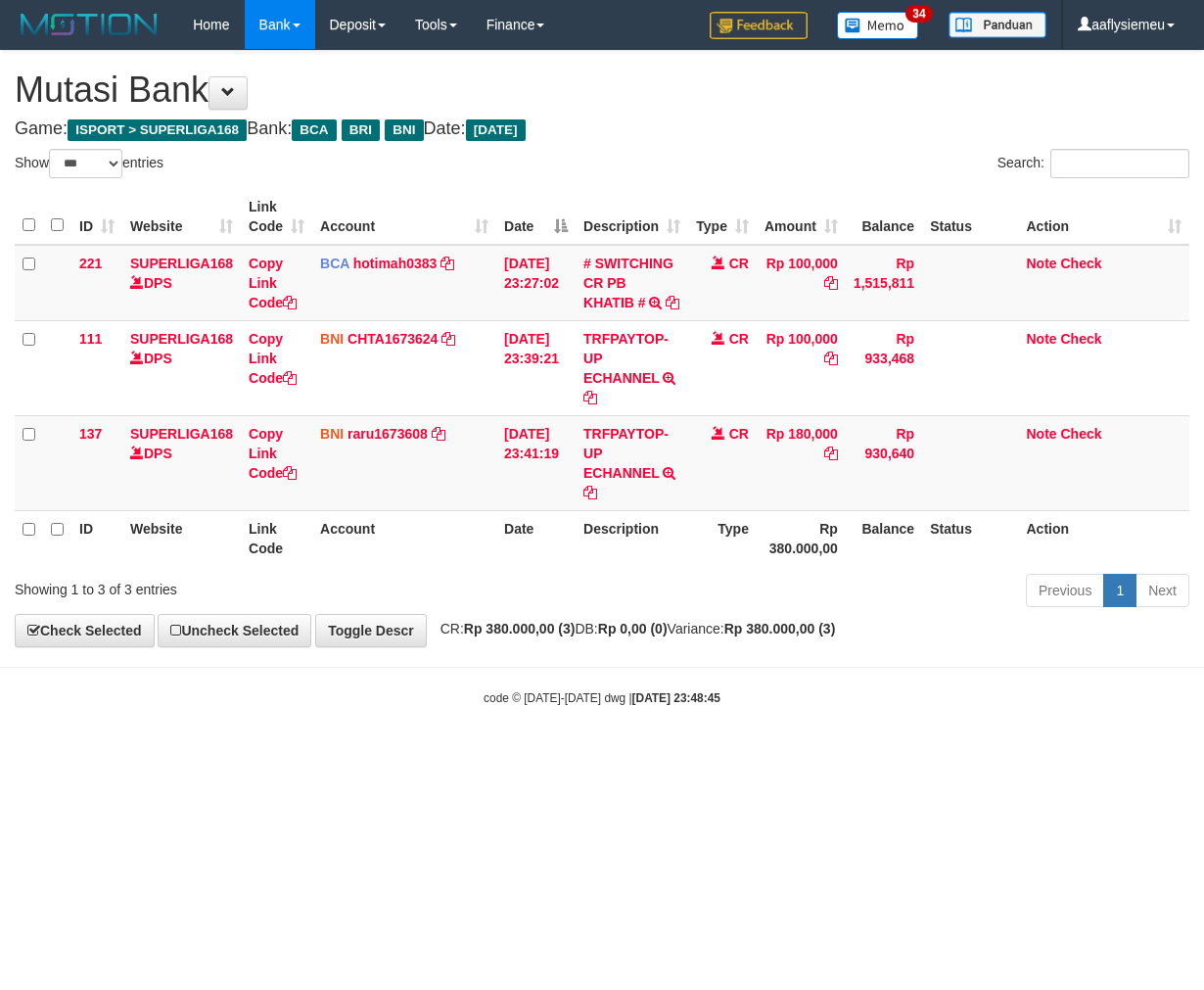 select on "***" 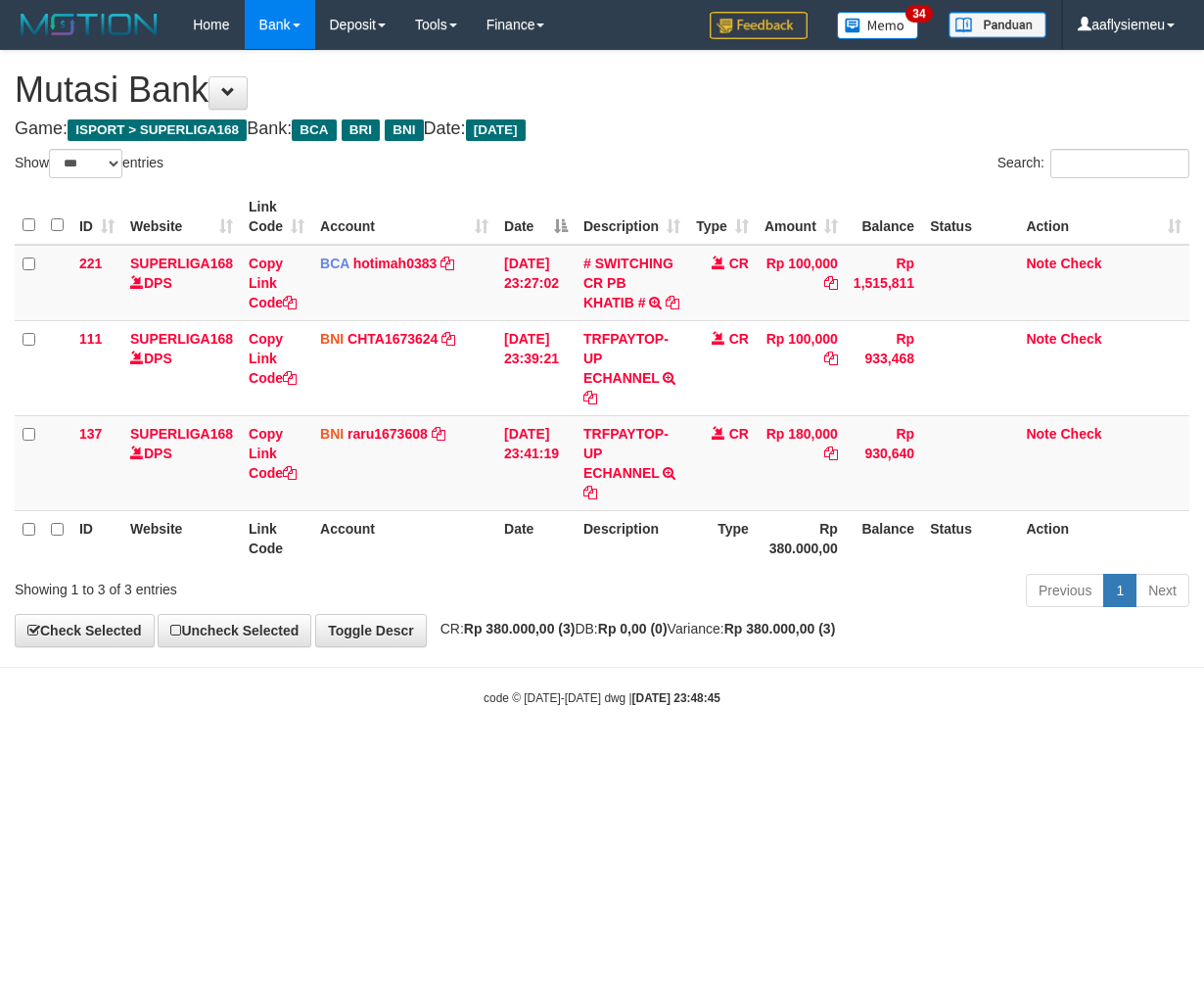scroll, scrollTop: 0, scrollLeft: 0, axis: both 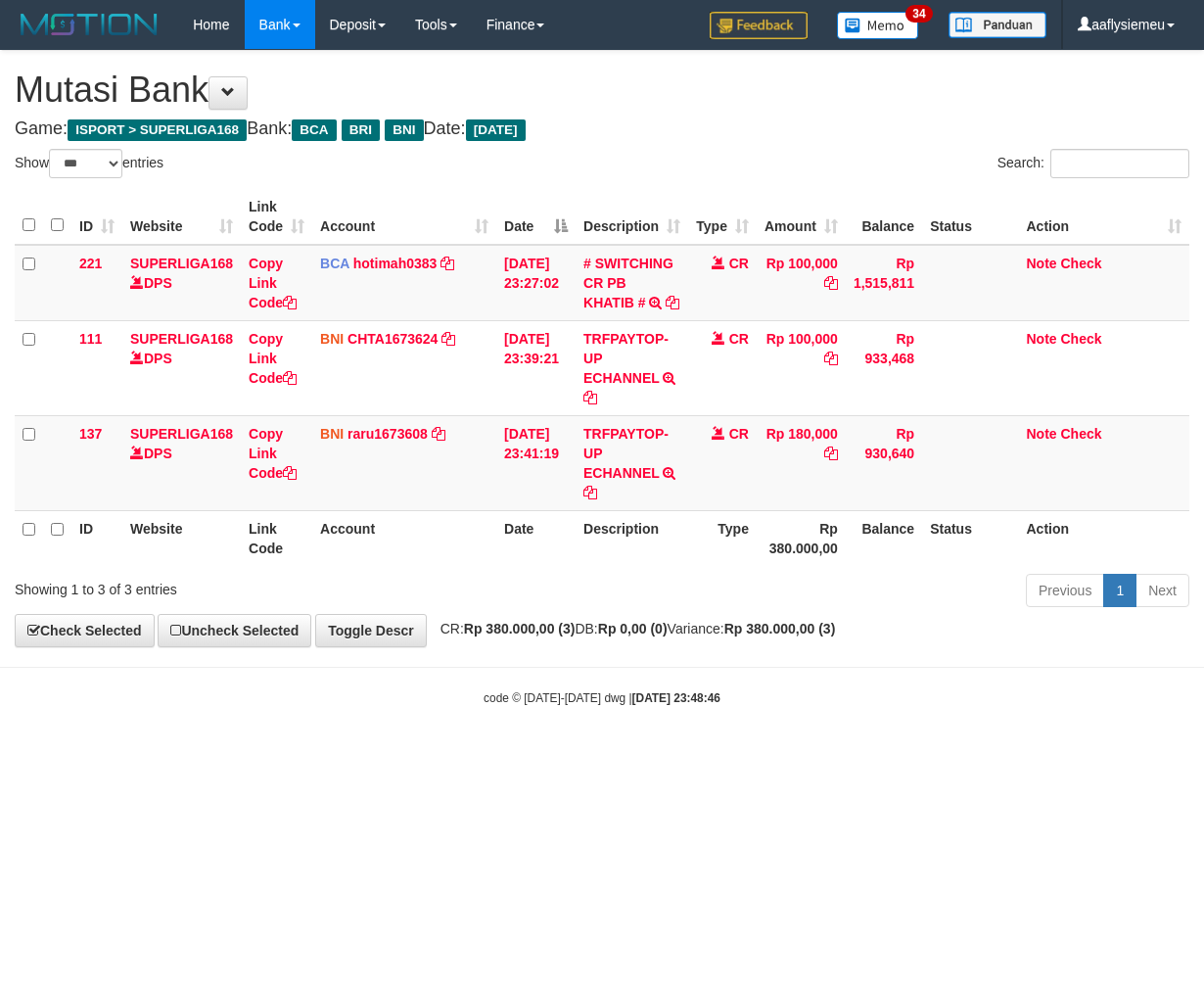 select on "***" 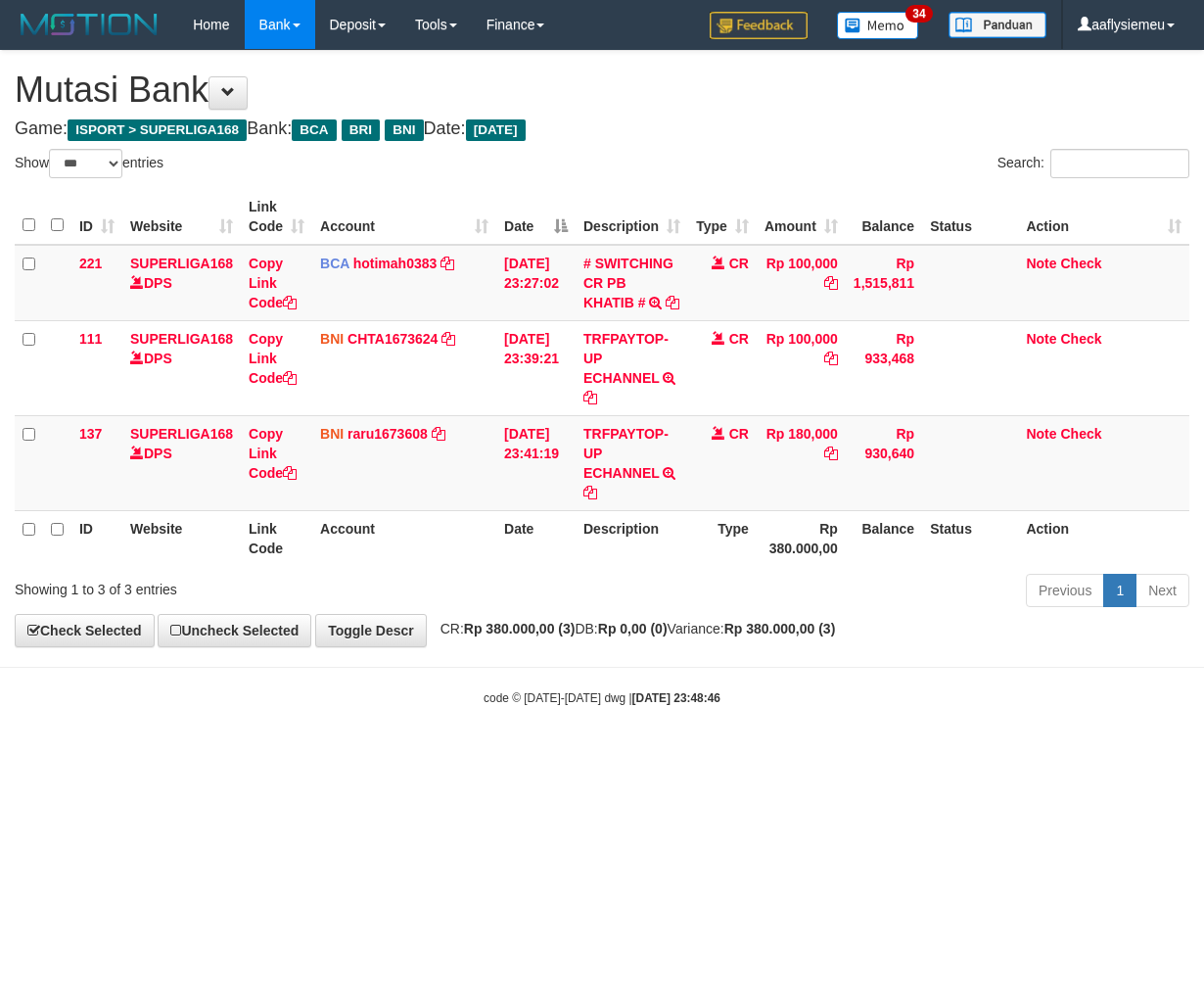 scroll, scrollTop: 0, scrollLeft: 0, axis: both 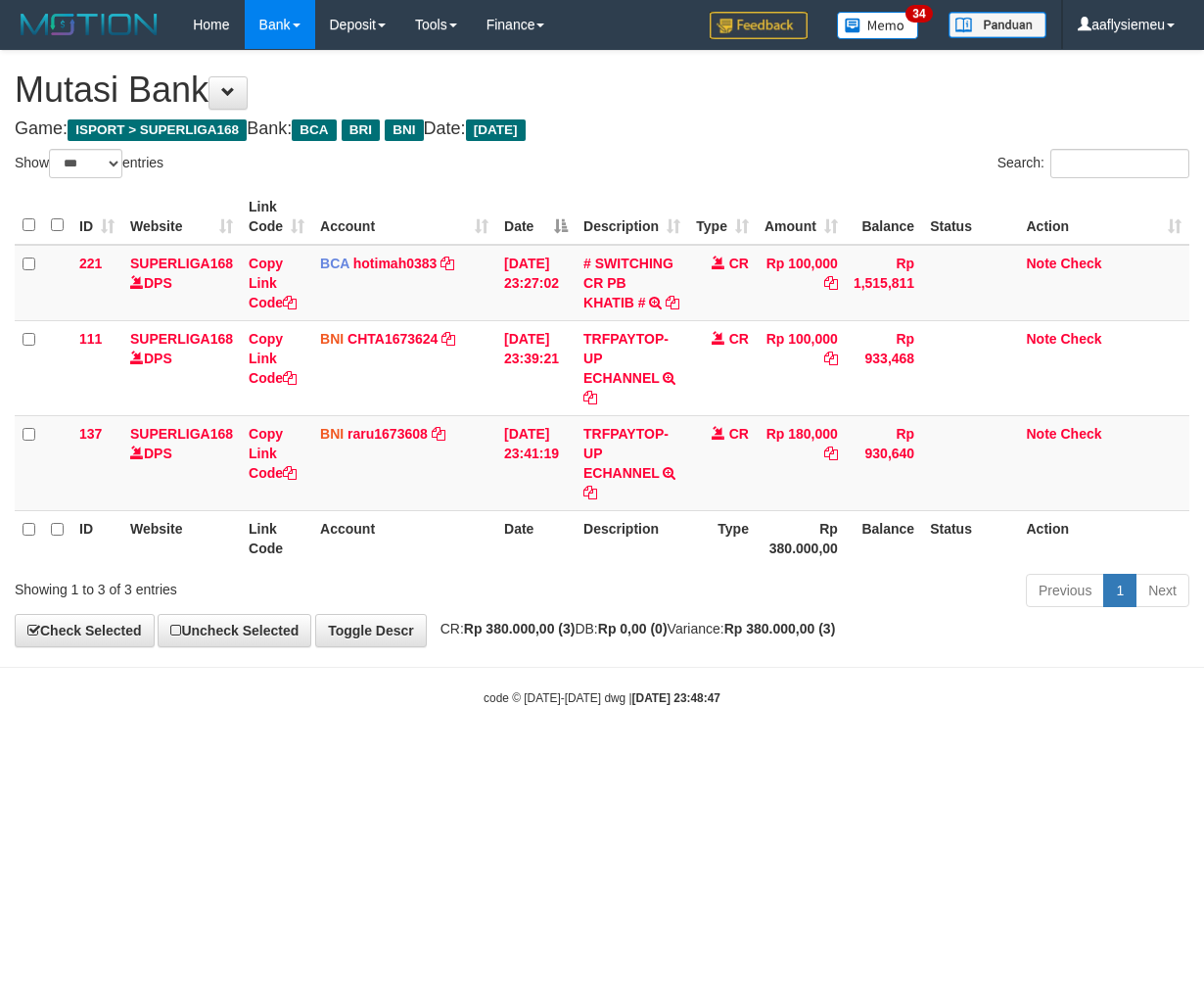 select on "***" 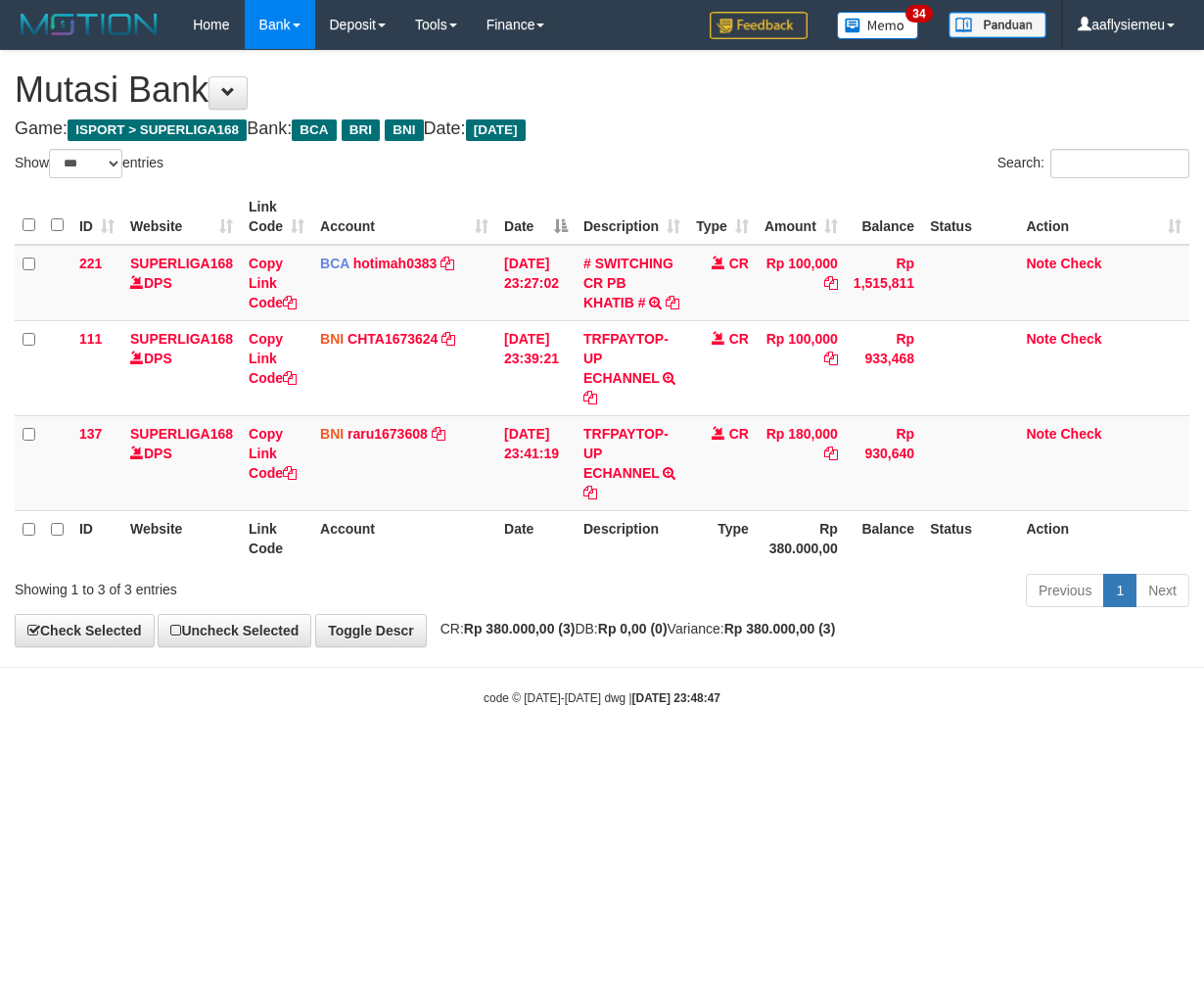 scroll, scrollTop: 0, scrollLeft: 0, axis: both 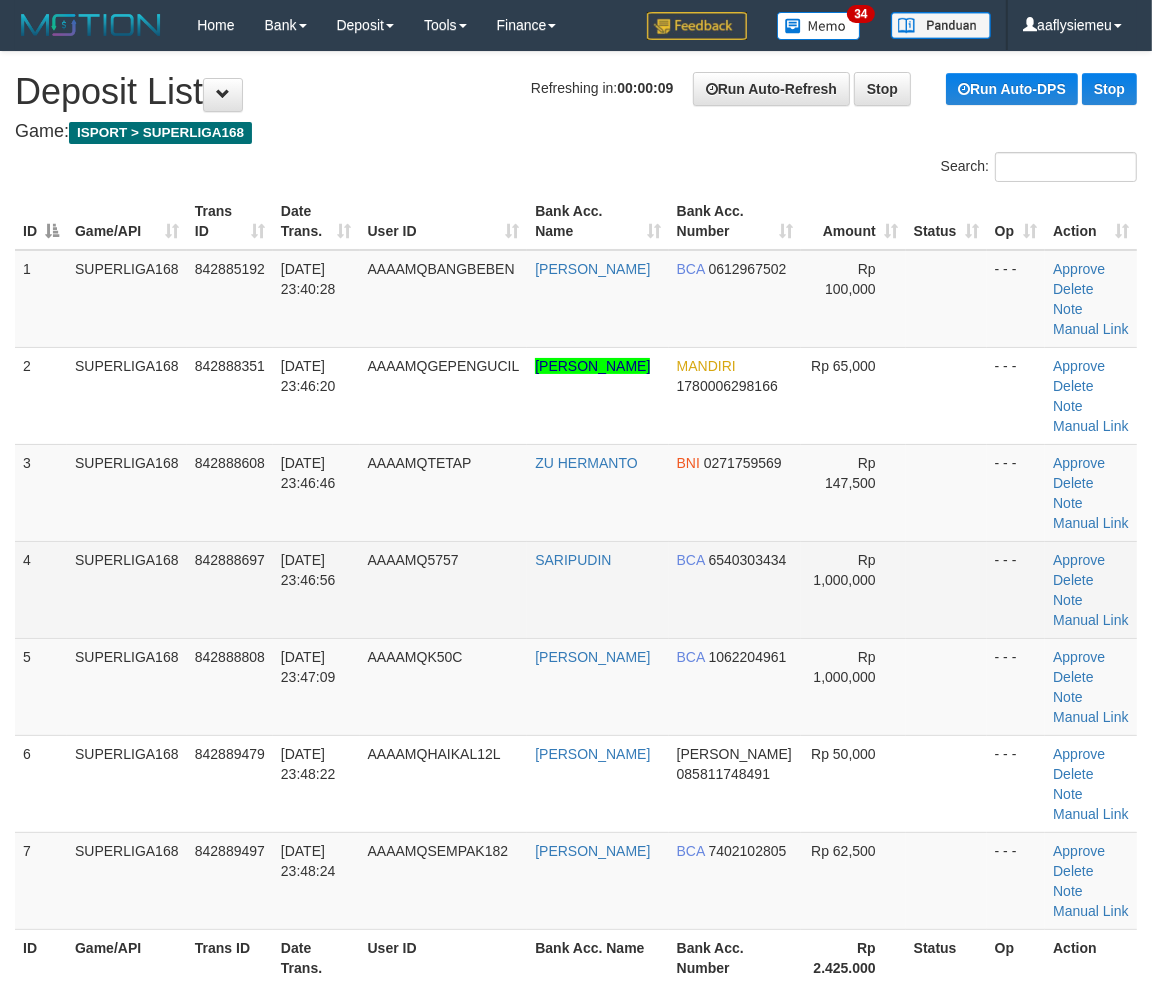 click on "11/07/2025 23:46:56" at bounding box center [316, 589] 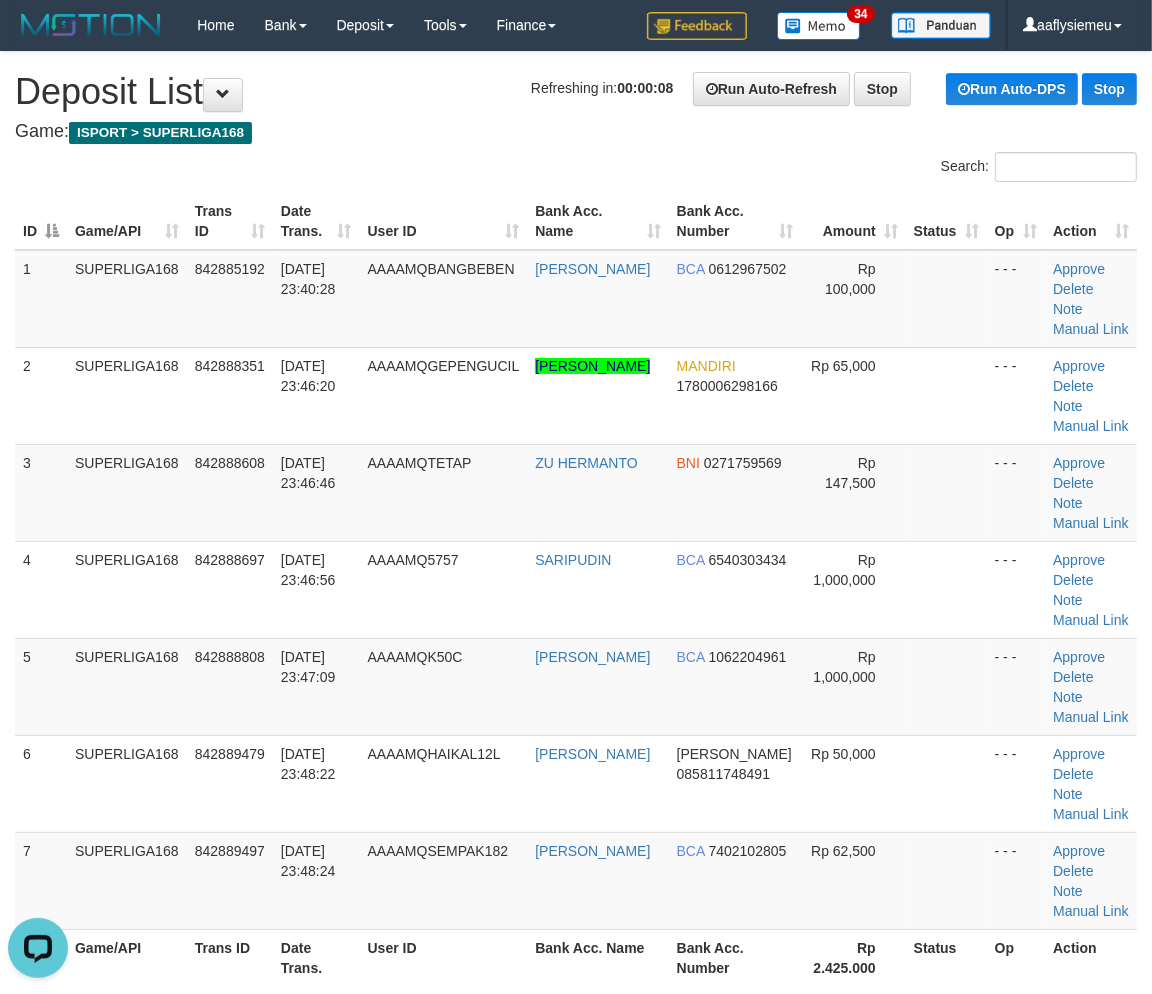scroll, scrollTop: 0, scrollLeft: 0, axis: both 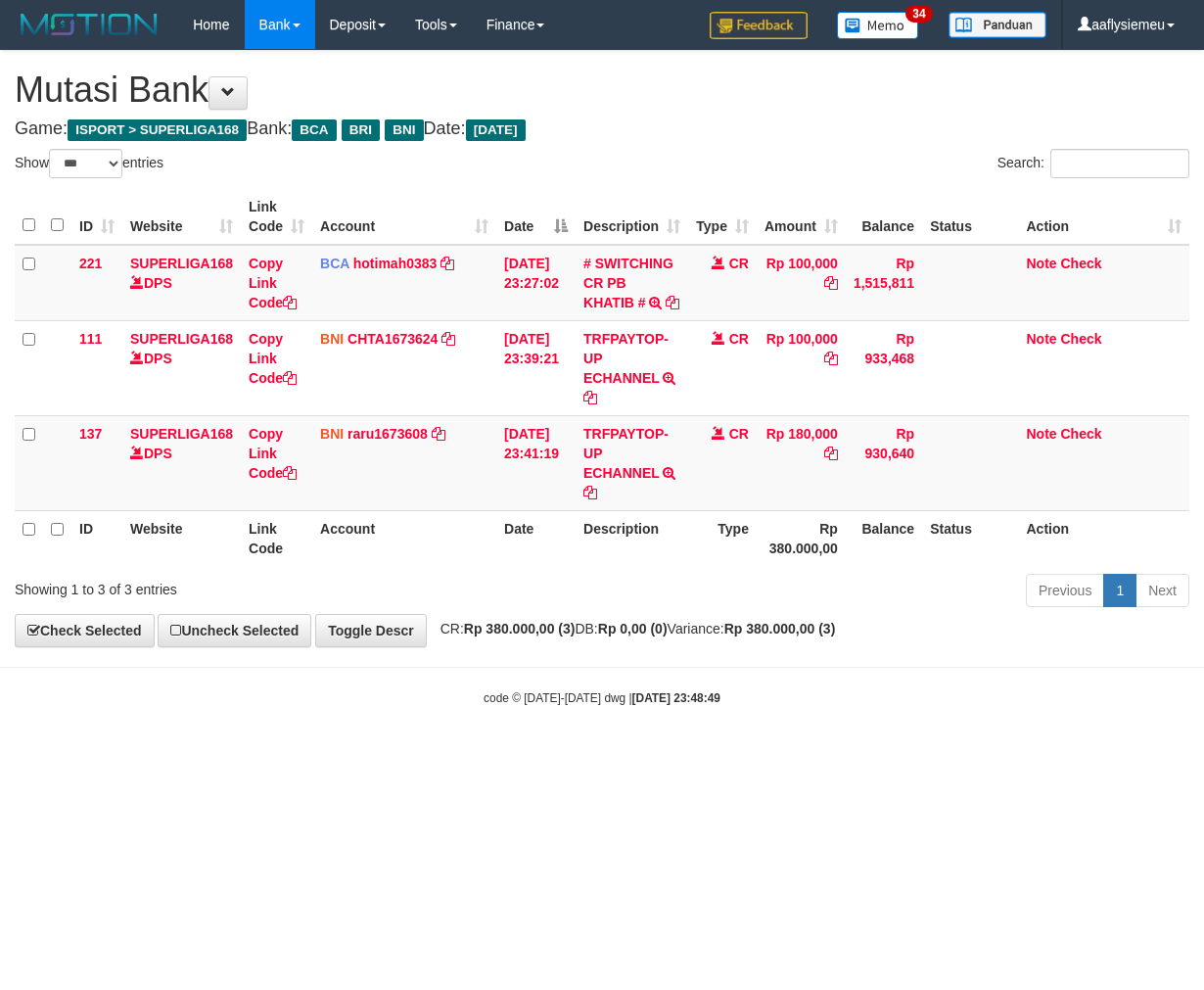 select on "***" 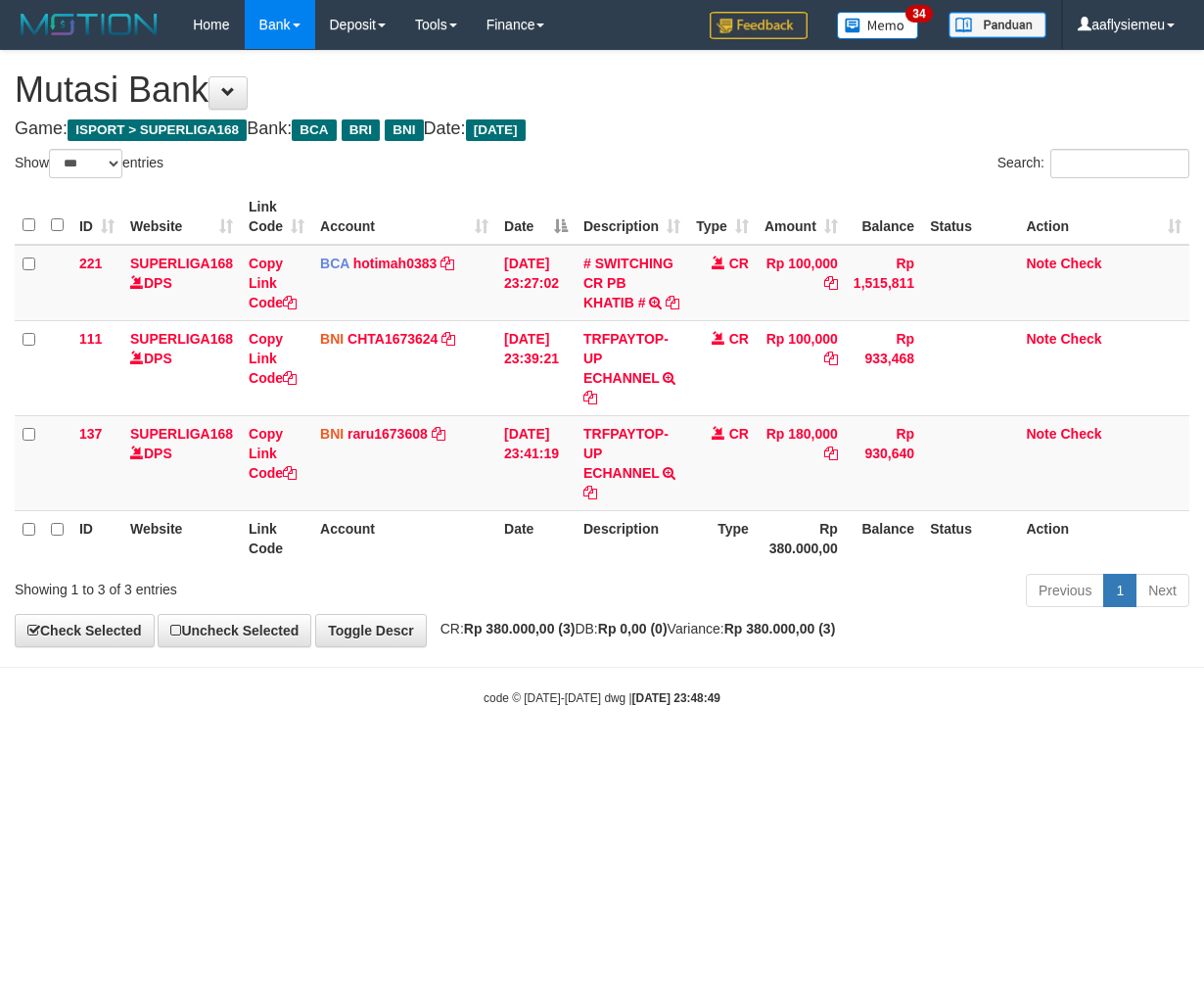scroll, scrollTop: 0, scrollLeft: 0, axis: both 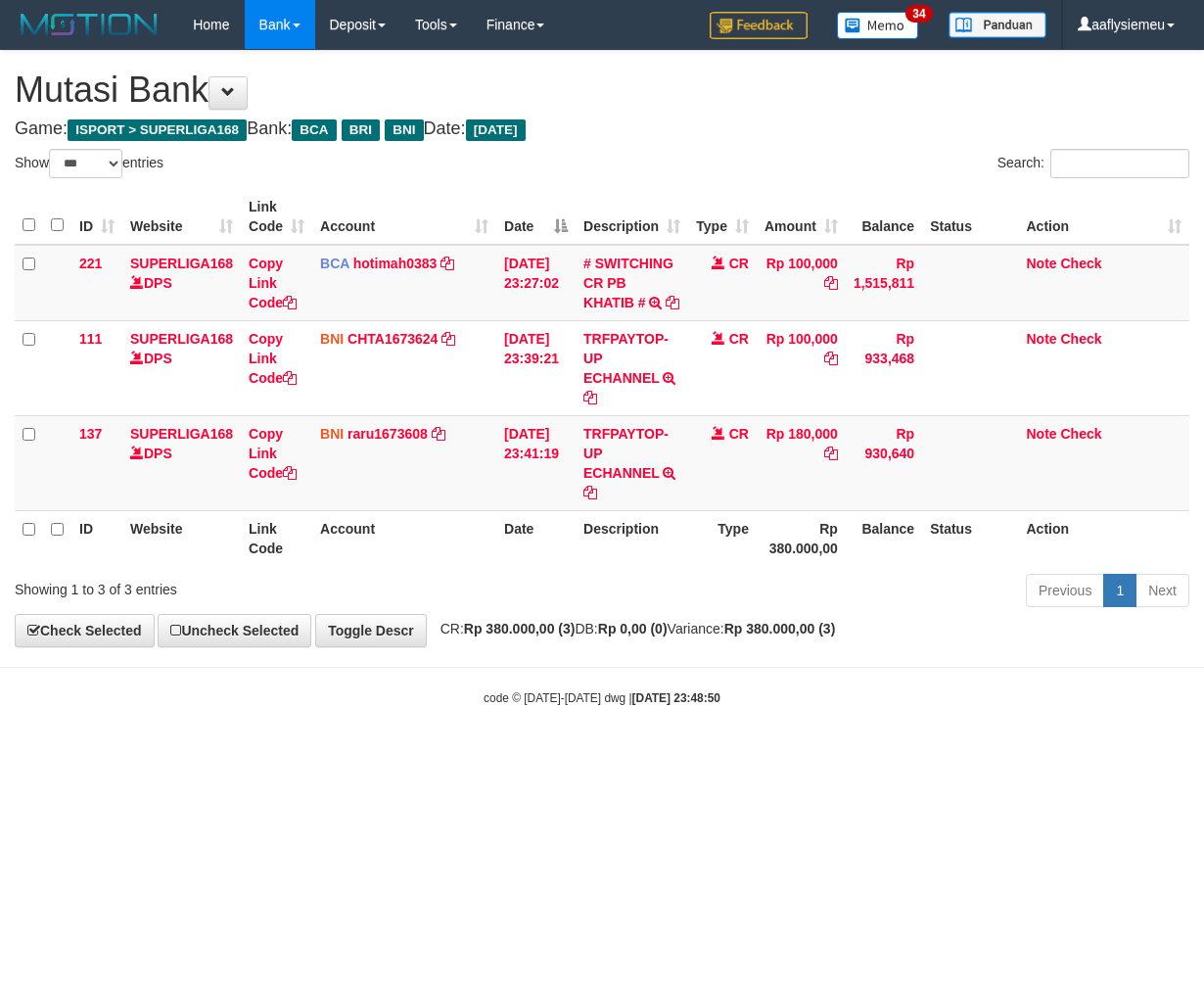 select on "***" 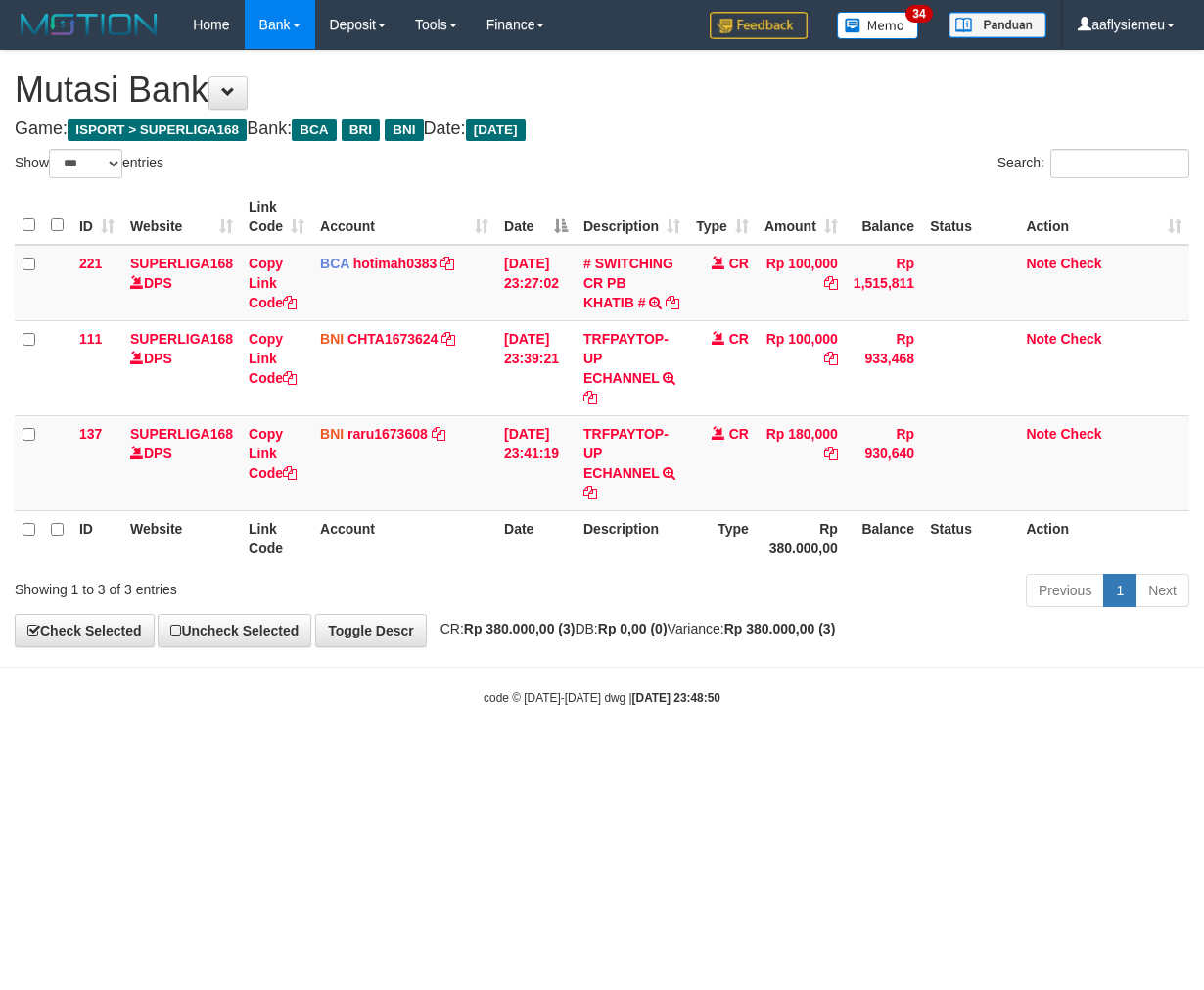 scroll, scrollTop: 0, scrollLeft: 0, axis: both 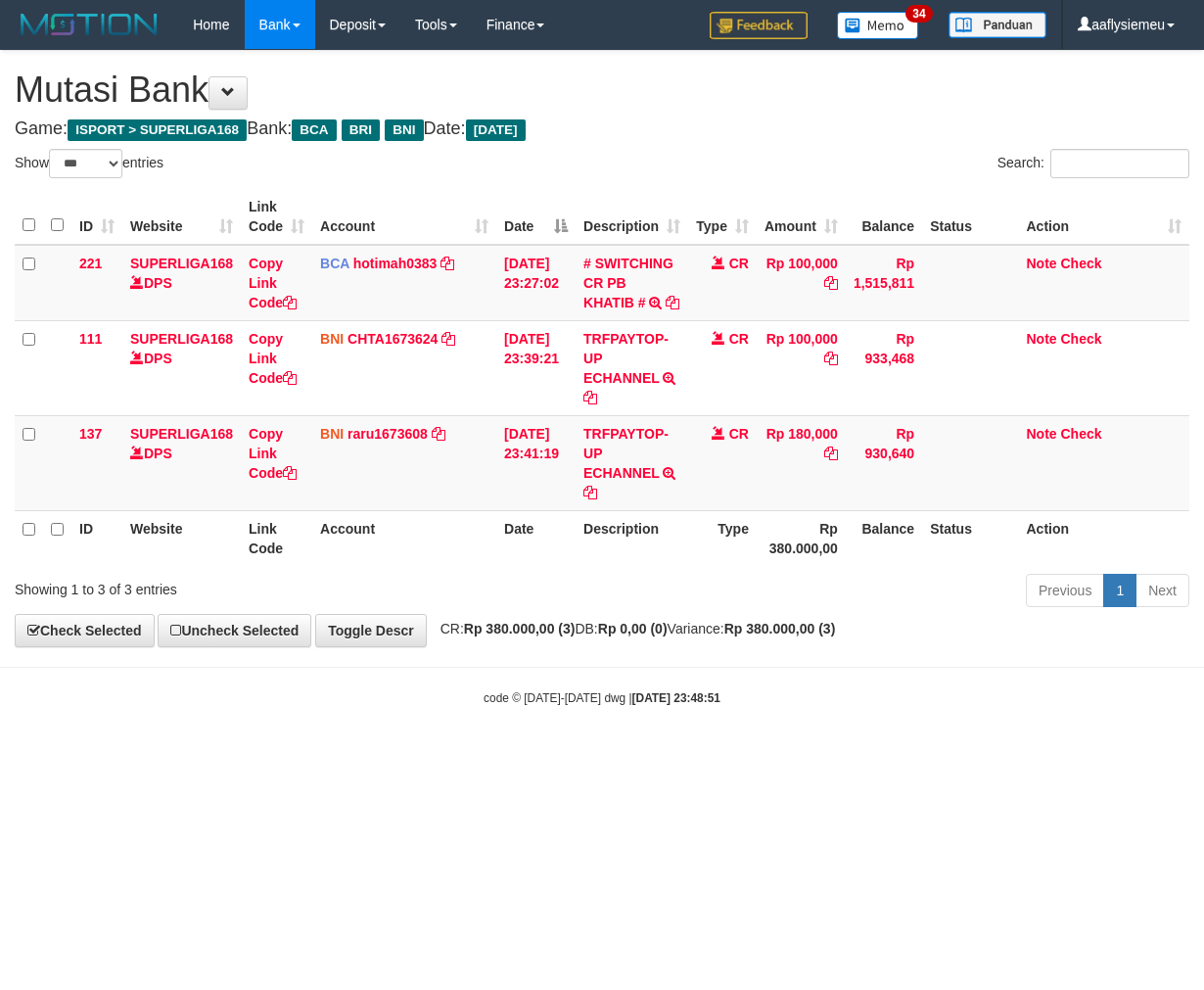 select on "***" 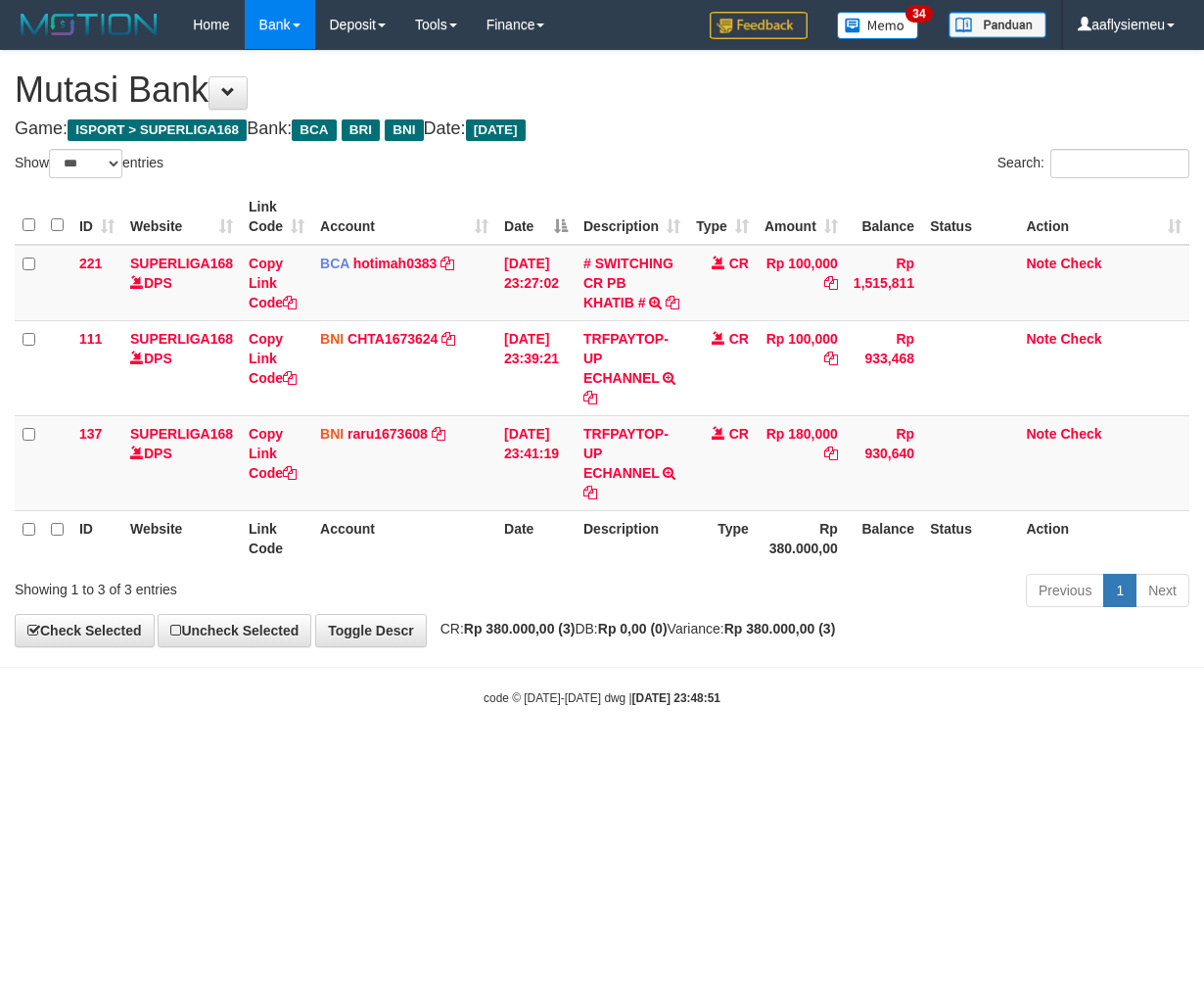 scroll, scrollTop: 0, scrollLeft: 0, axis: both 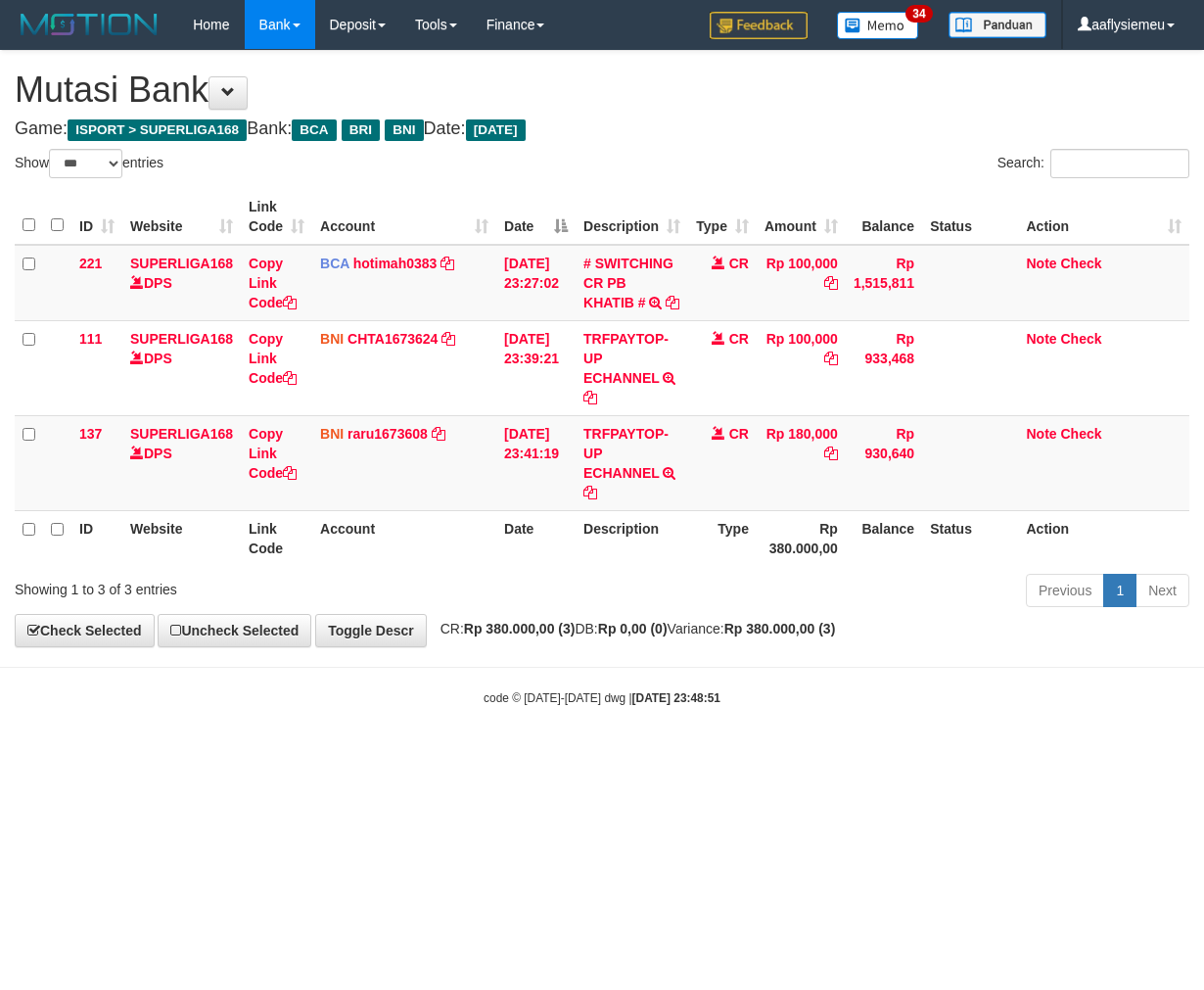 select on "***" 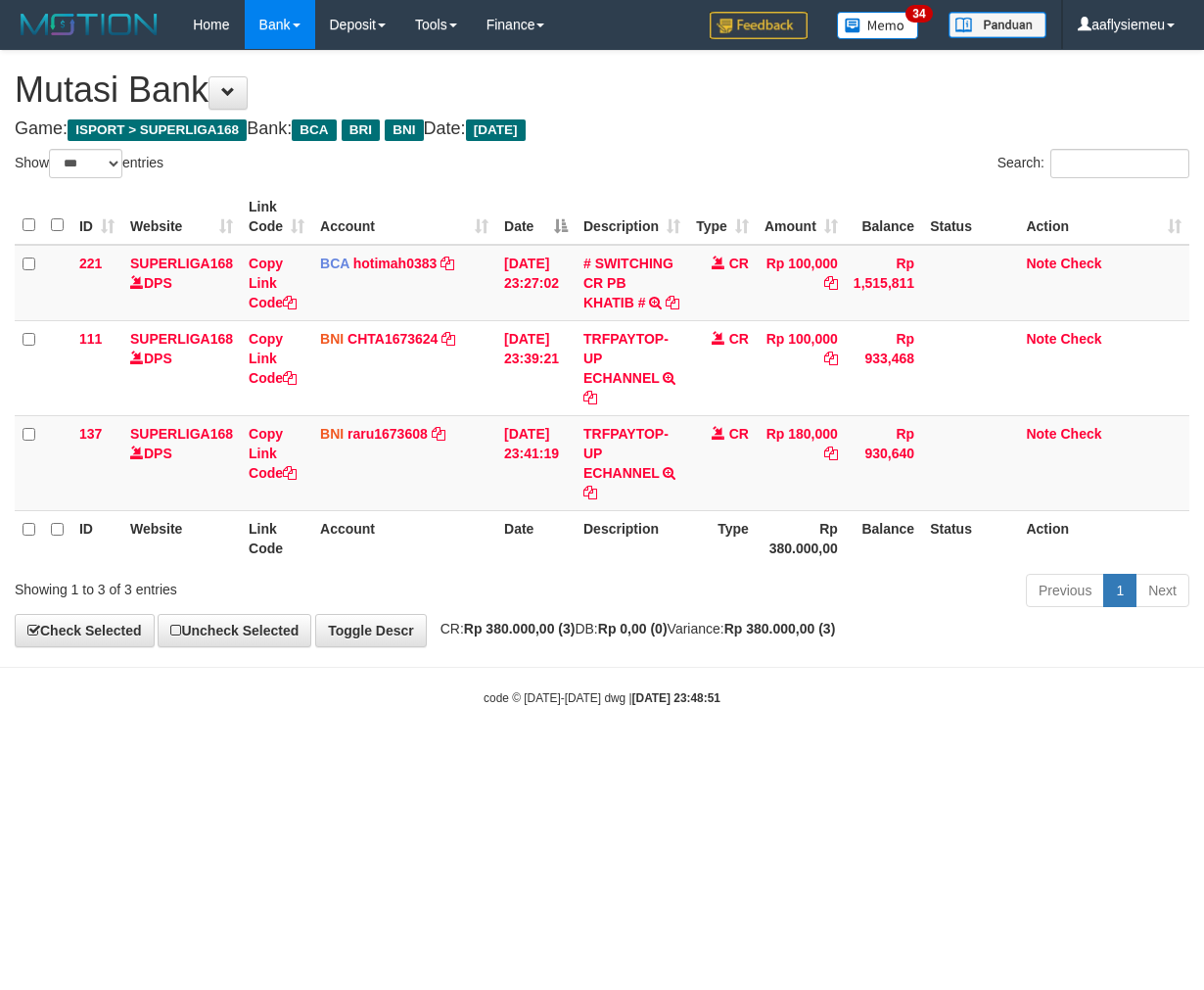 scroll, scrollTop: 0, scrollLeft: 0, axis: both 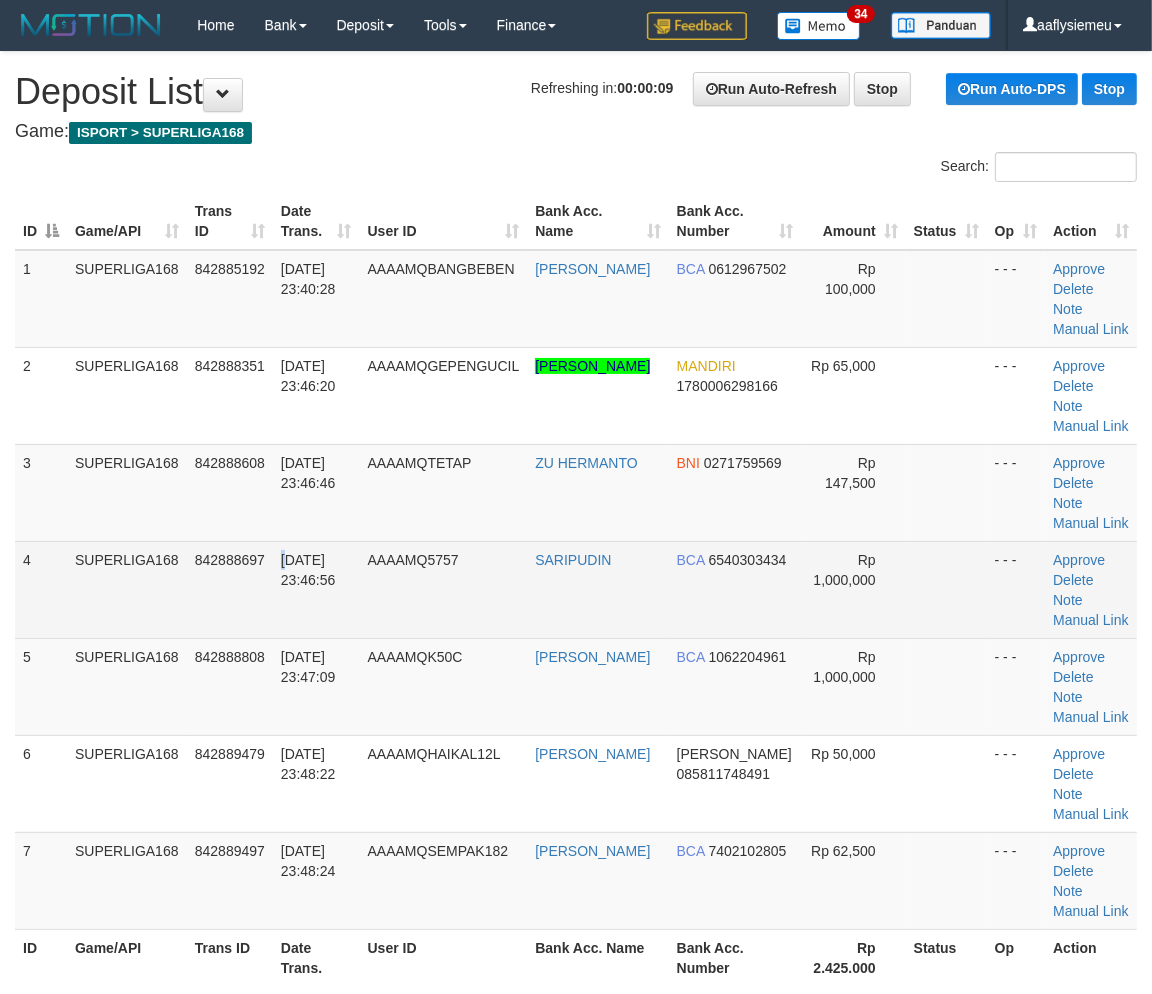 click on "[DATE] 23:46:56" at bounding box center [308, 570] 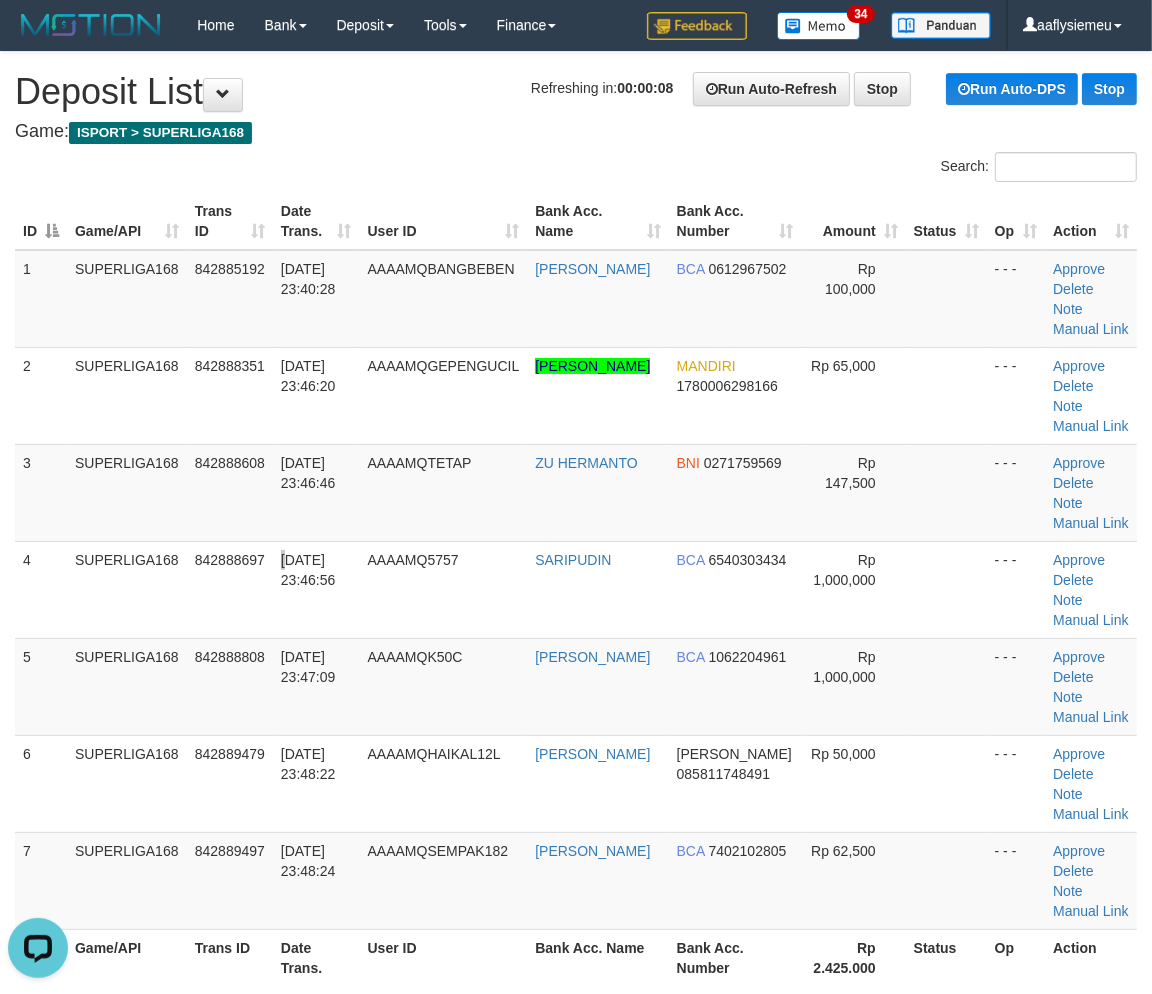 scroll, scrollTop: 0, scrollLeft: 0, axis: both 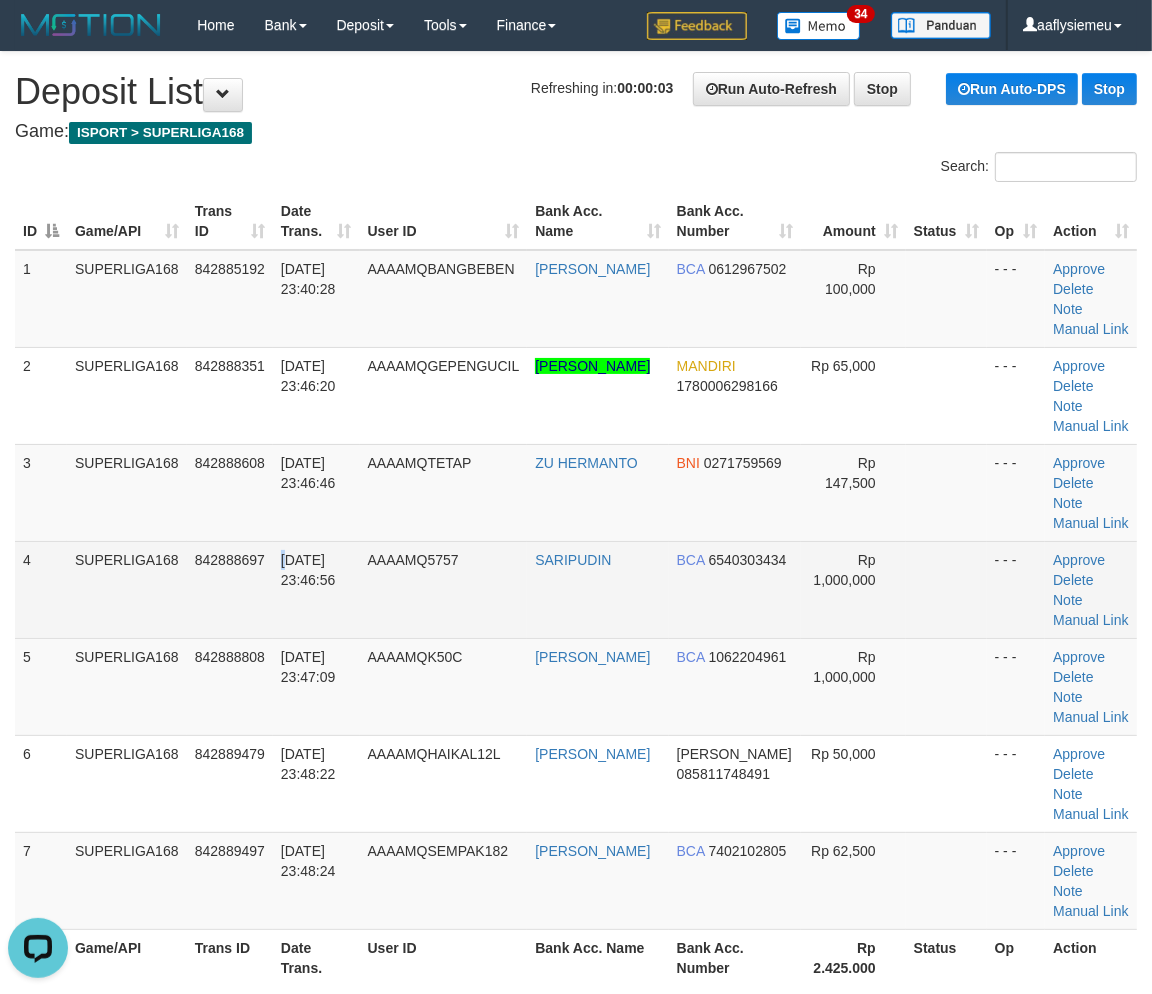 click on "SUPERLIGA168" at bounding box center (127, 589) 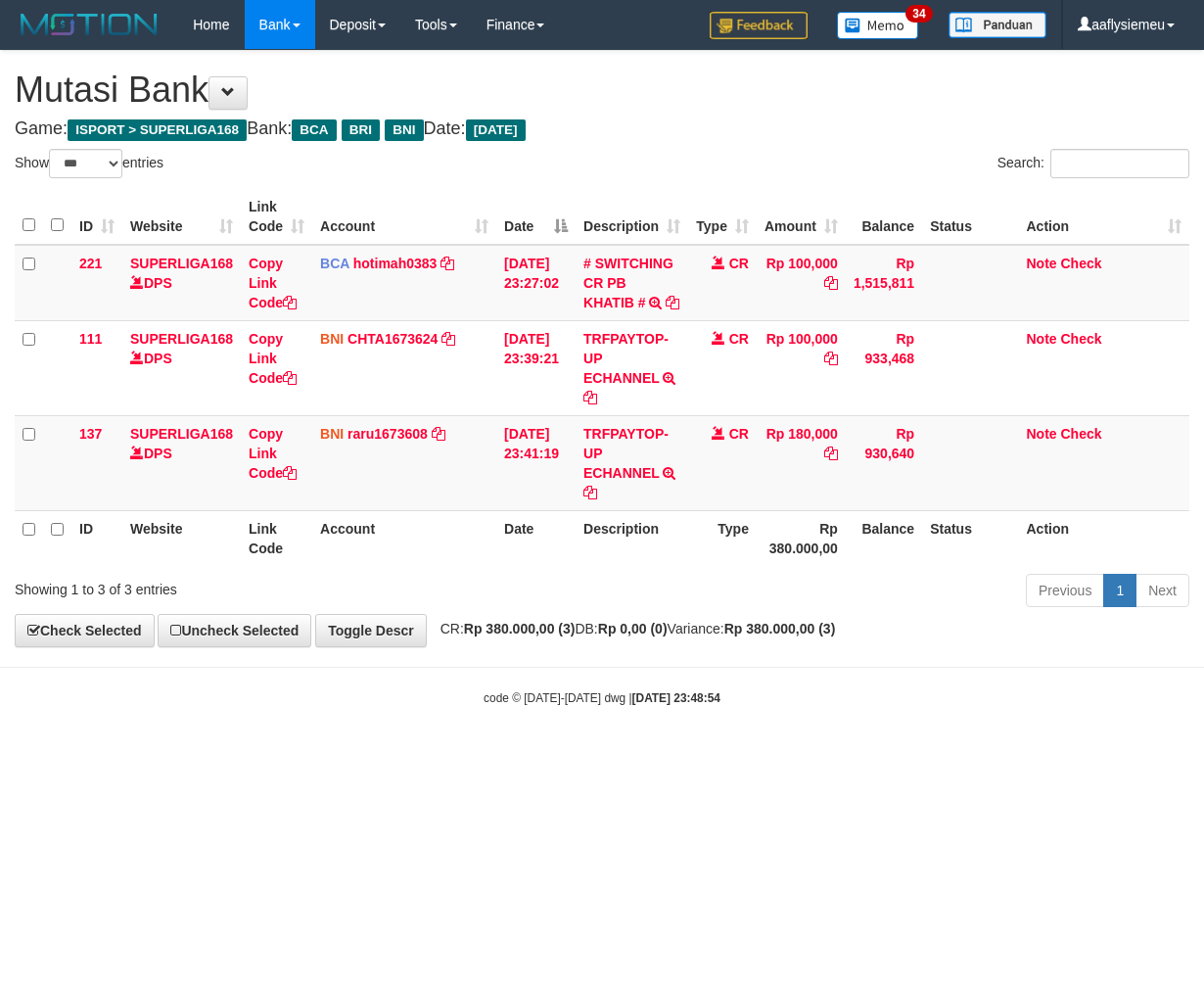select on "***" 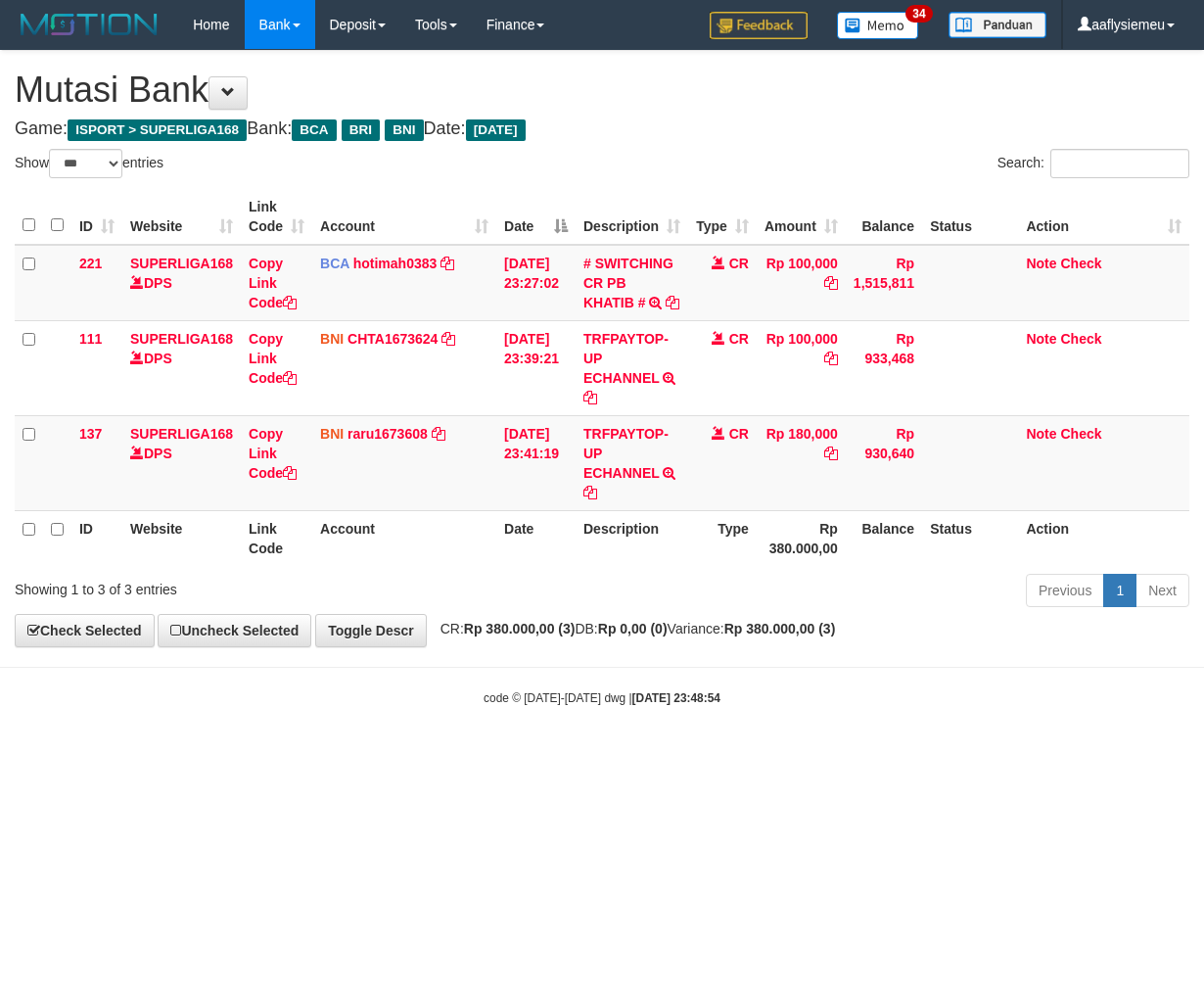 scroll, scrollTop: 0, scrollLeft: 0, axis: both 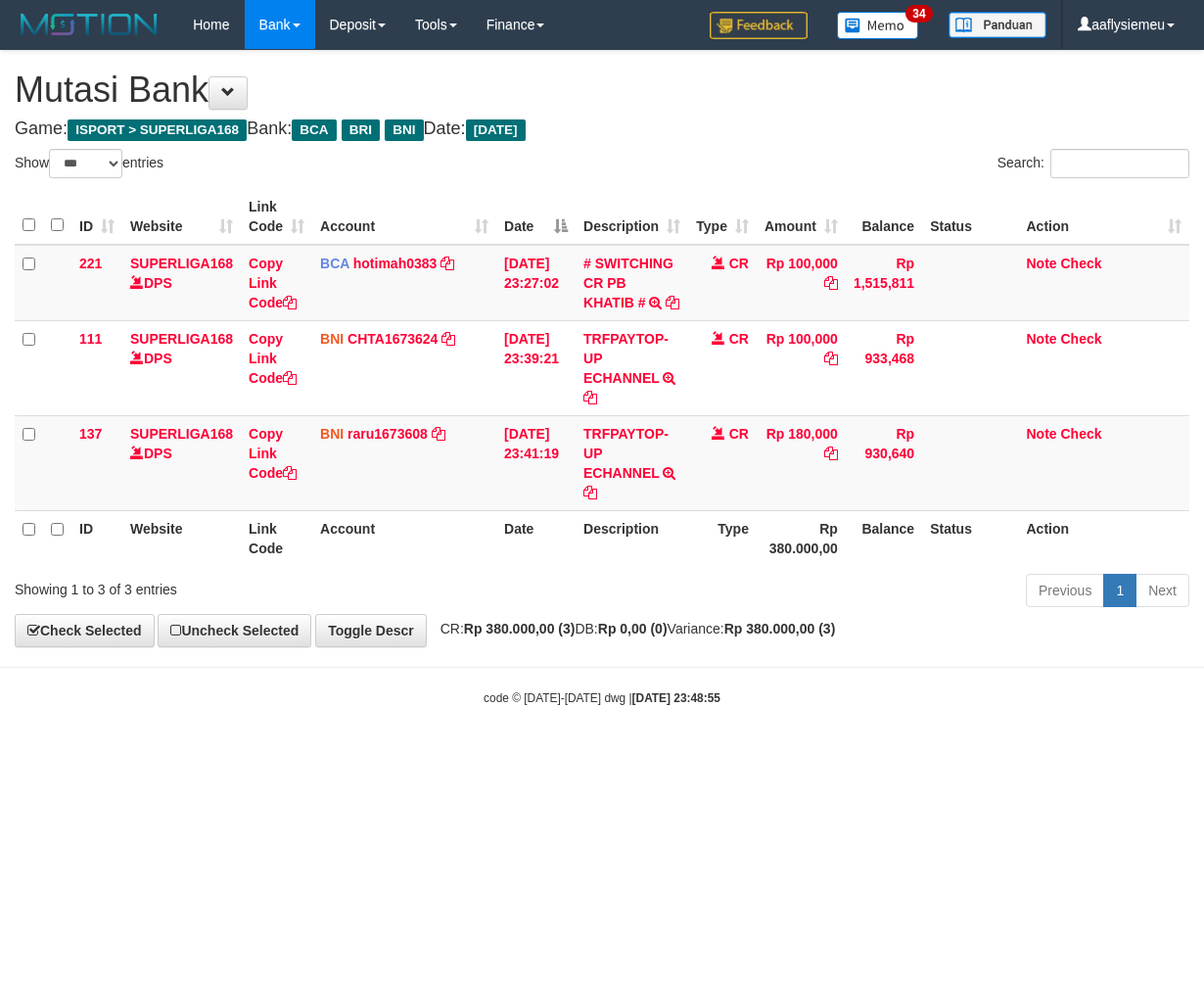 select on "***" 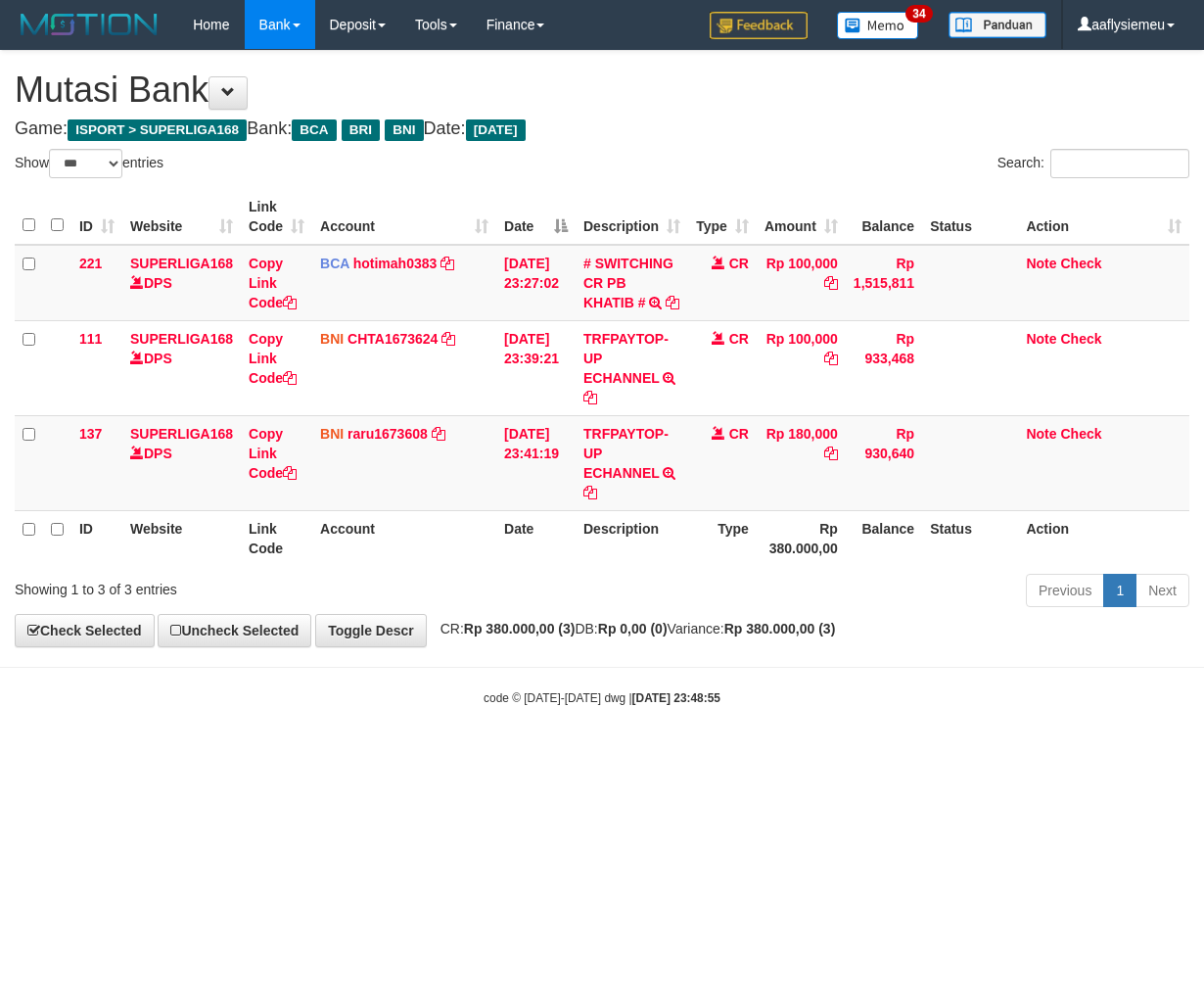 scroll, scrollTop: 0, scrollLeft: 0, axis: both 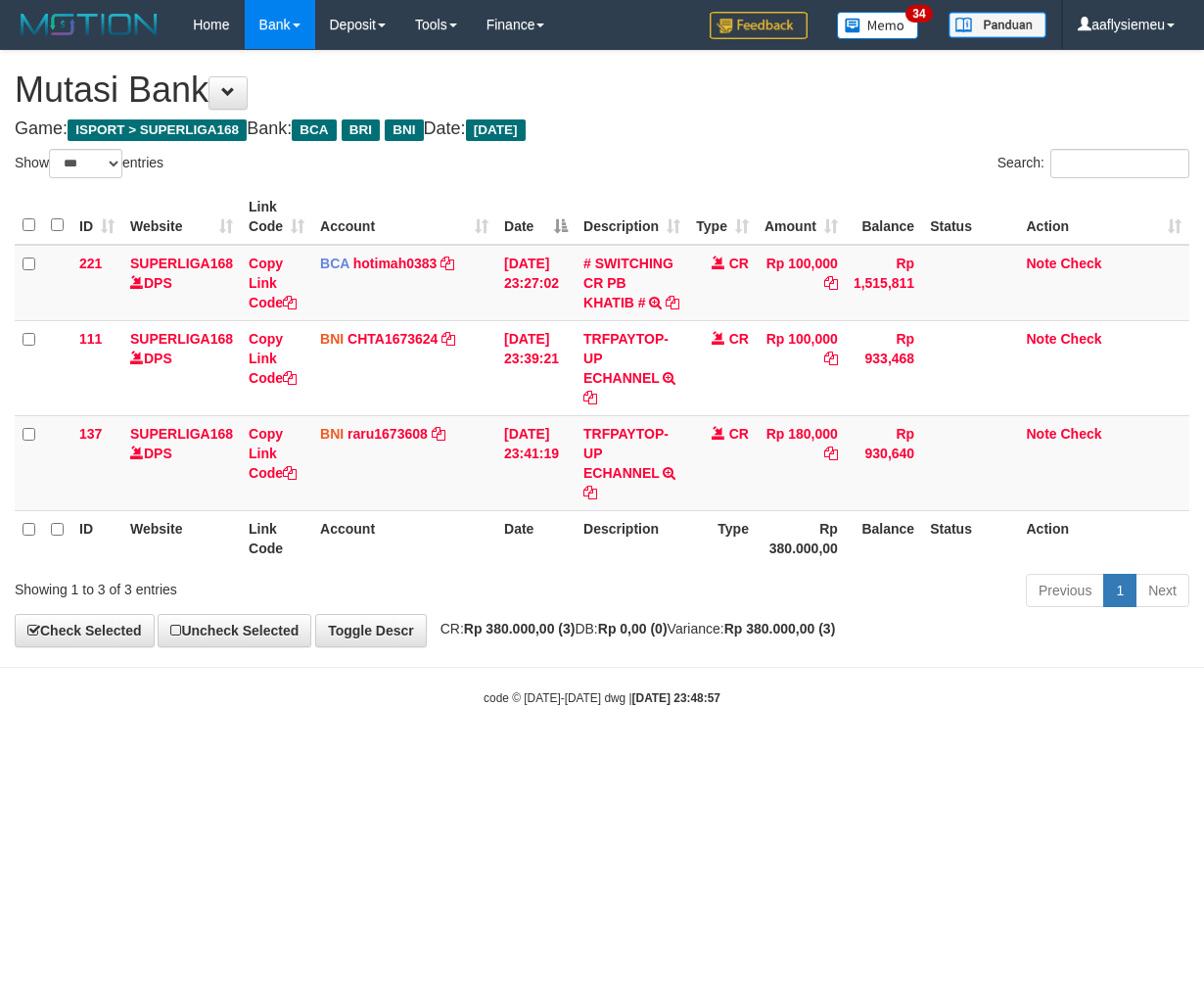 select on "***" 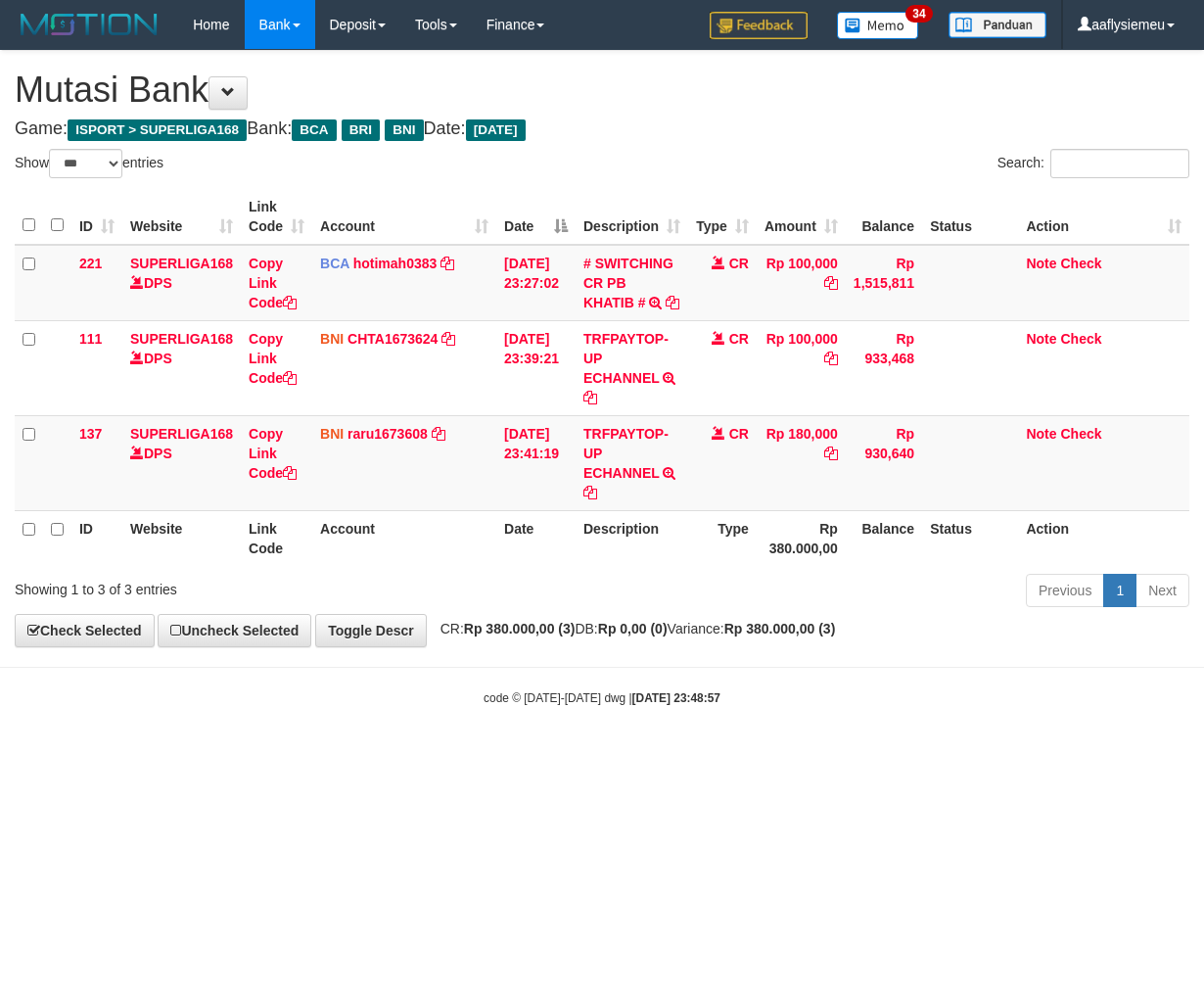 scroll, scrollTop: 0, scrollLeft: 0, axis: both 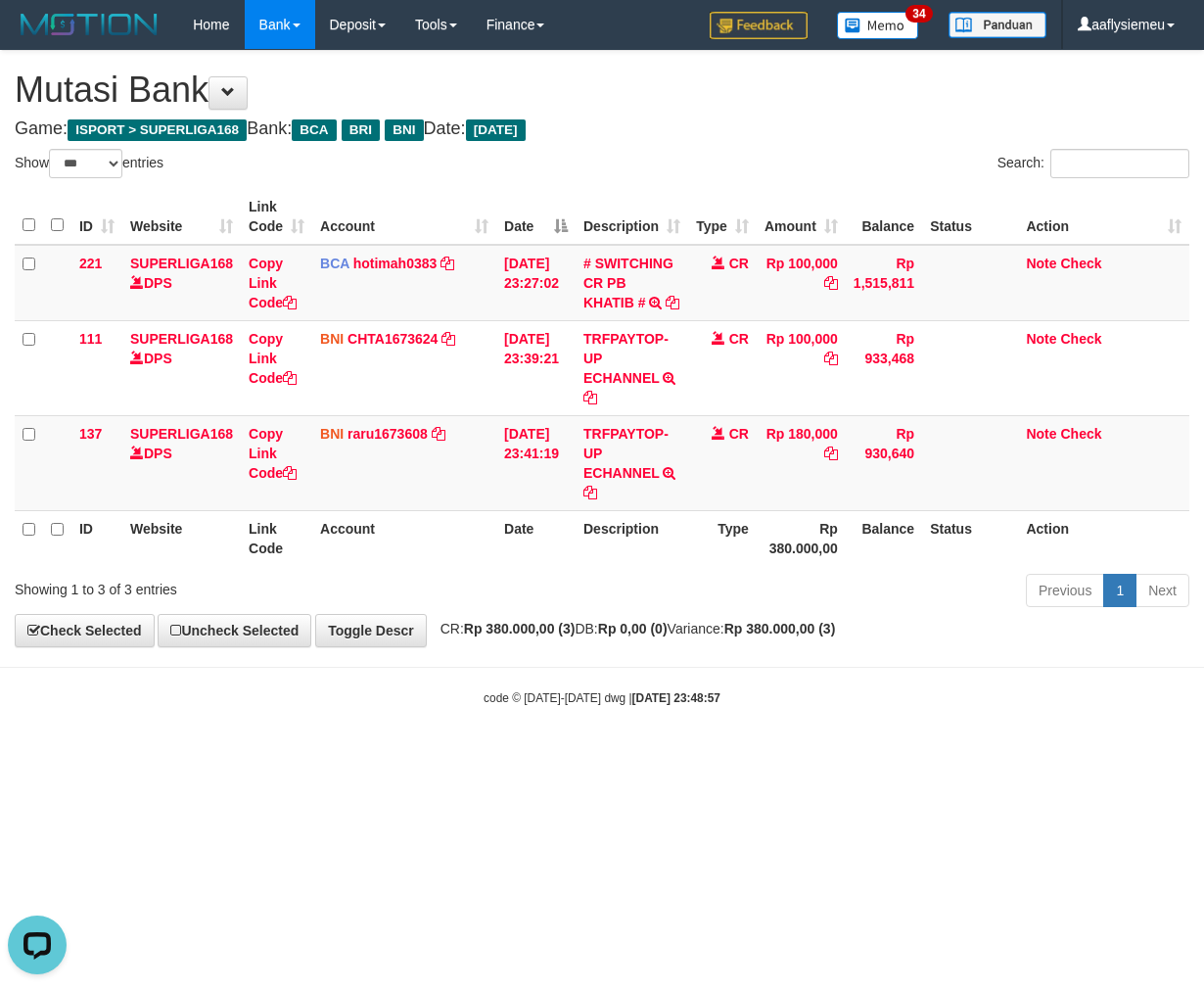 click on "Toggle navigation
Home
Bank
Account List
Load
By Website
Group
[ISPORT]													SUPERLIGA168
By Load Group (DPS)" at bounding box center (602, 378) 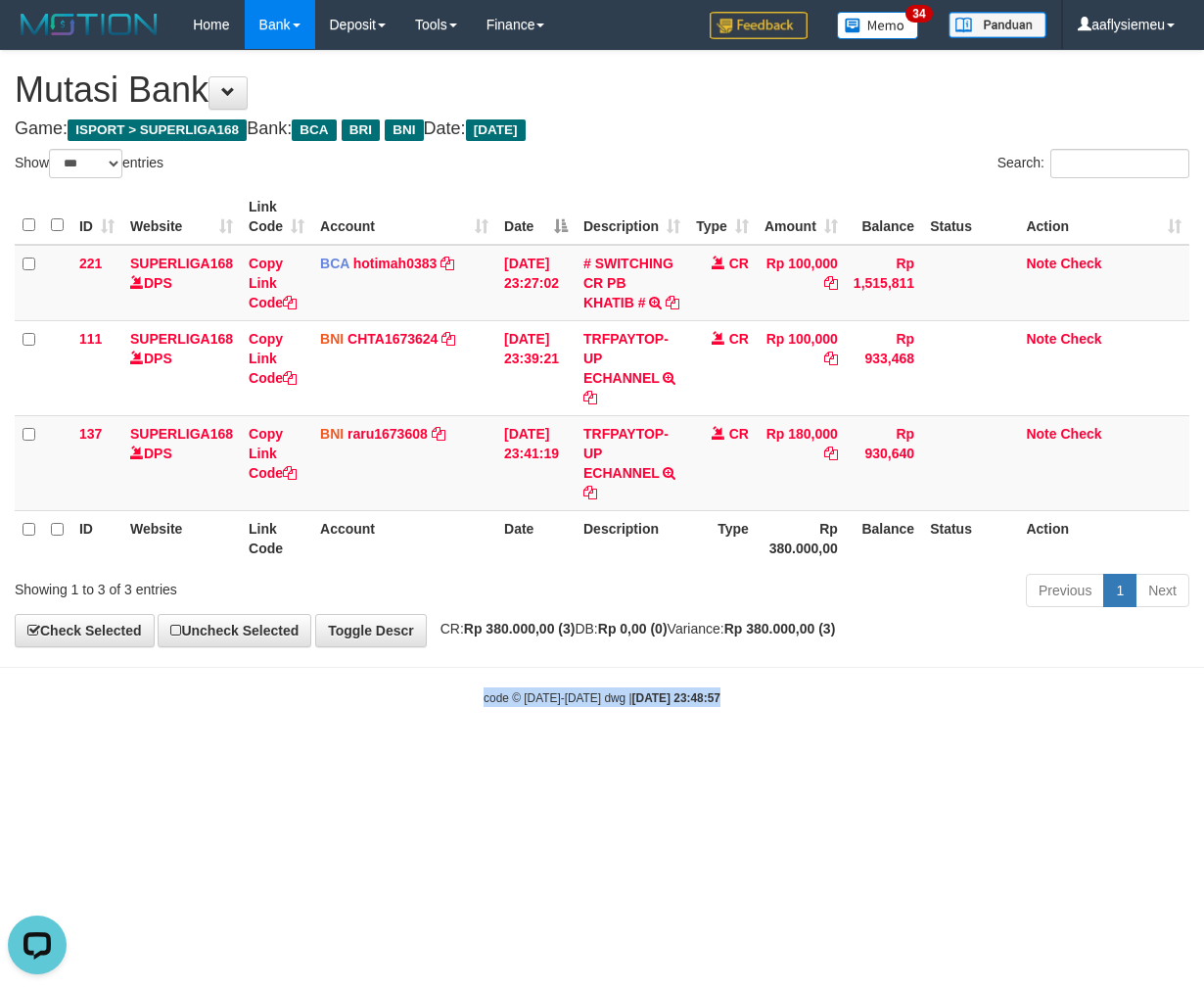 click on "Toggle navigation
Home
Bank
Account List
Load
By Website
Group
[ISPORT]													SUPERLIGA168
By Load Group (DPS)
34" at bounding box center [602, 378] 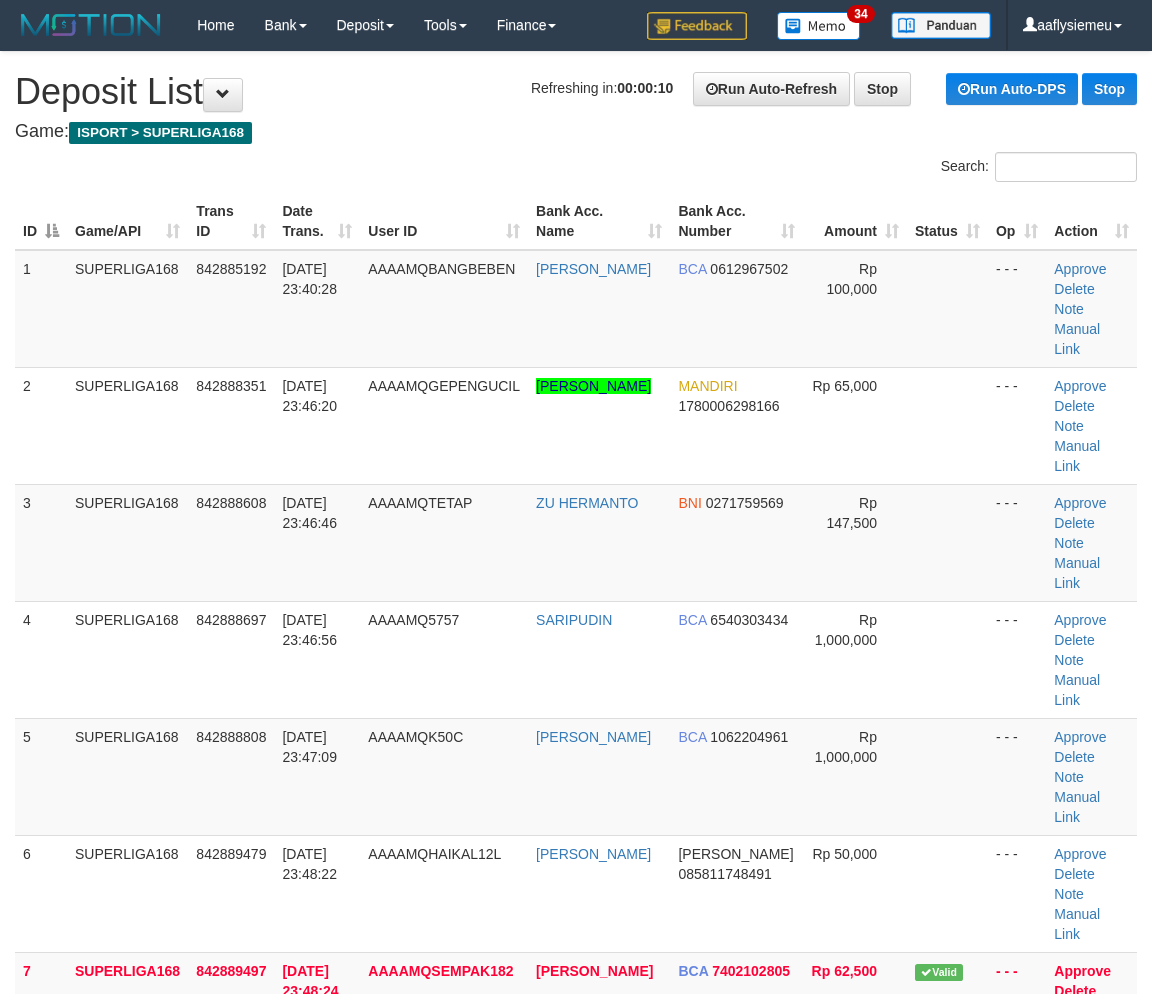 scroll, scrollTop: 0, scrollLeft: 0, axis: both 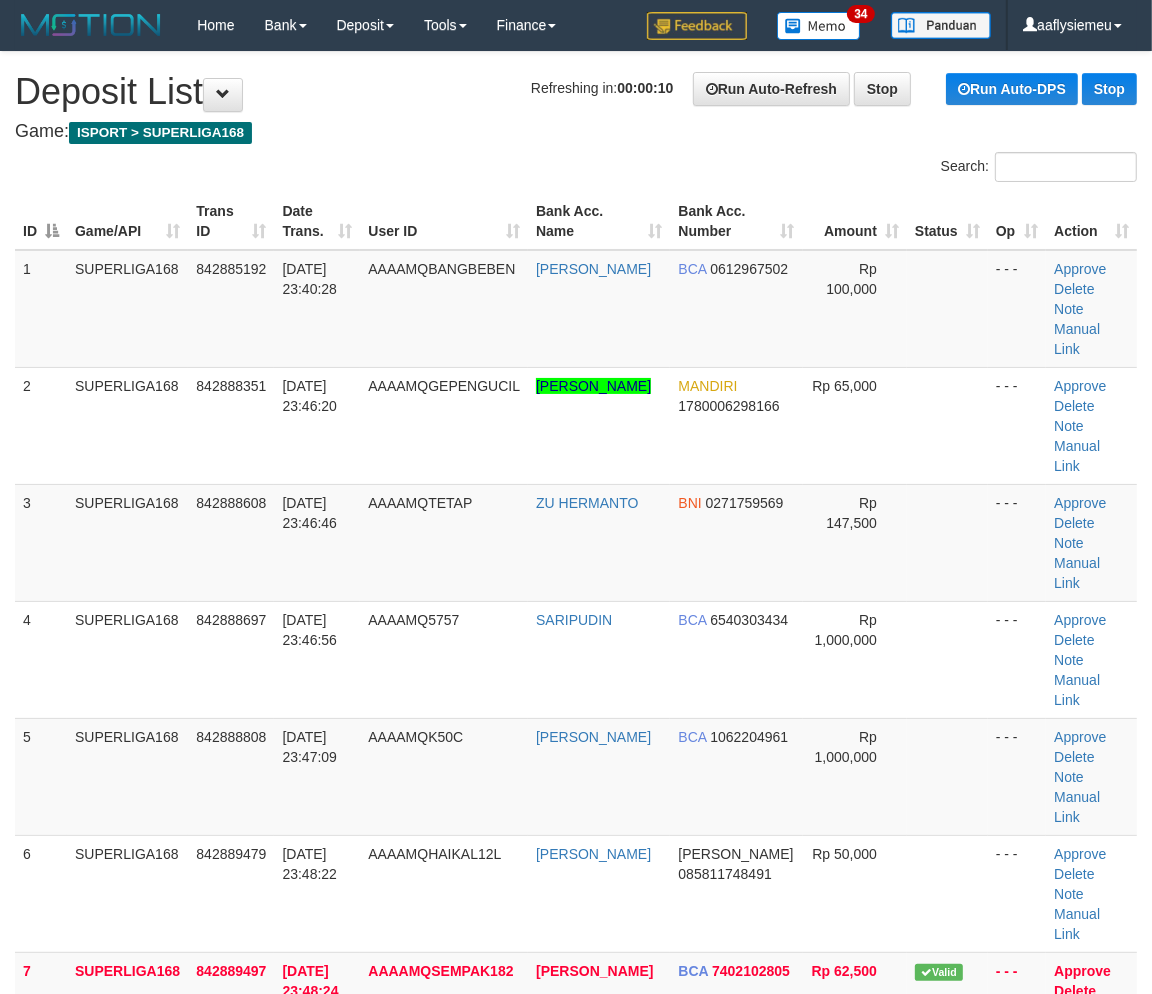 click on "[DATE] 23:46:46" at bounding box center [317, 542] 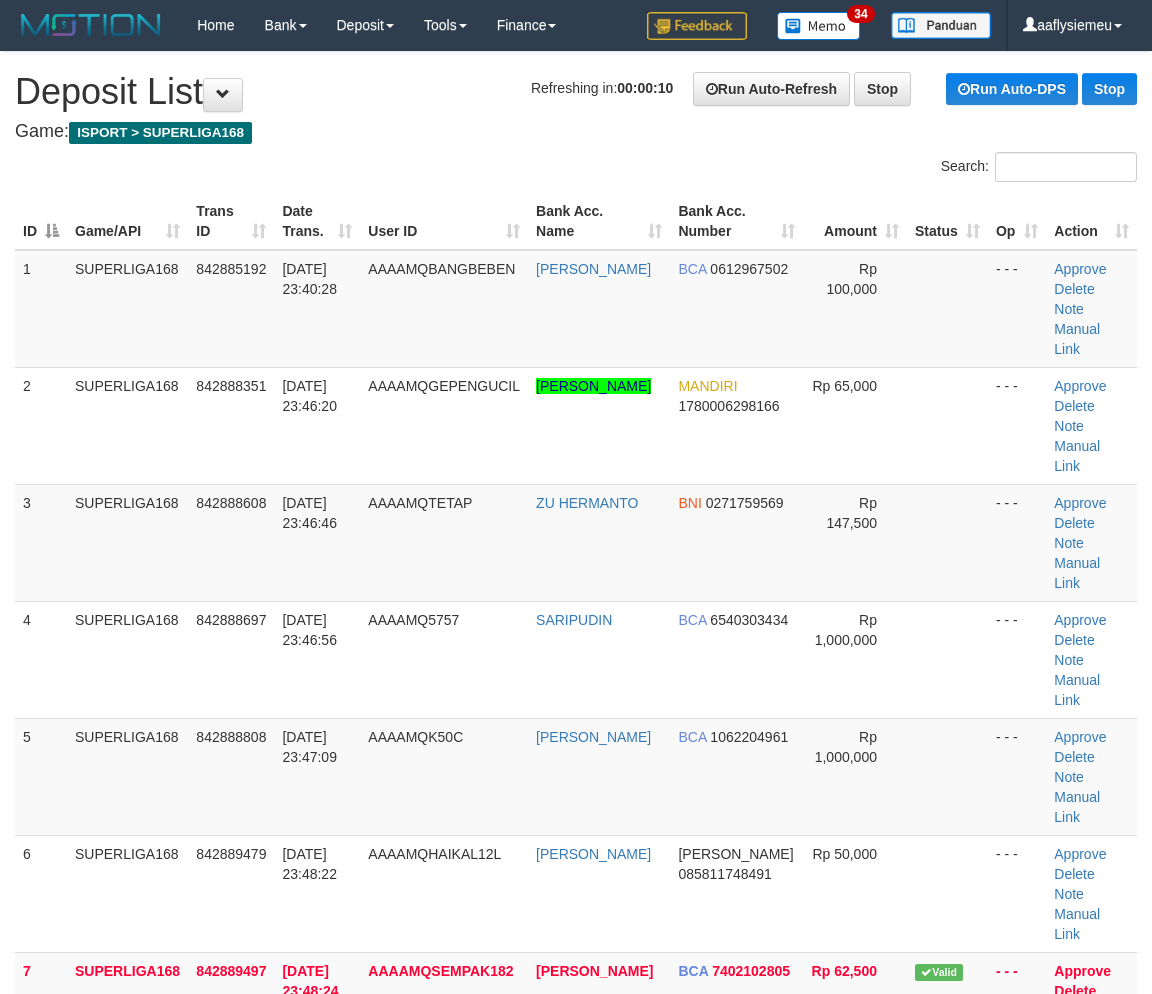 scroll, scrollTop: 0, scrollLeft: 0, axis: both 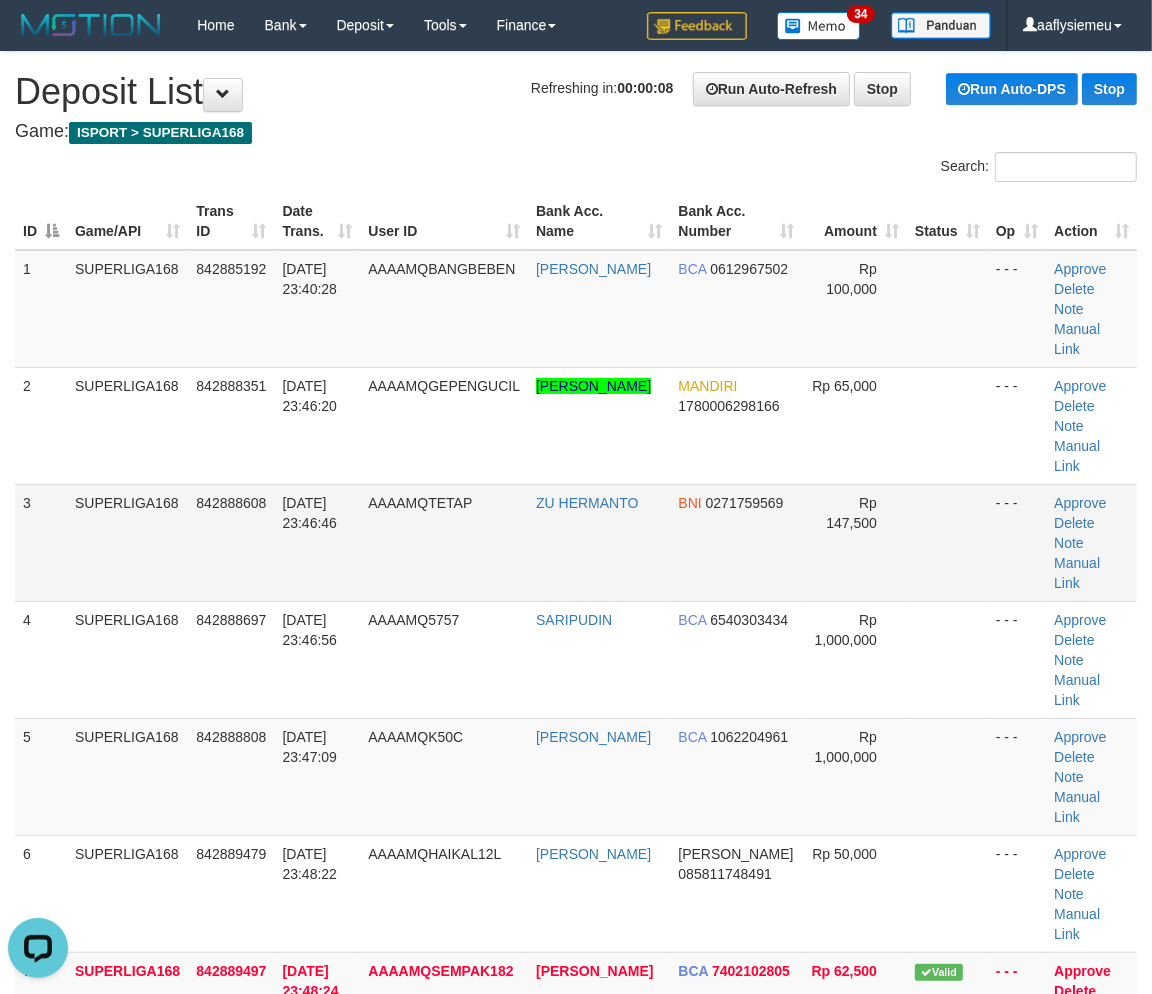 click on "SUPERLIGA168" at bounding box center [127, 542] 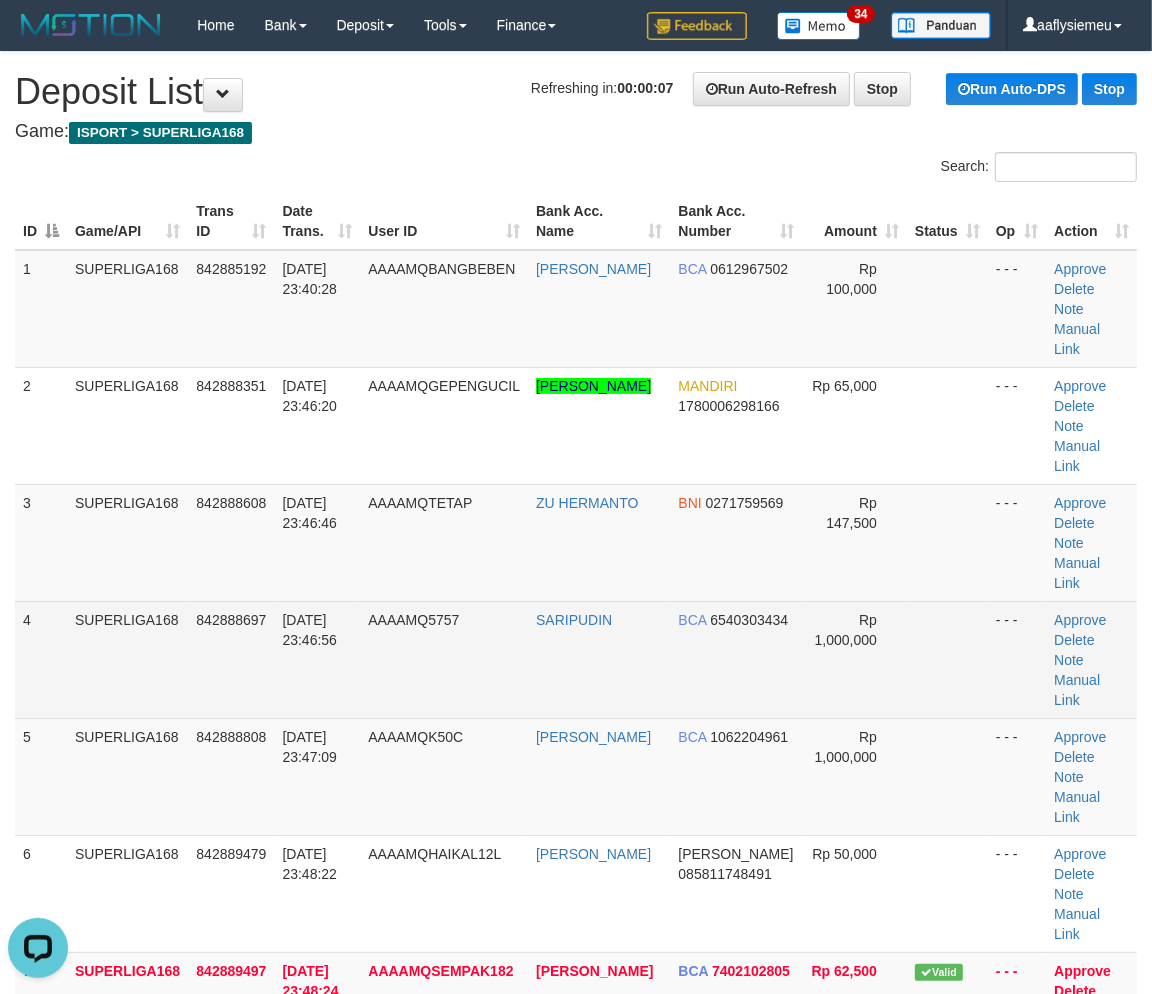 click on "SUPERLIGA168" at bounding box center [127, 659] 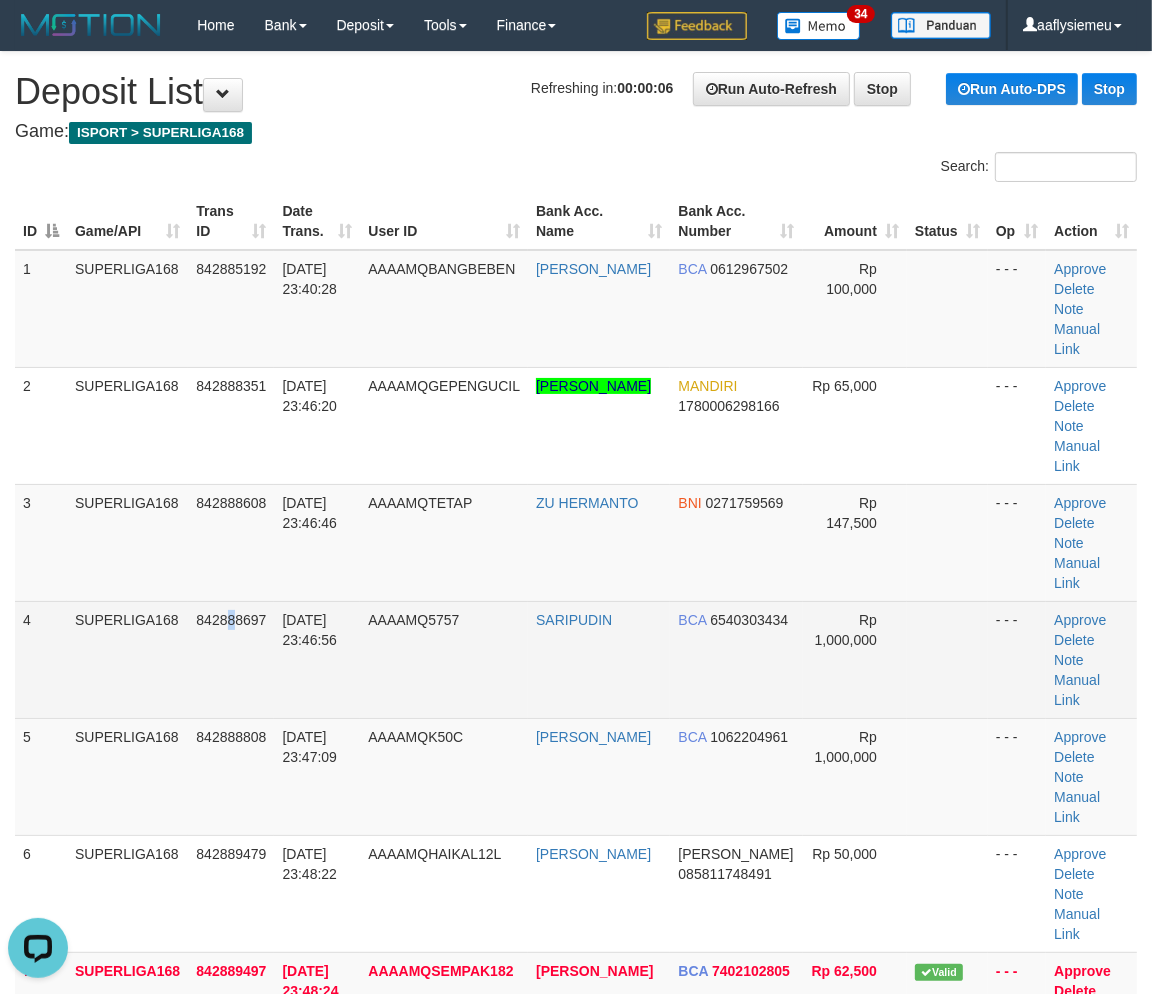 click on "842888697" at bounding box center (231, 620) 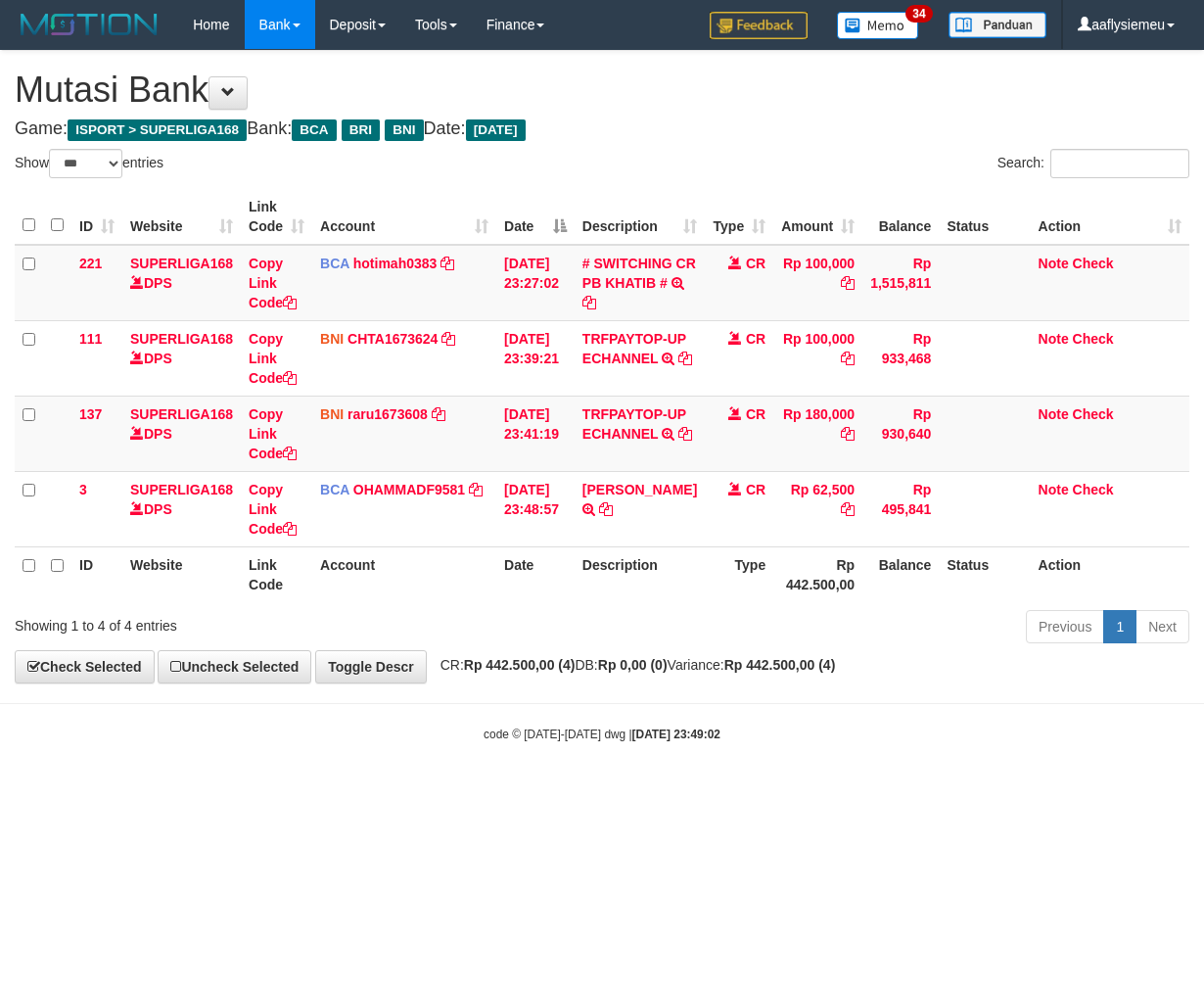 select on "***" 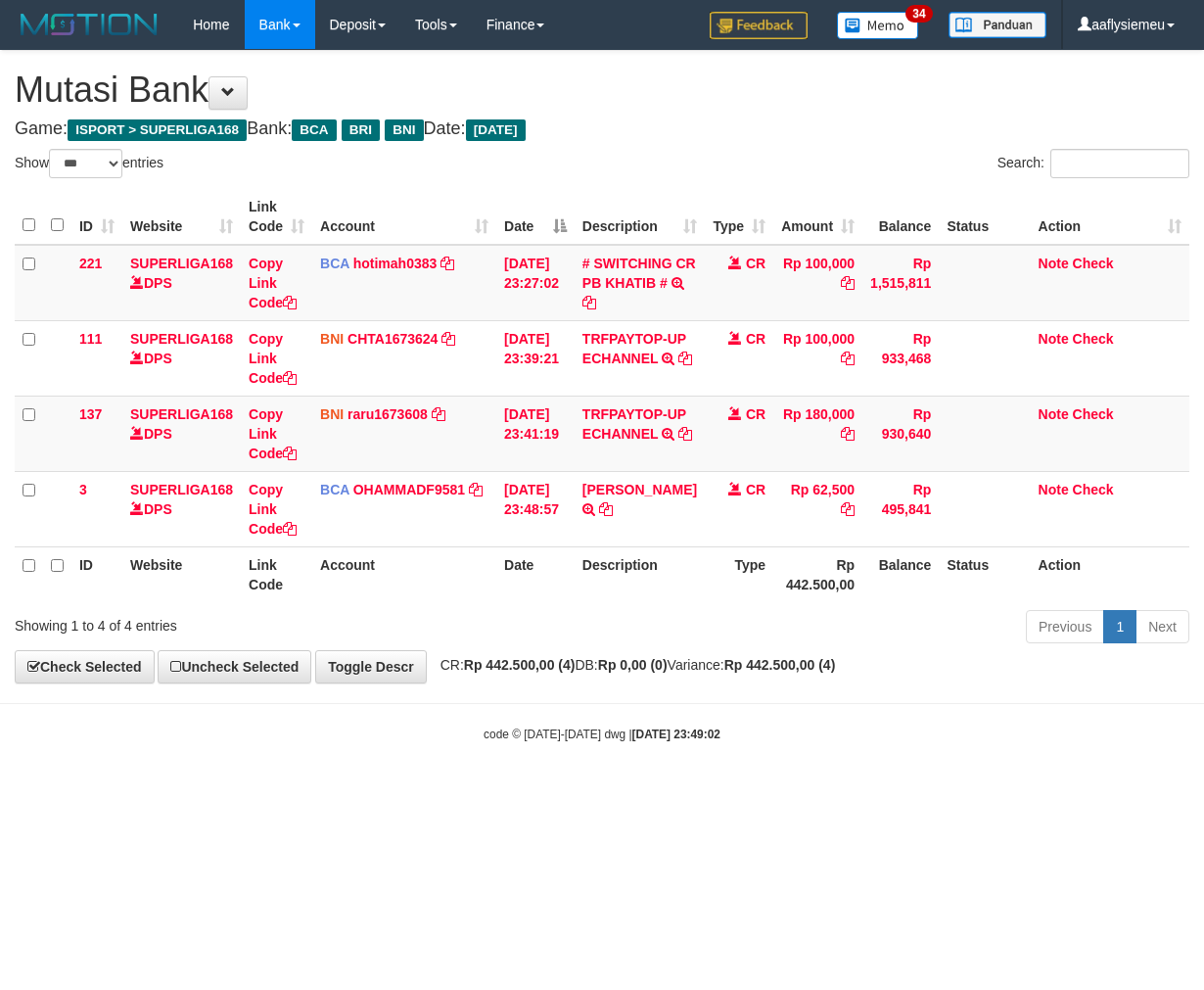 scroll, scrollTop: 0, scrollLeft: 0, axis: both 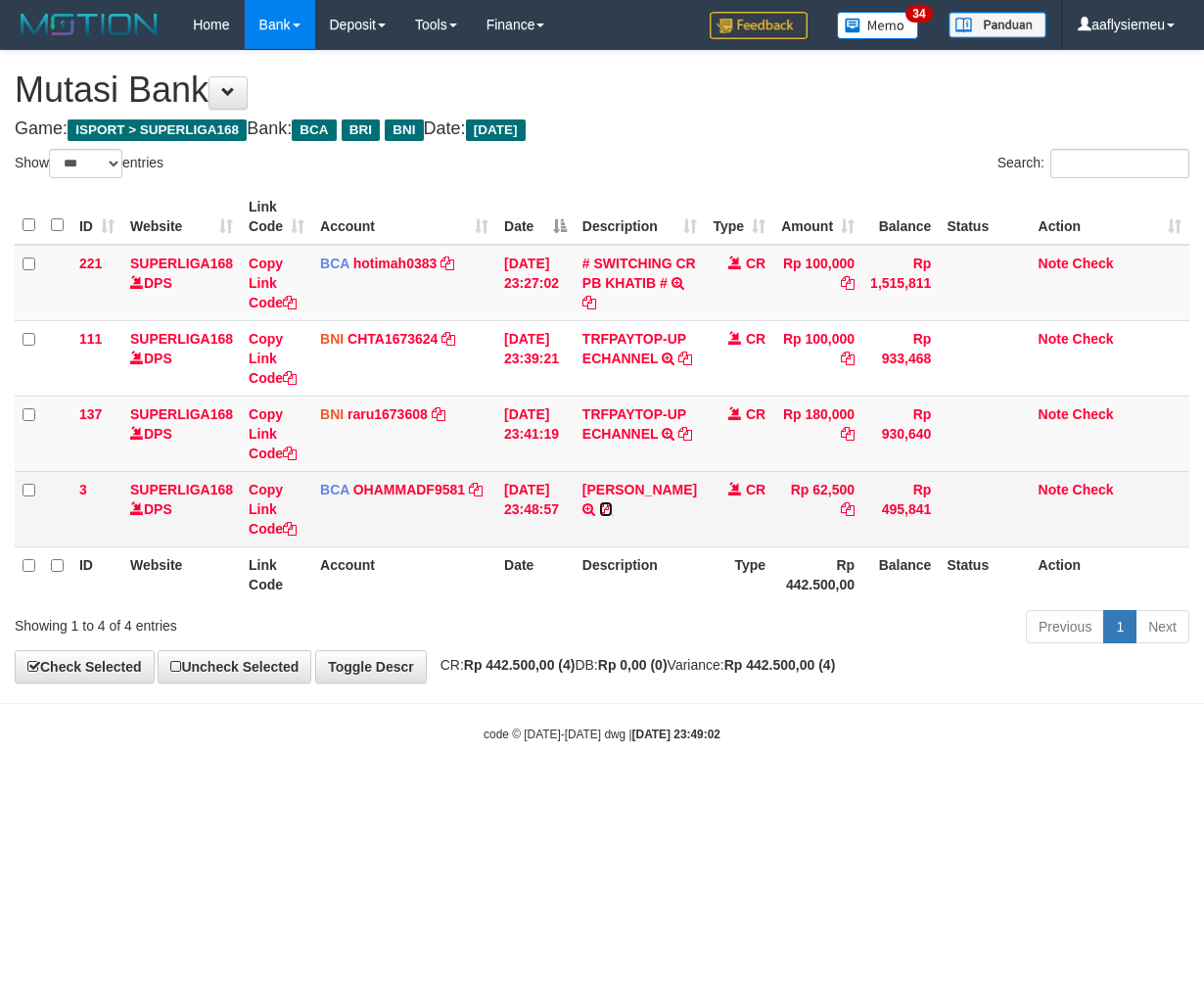 click at bounding box center [606, 509] 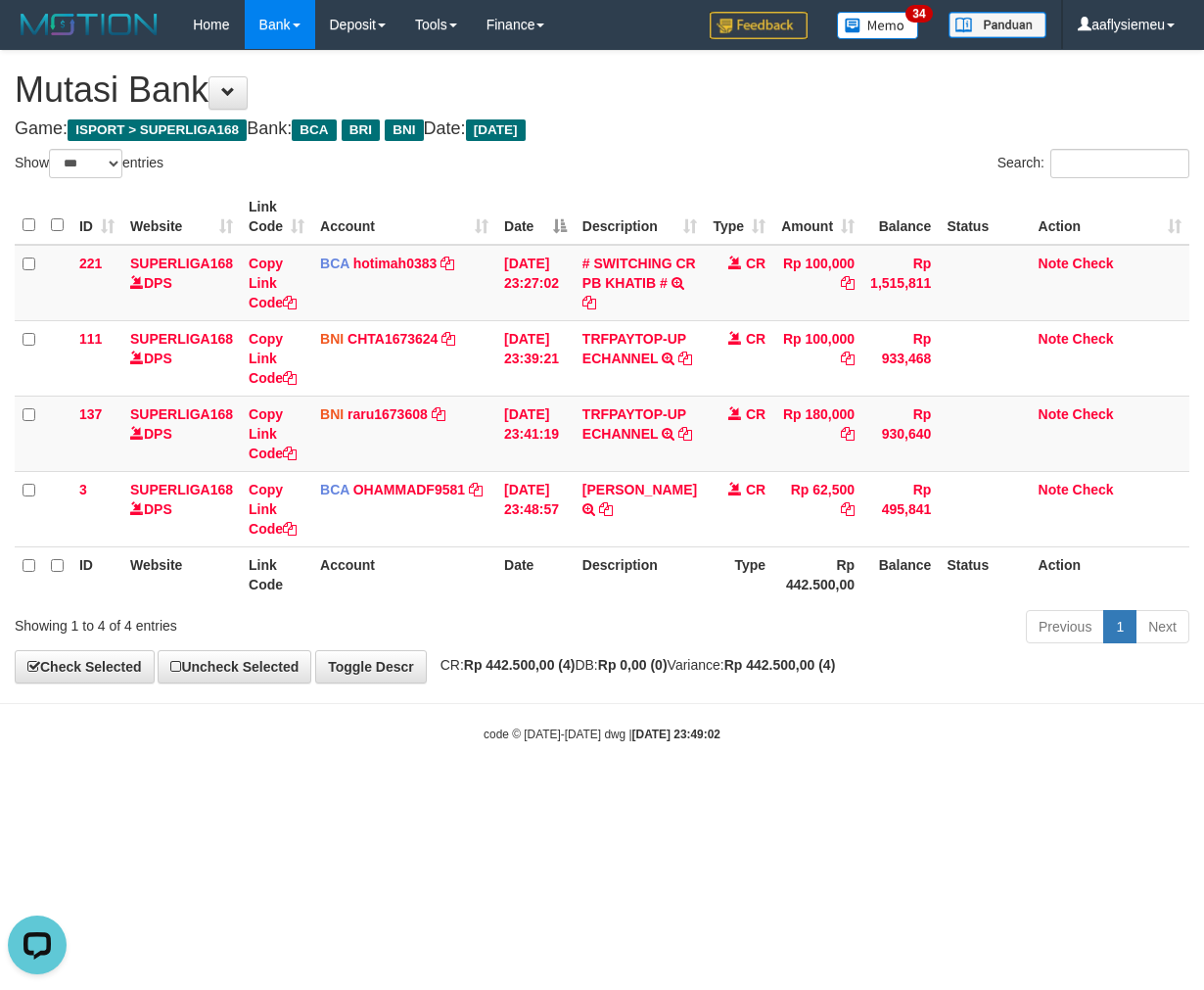 scroll, scrollTop: 0, scrollLeft: 0, axis: both 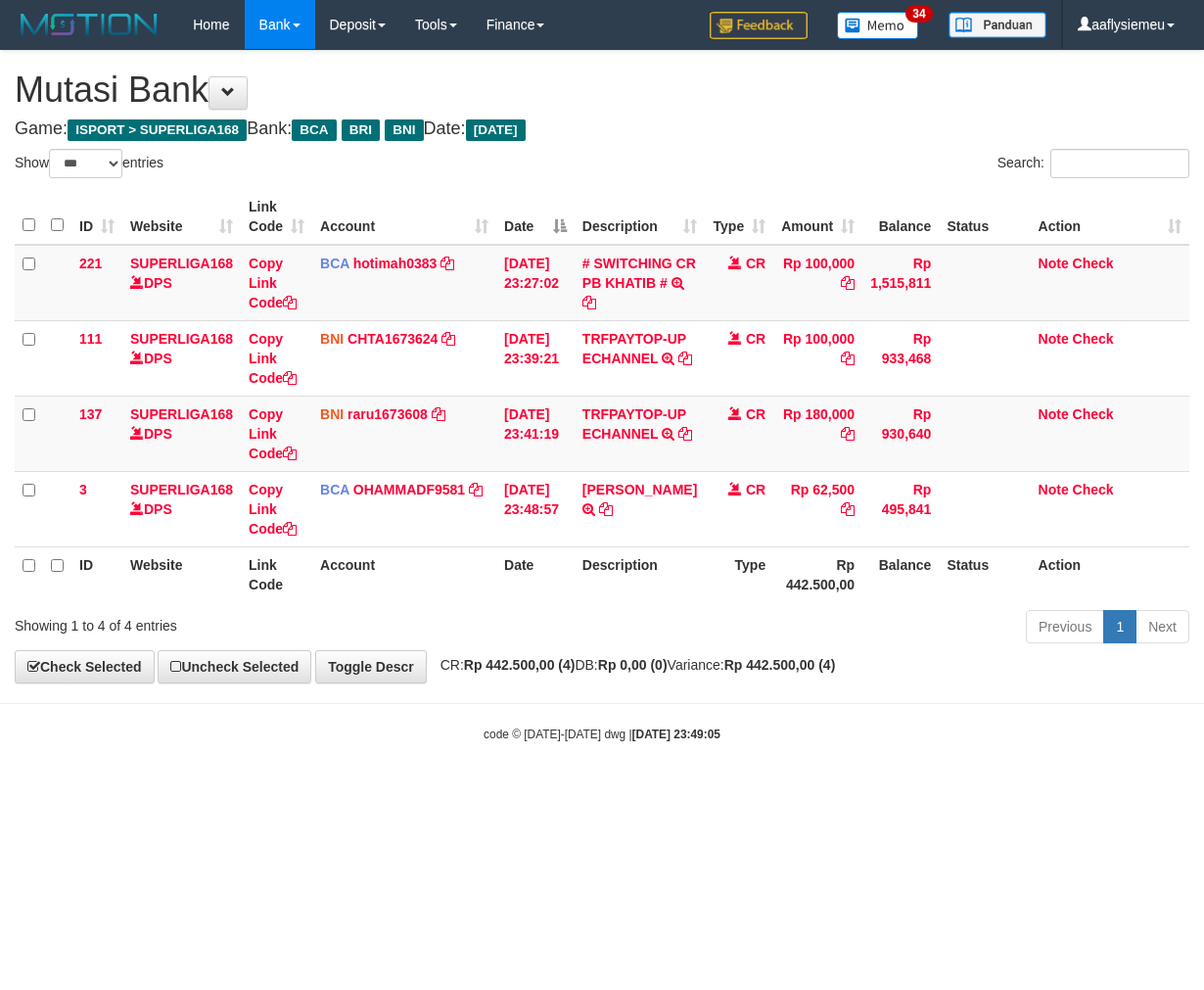 select on "***" 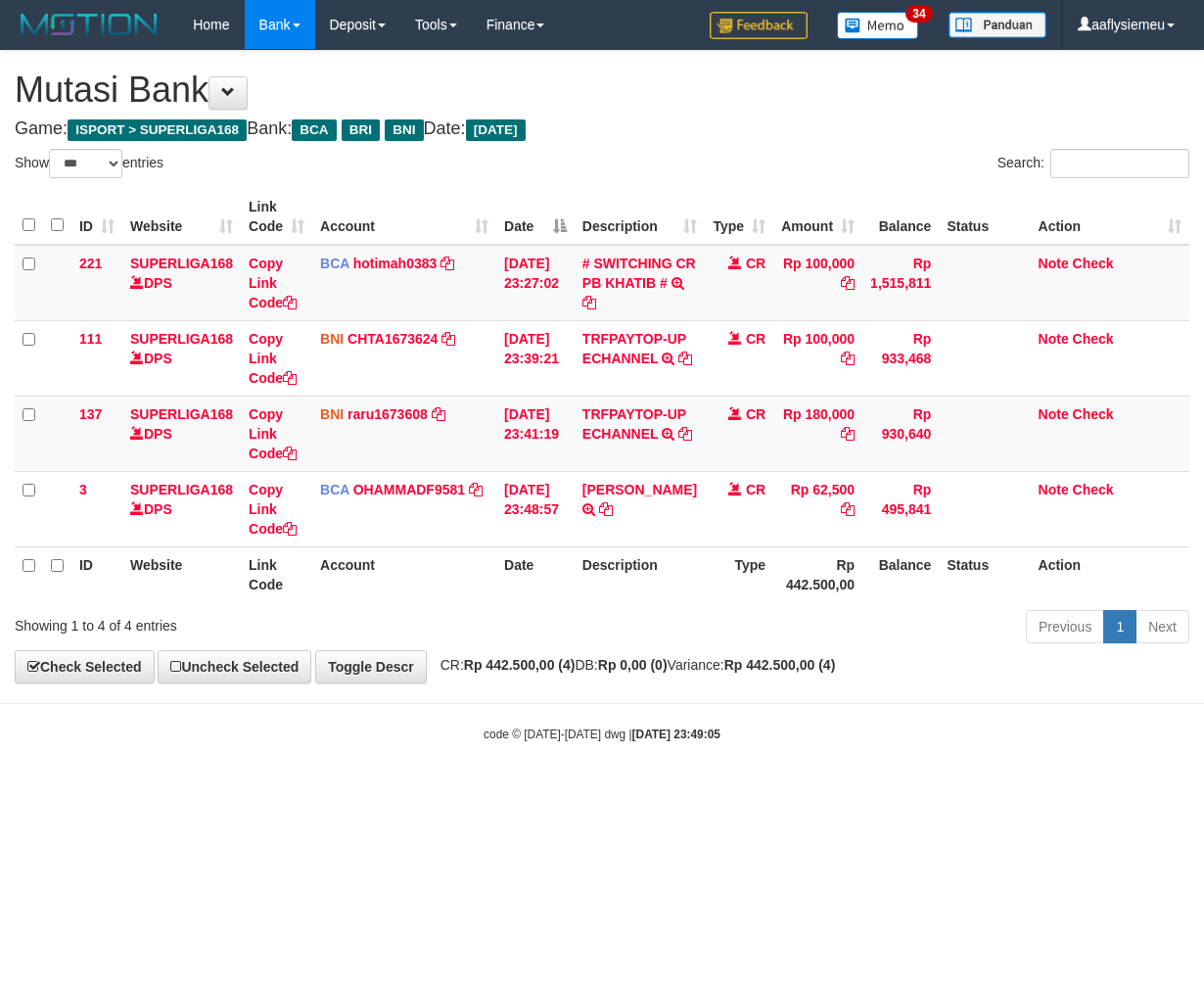 scroll, scrollTop: 0, scrollLeft: 0, axis: both 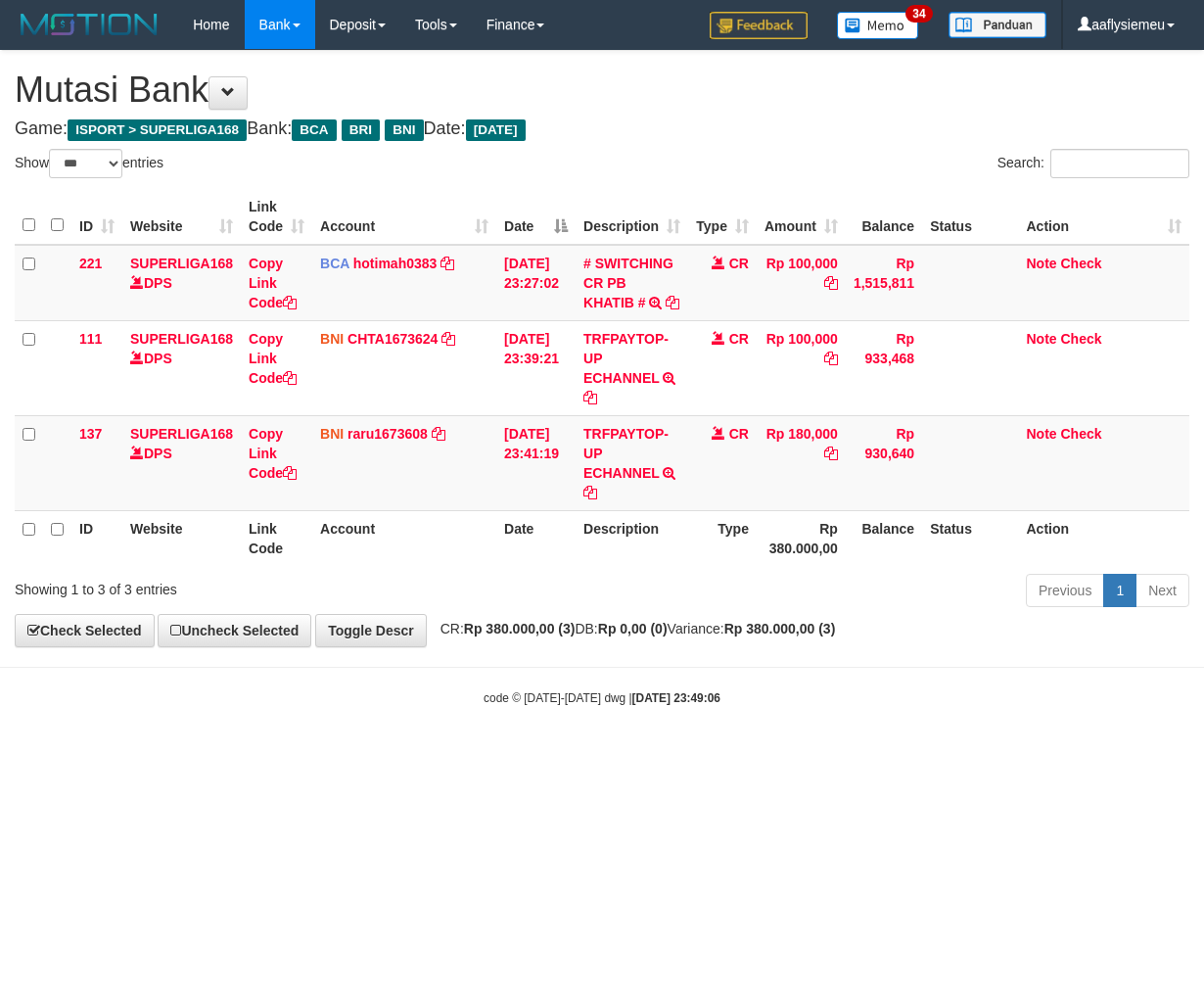 select on "***" 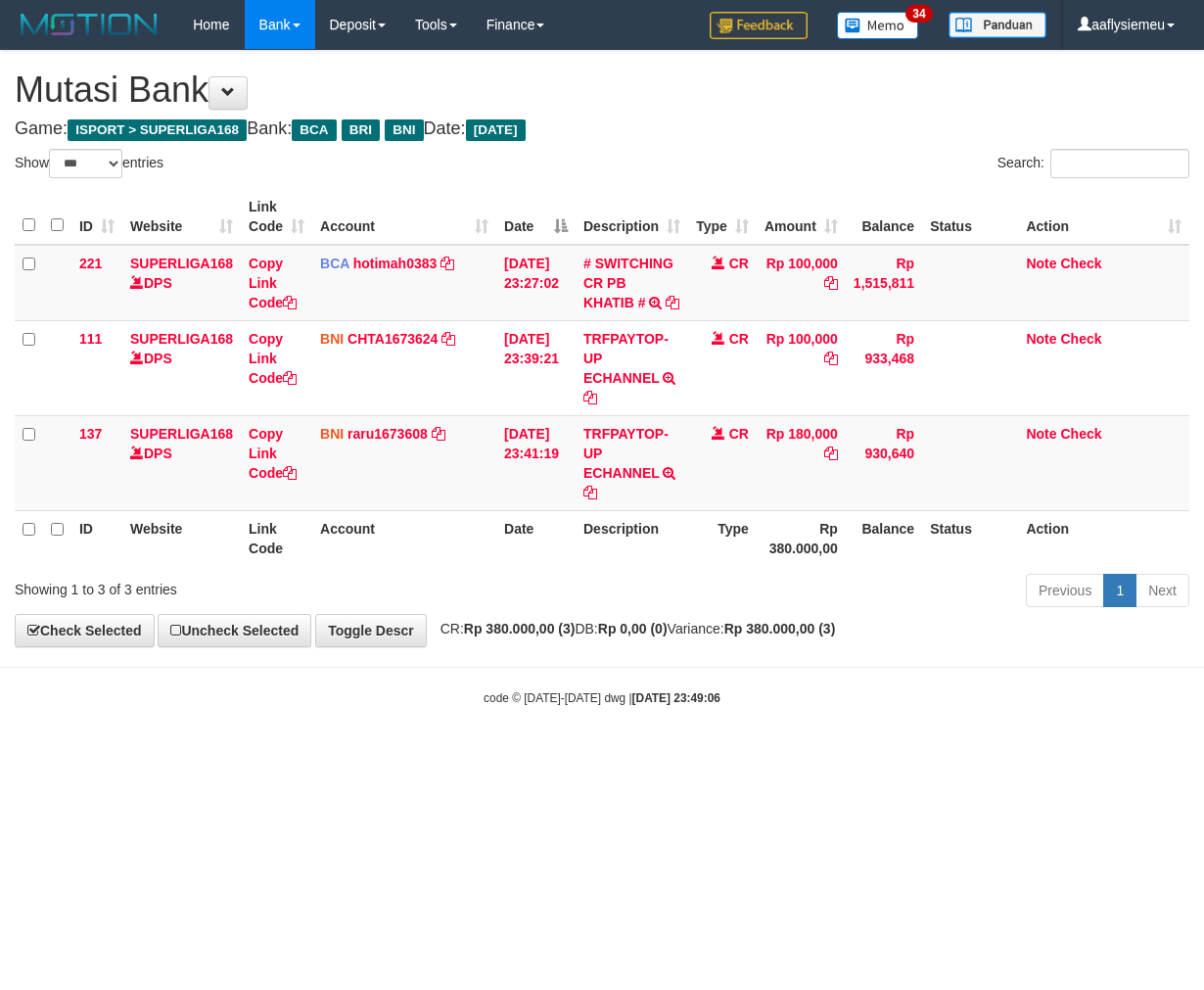 scroll, scrollTop: 0, scrollLeft: 0, axis: both 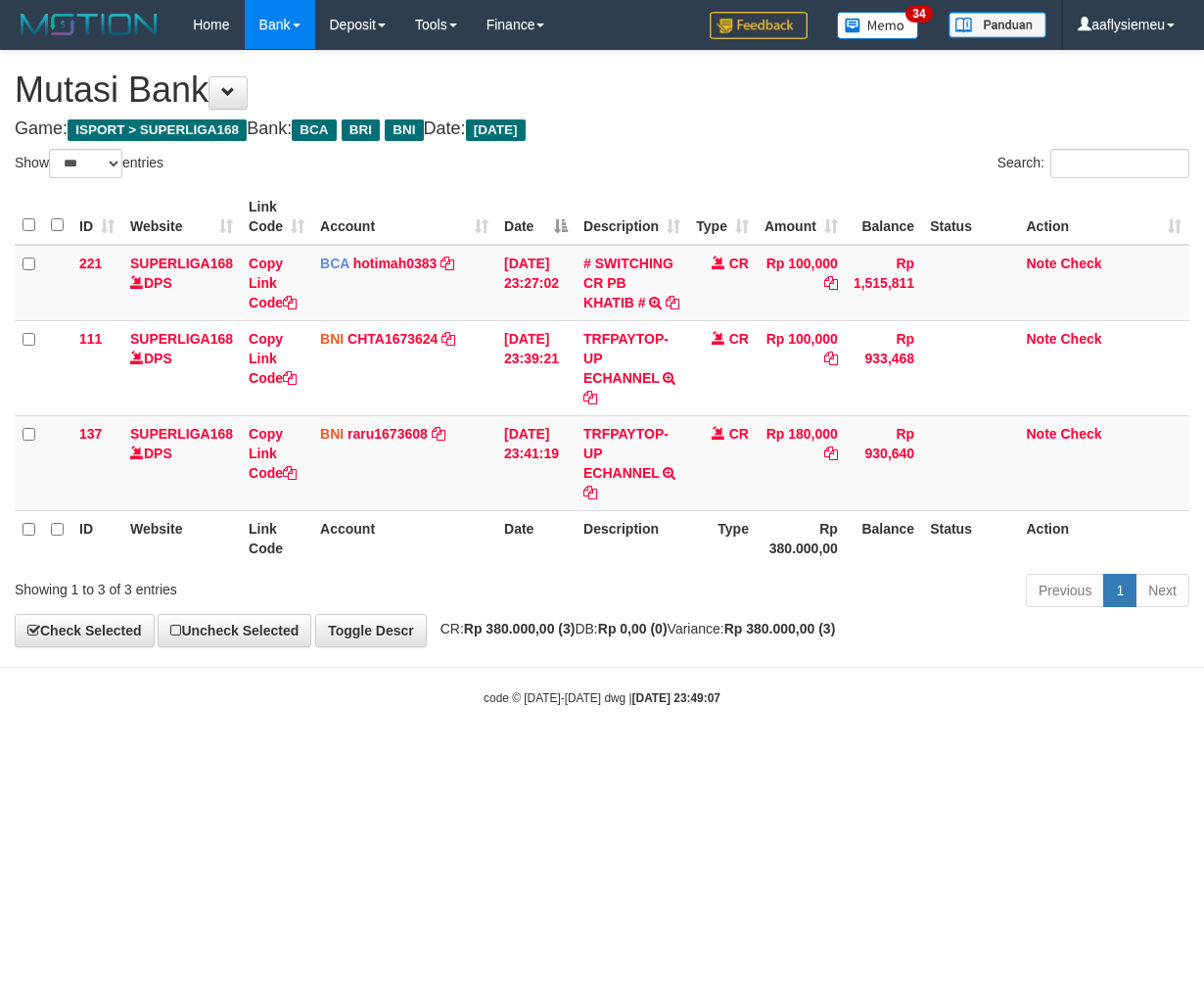 select on "***" 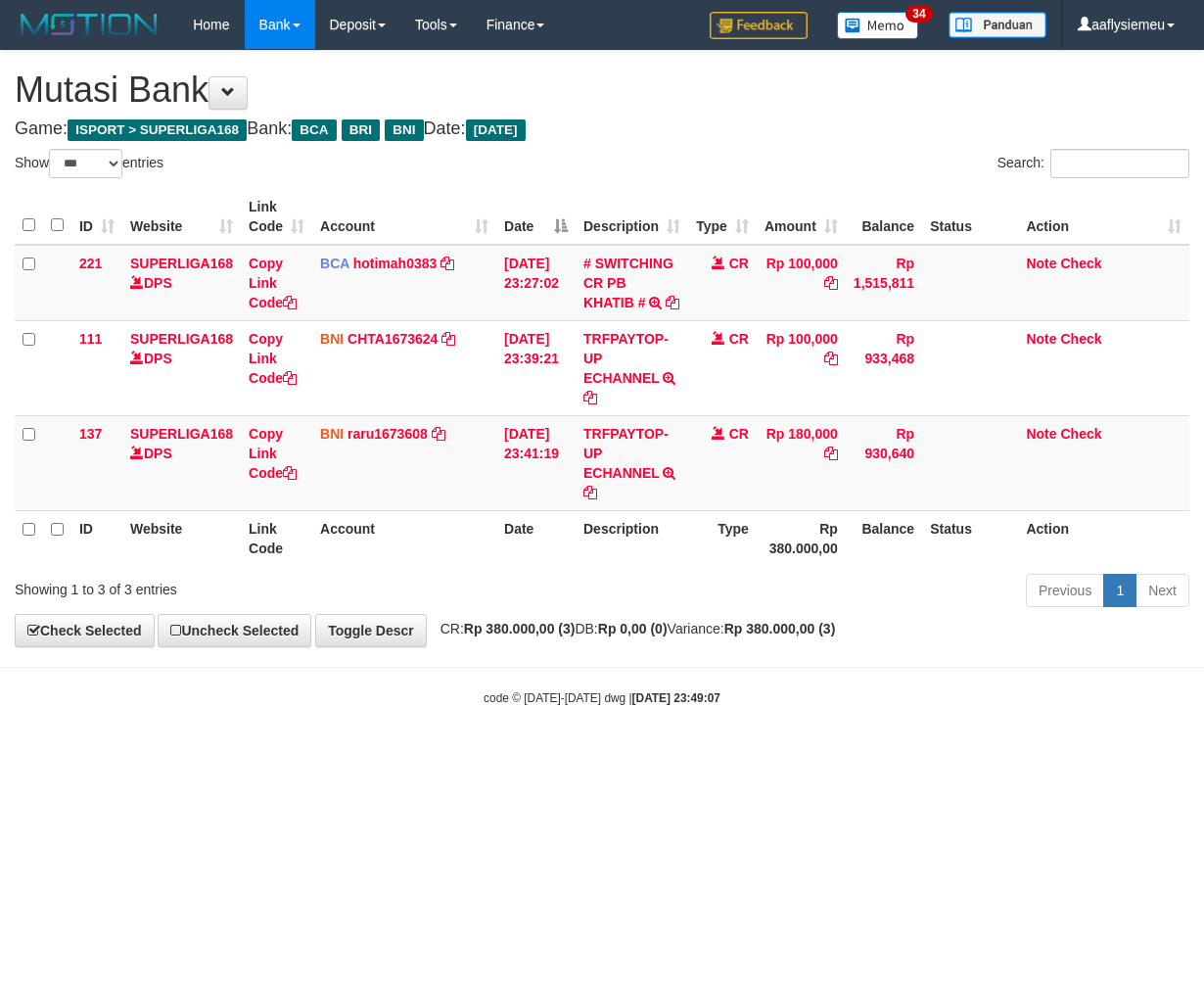 scroll, scrollTop: 0, scrollLeft: 0, axis: both 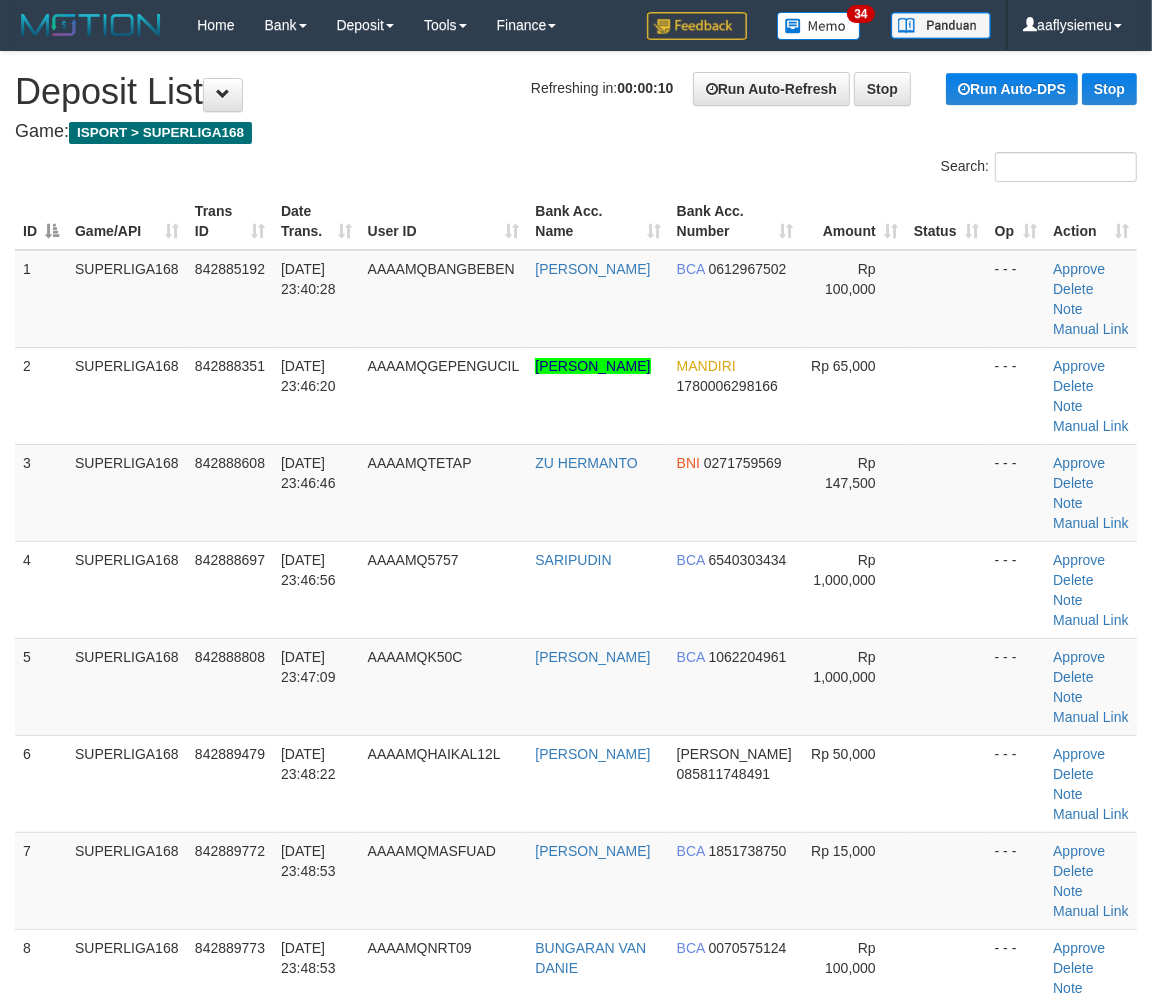 drag, startPoint x: 147, startPoint y: 543, endPoint x: 4, endPoint y: 587, distance: 149.61618 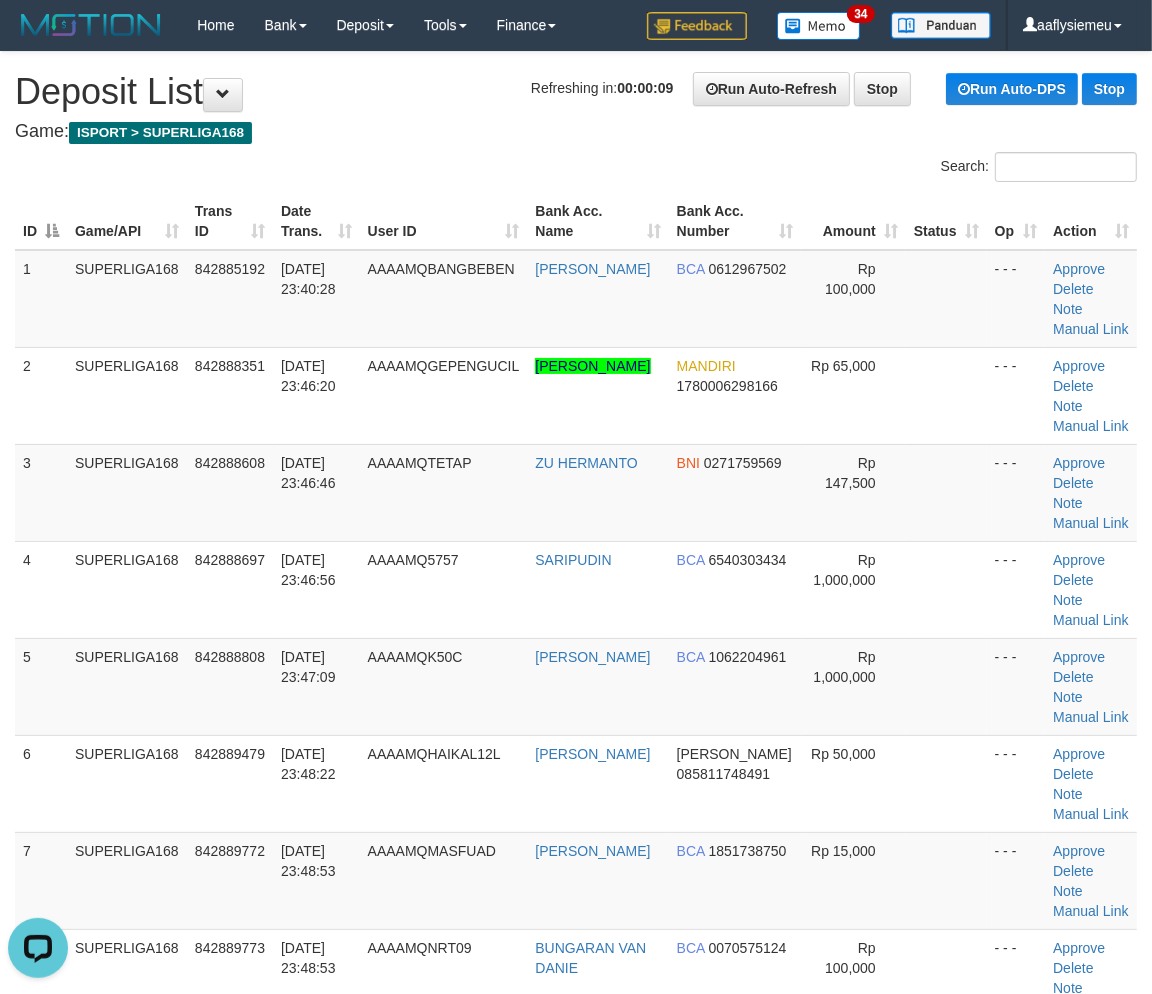 scroll, scrollTop: 0, scrollLeft: 0, axis: both 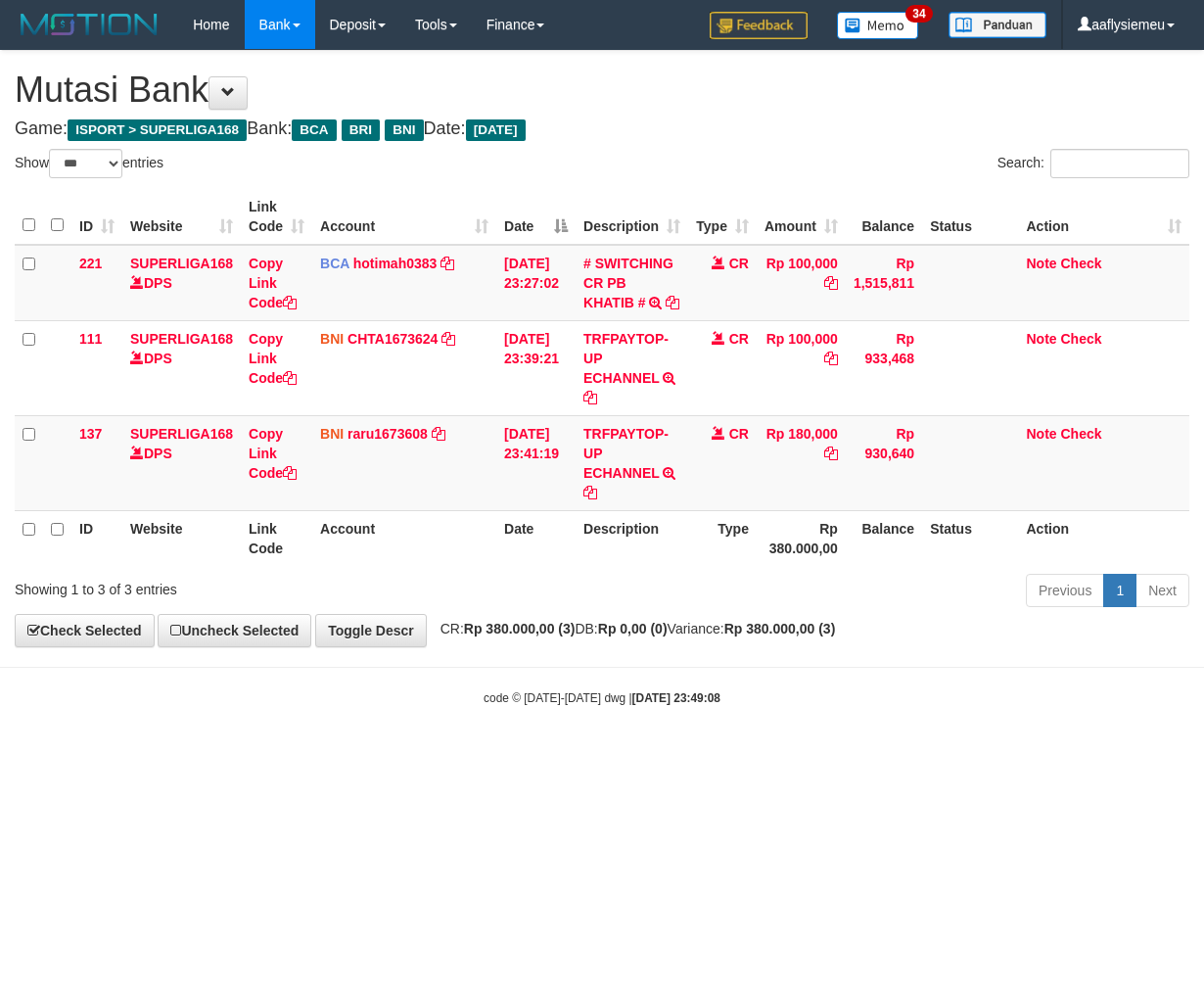 select on "***" 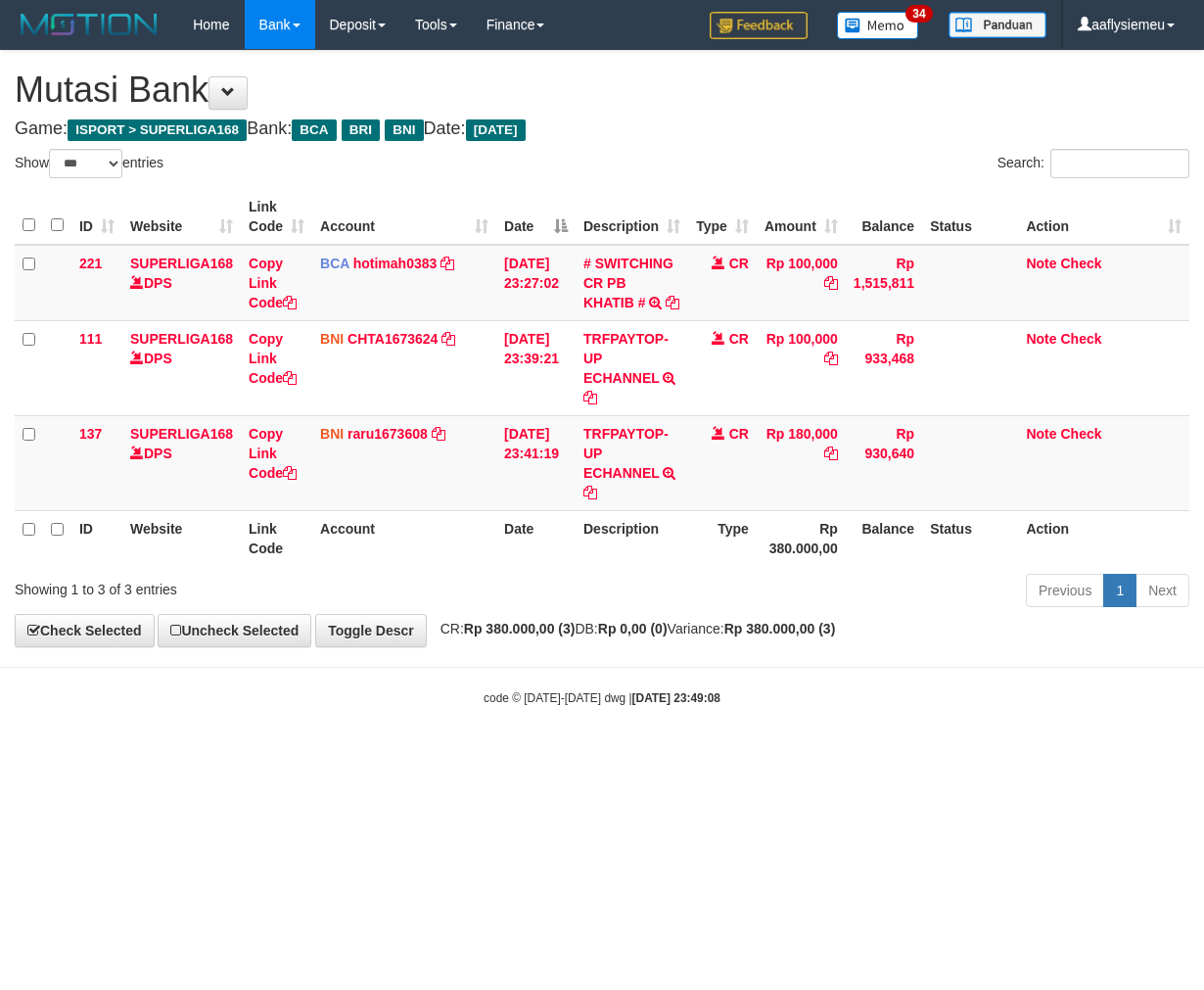 scroll, scrollTop: 0, scrollLeft: 0, axis: both 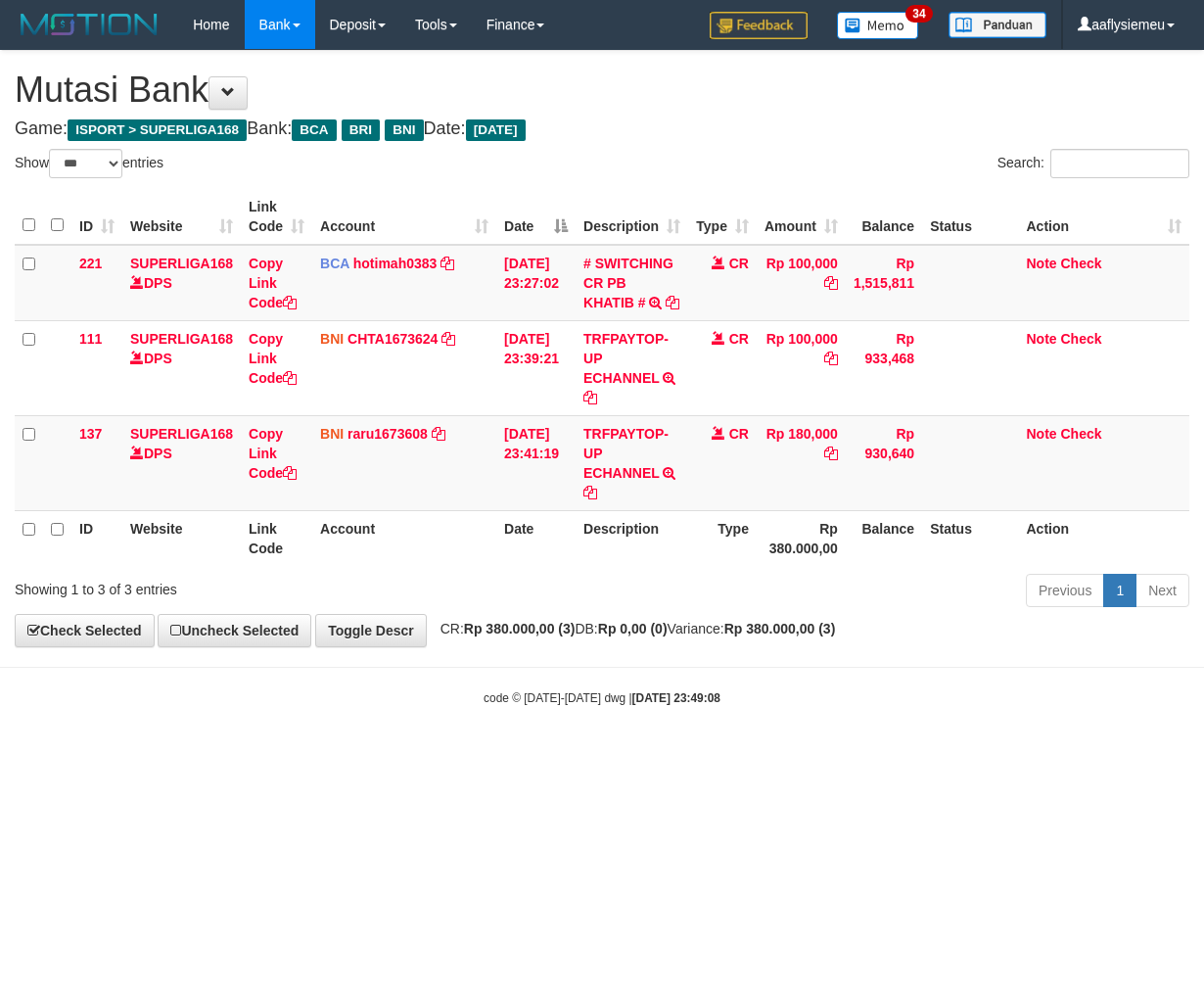 select on "***" 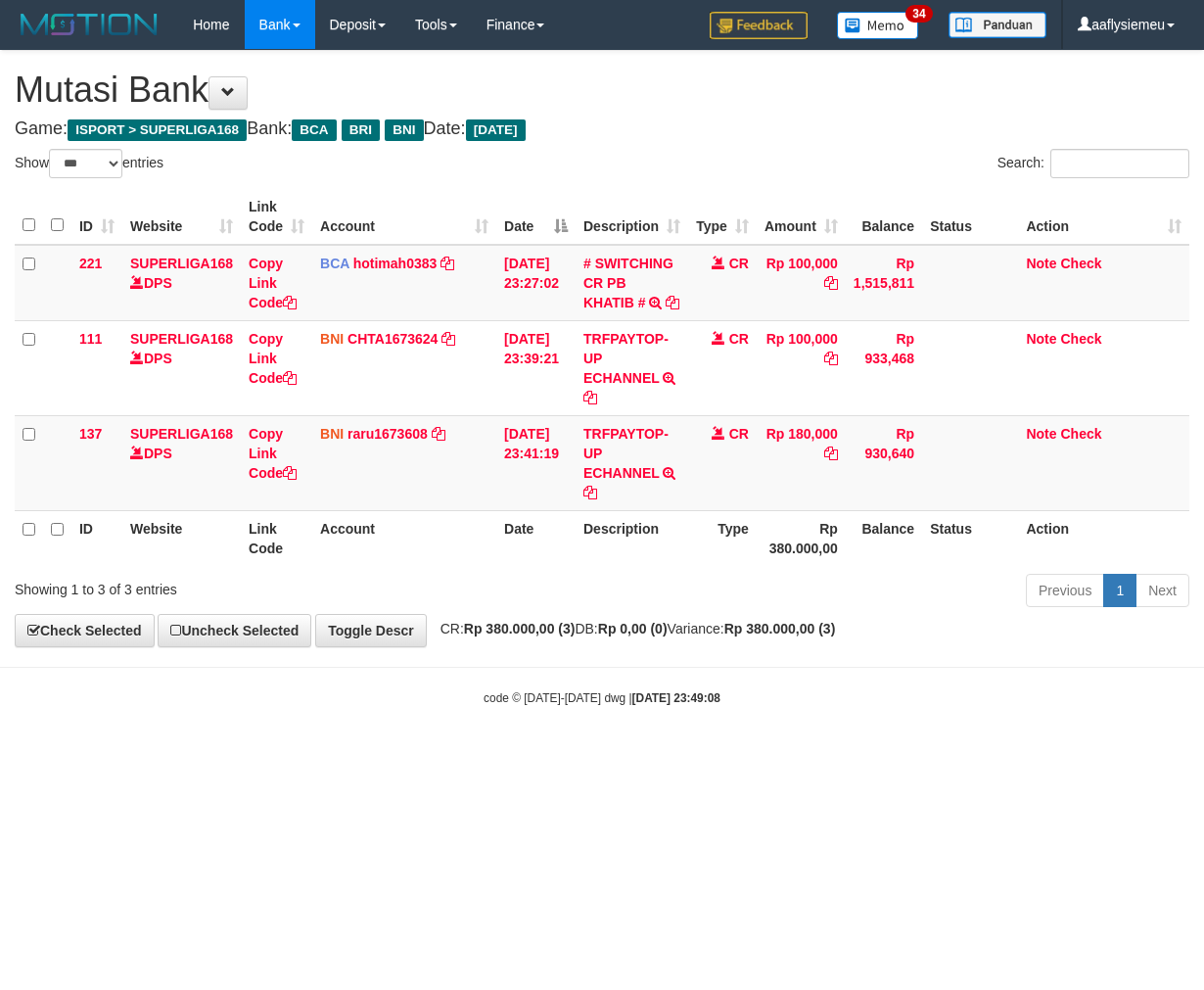 scroll, scrollTop: 0, scrollLeft: 0, axis: both 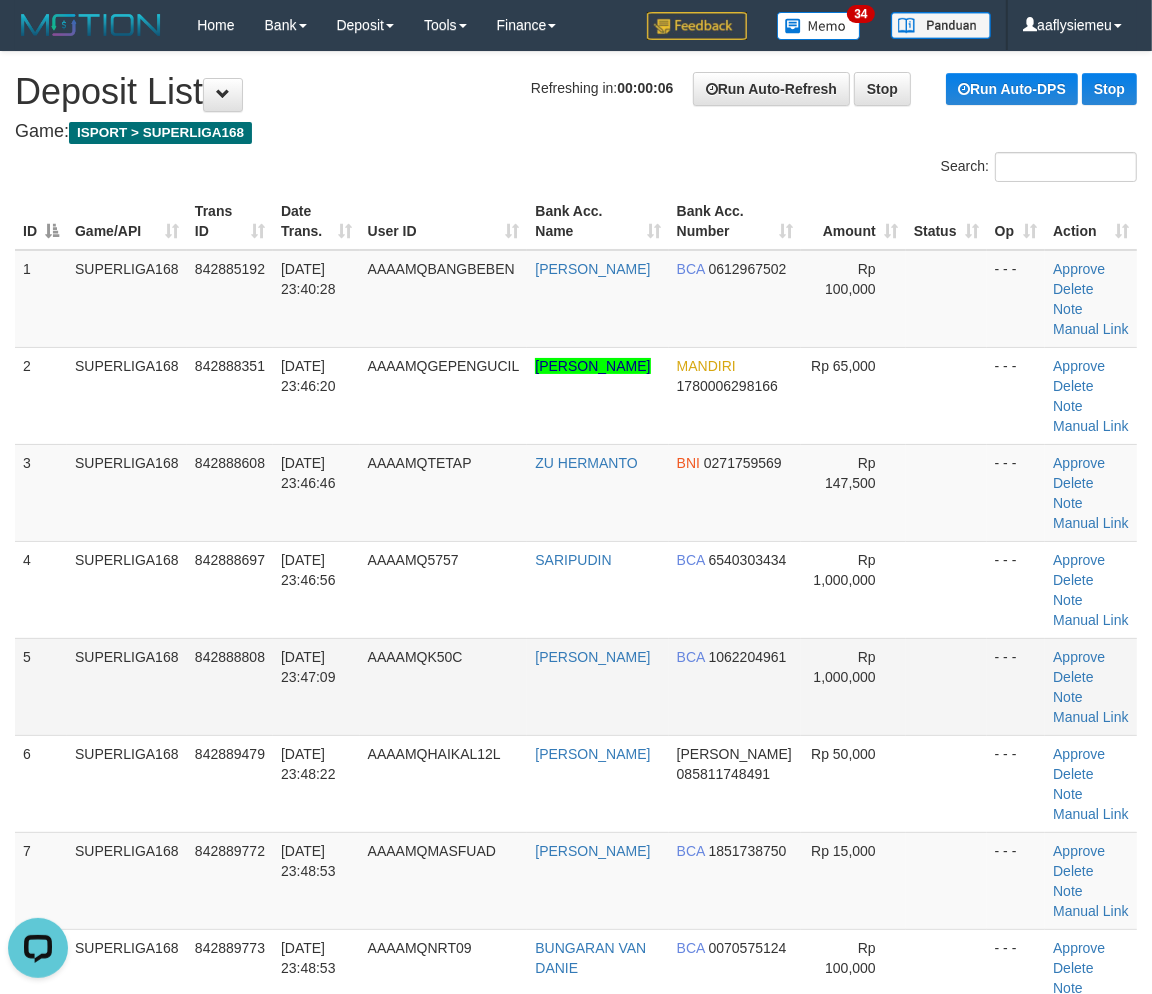drag, startPoint x: 77, startPoint y: 560, endPoint x: 166, endPoint y: 641, distance: 120.34118 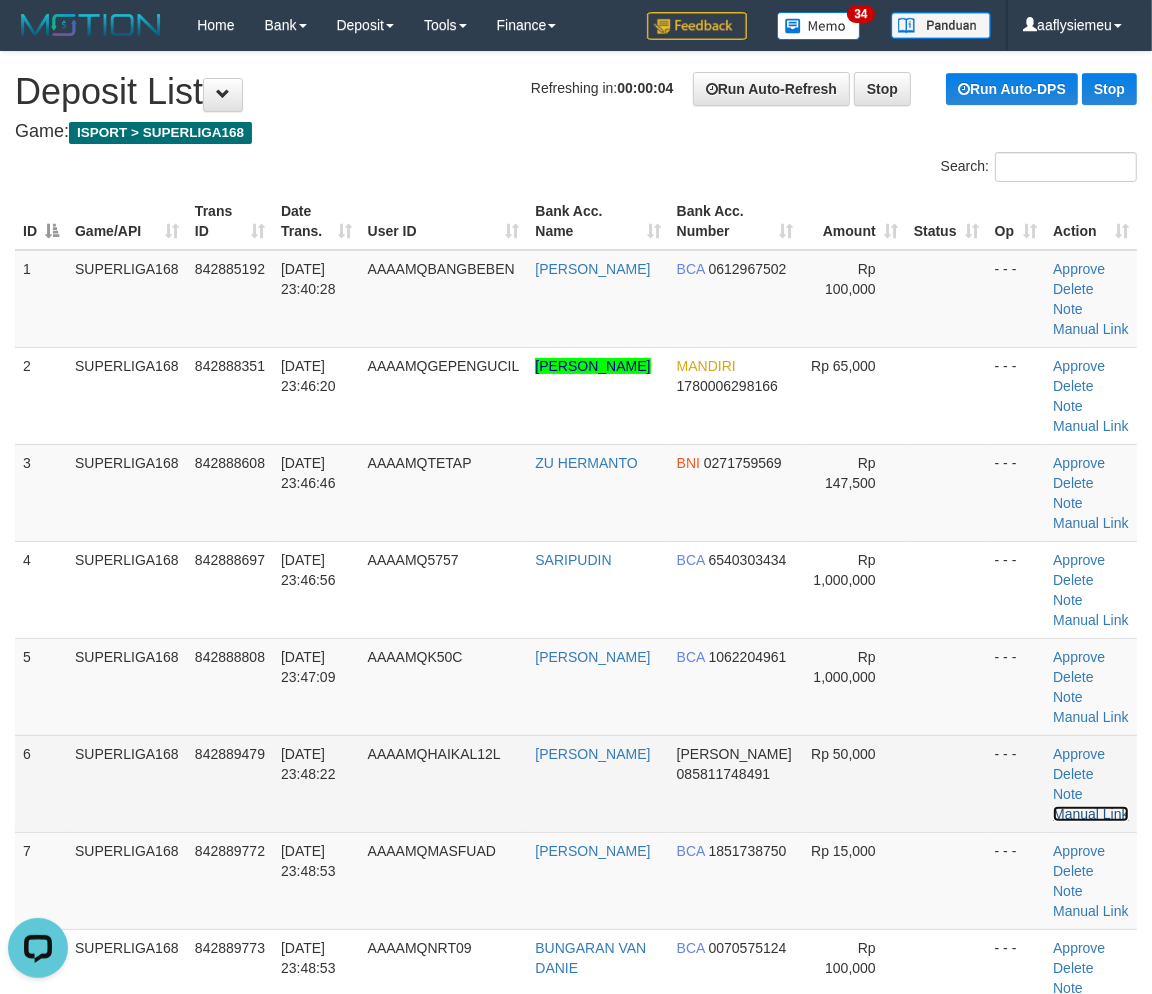 click on "Manual Link" at bounding box center [1091, 814] 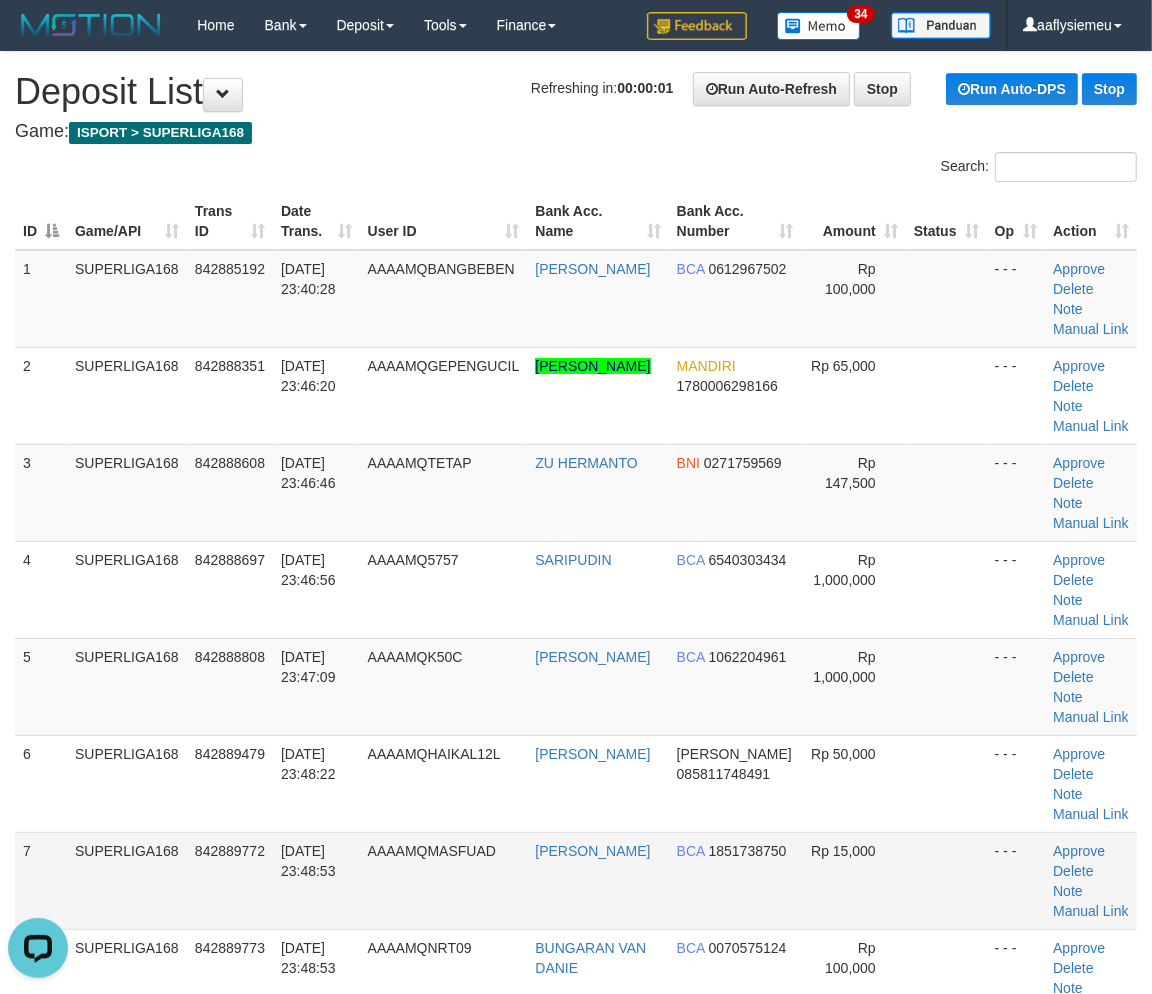 drag, startPoint x: 337, startPoint y: 883, endPoint x: 307, endPoint y: 871, distance: 32.31099 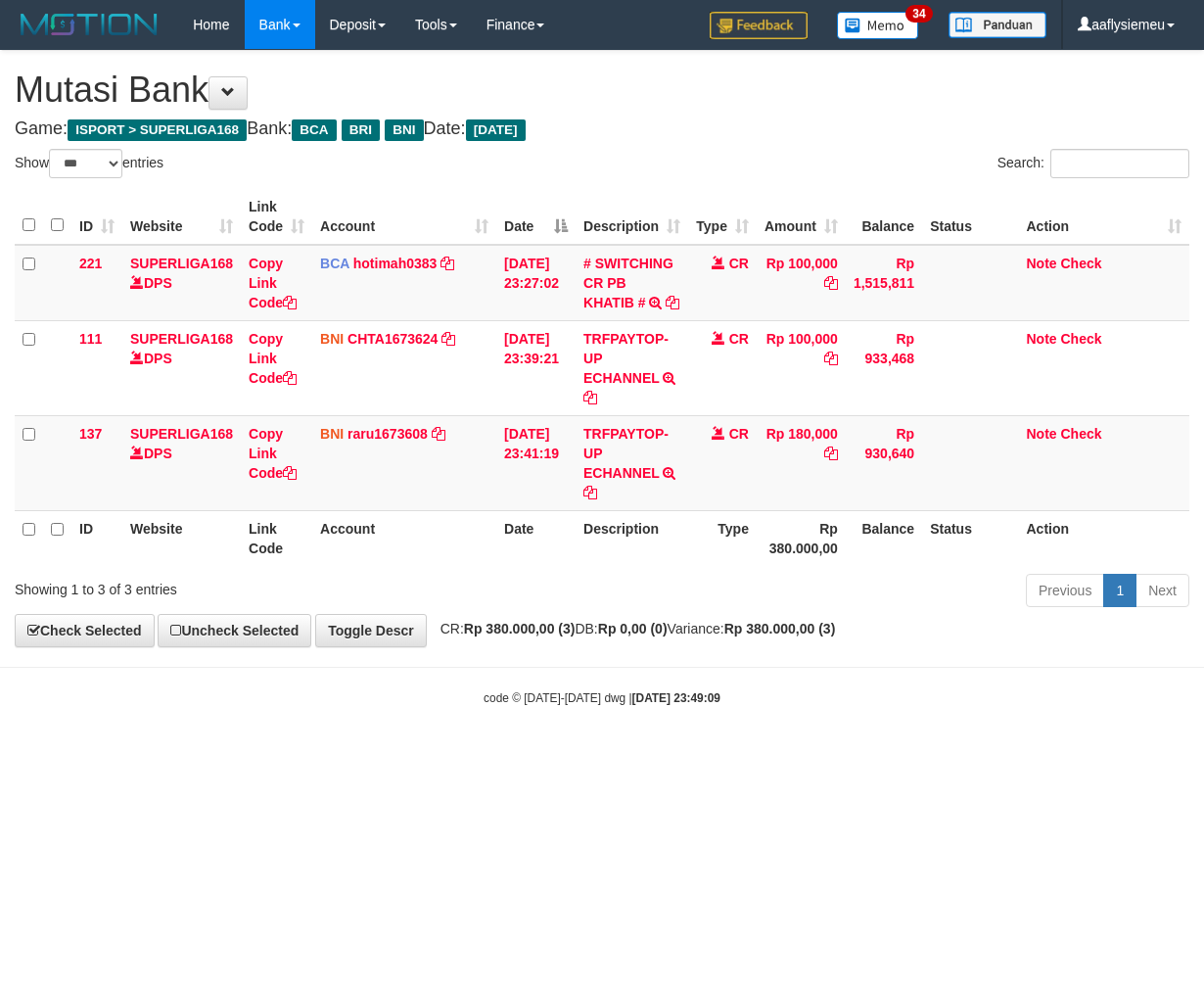 select on "***" 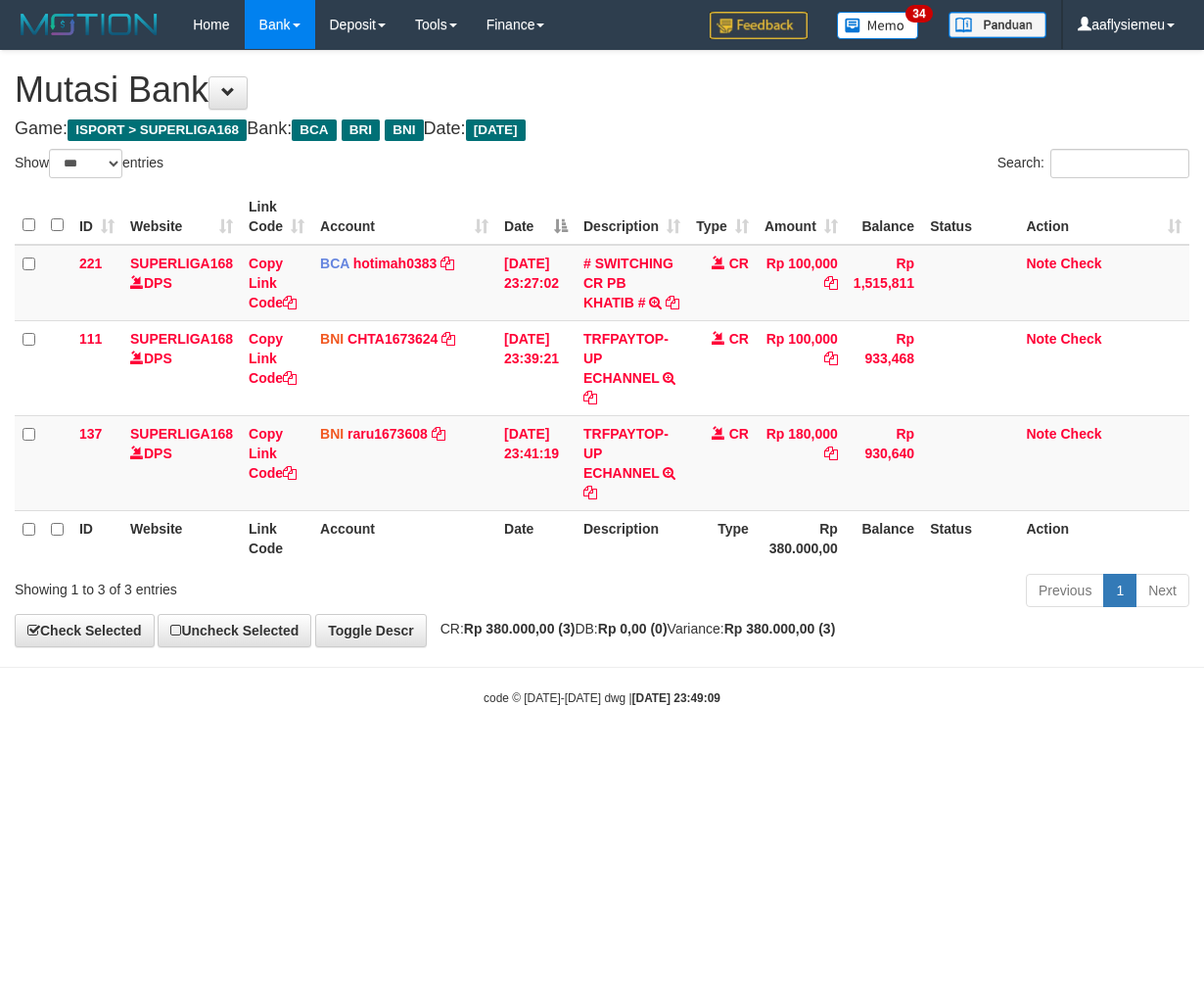 scroll, scrollTop: 0, scrollLeft: 0, axis: both 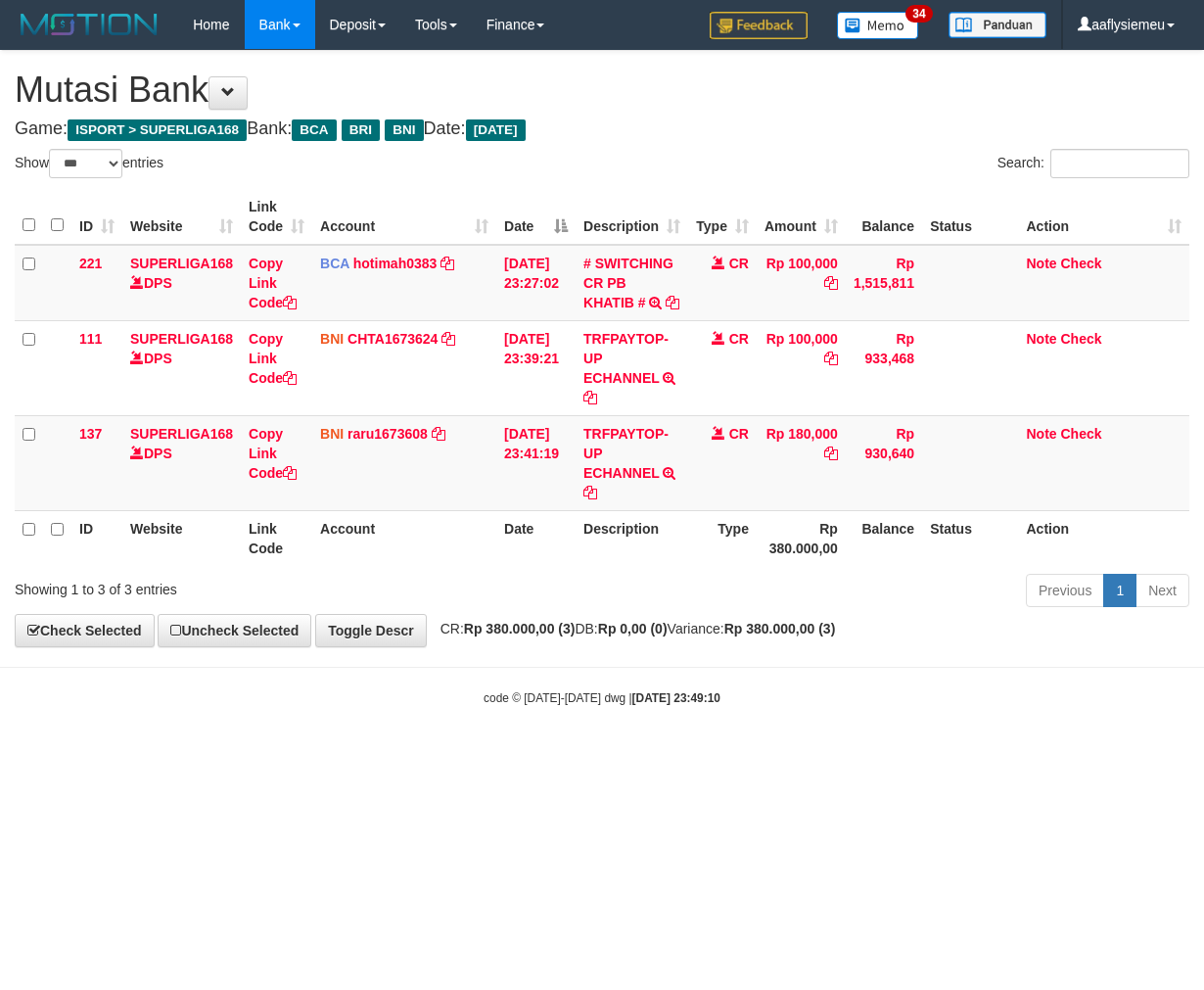 select on "***" 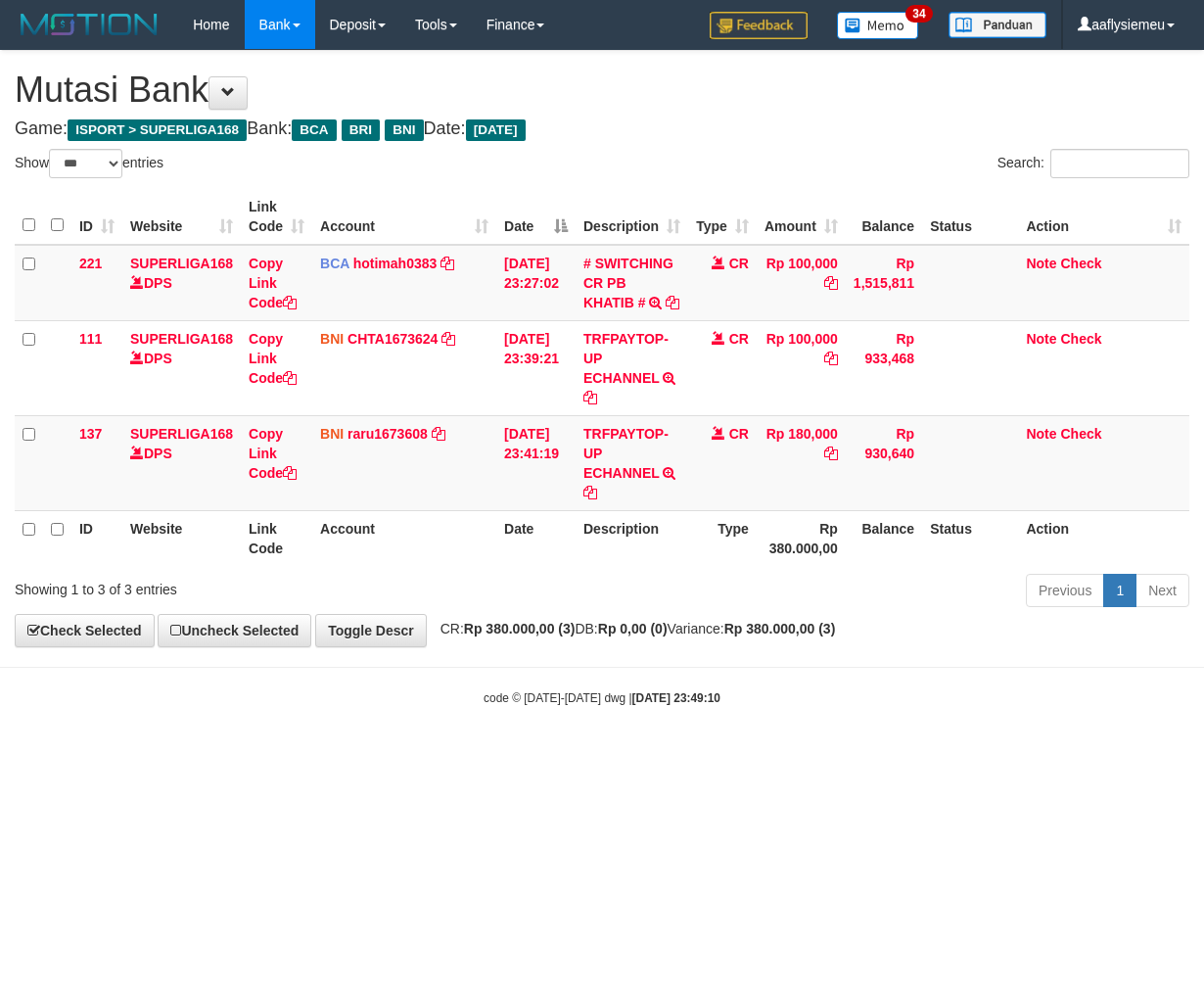 scroll, scrollTop: 0, scrollLeft: 0, axis: both 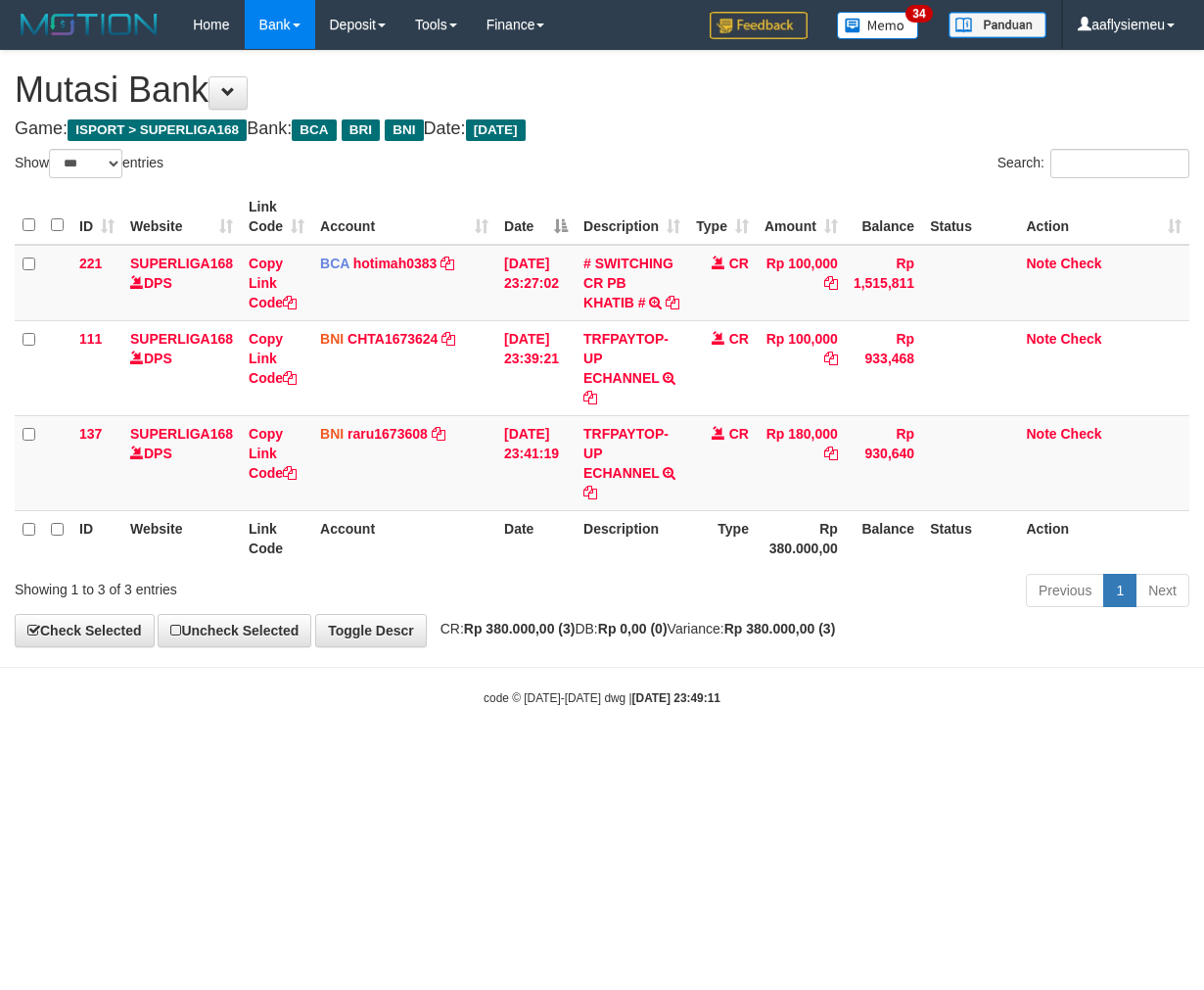 select on "***" 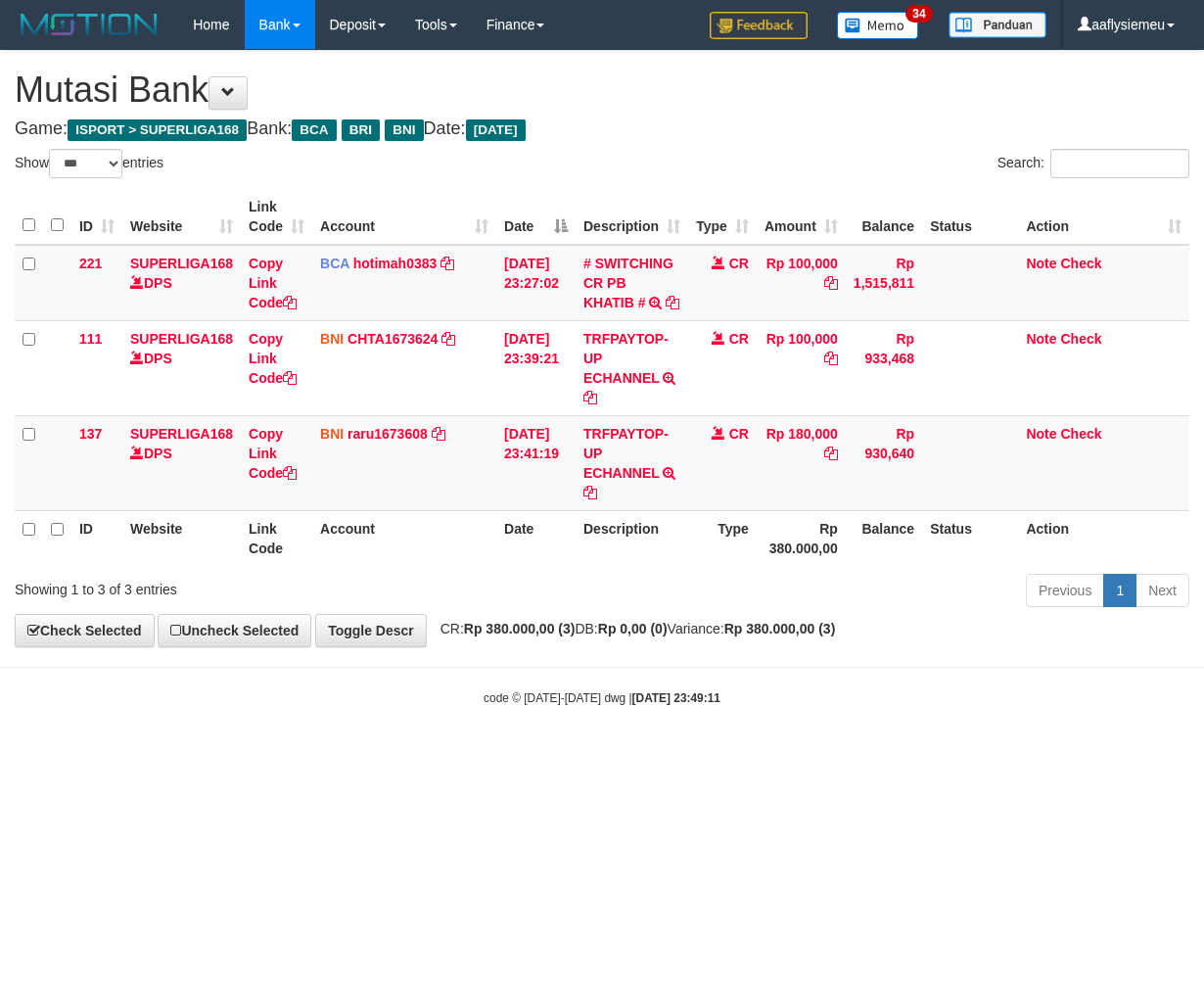 scroll, scrollTop: 0, scrollLeft: 0, axis: both 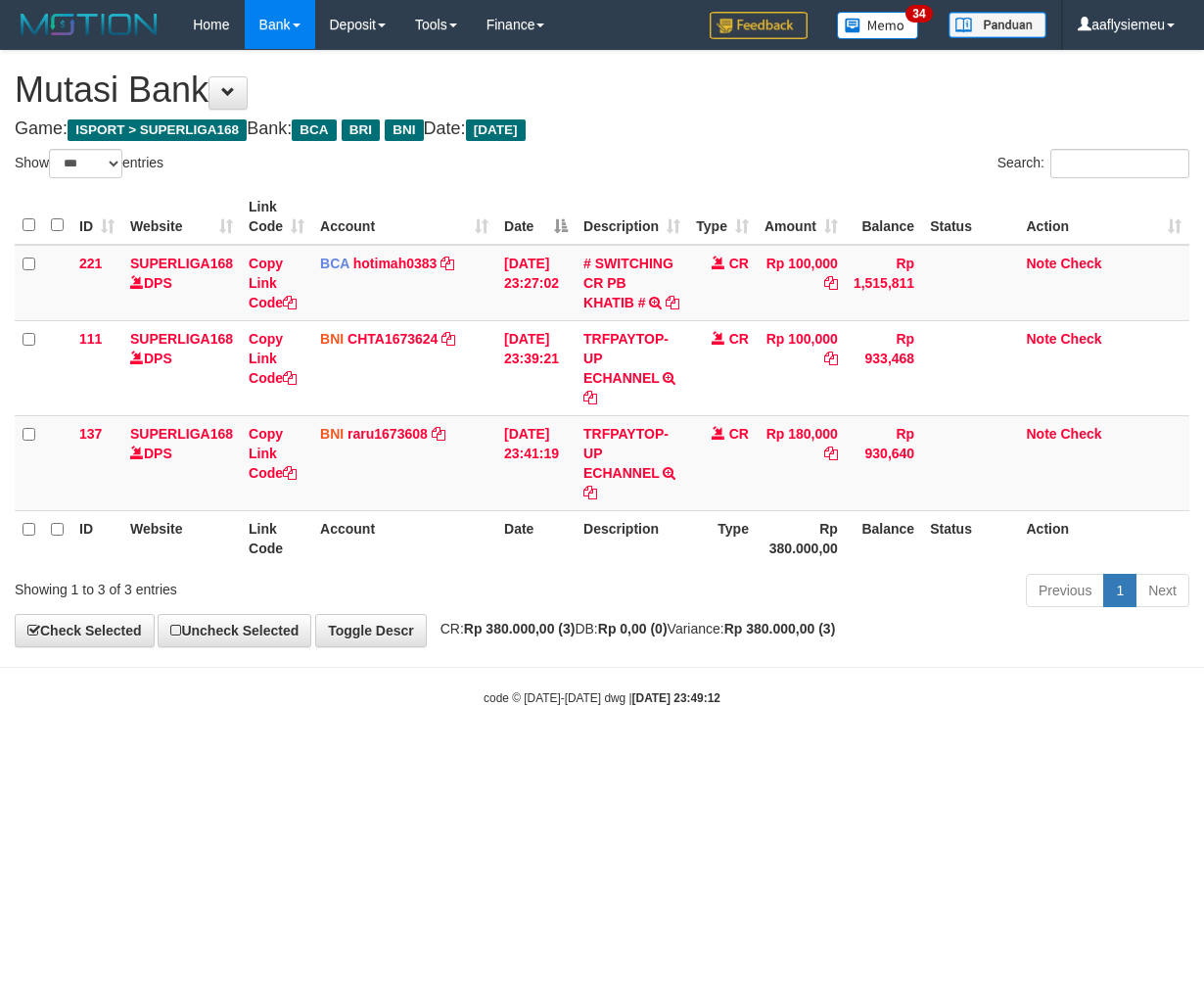 select on "***" 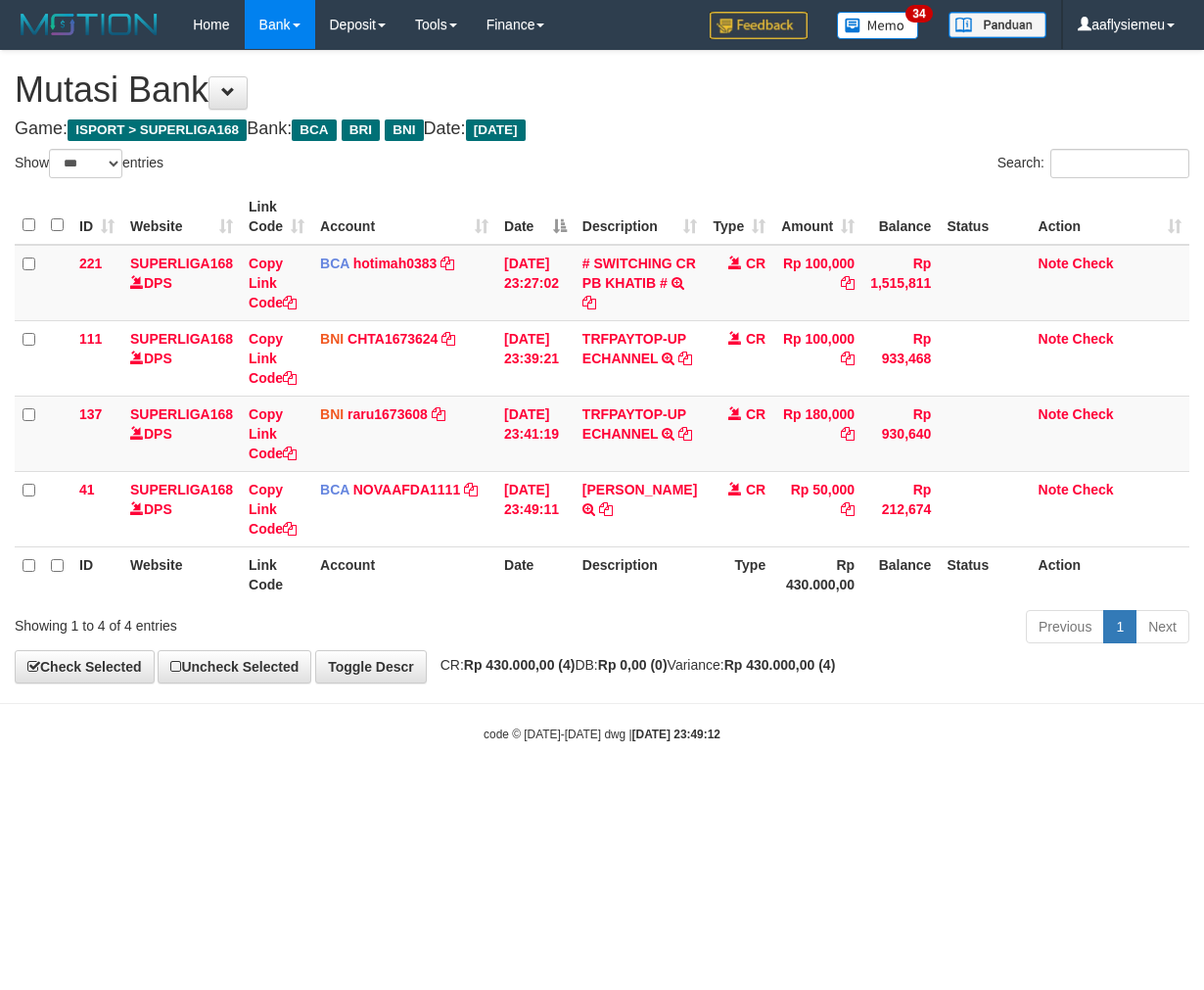 select on "***" 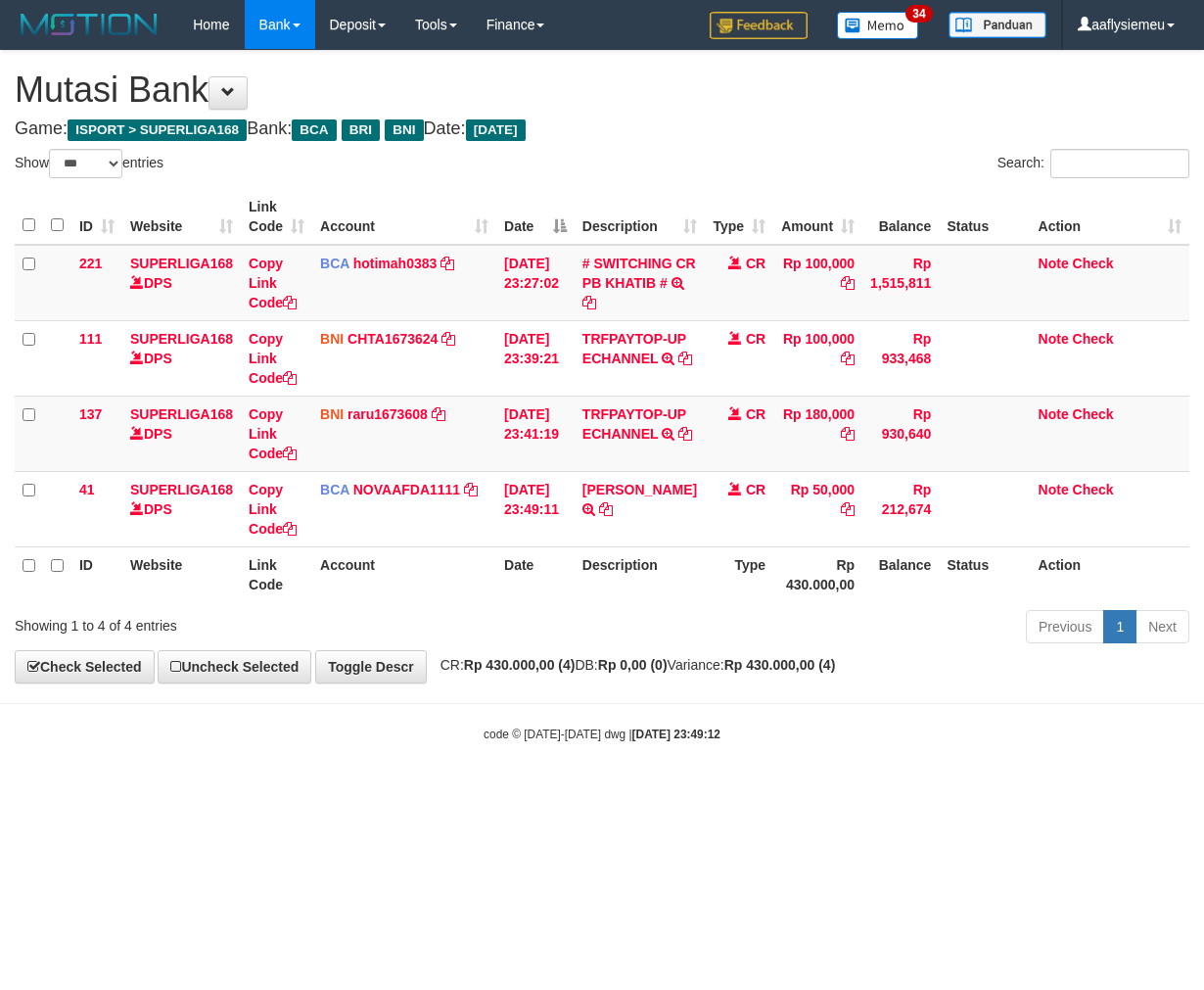 scroll, scrollTop: 0, scrollLeft: 0, axis: both 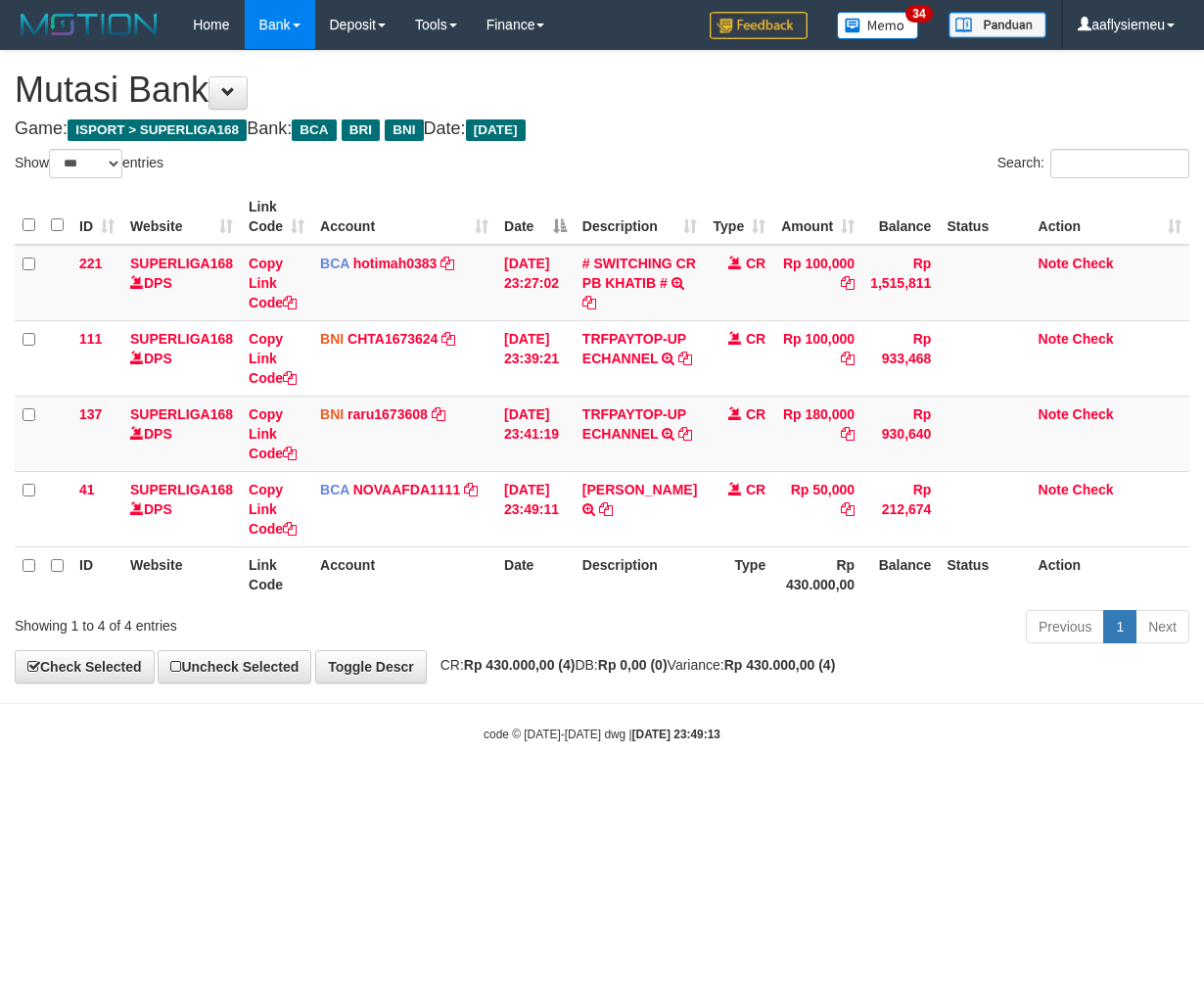 select on "***" 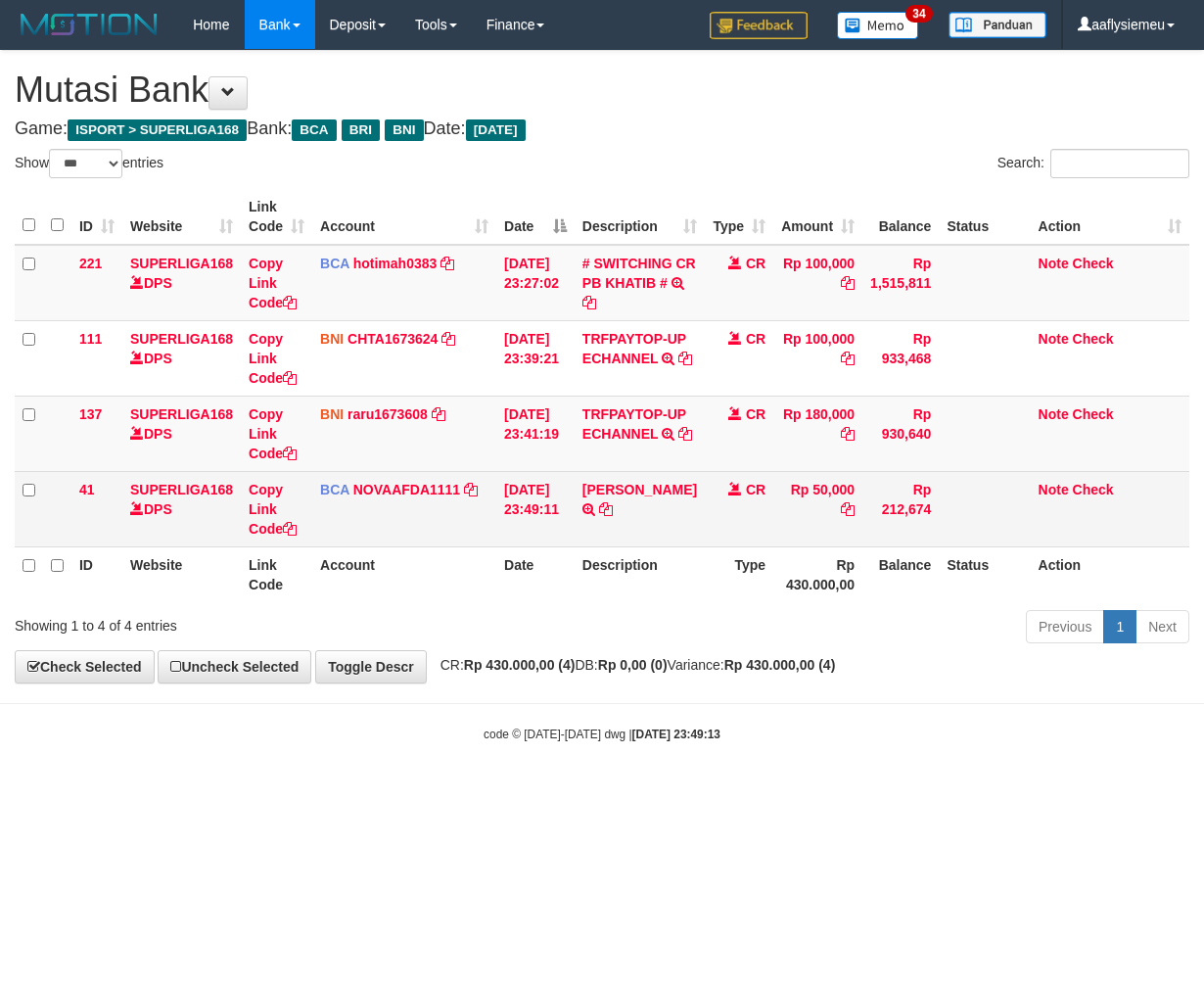 scroll, scrollTop: 0, scrollLeft: 0, axis: both 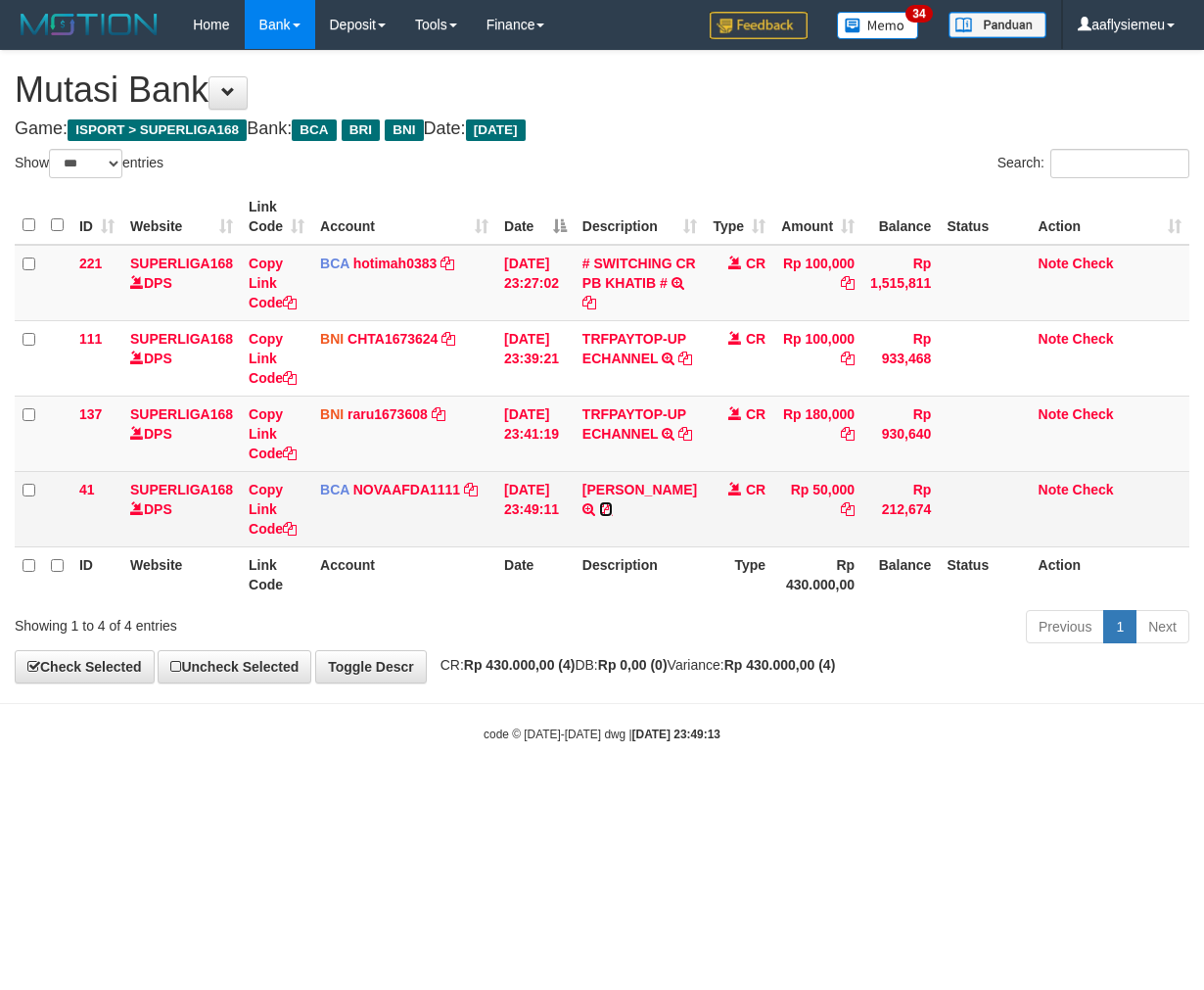 click at bounding box center (606, 509) 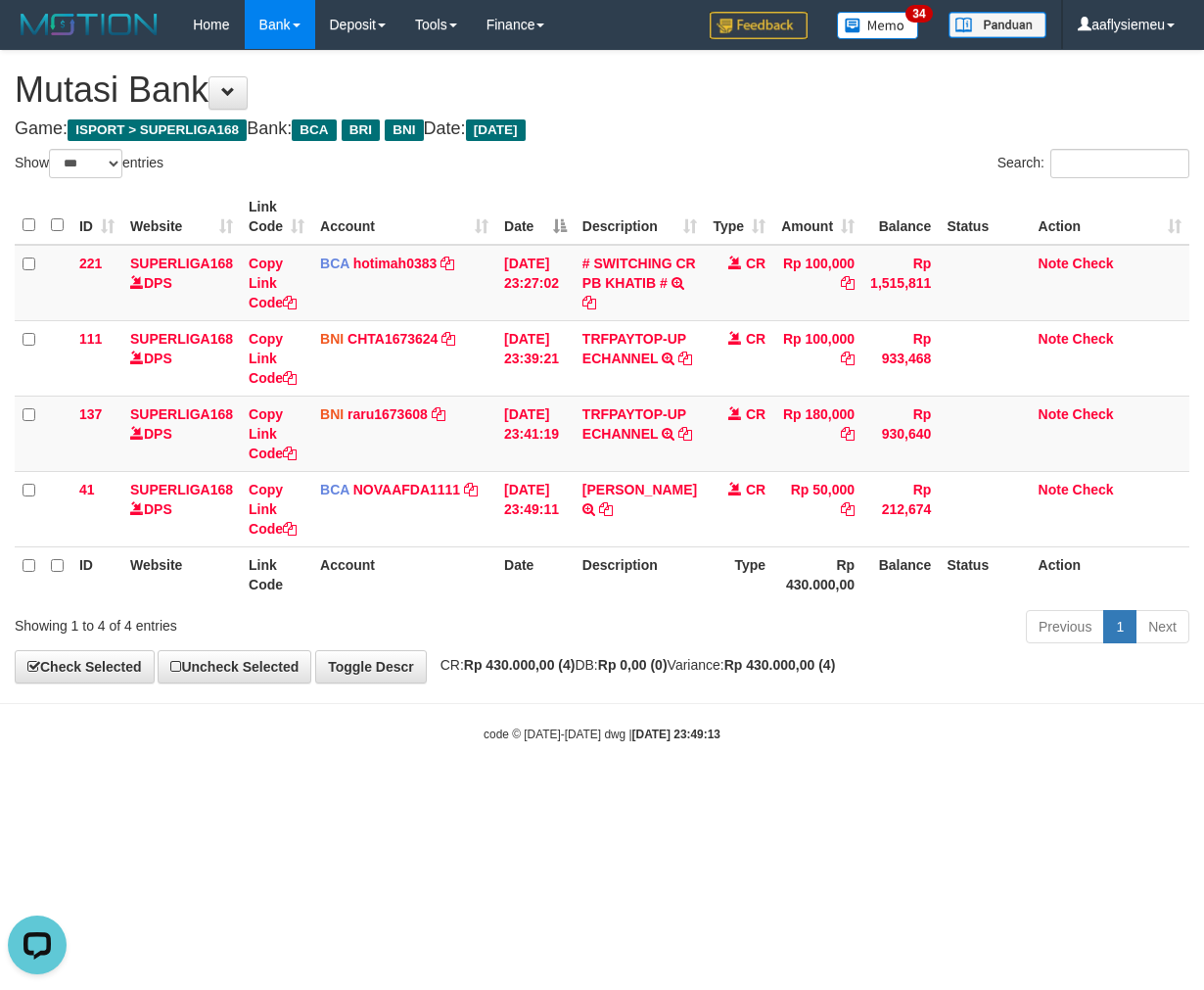 scroll, scrollTop: 0, scrollLeft: 0, axis: both 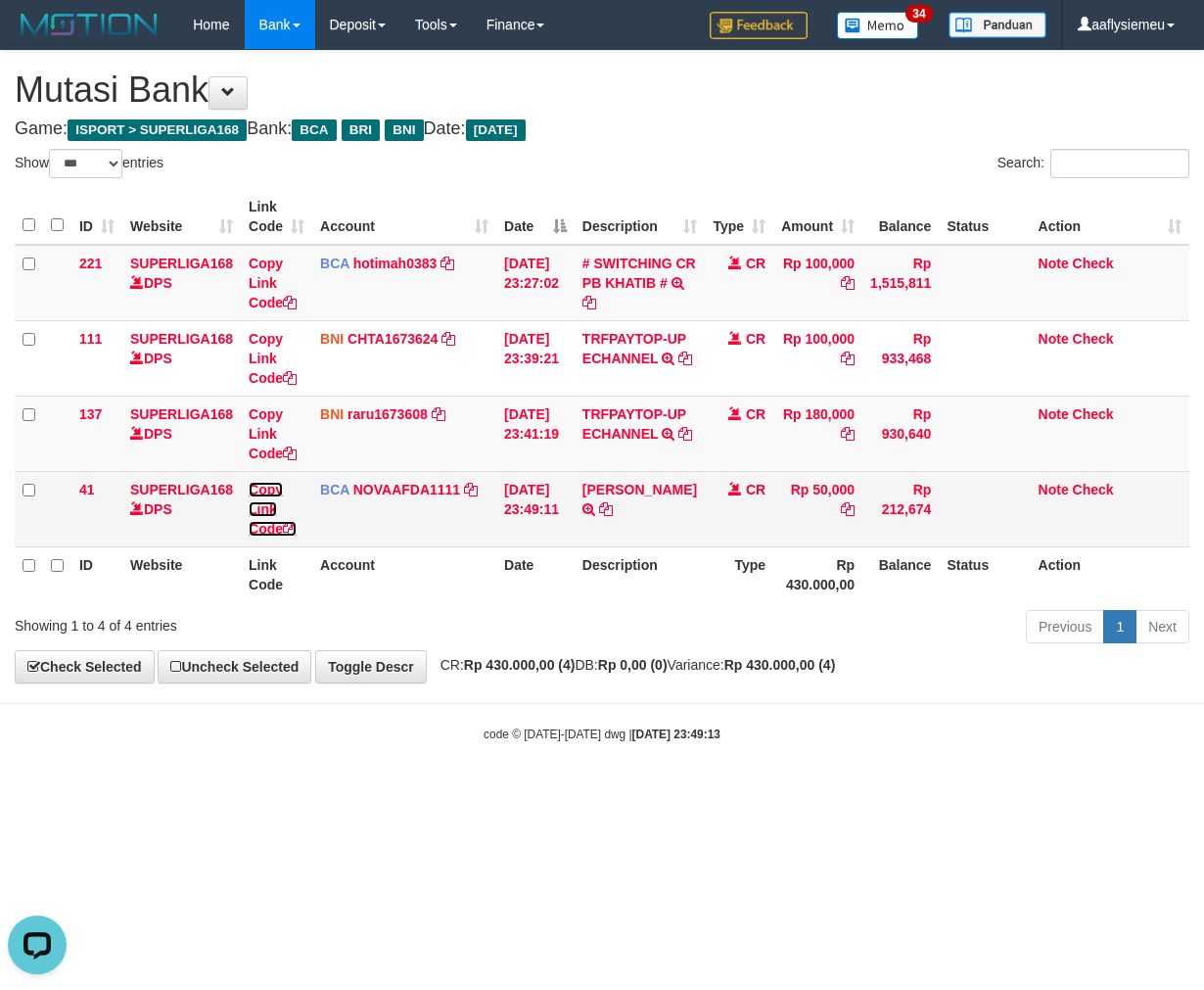 drag, startPoint x: 275, startPoint y: 560, endPoint x: 497, endPoint y: 579, distance: 222.81158 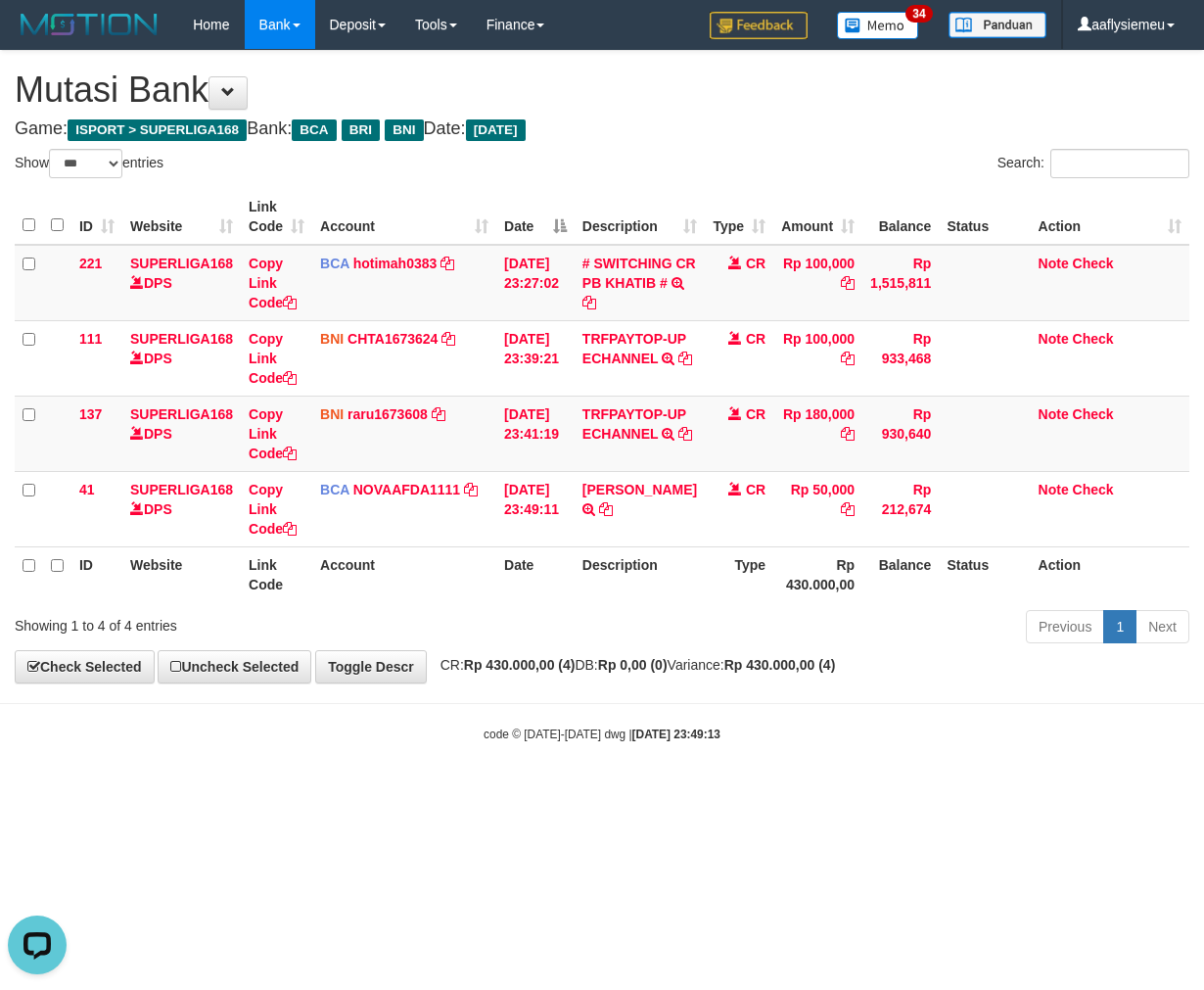 scroll, scrollTop: 247, scrollLeft: 0, axis: vertical 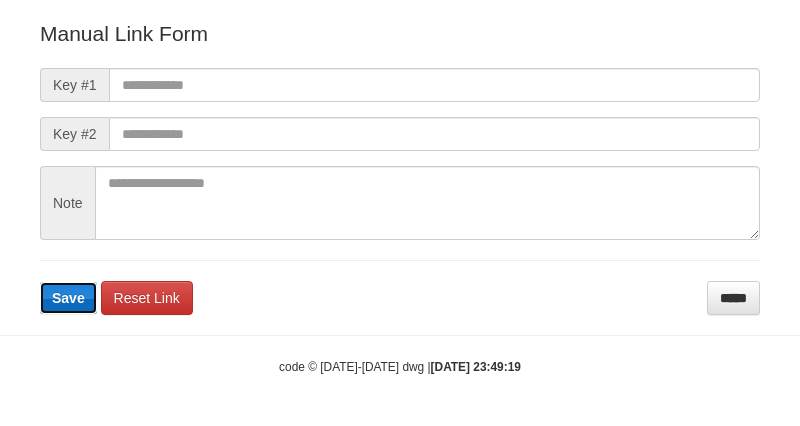 click on "Save" at bounding box center (68, 298) 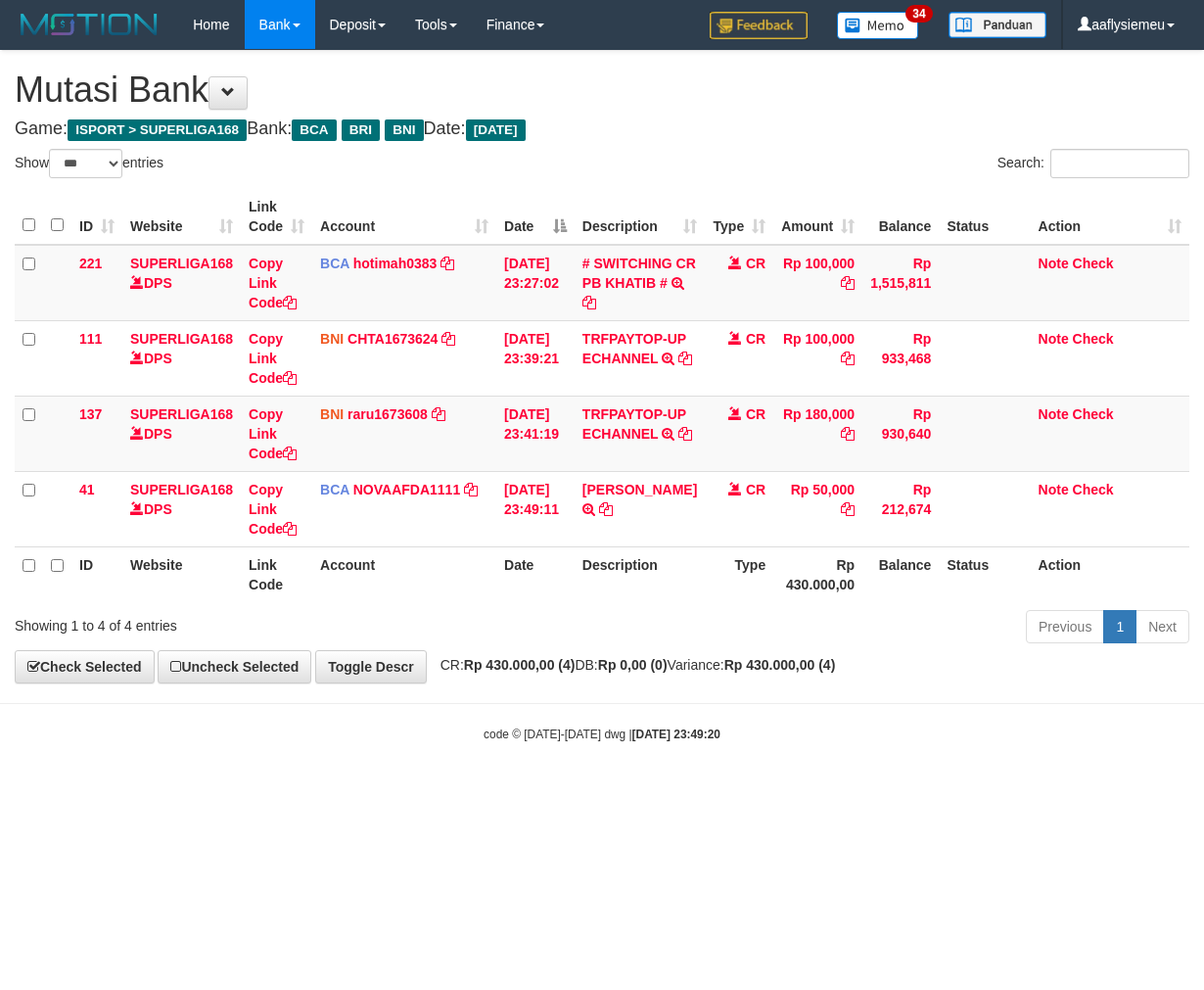 select on "***" 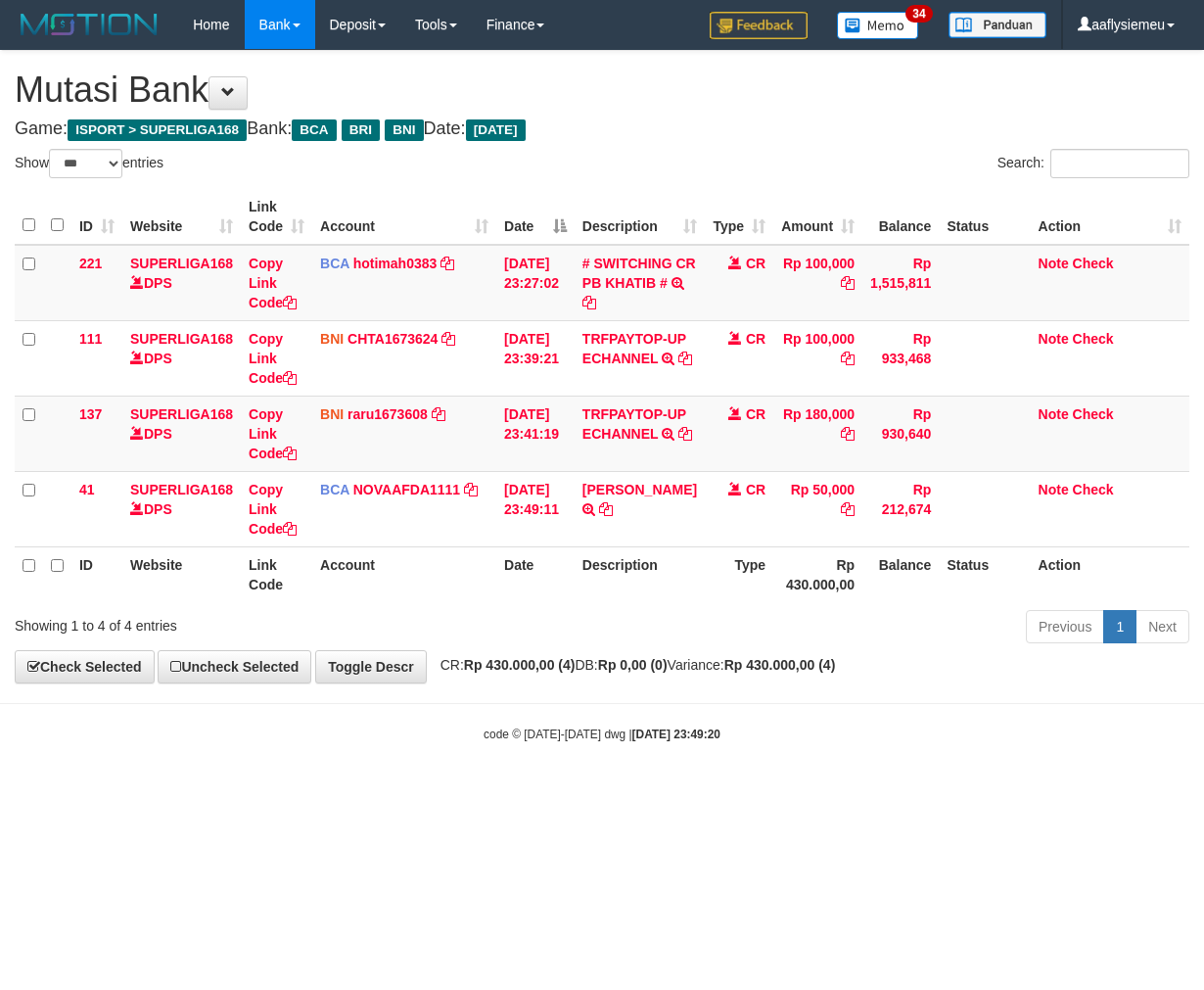 scroll, scrollTop: 0, scrollLeft: 0, axis: both 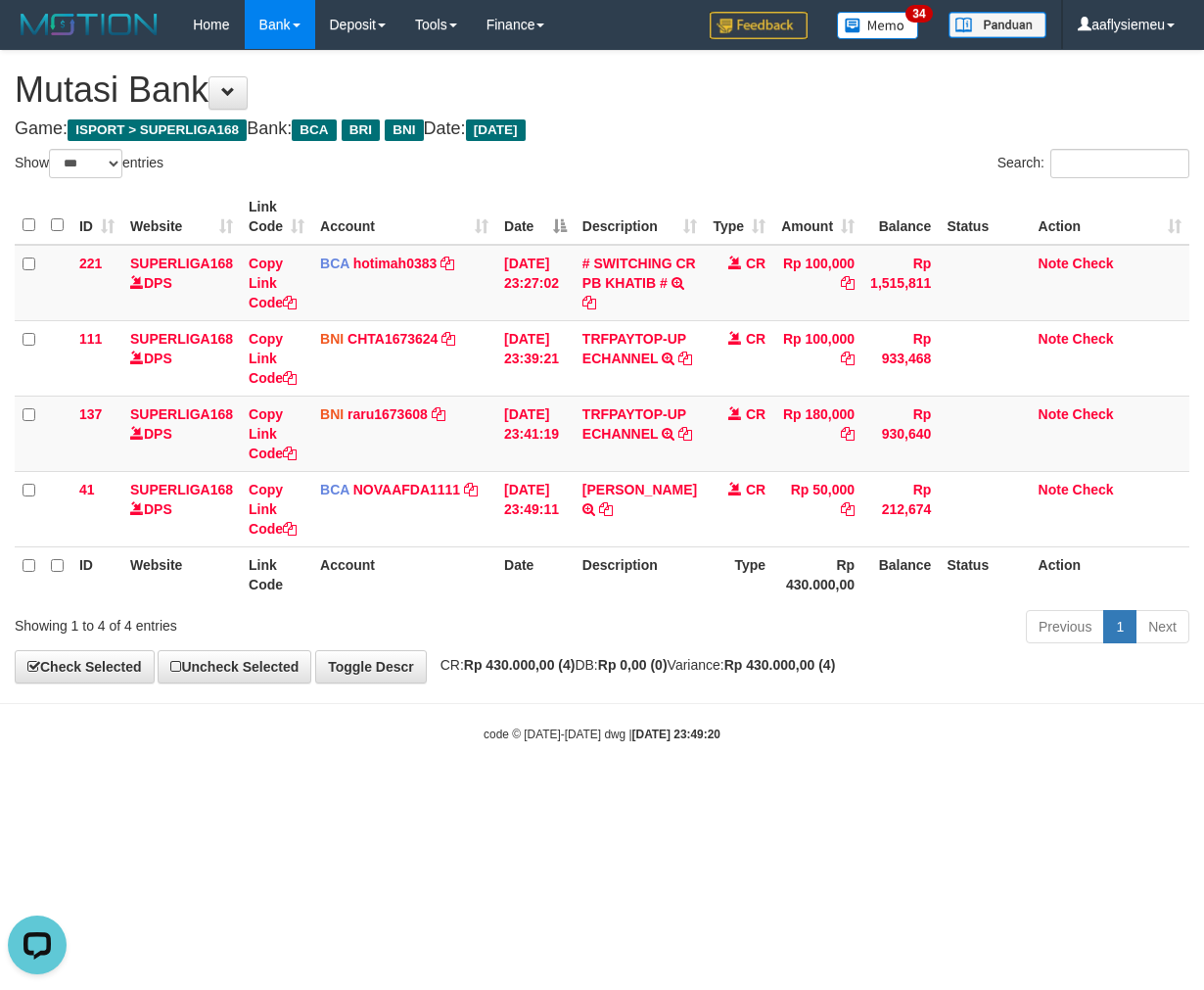 click on "**********" at bounding box center (602, 366) 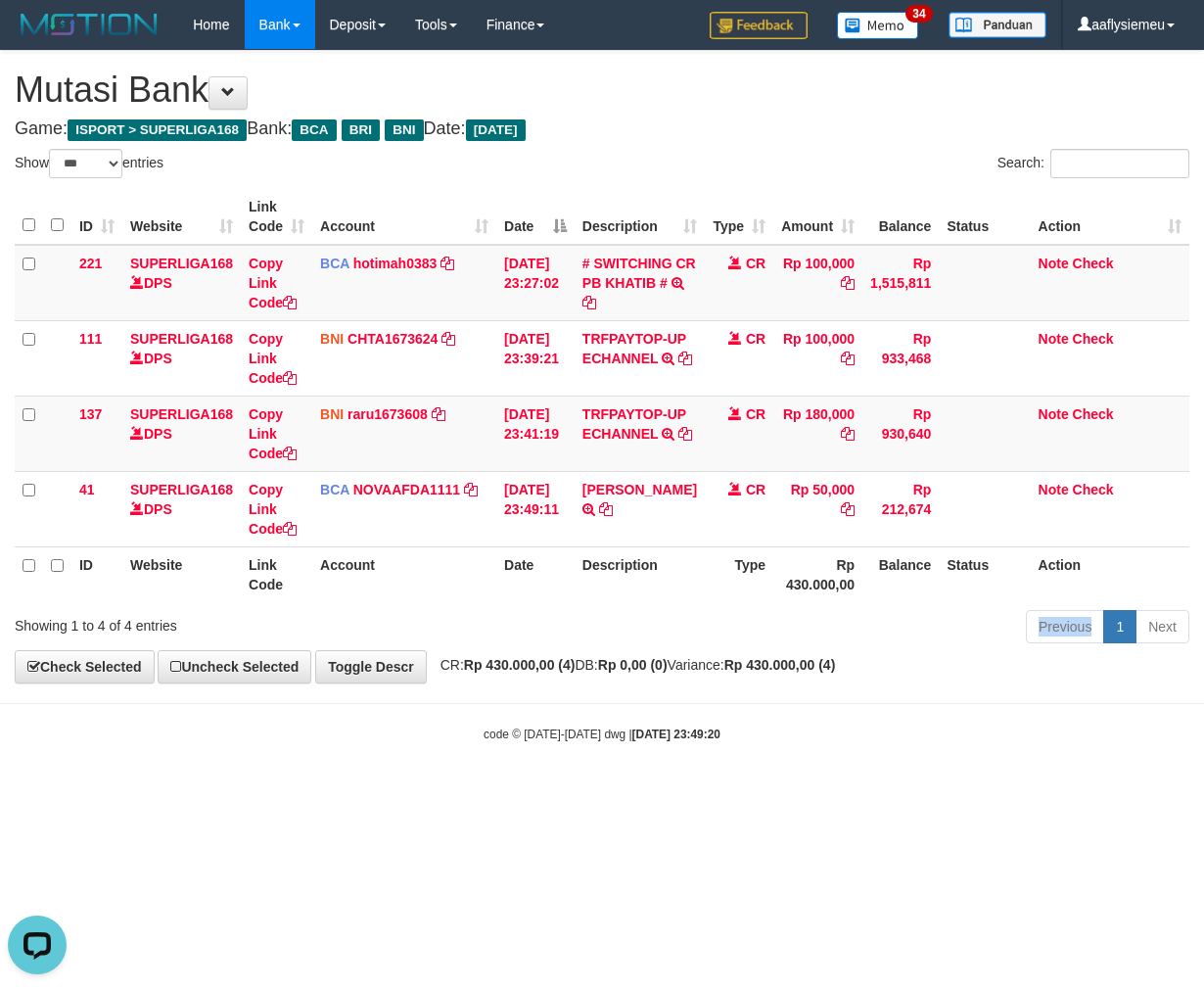click on "Previous 1 Next" at bounding box center (854, 629) 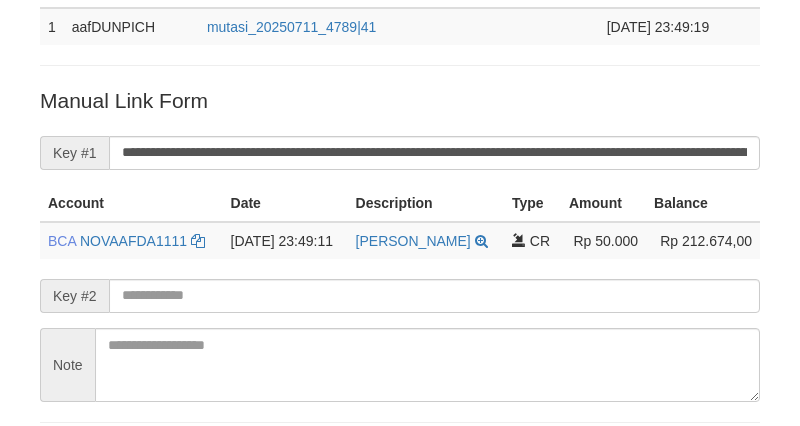 scroll, scrollTop: 500, scrollLeft: 0, axis: vertical 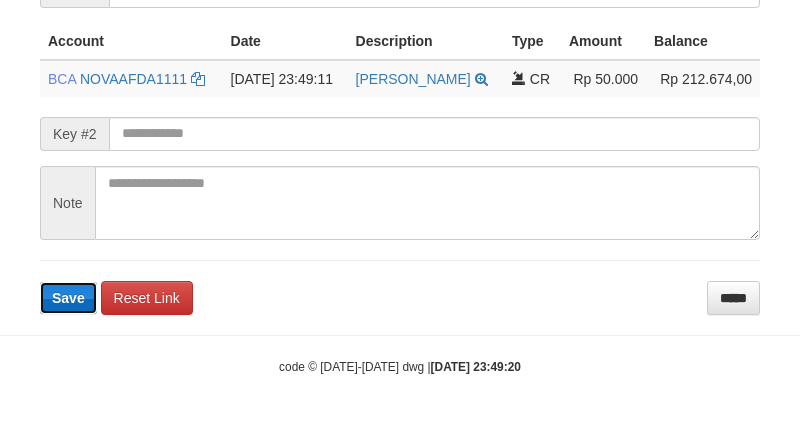 click on "Save" at bounding box center [68, 298] 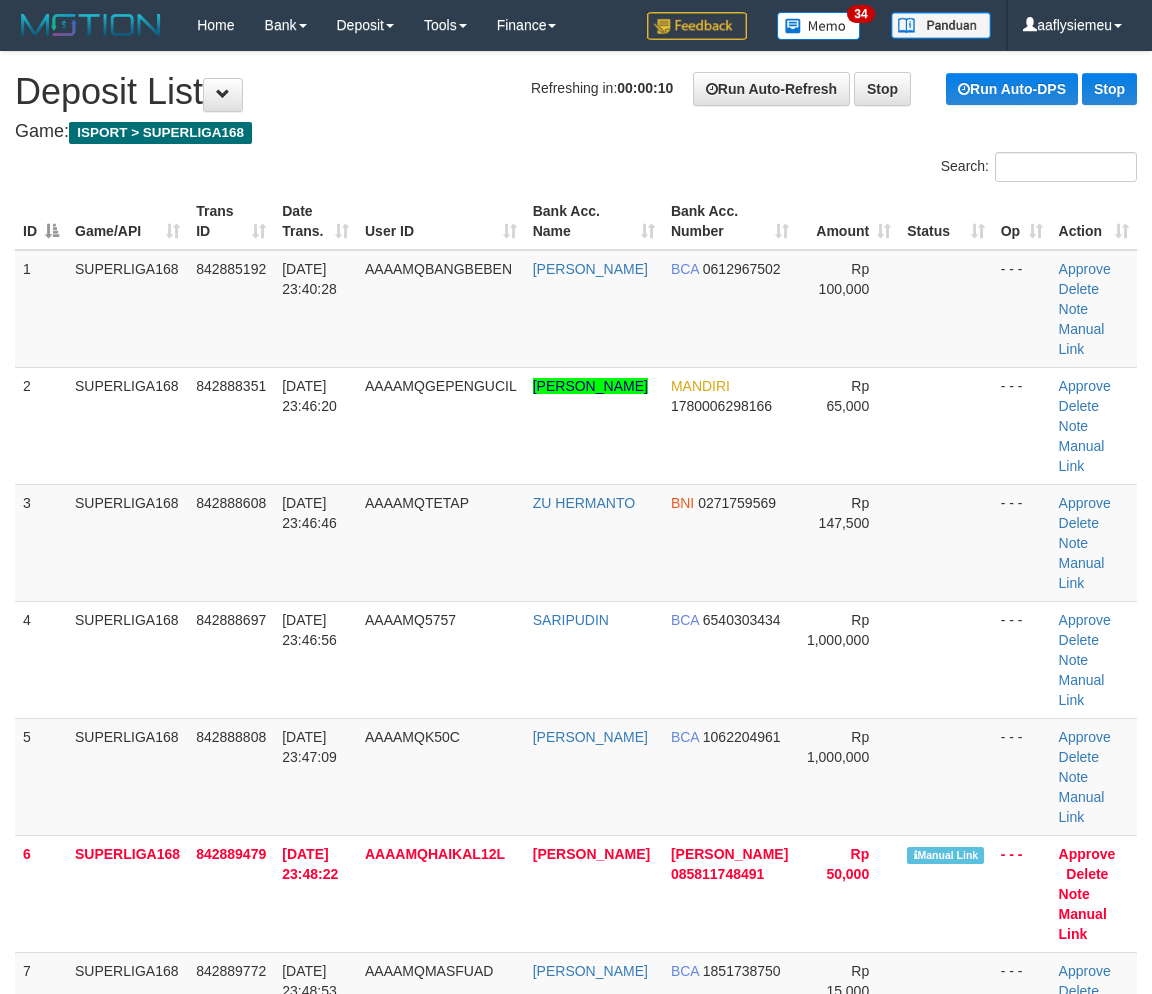scroll, scrollTop: 0, scrollLeft: 0, axis: both 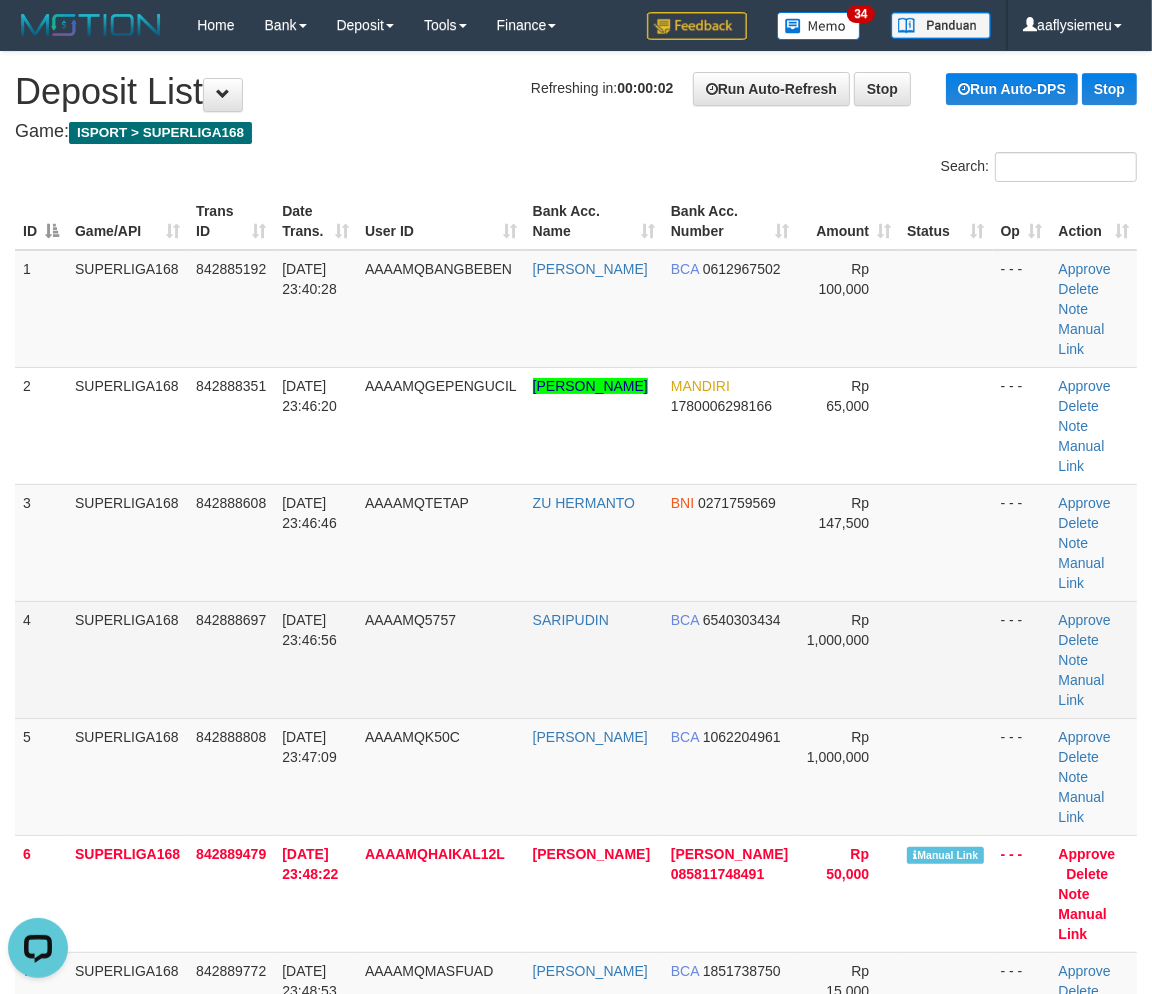 drag, startPoint x: 288, startPoint y: 541, endPoint x: 18, endPoint y: 597, distance: 275.74625 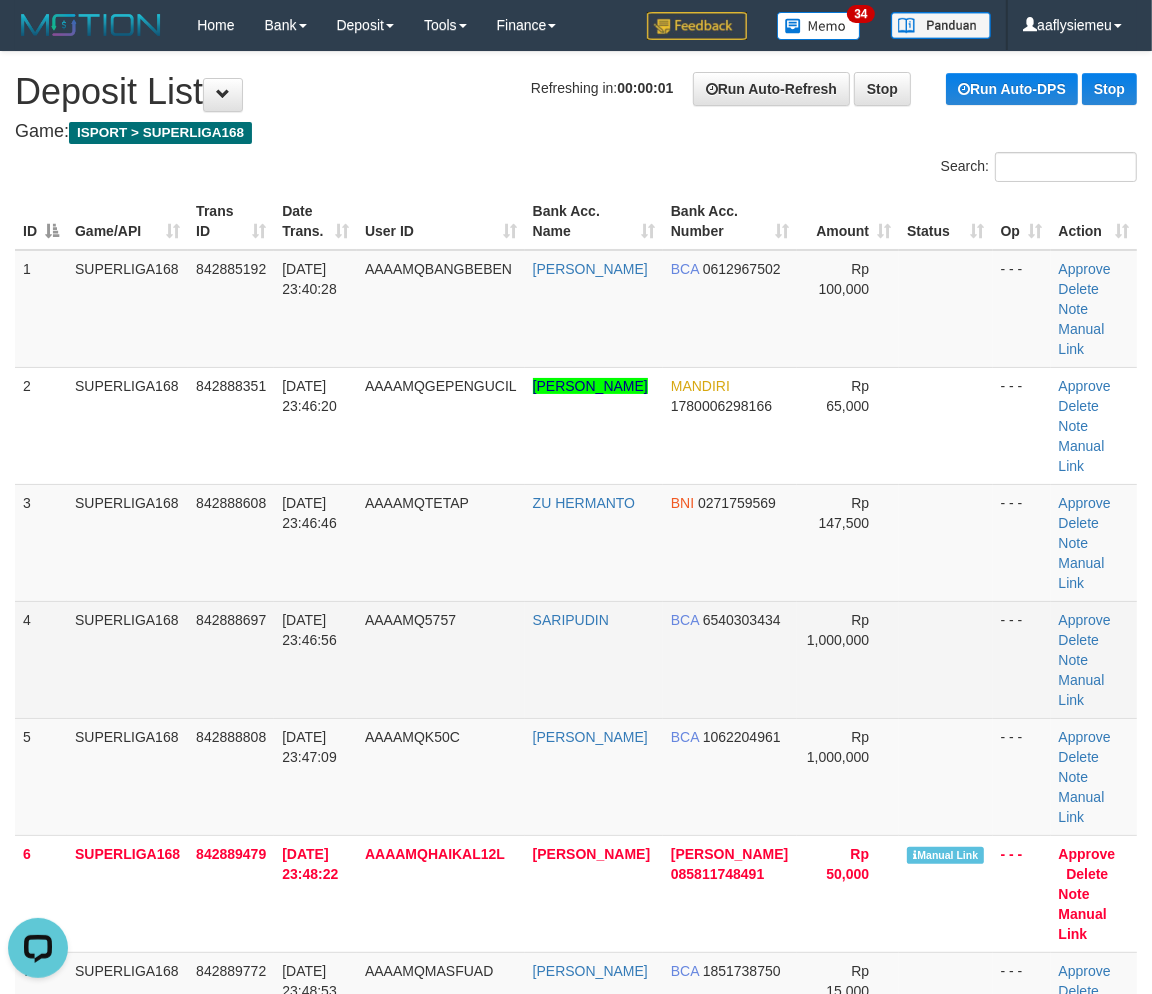 click on "SUPERLIGA168" at bounding box center [127, 659] 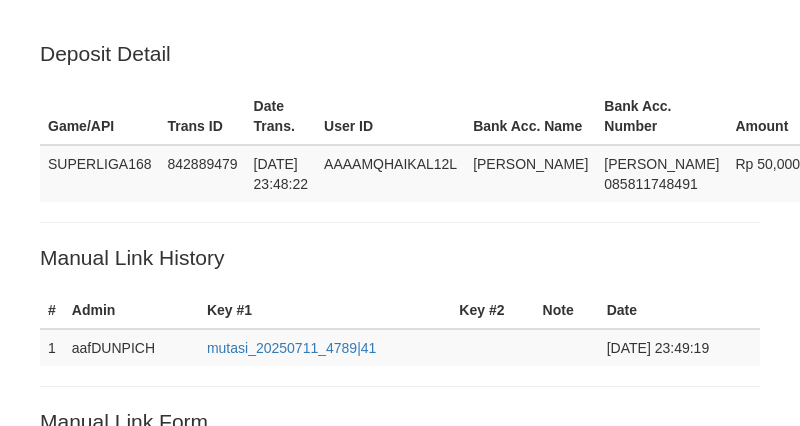 scroll, scrollTop: 500, scrollLeft: 0, axis: vertical 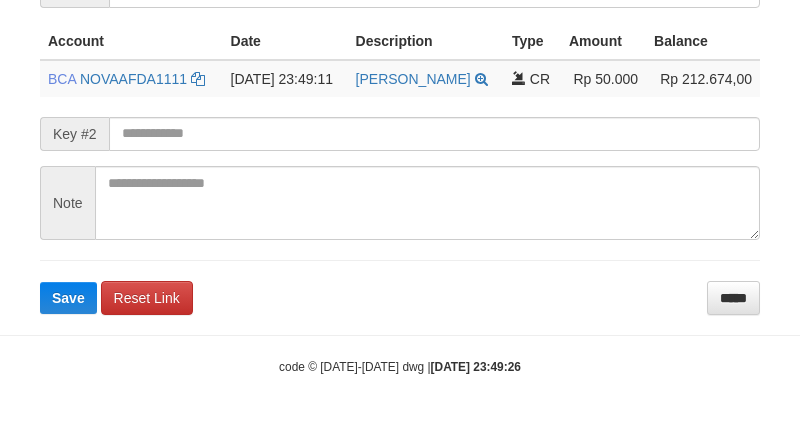 click on "Save" at bounding box center (68, 298) 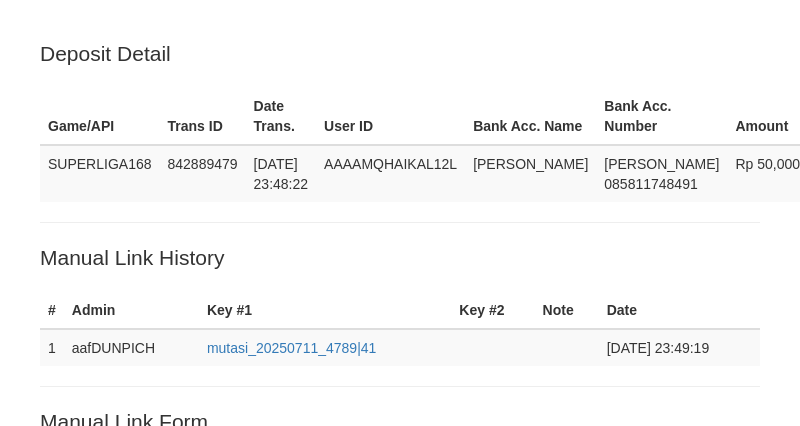scroll, scrollTop: 500, scrollLeft: 0, axis: vertical 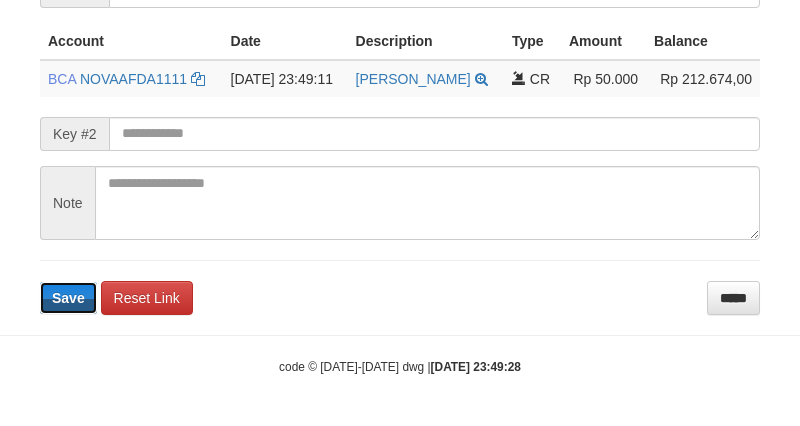 click on "Save" at bounding box center (68, 298) 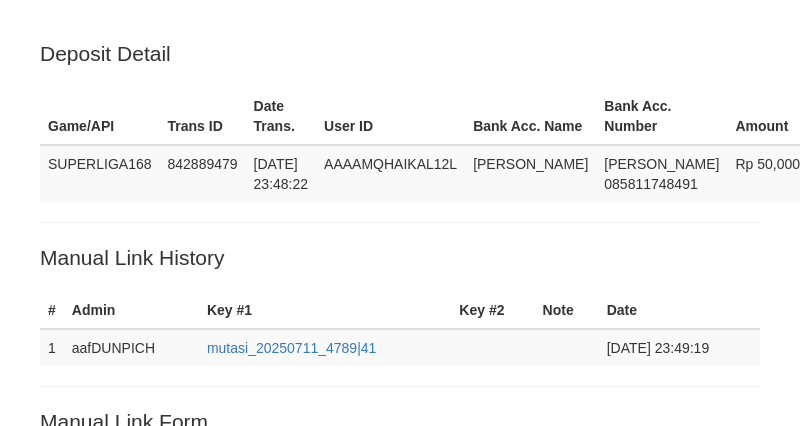 scroll, scrollTop: 500, scrollLeft: 0, axis: vertical 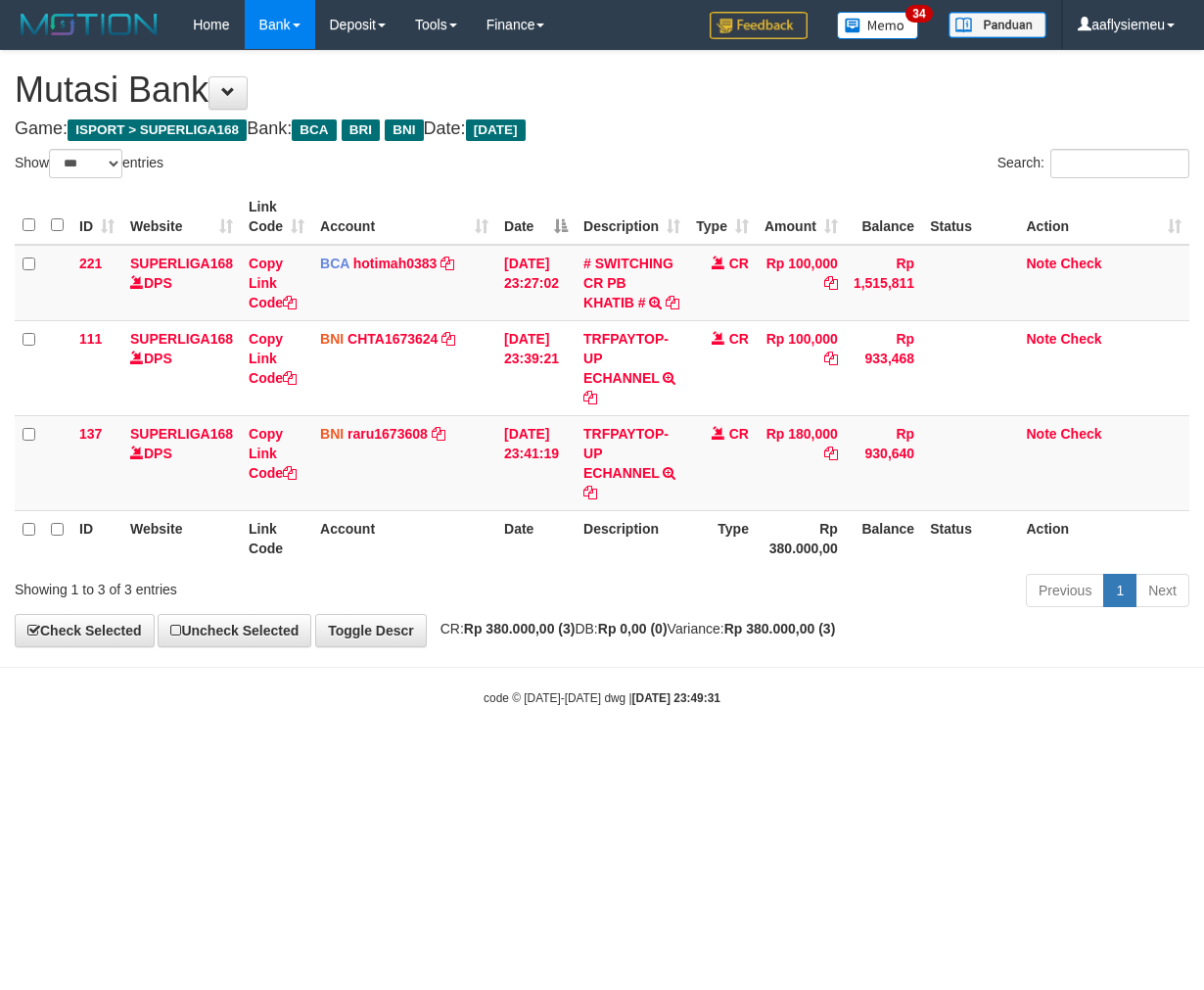 select on "***" 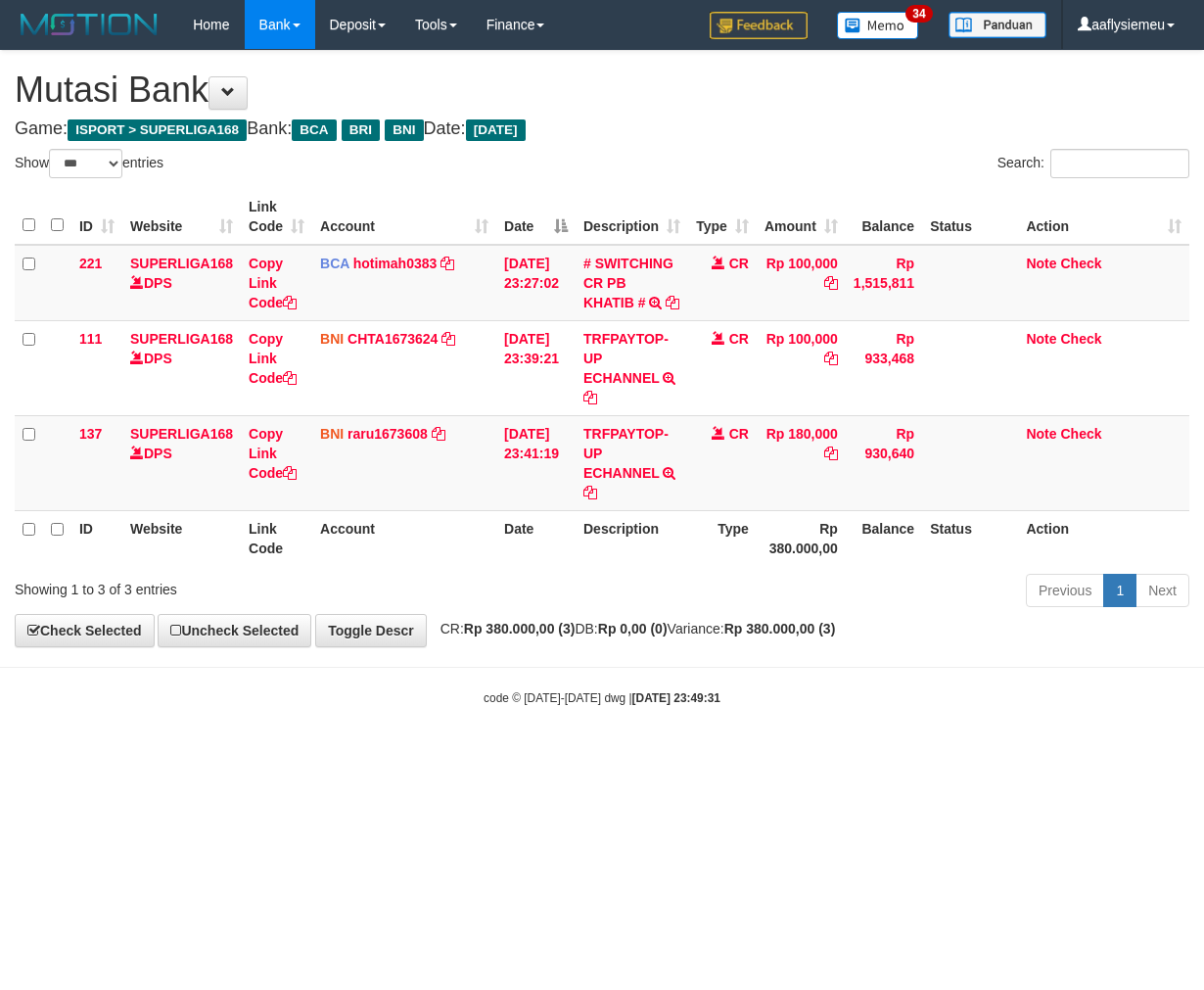 scroll, scrollTop: 0, scrollLeft: 0, axis: both 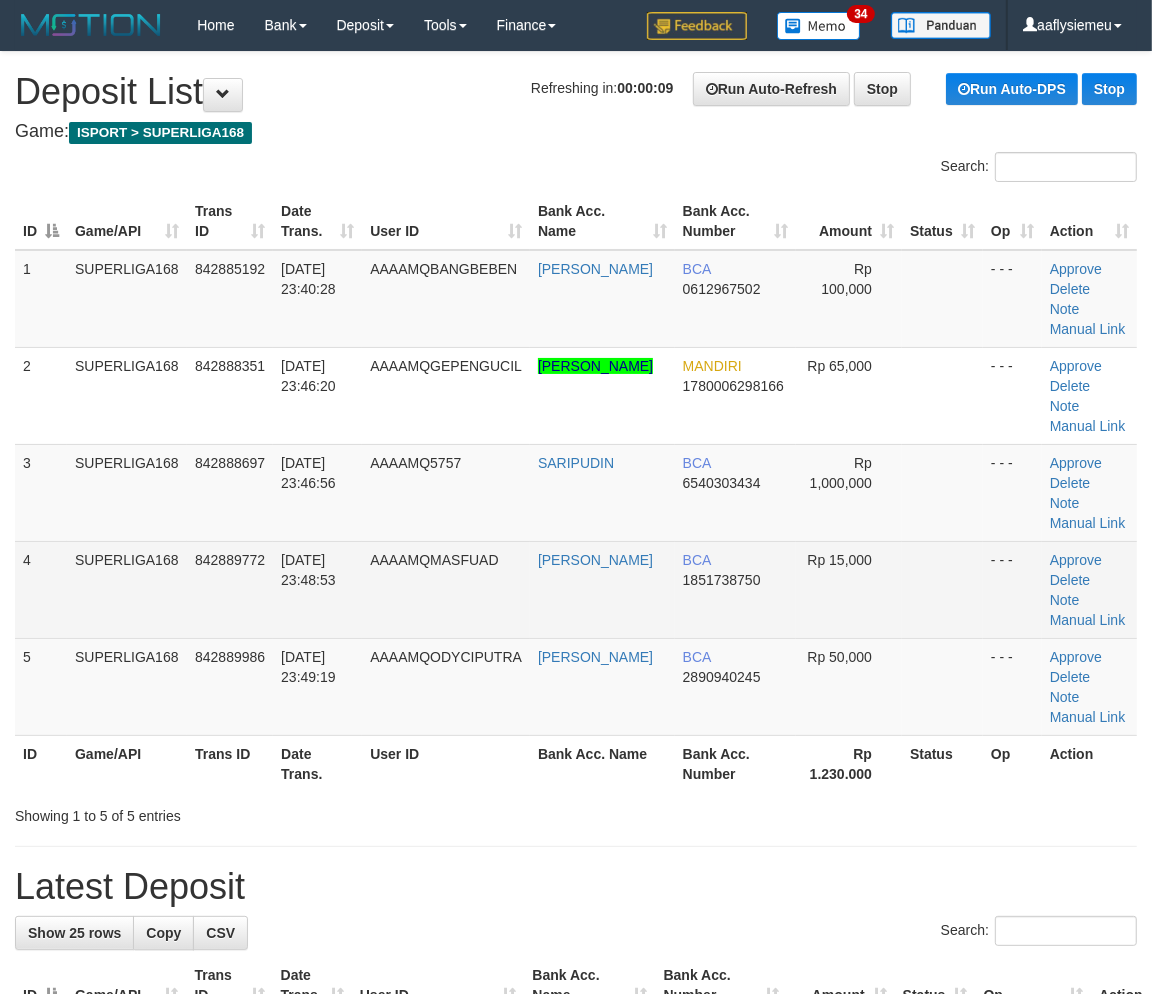 click on "842889772" at bounding box center (230, 589) 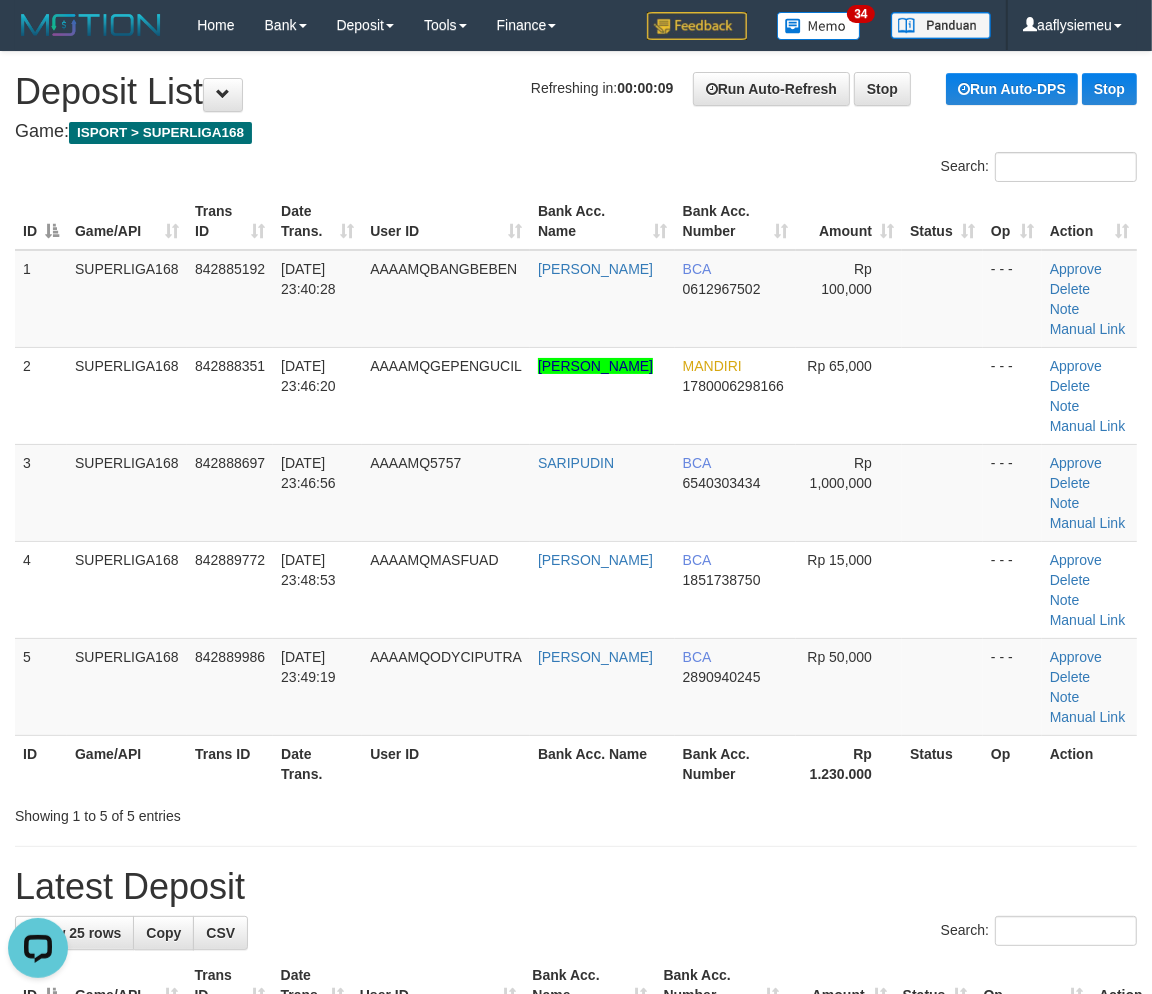 scroll, scrollTop: 0, scrollLeft: 0, axis: both 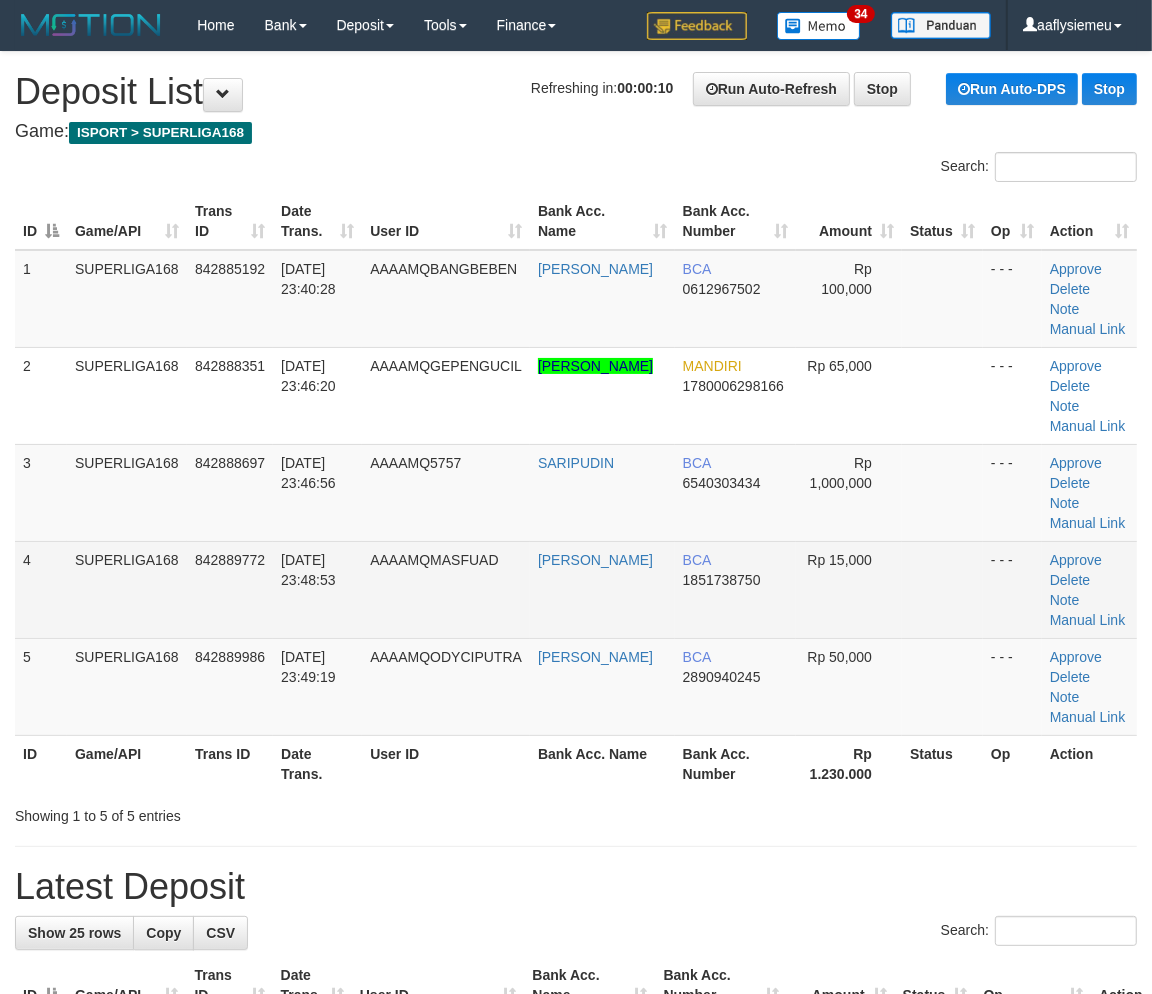 click on "842889772" at bounding box center [230, 589] 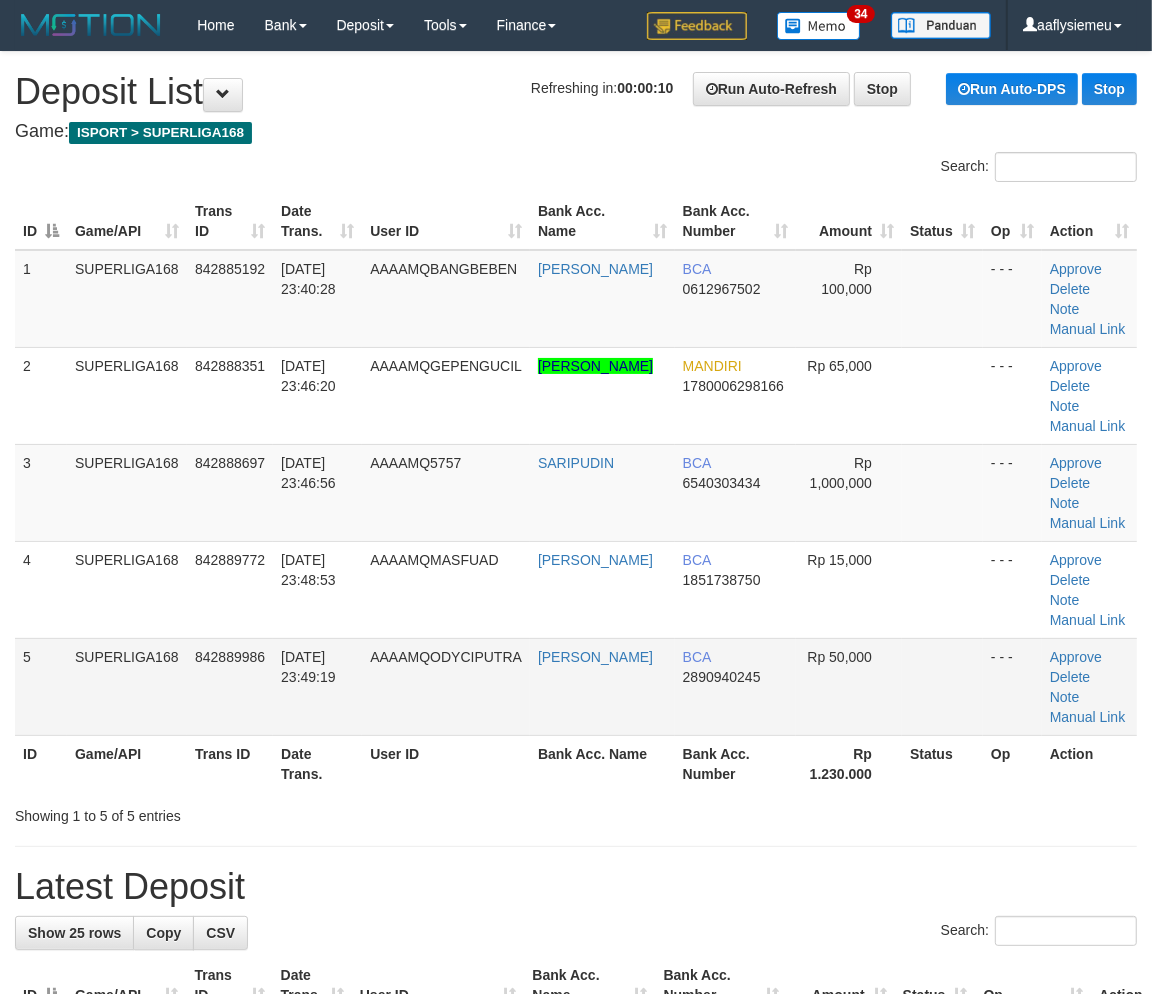 drag, startPoint x: 258, startPoint y: 590, endPoint x: 32, endPoint y: 661, distance: 236.89027 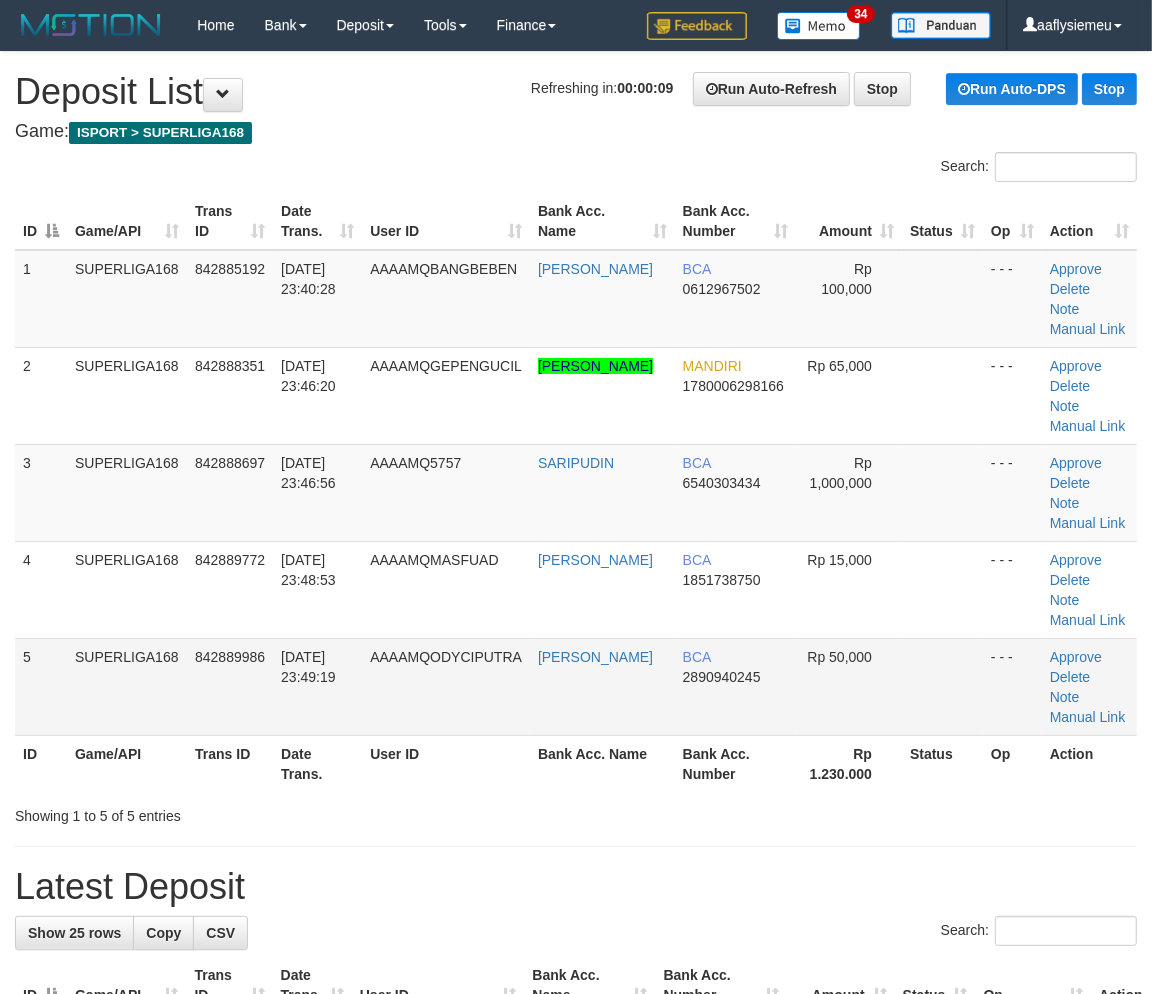 drag, startPoint x: 128, startPoint y: 606, endPoint x: 27, endPoint y: 650, distance: 110.16805 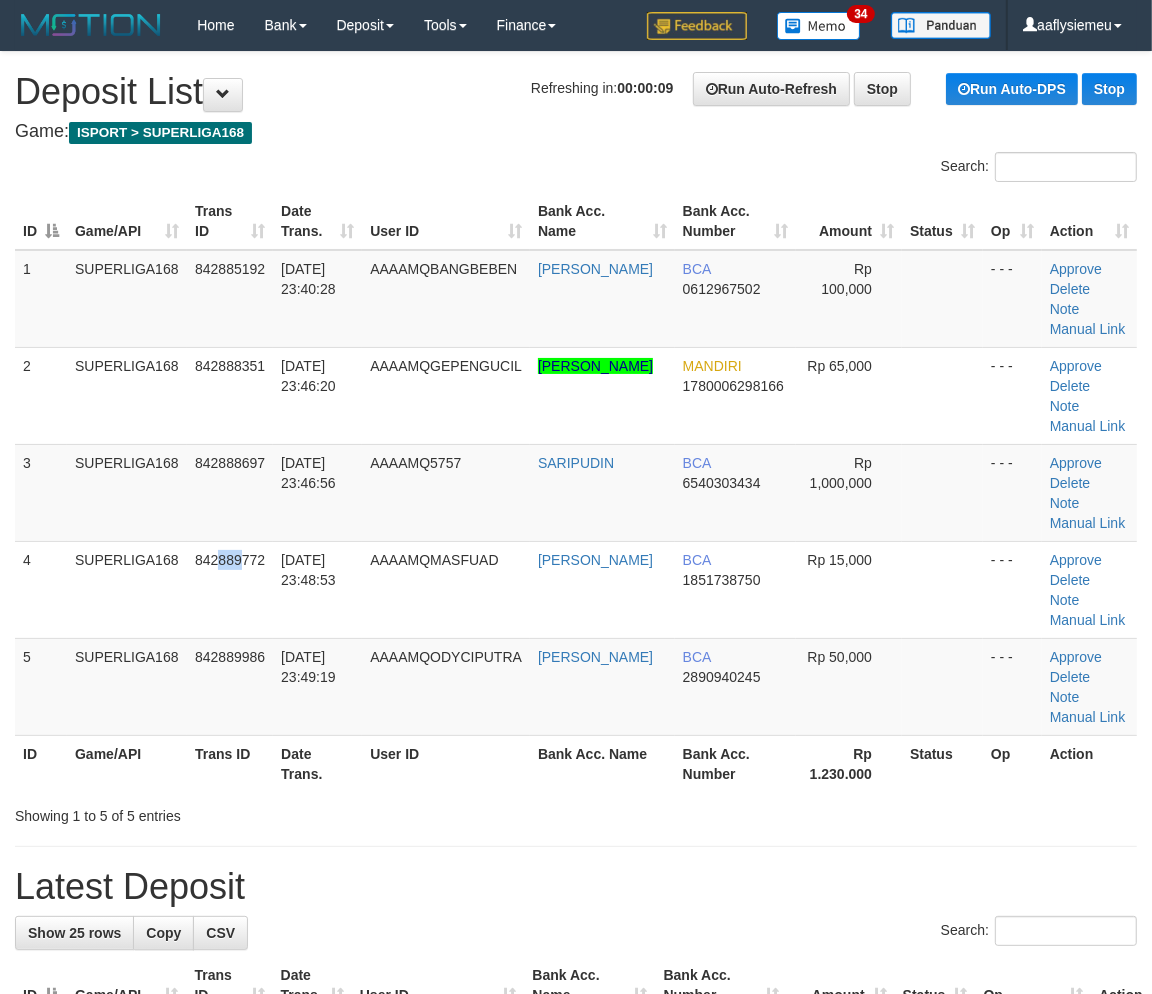 drag, startPoint x: 238, startPoint y: 593, endPoint x: 5, endPoint y: 666, distance: 244.16797 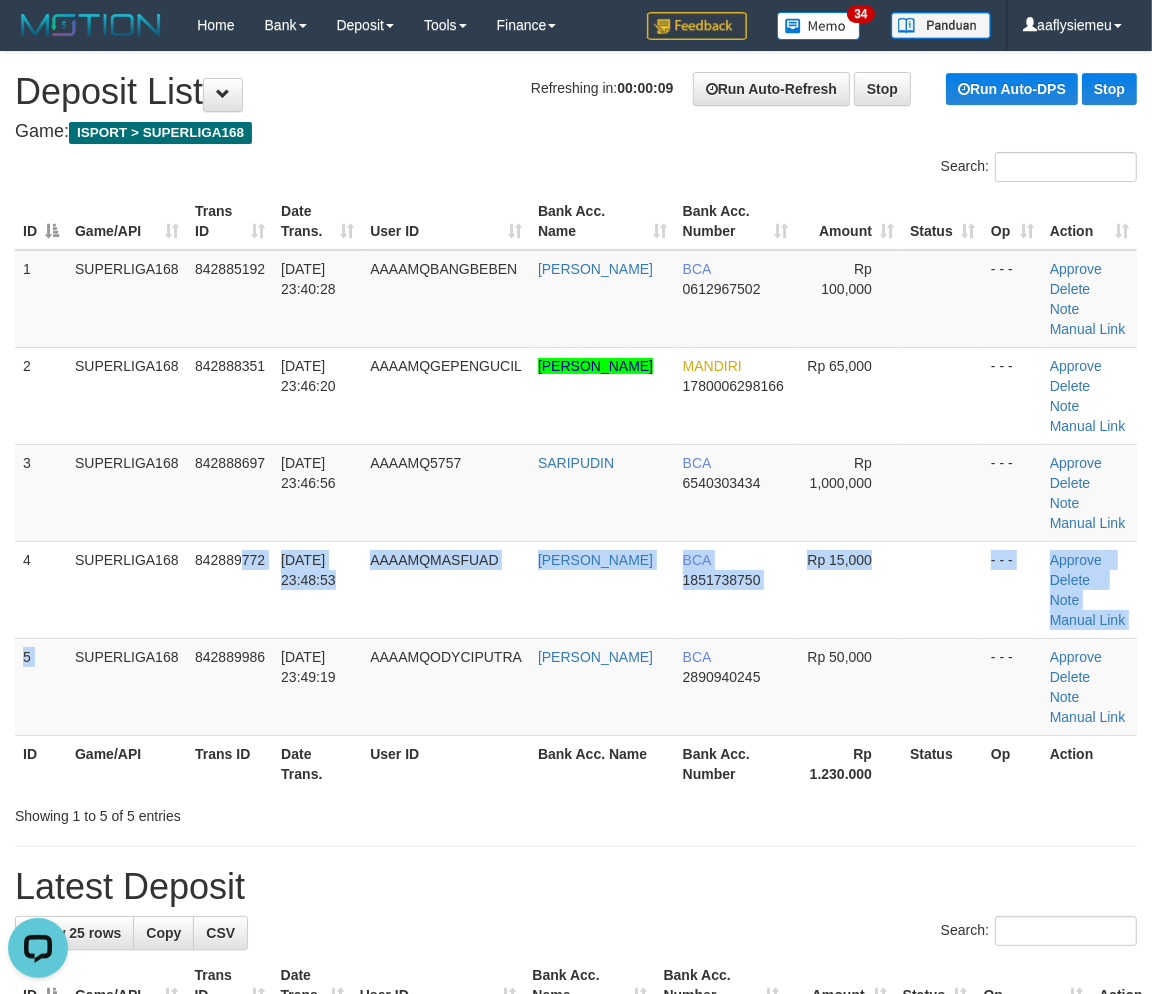 scroll, scrollTop: 0, scrollLeft: 0, axis: both 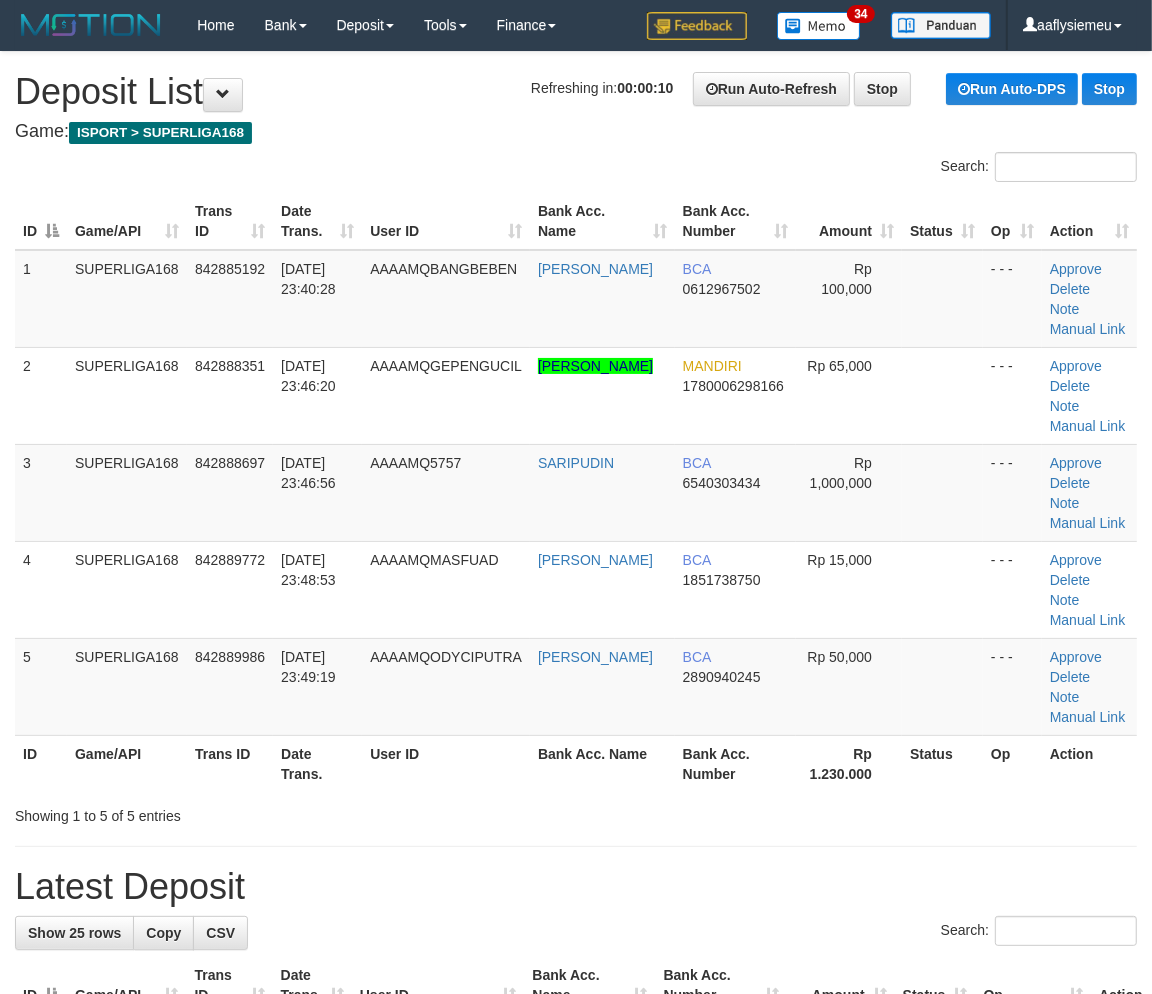 drag, startPoint x: 313, startPoint y: 641, endPoint x: 7, endPoint y: 738, distance: 321.00623 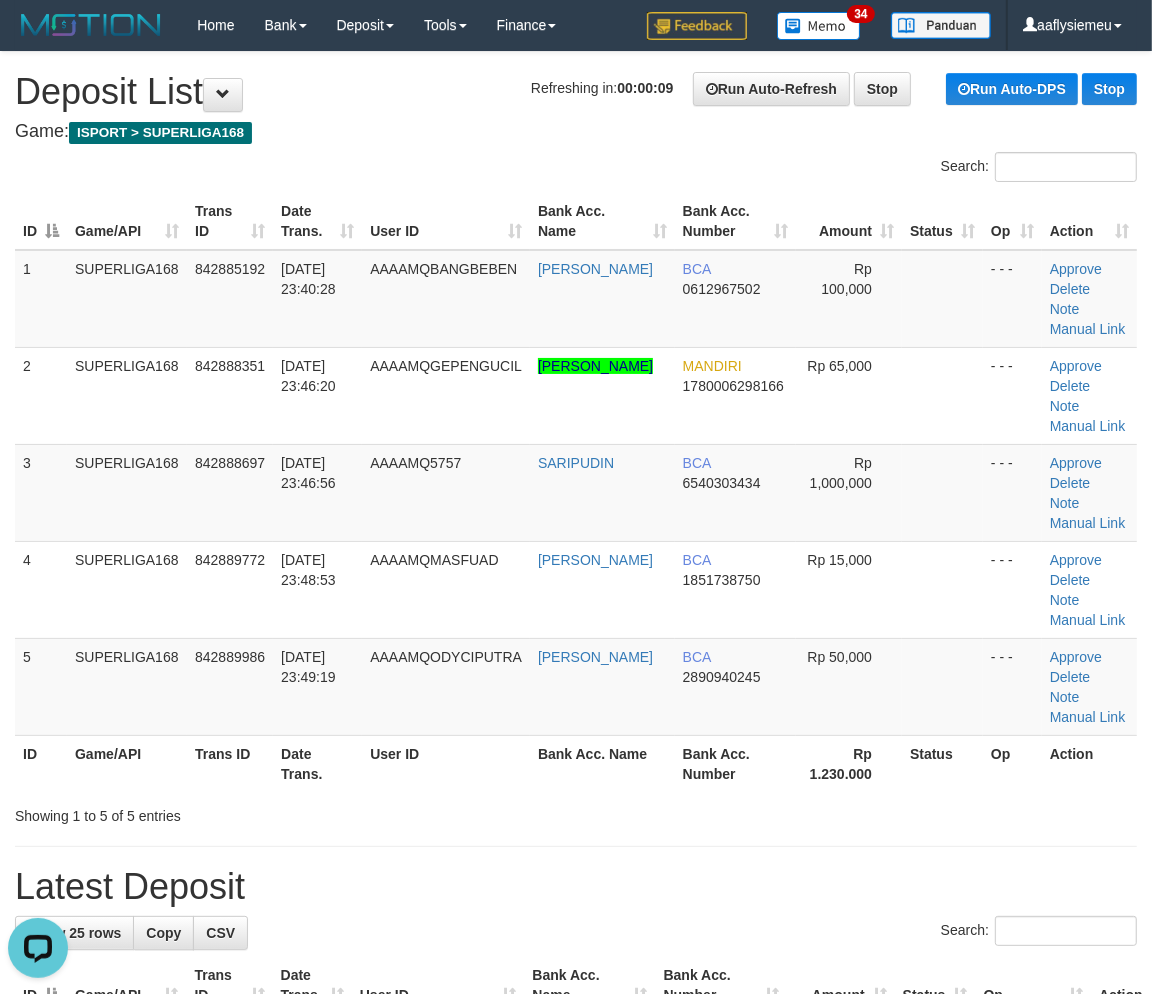 scroll, scrollTop: 0, scrollLeft: 0, axis: both 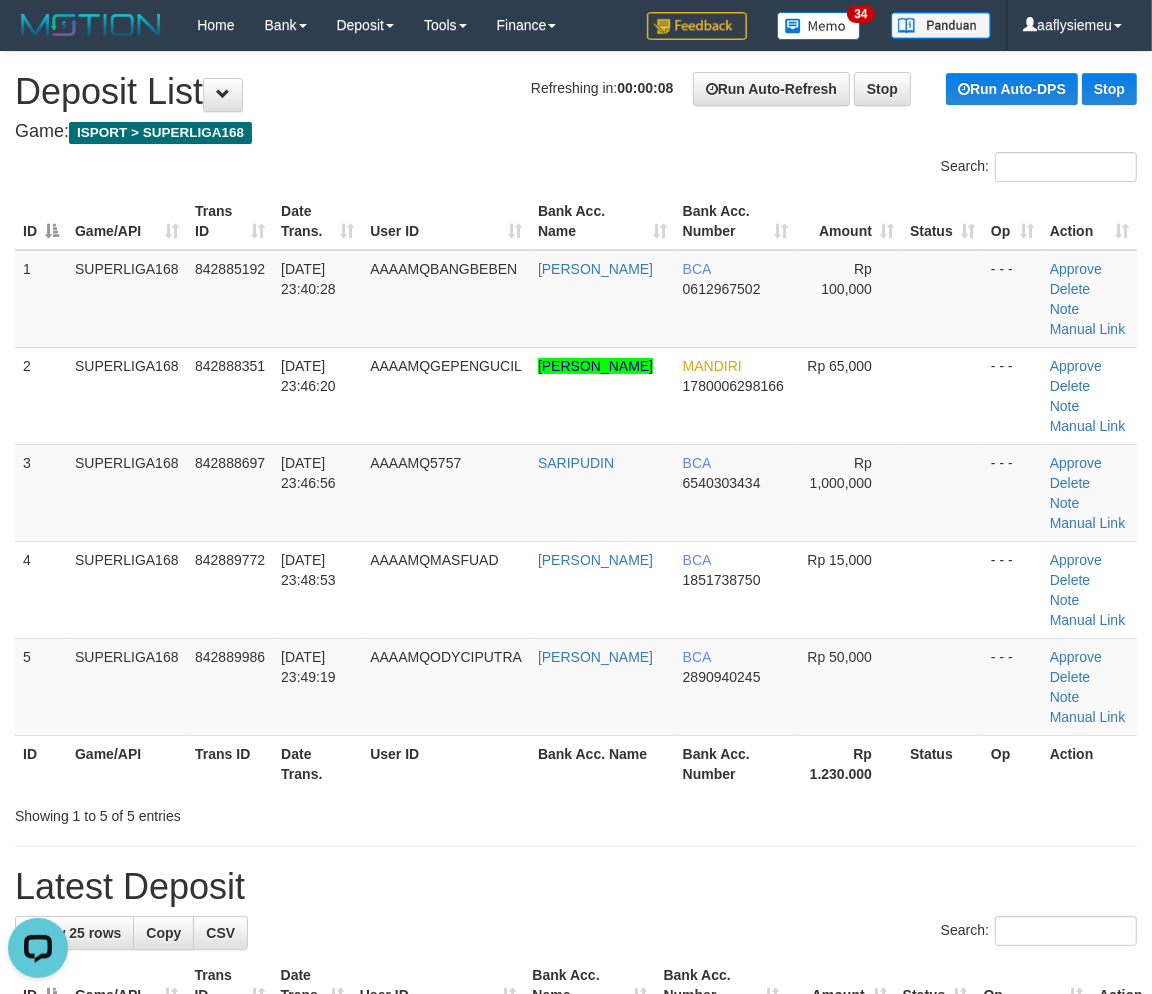 drag, startPoint x: 305, startPoint y: 578, endPoint x: 2, endPoint y: 666, distance: 315.5202 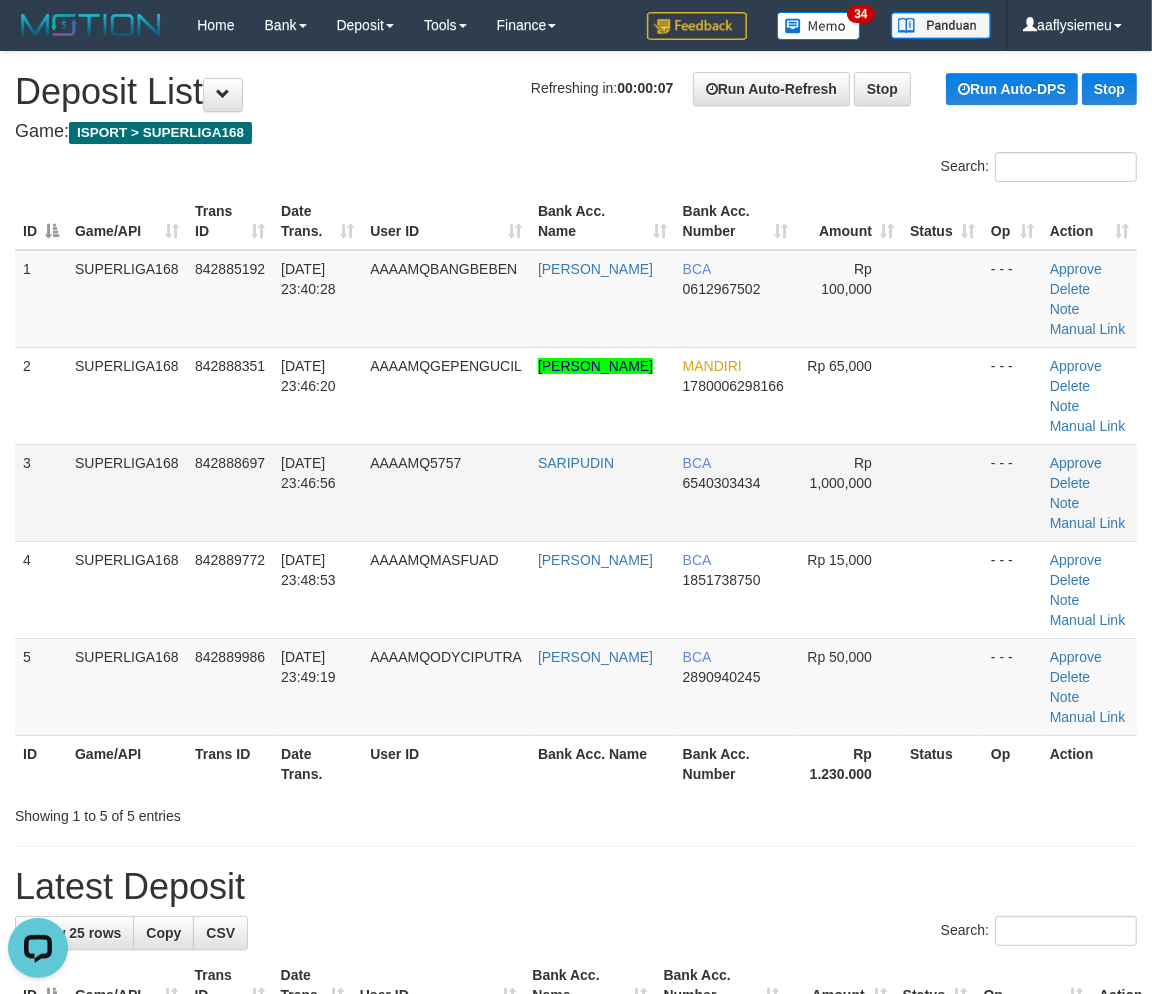 drag, startPoint x: 431, startPoint y: 503, endPoint x: 372, endPoint y: 524, distance: 62.625874 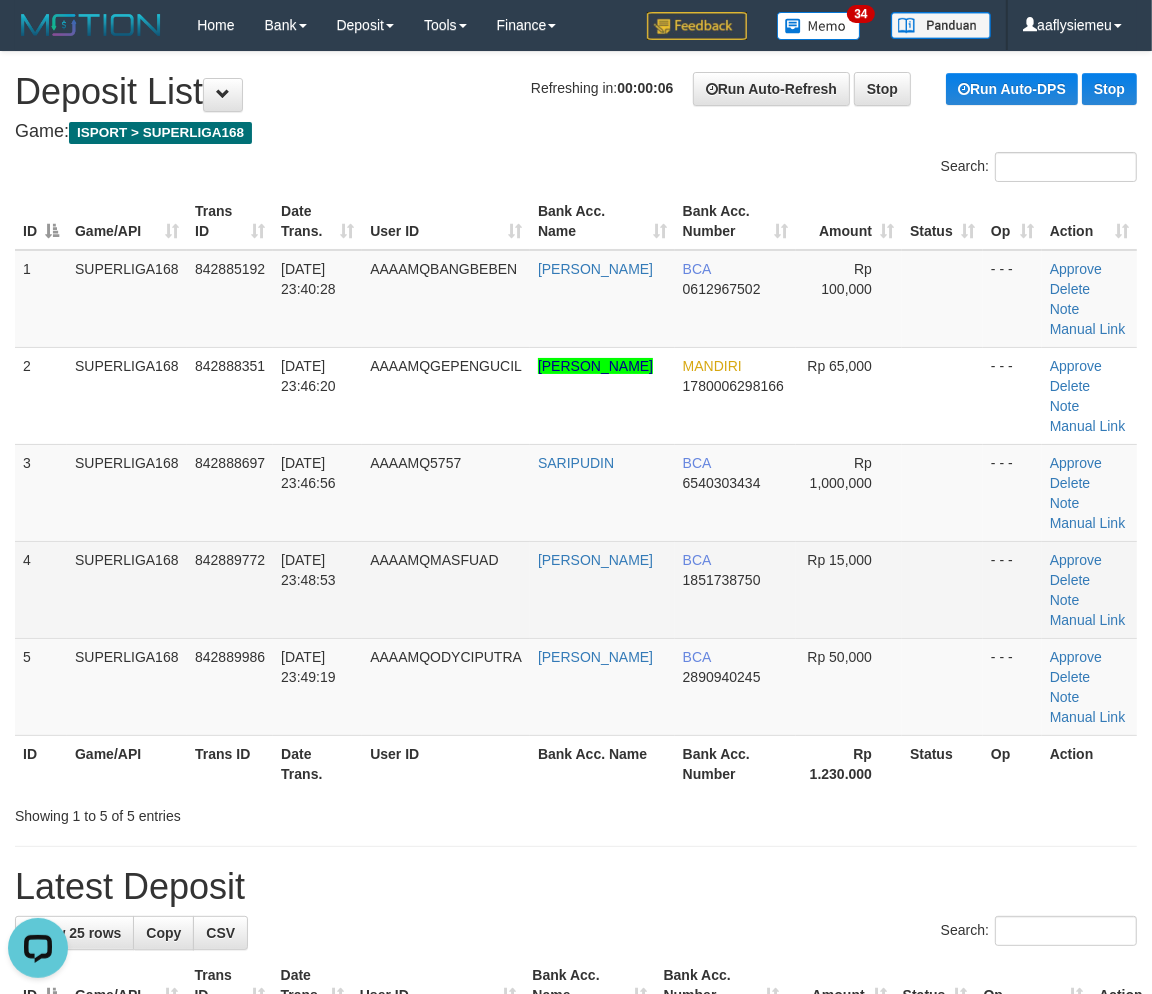 drag, startPoint x: 317, startPoint y: 545, endPoint x: 306, endPoint y: 548, distance: 11.401754 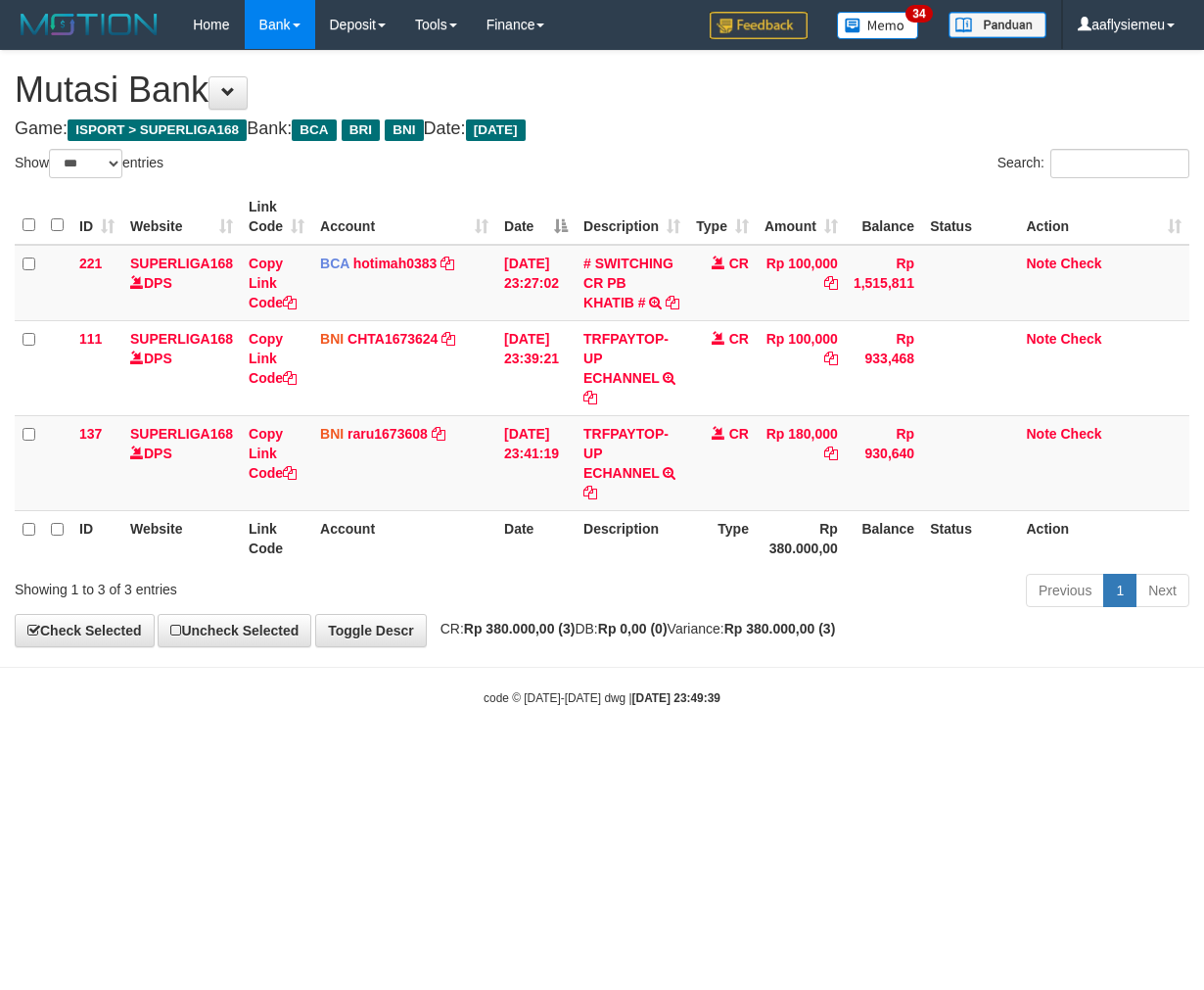 select on "***" 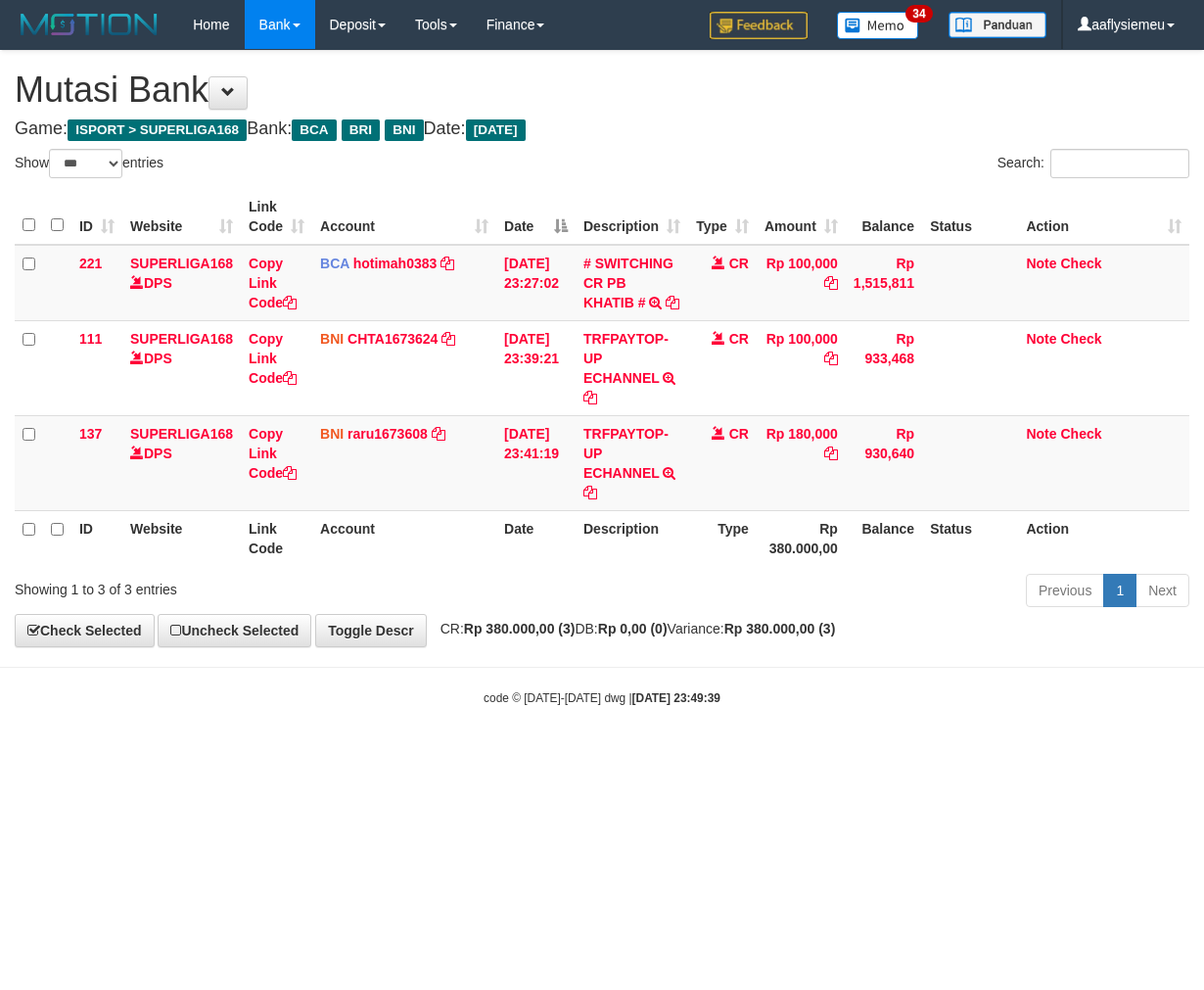 scroll, scrollTop: 0, scrollLeft: 0, axis: both 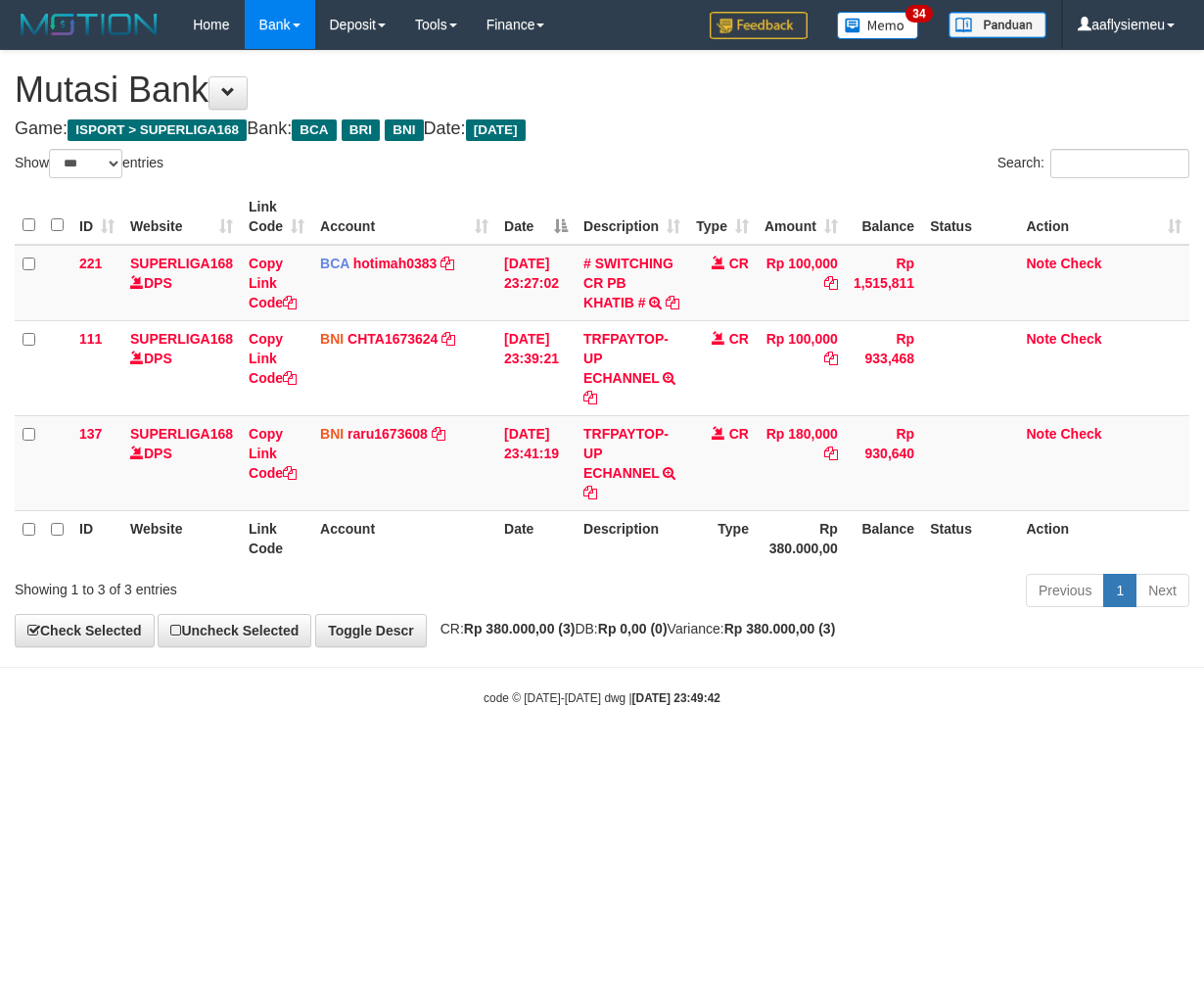 select on "***" 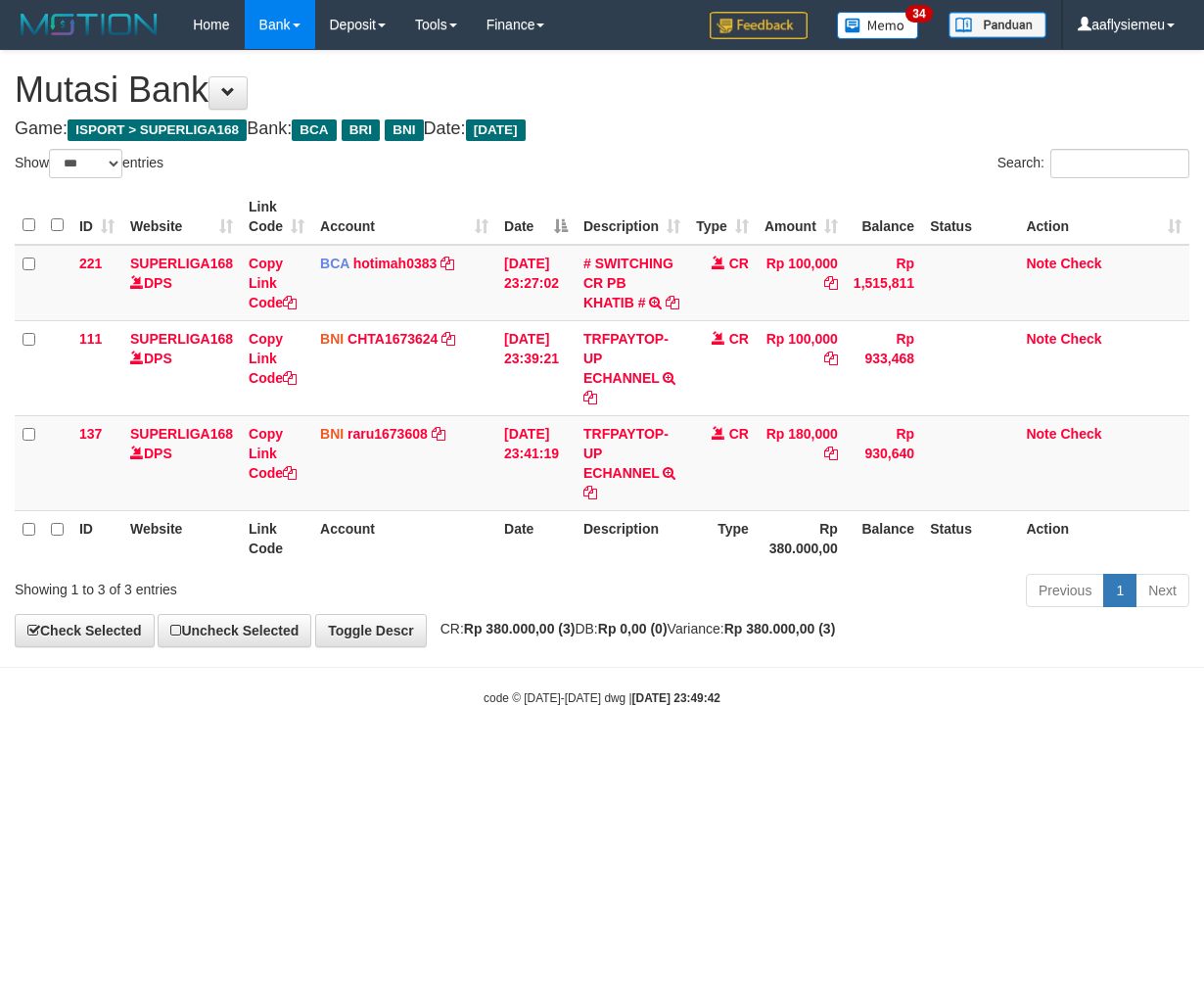 scroll, scrollTop: 0, scrollLeft: 0, axis: both 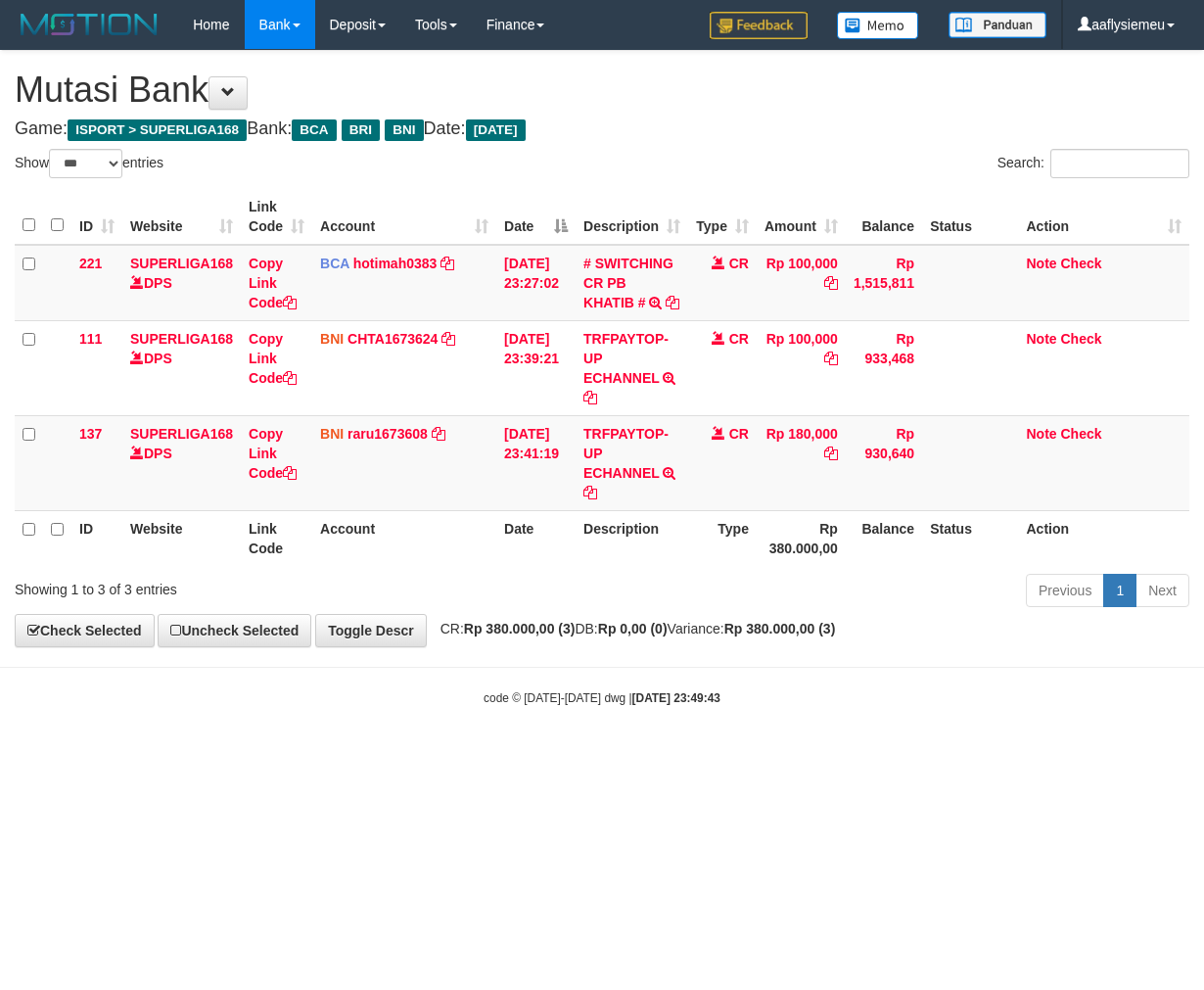 select on "***" 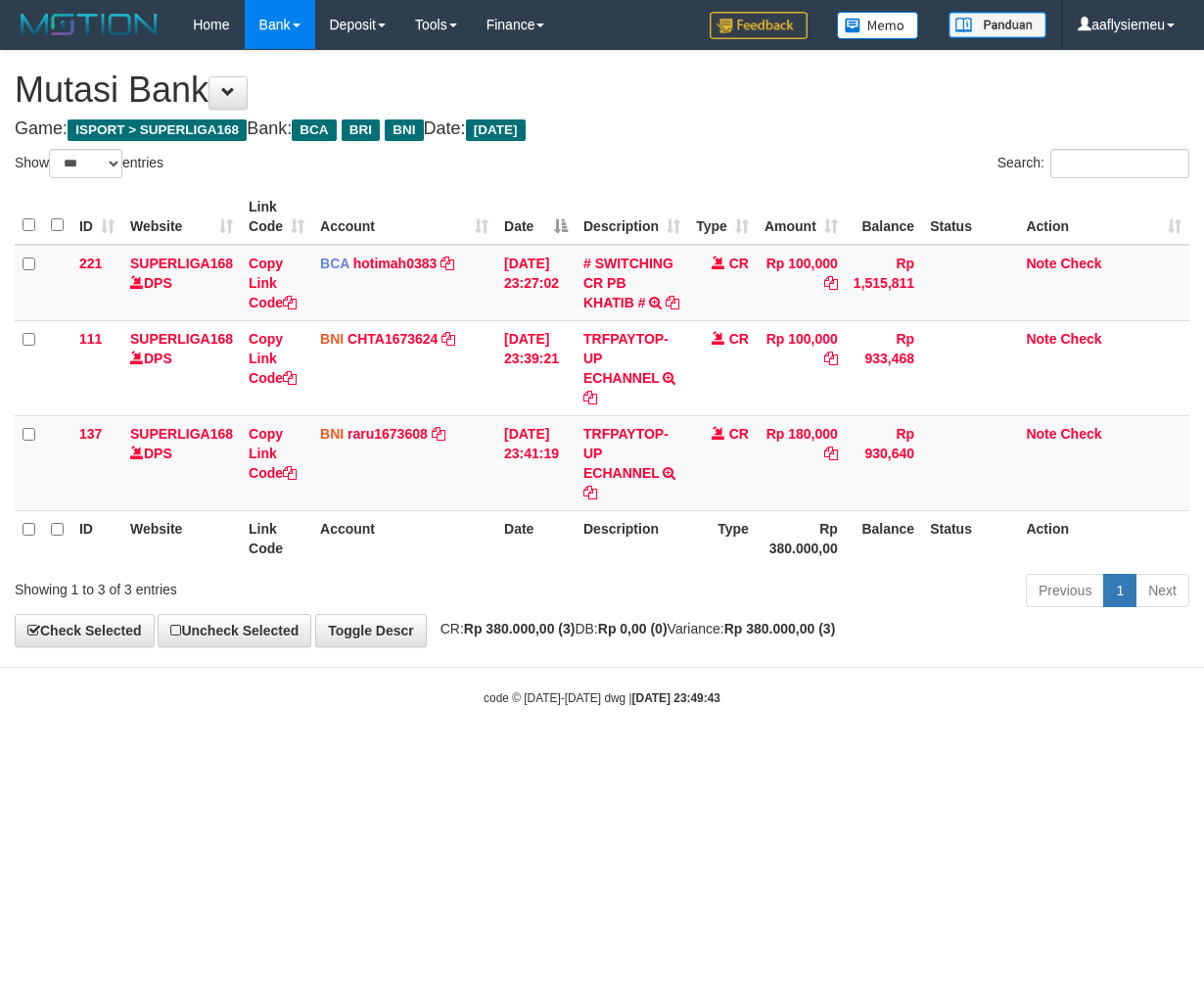scroll, scrollTop: 0, scrollLeft: 0, axis: both 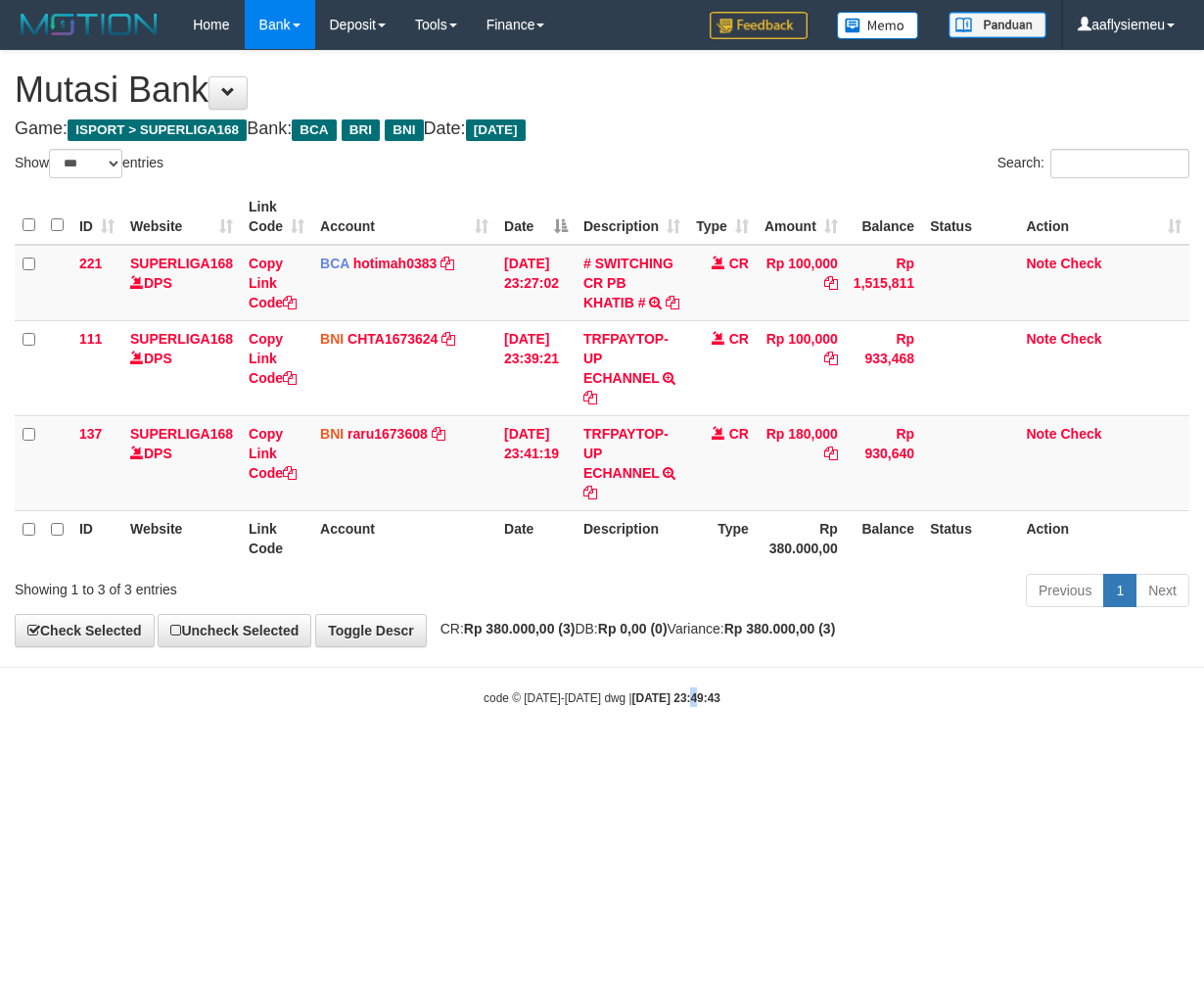 click on "Toggle navigation
Home
Bank
Account List
Load
By Website
Group
[ISPORT]													SUPERLIGA168
By Load Group (DPS)" at bounding box center (602, 378) 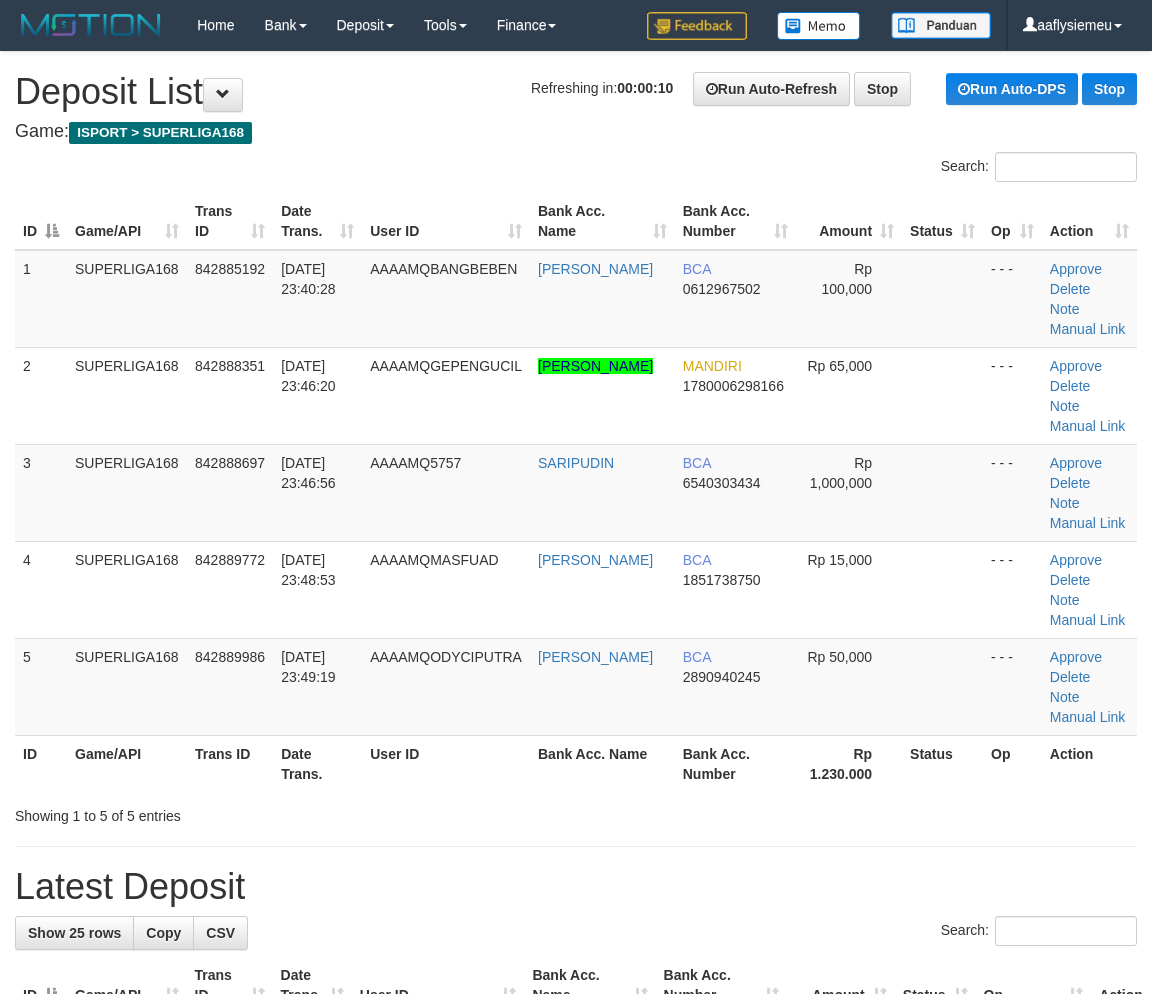 scroll, scrollTop: 0, scrollLeft: 0, axis: both 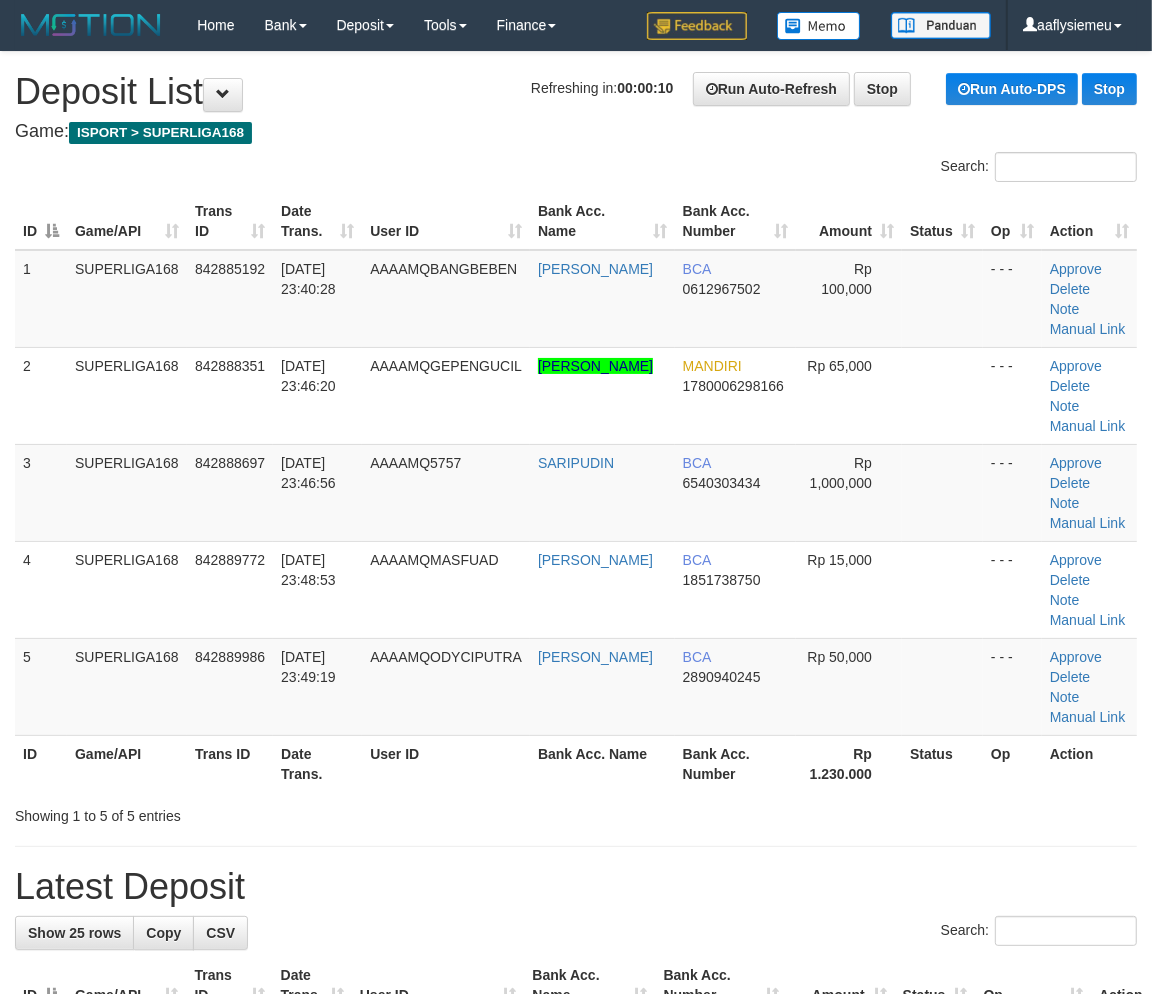 drag, startPoint x: 244, startPoint y: 573, endPoint x: 11, endPoint y: 654, distance: 246.67793 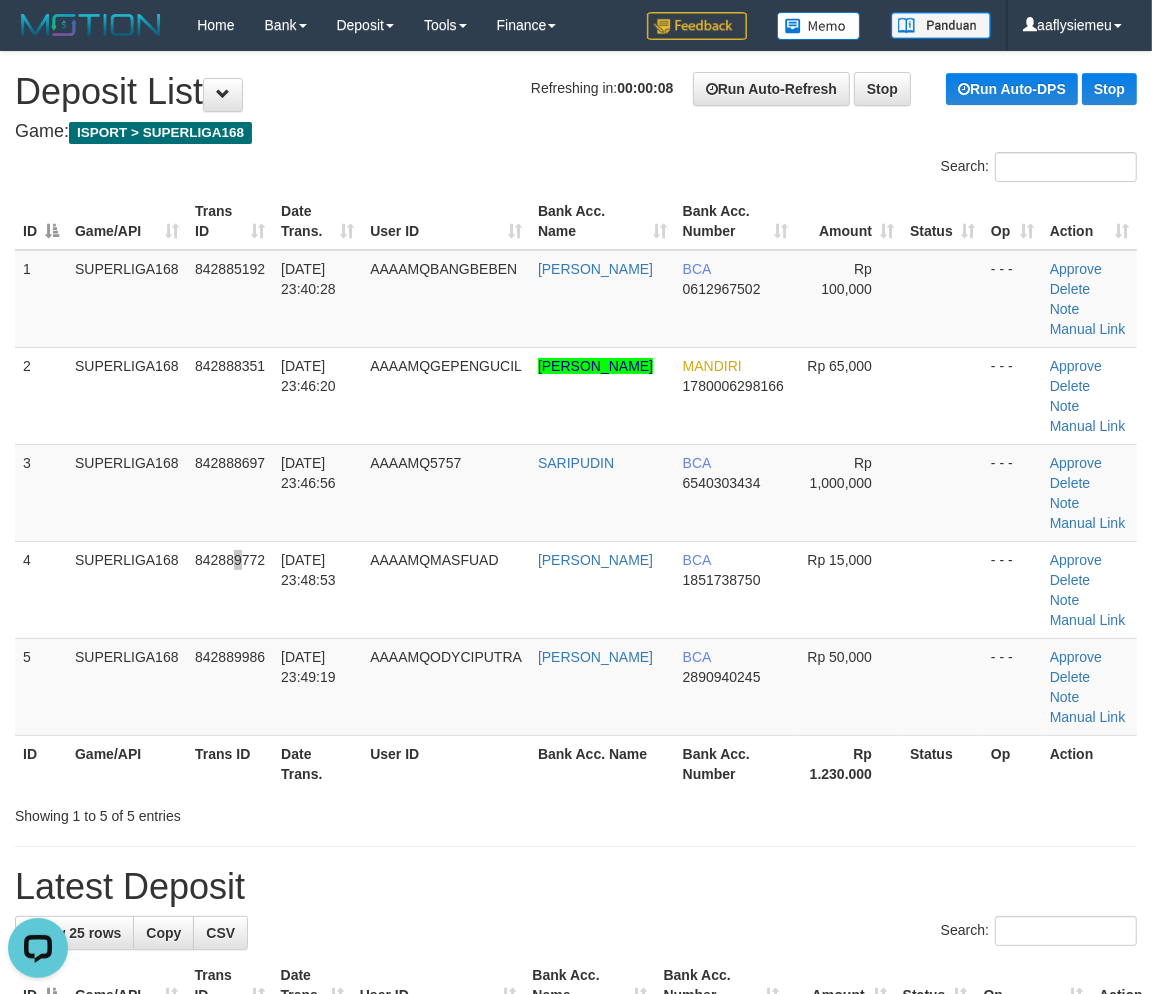 scroll, scrollTop: 0, scrollLeft: 0, axis: both 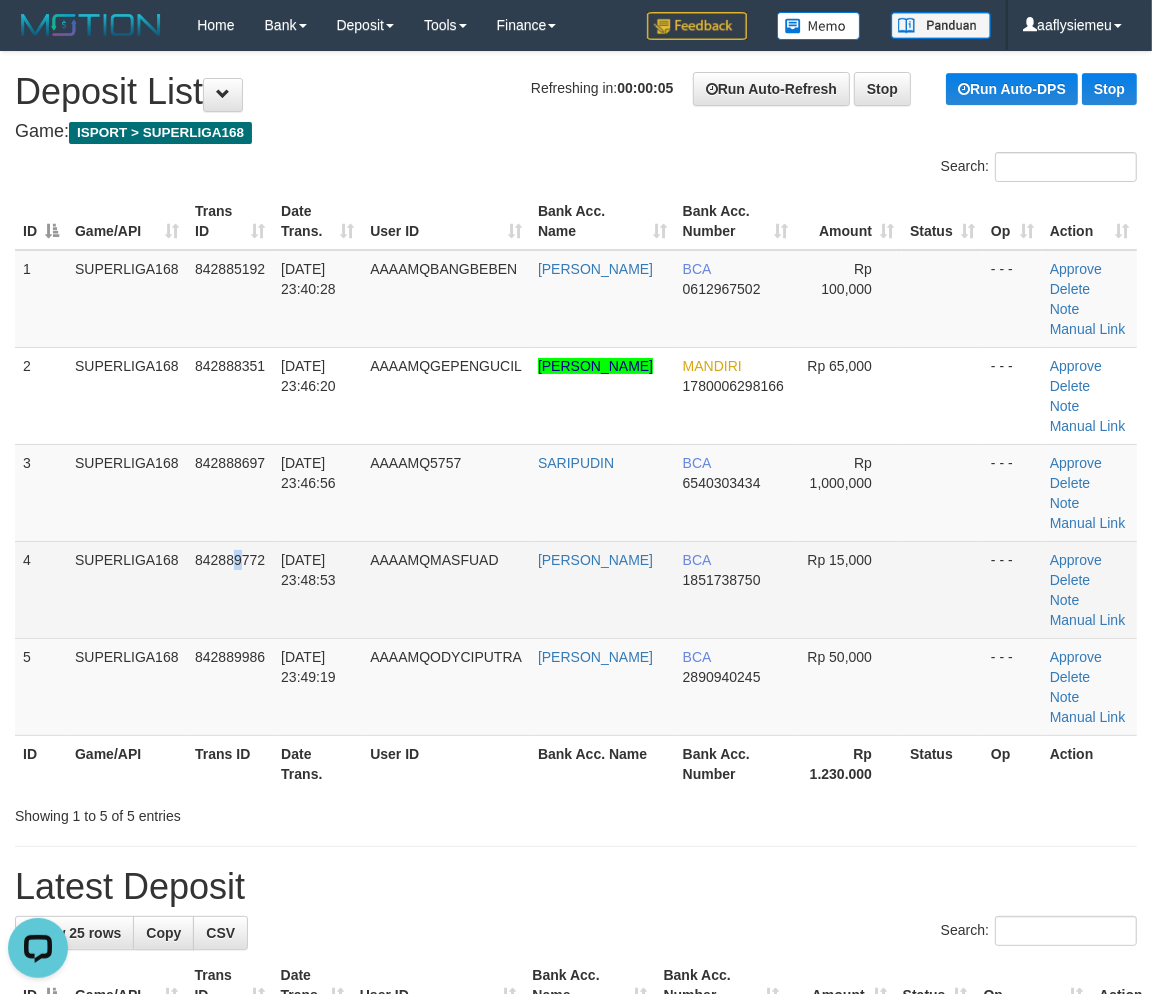 click on "SUPERLIGA168" at bounding box center [127, 589] 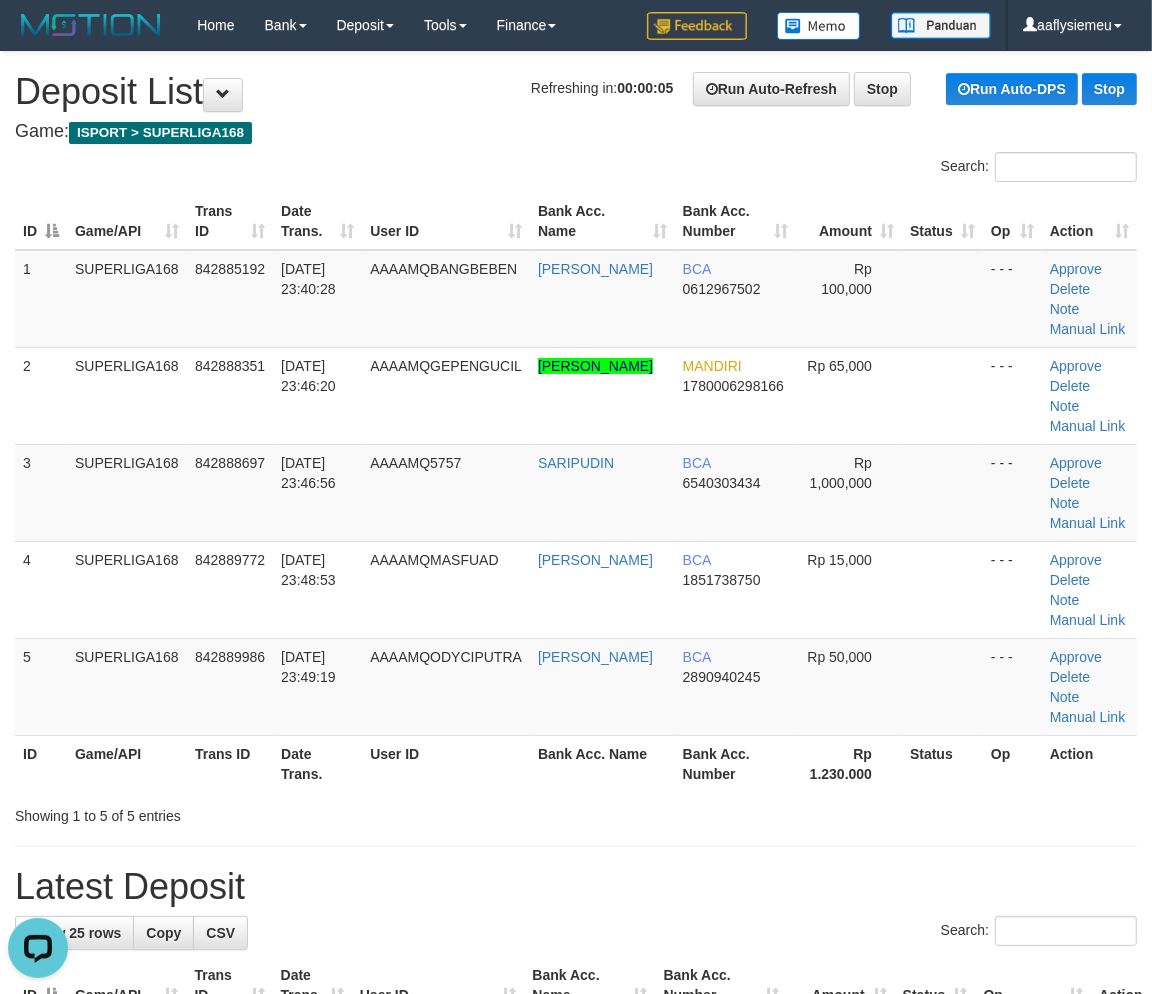 drag, startPoint x: 135, startPoint y: 558, endPoint x: 4, endPoint y: 597, distance: 136.68211 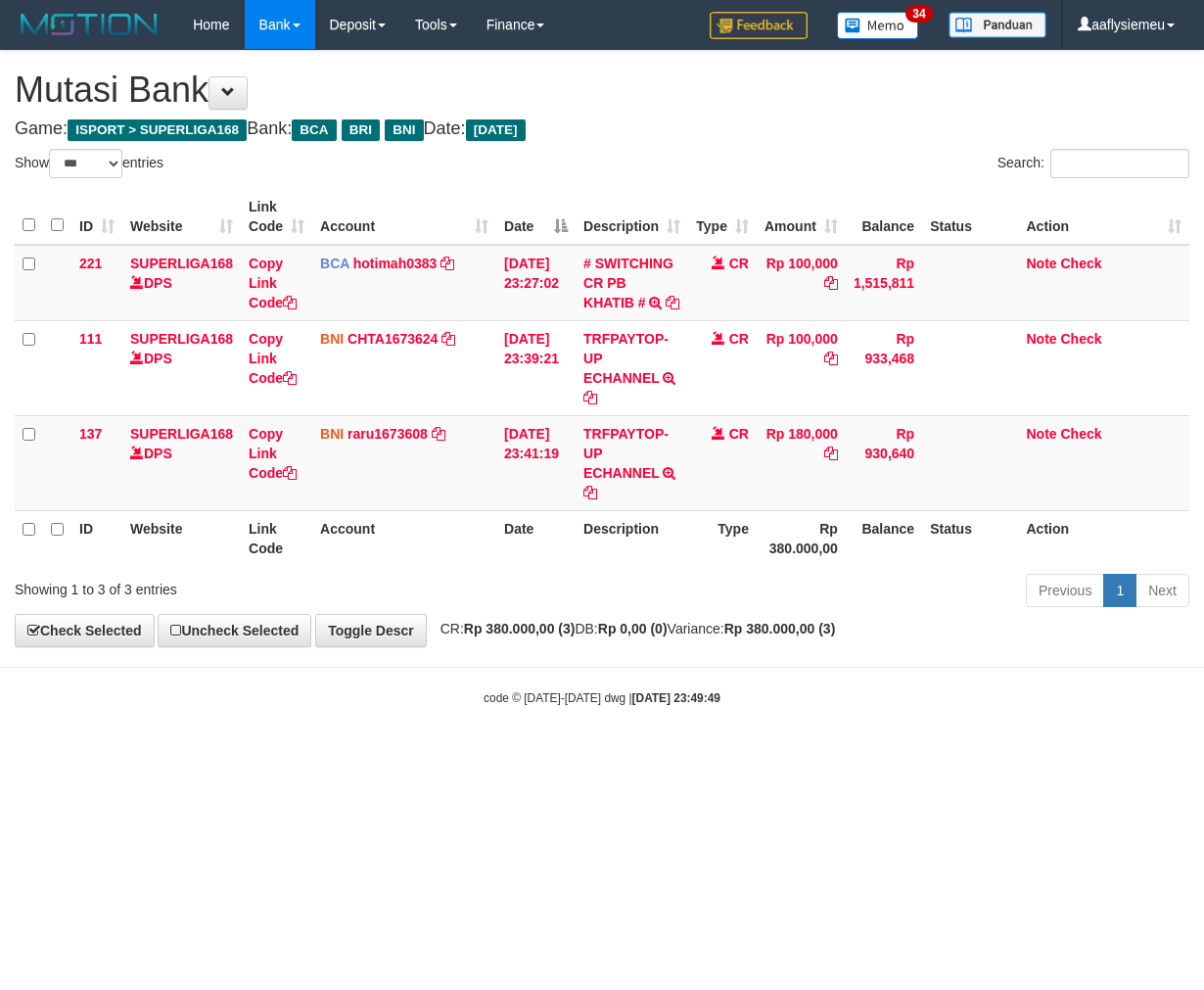 select on "***" 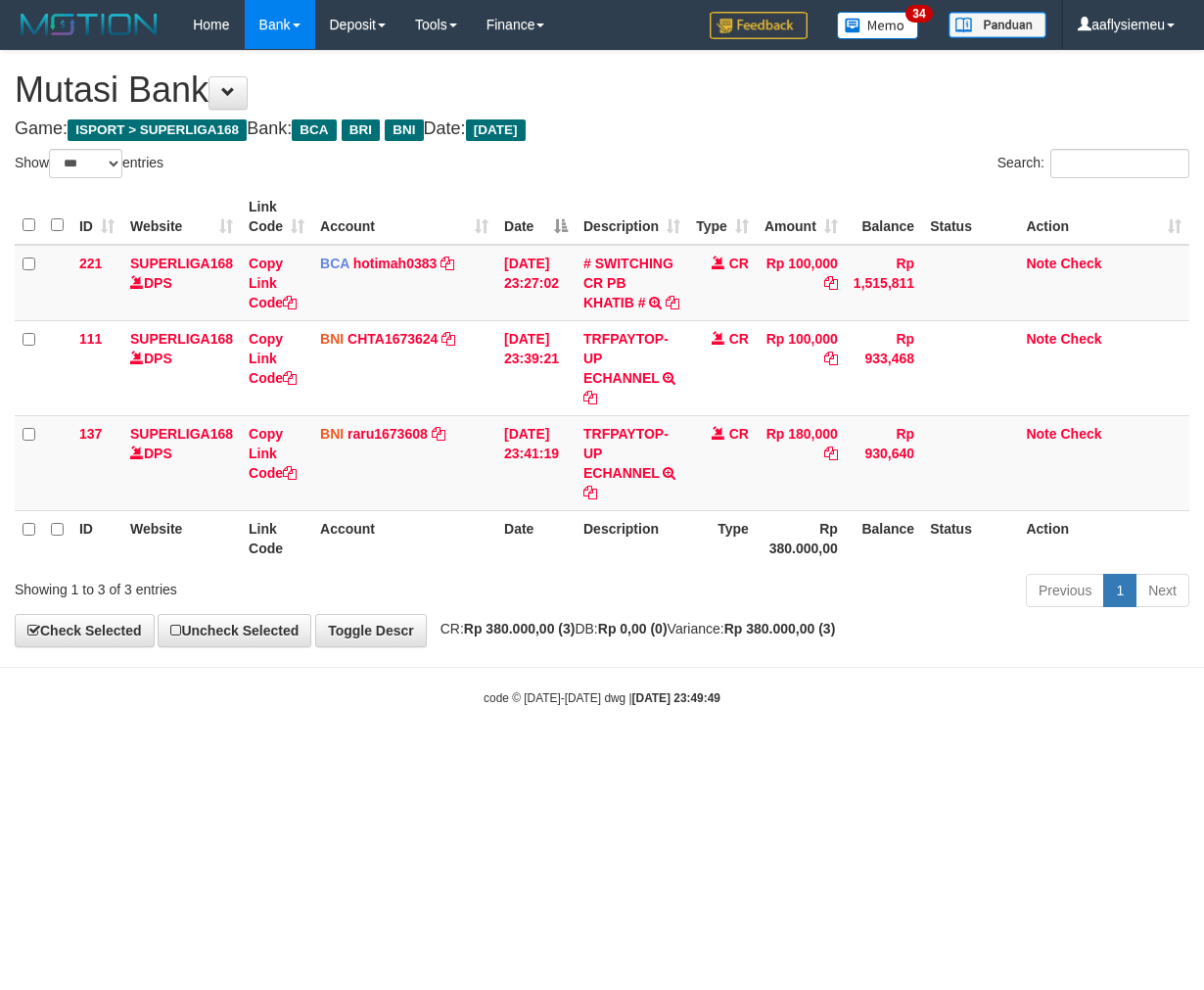 scroll, scrollTop: 0, scrollLeft: 0, axis: both 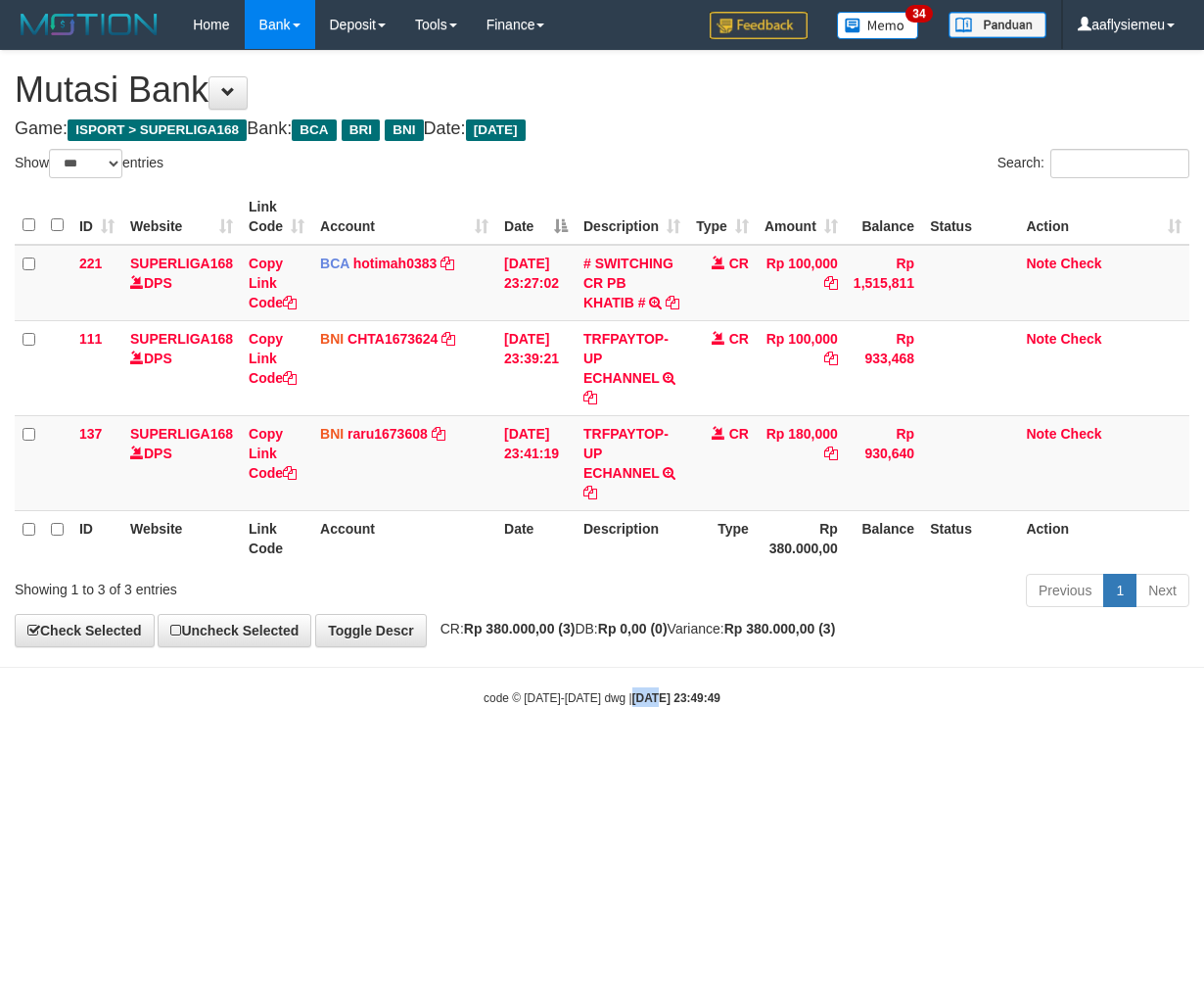 click on "Toggle navigation
Home
Bank
Account List
Load
By Website
Group
[ISPORT]													SUPERLIGA168
By Load Group (DPS)
34" at bounding box center (602, 378) 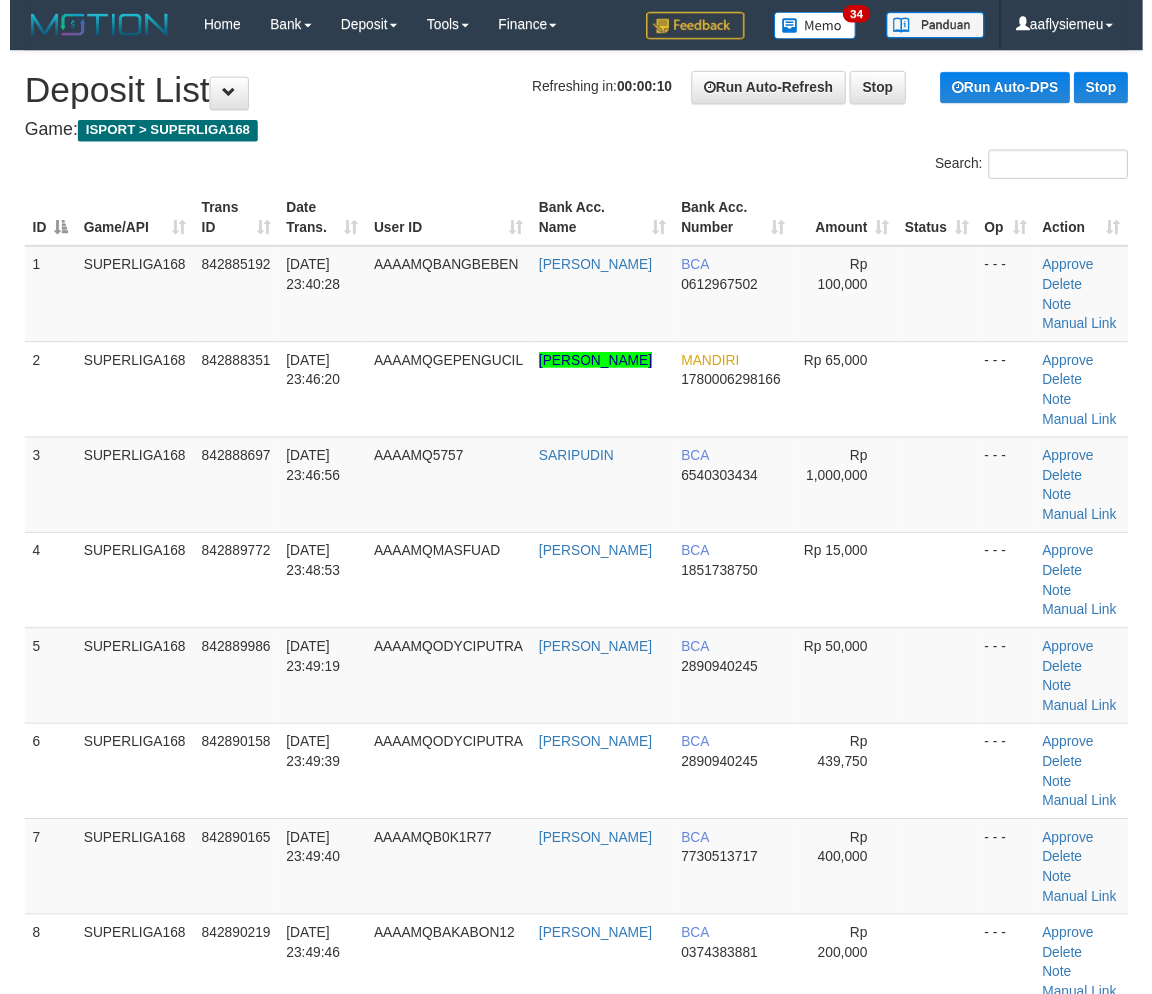scroll, scrollTop: 0, scrollLeft: 0, axis: both 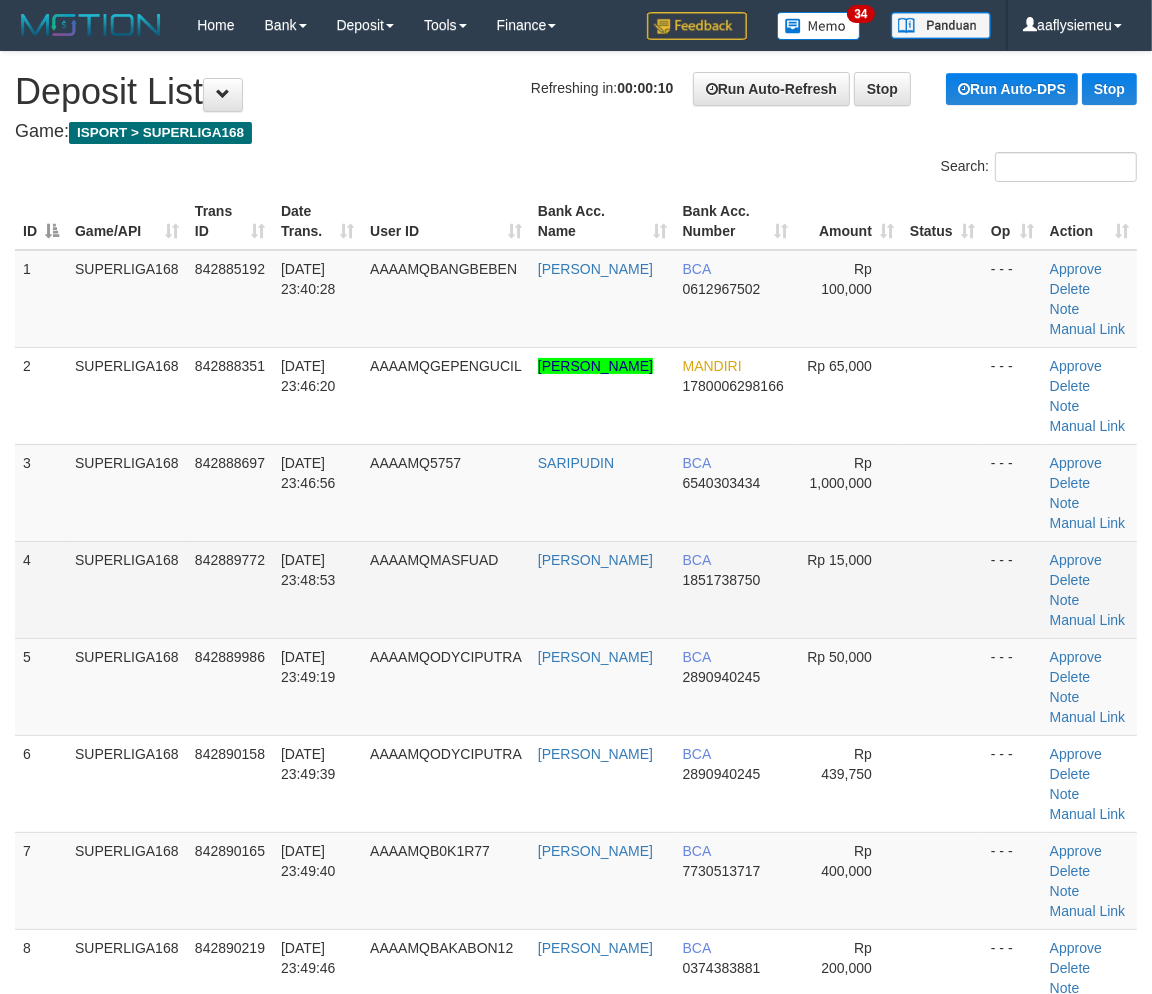 click on "842889772" at bounding box center [230, 560] 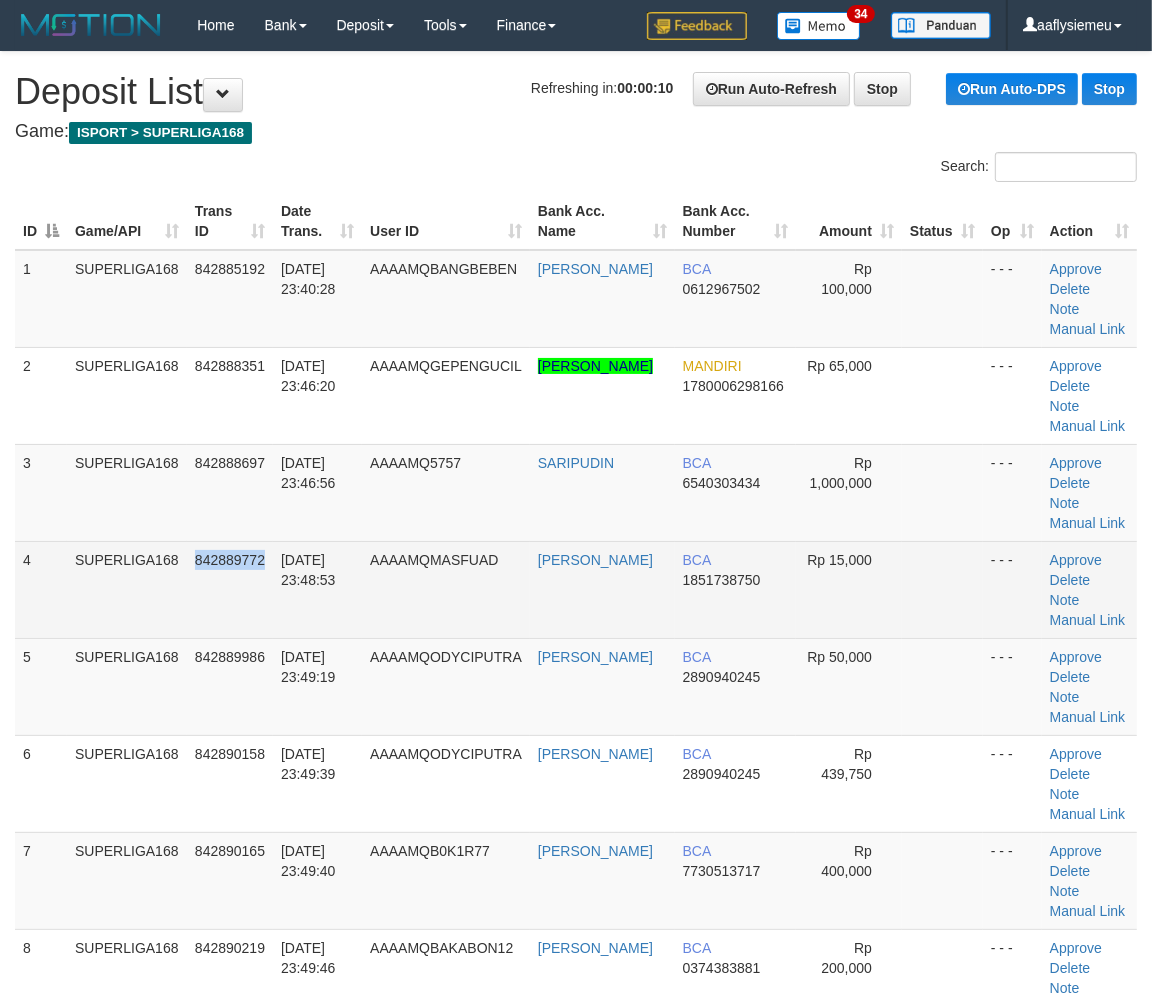 drag, startPoint x: 214, startPoint y: 563, endPoint x: 12, endPoint y: 630, distance: 212.82152 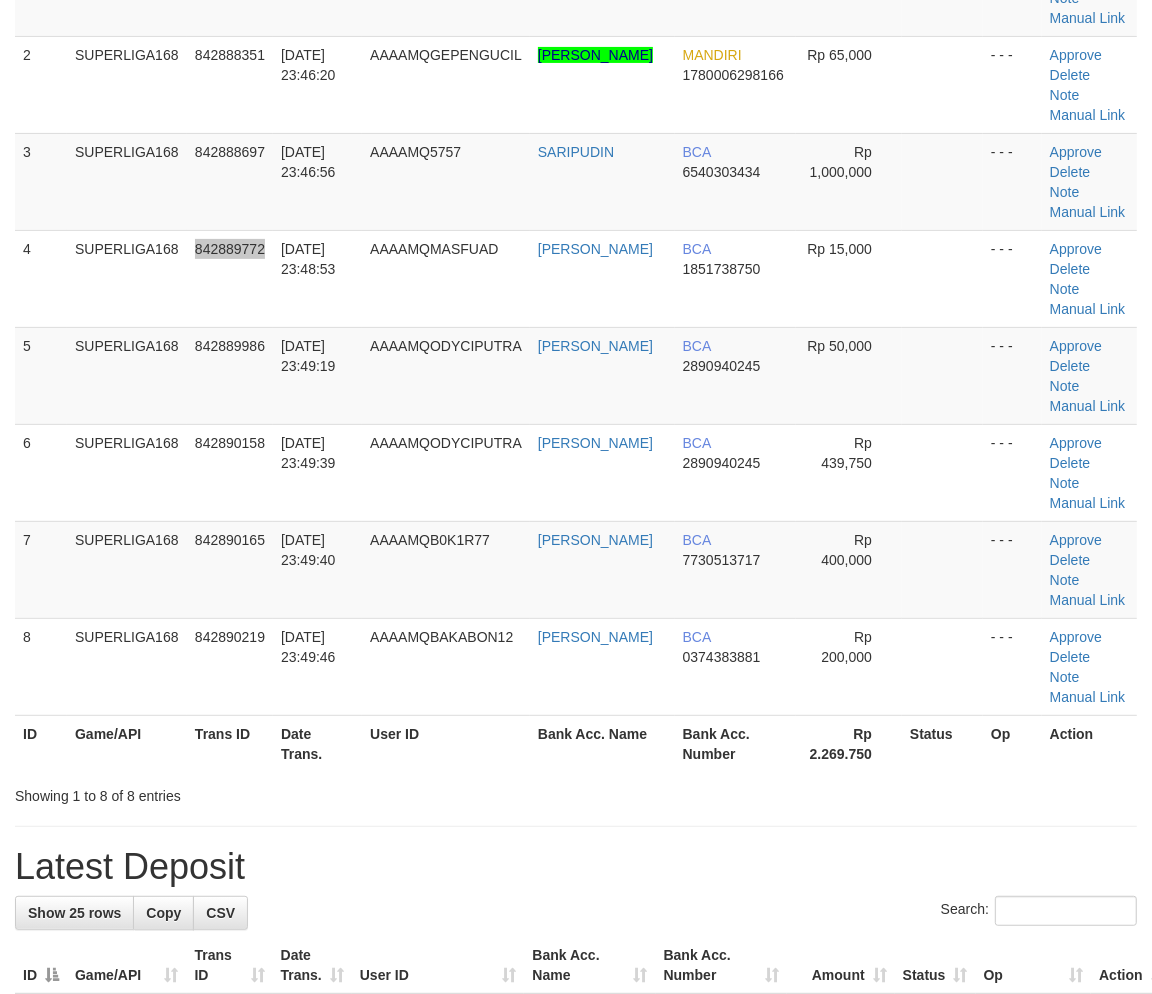 scroll, scrollTop: 555, scrollLeft: 0, axis: vertical 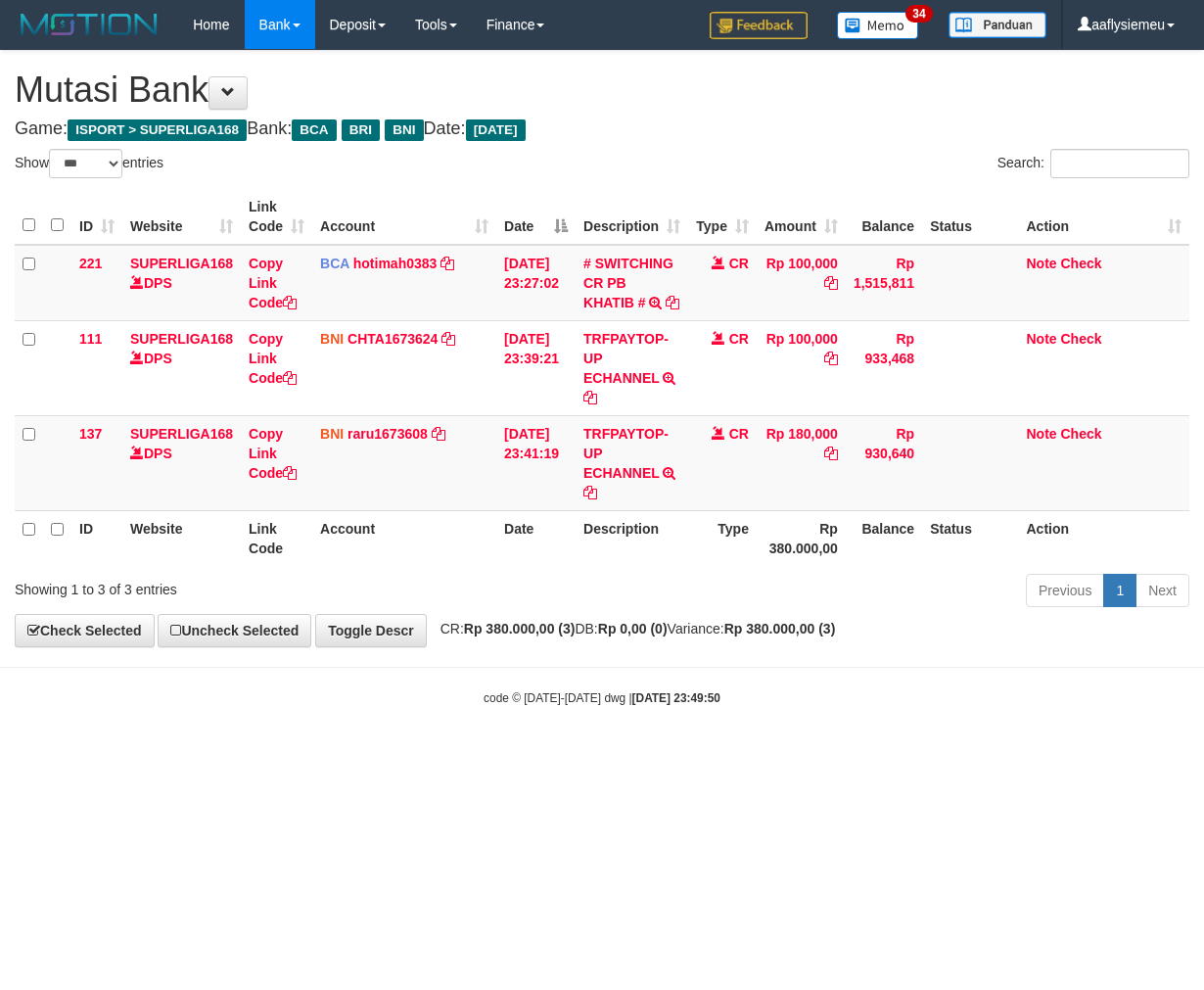 select on "***" 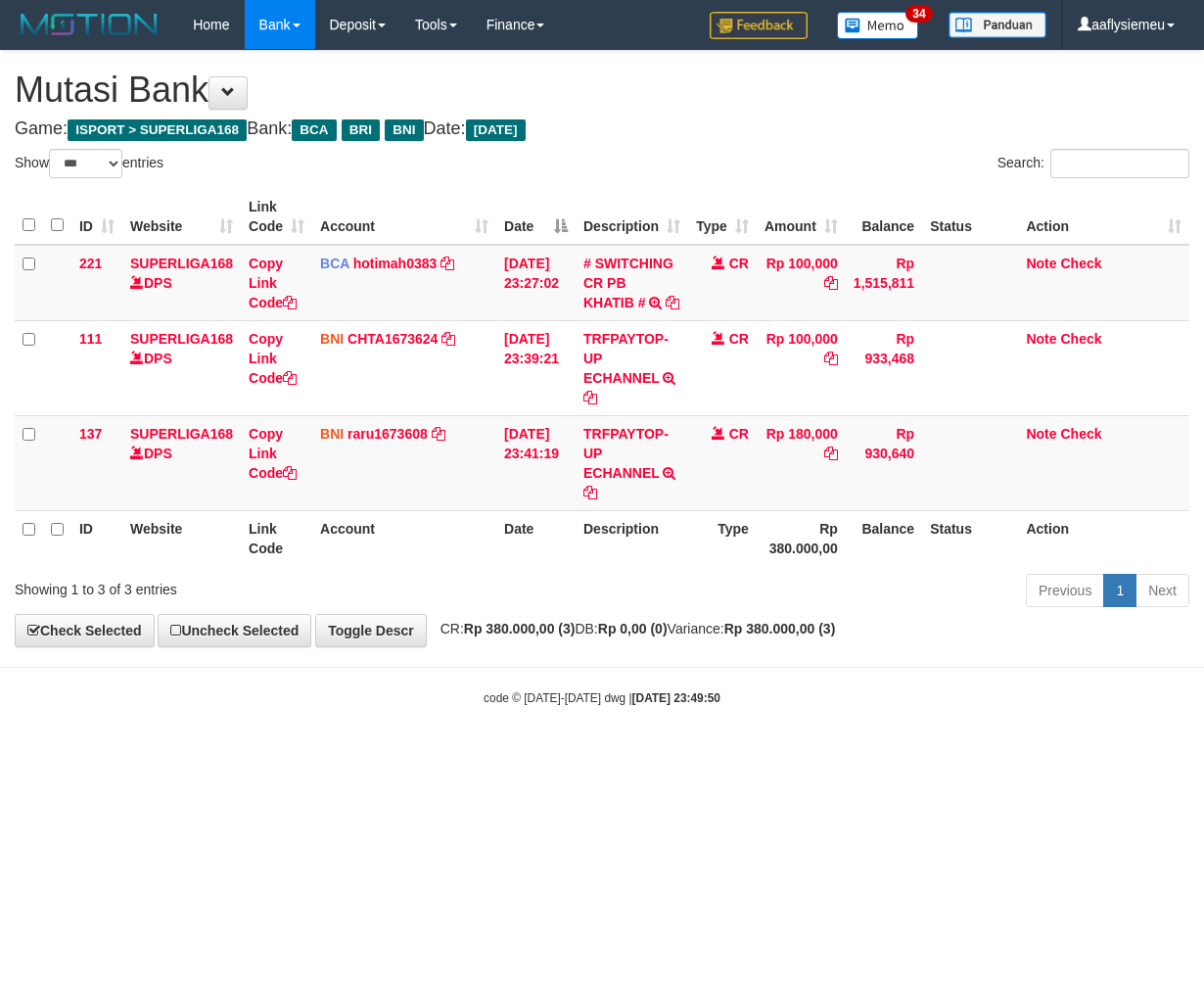 scroll, scrollTop: 0, scrollLeft: 0, axis: both 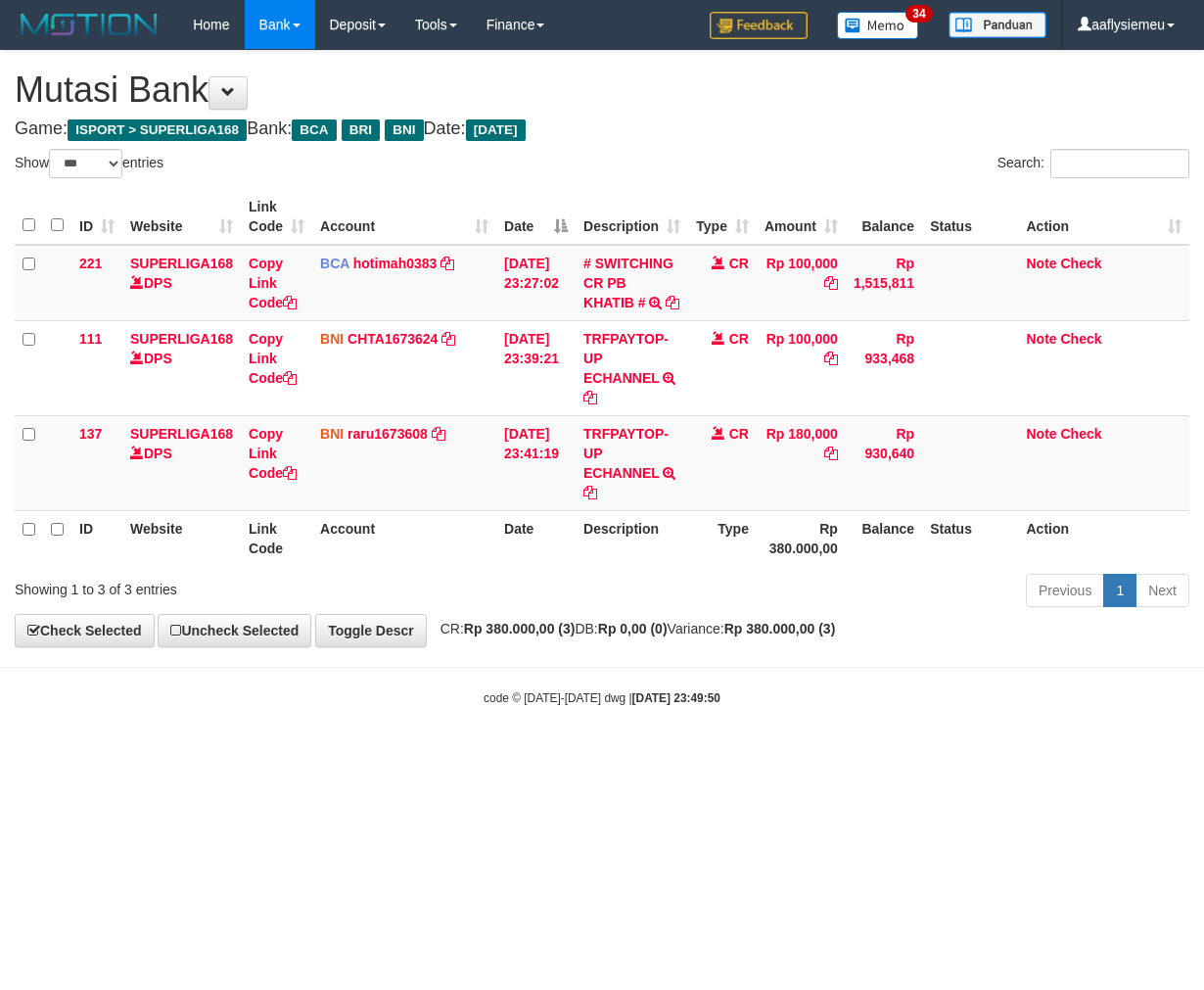 select on "***" 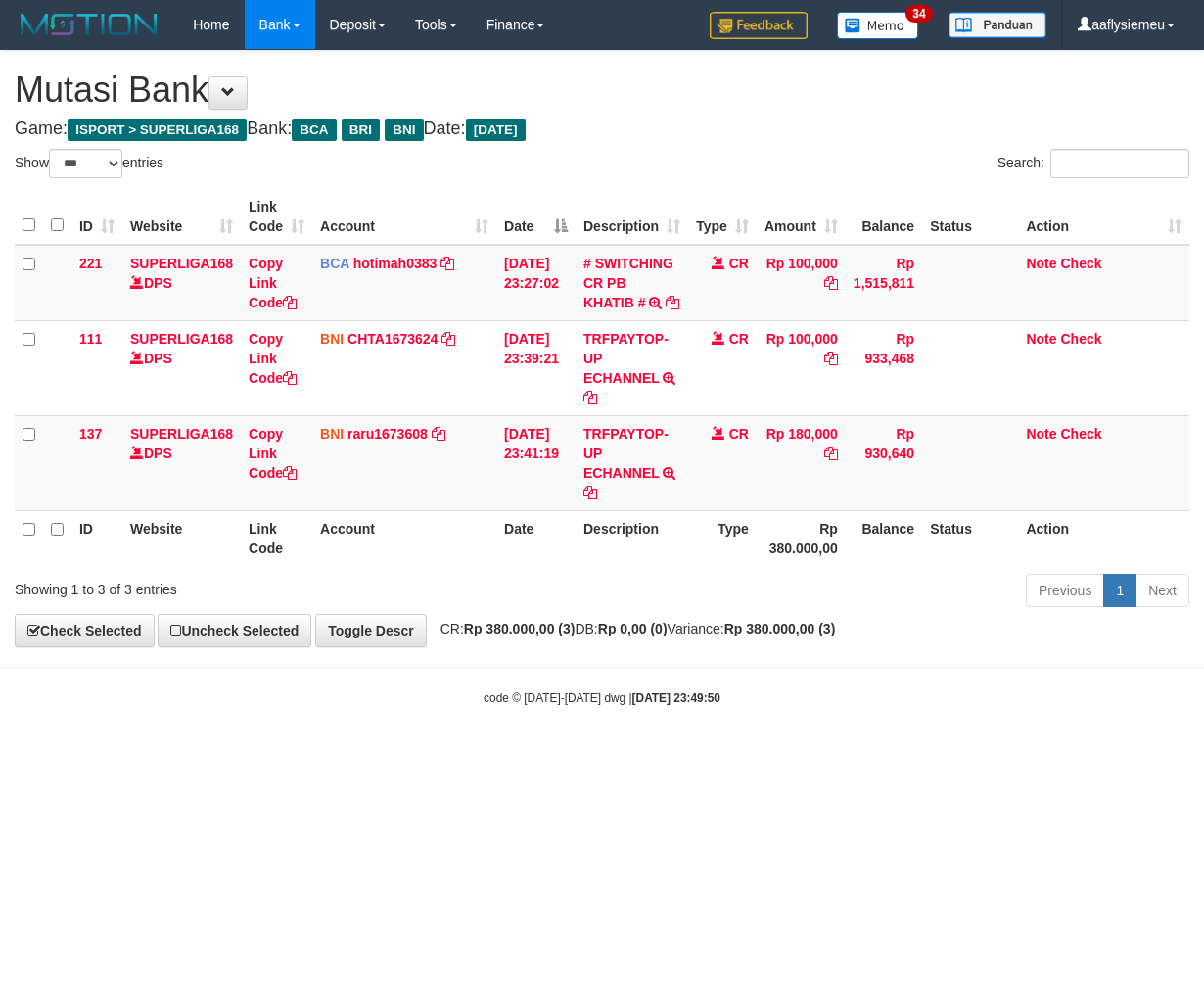 scroll, scrollTop: 0, scrollLeft: 0, axis: both 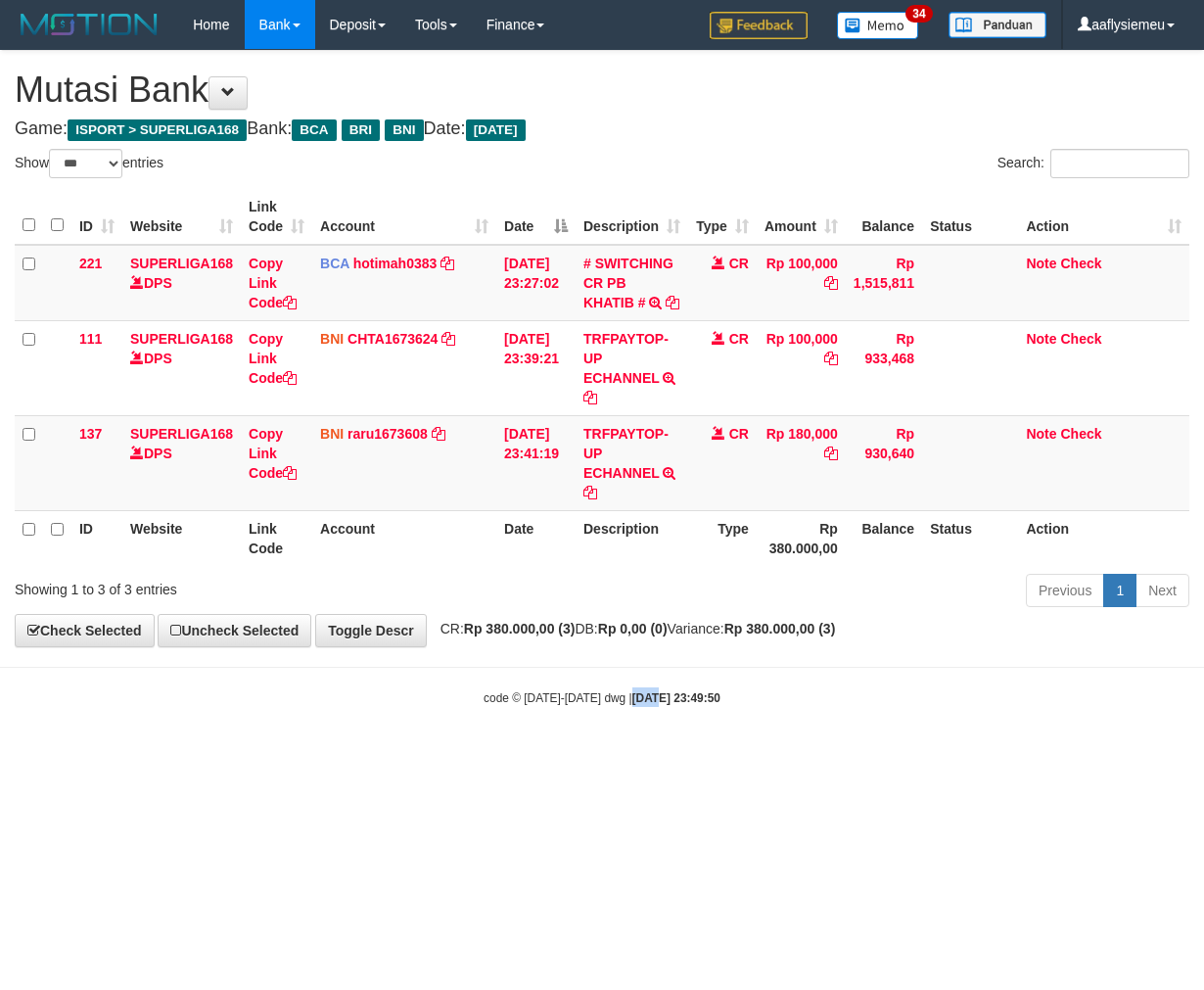 click on "Toggle navigation
Home
Bank
Account List
Load
By Website
Group
[ISPORT]													SUPERLIGA168
By Load Group (DPS)" at bounding box center [602, 378] 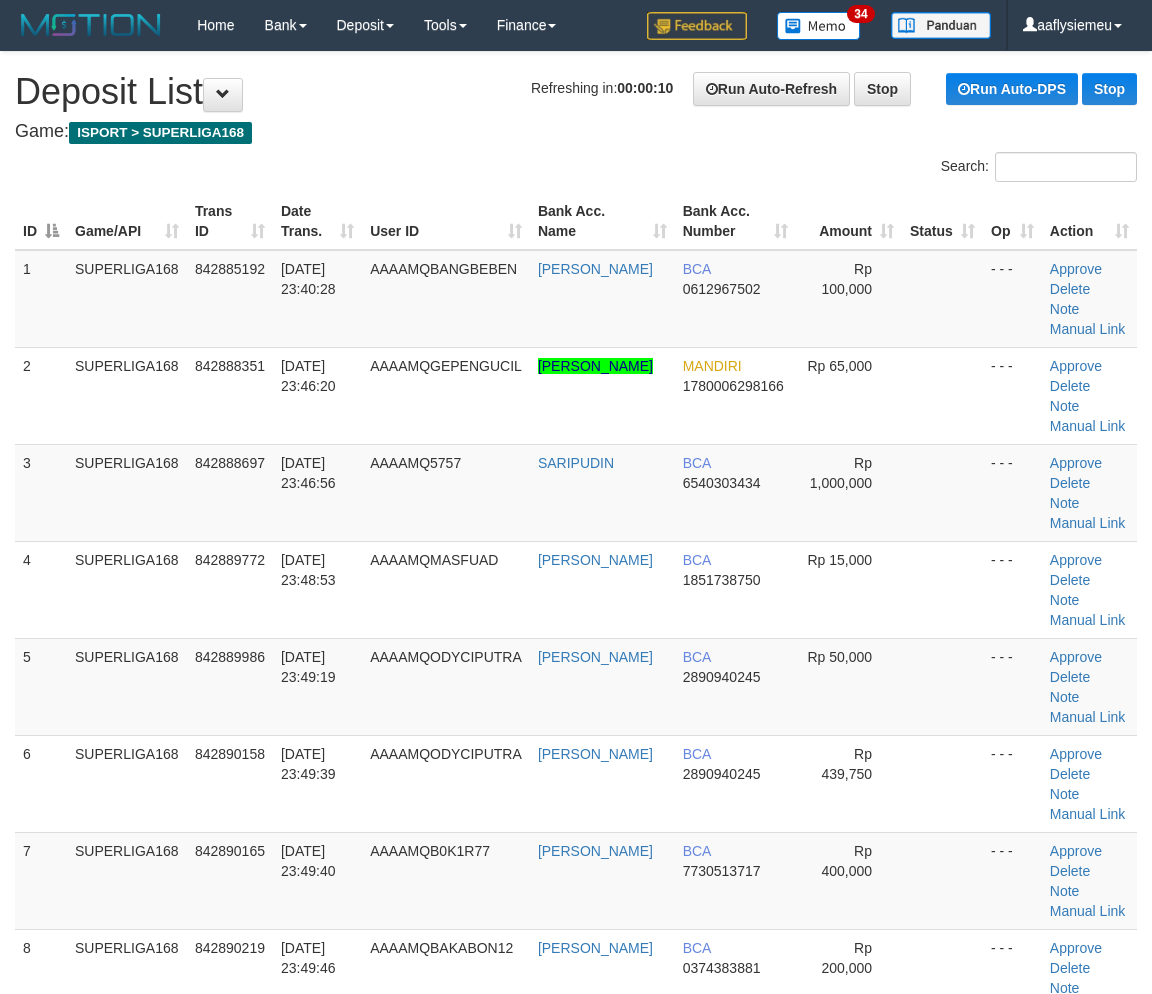 scroll, scrollTop: 234, scrollLeft: 0, axis: vertical 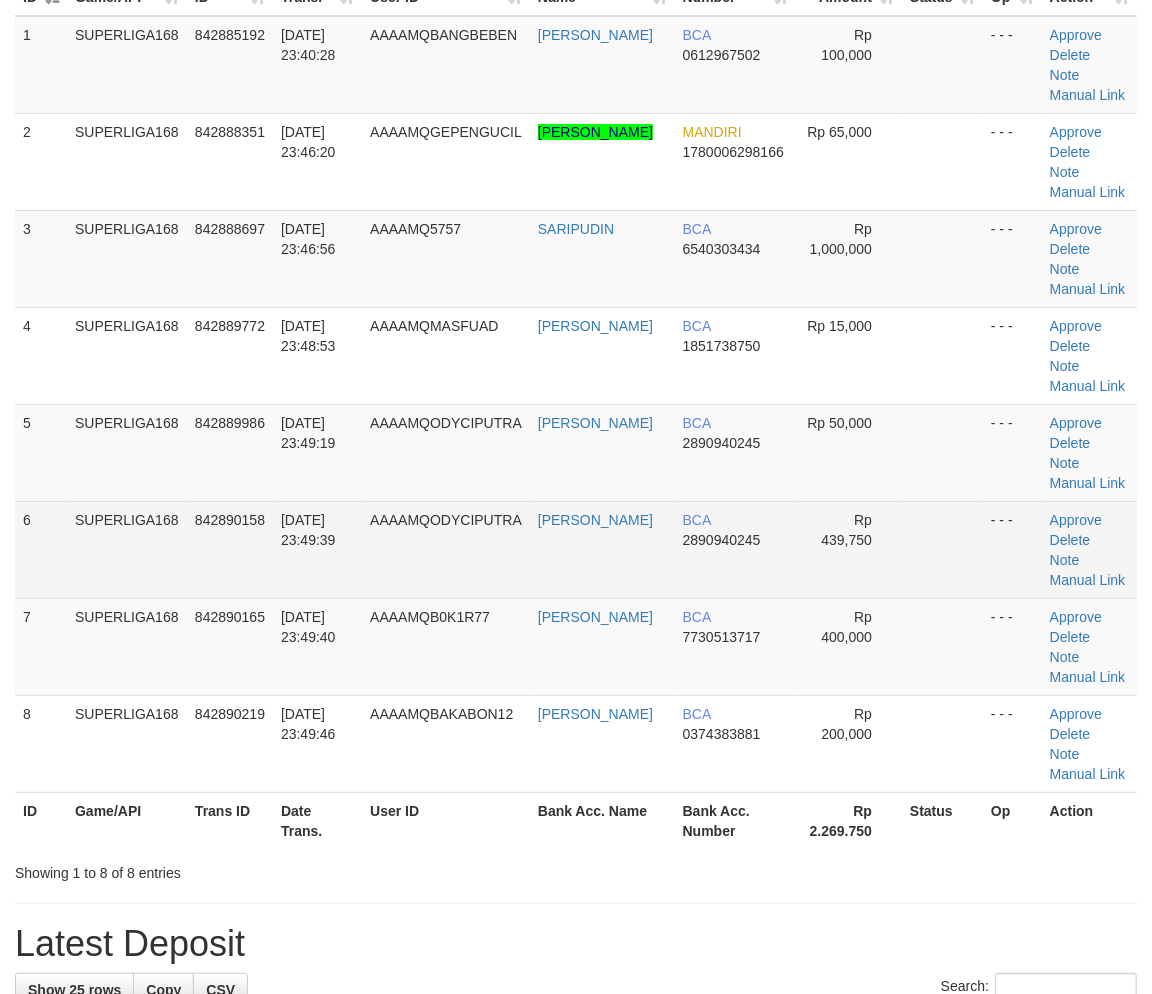drag, startPoint x: 362, startPoint y: 430, endPoint x: 173, endPoint y: 503, distance: 202.608 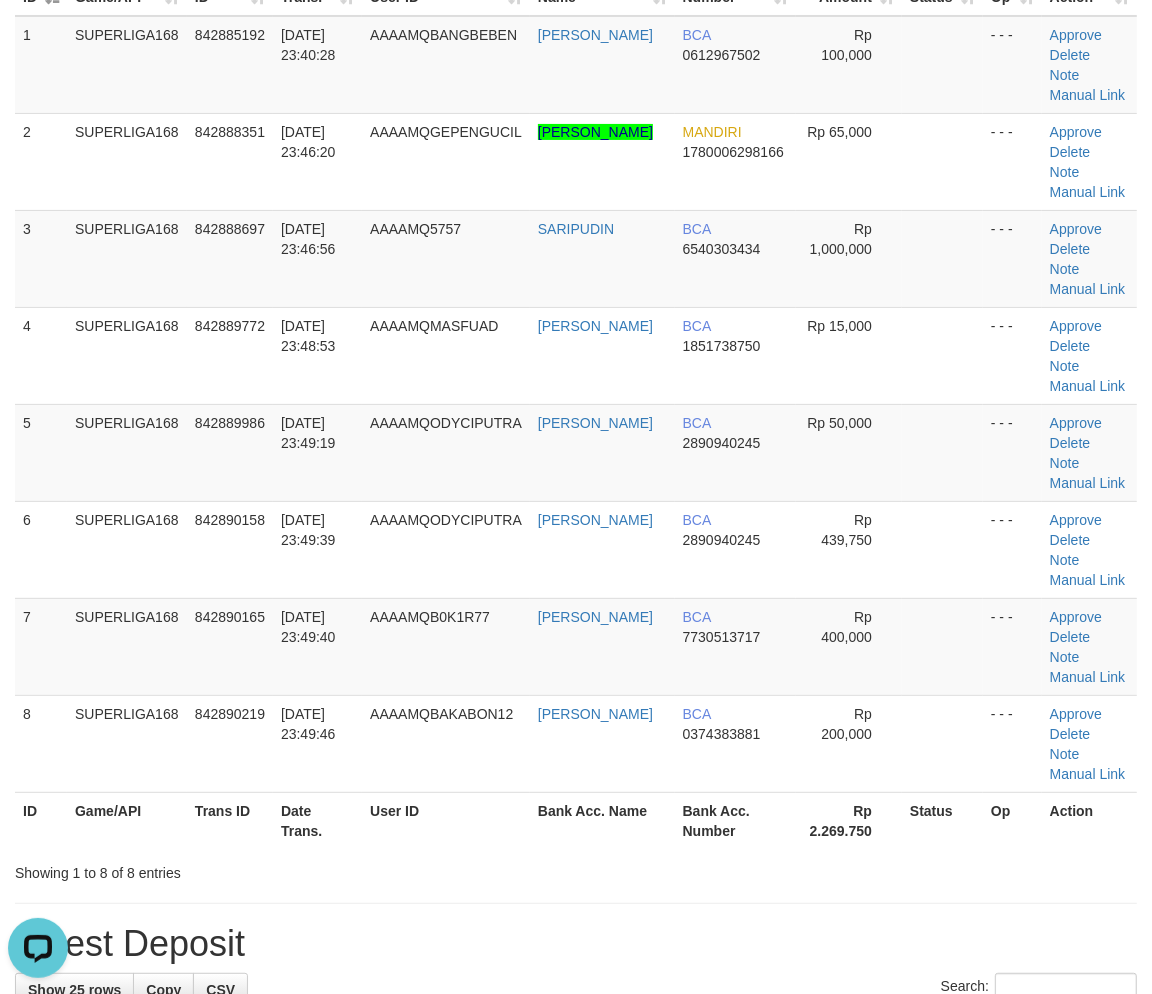 scroll, scrollTop: 0, scrollLeft: 0, axis: both 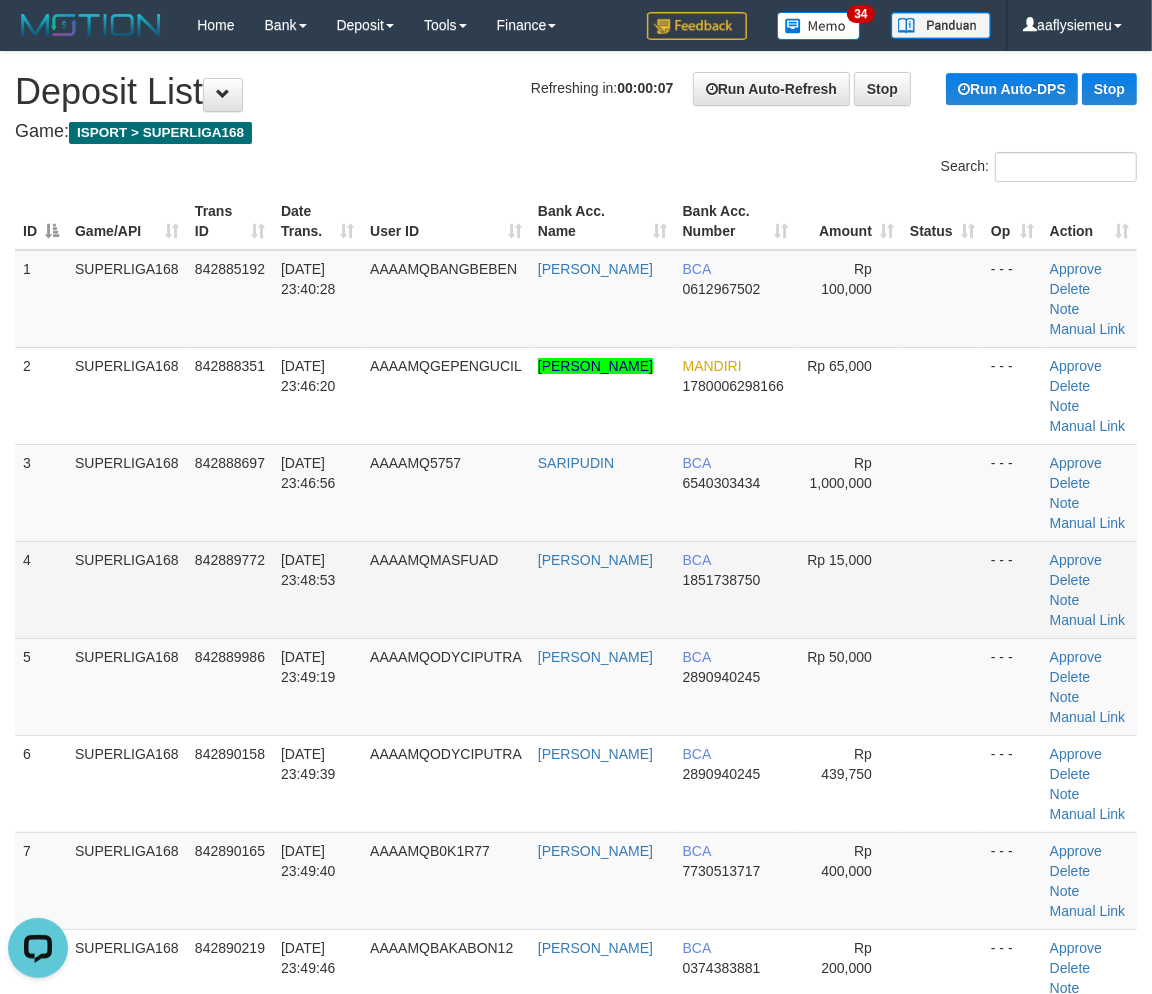 click on "SUPERLIGA168" at bounding box center (127, 589) 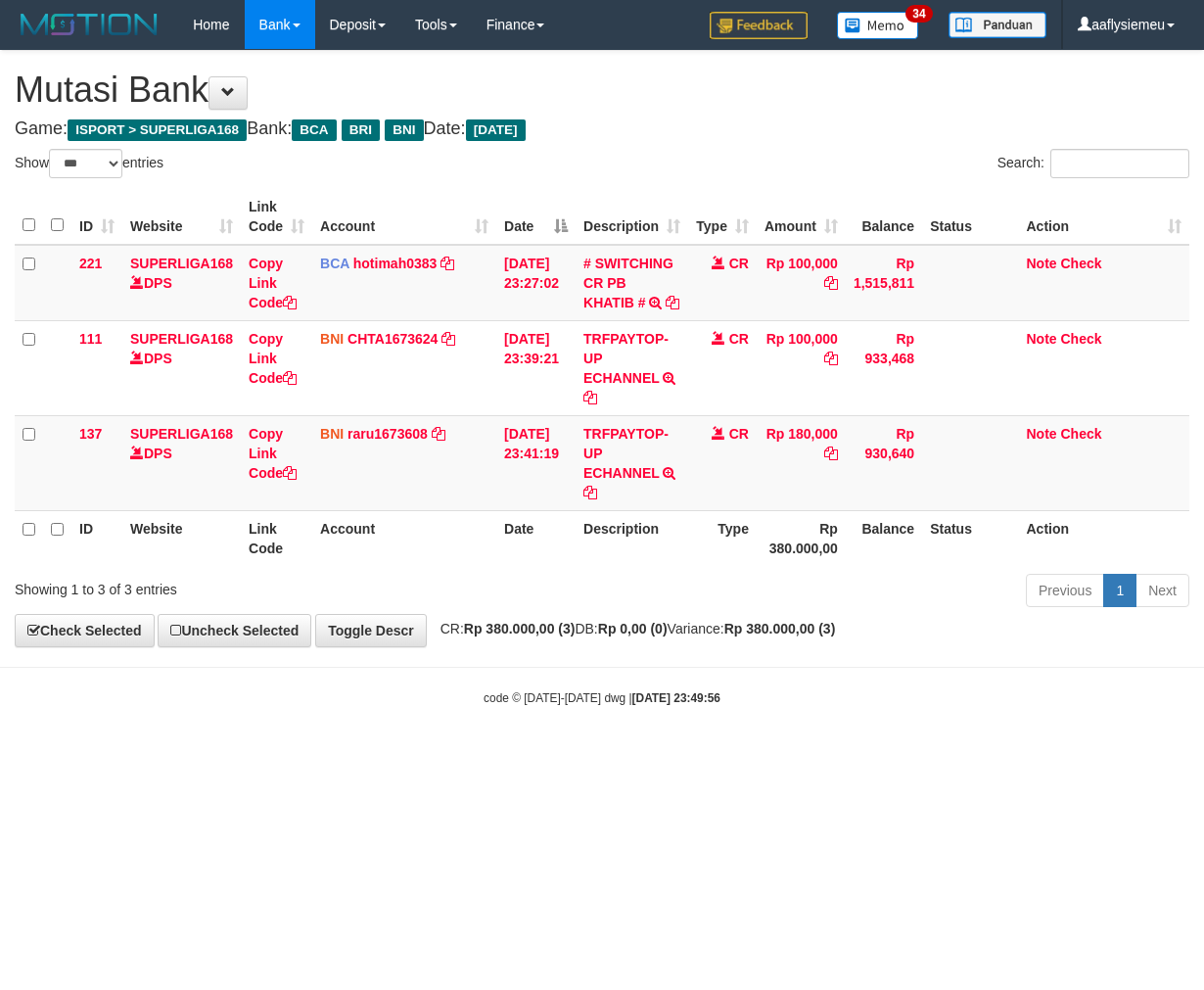 select on "***" 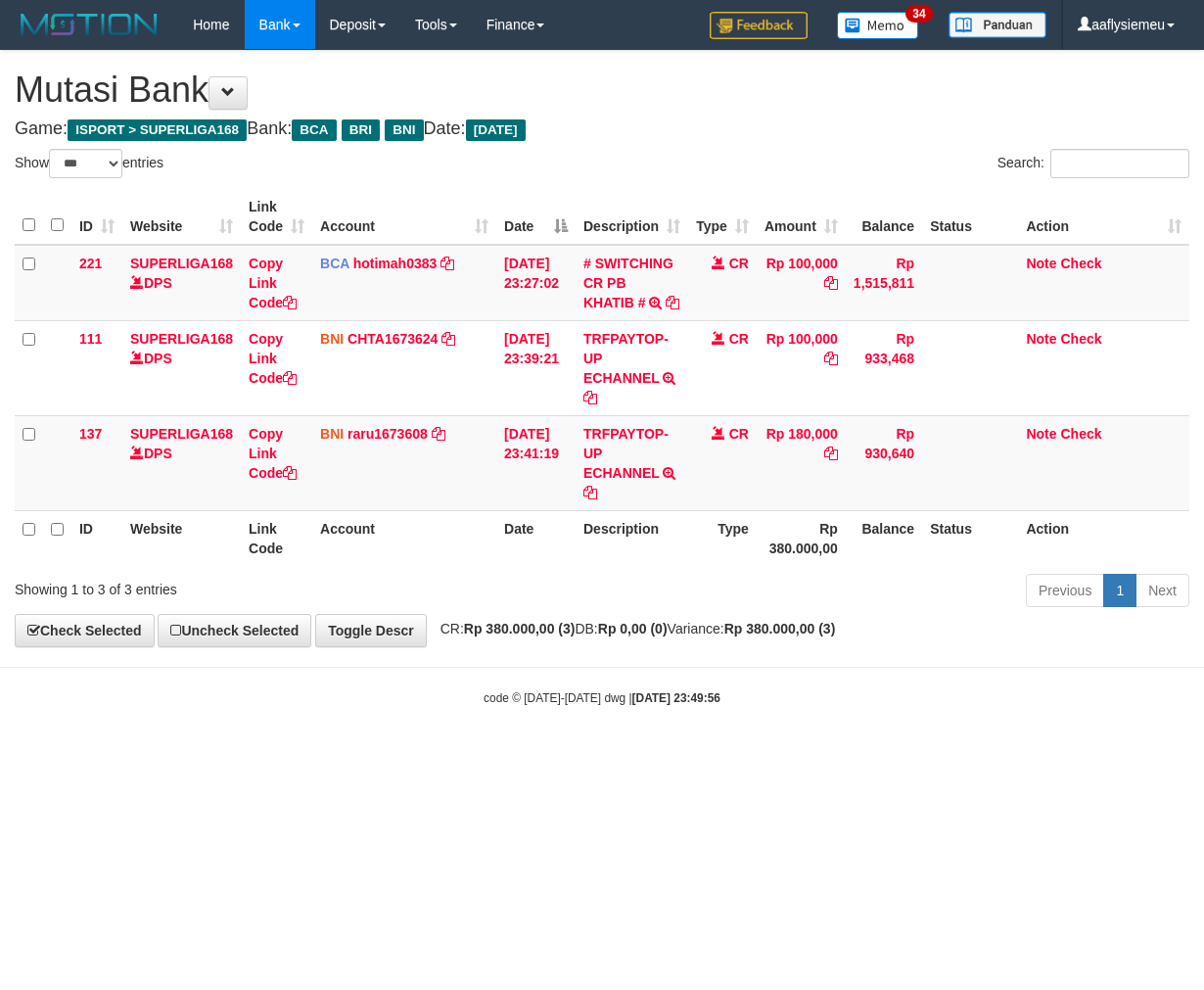 scroll, scrollTop: 0, scrollLeft: 0, axis: both 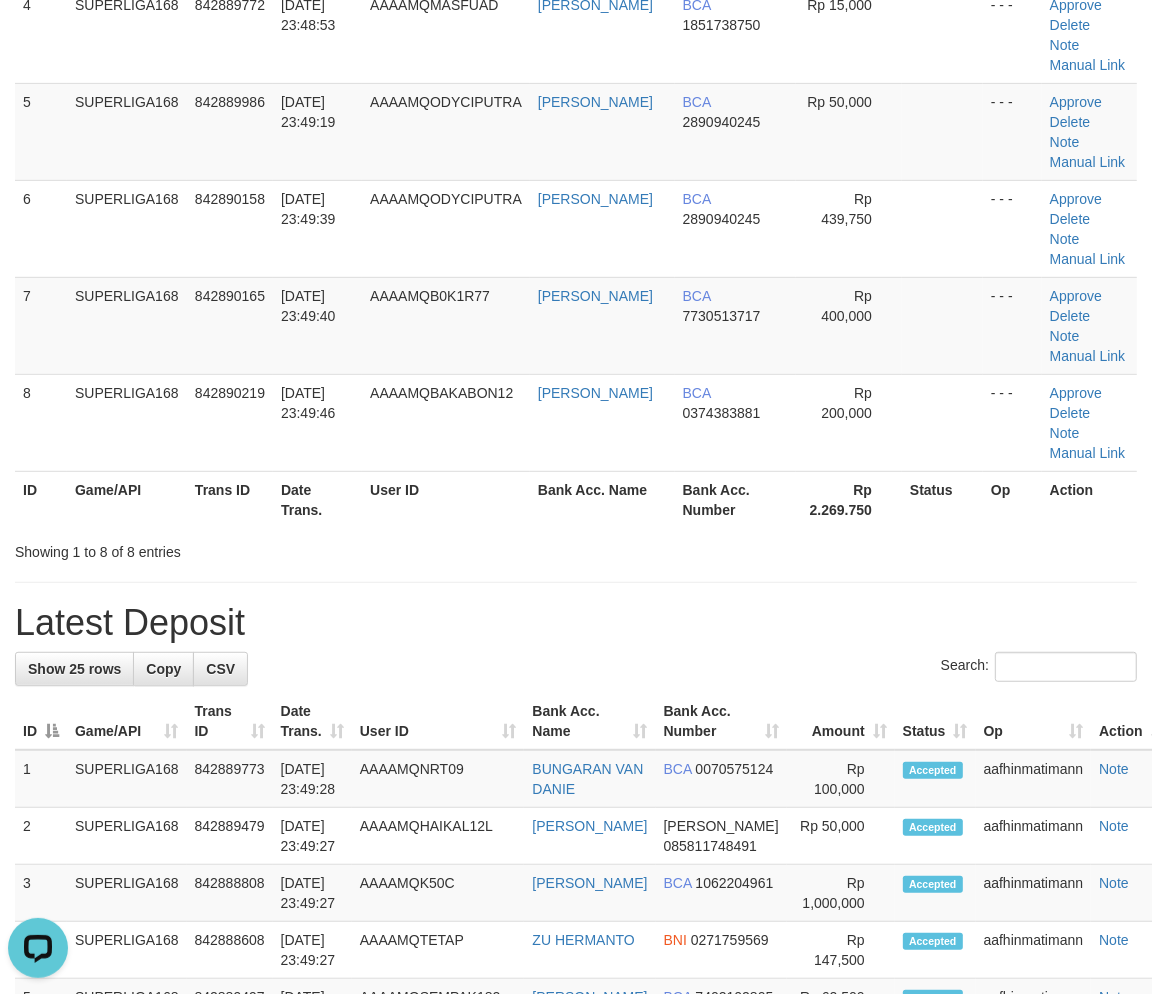 click on "User ID" at bounding box center (446, 499) 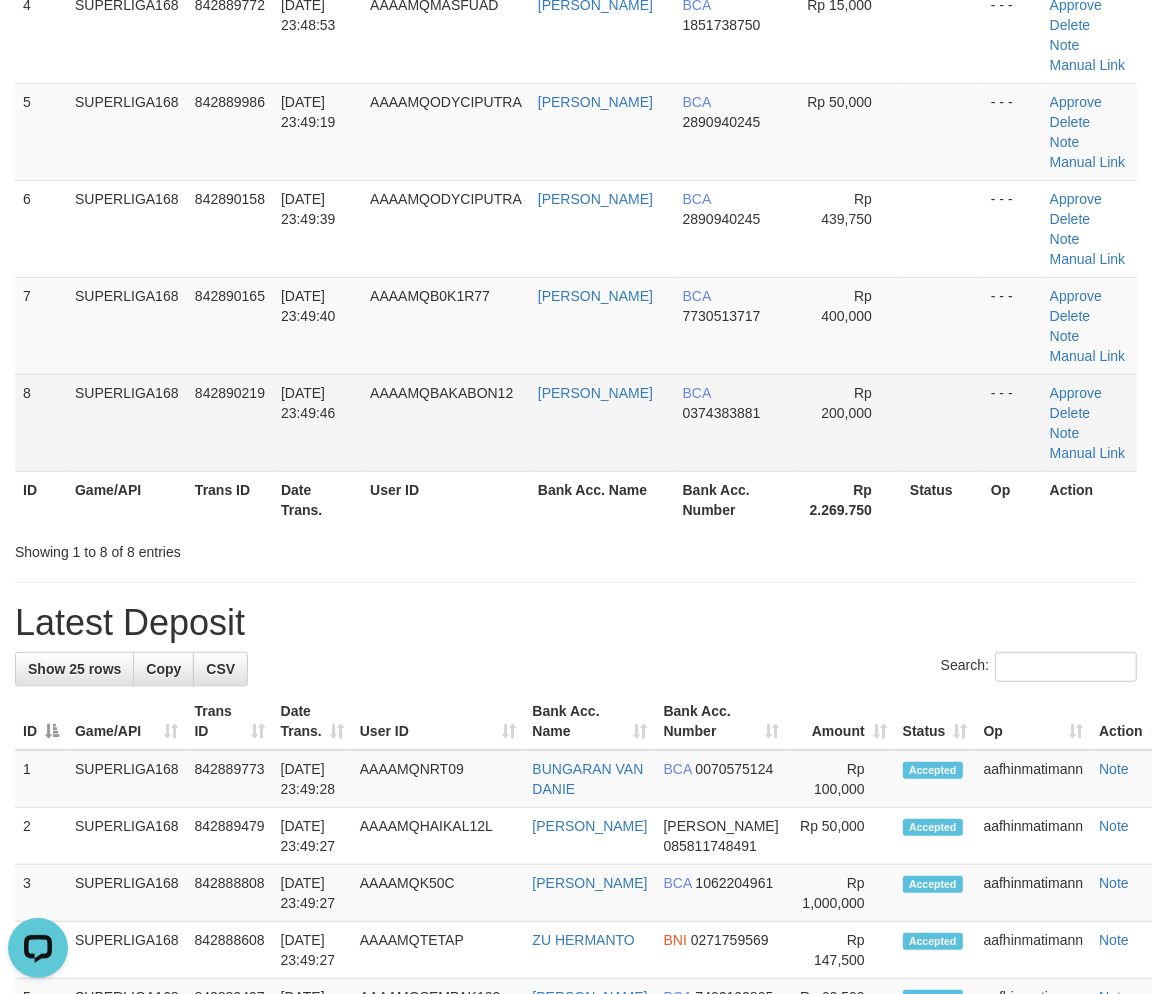 click on "11/07/2025 23:49:46" at bounding box center [317, 422] 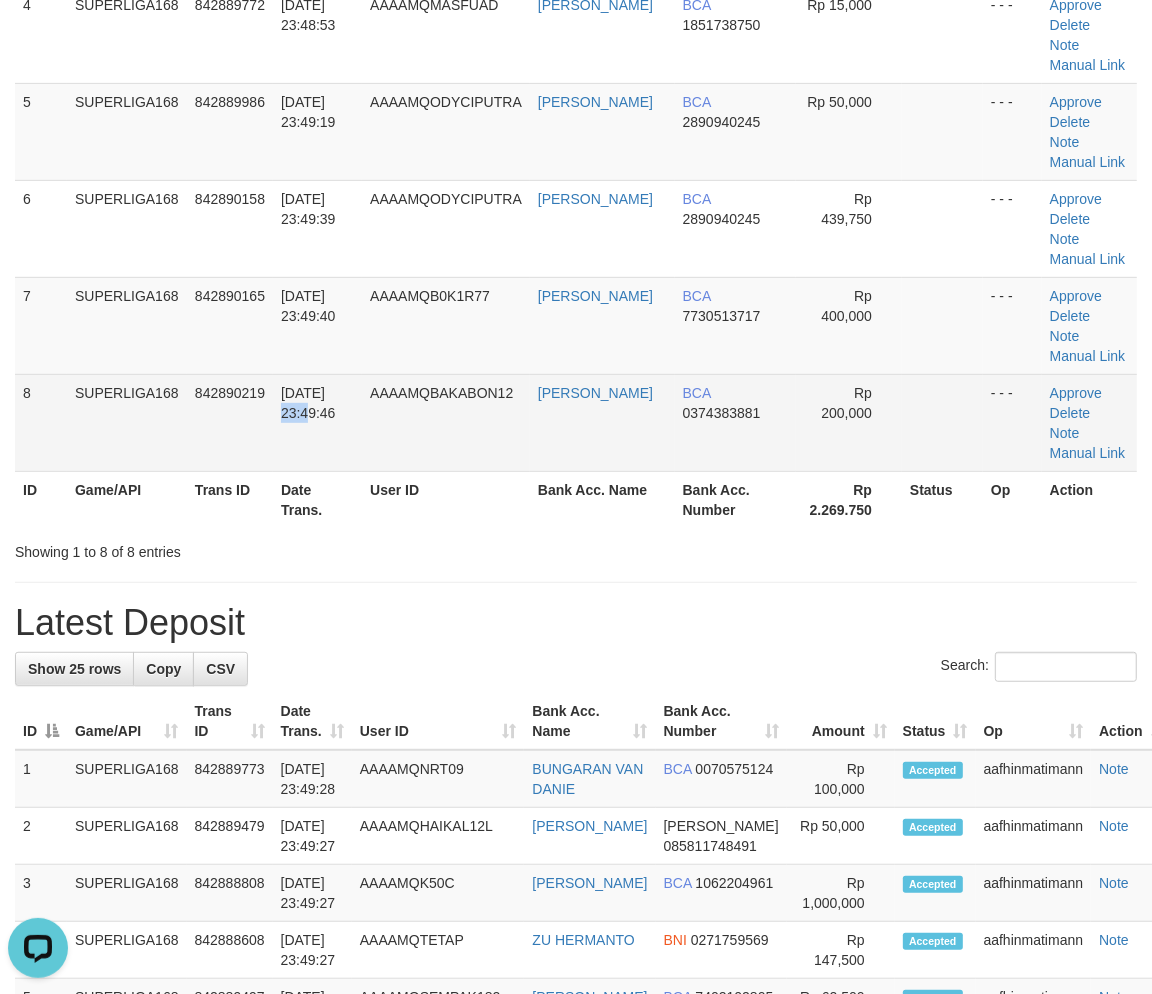 click on "11/07/2025 23:49:46" at bounding box center (317, 422) 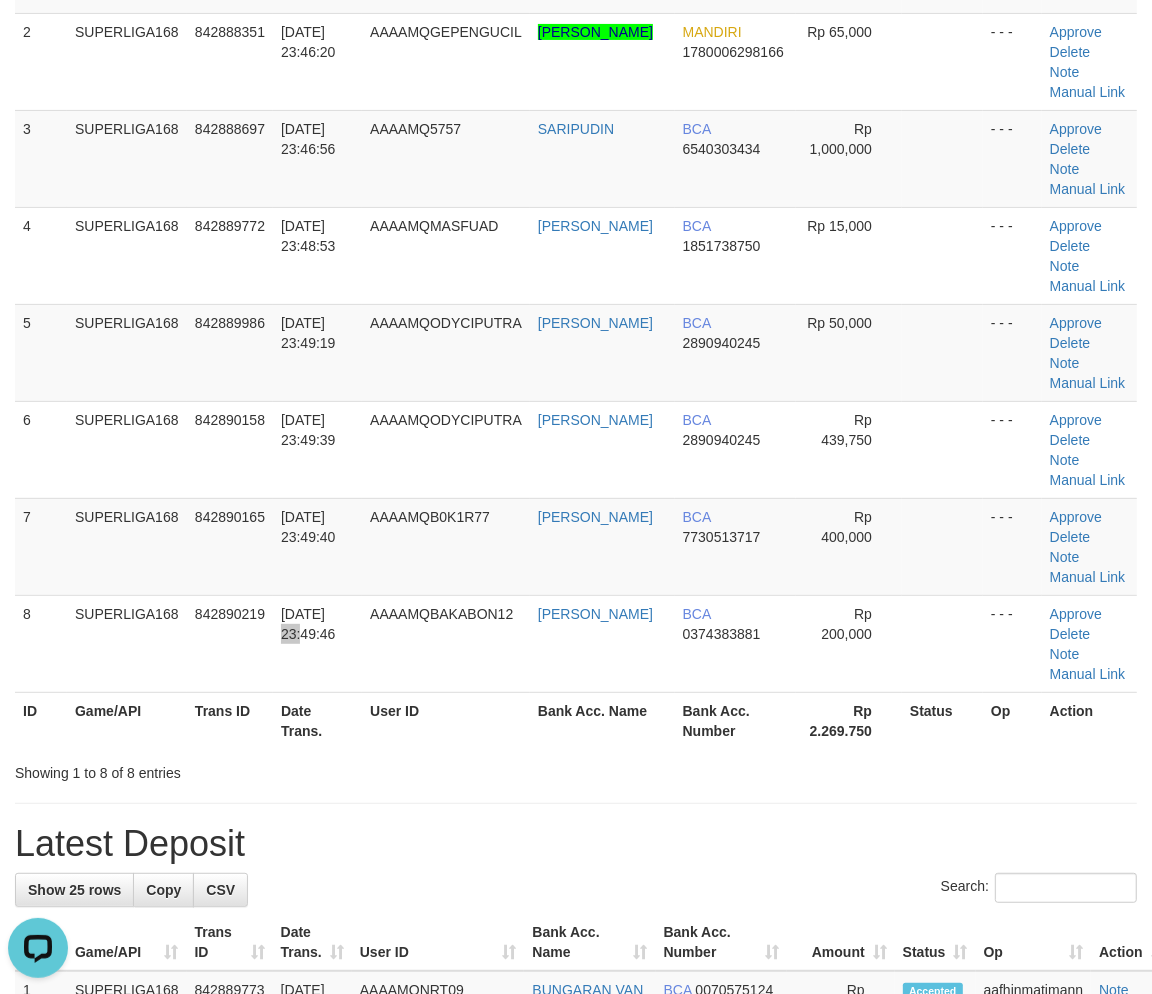 scroll, scrollTop: 333, scrollLeft: 0, axis: vertical 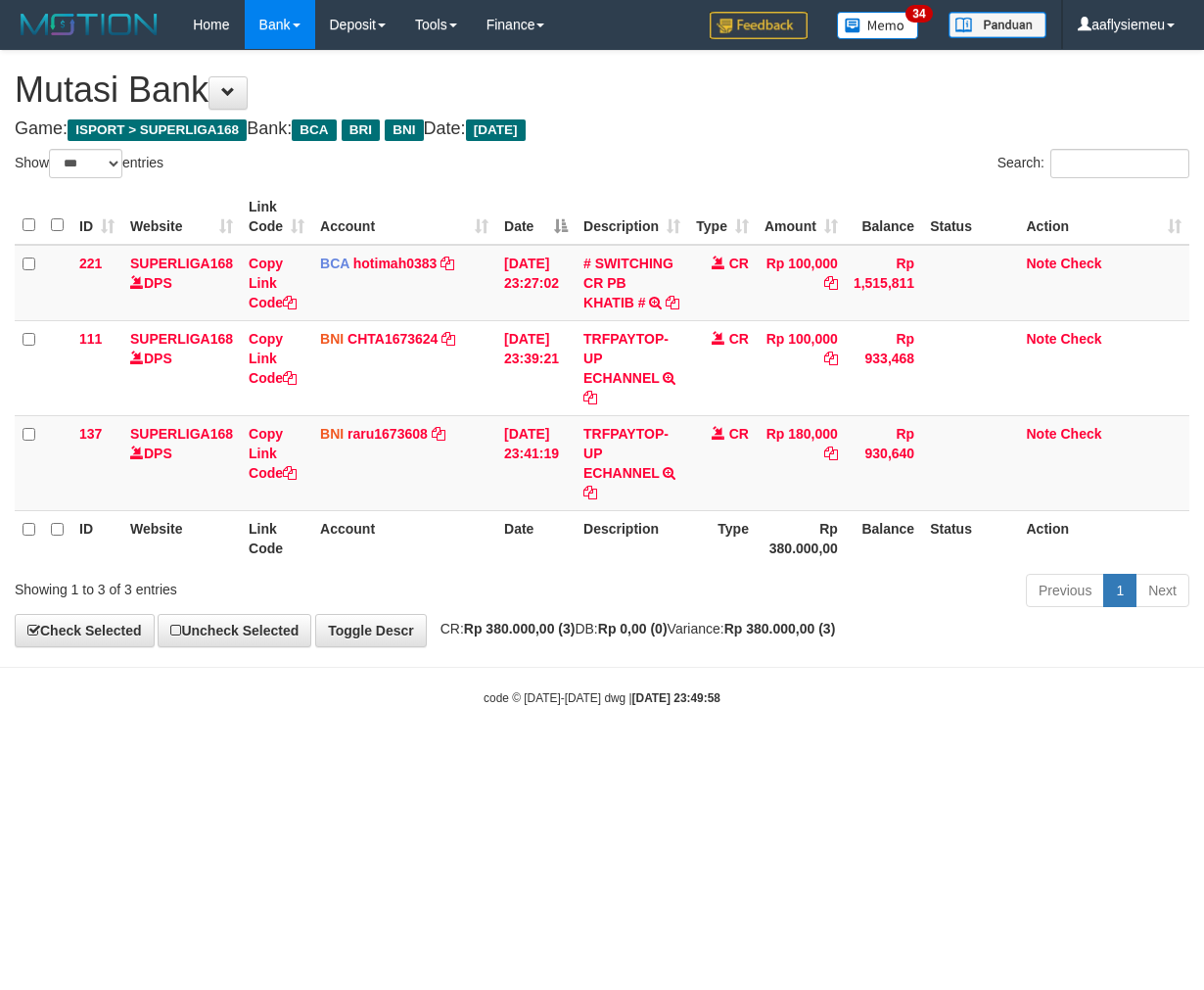 select on "***" 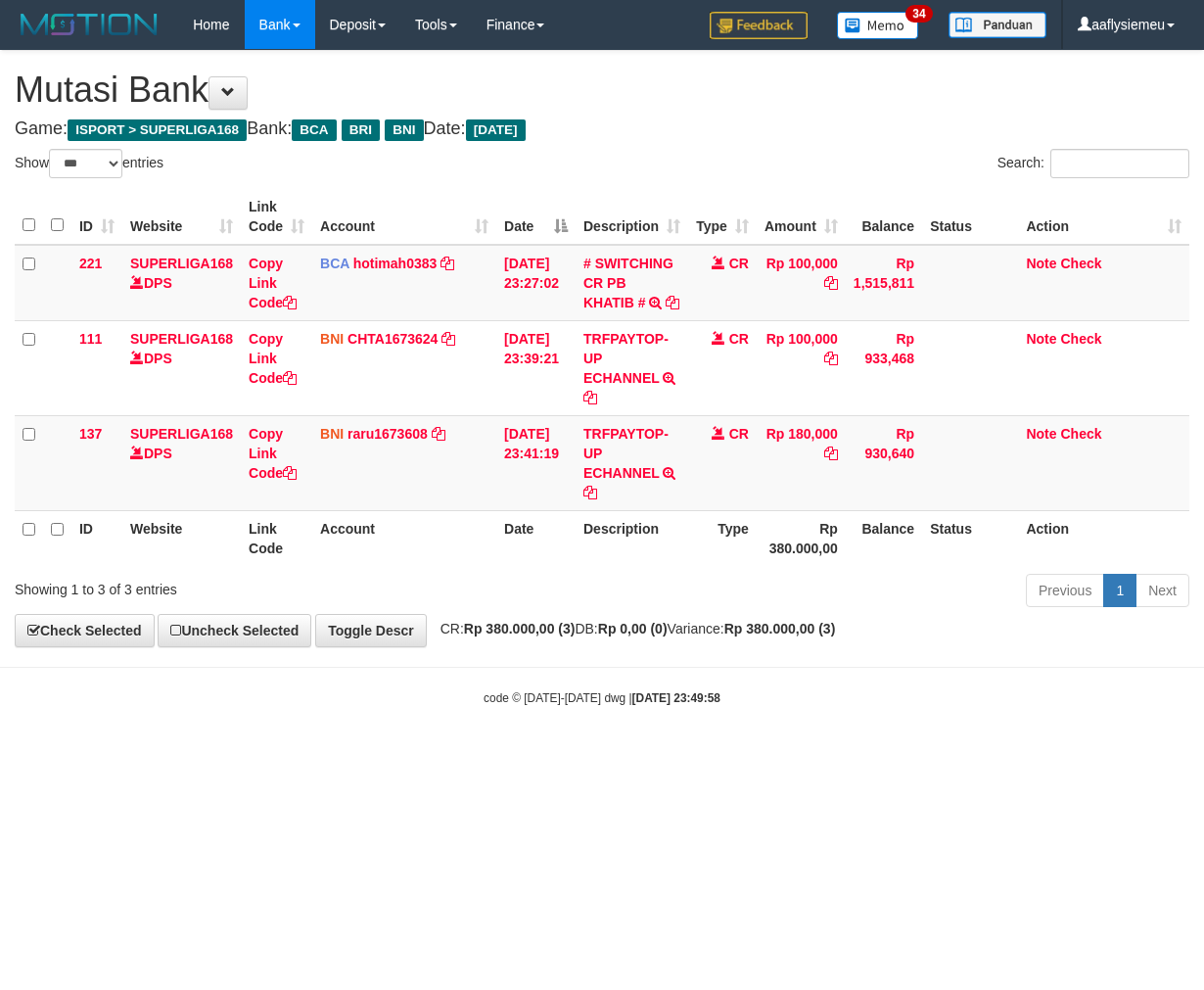 scroll, scrollTop: 0, scrollLeft: 0, axis: both 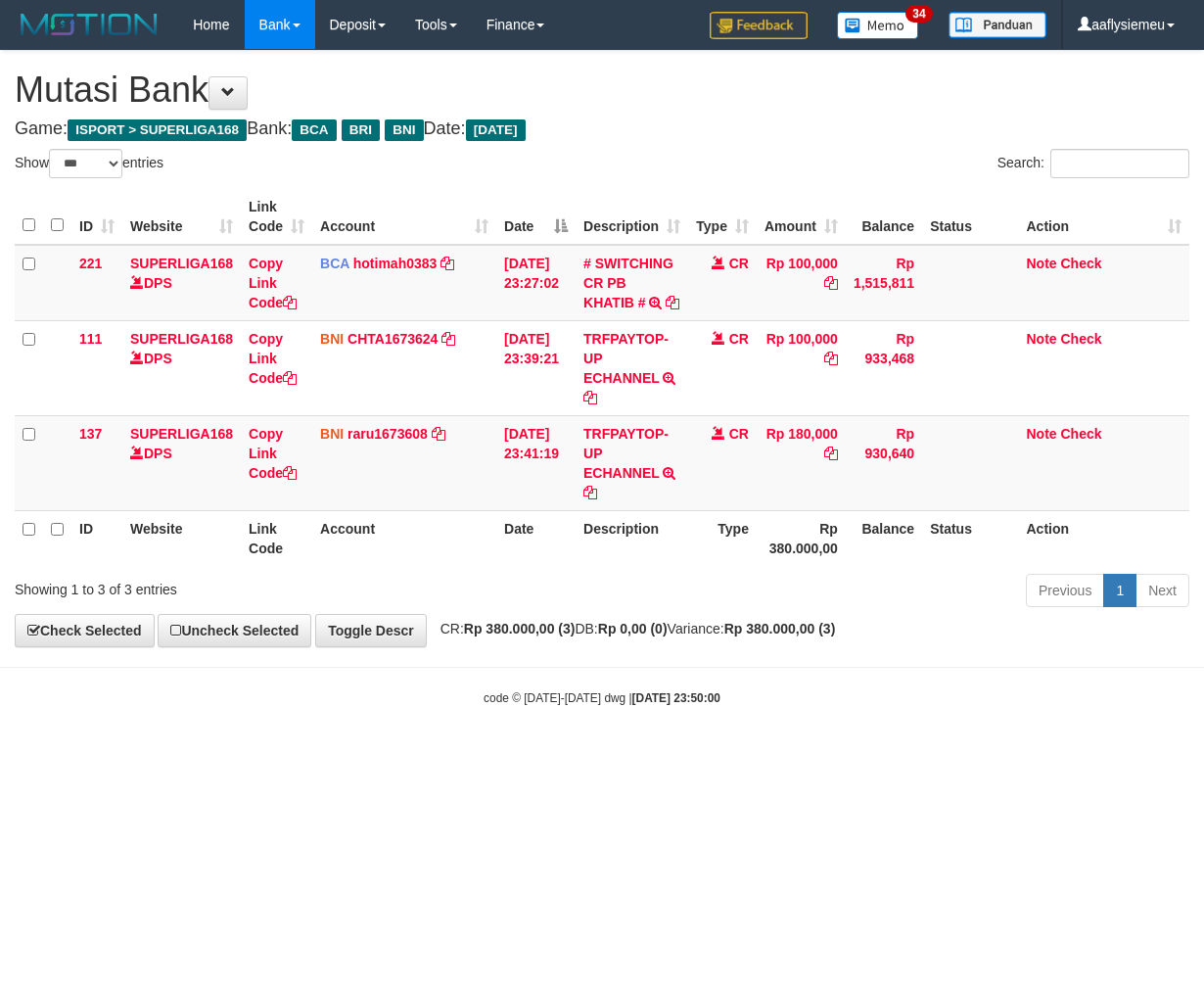 select on "***" 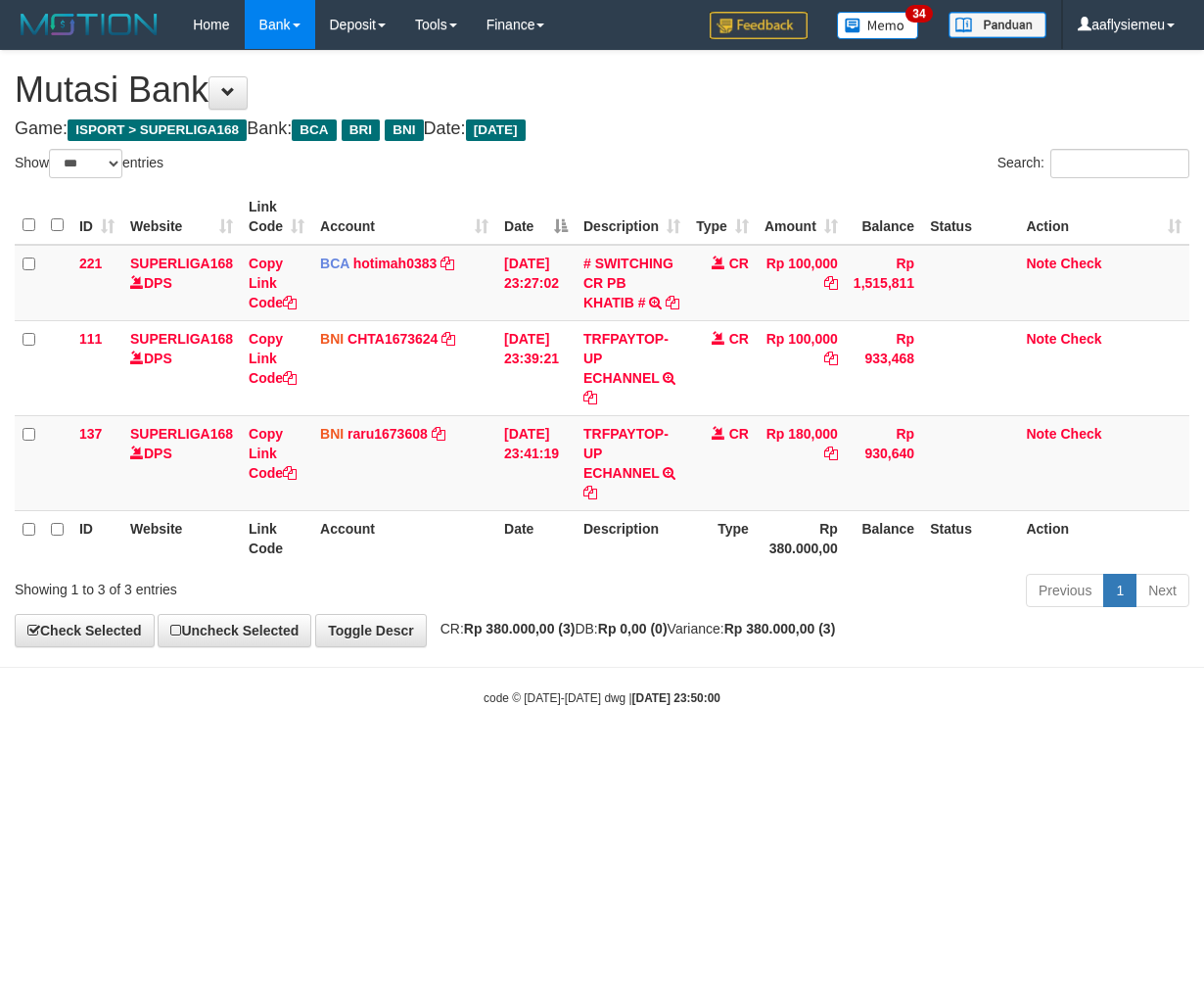 scroll, scrollTop: 0, scrollLeft: 0, axis: both 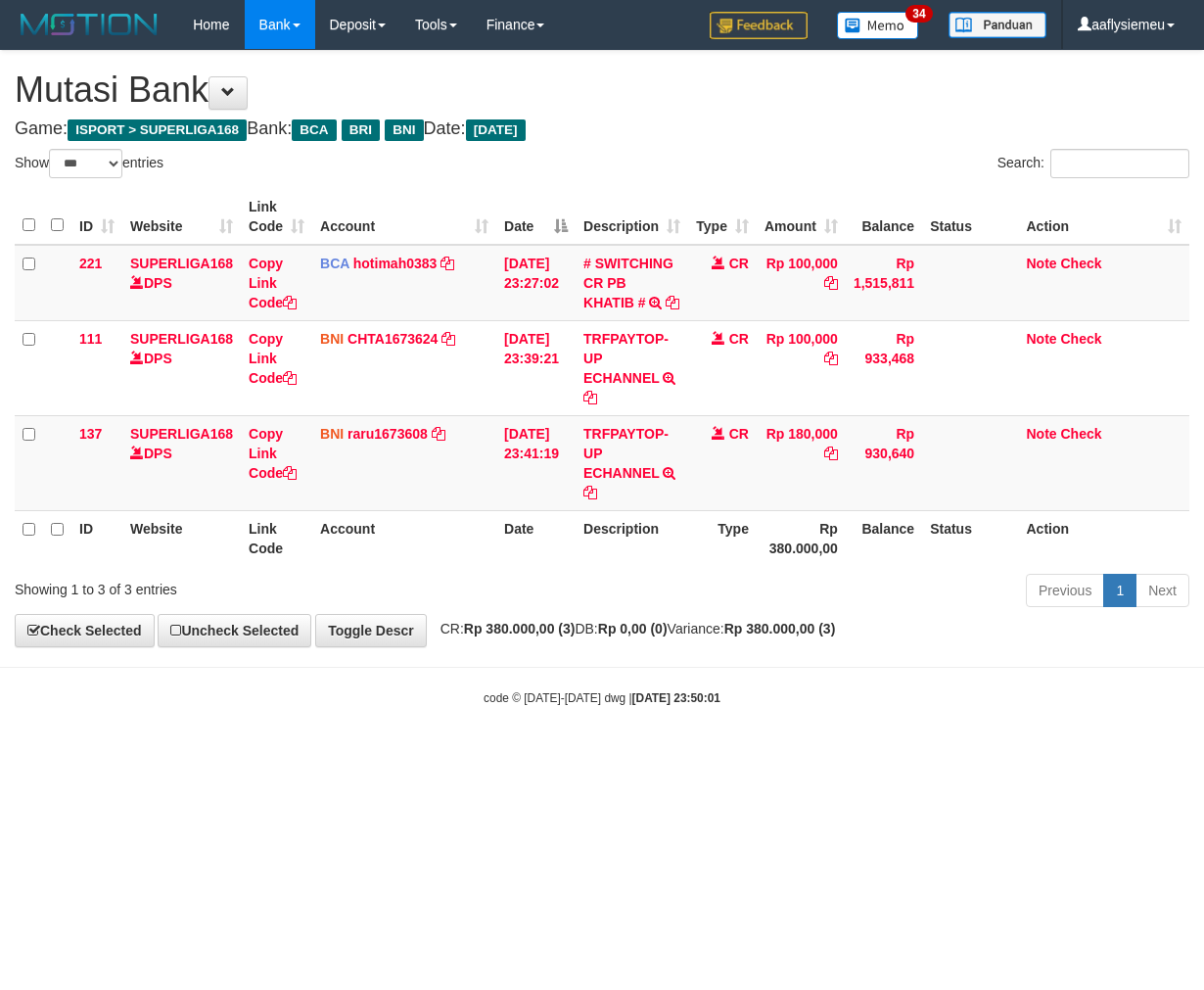 select on "***" 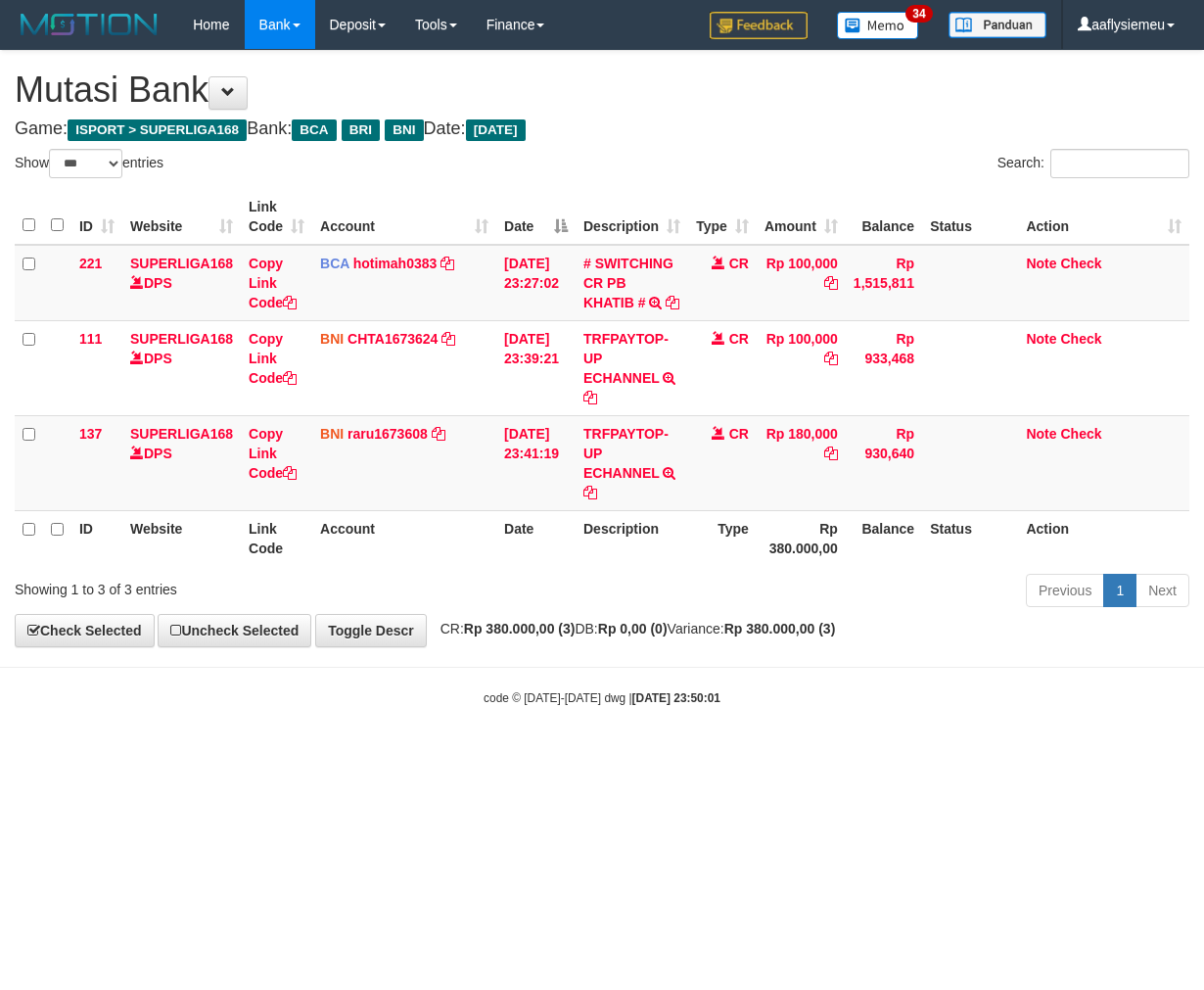 scroll, scrollTop: 0, scrollLeft: 0, axis: both 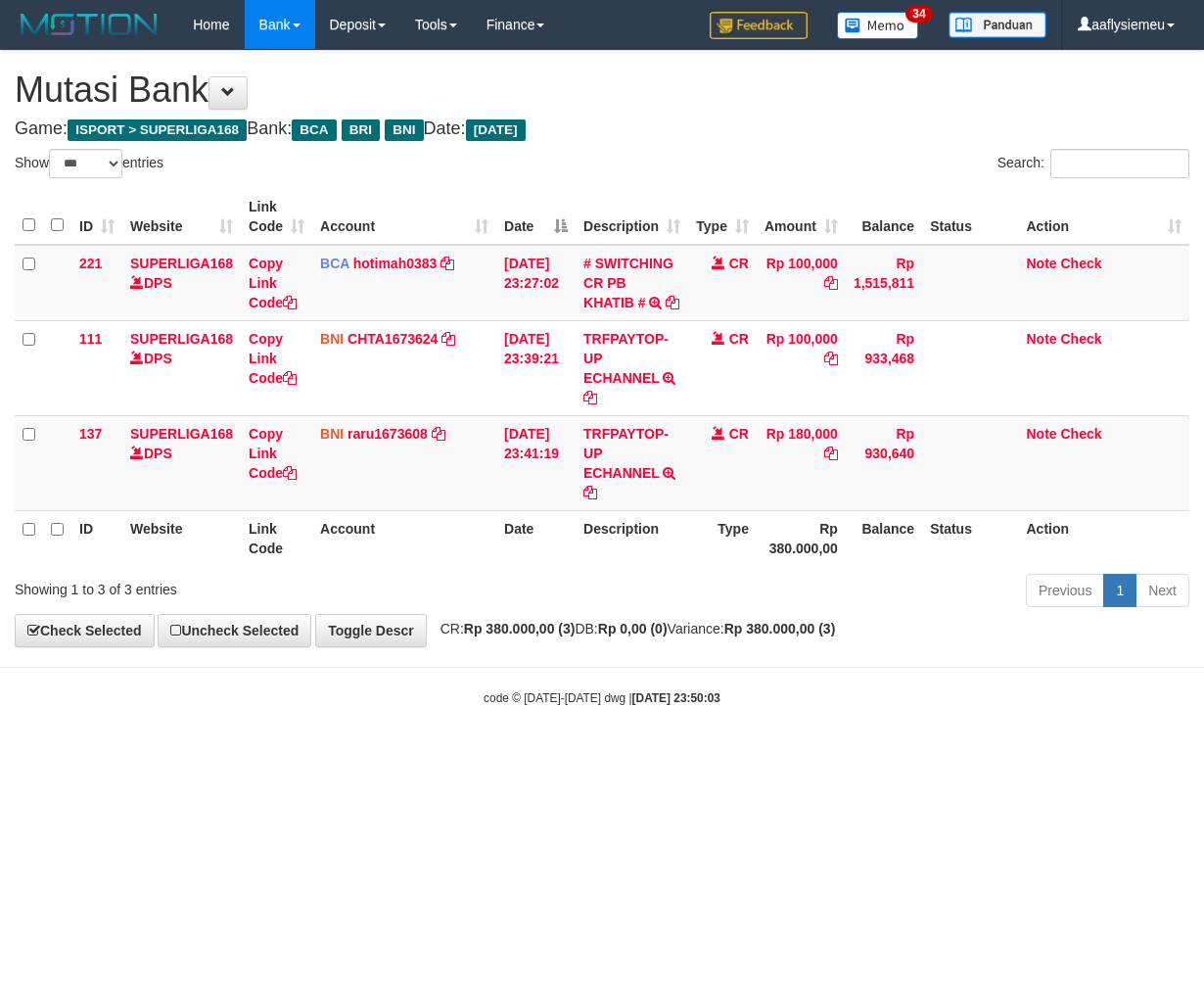 select on "***" 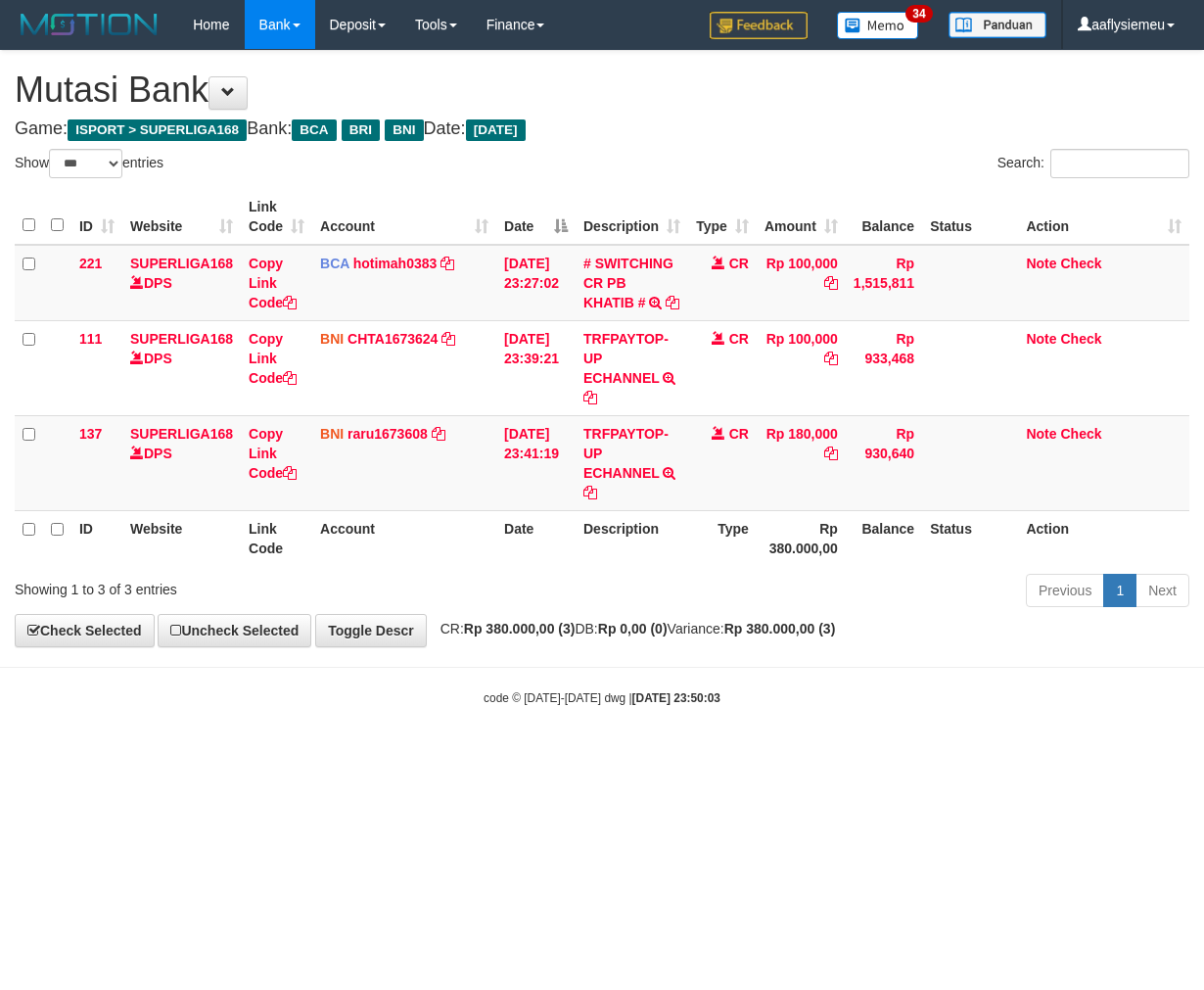 scroll, scrollTop: 0, scrollLeft: 0, axis: both 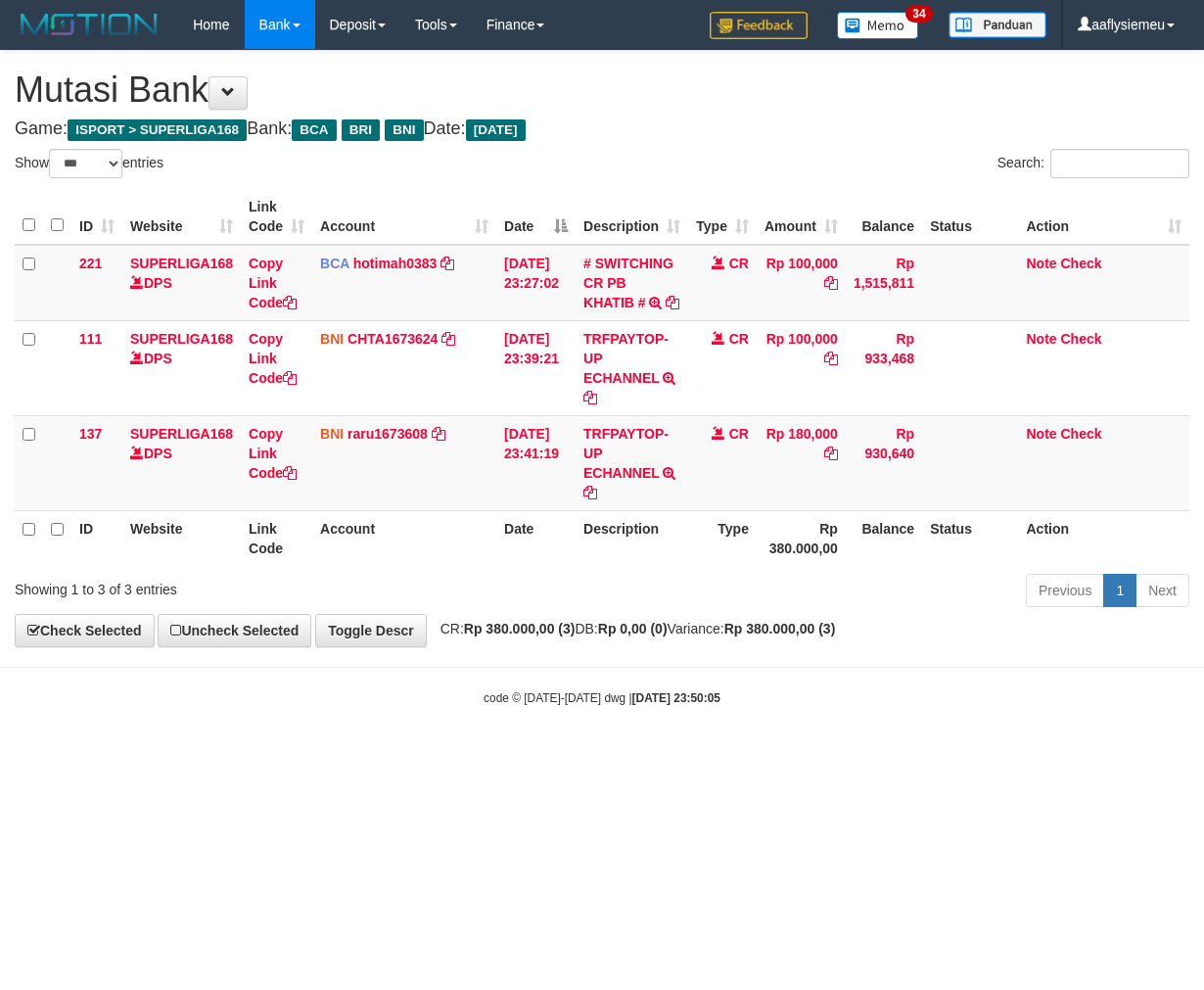 select on "***" 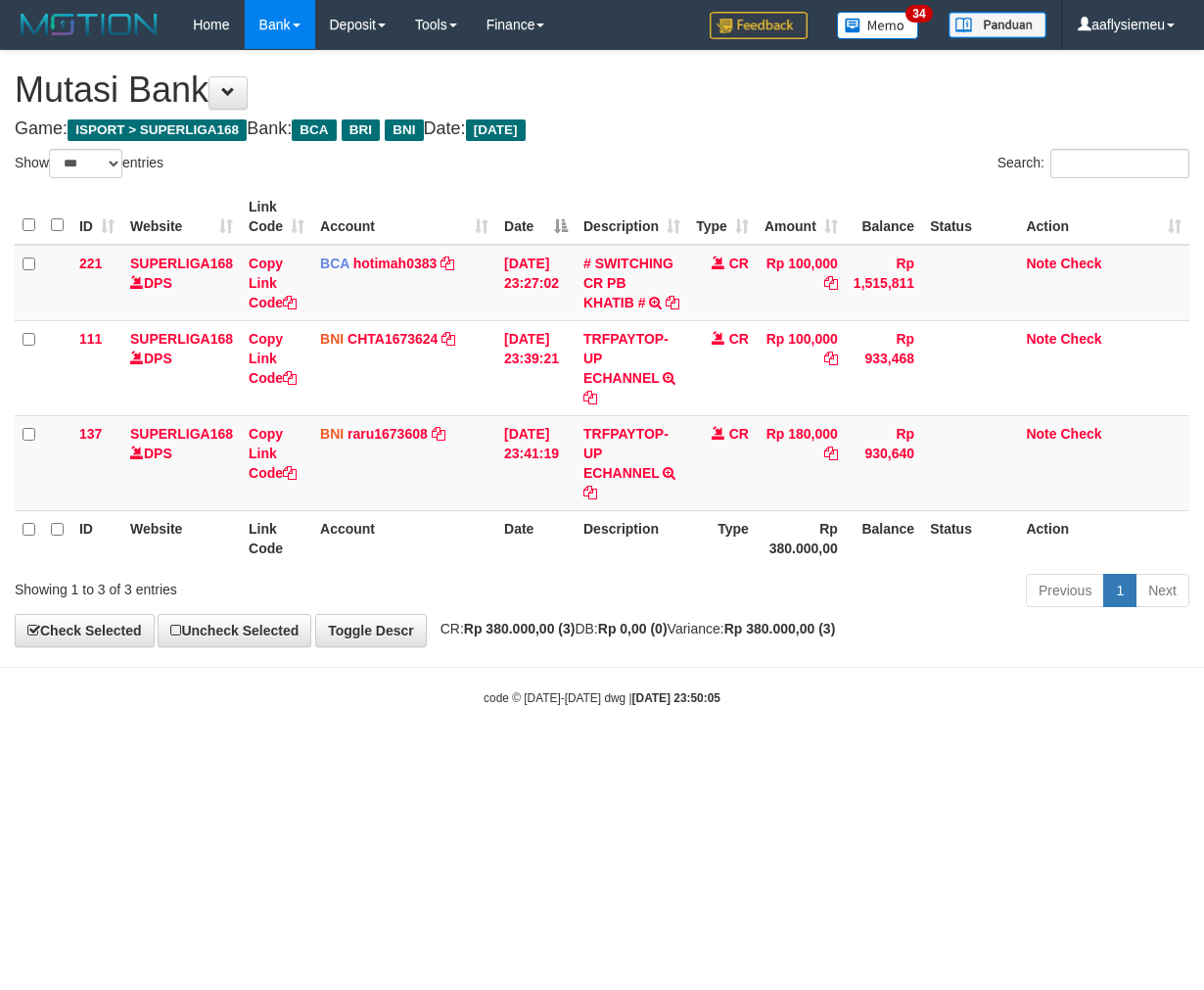 scroll, scrollTop: 0, scrollLeft: 0, axis: both 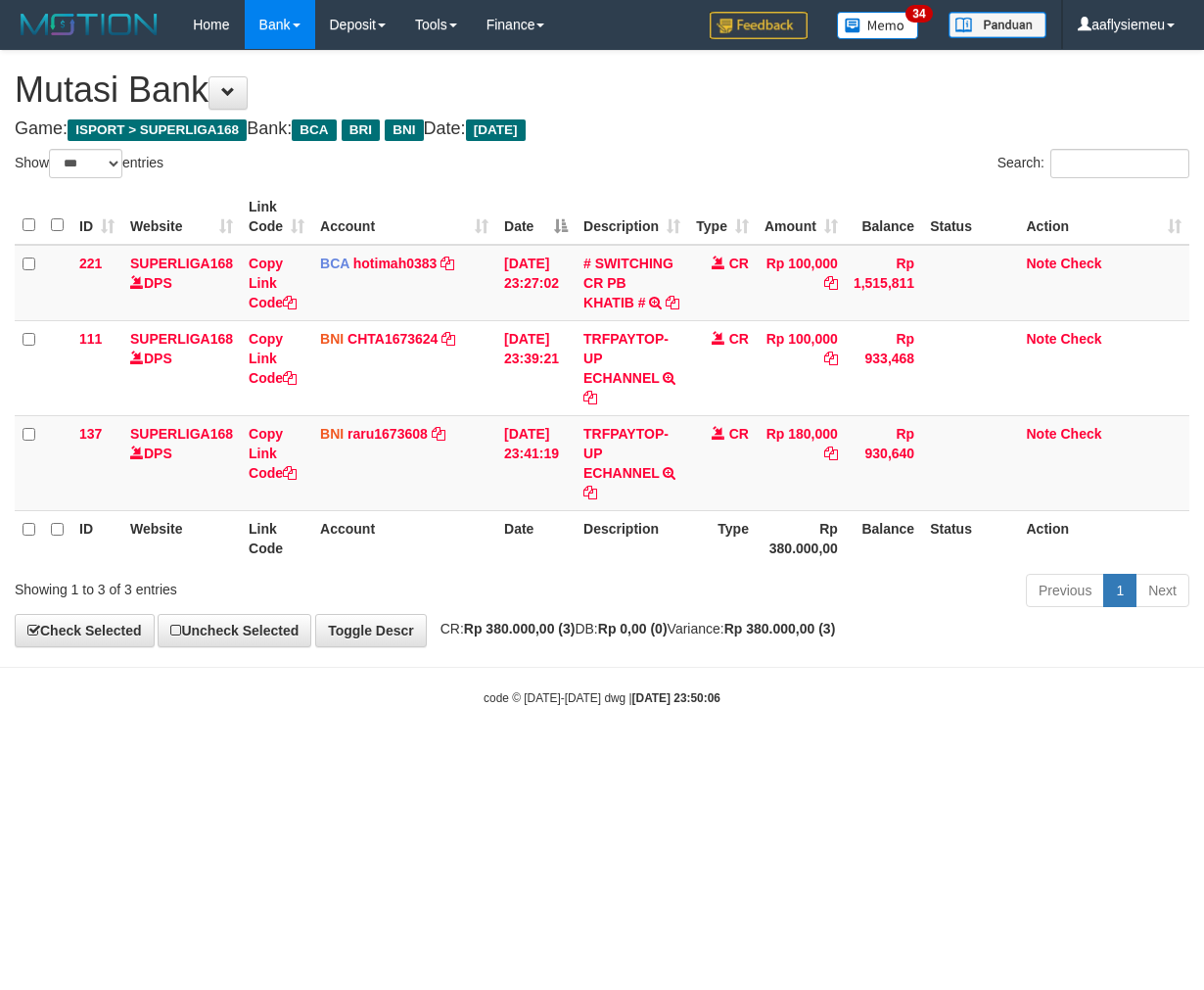 select on "***" 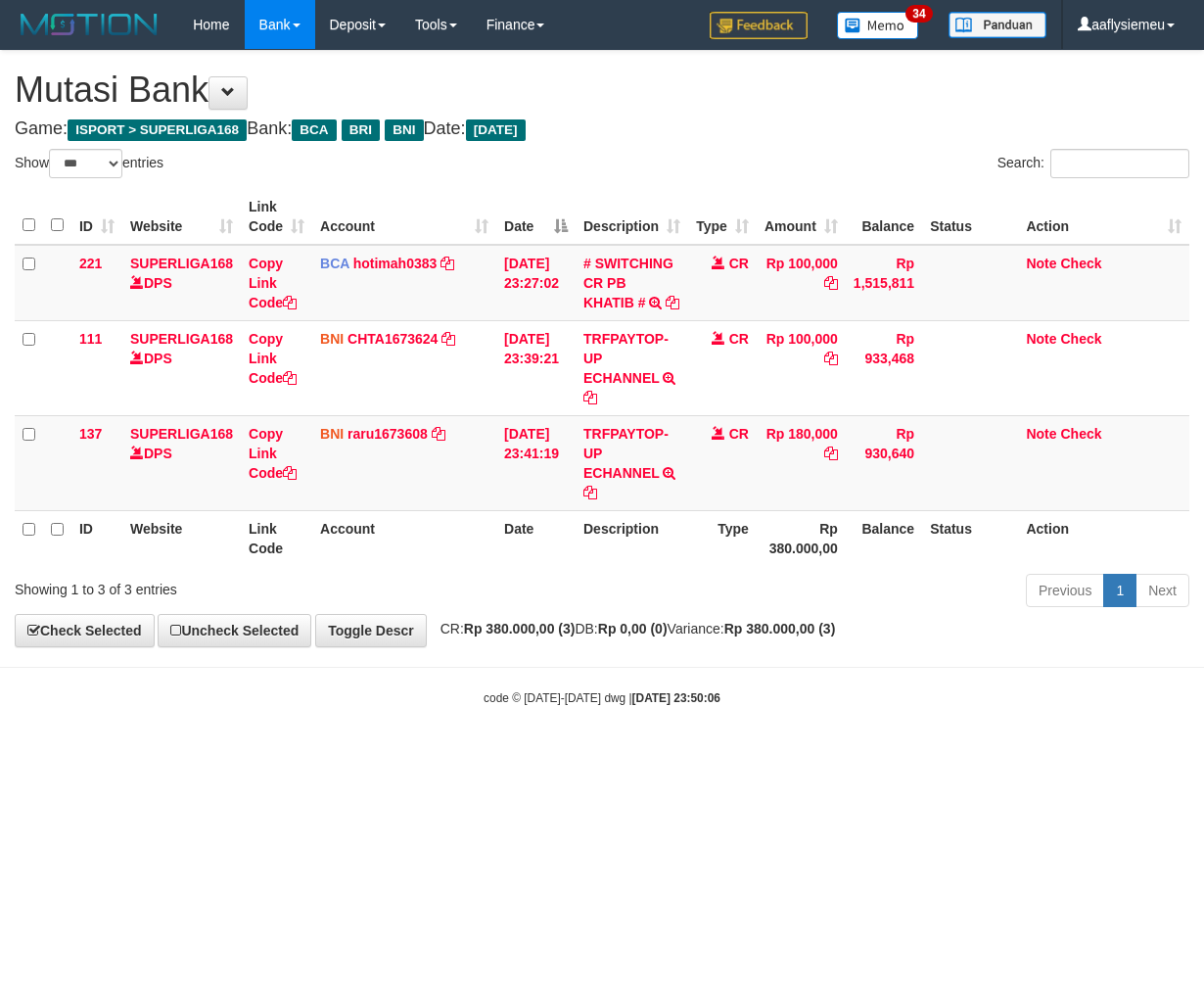 scroll, scrollTop: 0, scrollLeft: 0, axis: both 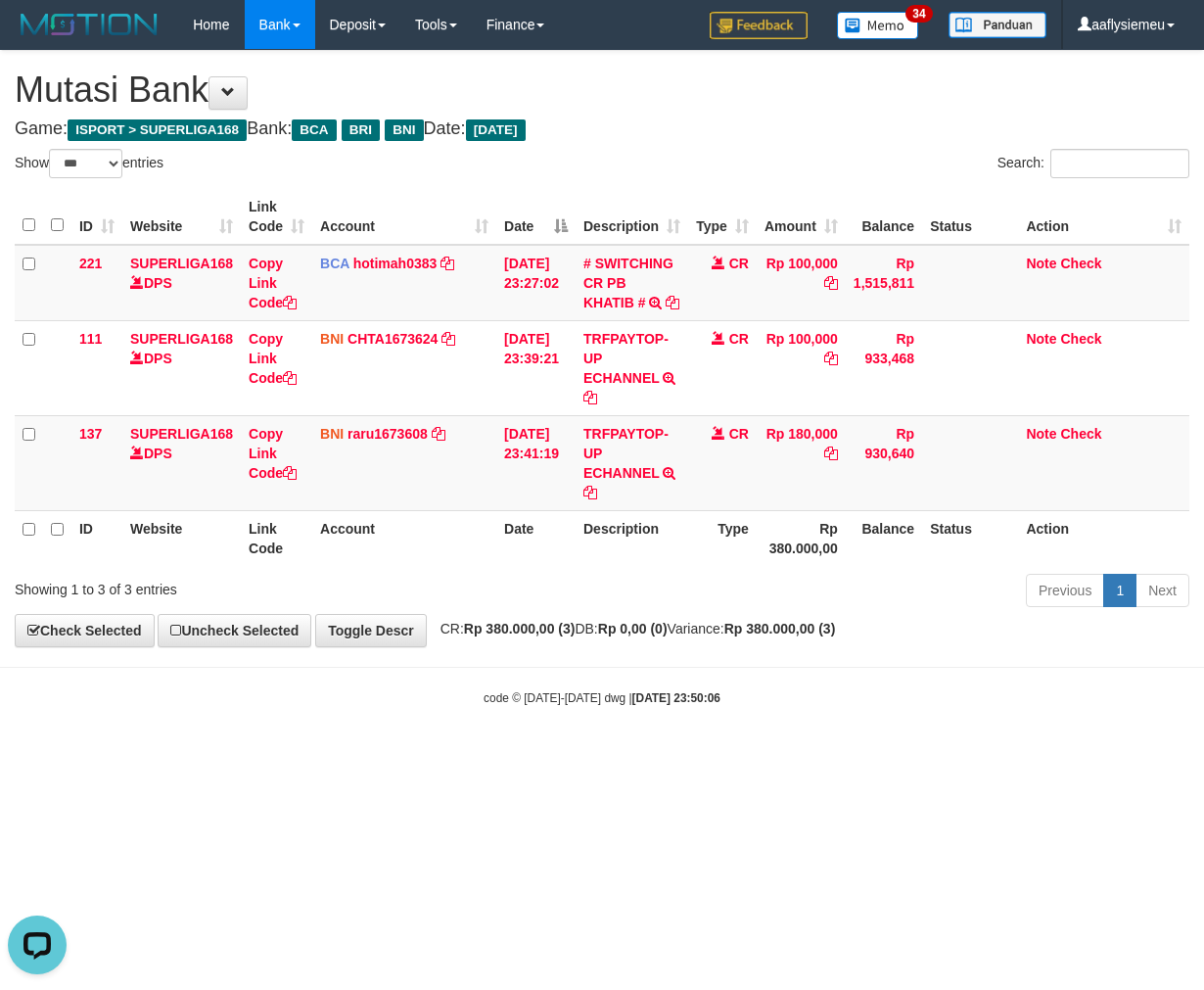 click on "Toggle navigation
Home
Bank
Account List
Load
By Website
Group
[ISPORT]													SUPERLIGA168
By Load Group (DPS)
34" at bounding box center [602, 378] 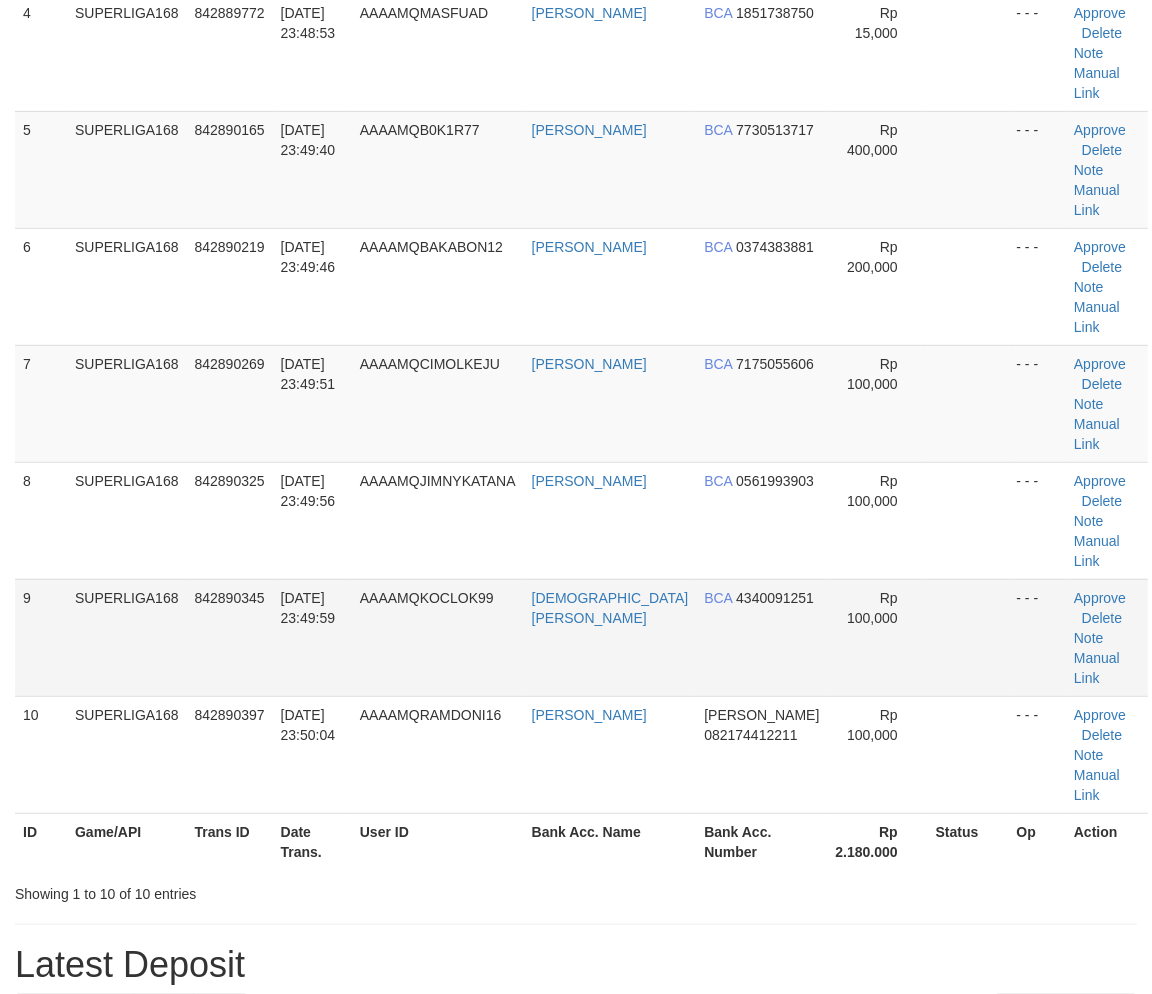 click on "1
SUPERLIGA168
842885192
[DATE] 23:40:28
AAAAMQBANGBEBEN
[PERSON_NAME]
BCA
0612967502
Rp 100,000
- - -
Approve
[GEOGRAPHIC_DATA]
Note
Manual Link
2
SUPERLIGA168
842888351
[DATE] 23:46:20
AAAAMQGEPENGUCIL
[PERSON_NAME]
MANDIRI
1780006298166
Rp 65,000" at bounding box center (581, 228) 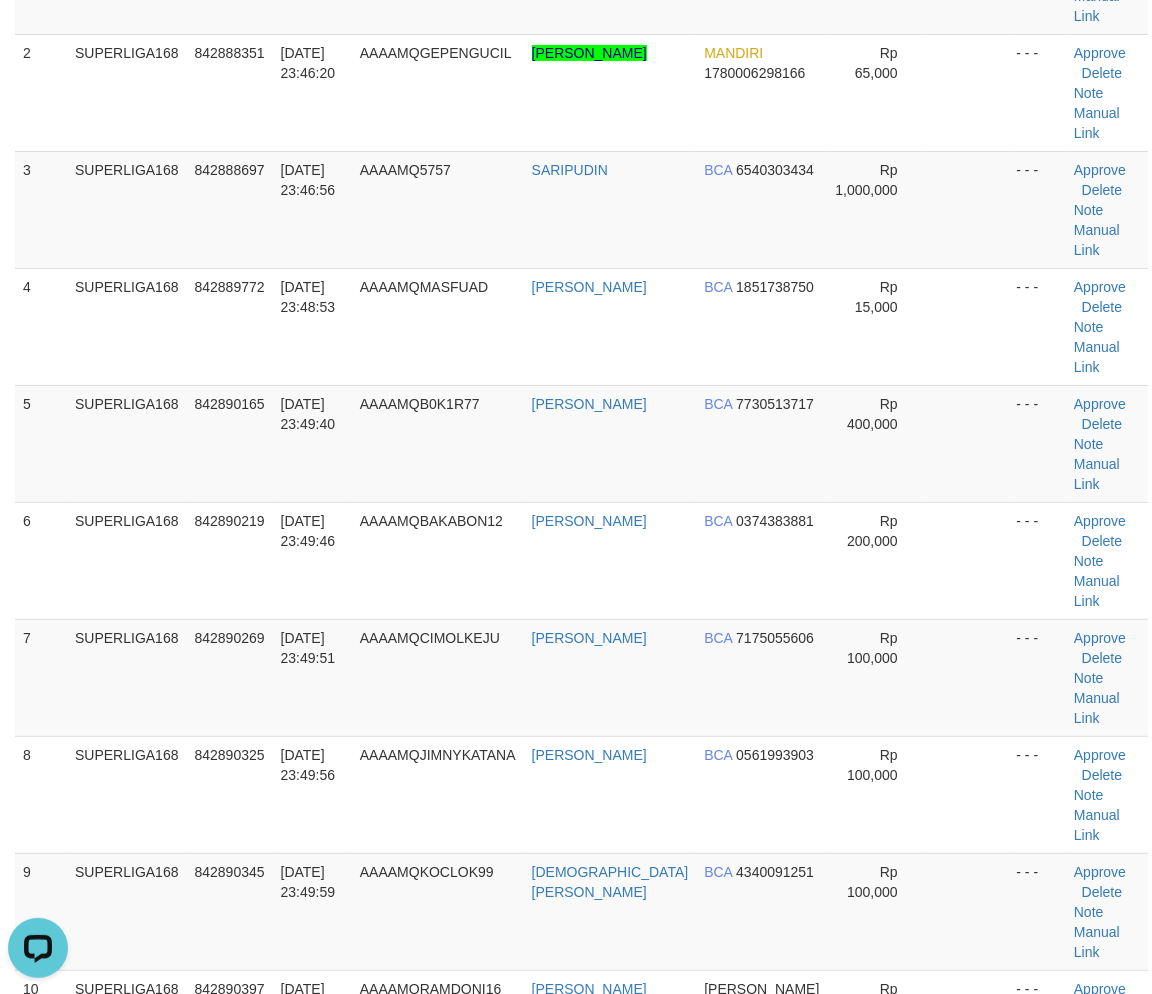 scroll, scrollTop: 0, scrollLeft: 0, axis: both 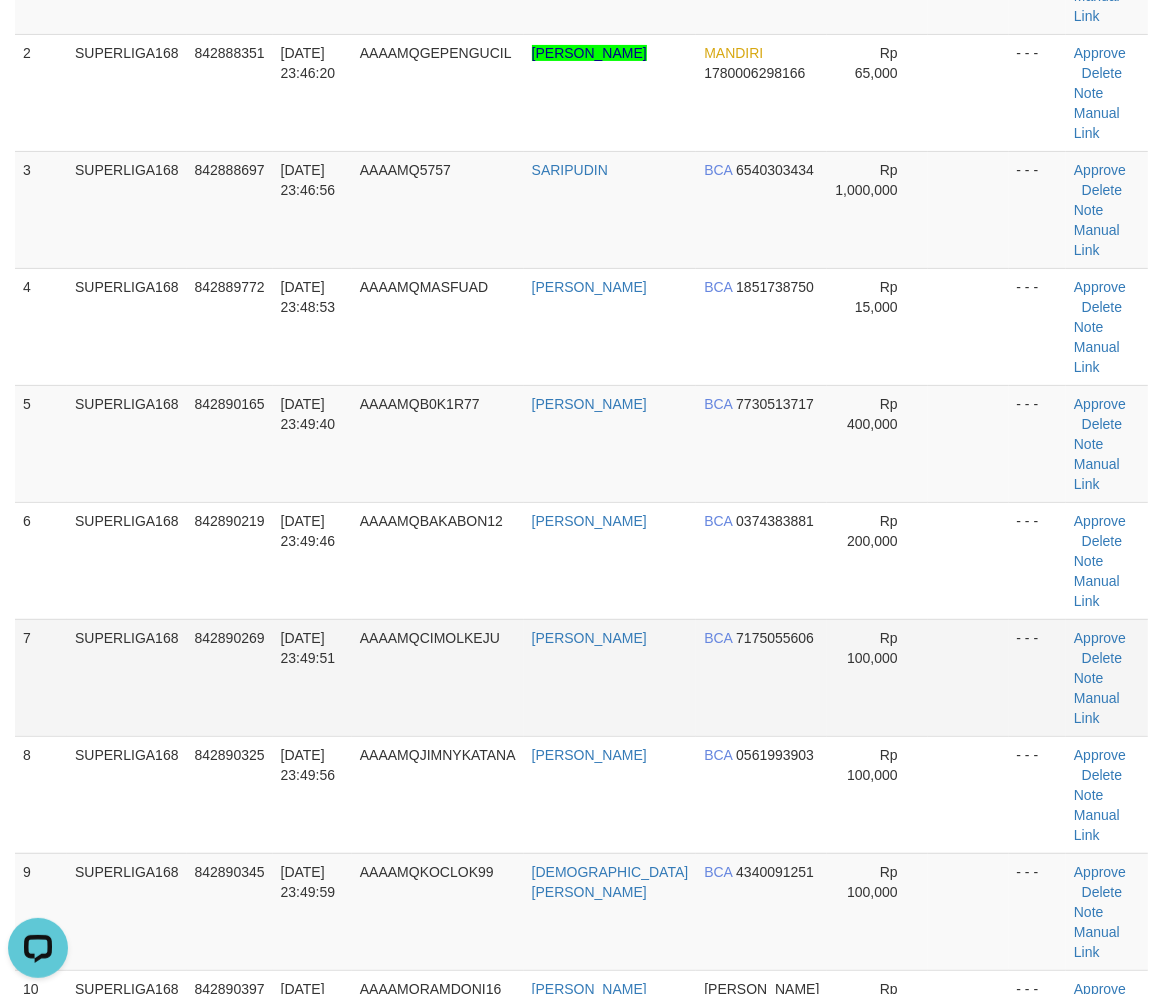 click on "SUPERLIGA168" at bounding box center (127, 677) 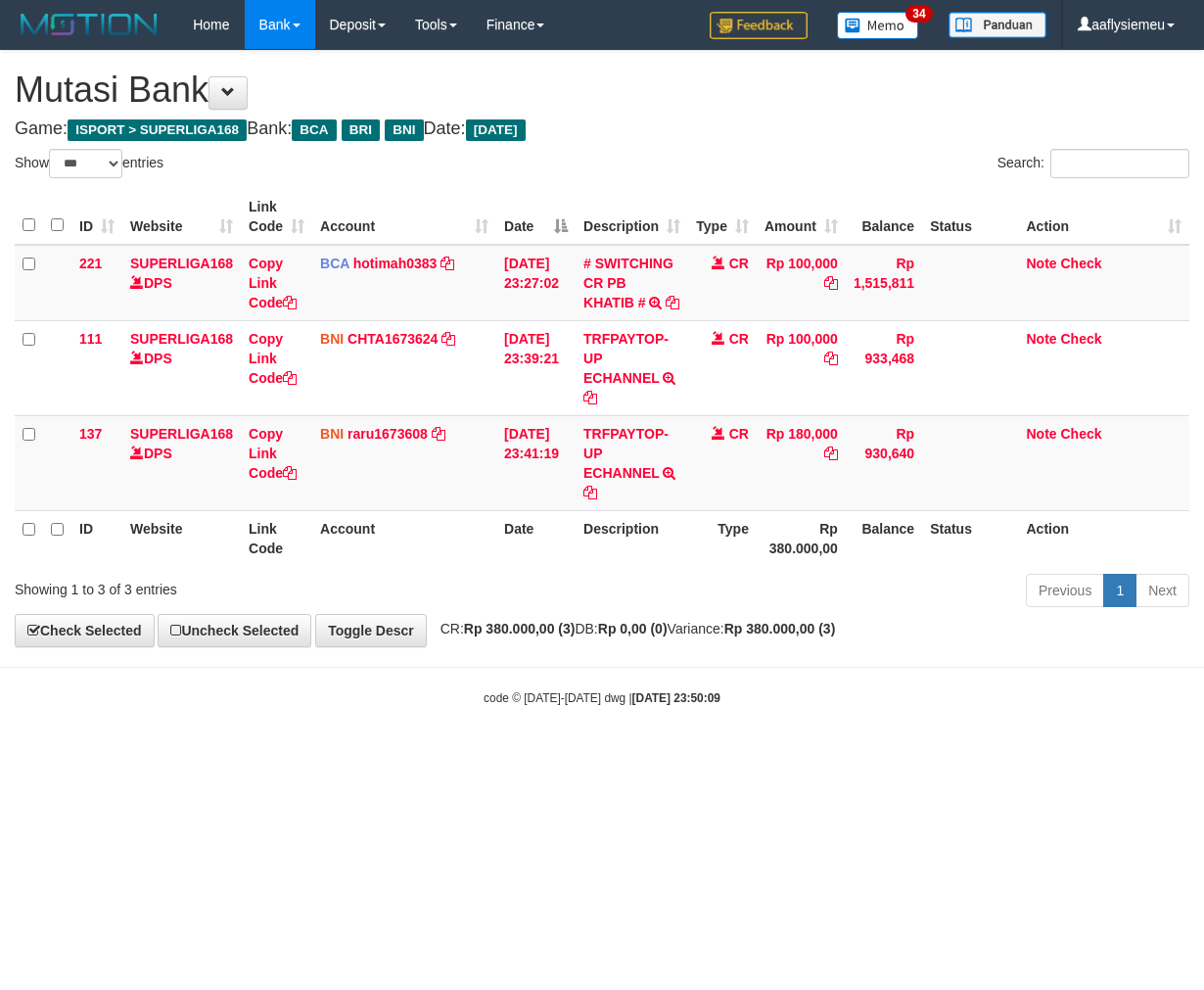 select on "***" 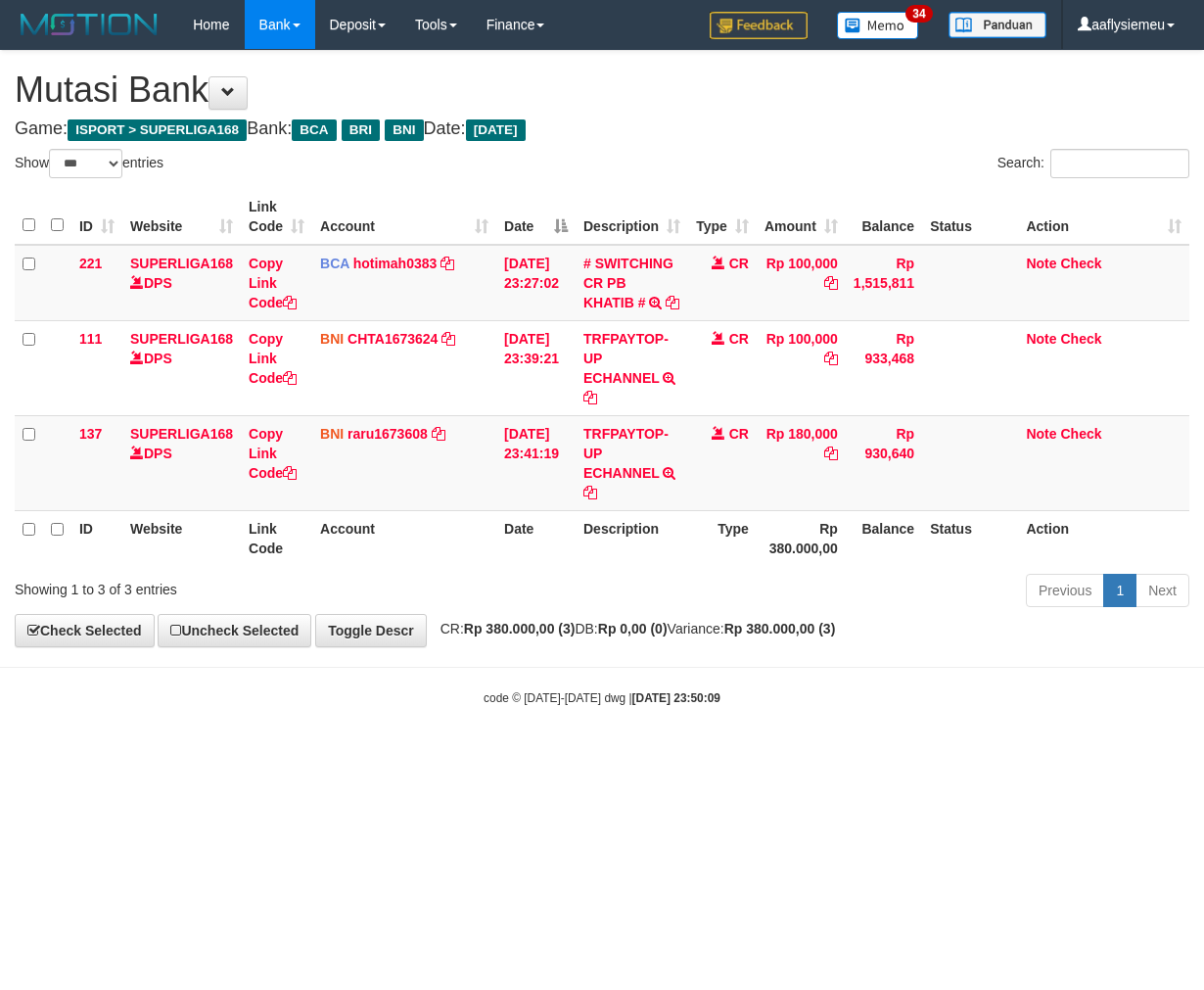 scroll, scrollTop: 0, scrollLeft: 0, axis: both 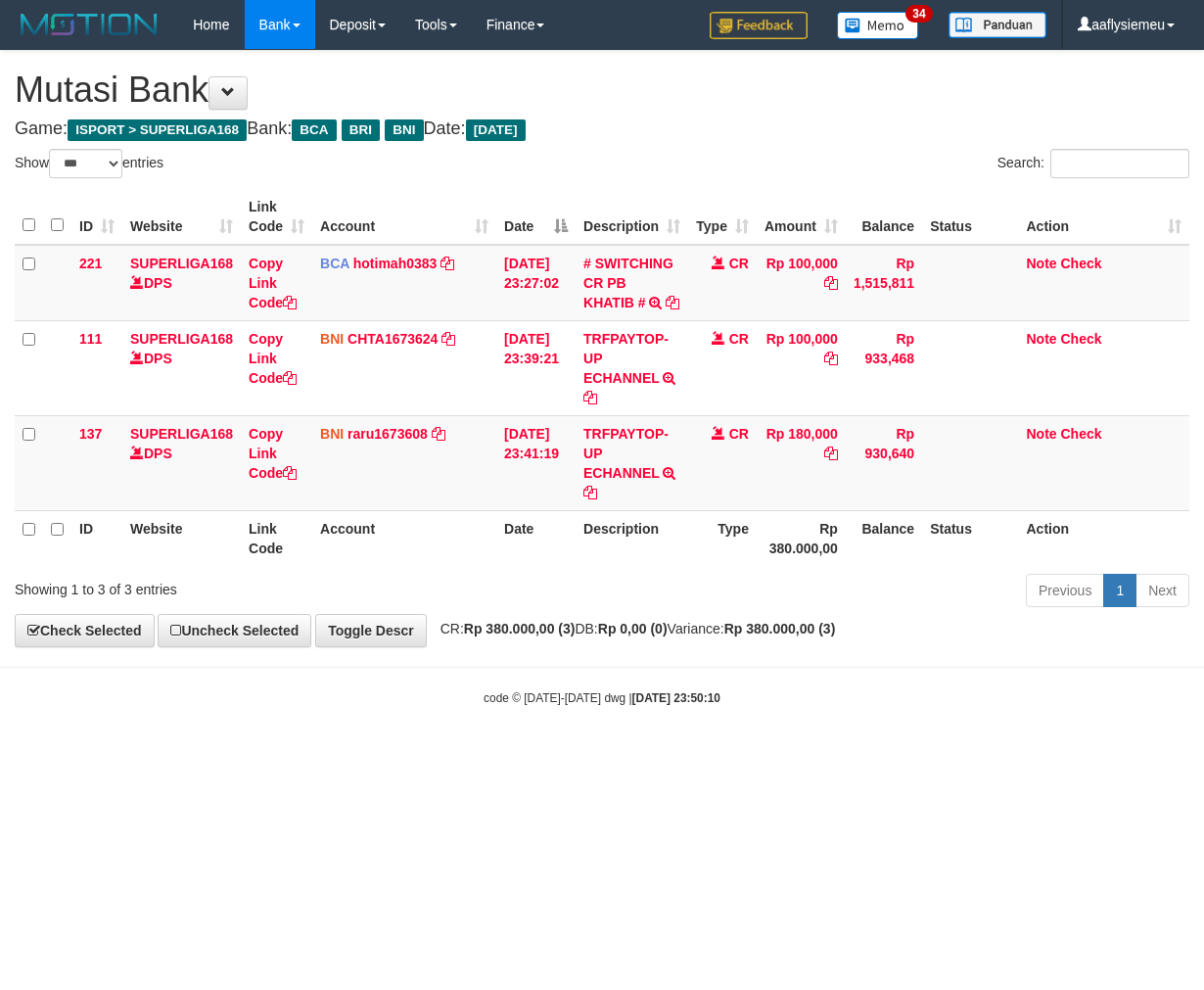select on "***" 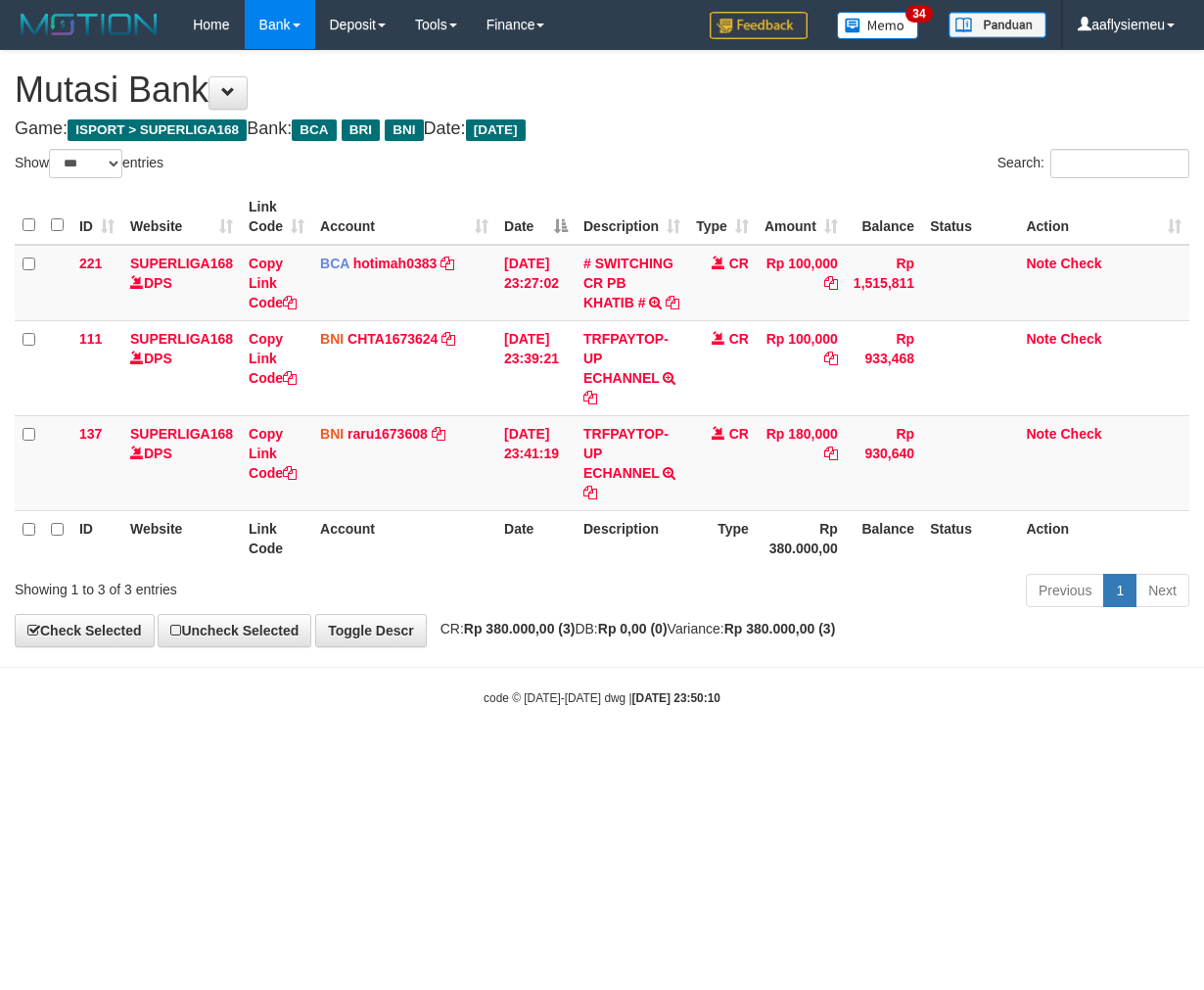 scroll, scrollTop: 0, scrollLeft: 0, axis: both 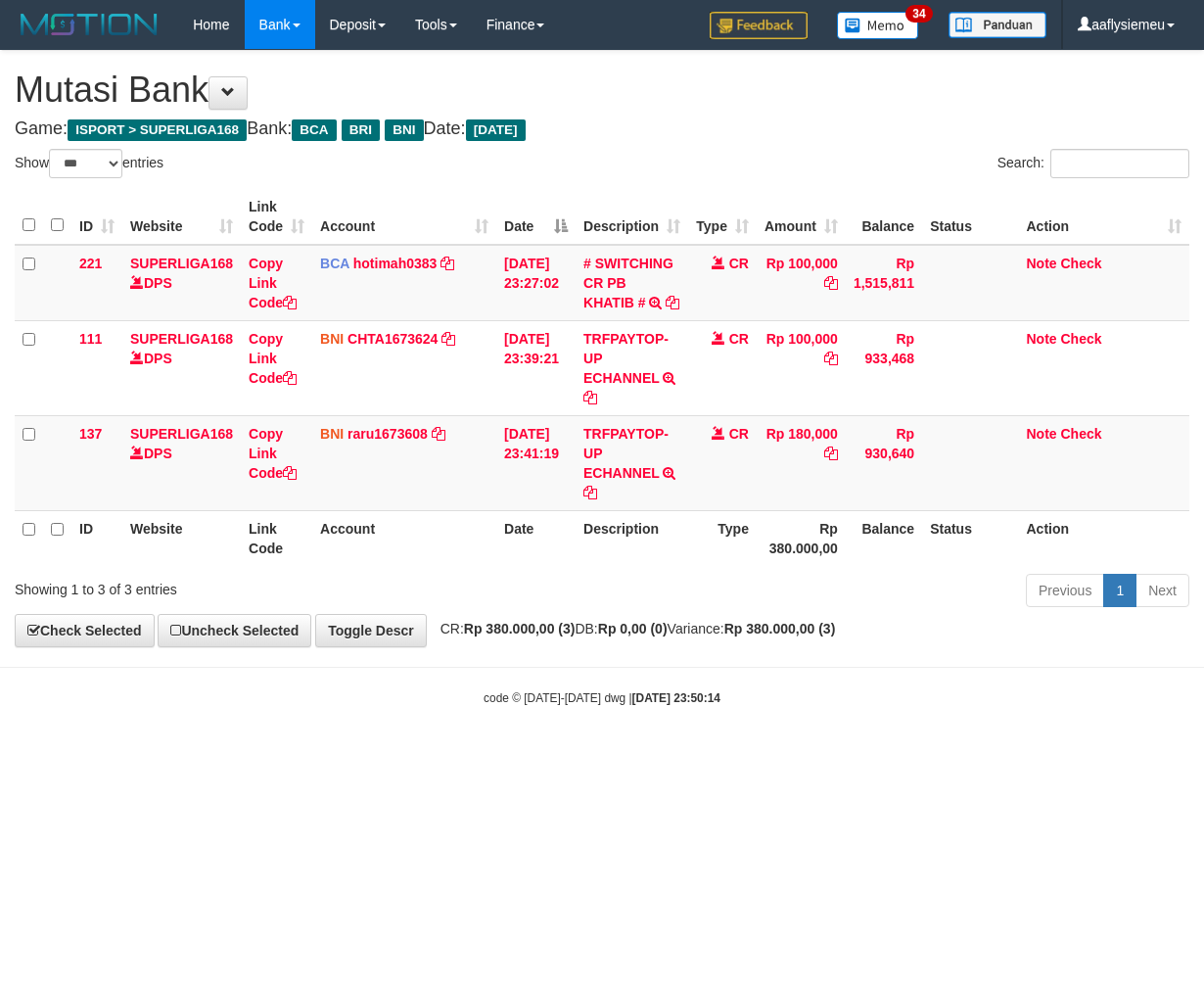select on "***" 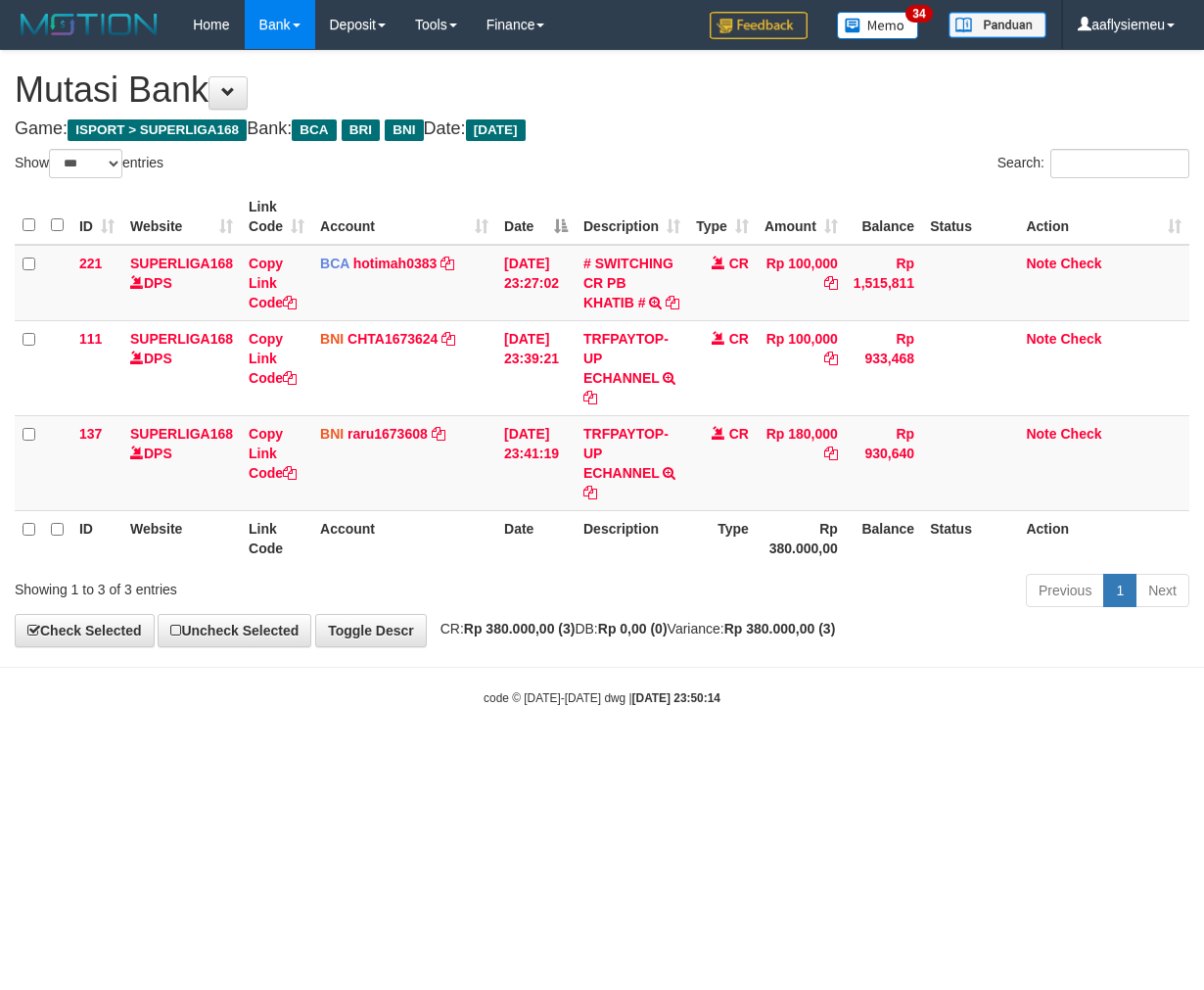 scroll, scrollTop: 0, scrollLeft: 0, axis: both 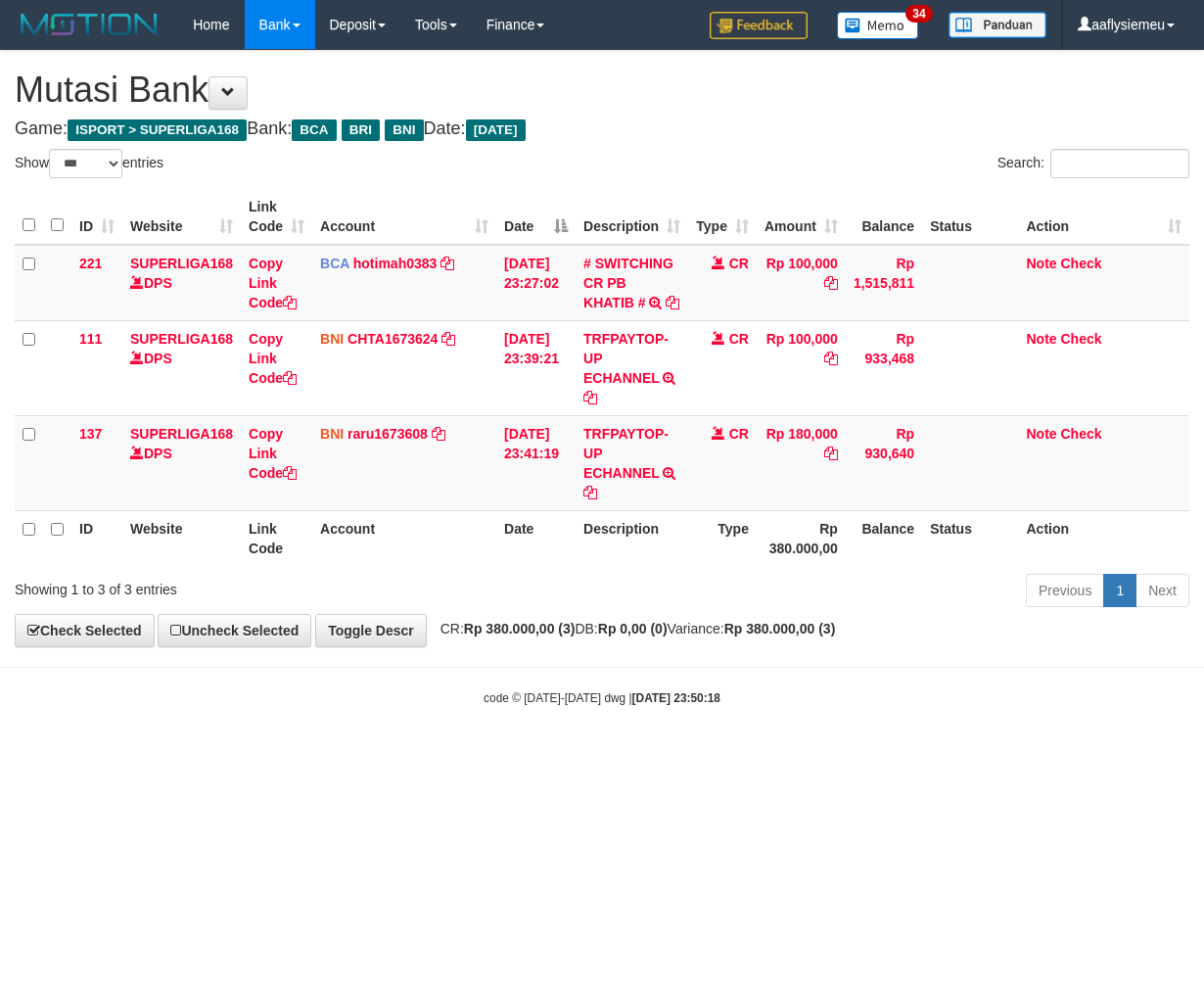 select on "***" 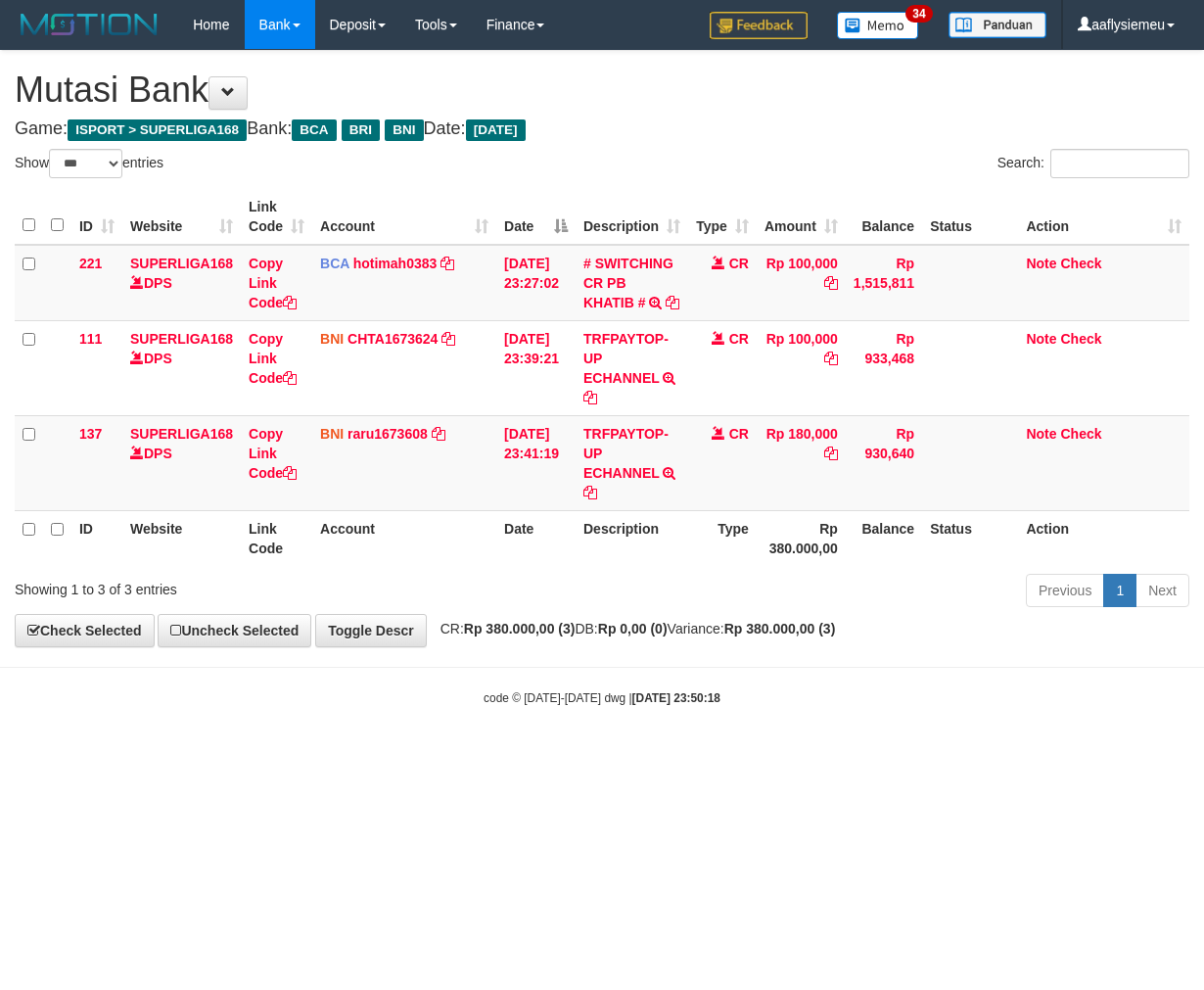 scroll, scrollTop: 0, scrollLeft: 0, axis: both 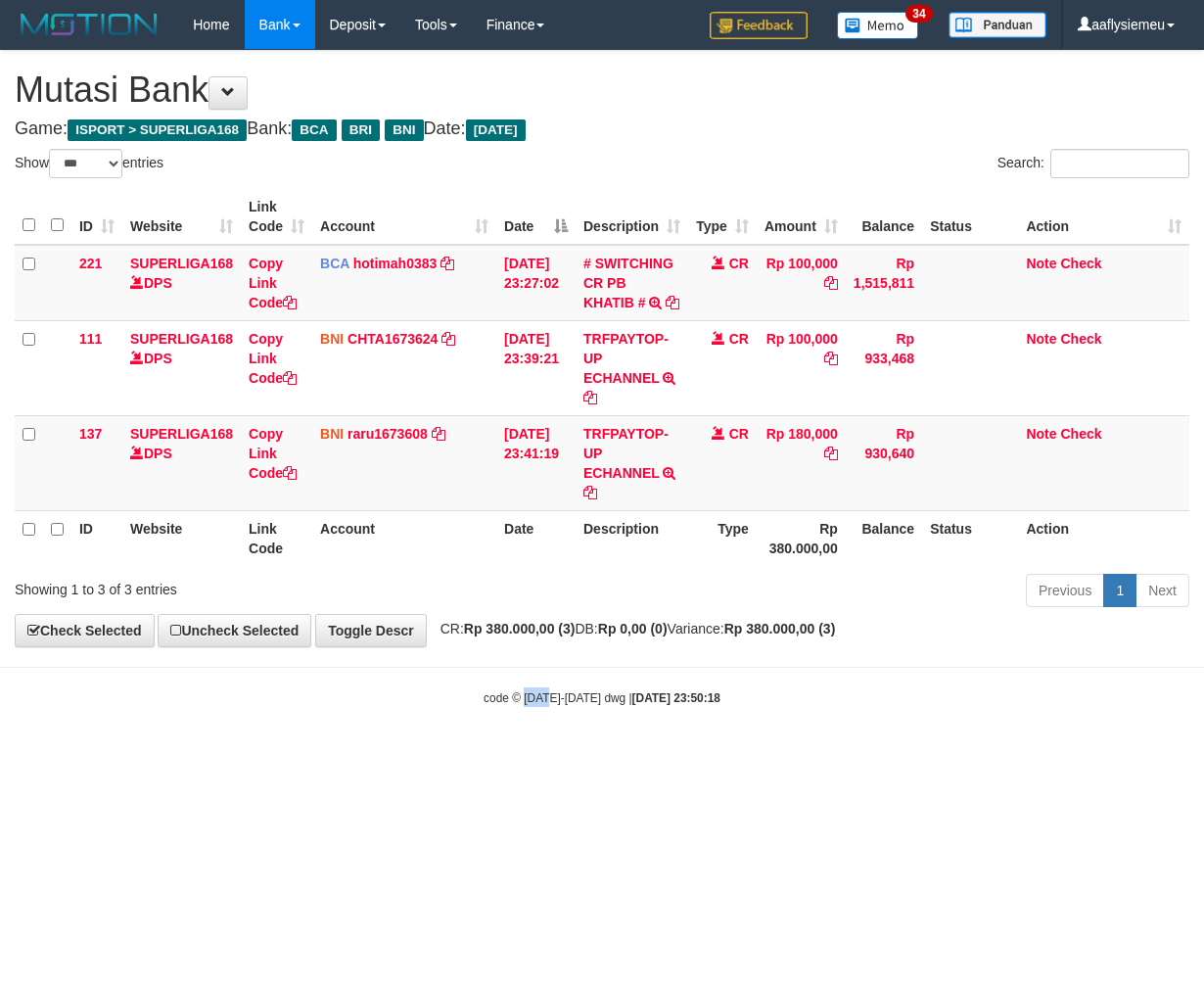 drag, startPoint x: 543, startPoint y: 770, endPoint x: 620, endPoint y: 757, distance: 78.08969 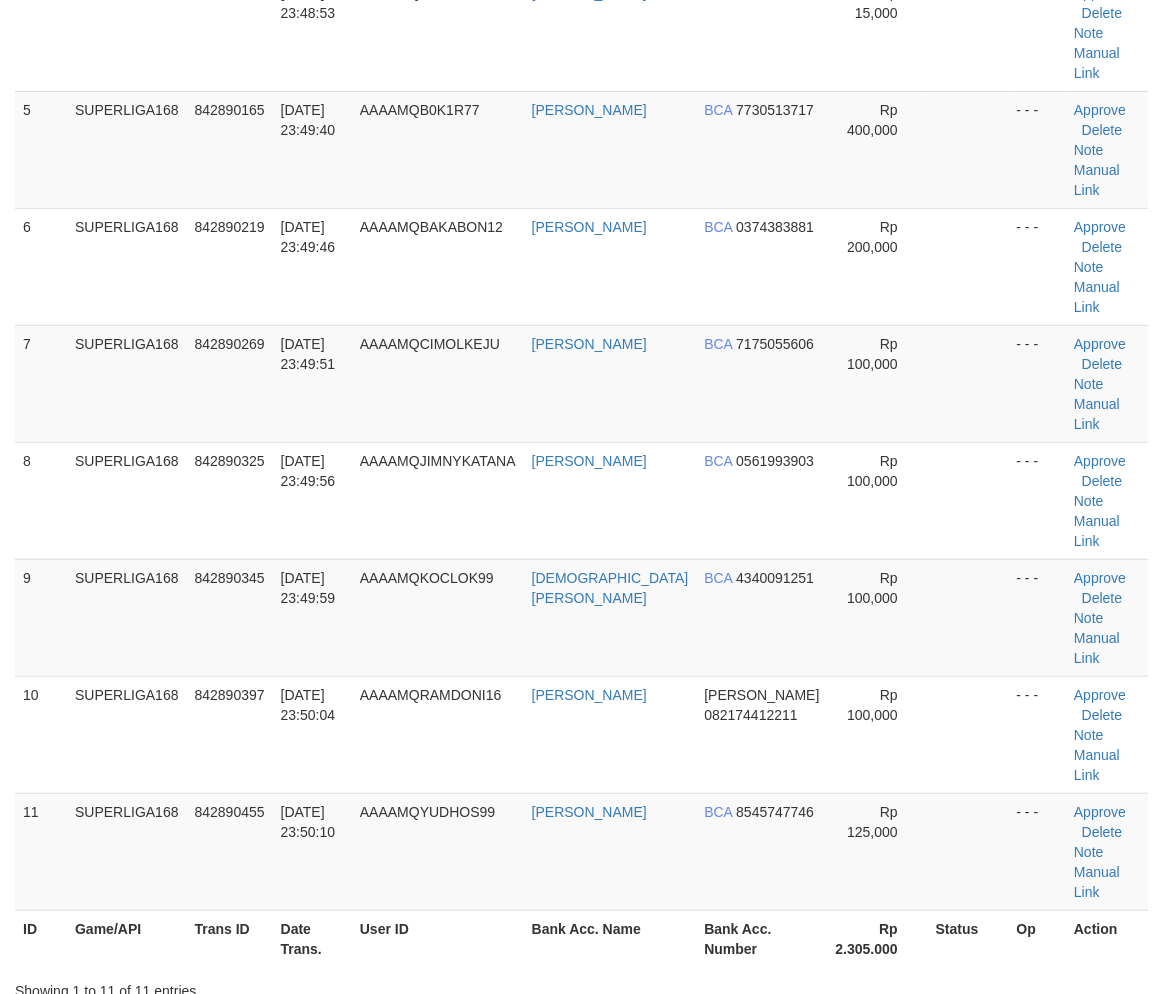 scroll, scrollTop: 333, scrollLeft: 0, axis: vertical 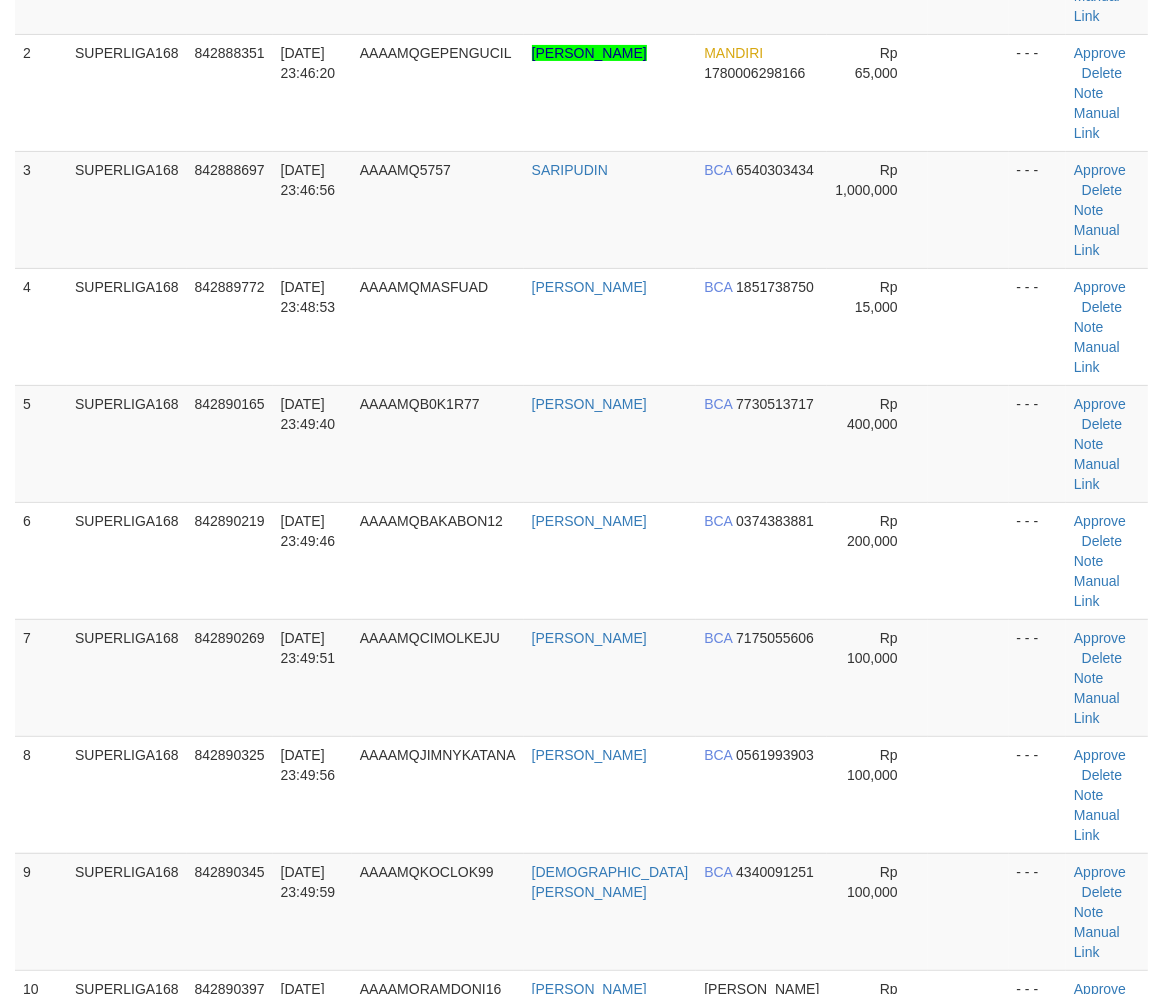drag, startPoint x: 11, startPoint y: 497, endPoint x: 0, endPoint y: 507, distance: 14.866069 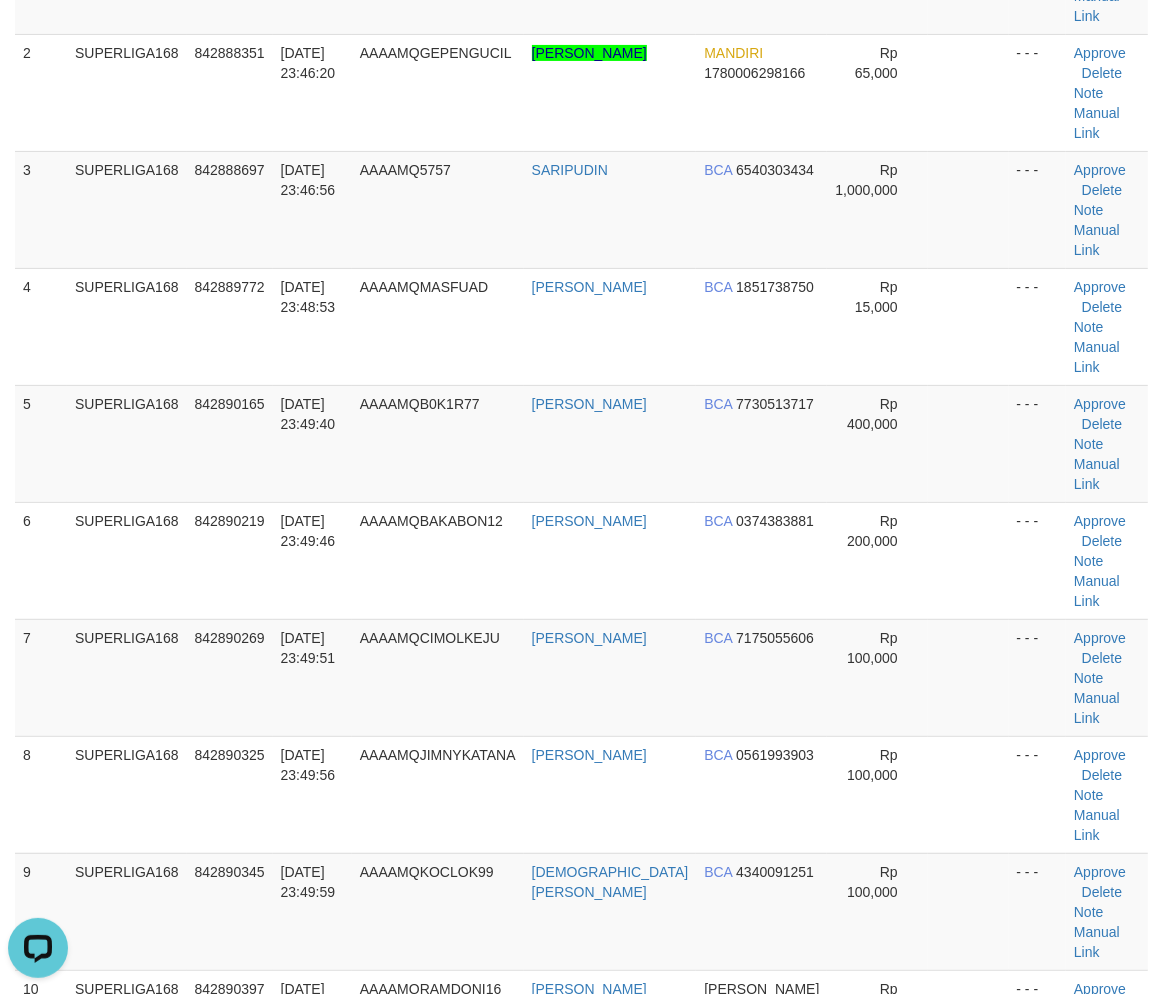 scroll, scrollTop: 0, scrollLeft: 0, axis: both 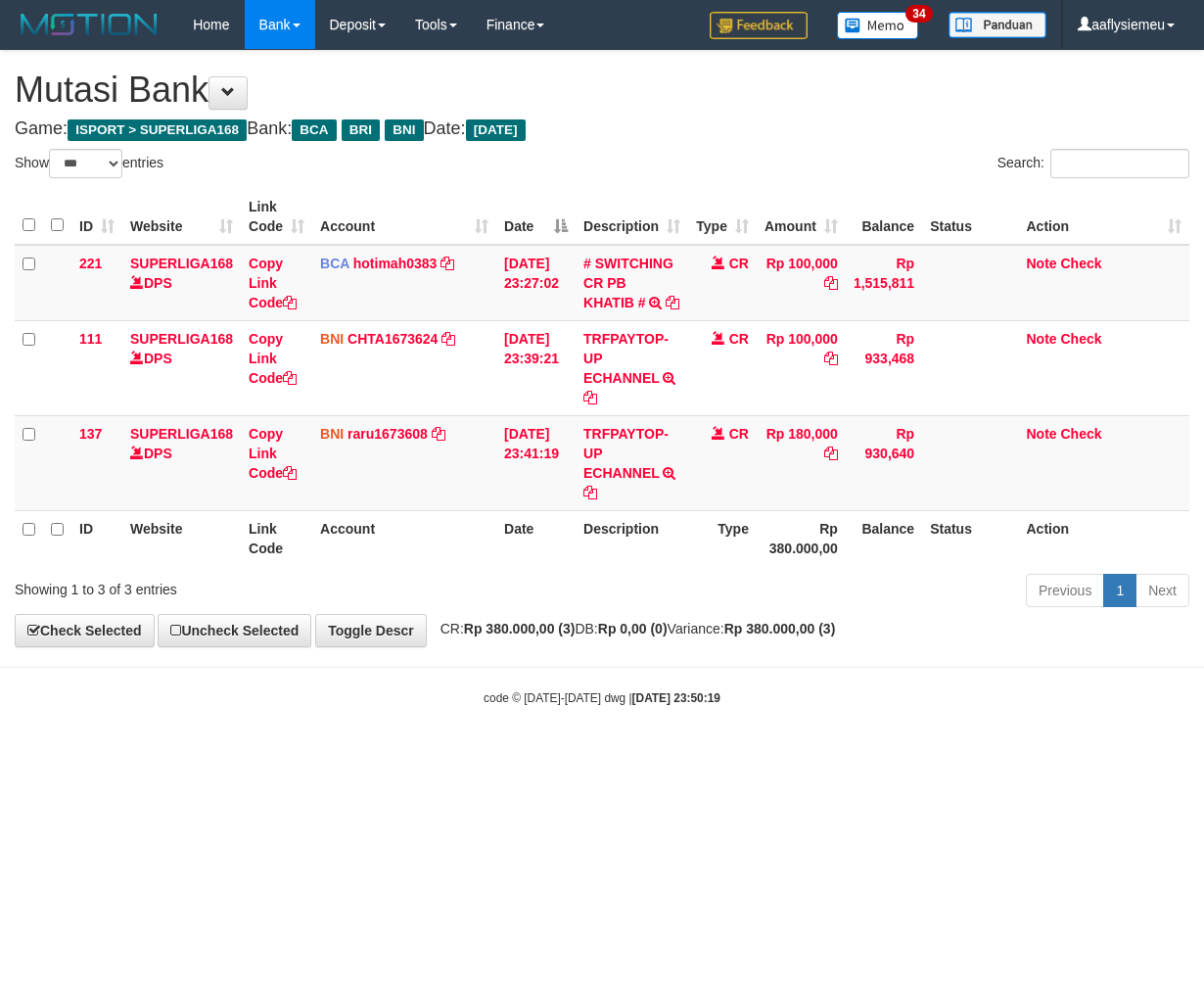 select on "***" 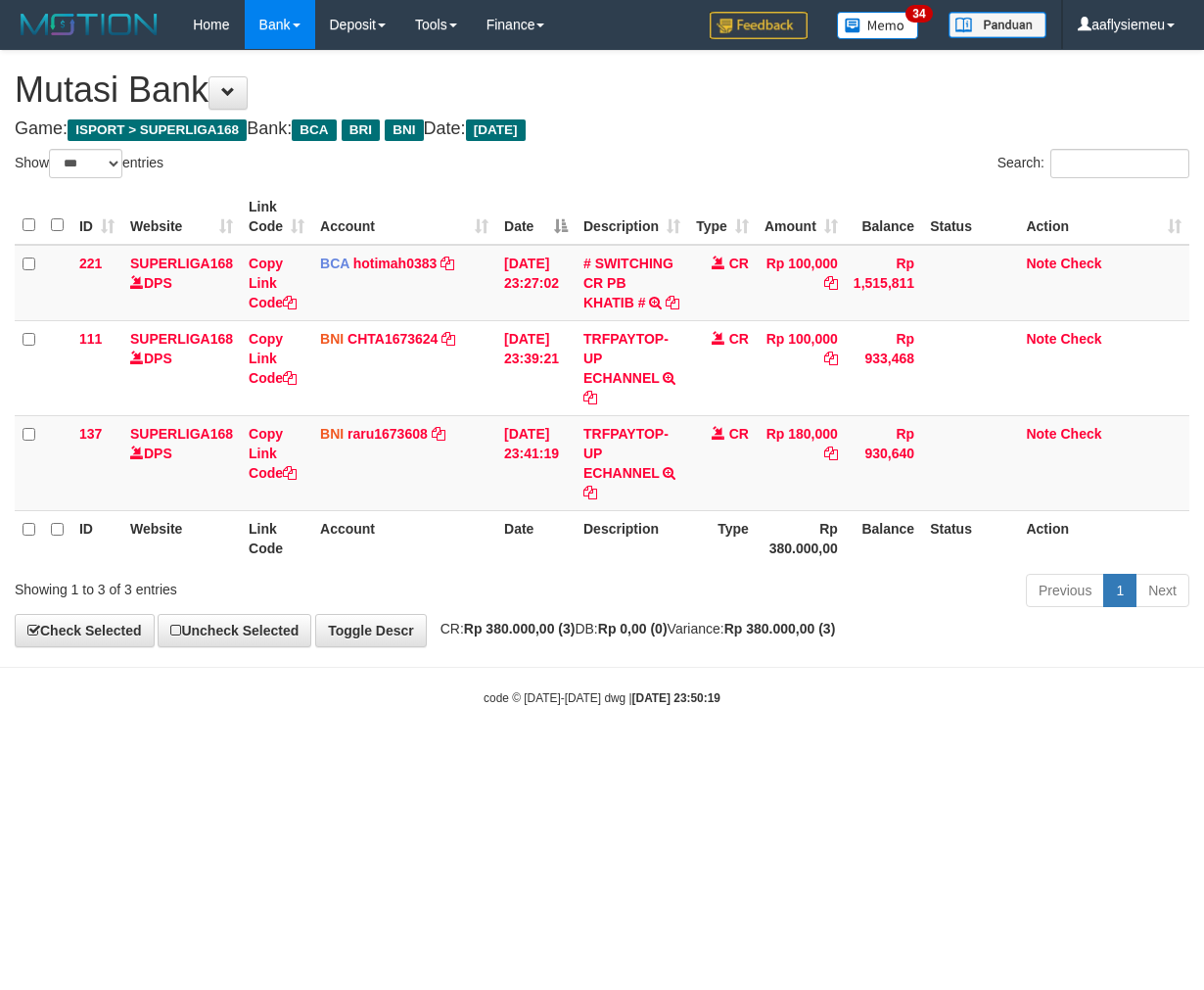 scroll, scrollTop: 0, scrollLeft: 0, axis: both 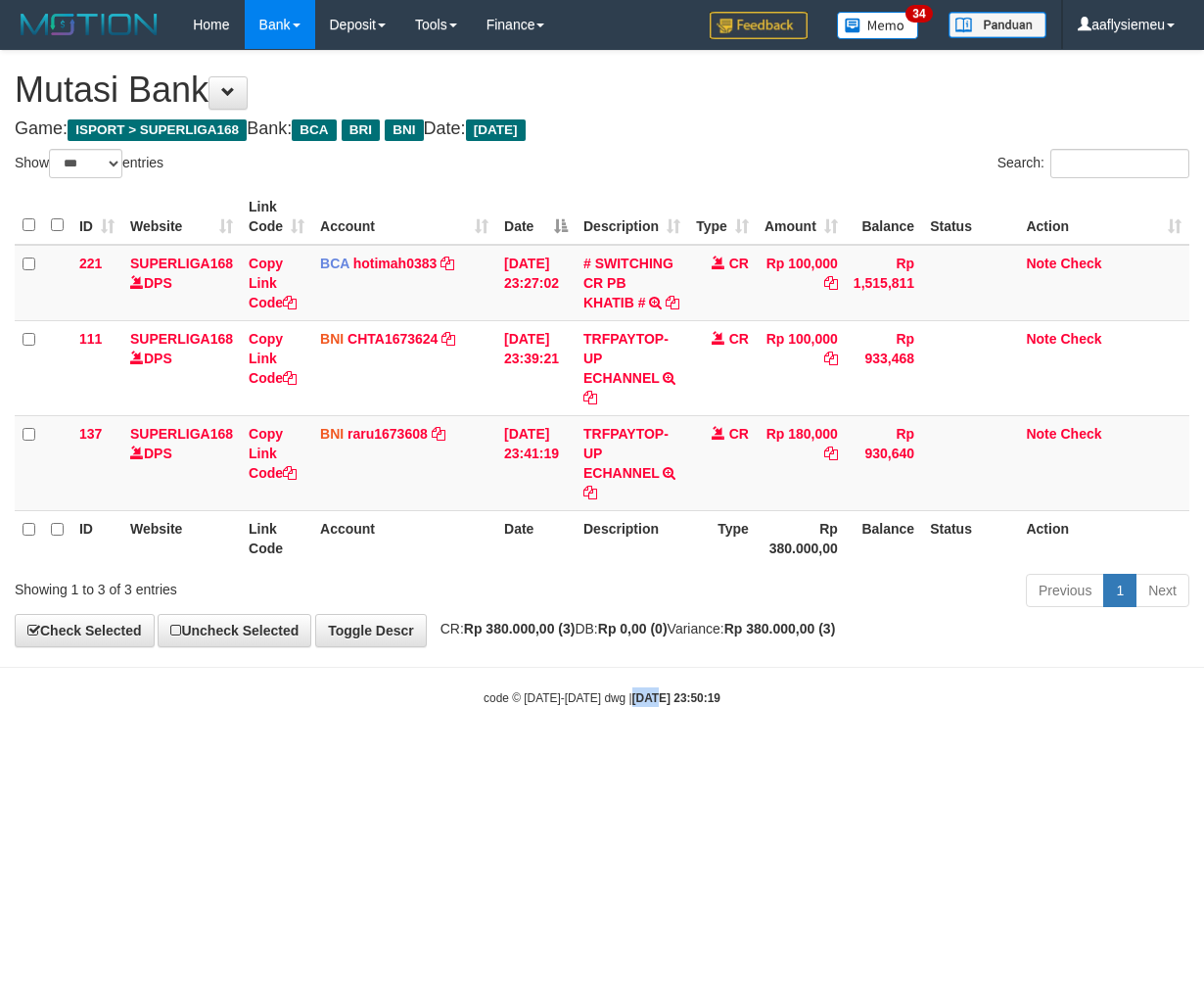 click on "Toggle navigation
Home
Bank
Account List
Load
By Website
Group
[ISPORT]													SUPERLIGA168
By Load Group (DPS)
34" at bounding box center [602, 378] 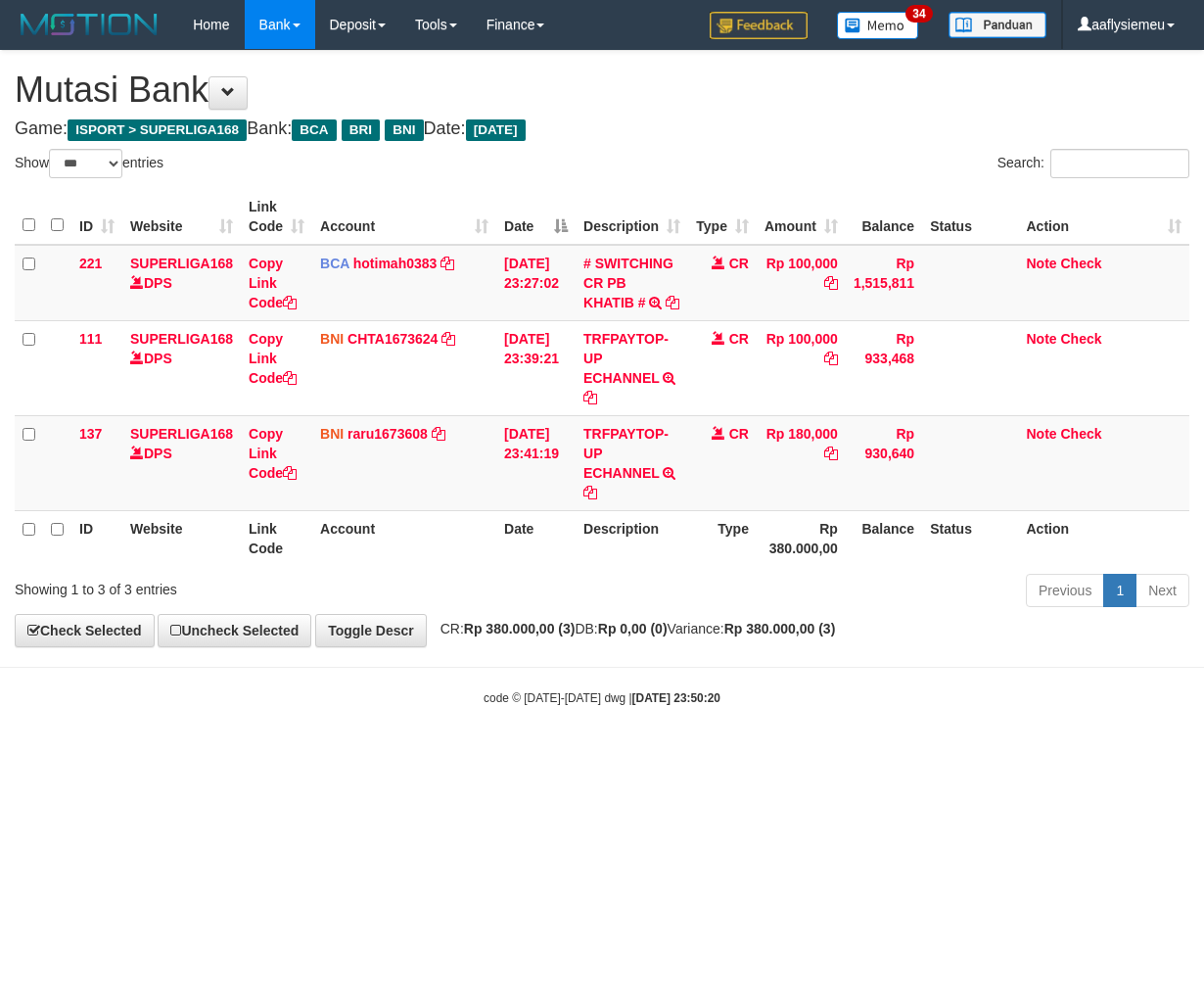 select on "***" 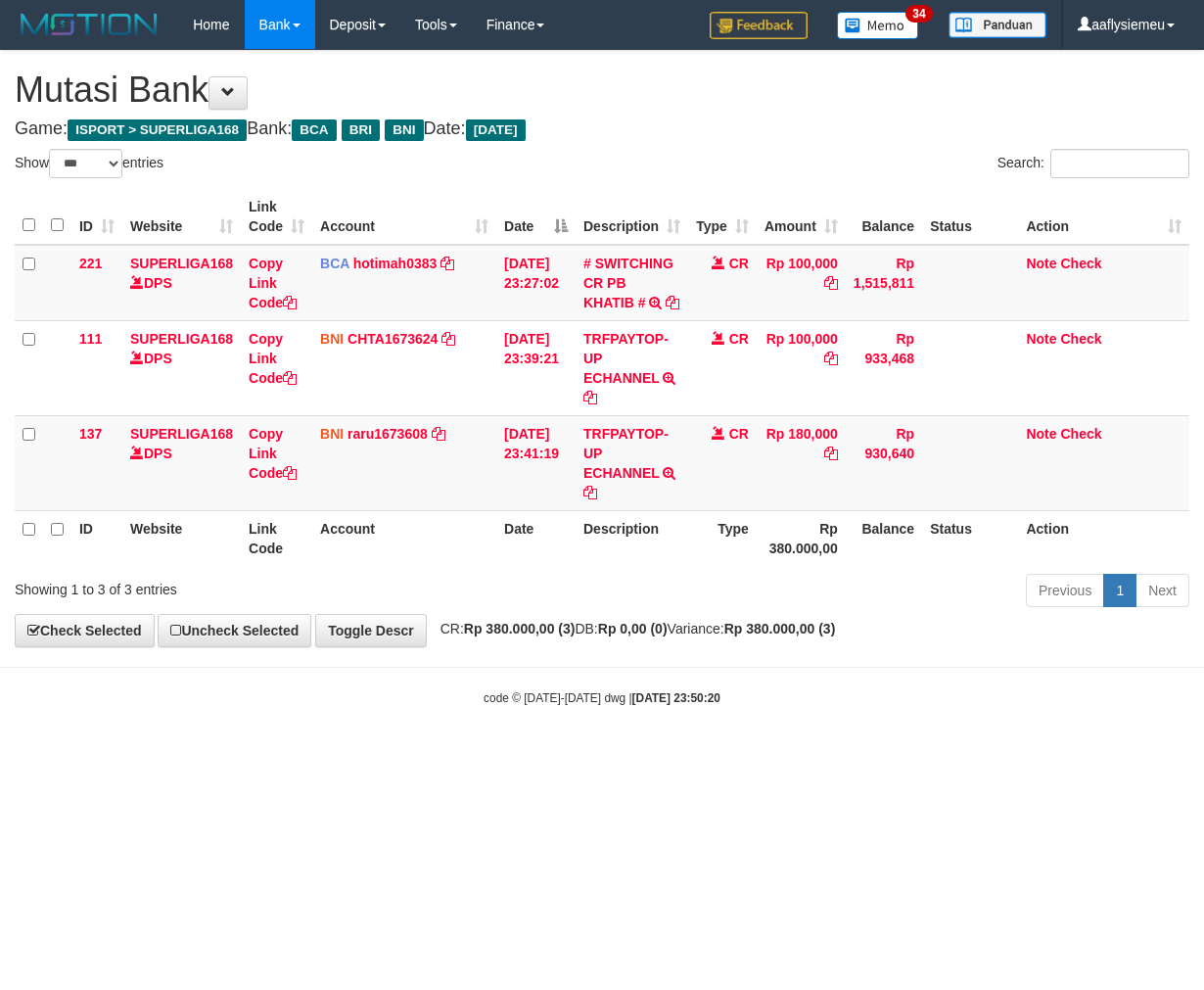 scroll, scrollTop: 0, scrollLeft: 0, axis: both 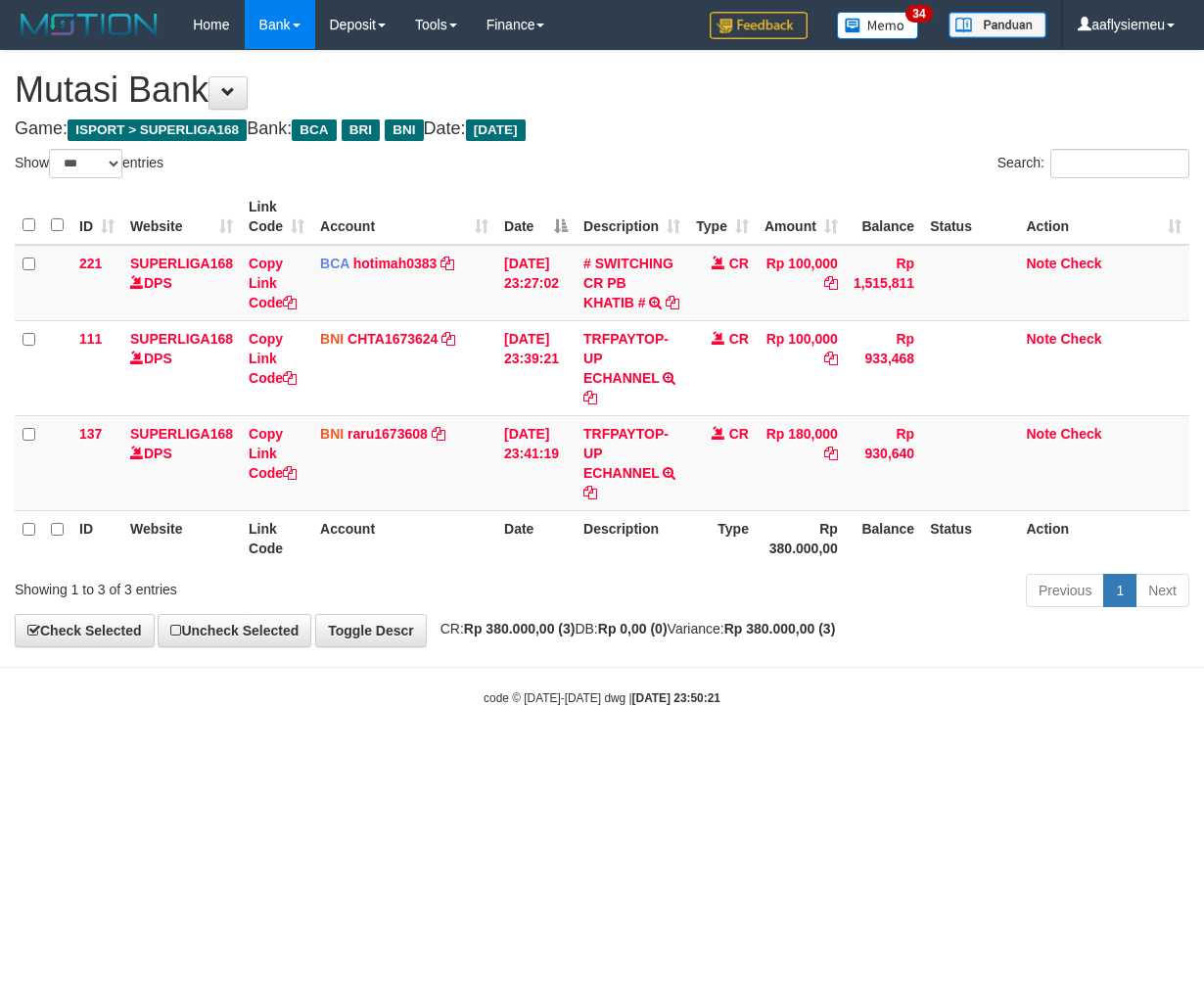 select on "***" 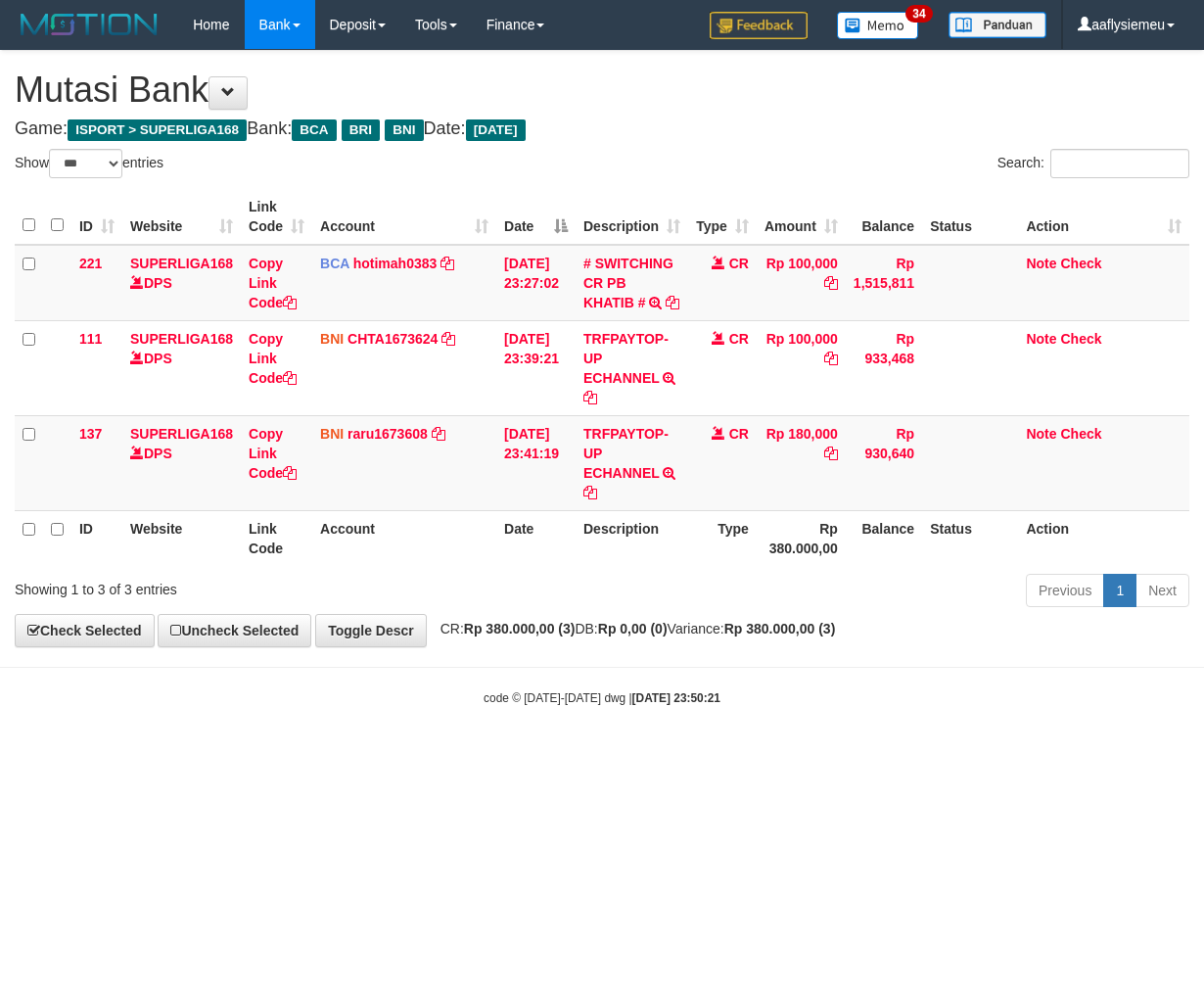 scroll, scrollTop: 0, scrollLeft: 0, axis: both 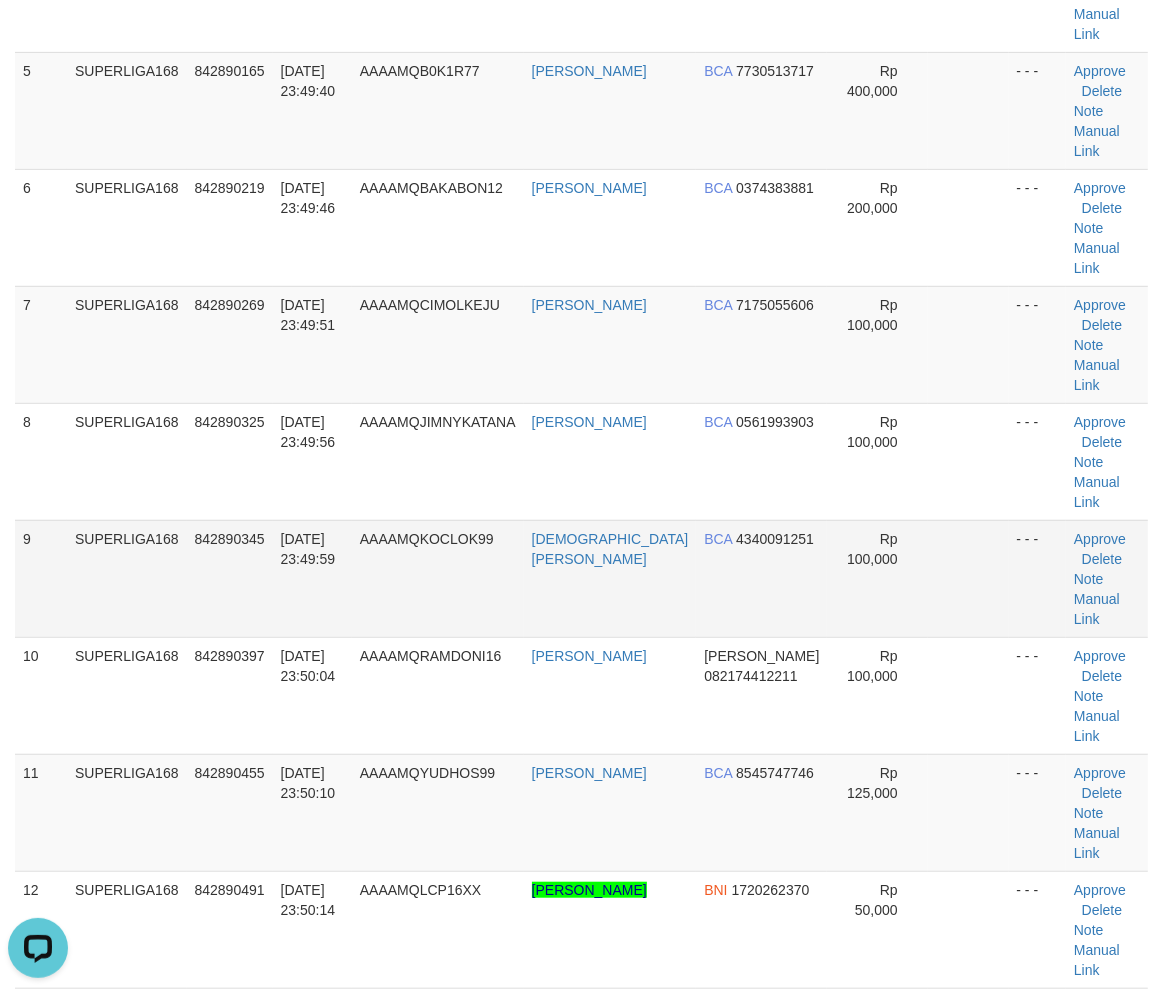 drag, startPoint x: 157, startPoint y: 430, endPoint x: 143, endPoint y: 446, distance: 21.260292 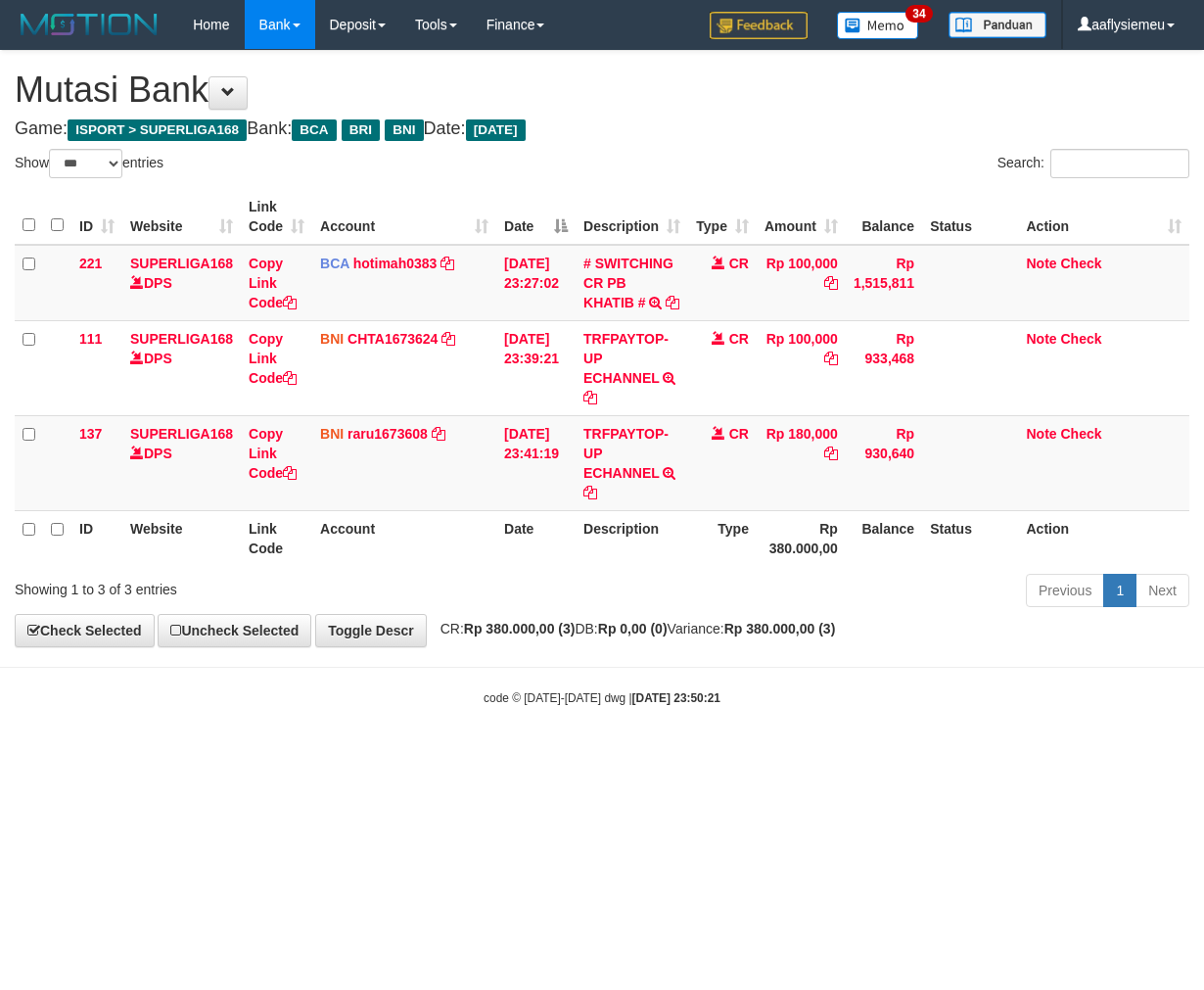 select on "***" 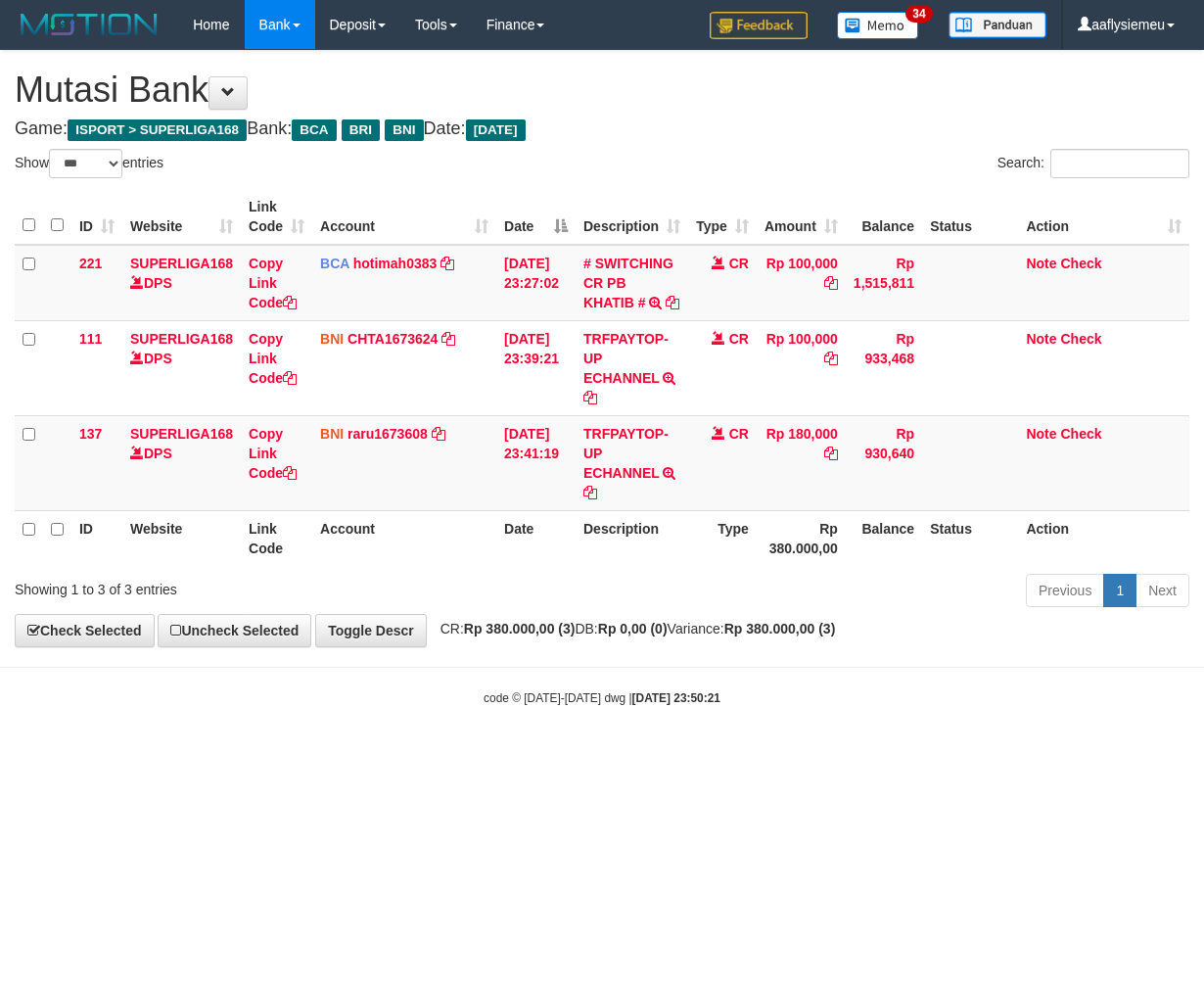 scroll, scrollTop: 0, scrollLeft: 0, axis: both 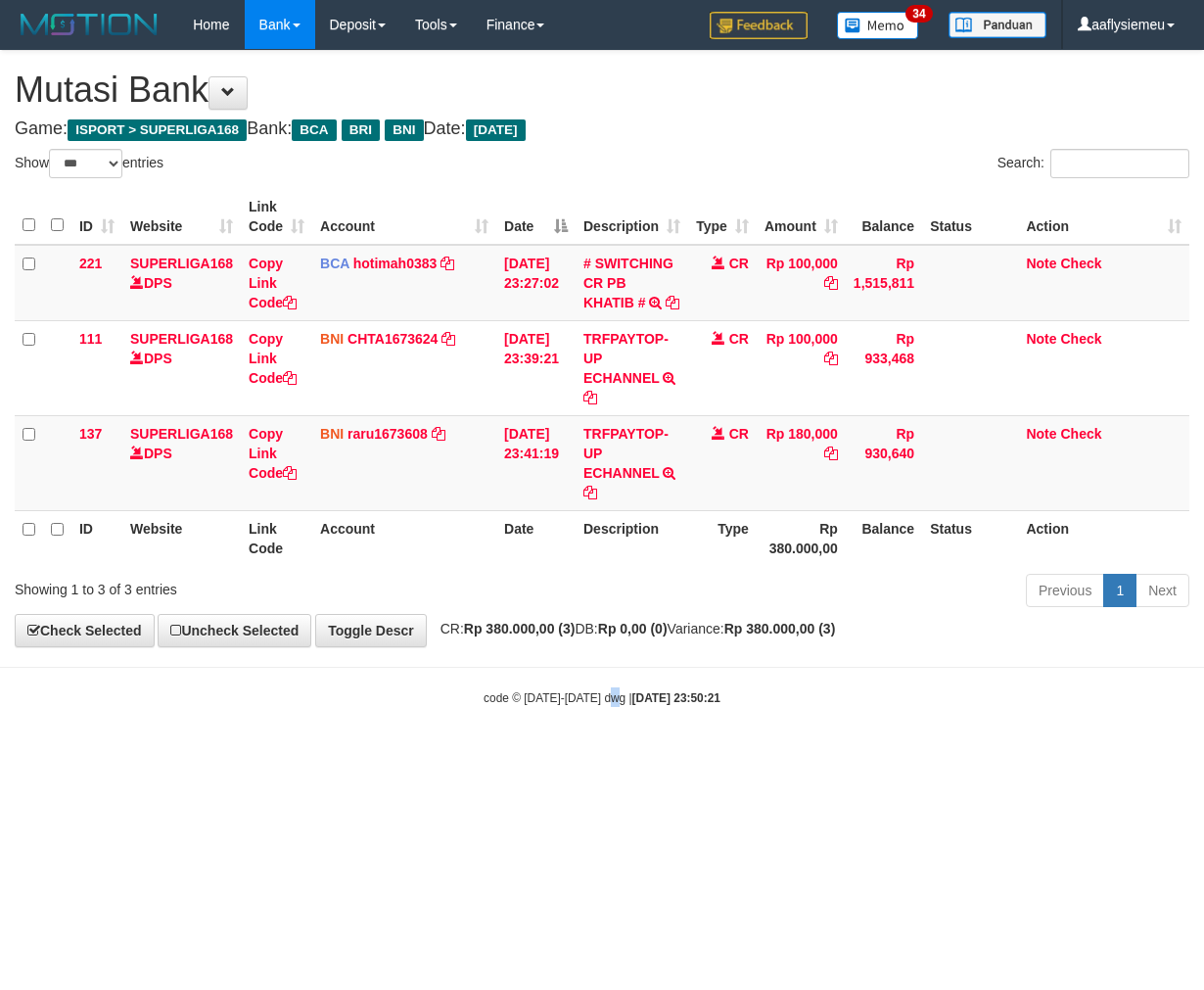 click on "Toggle navigation
Home
Bank
Account List
Load
By Website
Group
[ISPORT]													SUPERLIGA168
By Load Group (DPS)
34" at bounding box center (602, 378) 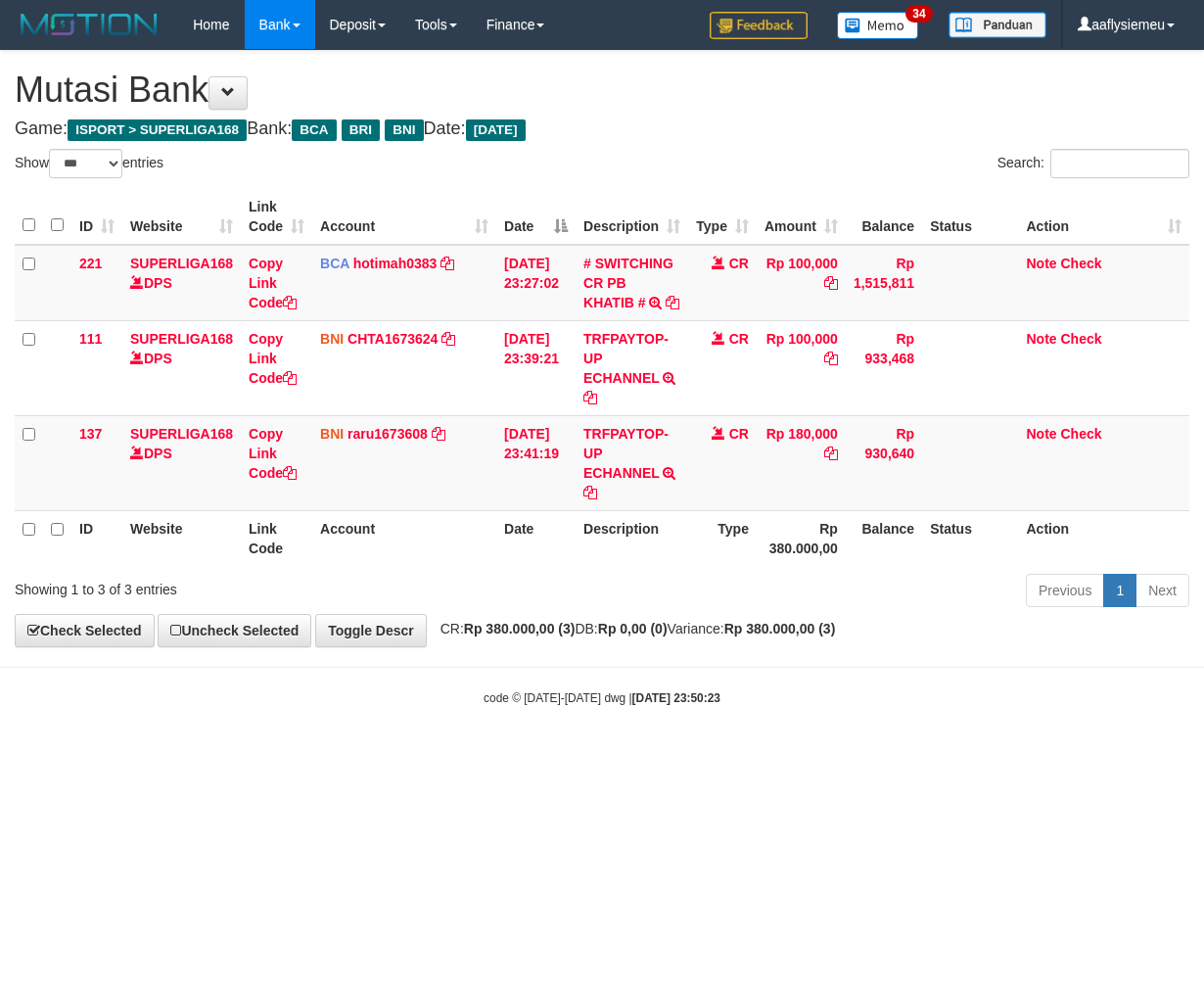 select on "***" 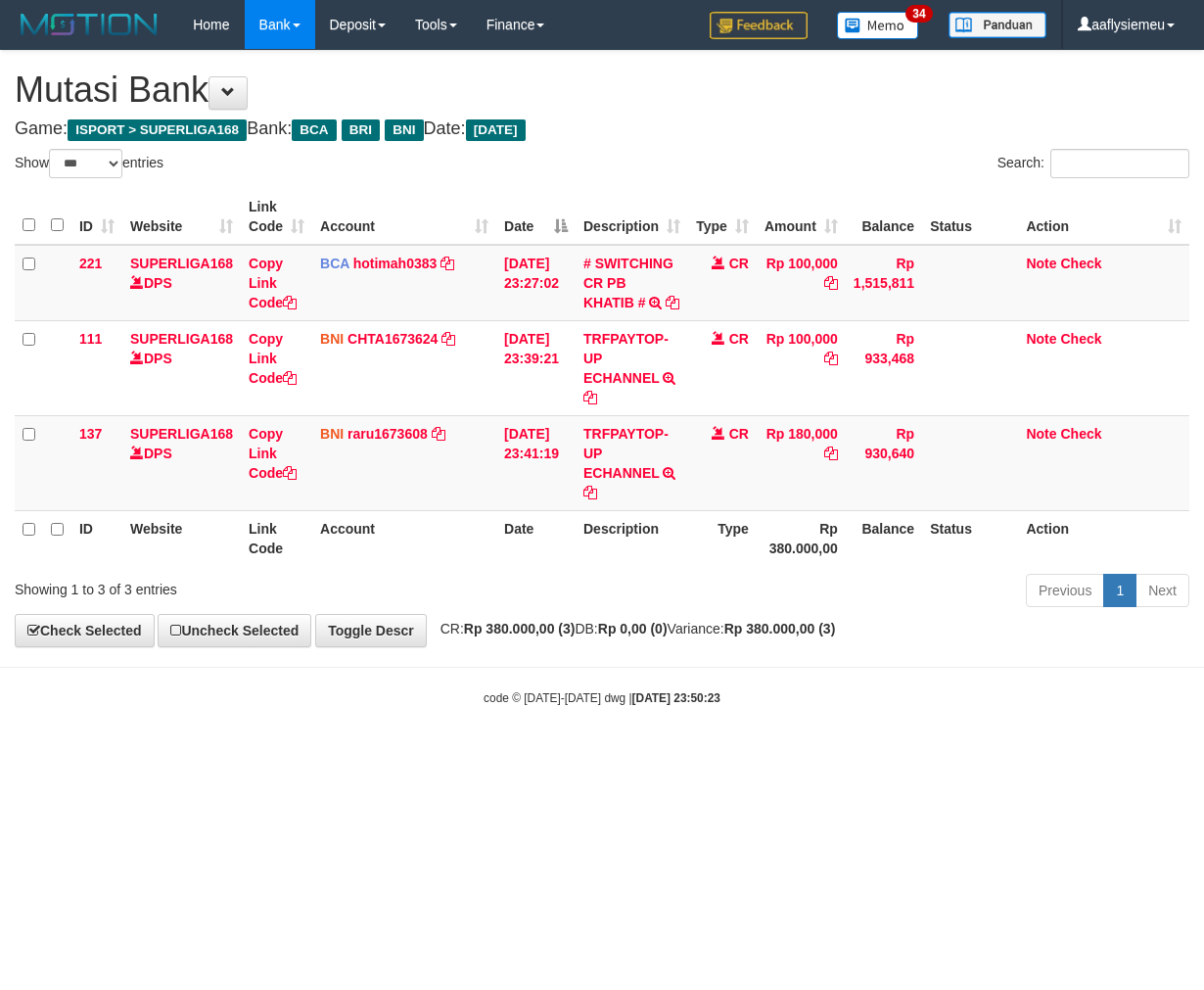 scroll, scrollTop: 0, scrollLeft: 0, axis: both 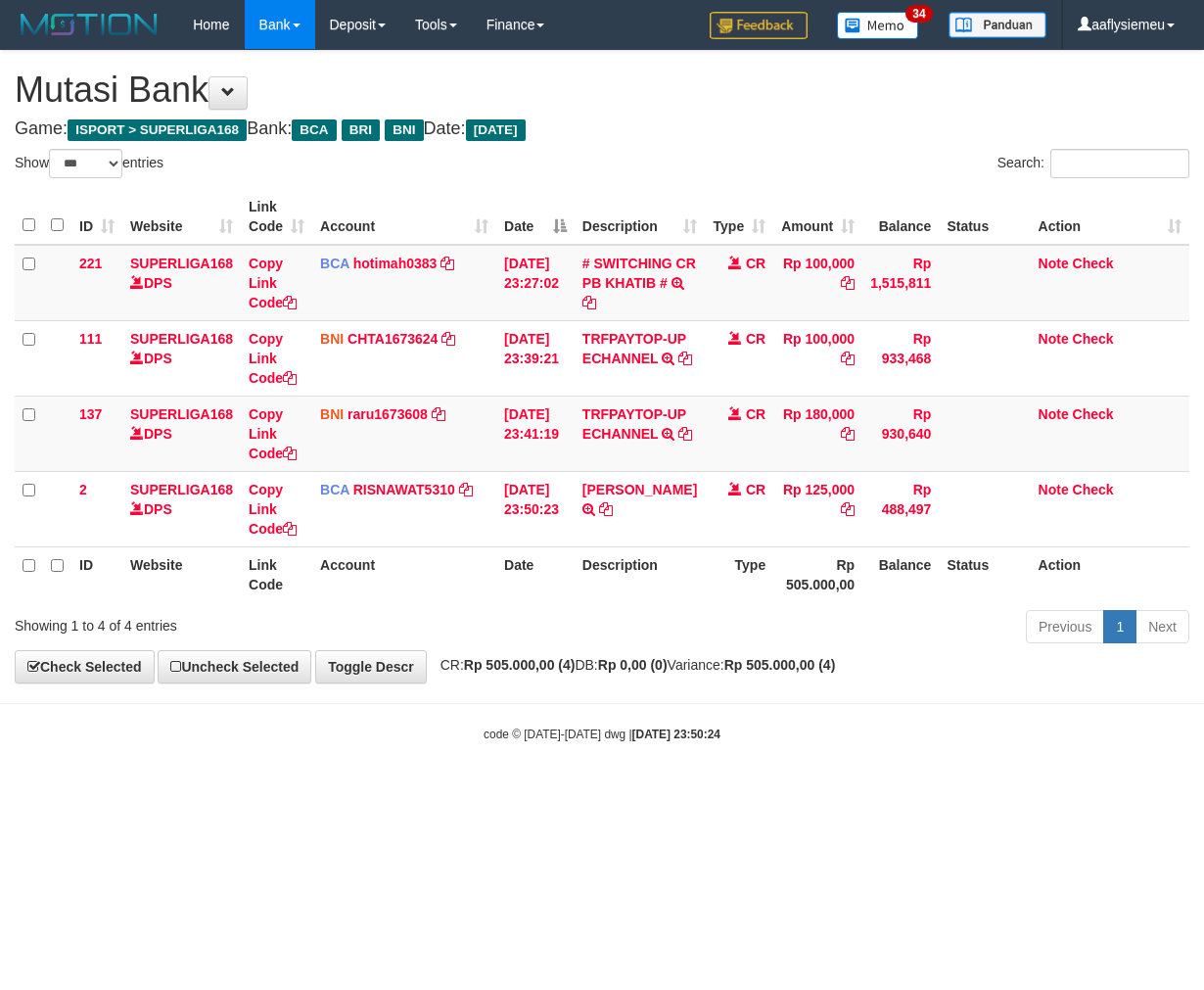 select on "***" 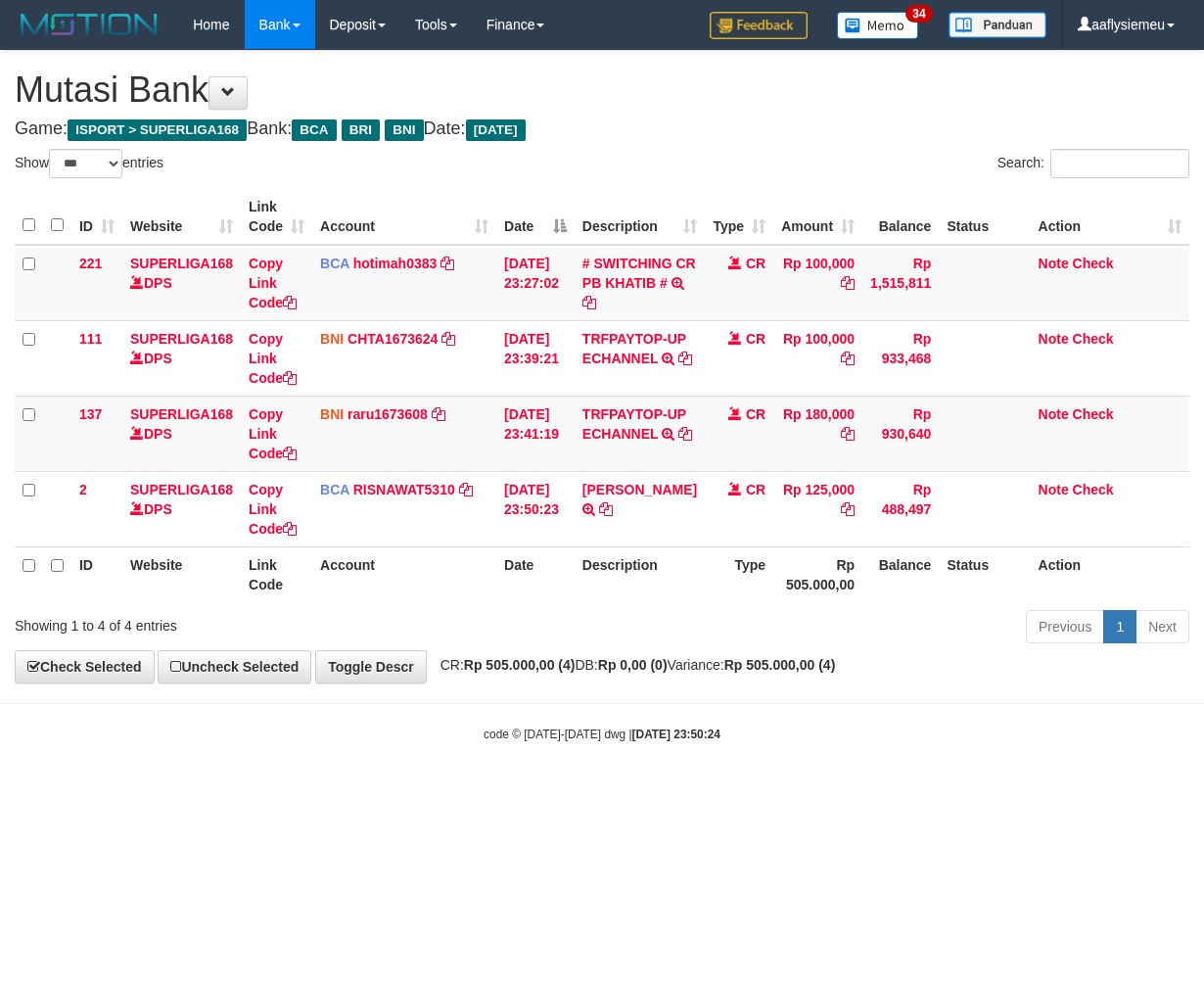 scroll, scrollTop: 0, scrollLeft: 0, axis: both 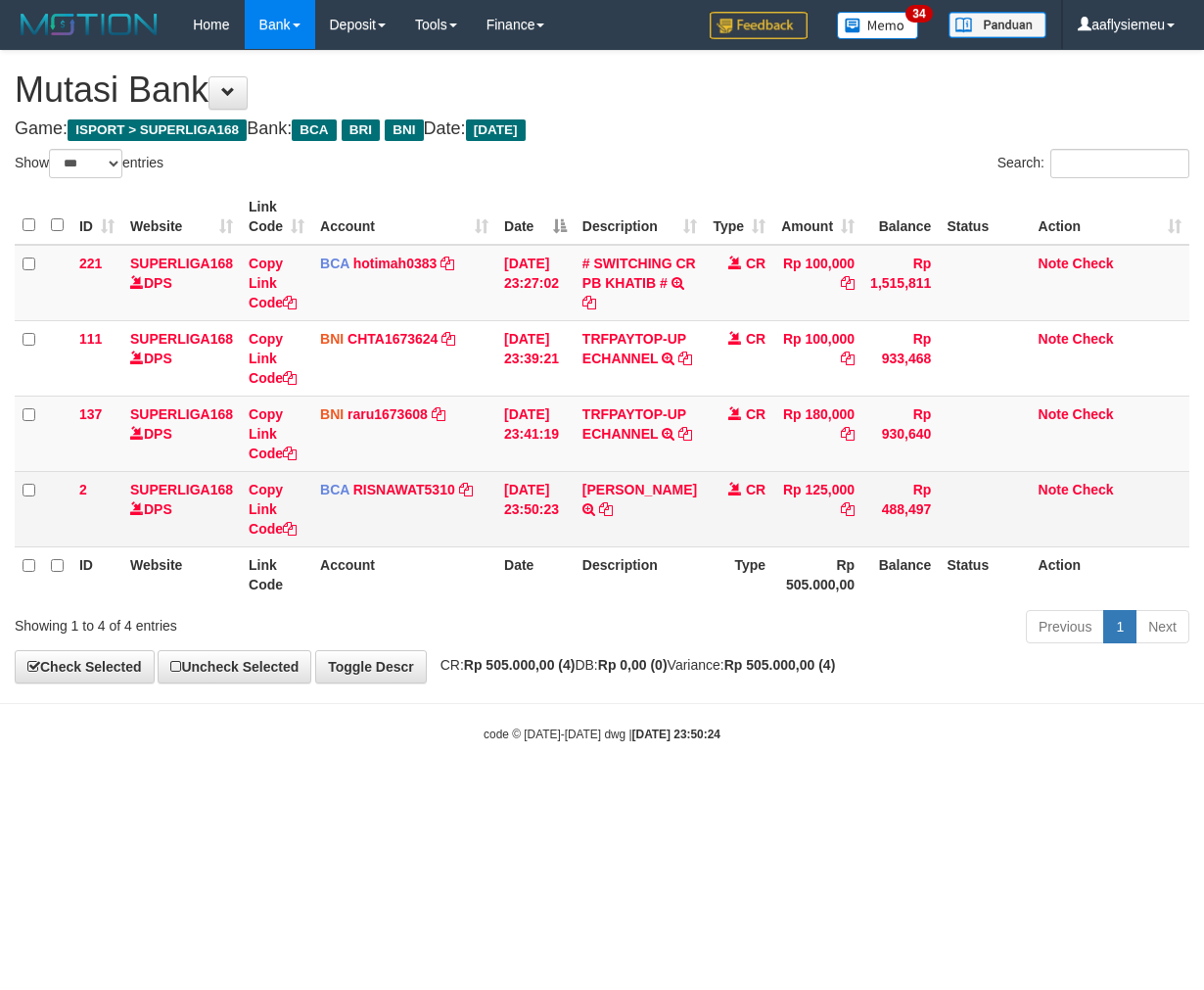 click on "[PERSON_NAME]         TRSF E-BANKING CR 1107/FTSCY/WS95031
125000.00[PERSON_NAME]" at bounding box center [639, 508] 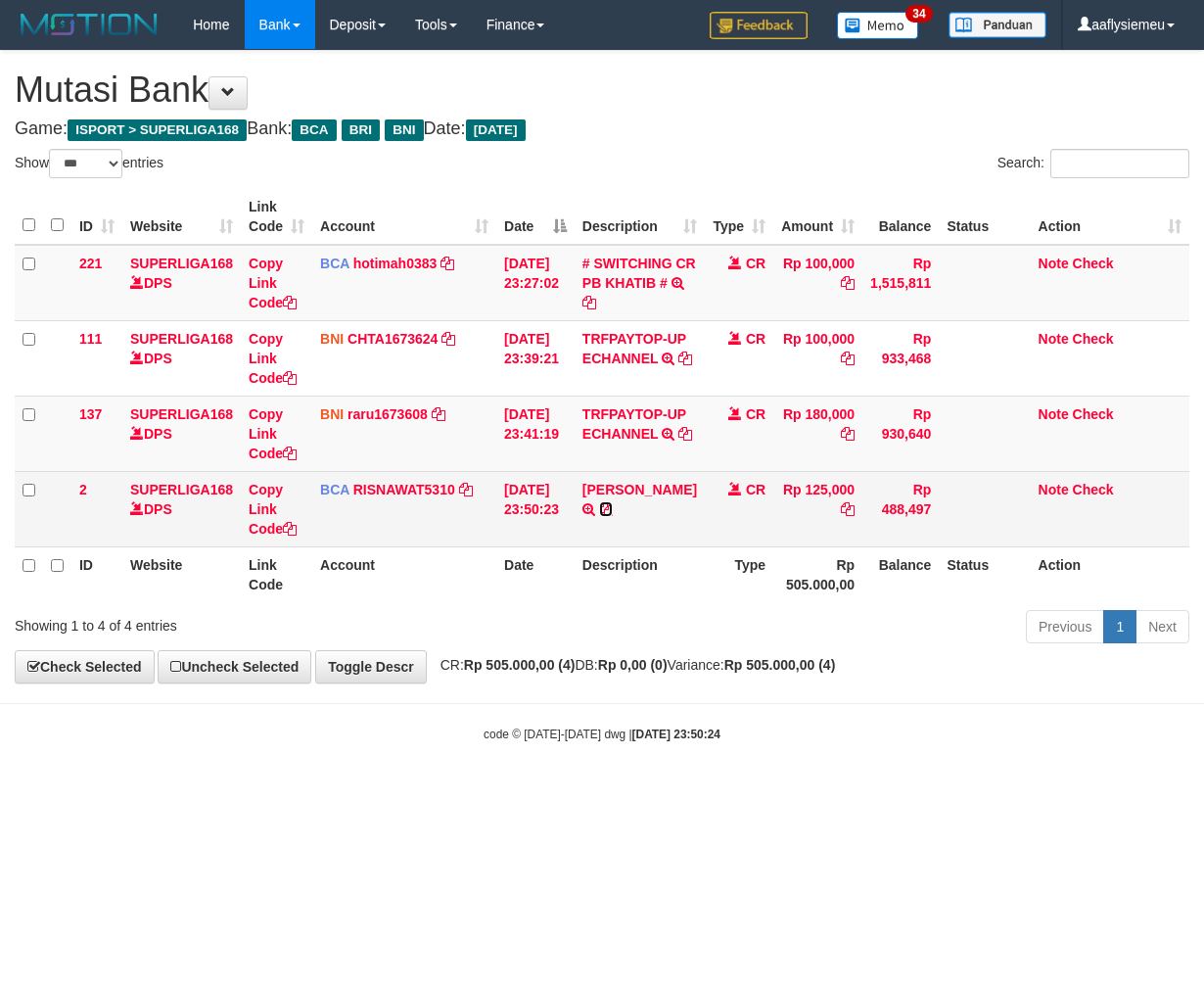 click at bounding box center (606, 509) 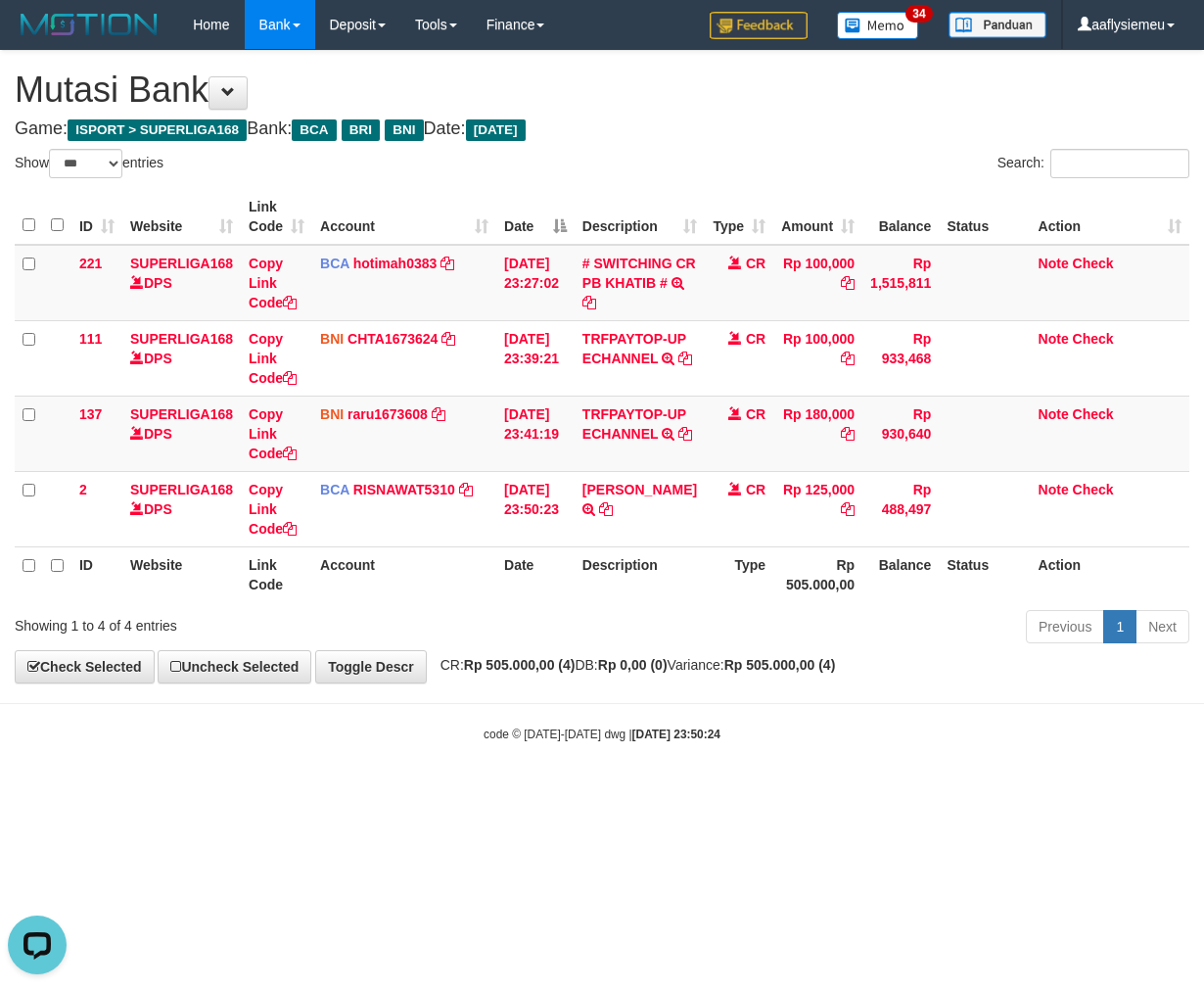 scroll, scrollTop: 0, scrollLeft: 0, axis: both 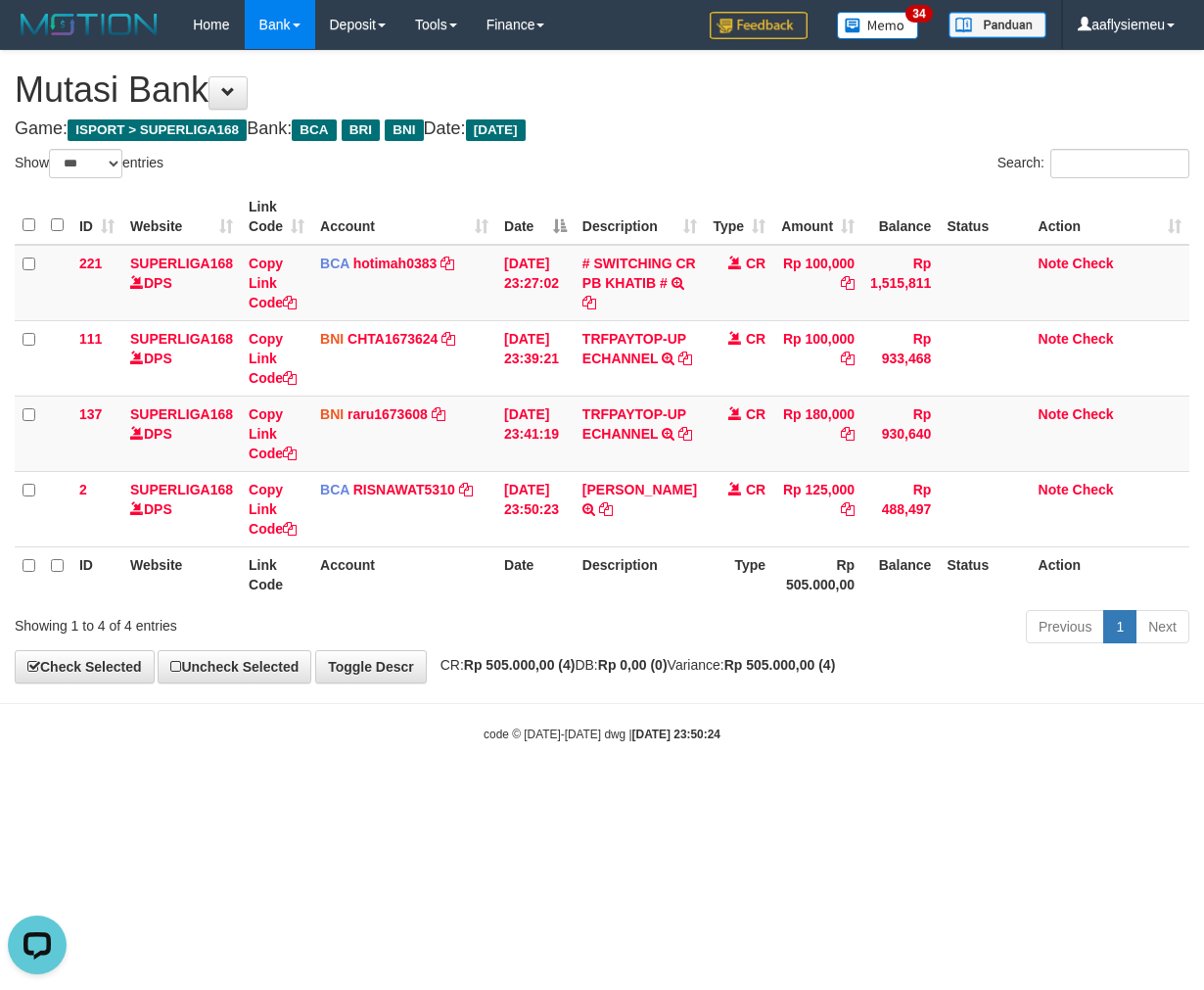click on "Toggle navigation
Home
Bank
Account List
Load
By Website
Group
[ISPORT]													SUPERLIGA168
By Load Group (DPS)
34" at bounding box center (602, 396) 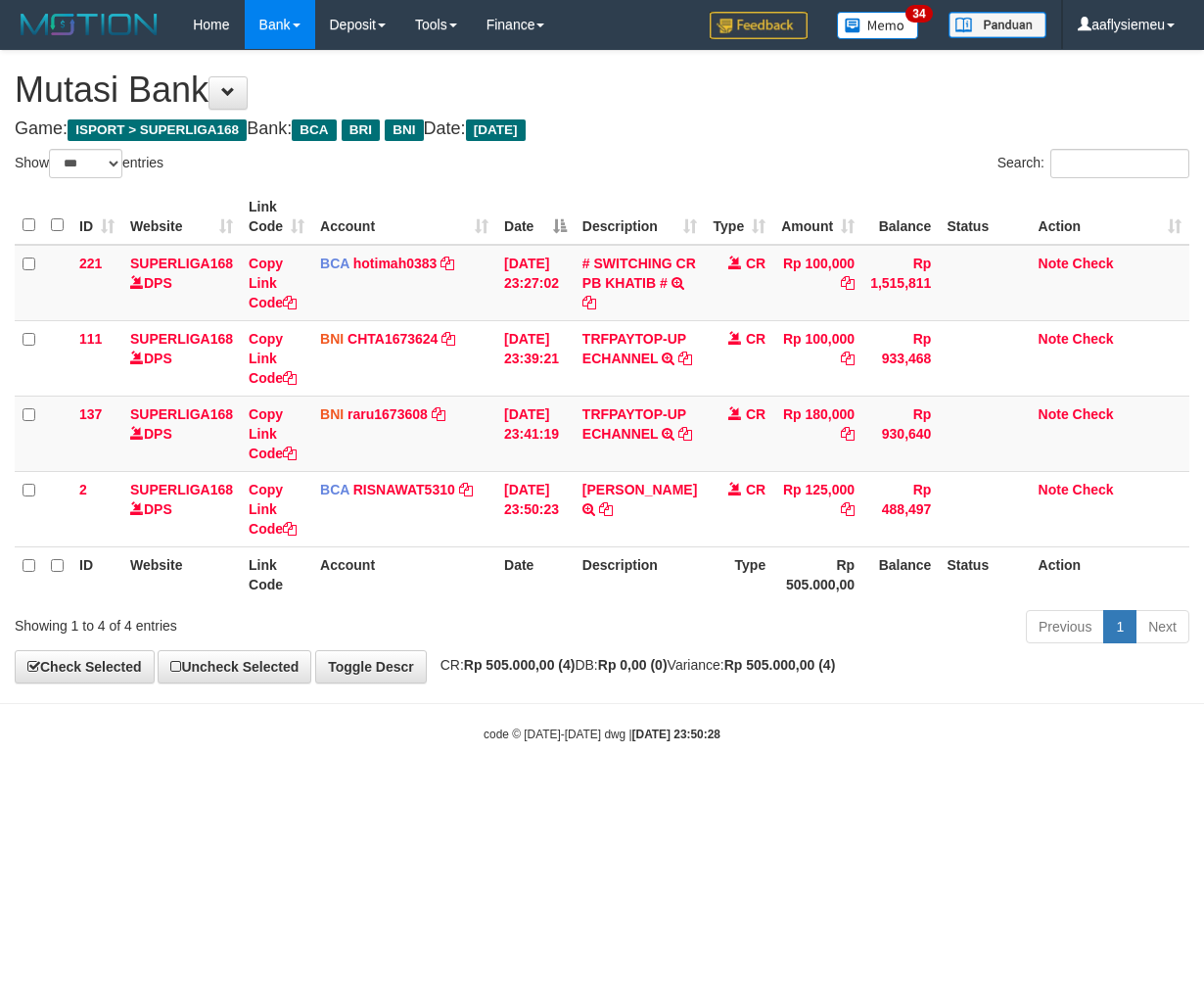 select on "***" 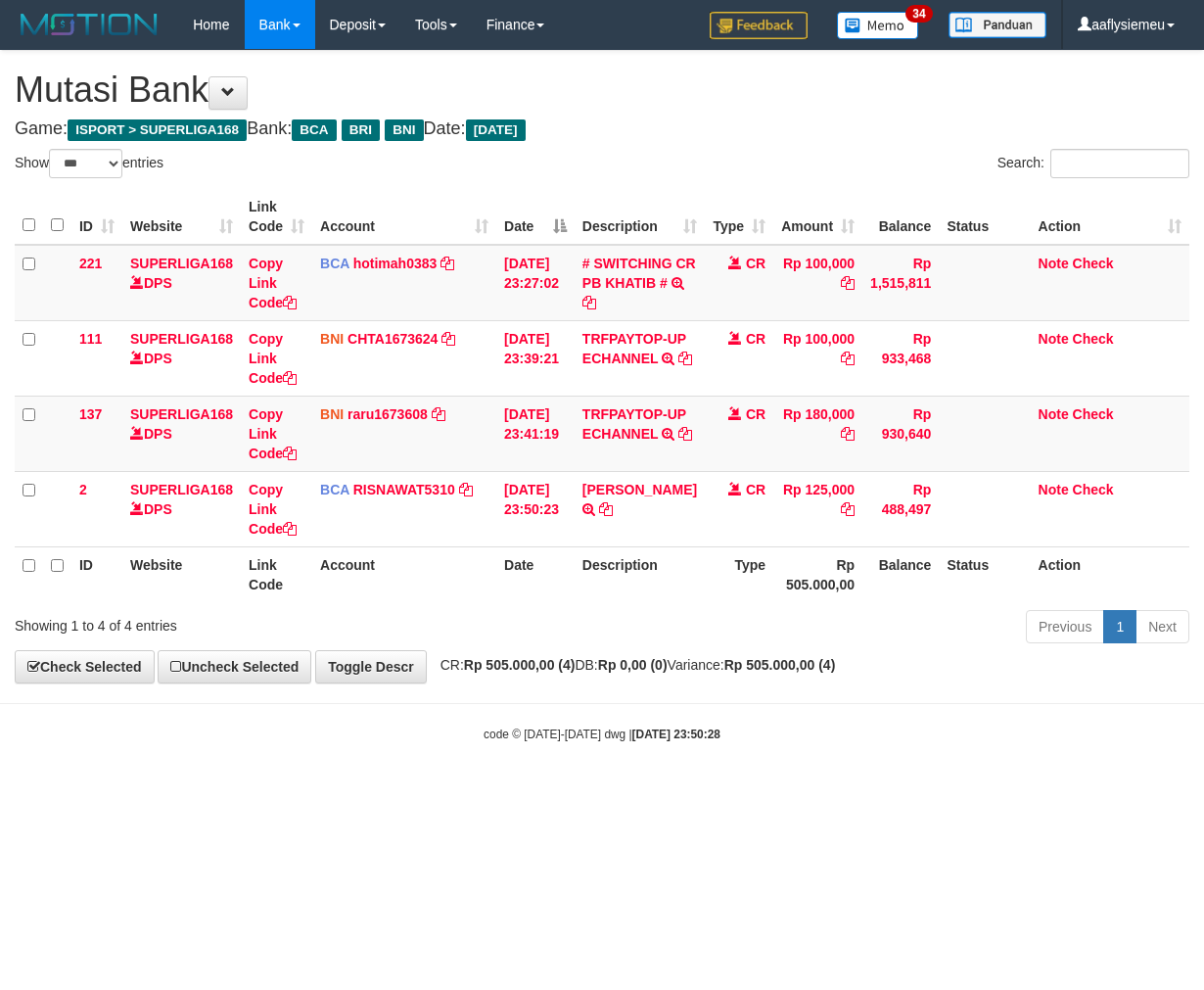 scroll, scrollTop: 0, scrollLeft: 0, axis: both 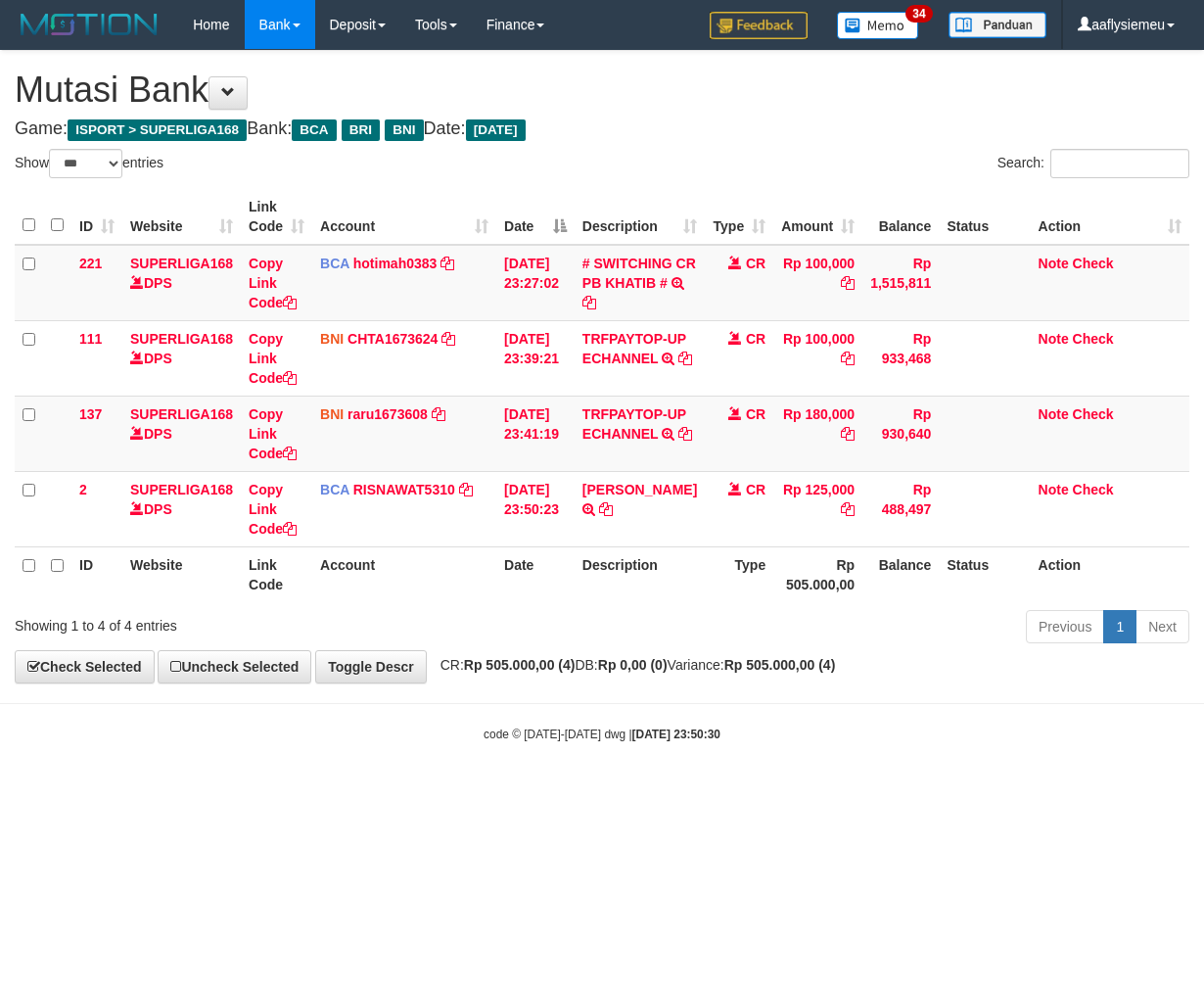 select on "***" 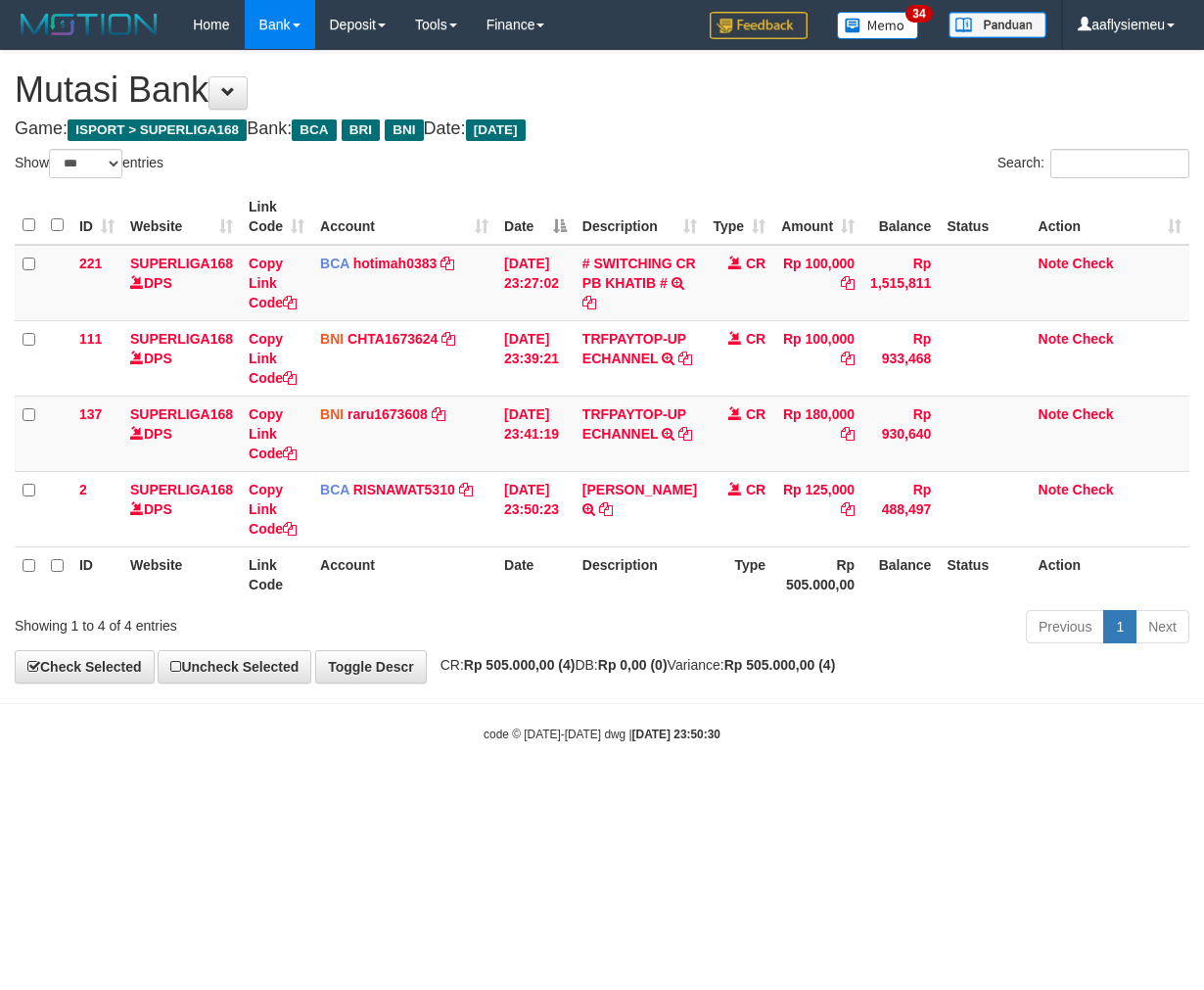 scroll, scrollTop: 0, scrollLeft: 0, axis: both 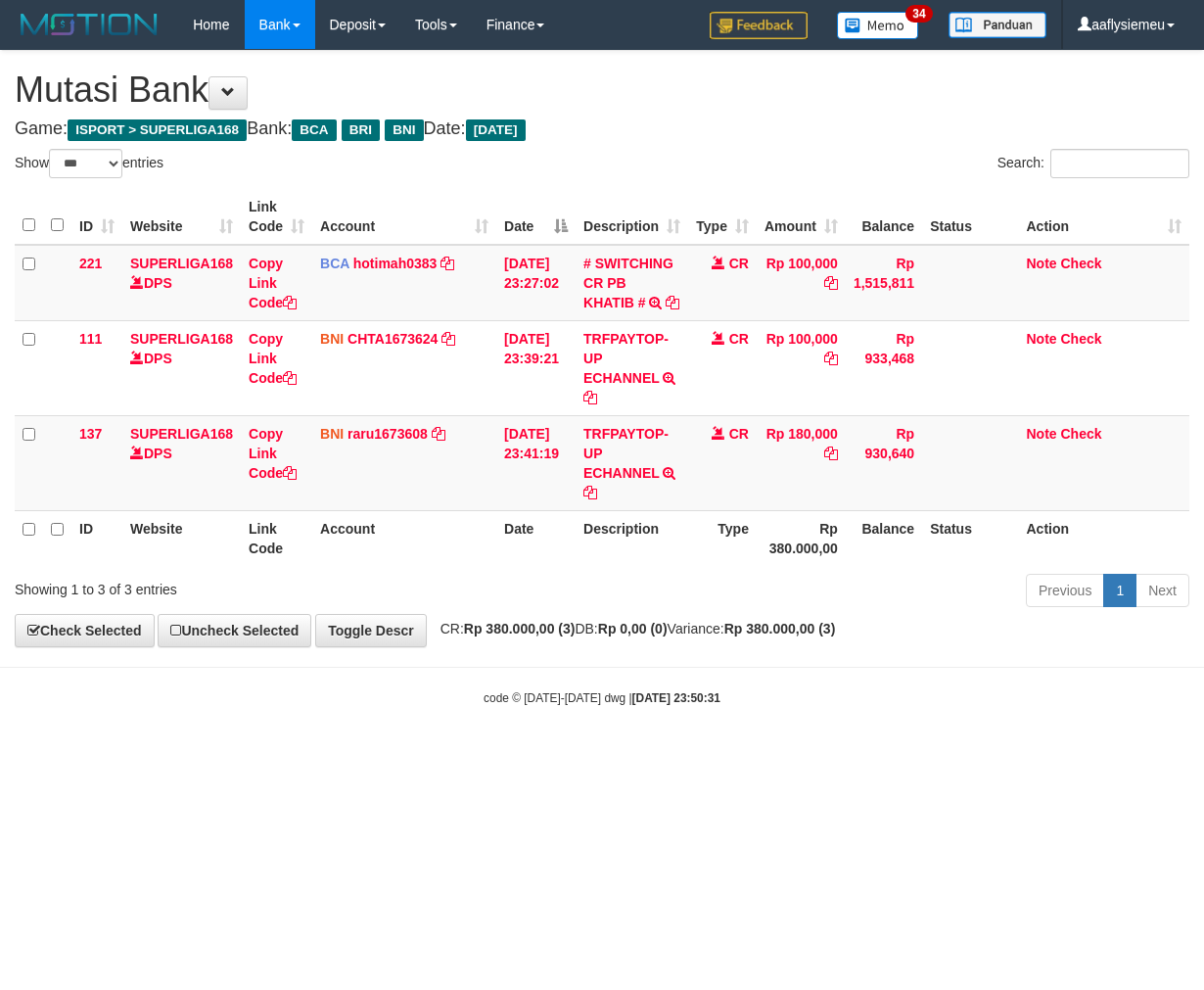 select on "***" 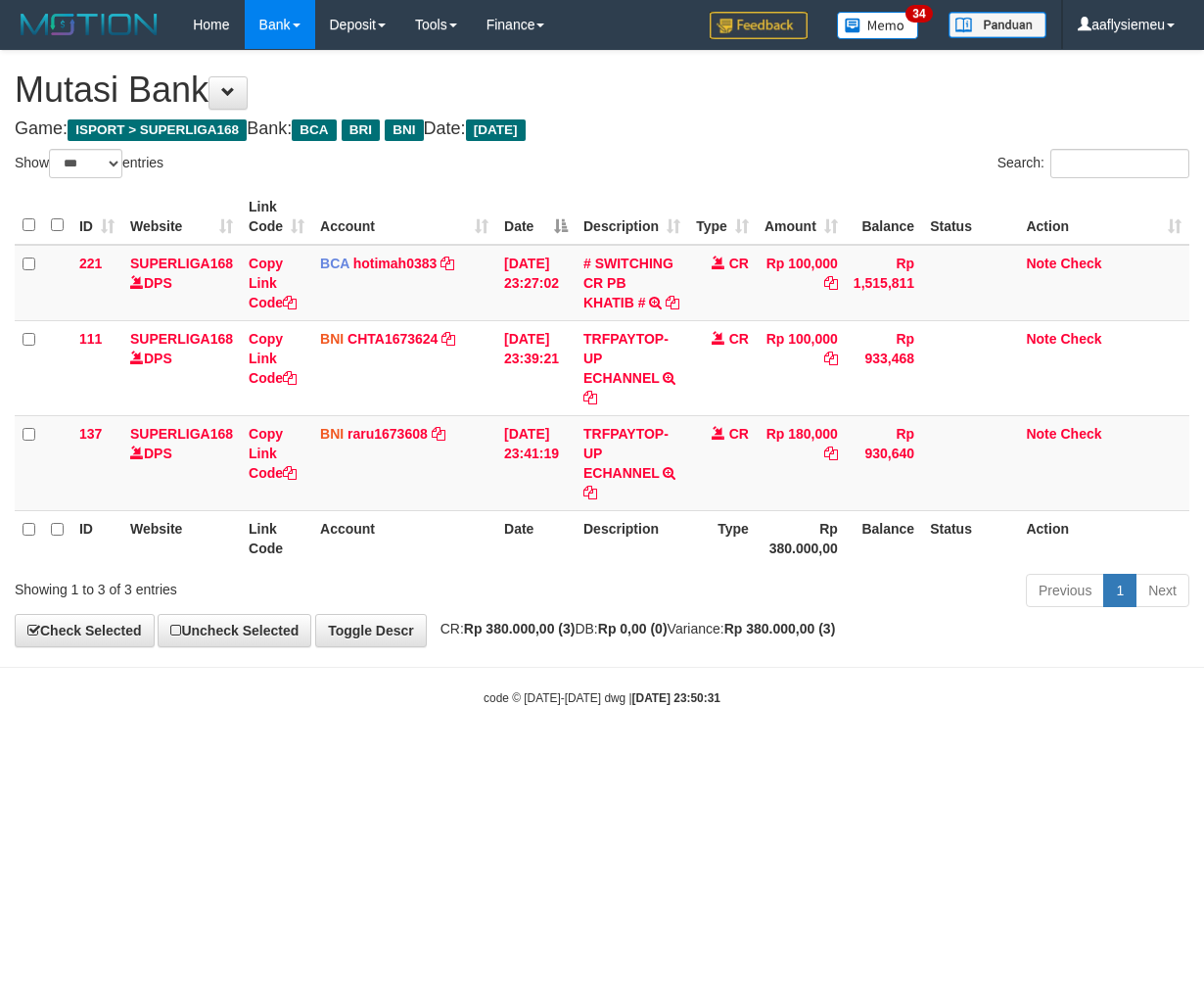 scroll, scrollTop: 0, scrollLeft: 0, axis: both 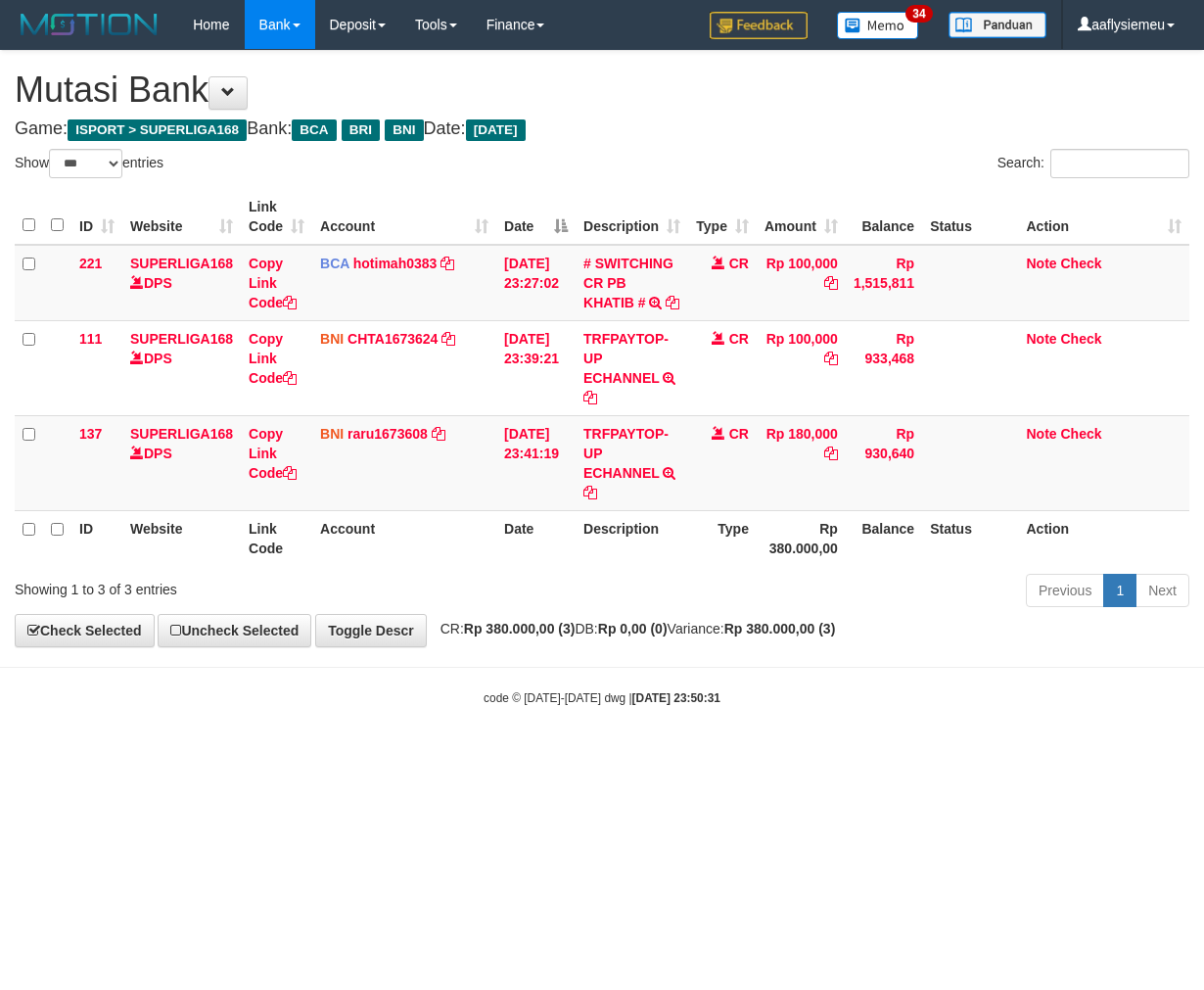 select on "***" 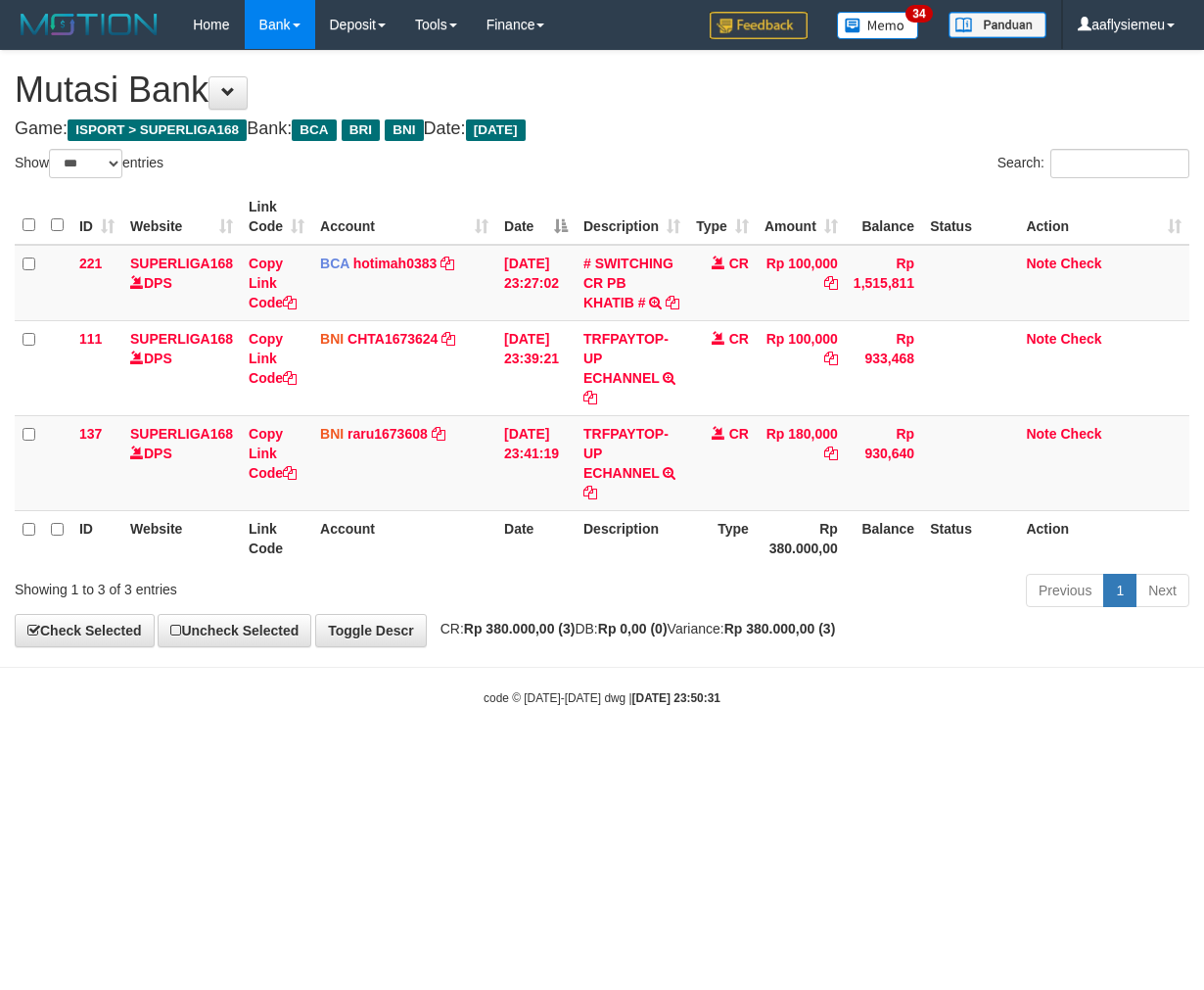 scroll, scrollTop: 0, scrollLeft: 0, axis: both 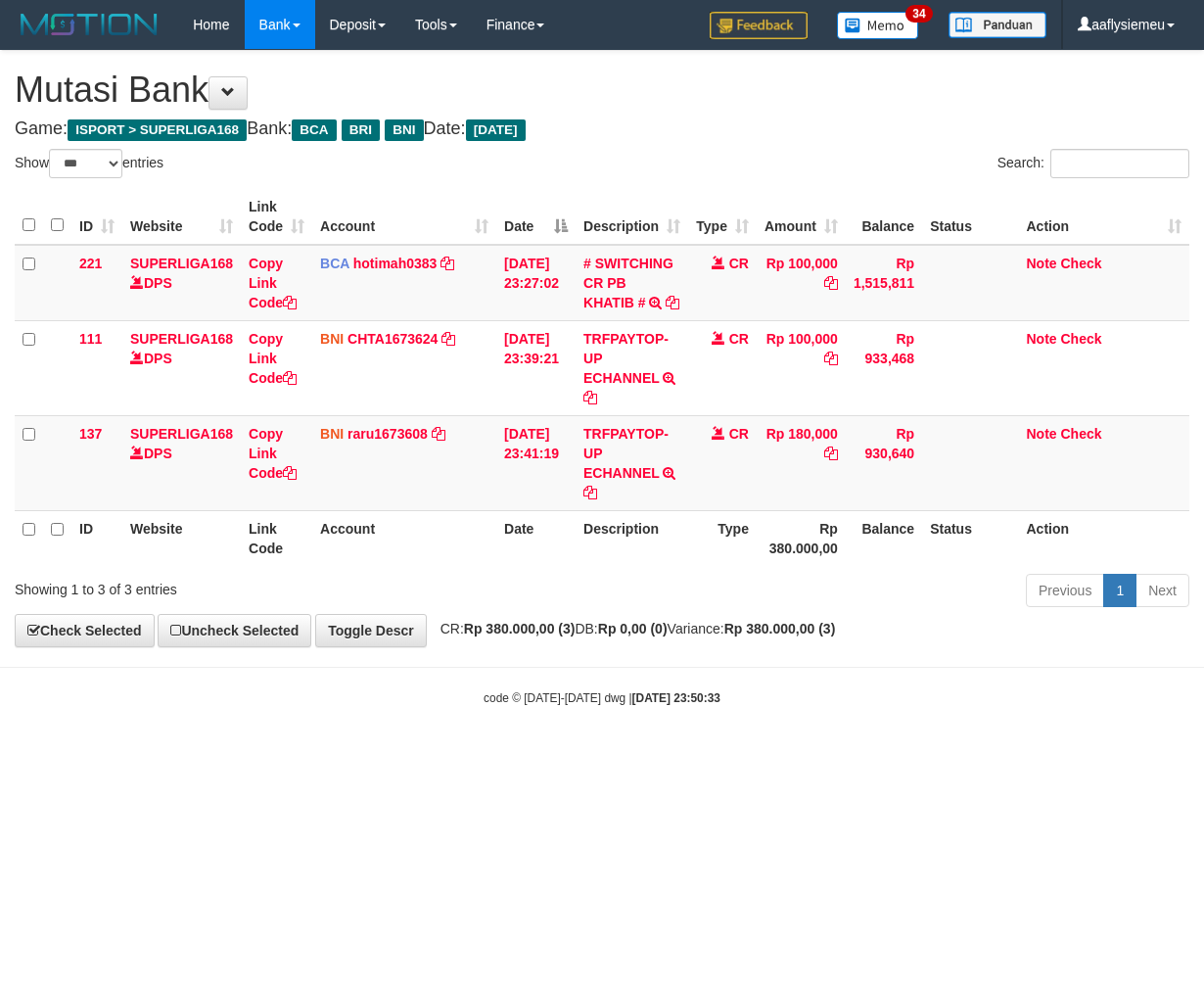 select on "***" 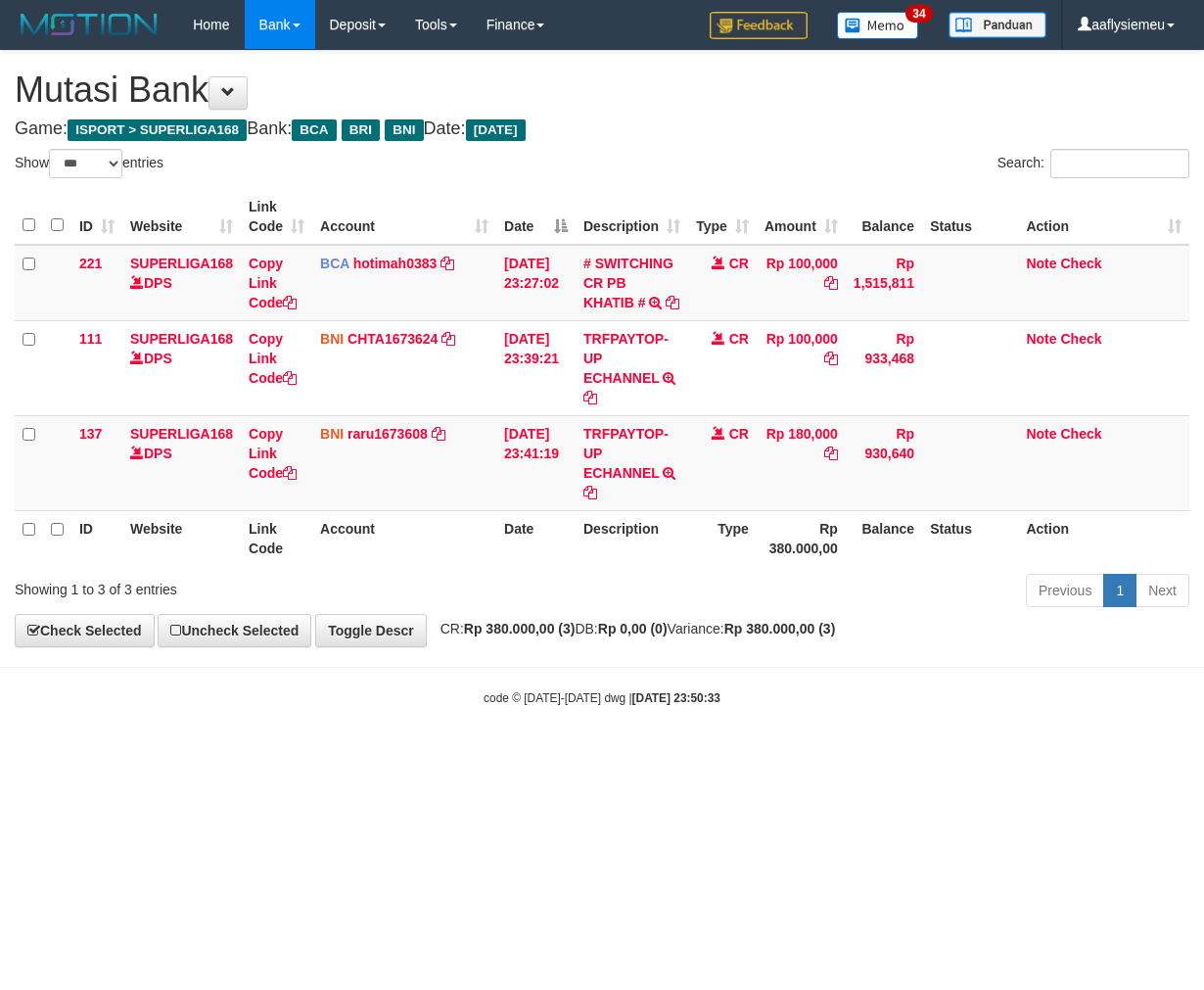 scroll, scrollTop: 0, scrollLeft: 0, axis: both 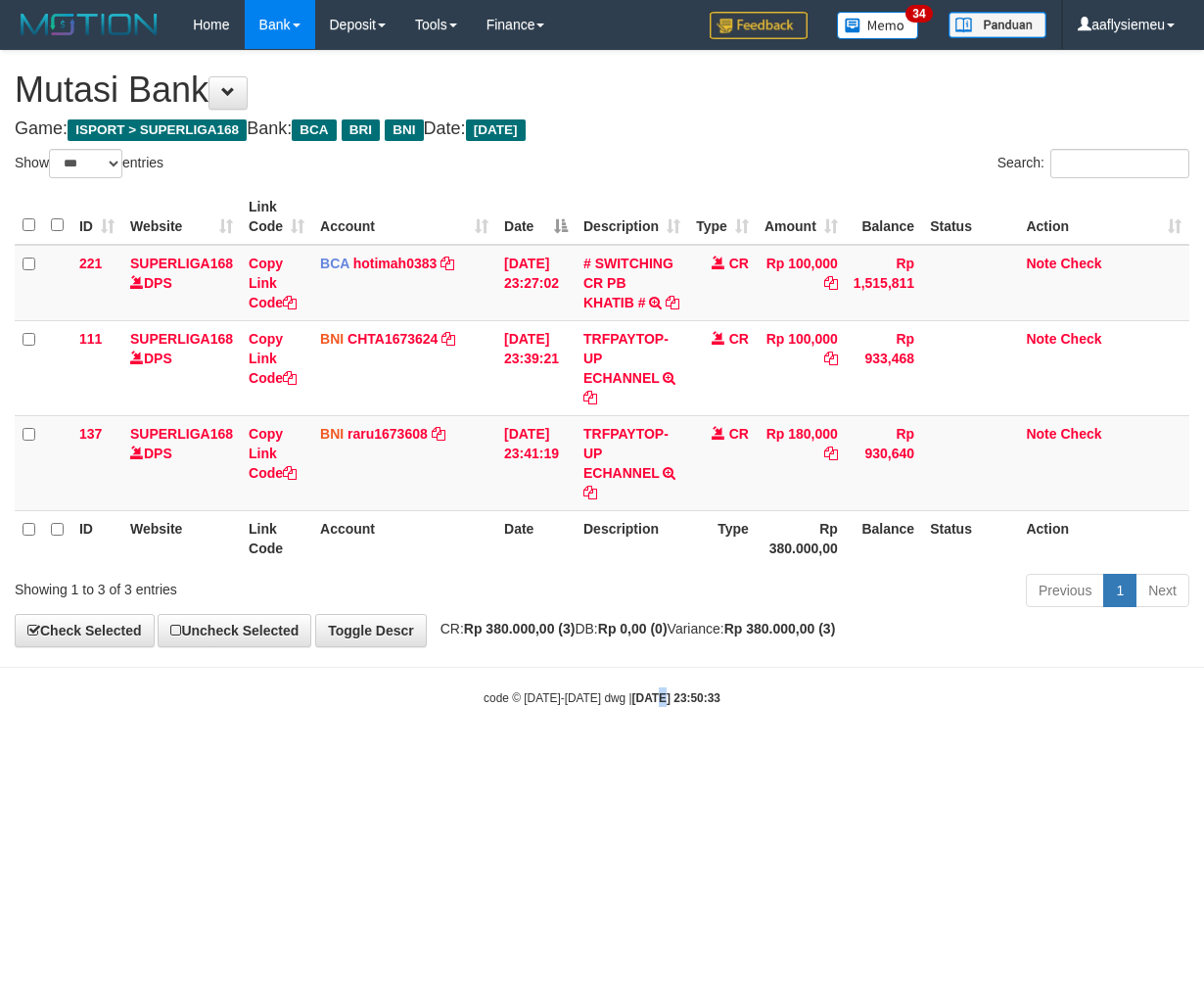 click on "Toggle navigation
Home
Bank
Account List
Load
By Website
Group
[ISPORT]													SUPERLIGA168
By Load Group (DPS)
34" at bounding box center [602, 378] 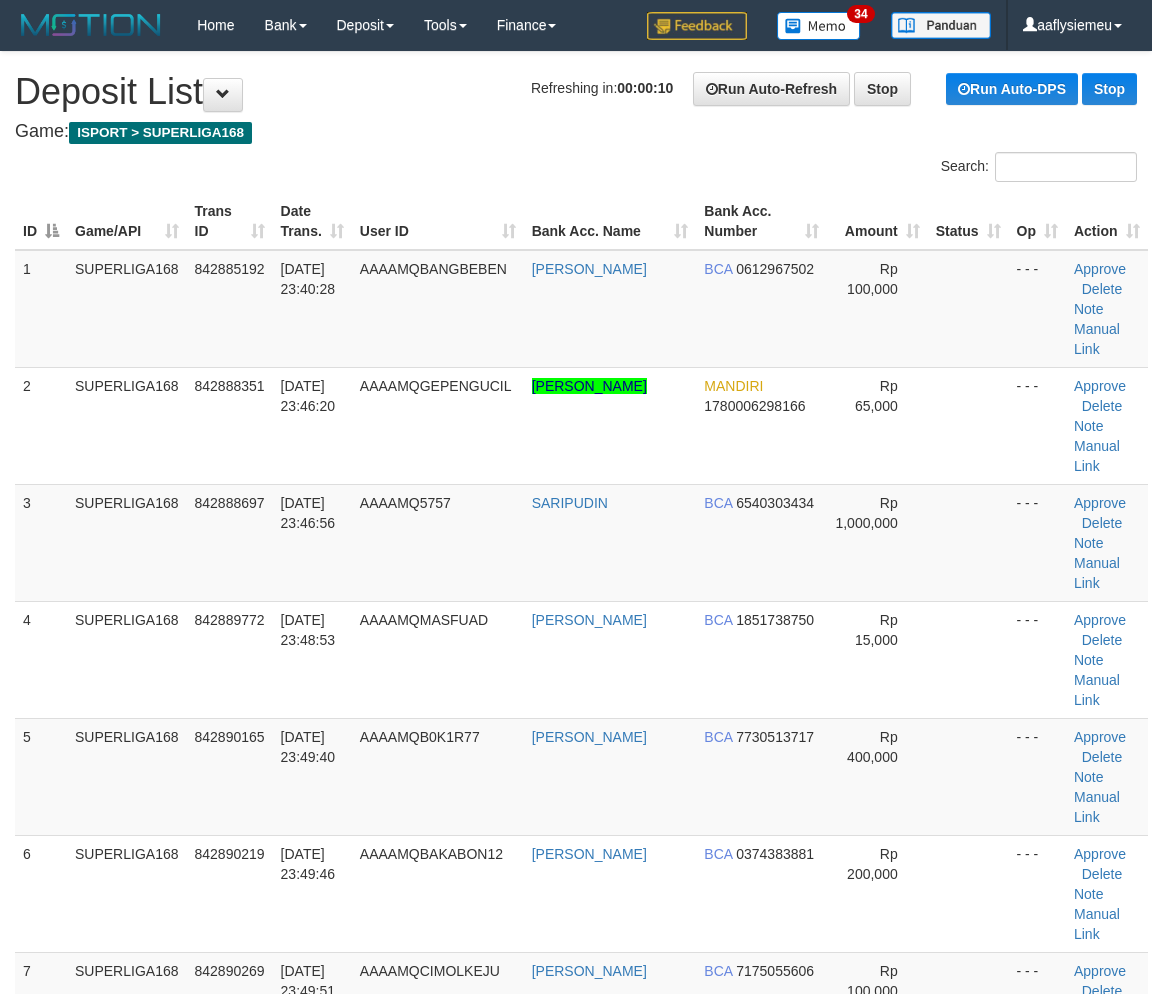 scroll, scrollTop: 0, scrollLeft: 0, axis: both 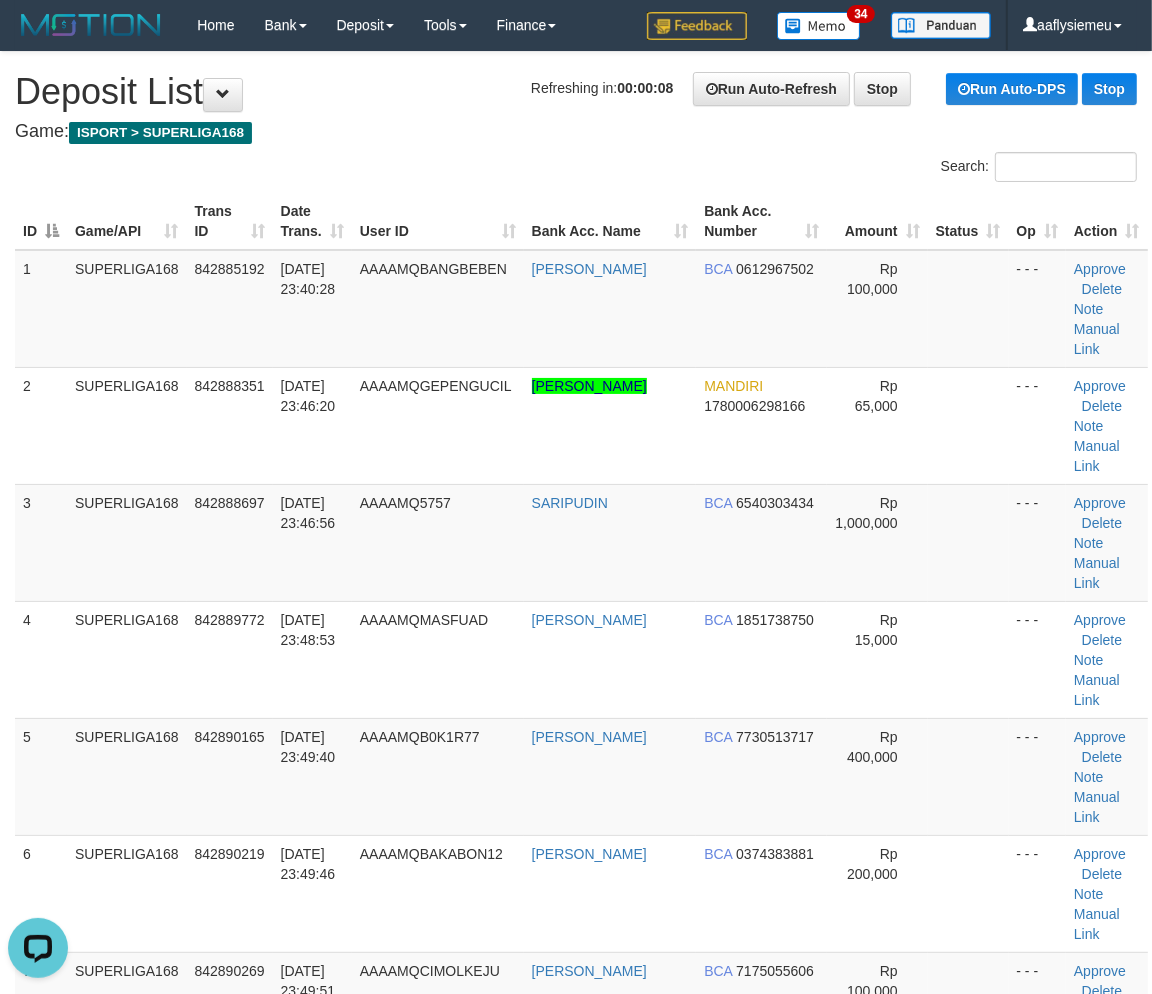 drag, startPoint x: 338, startPoint y: 574, endPoint x: 10, endPoint y: 662, distance: 339.59976 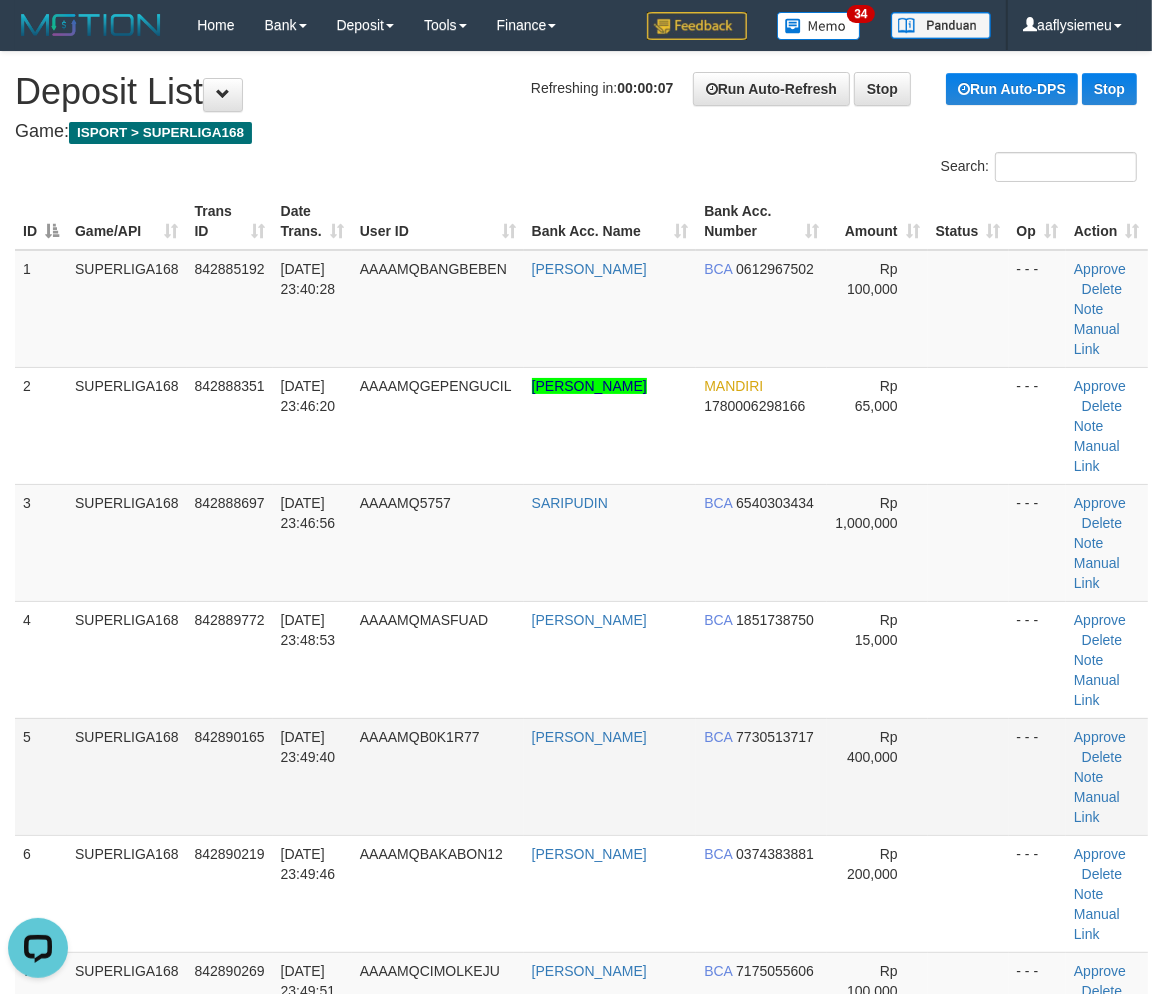 click on "SUPERLIGA168" at bounding box center [127, 776] 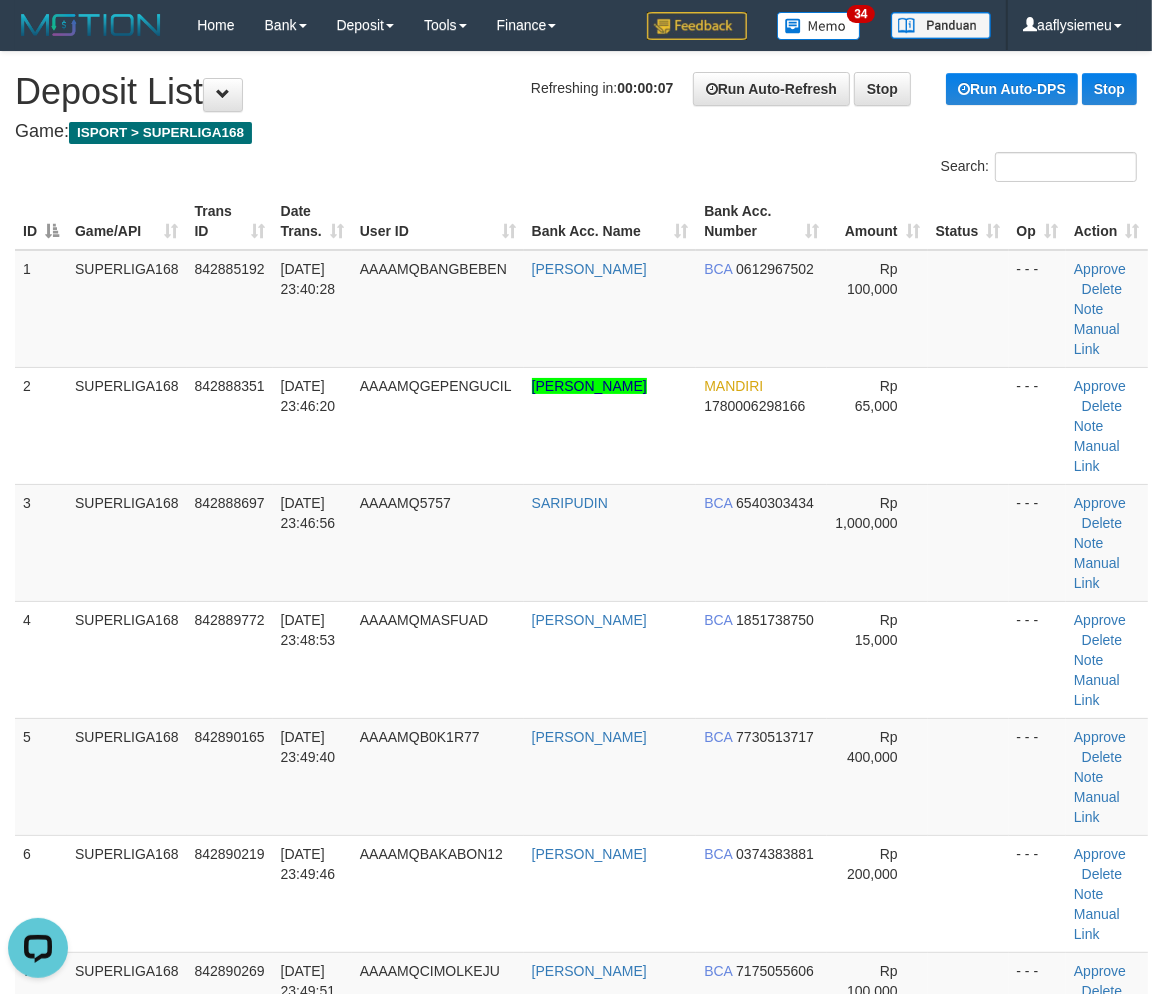 drag, startPoint x: 58, startPoint y: 674, endPoint x: -75, endPoint y: 714, distance: 138.88484 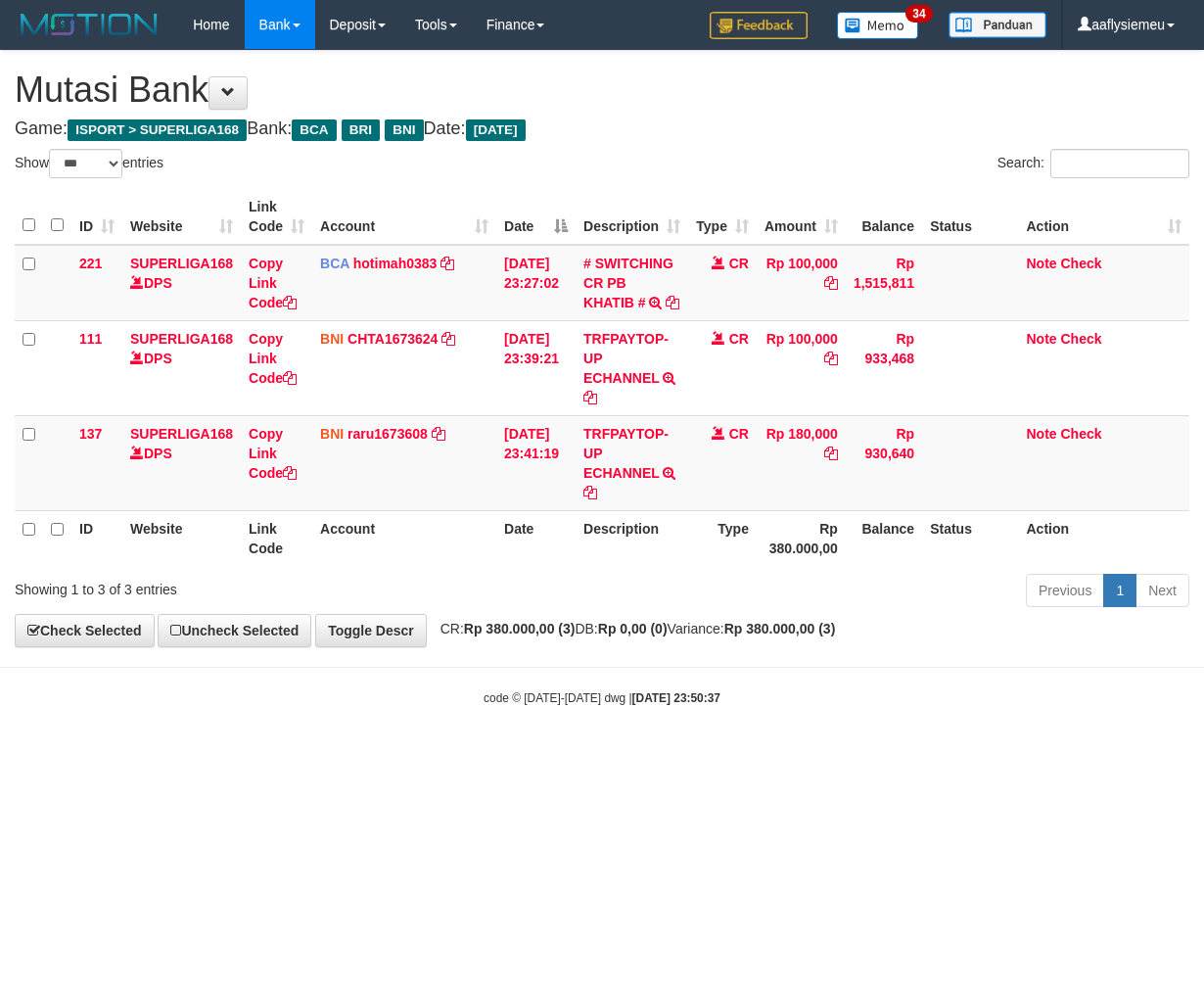 select on "***" 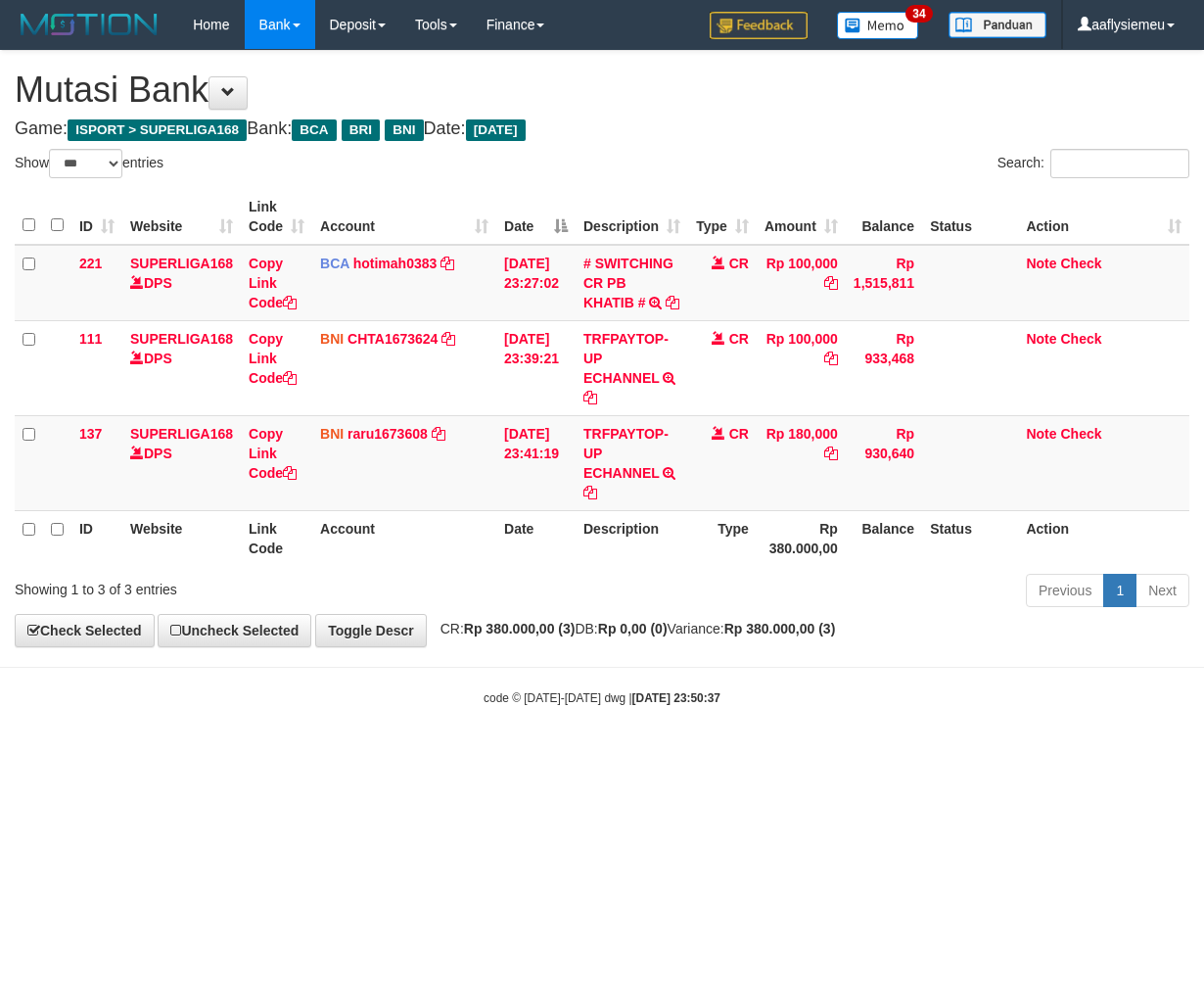 scroll, scrollTop: 0, scrollLeft: 0, axis: both 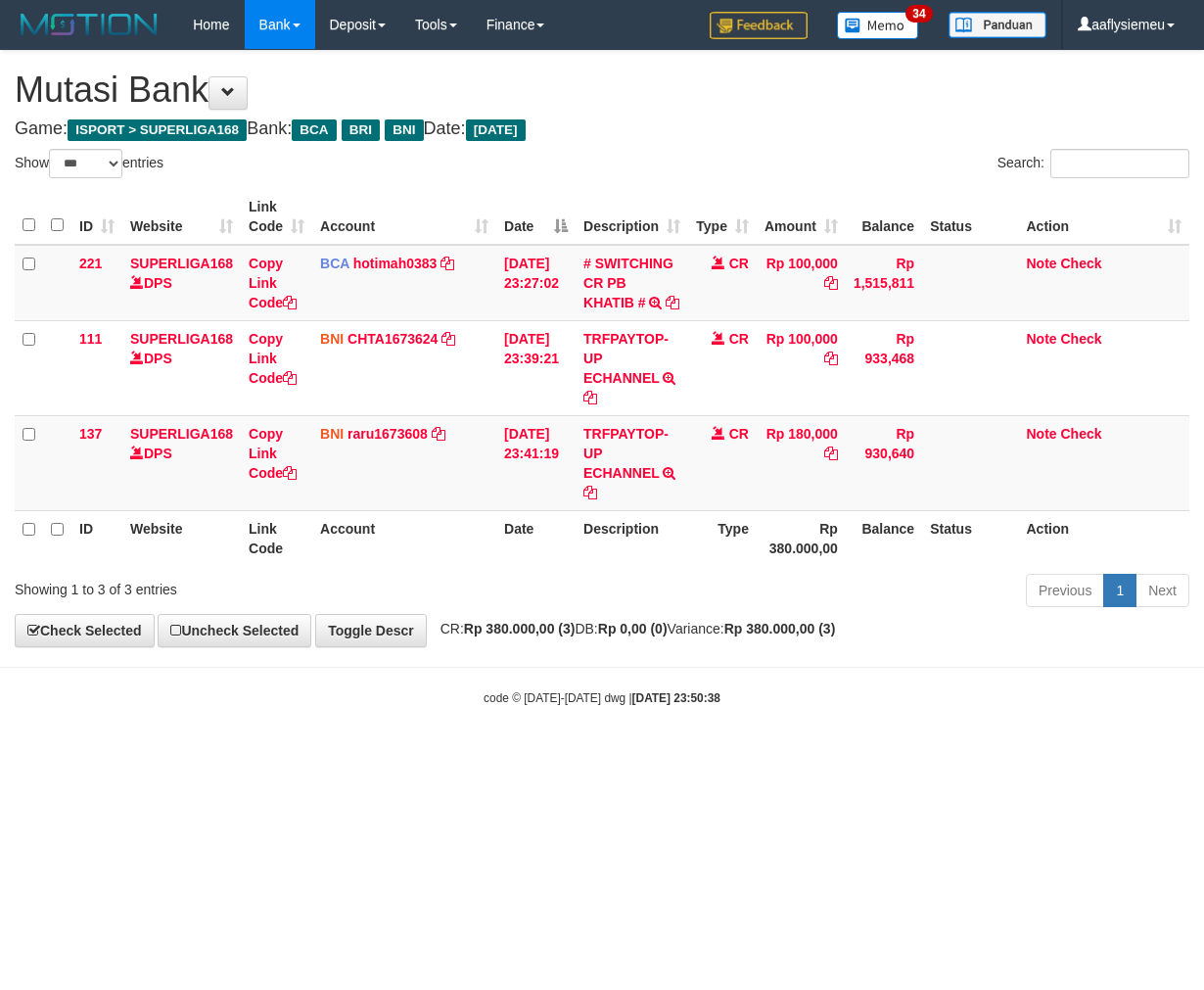 select on "***" 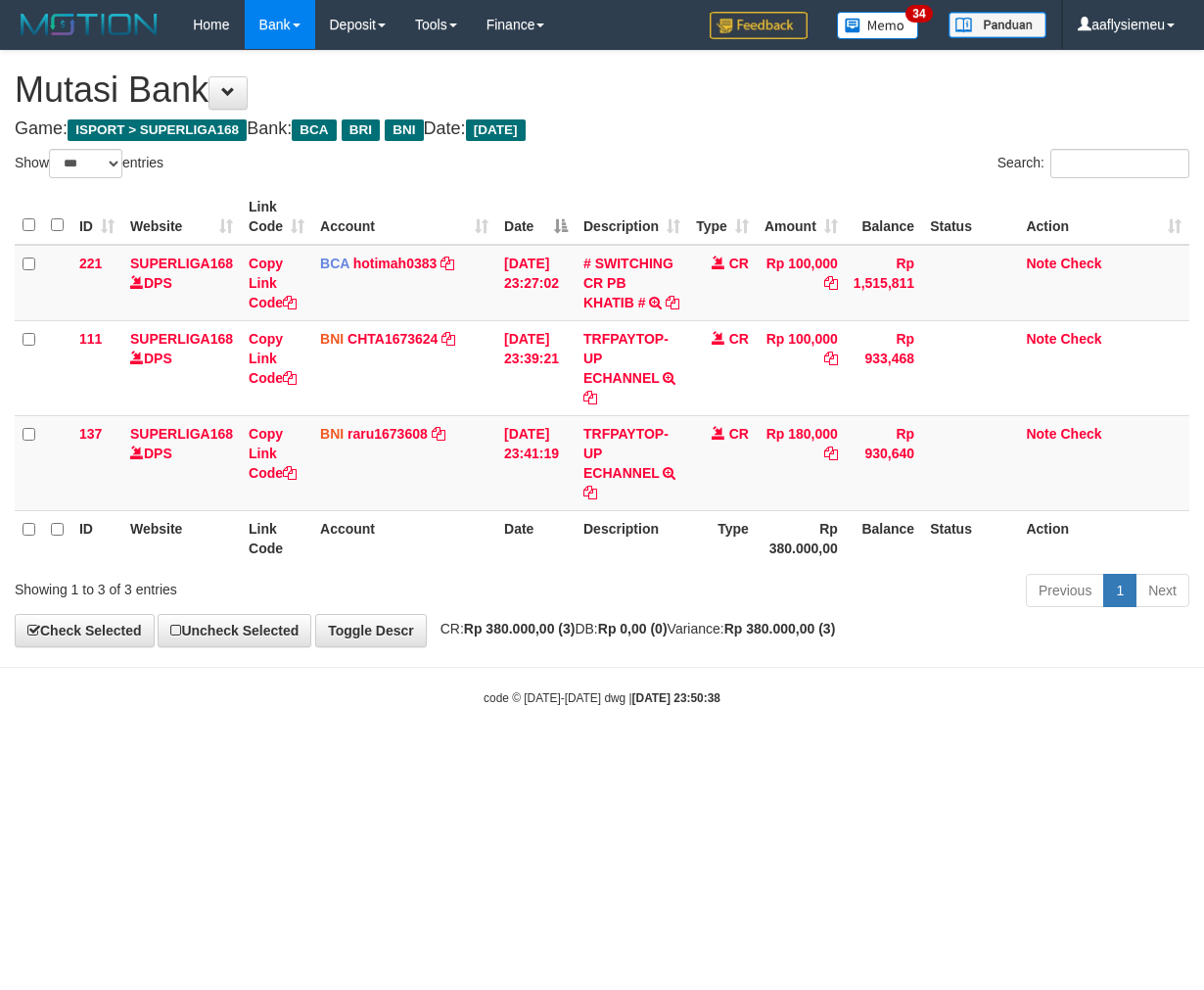 scroll, scrollTop: 0, scrollLeft: 0, axis: both 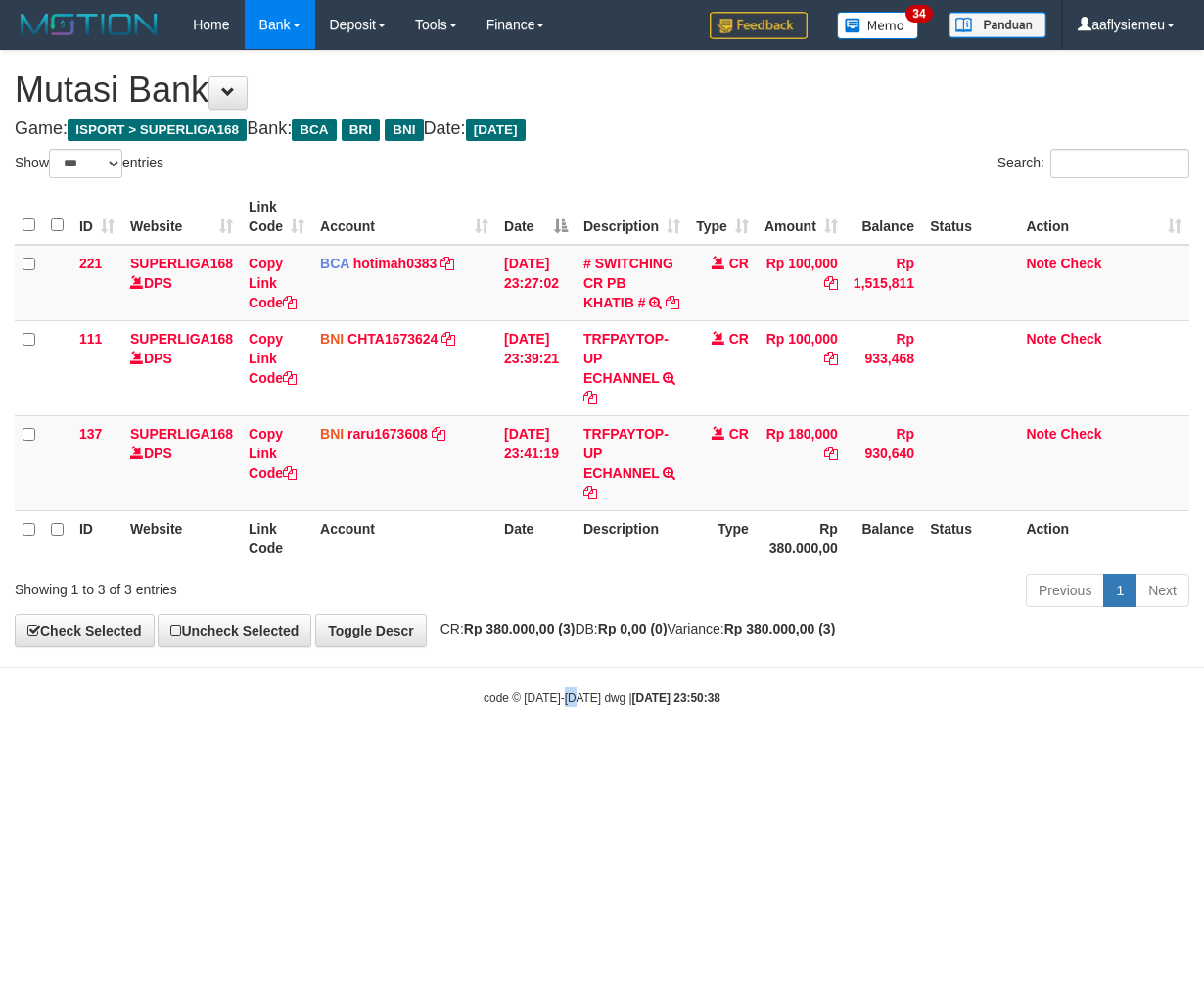click on "Toggle navigation
Home
Bank
Account List
Load
By Website
Group
[ISPORT]													SUPERLIGA168
By Load Group (DPS)" at bounding box center [602, 378] 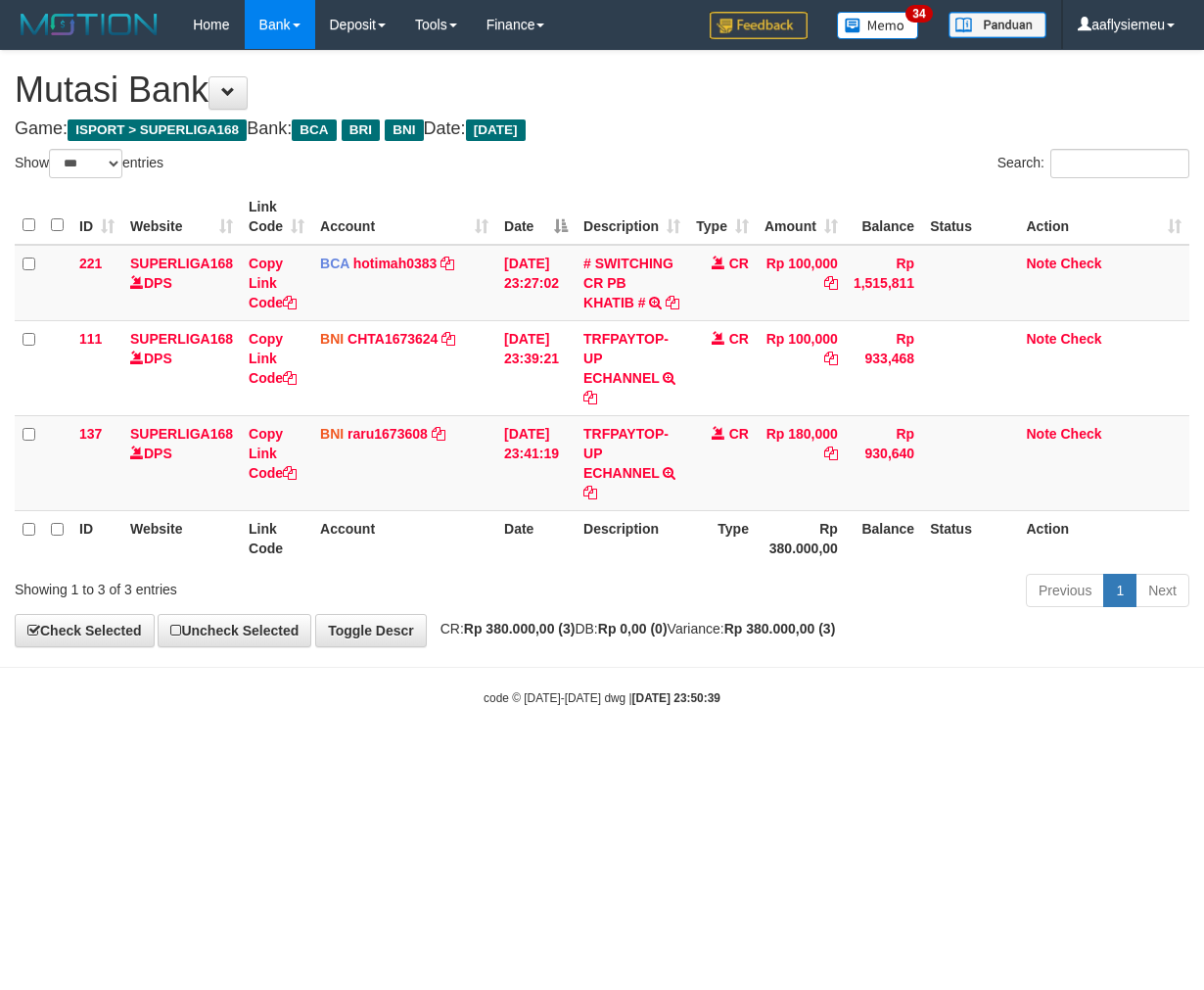 select on "***" 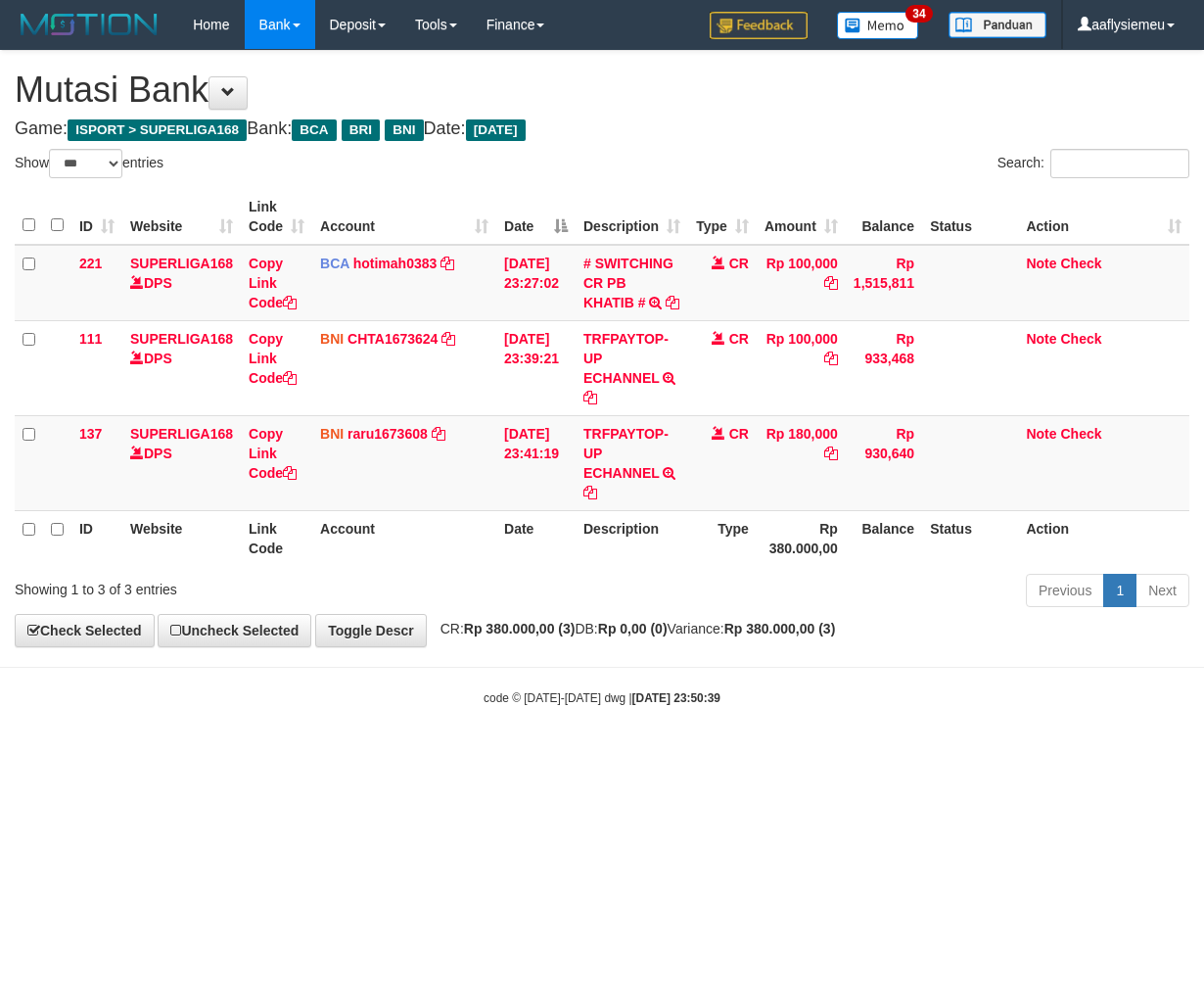 scroll, scrollTop: 0, scrollLeft: 0, axis: both 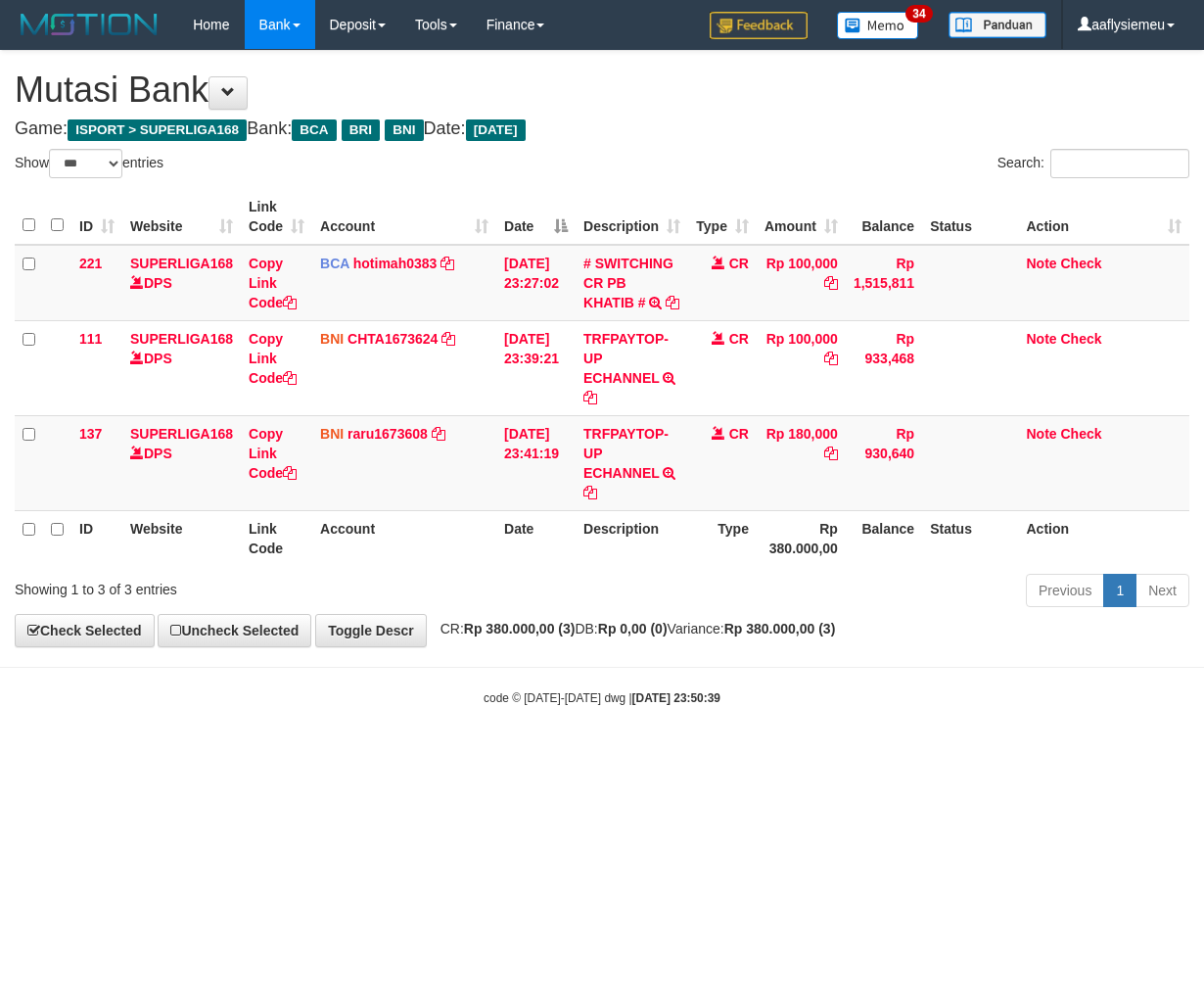 select on "***" 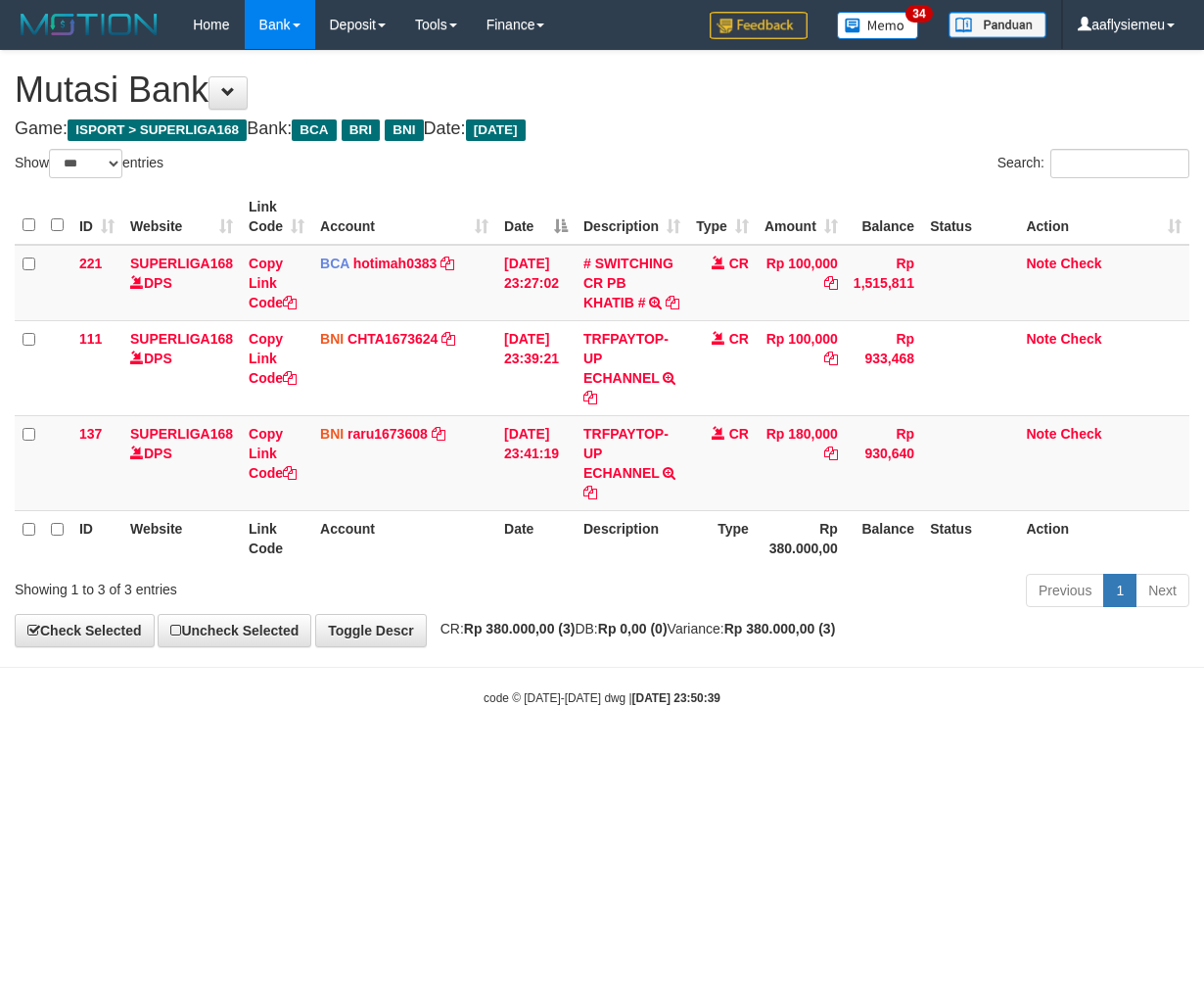 scroll, scrollTop: 0, scrollLeft: 0, axis: both 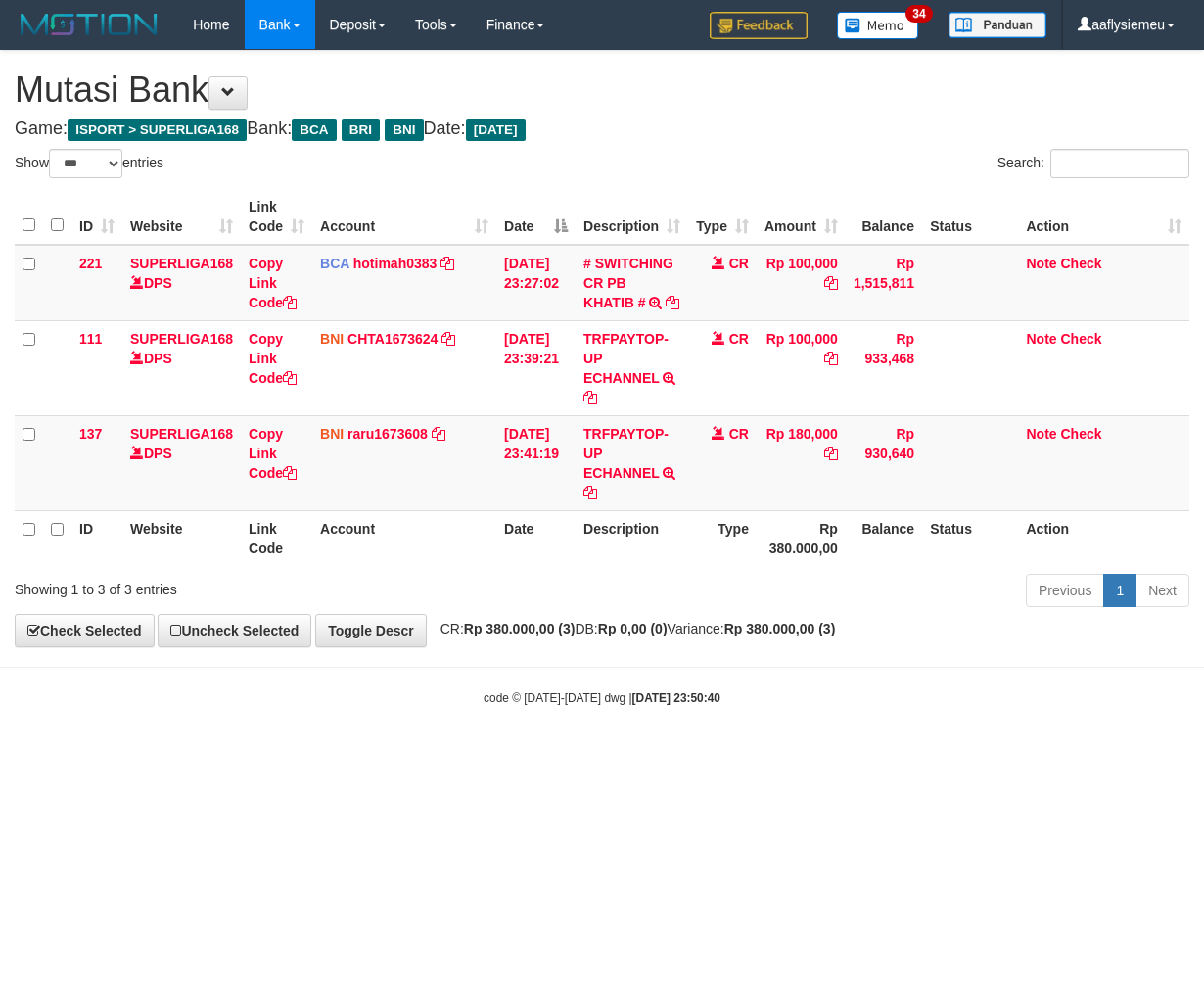 select on "***" 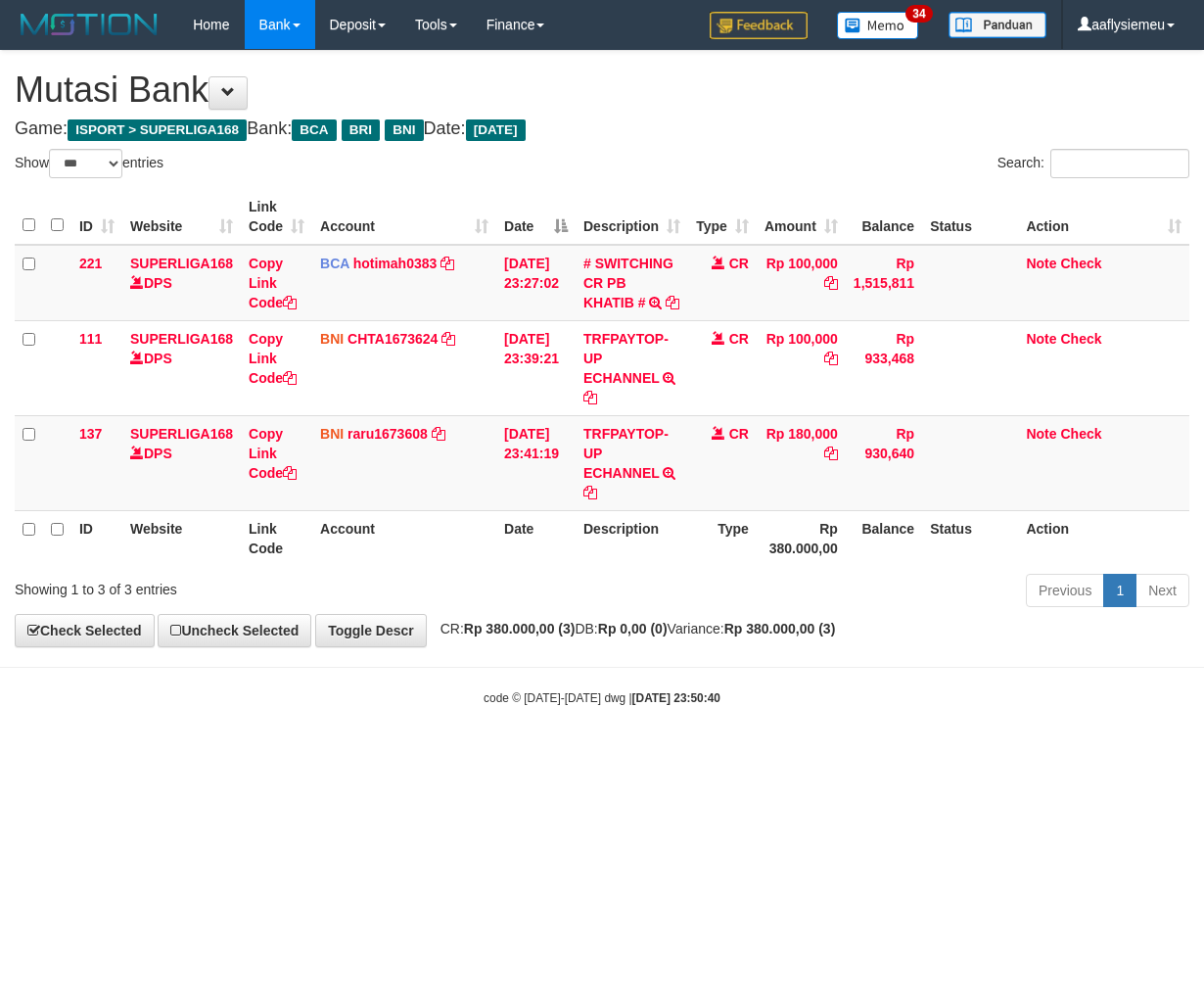 scroll, scrollTop: 0, scrollLeft: 0, axis: both 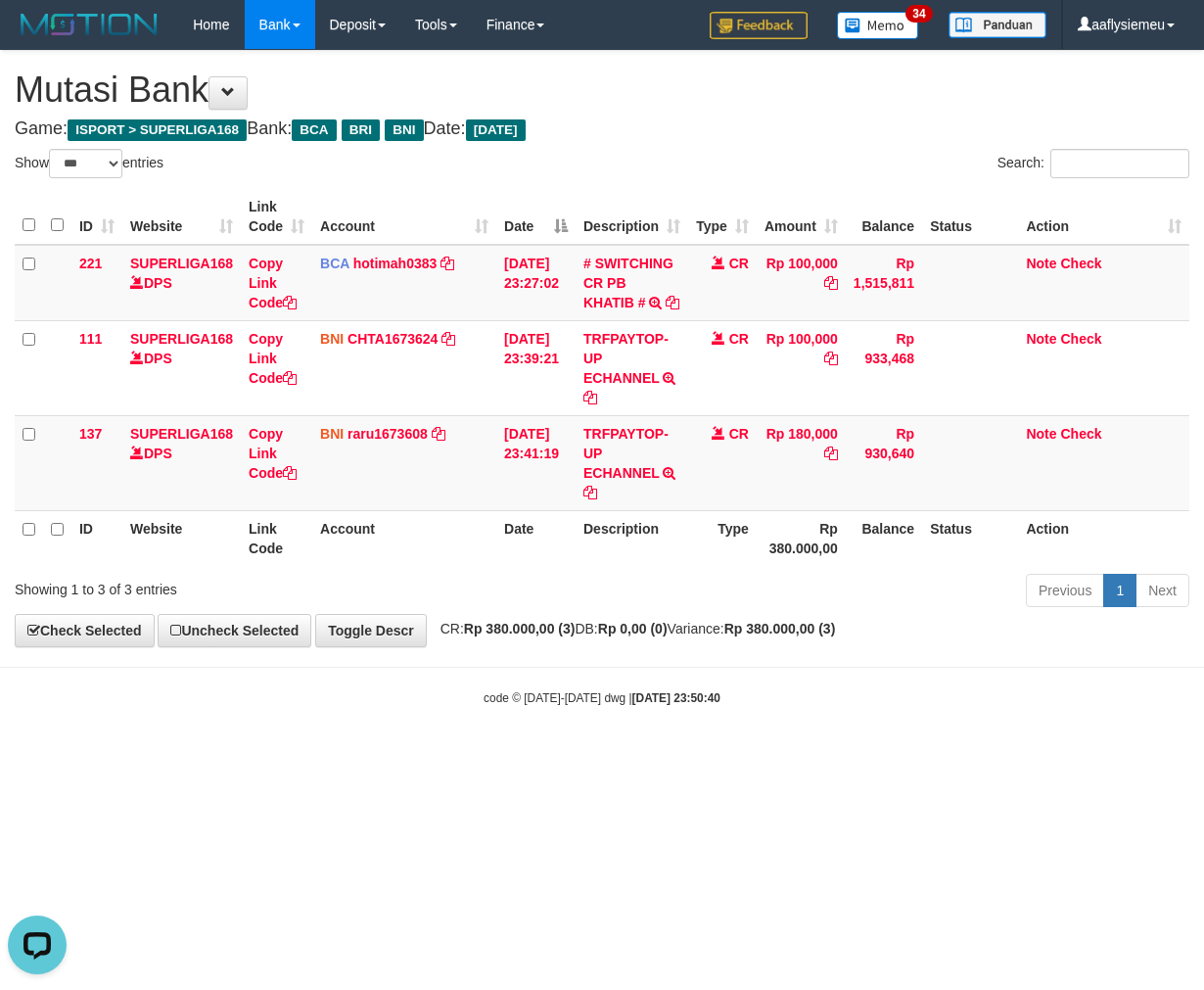 click on "Toggle navigation
Home
Bank
Account List
Load
By Website
Group
[ISPORT]													SUPERLIGA168
By Load Group (DPS)" at bounding box center [602, 378] 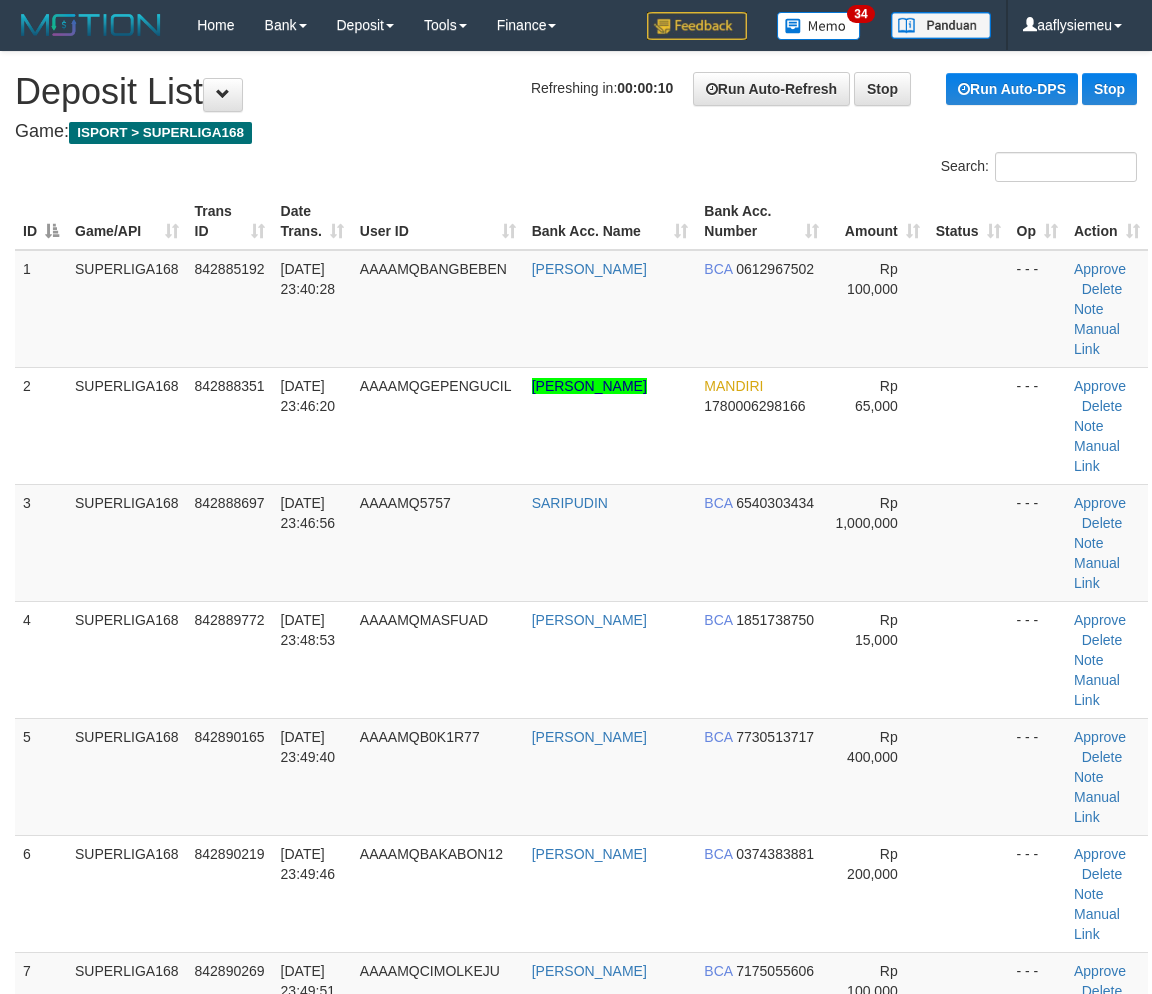 scroll, scrollTop: 0, scrollLeft: 0, axis: both 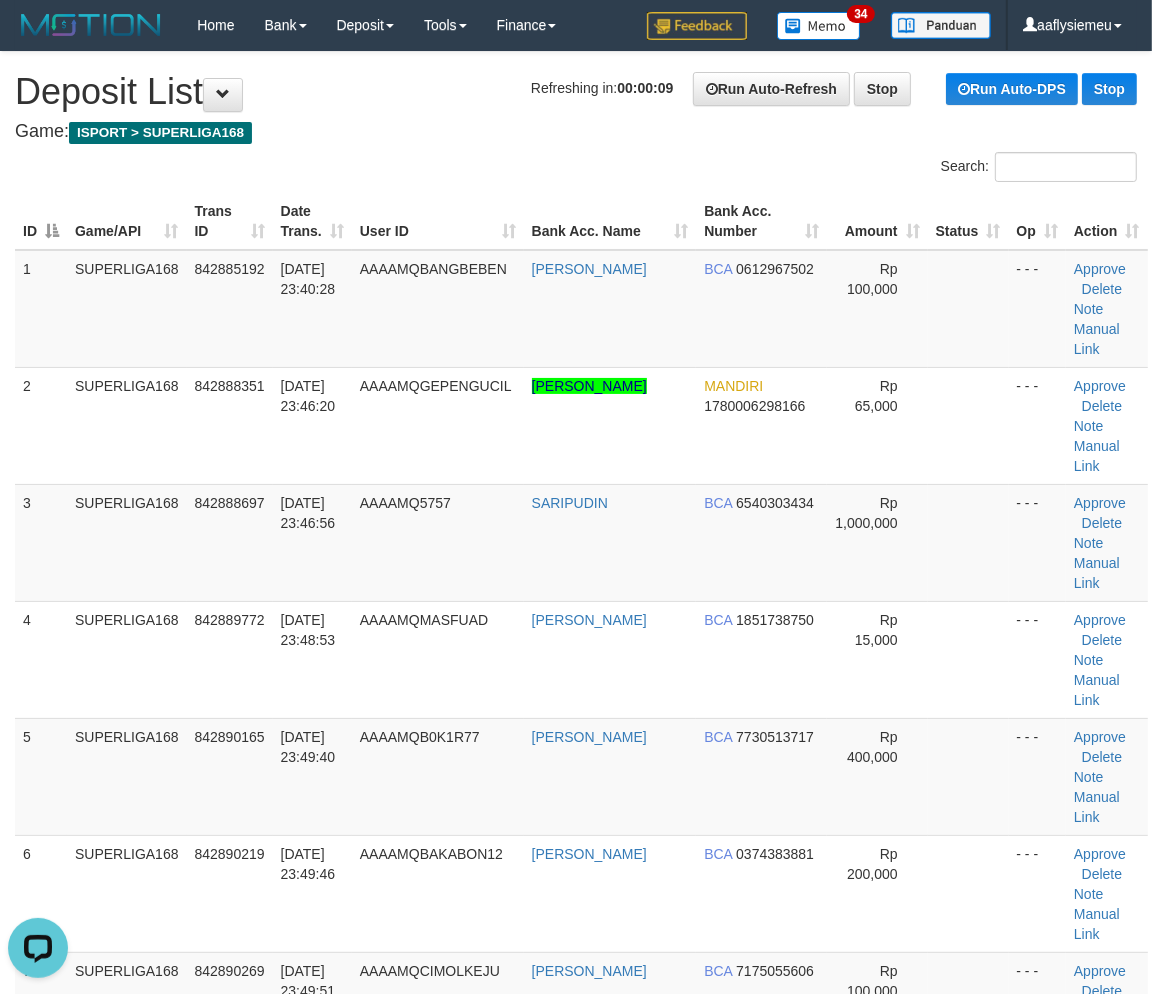 drag, startPoint x: 143, startPoint y: 650, endPoint x: 1, endPoint y: 681, distance: 145.34442 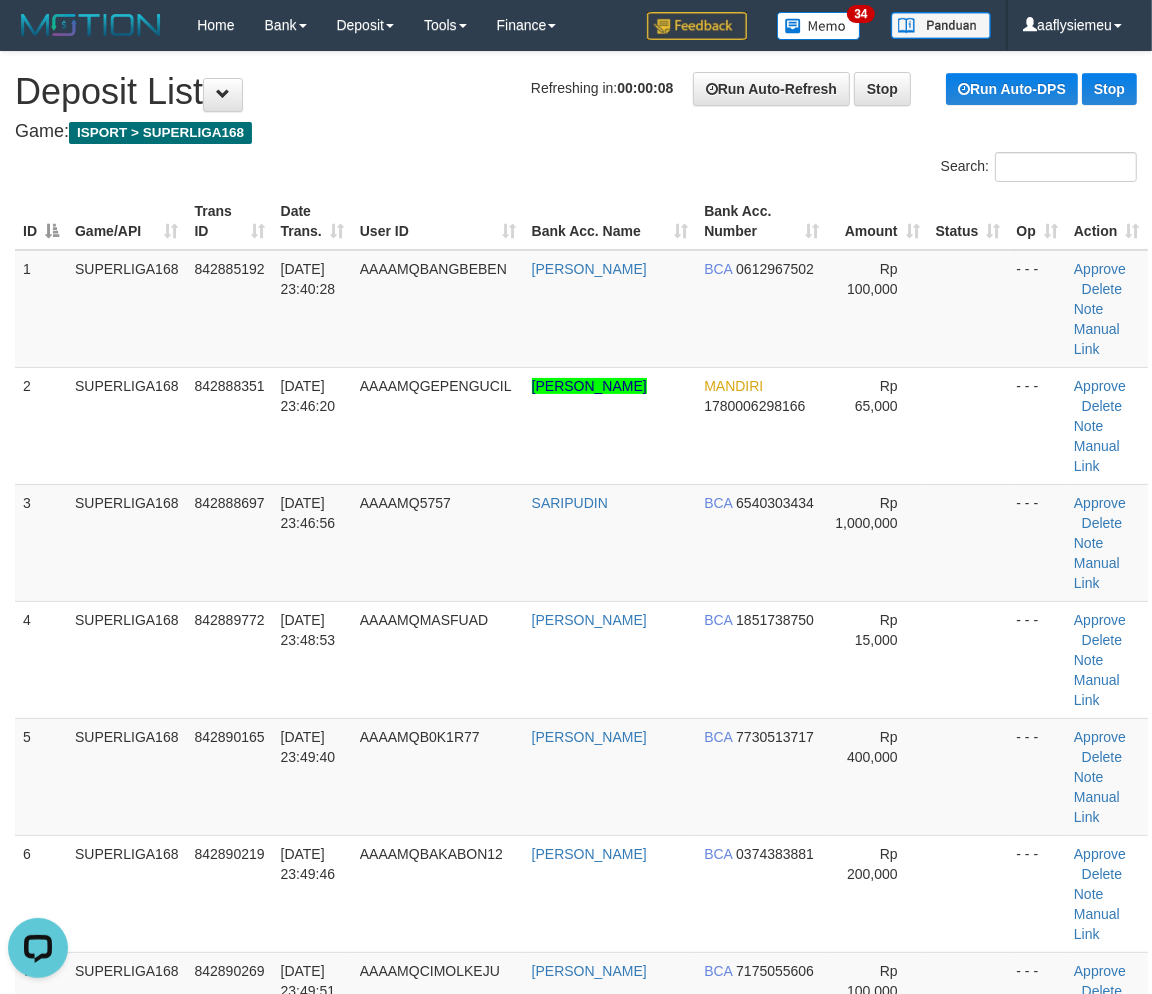 drag, startPoint x: 114, startPoint y: 624, endPoint x: 2, endPoint y: 643, distance: 113.600174 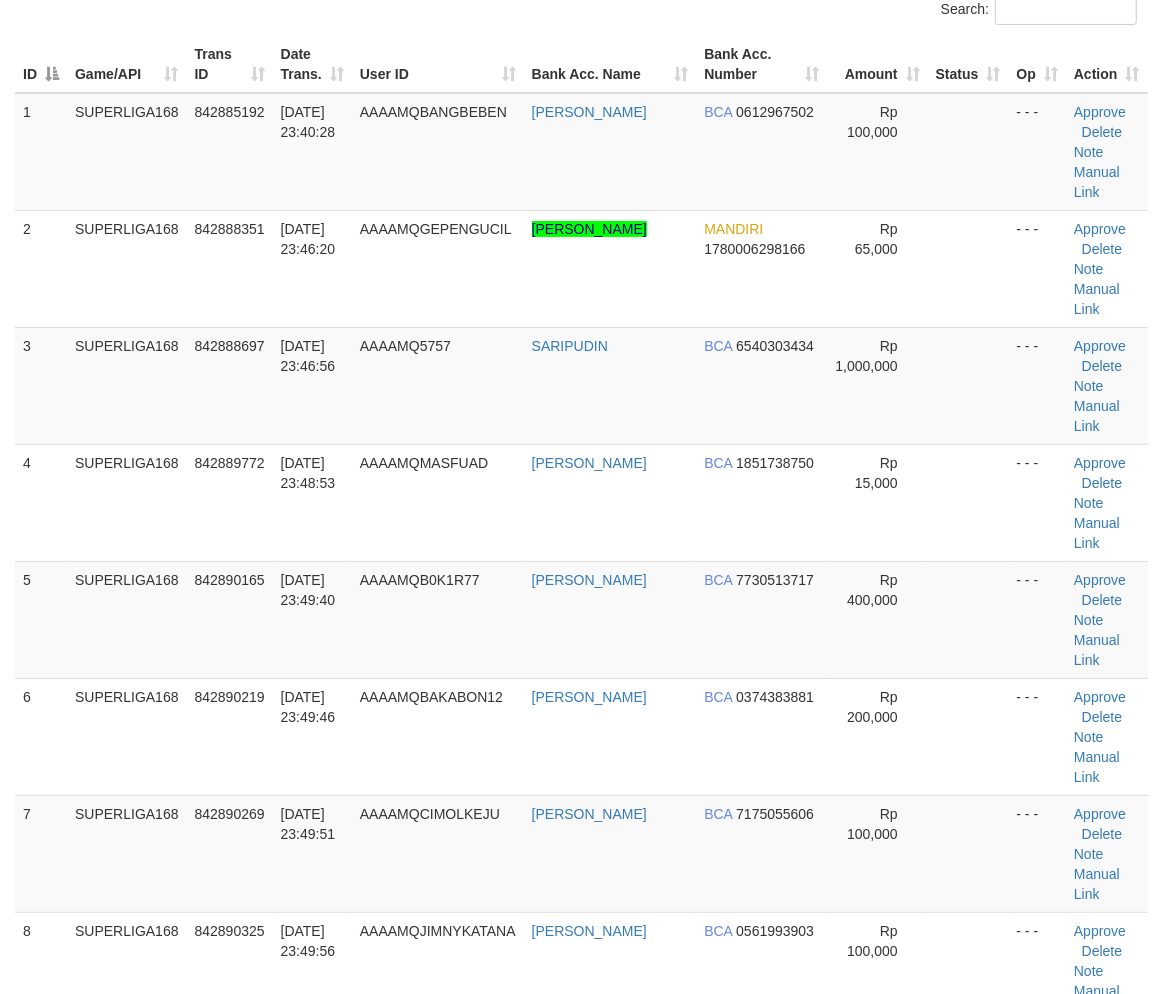 scroll, scrollTop: 333, scrollLeft: 0, axis: vertical 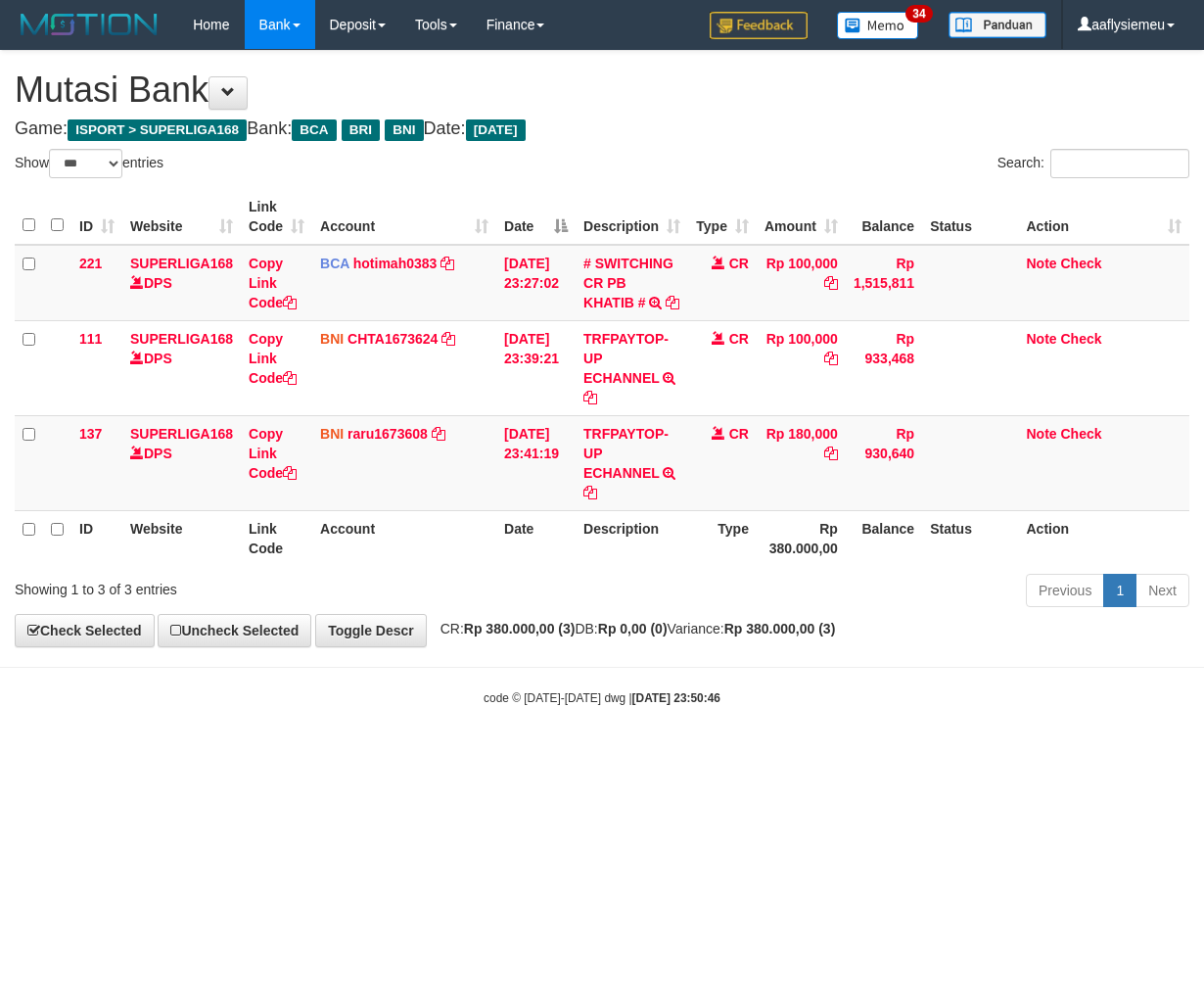 select on "***" 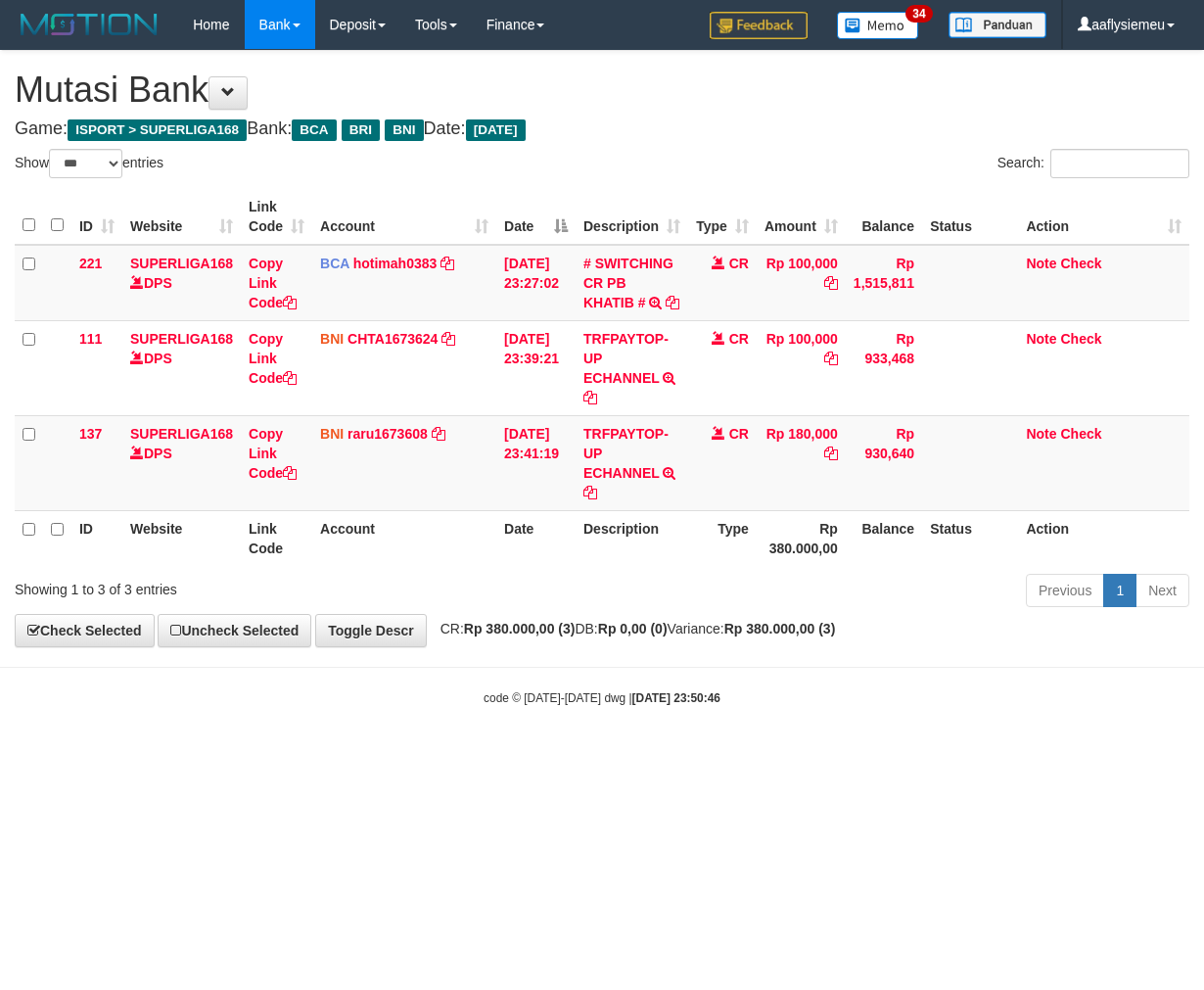 scroll, scrollTop: 0, scrollLeft: 0, axis: both 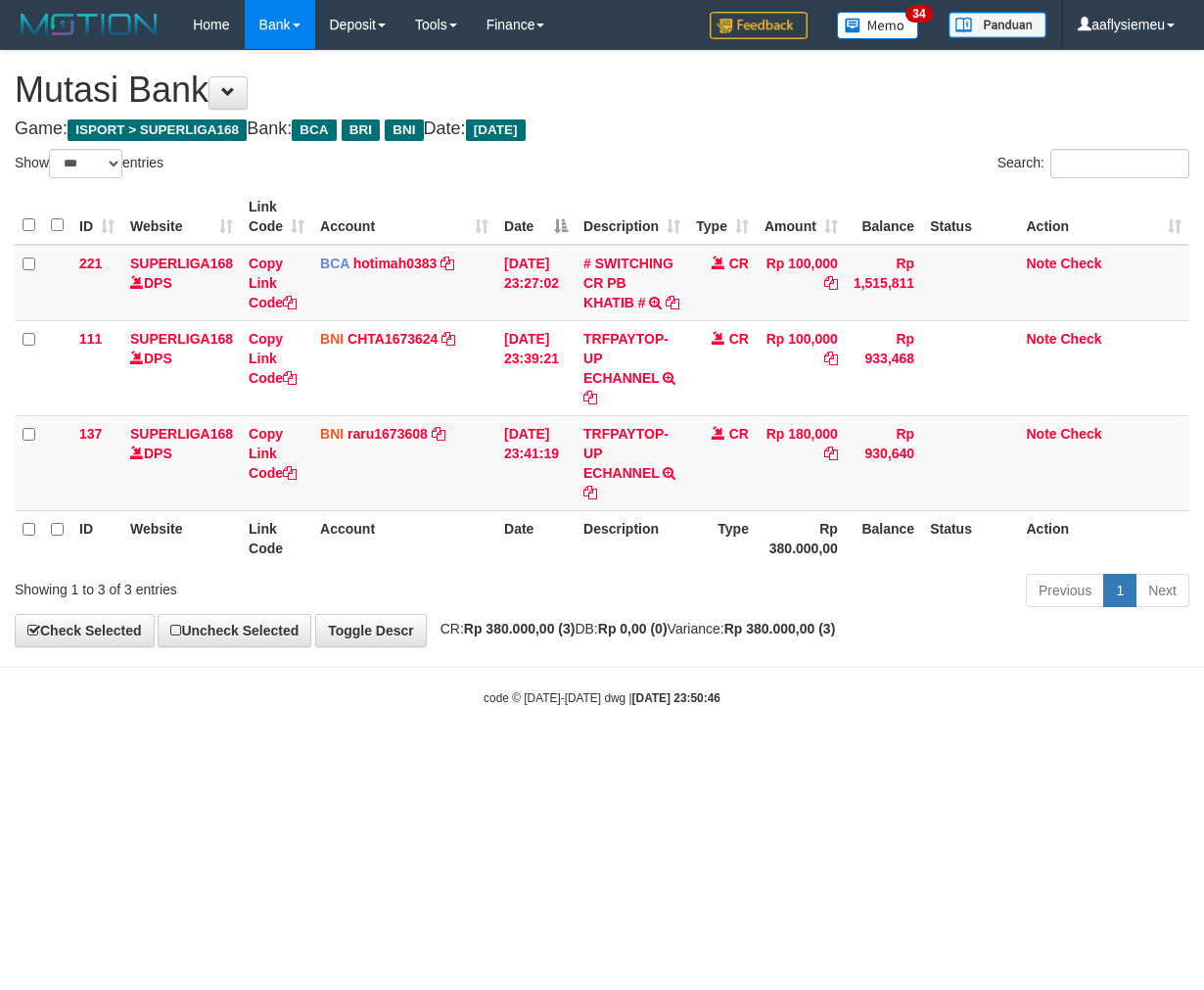 select on "***" 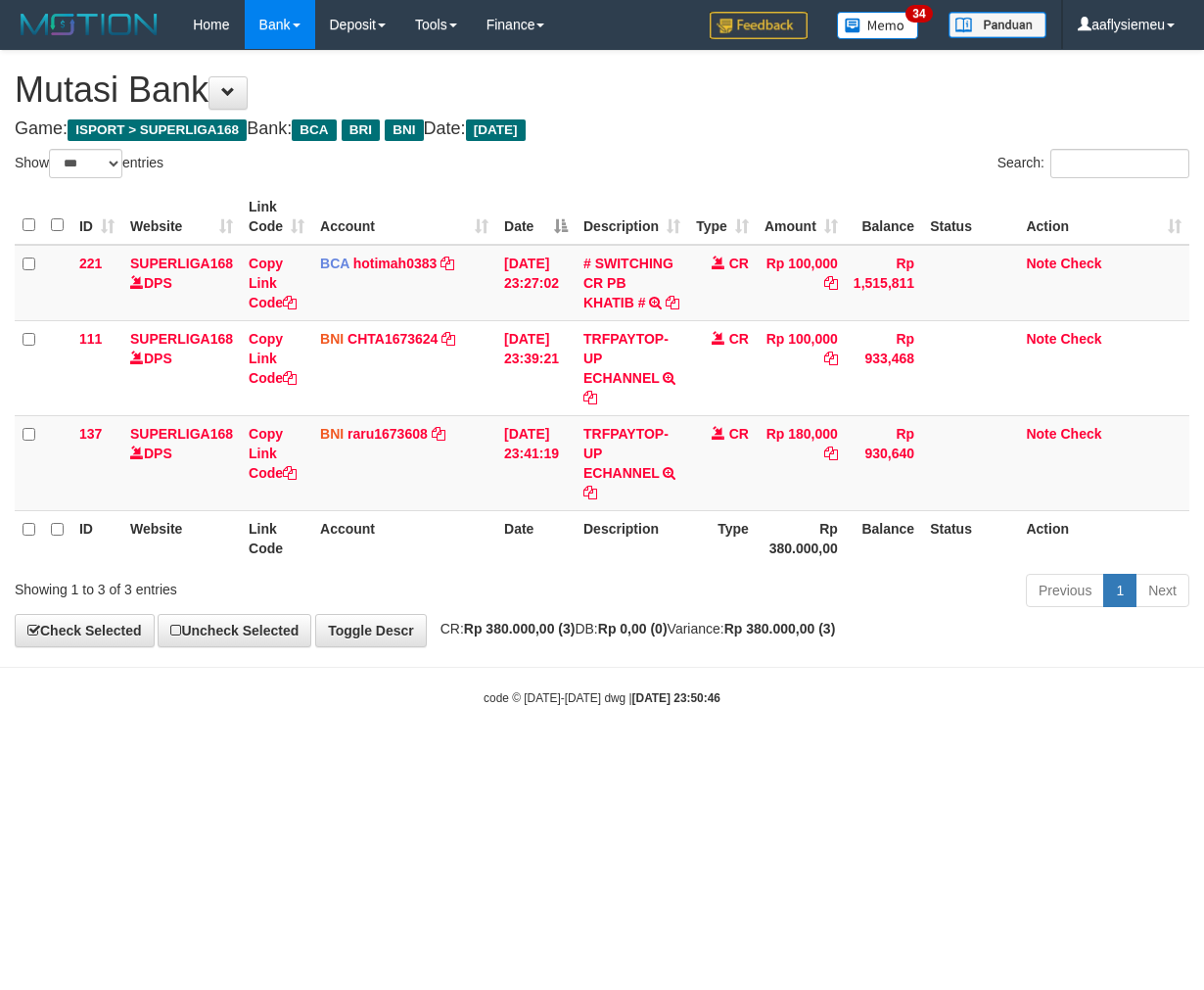 scroll, scrollTop: 0, scrollLeft: 0, axis: both 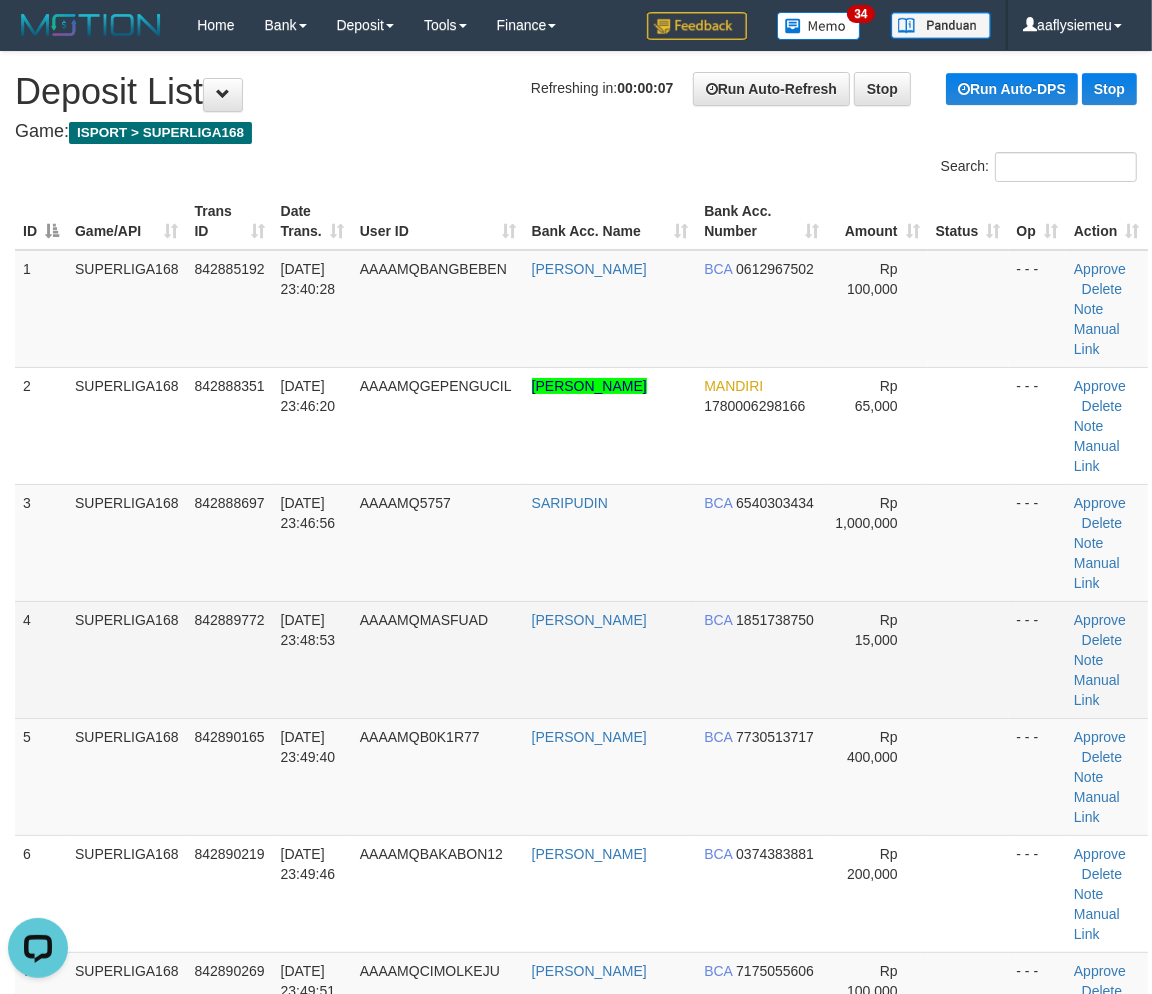 drag, startPoint x: 308, startPoint y: 601, endPoint x: 247, endPoint y: 617, distance: 63.06346 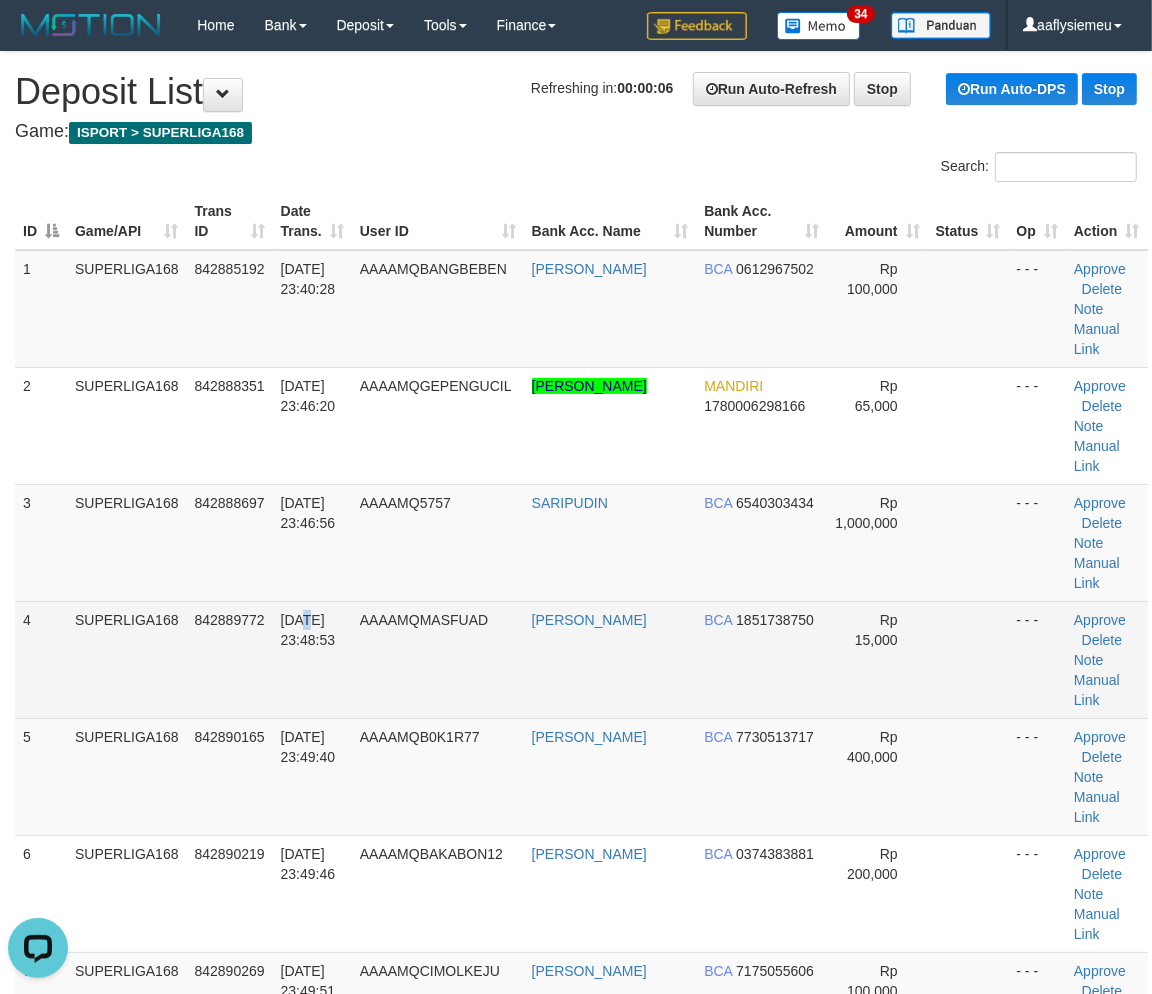 click on "11/07/2025 23:48:53" at bounding box center (308, 630) 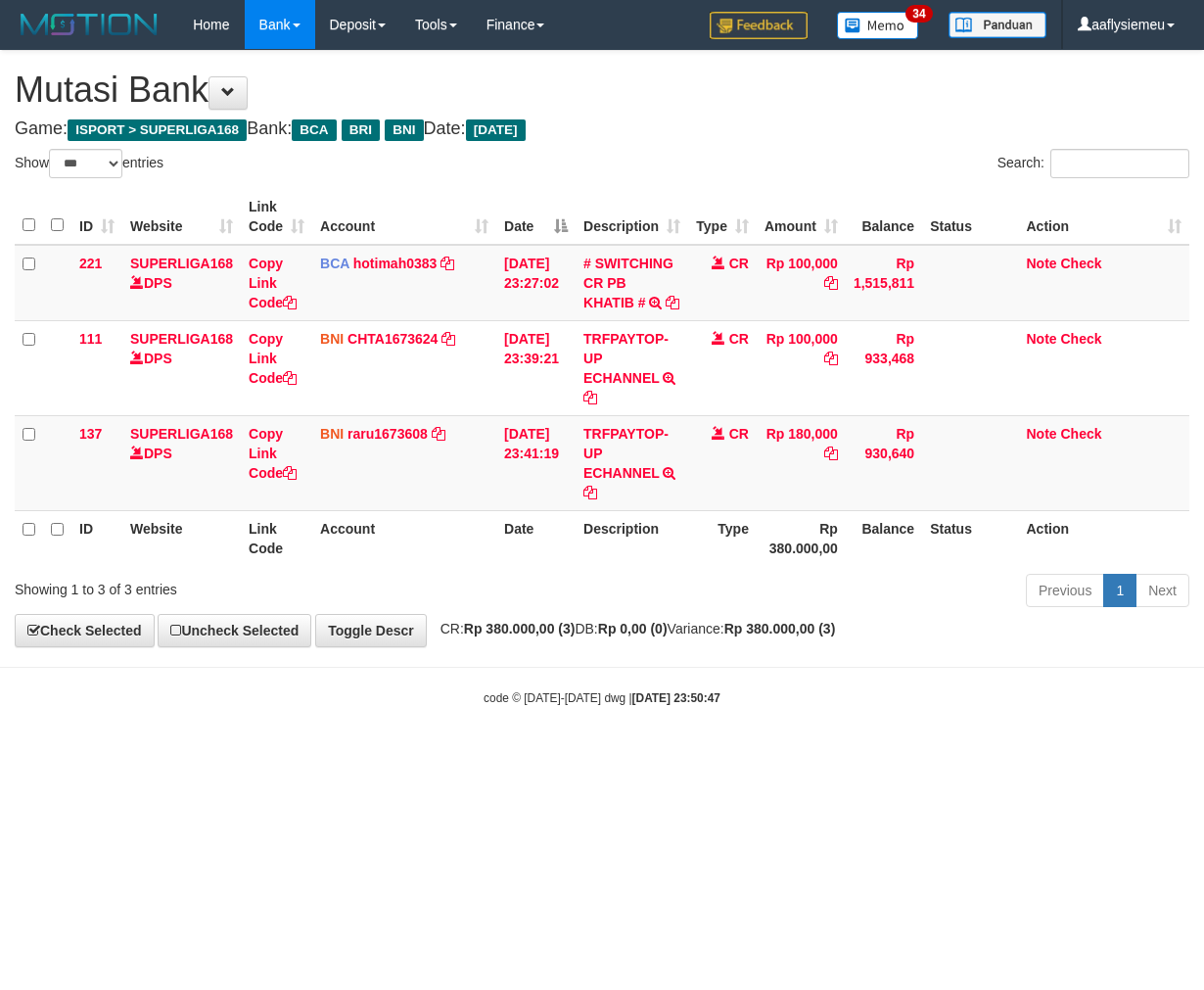 select on "***" 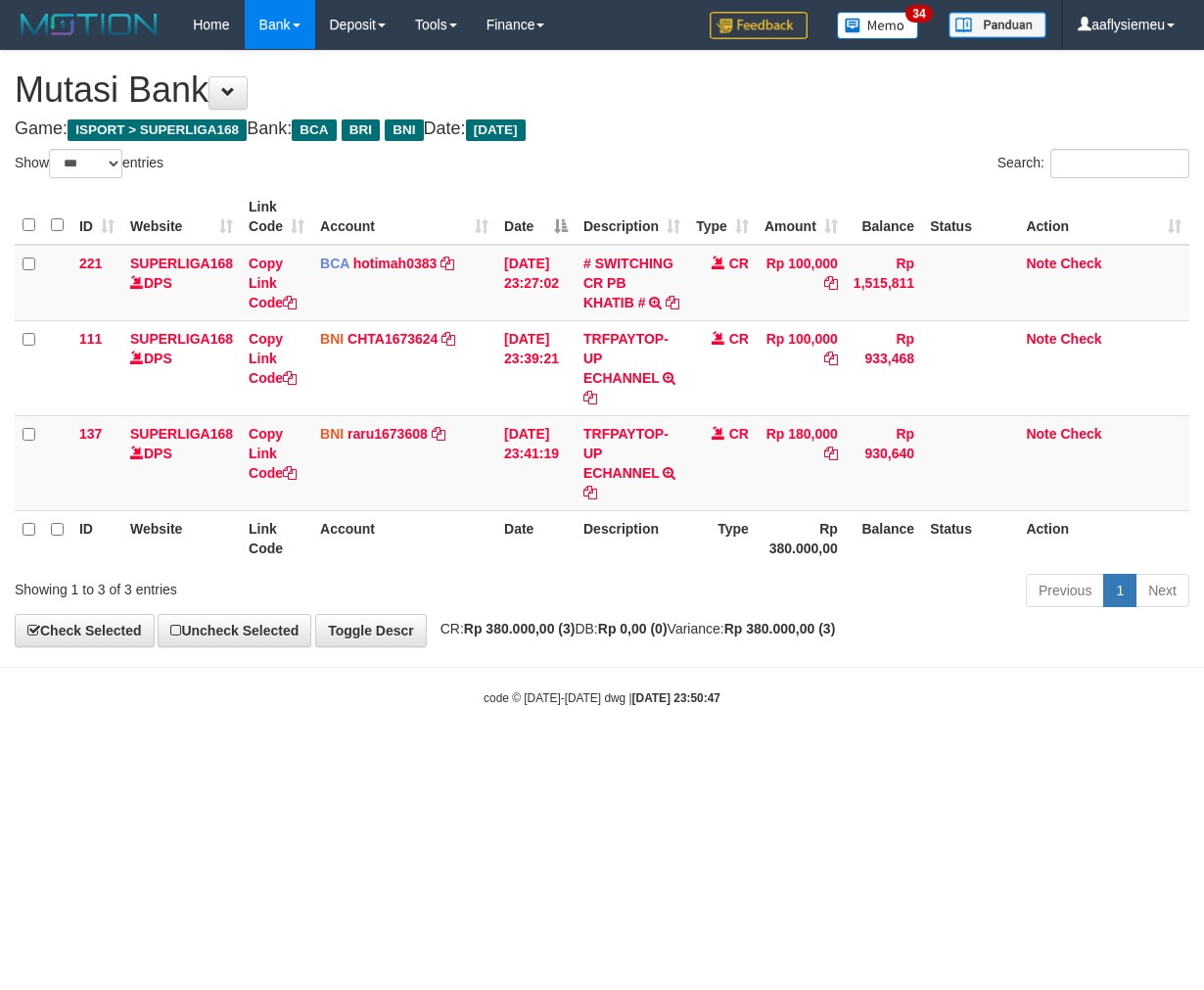 scroll, scrollTop: 0, scrollLeft: 0, axis: both 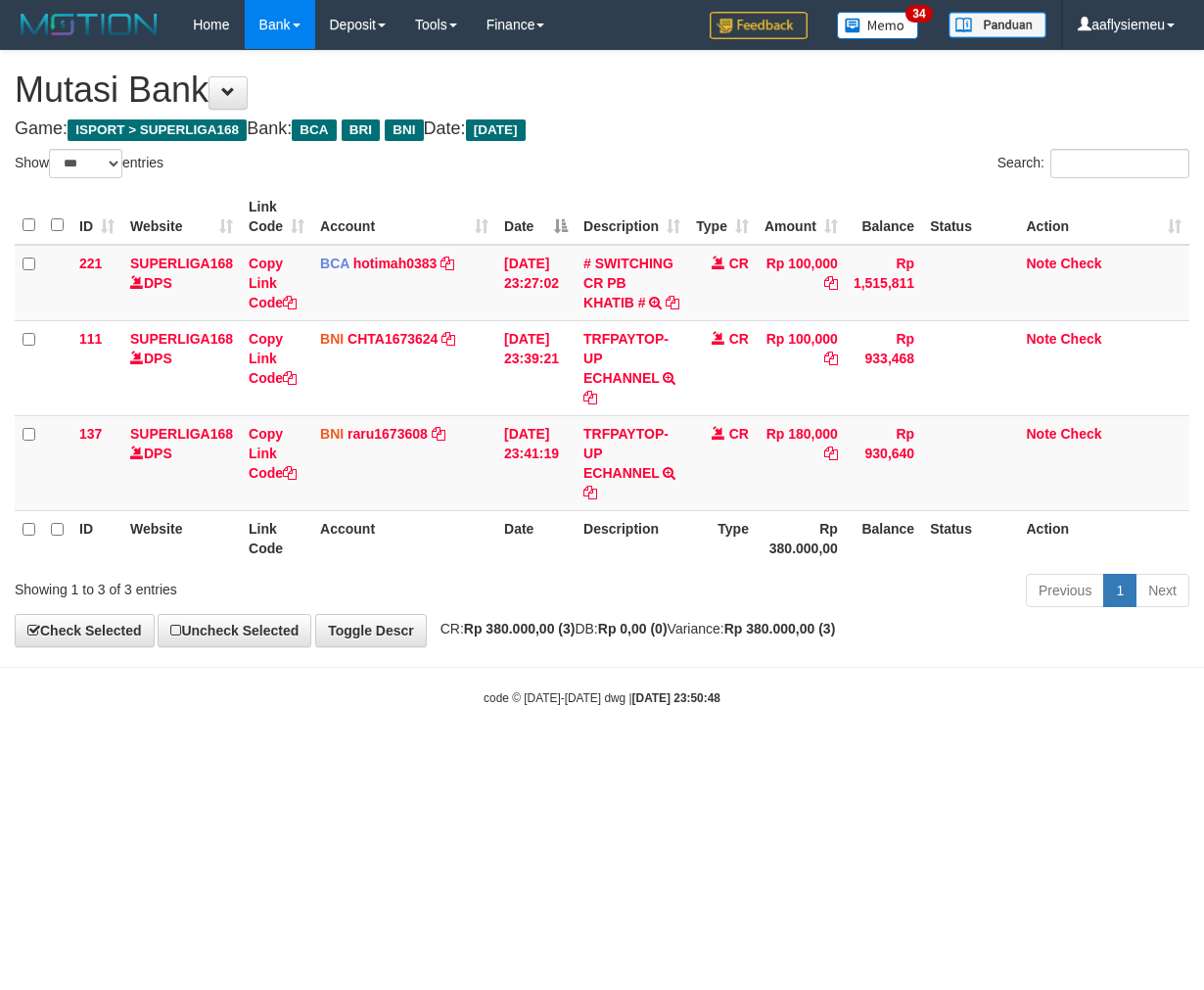 select on "***" 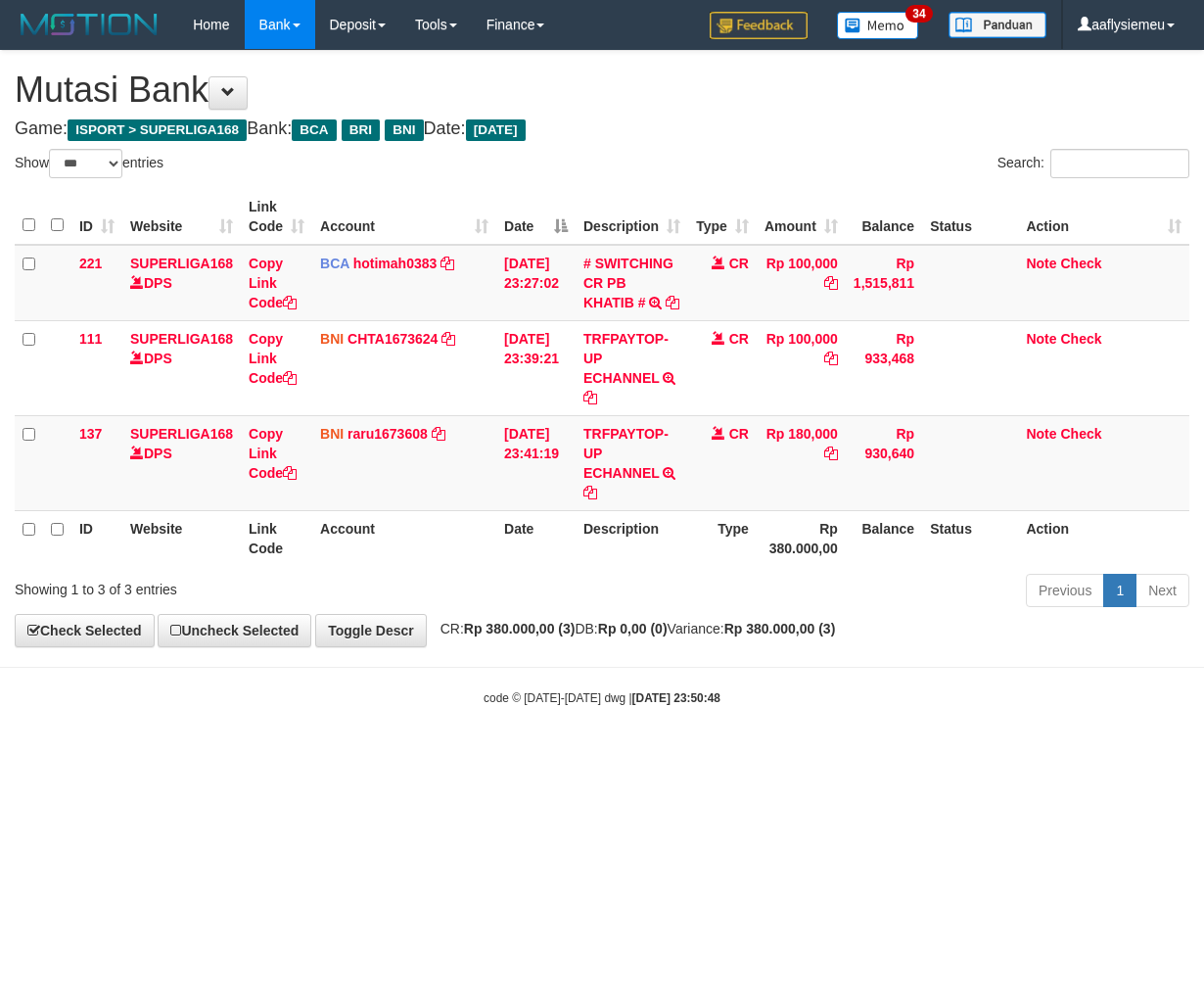 scroll, scrollTop: 0, scrollLeft: 0, axis: both 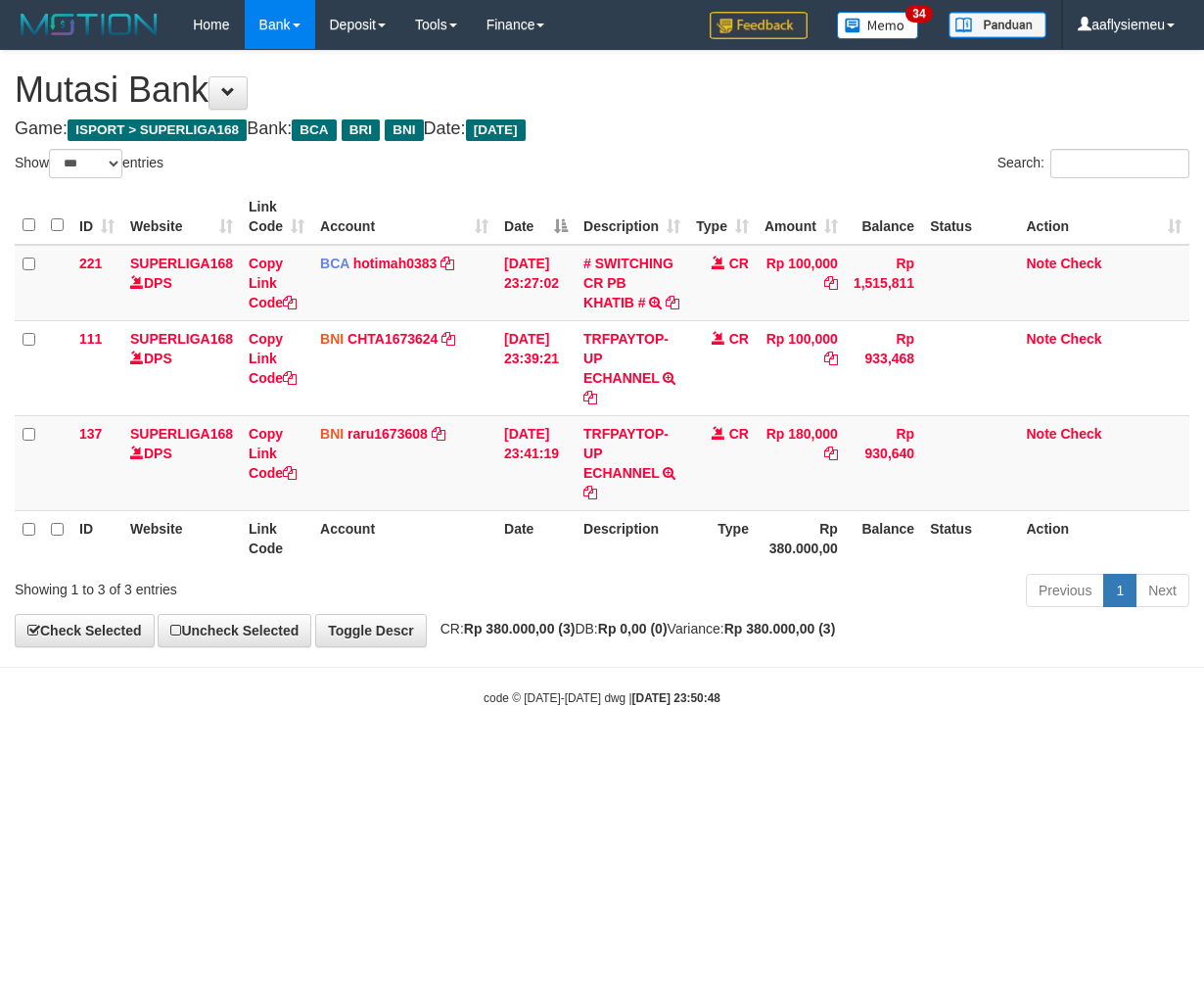 select on "***" 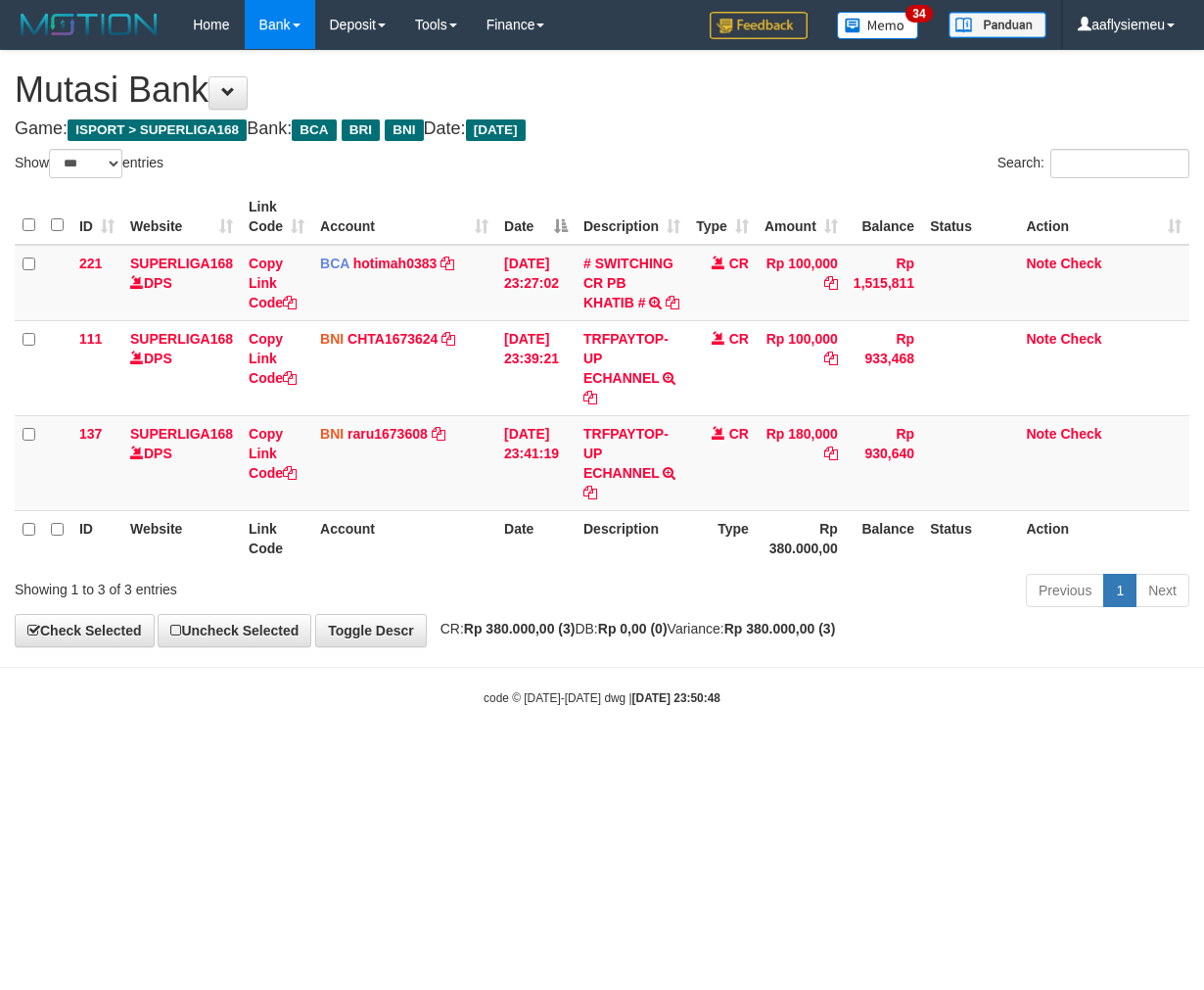 scroll, scrollTop: 0, scrollLeft: 0, axis: both 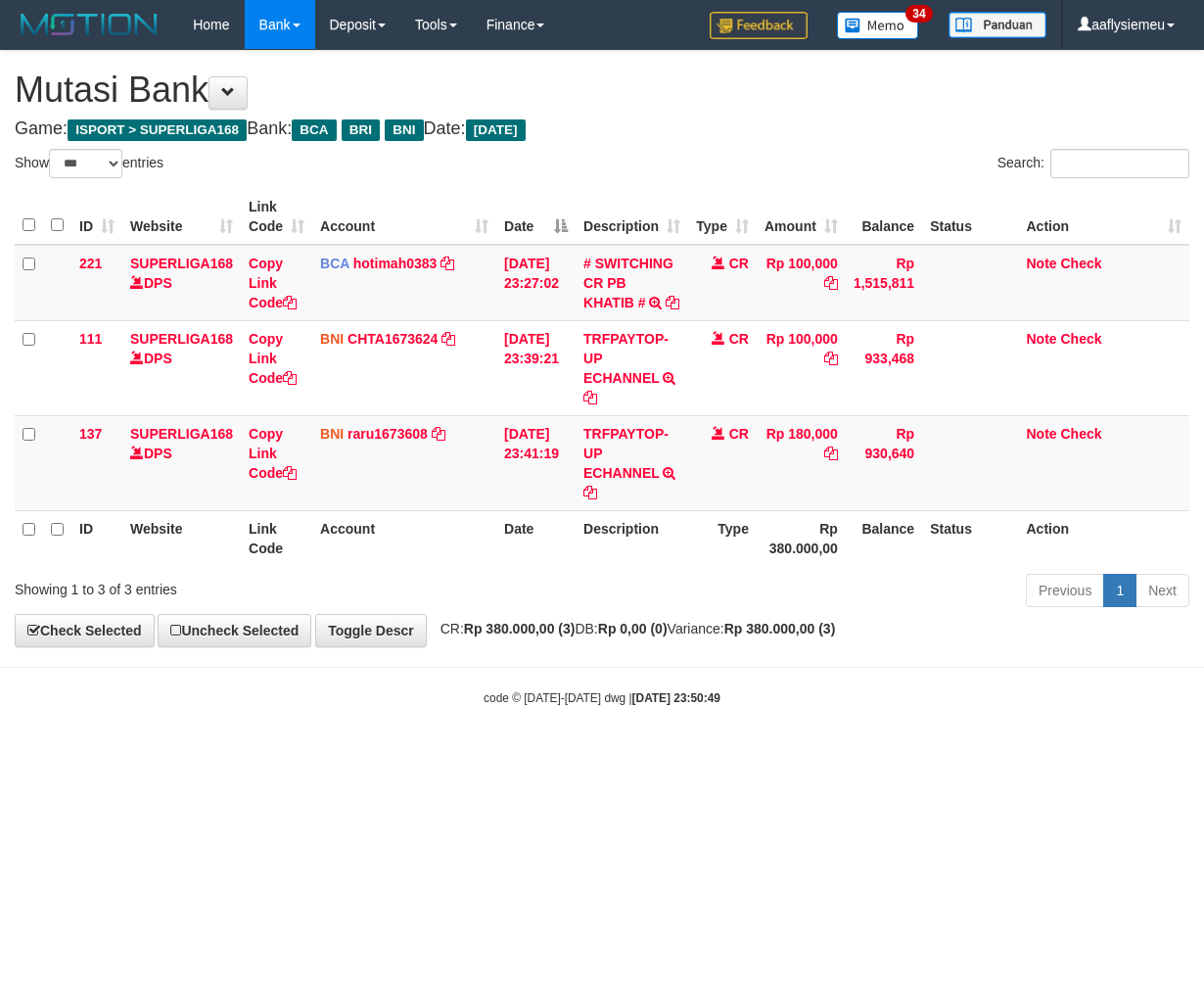 select on "***" 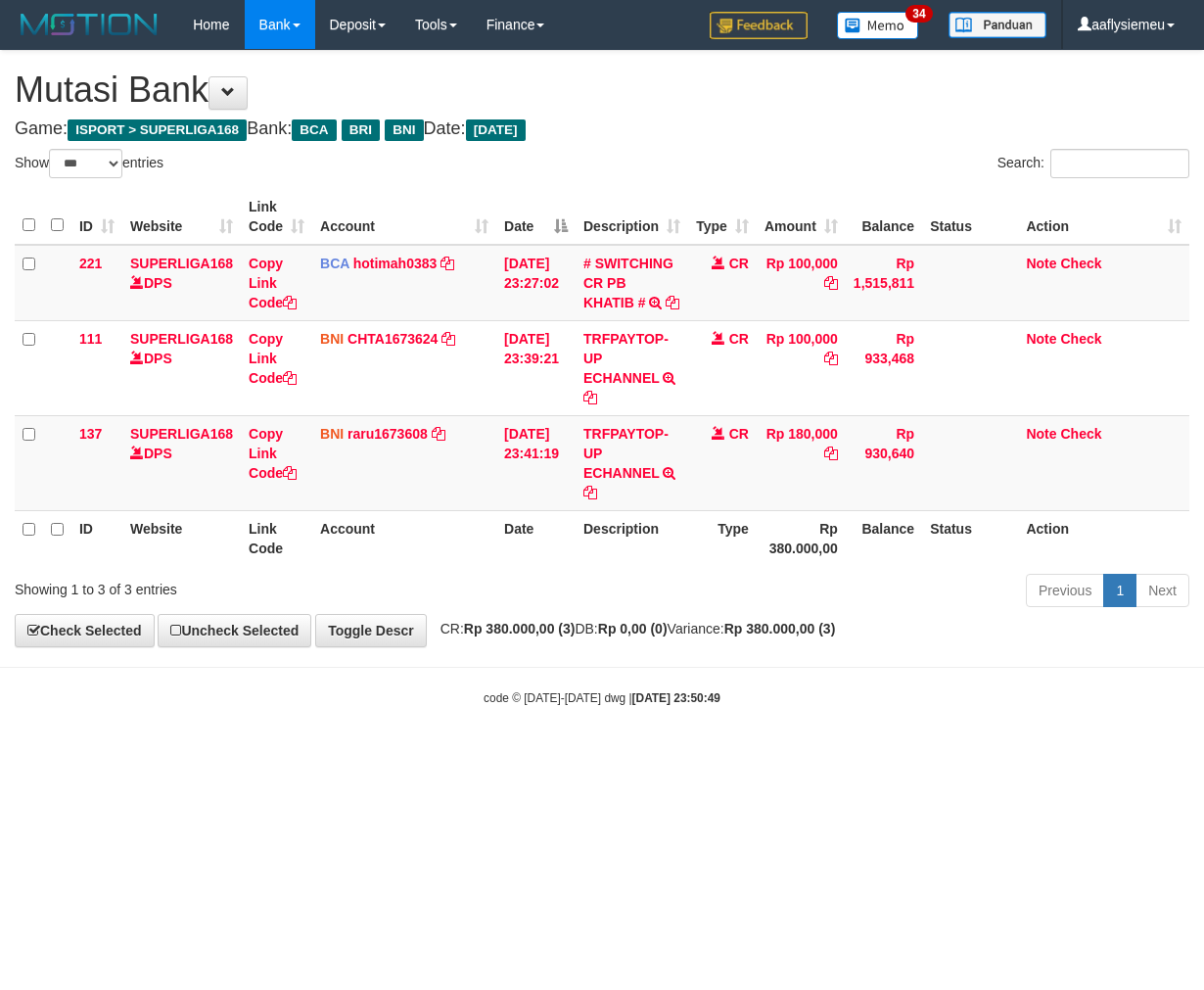 scroll, scrollTop: 0, scrollLeft: 0, axis: both 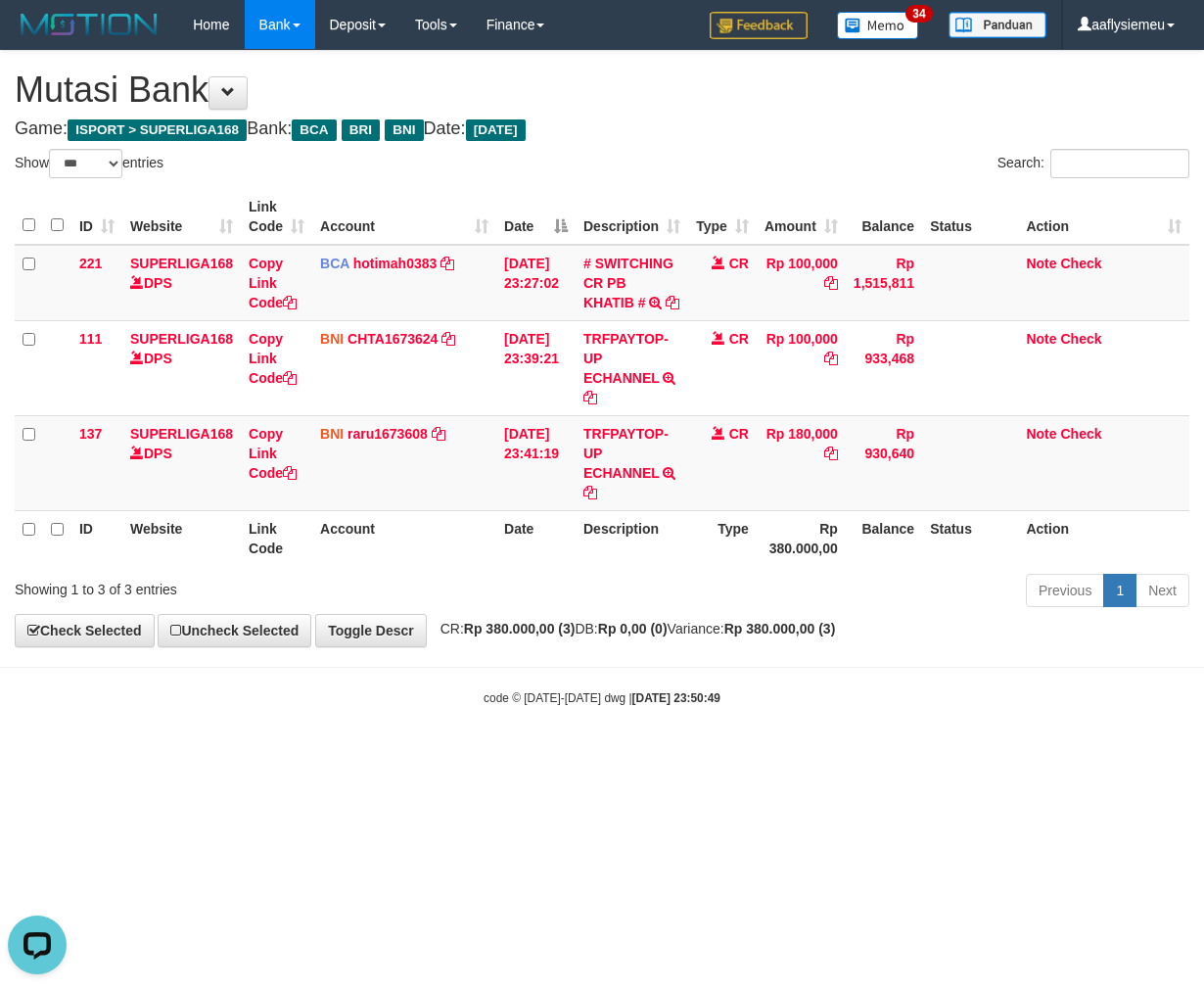 click on "code © 2012-2018 dwg |  2025/07/11 23:50:49" at bounding box center (602, 697) 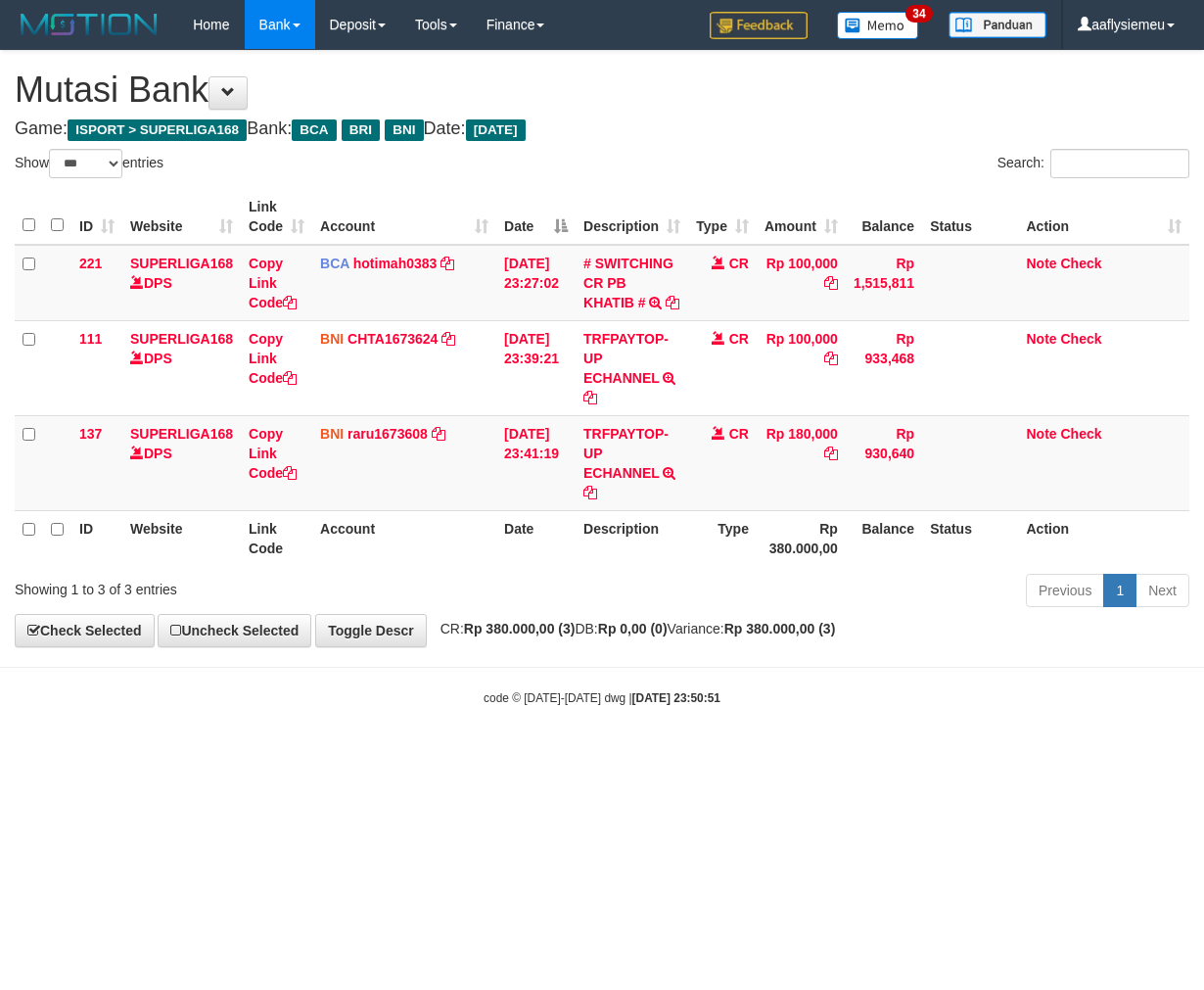 select on "***" 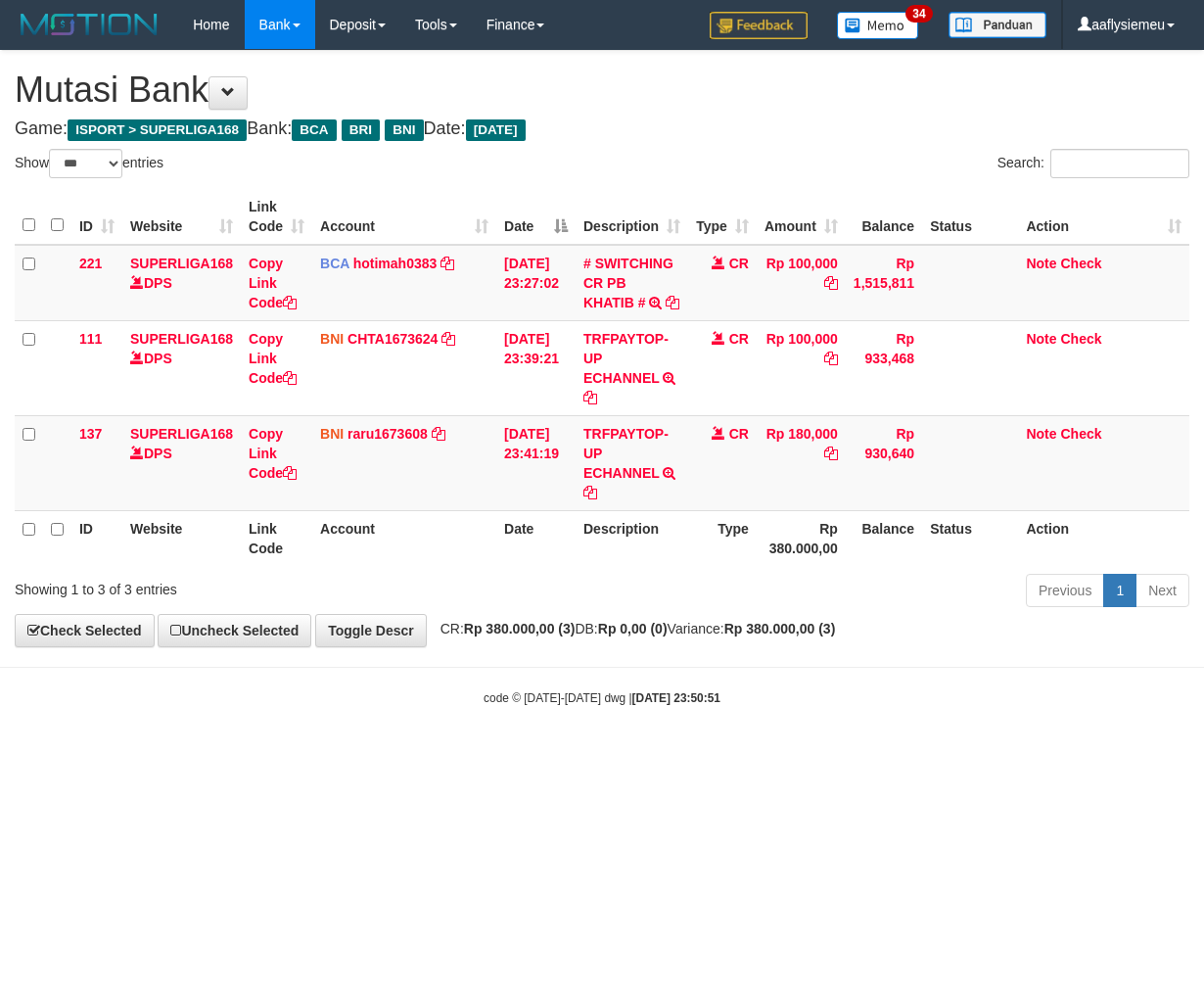 click on "code © 2012-2018 dwg |  2025/07/11 23:50:51" at bounding box center [602, 697] 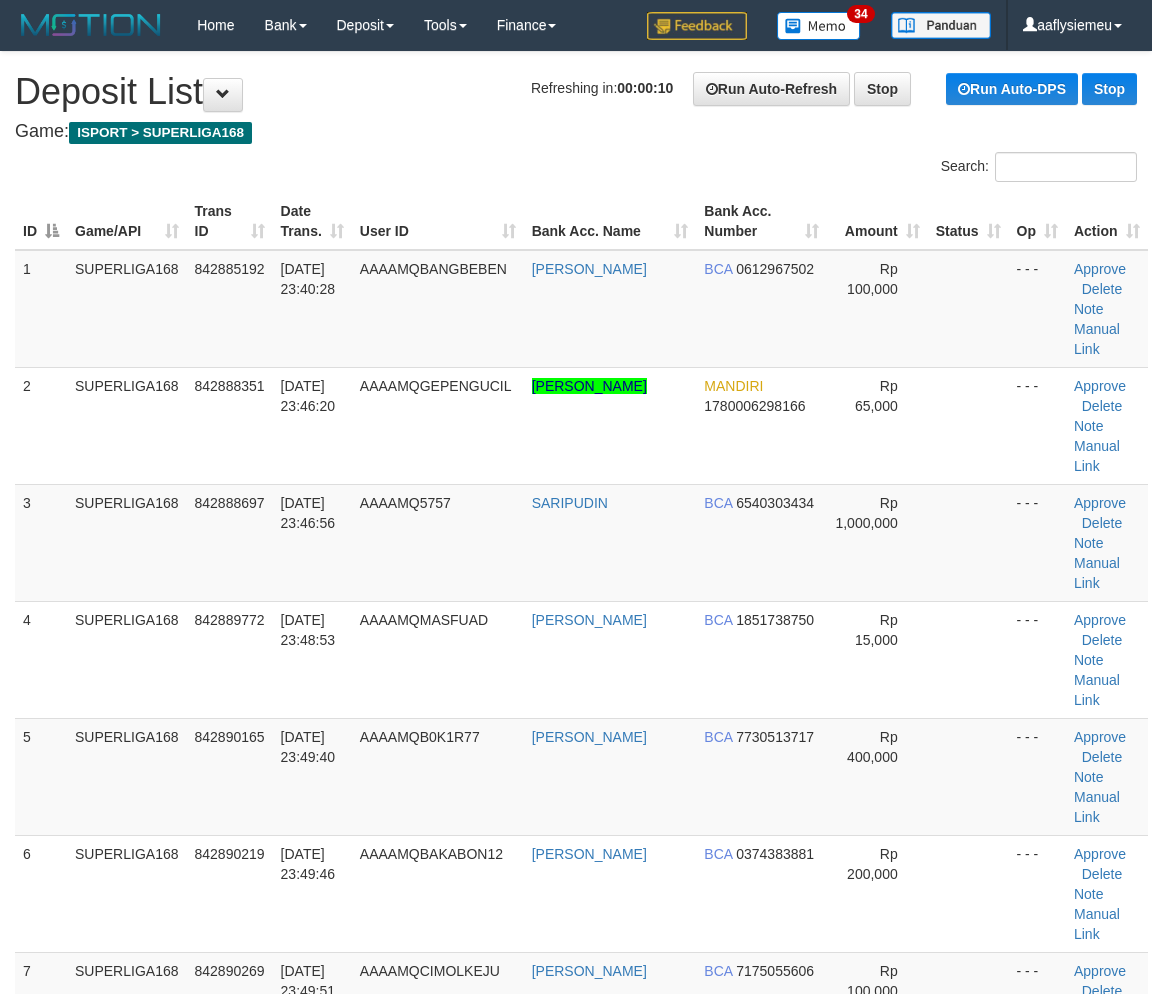scroll, scrollTop: 0, scrollLeft: 0, axis: both 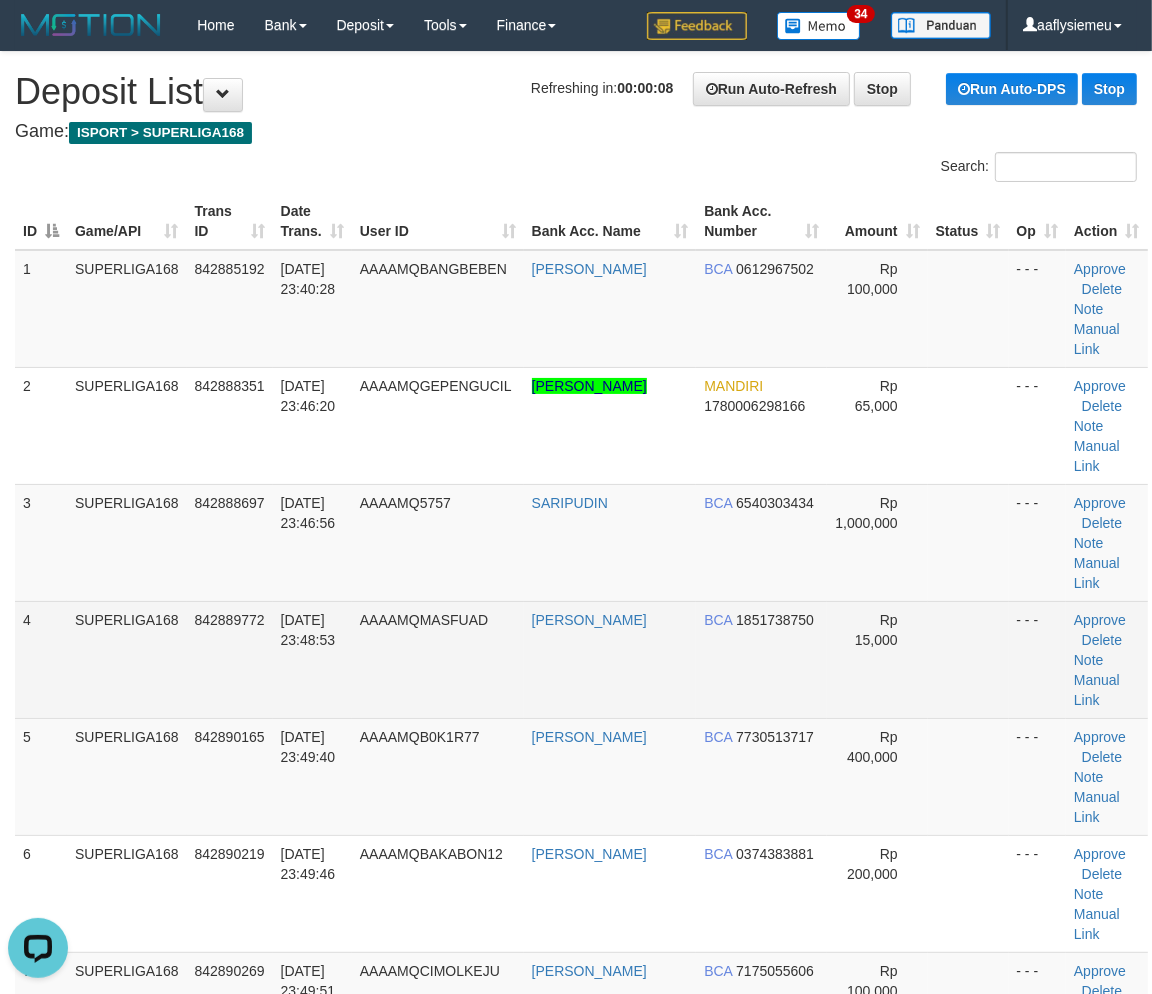 drag, startPoint x: 514, startPoint y: 538, endPoint x: 477, endPoint y: 545, distance: 37.65634 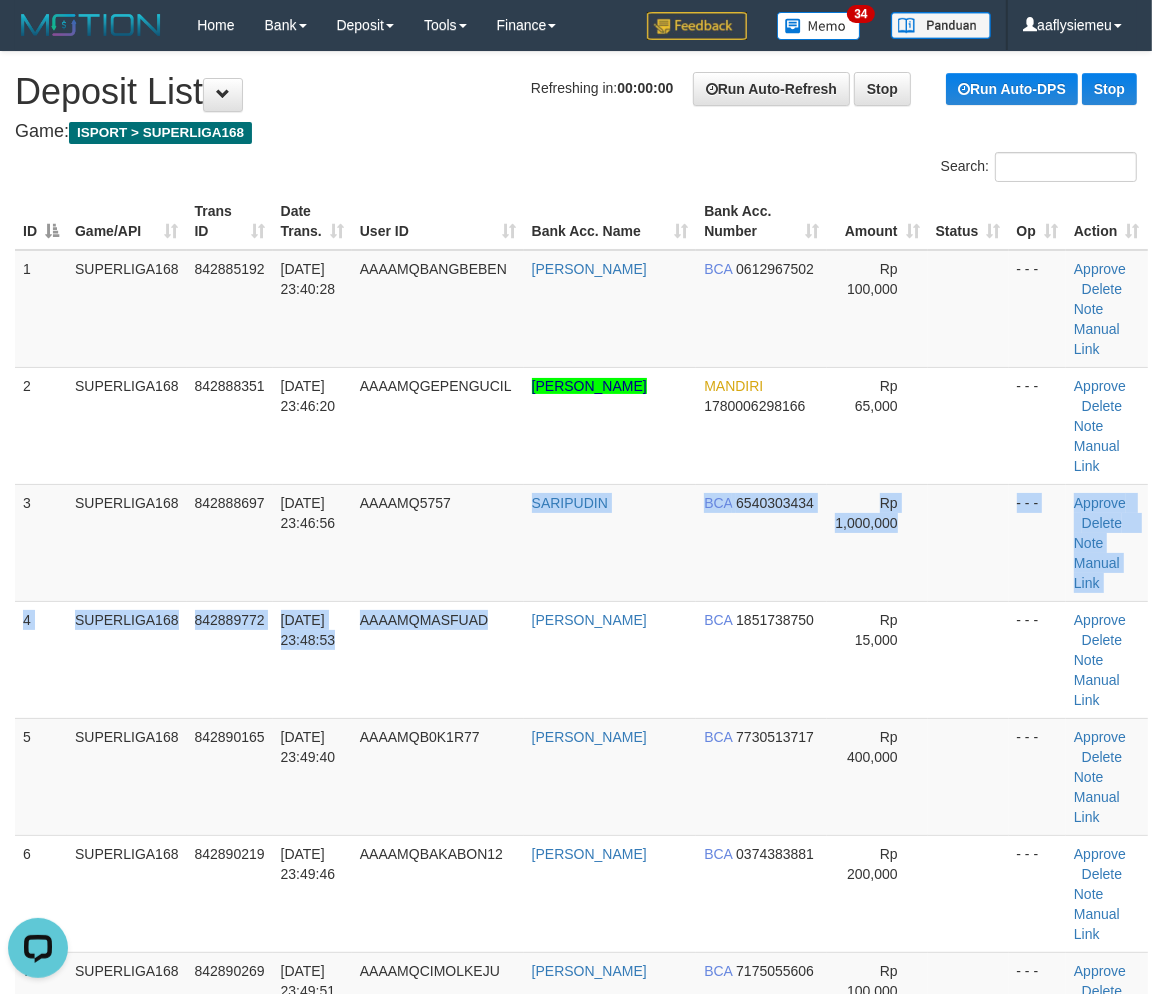 drag, startPoint x: 151, startPoint y: 503, endPoint x: 2, endPoint y: 566, distance: 161.77144 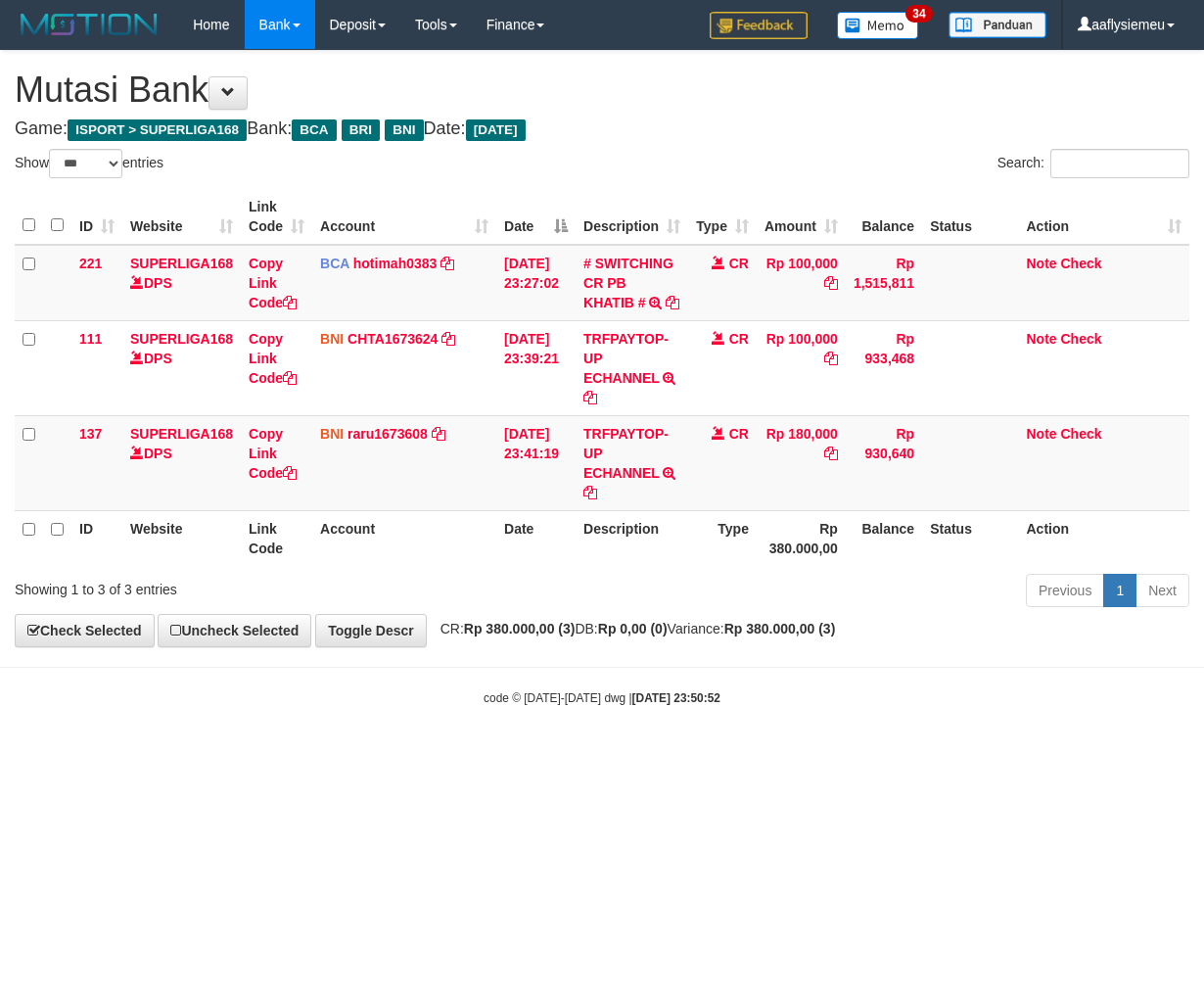 select on "***" 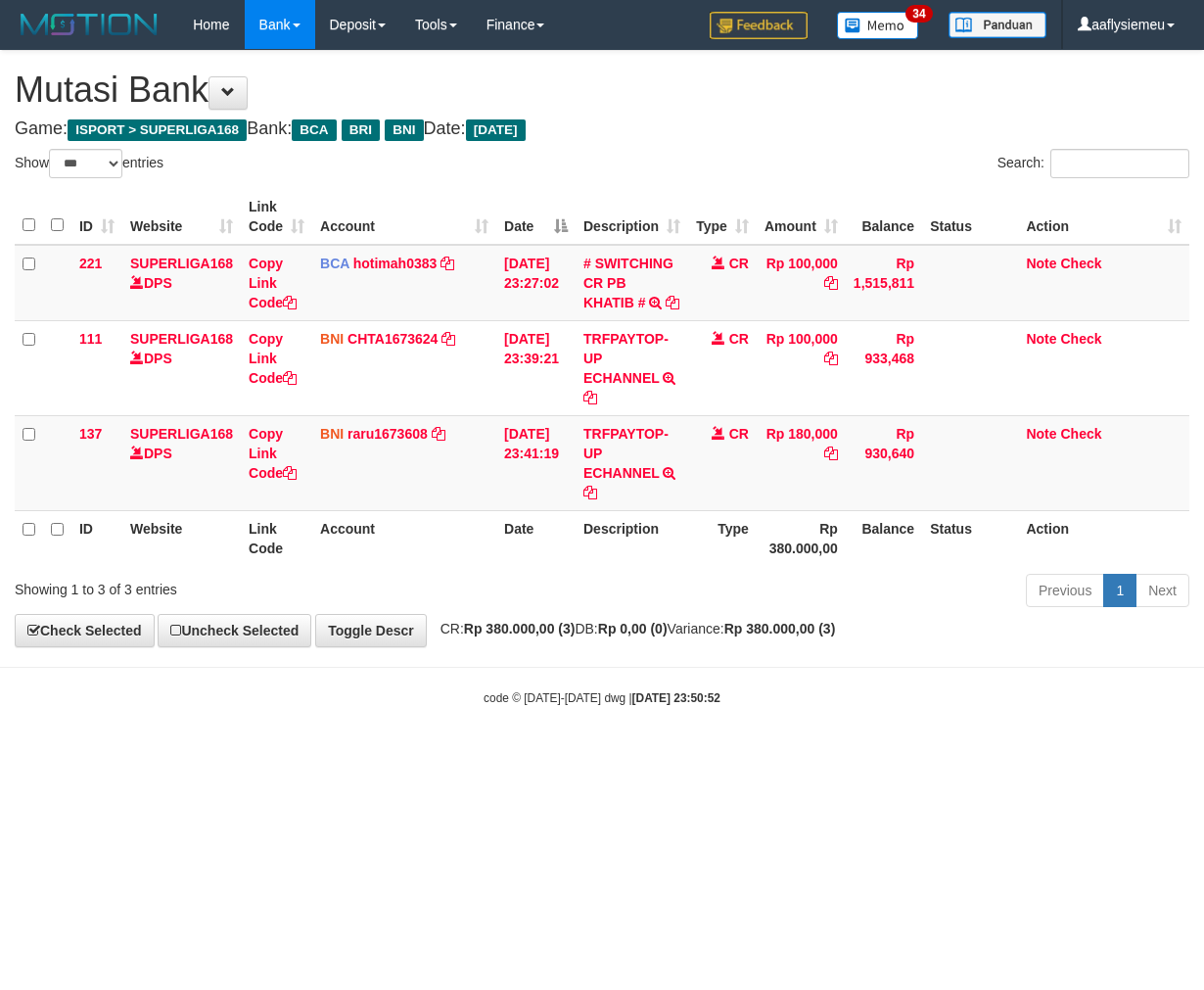scroll, scrollTop: 0, scrollLeft: 0, axis: both 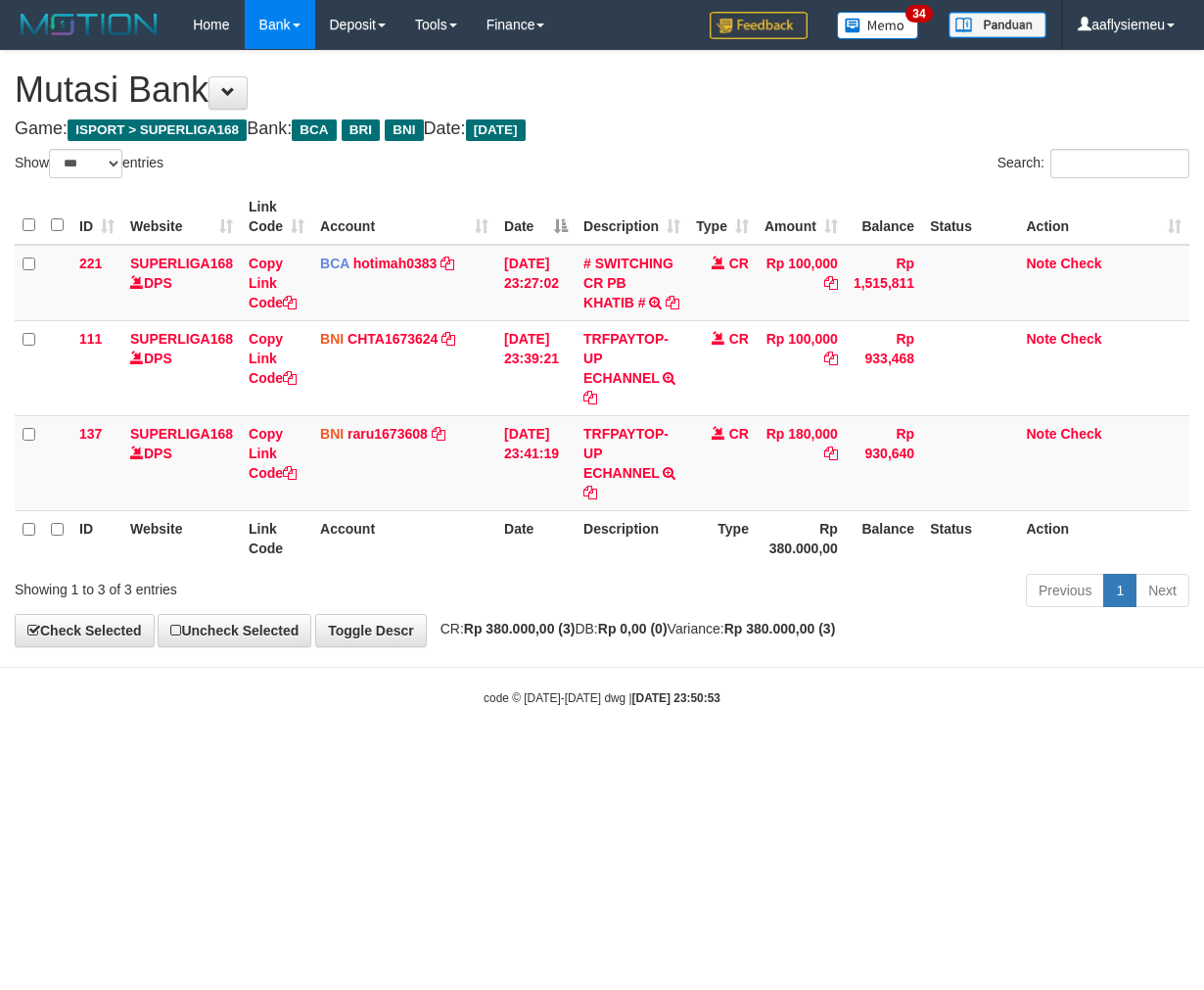 select on "***" 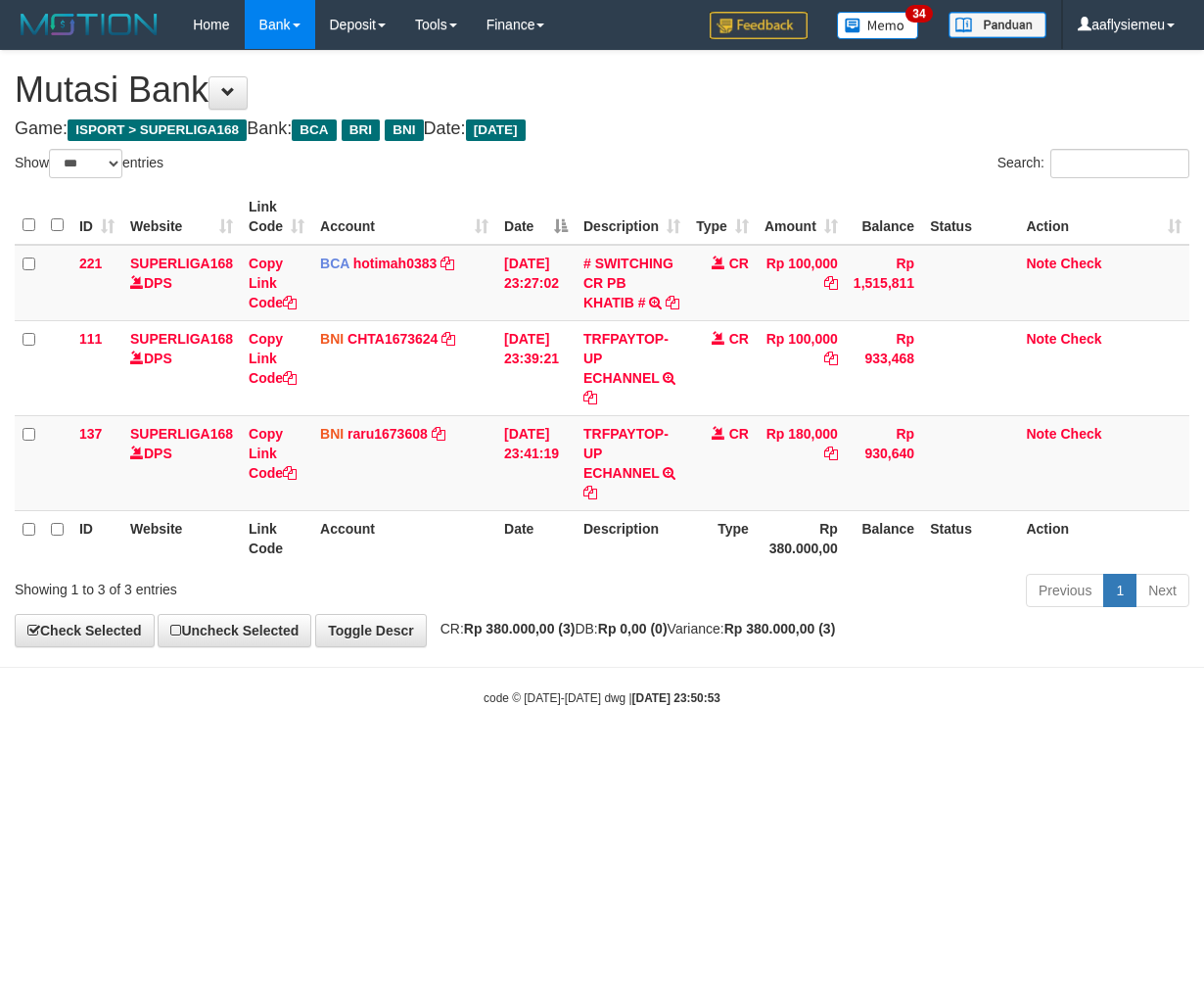 scroll, scrollTop: 0, scrollLeft: 0, axis: both 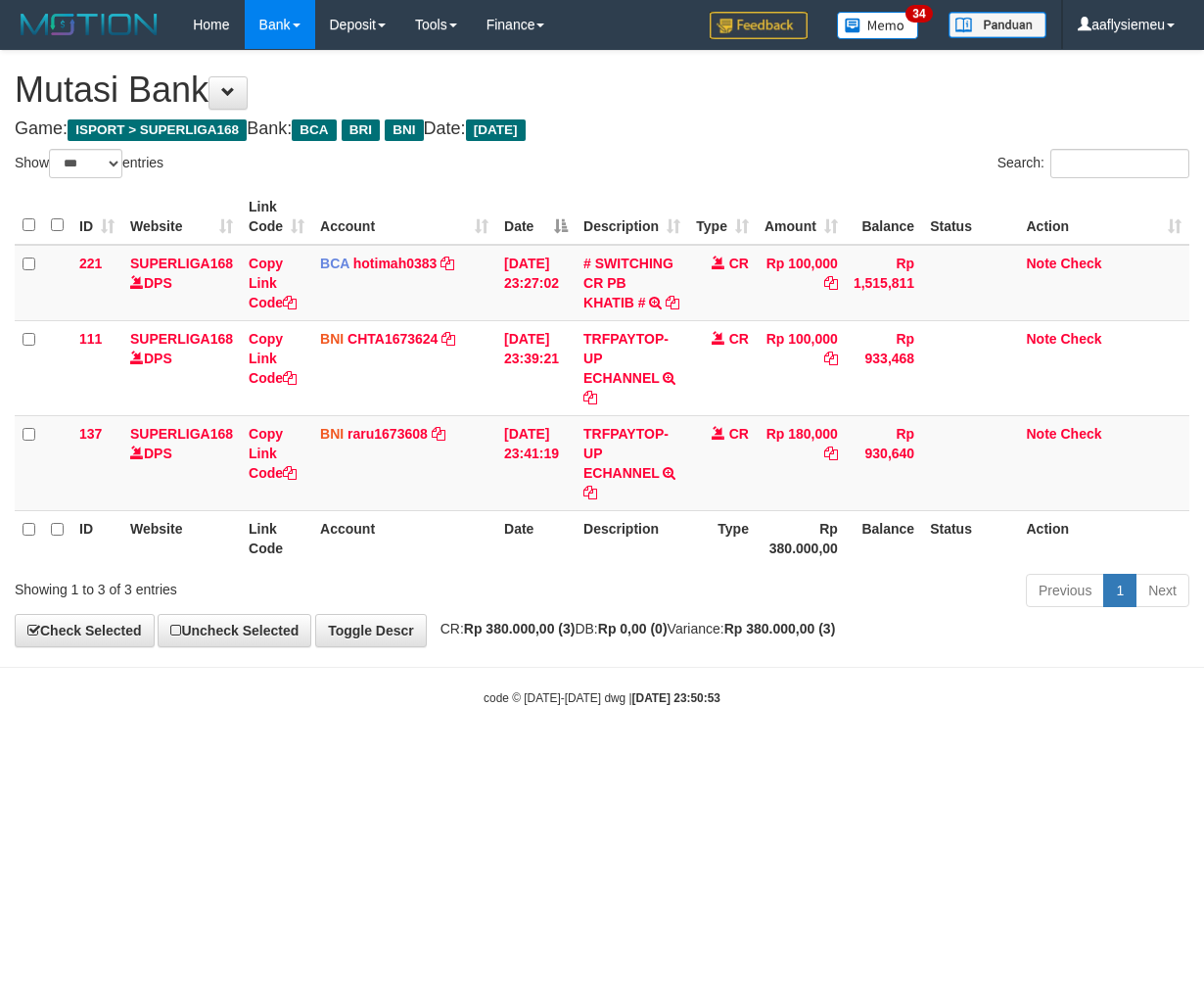 select on "***" 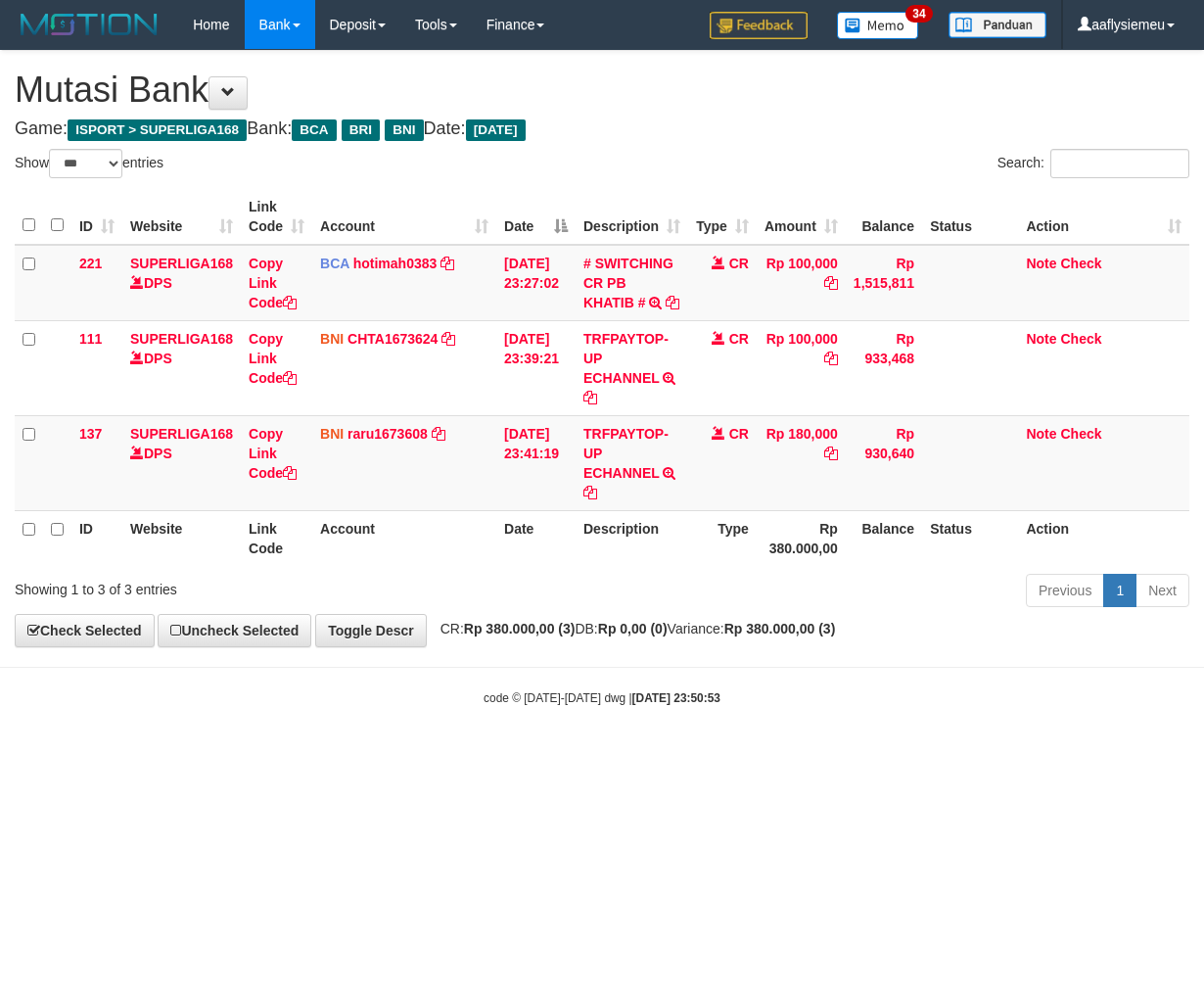 scroll, scrollTop: 0, scrollLeft: 0, axis: both 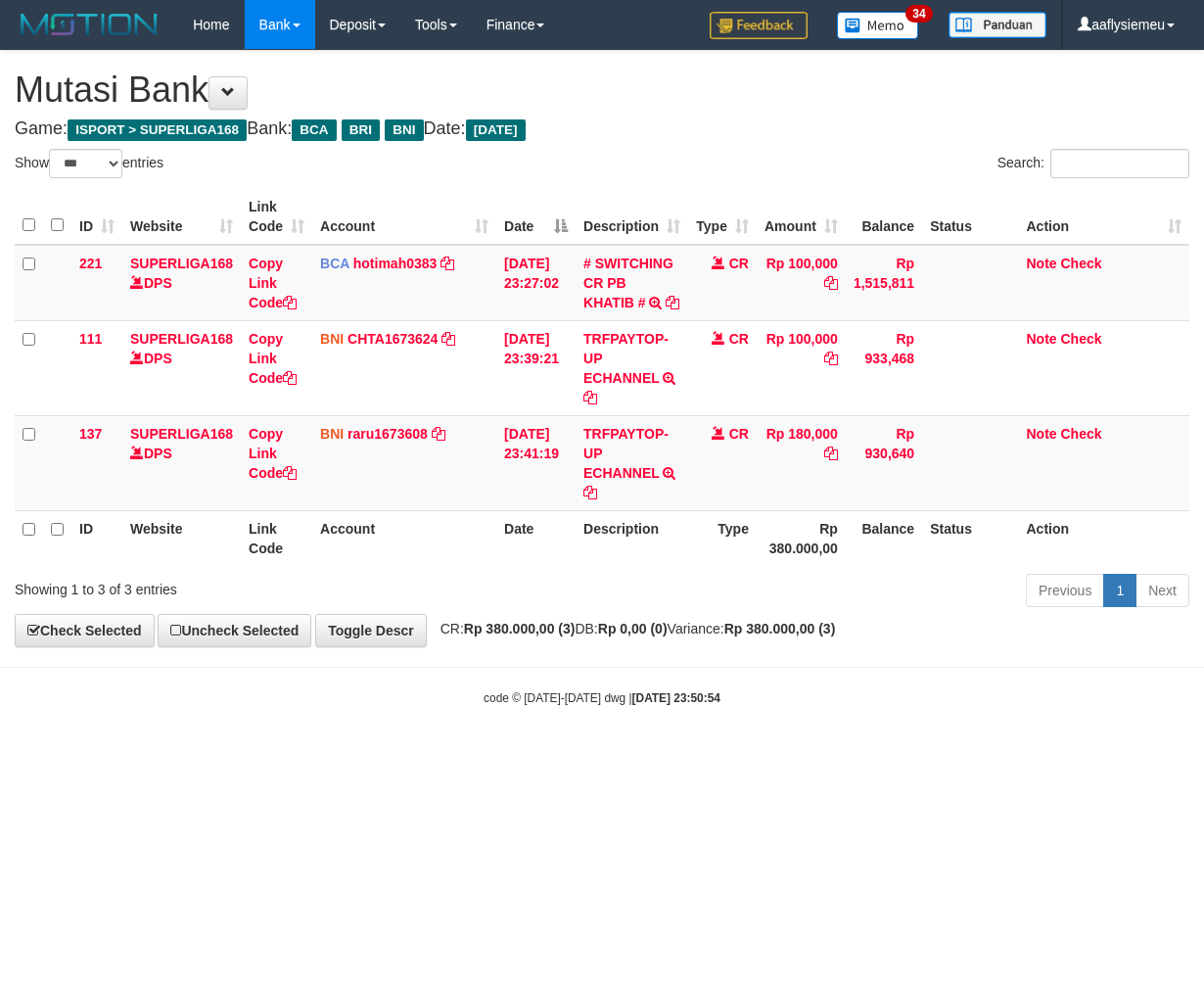select on "***" 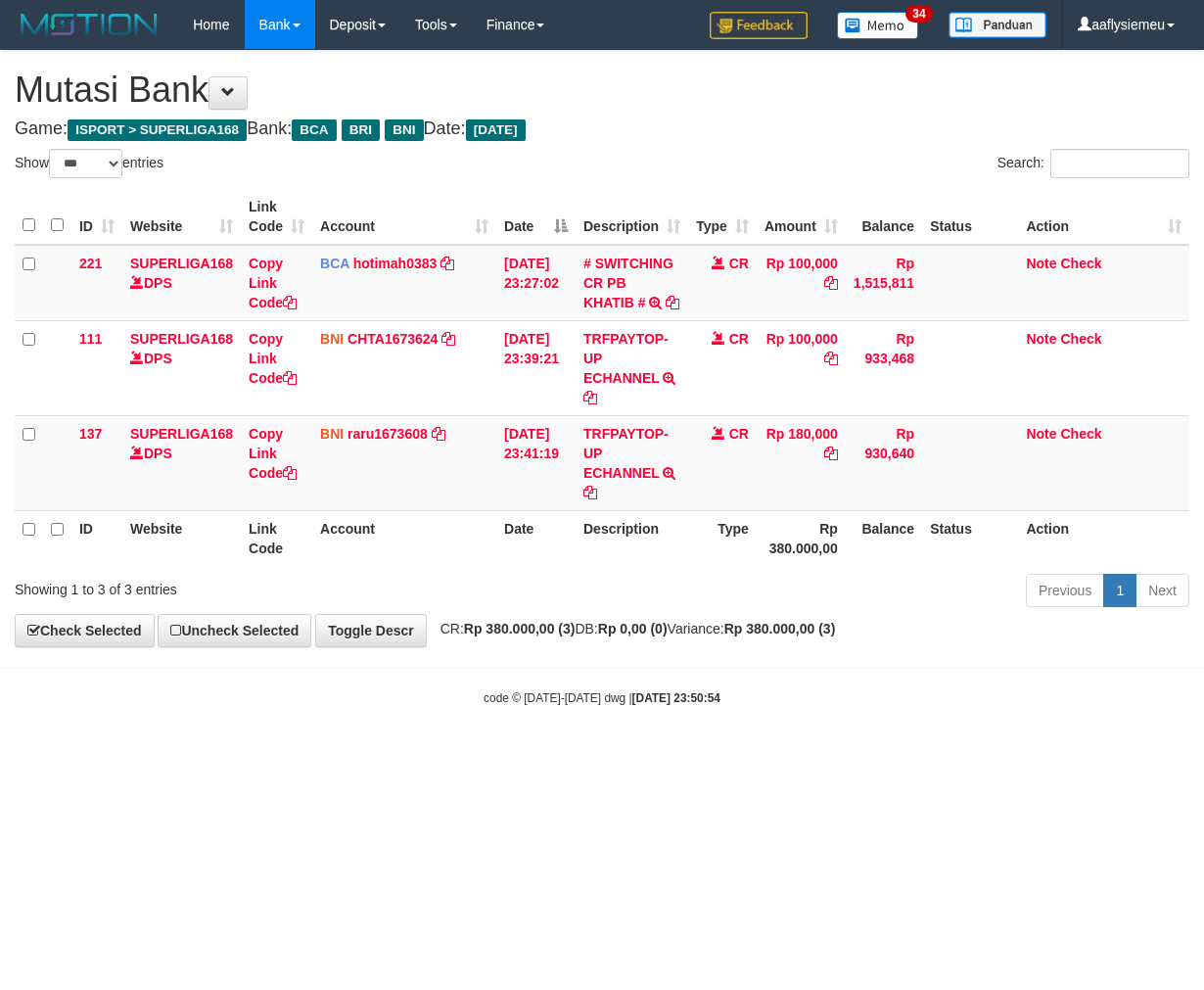scroll, scrollTop: 0, scrollLeft: 0, axis: both 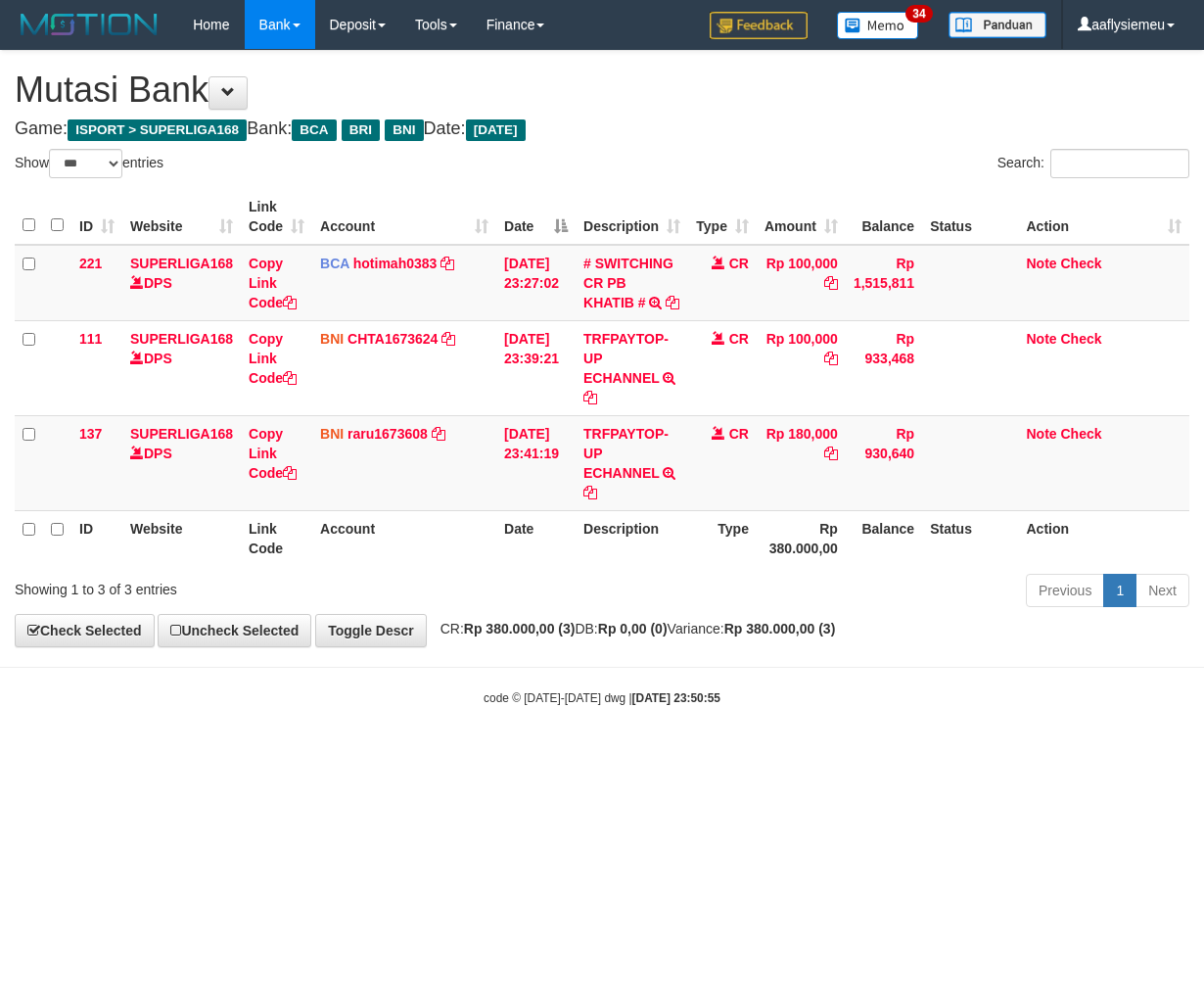 select on "***" 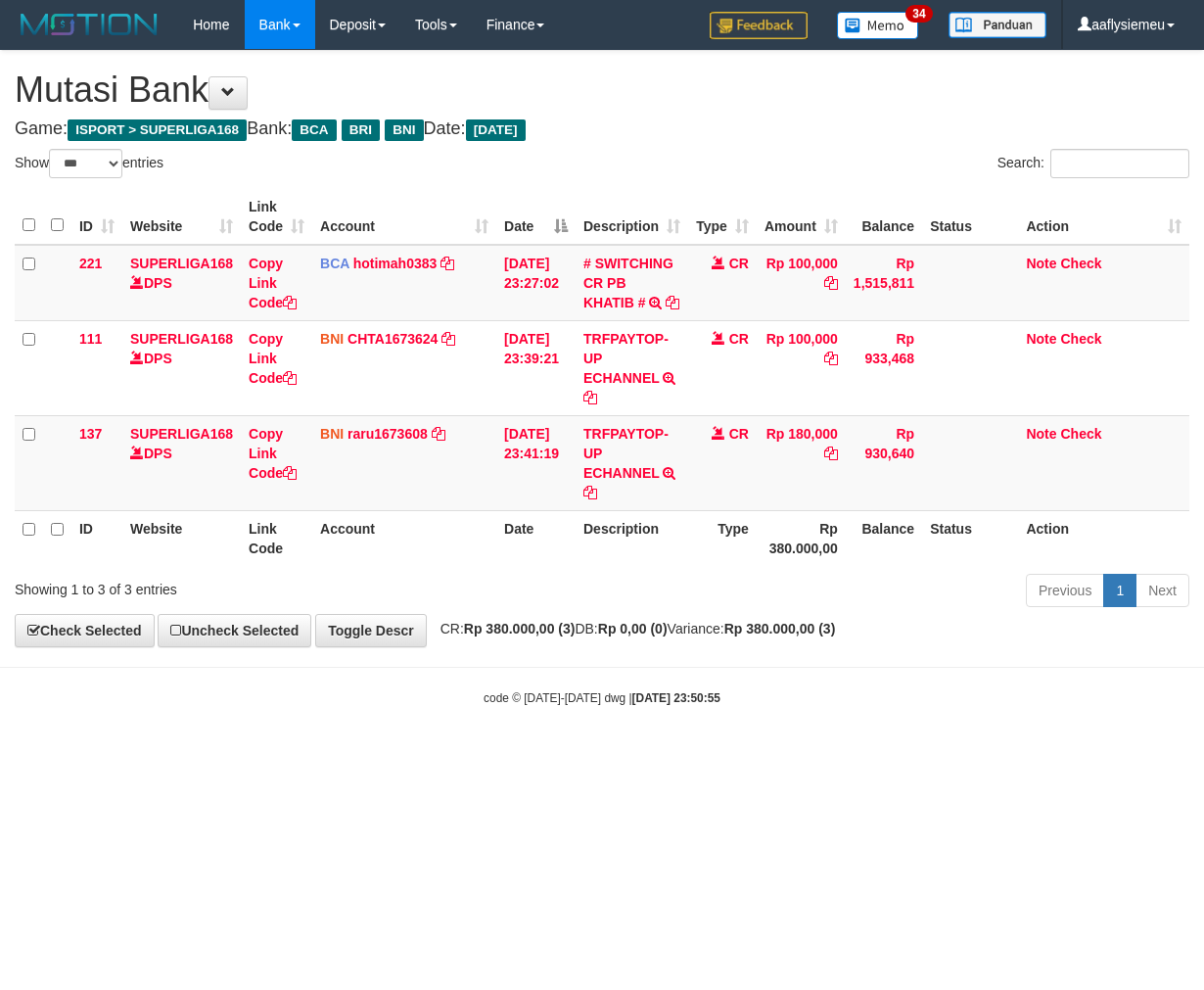 scroll, scrollTop: 0, scrollLeft: 0, axis: both 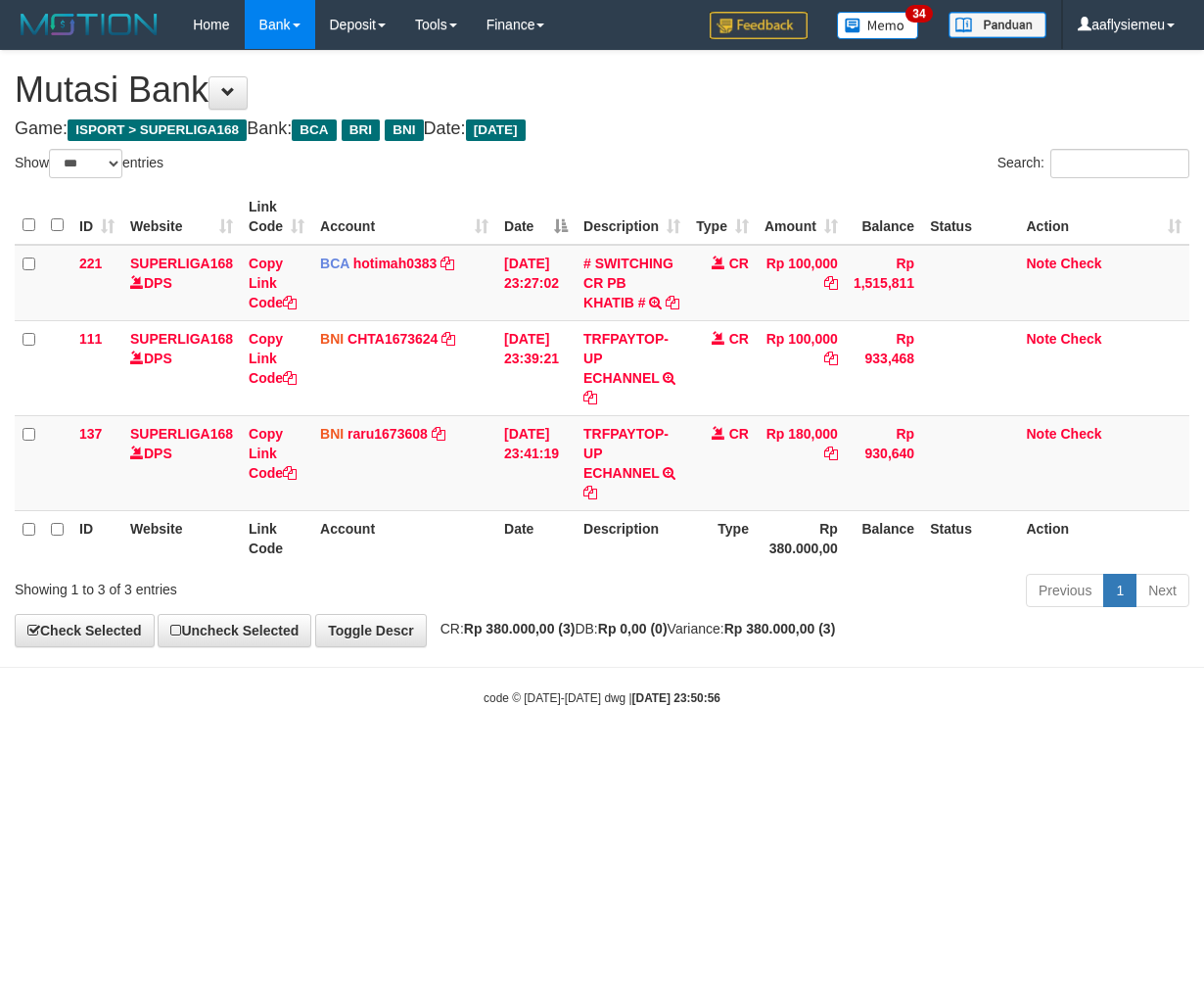 select on "***" 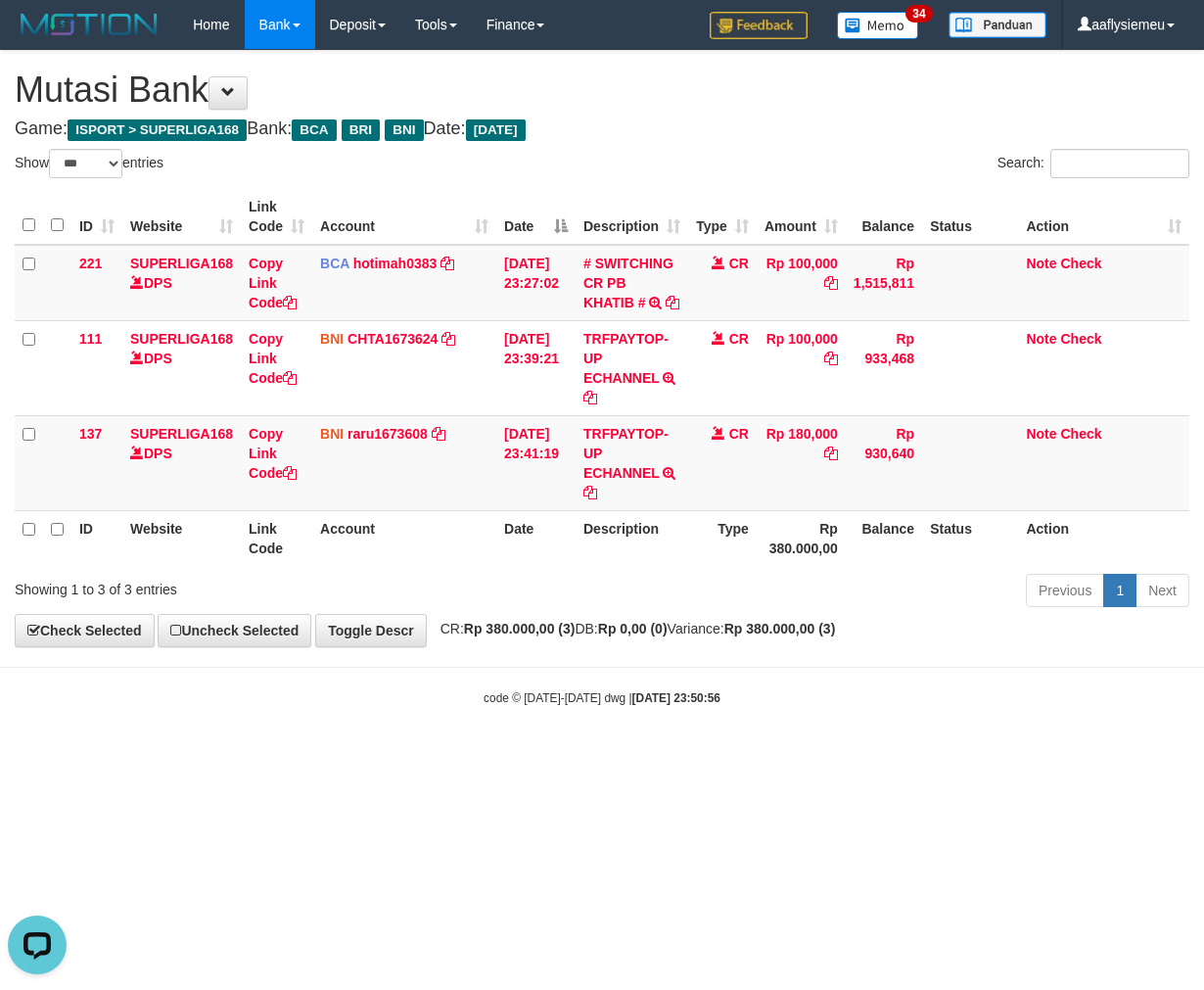 scroll, scrollTop: 0, scrollLeft: 0, axis: both 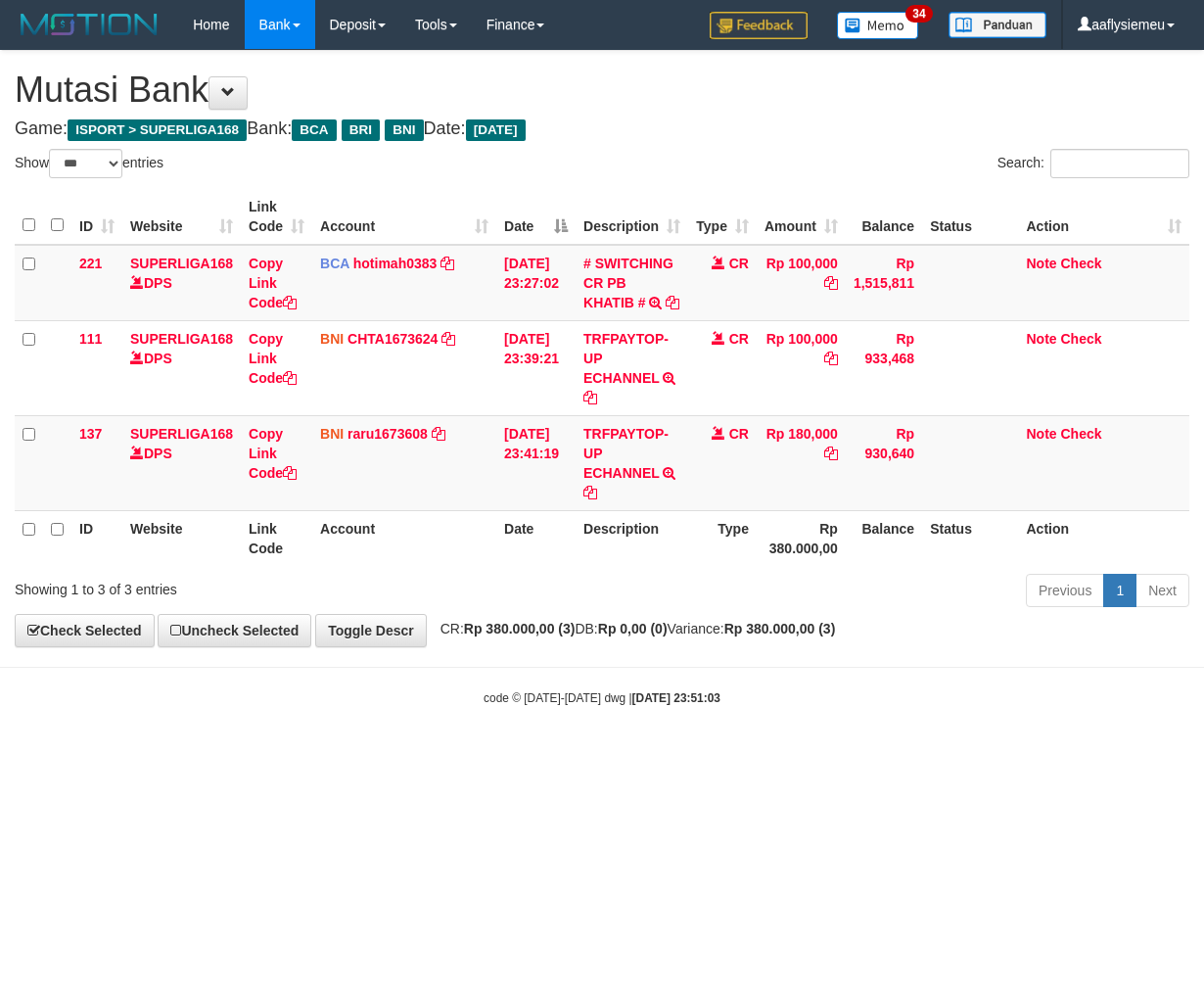 select on "***" 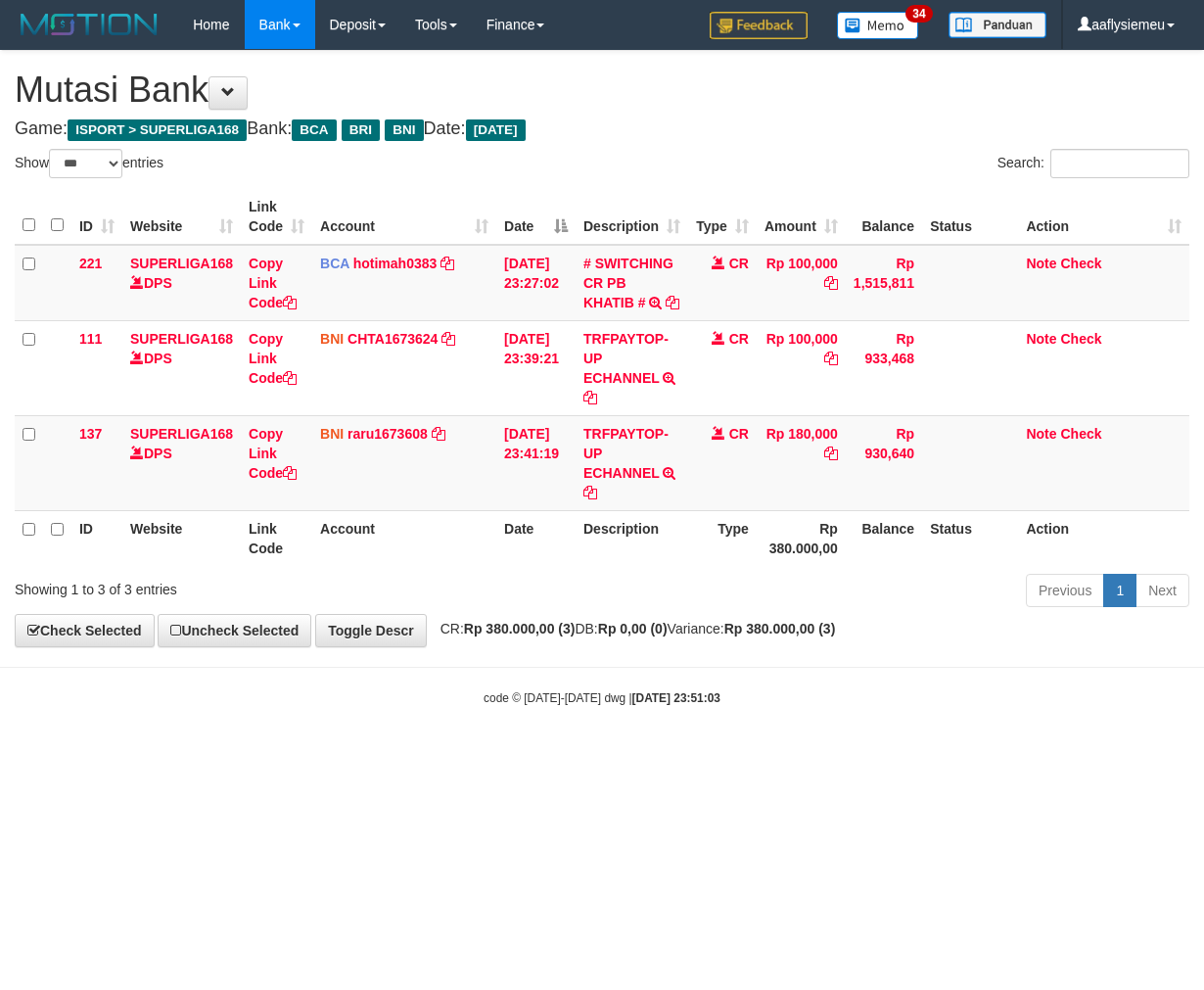 scroll, scrollTop: 0, scrollLeft: 0, axis: both 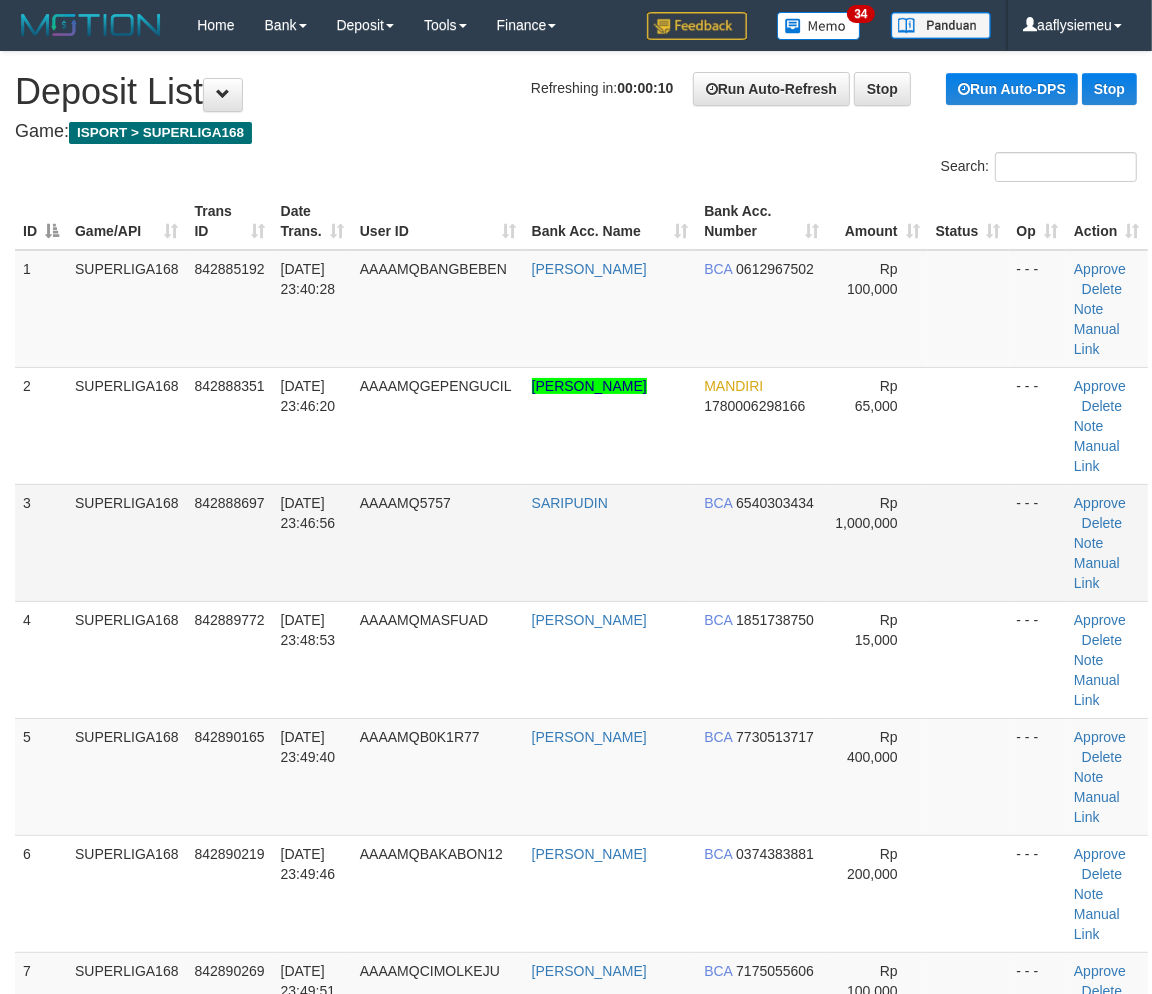 click on "3
SUPERLIGA168
842888697
11/07/2025 23:46:56
AAAAMQ5757
SARIPUDIN
BCA
6540303434
Rp 1,000,000
- - -
Approve
Delete
Note
Manual Link" at bounding box center (581, 542) 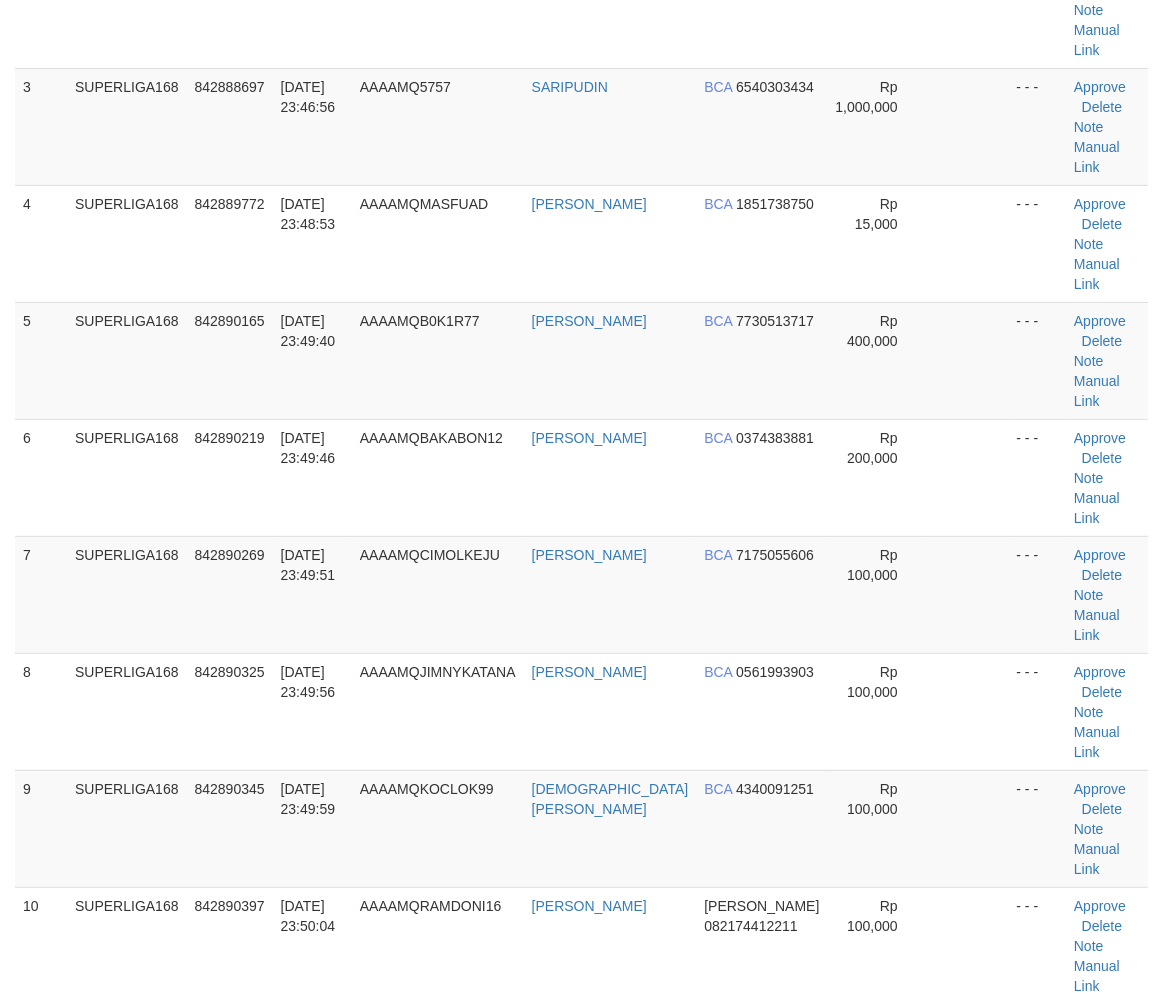 scroll, scrollTop: 444, scrollLeft: 0, axis: vertical 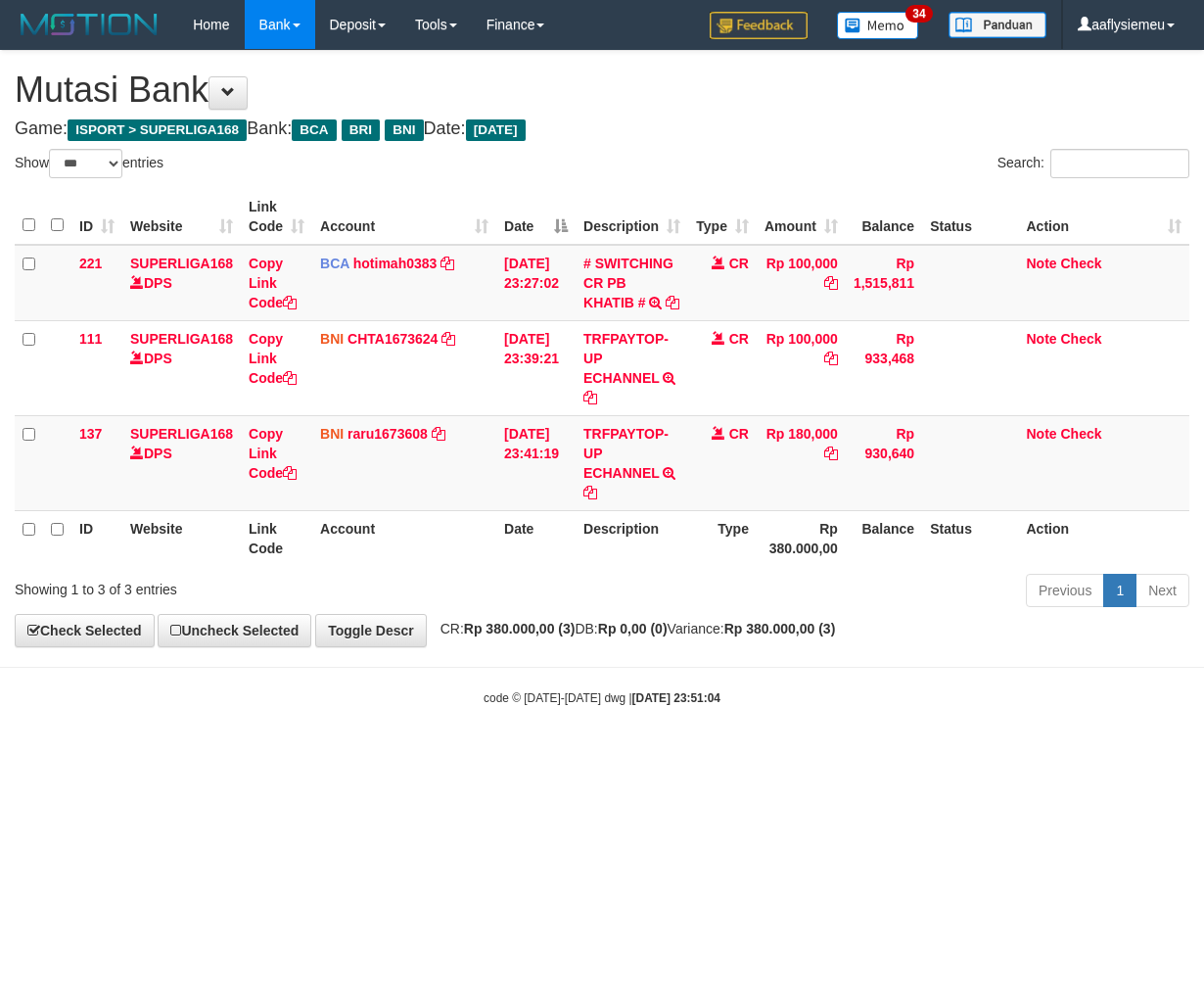 select on "***" 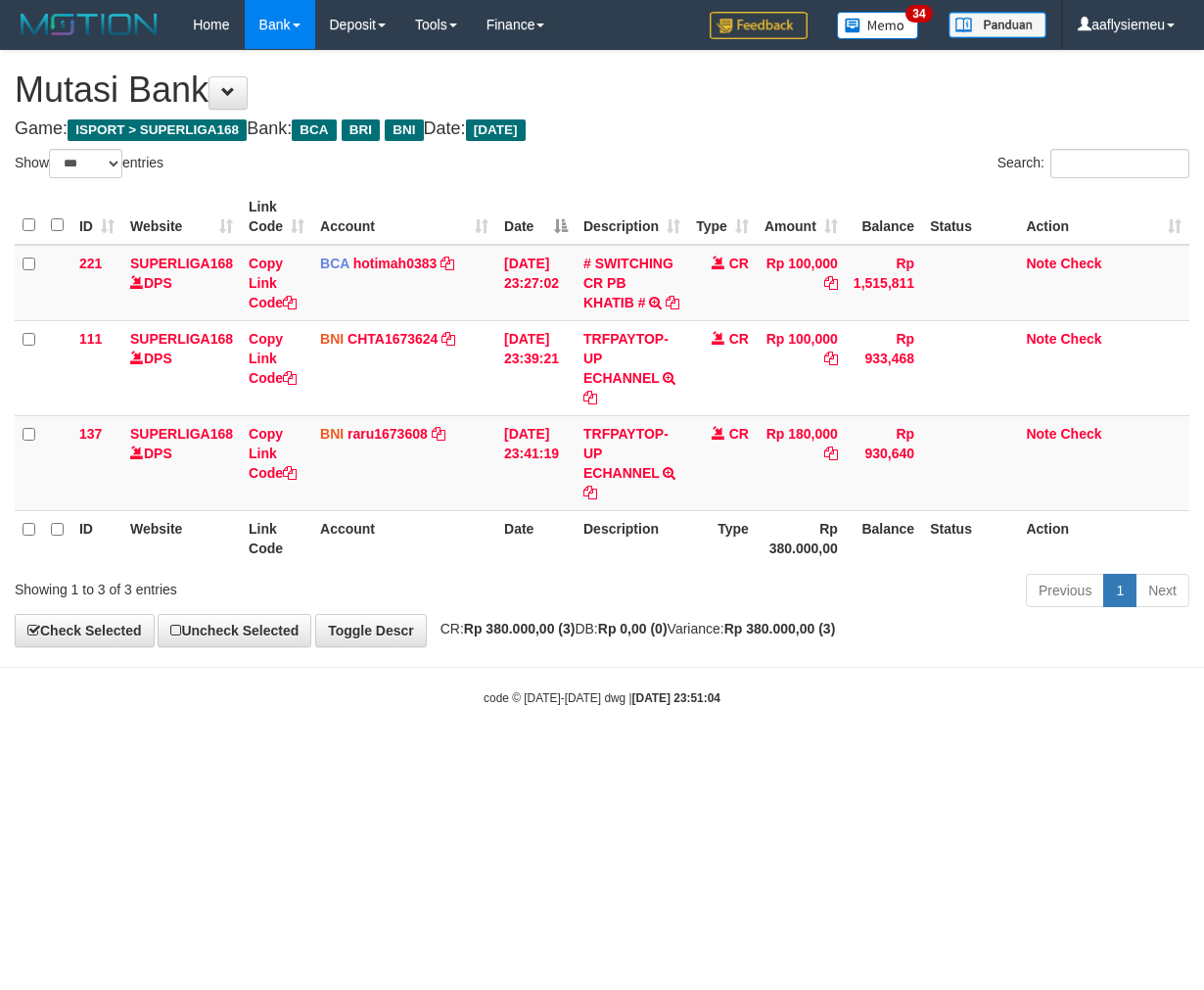 scroll, scrollTop: 0, scrollLeft: 0, axis: both 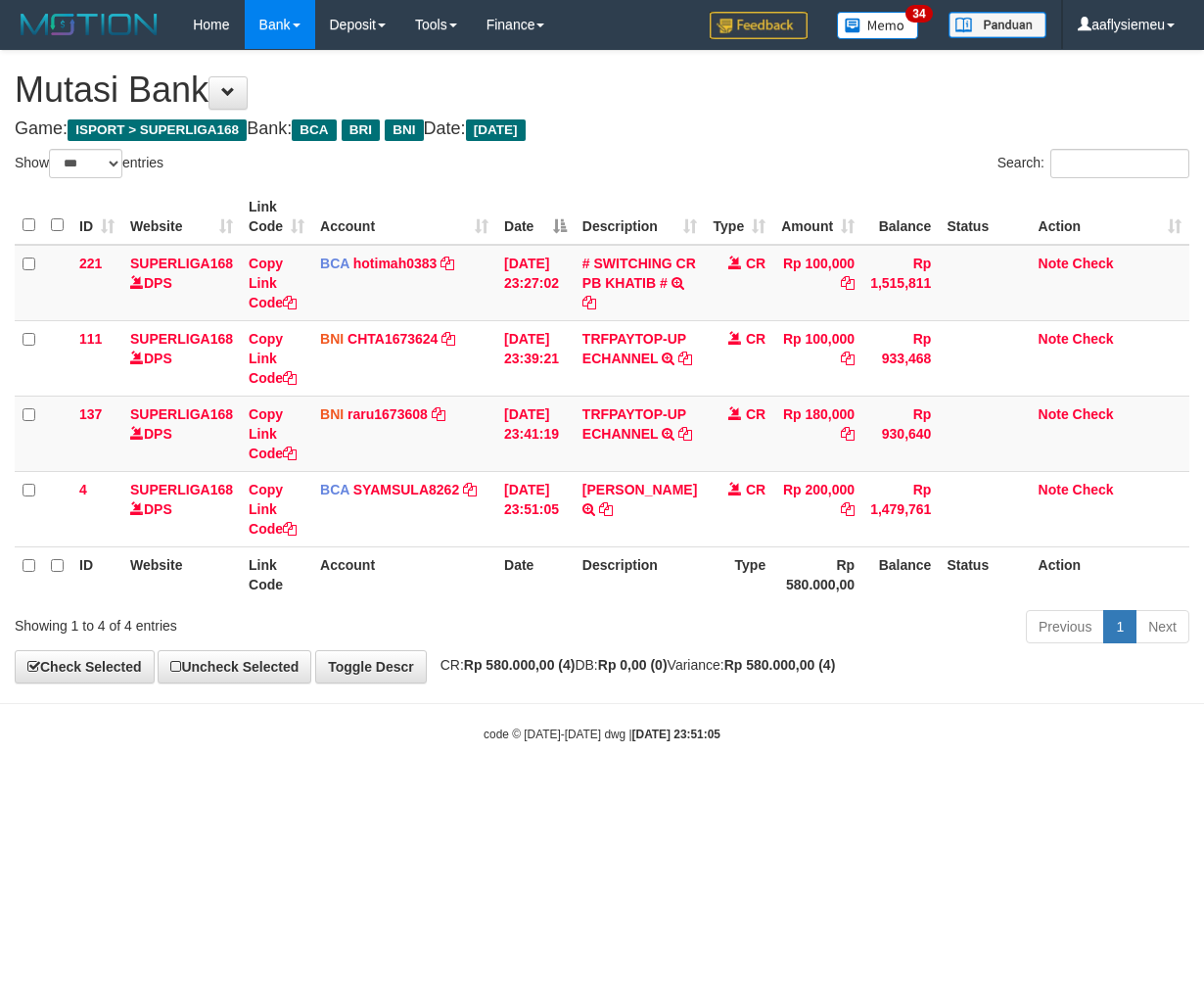 select on "***" 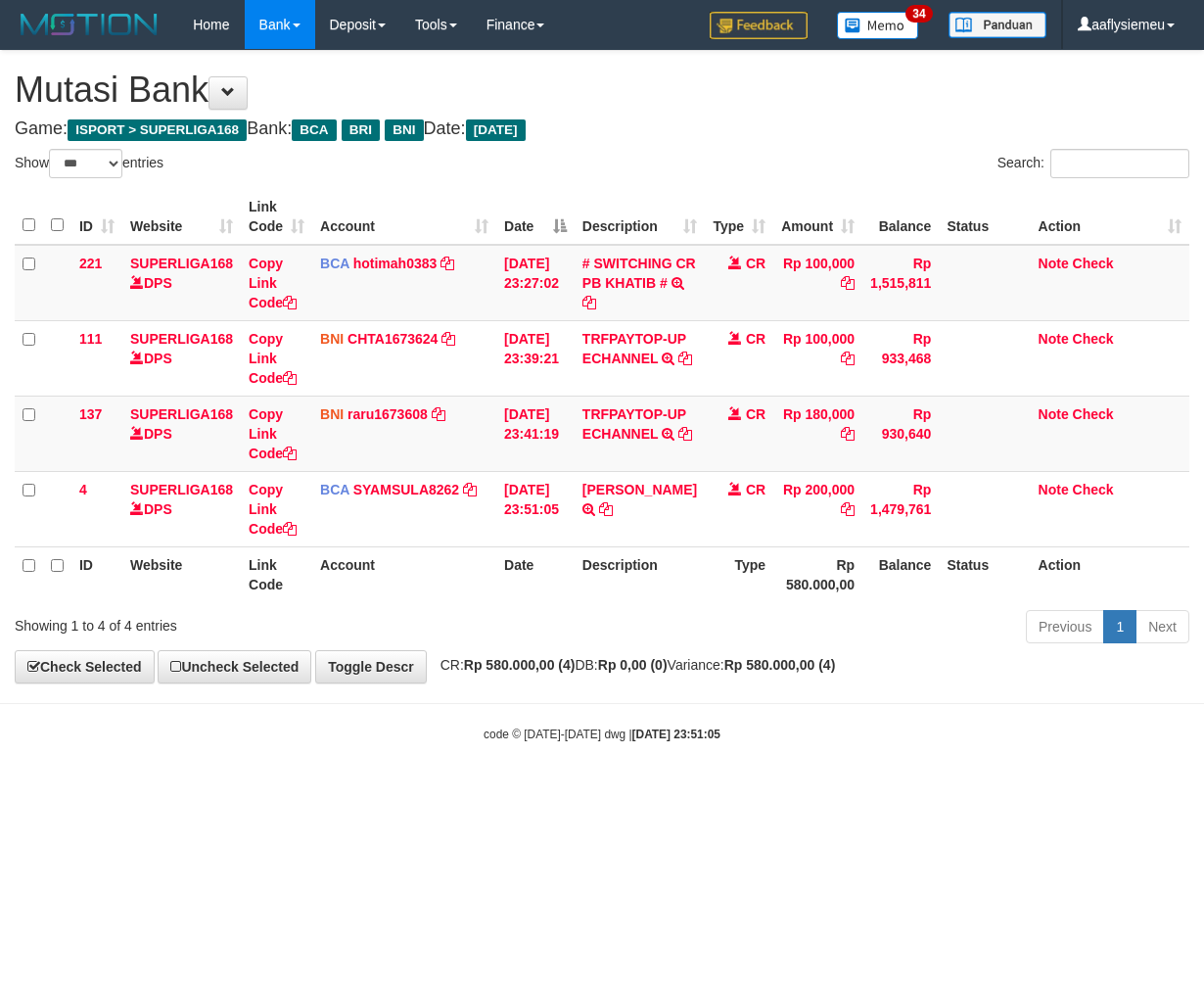 scroll, scrollTop: 0, scrollLeft: 0, axis: both 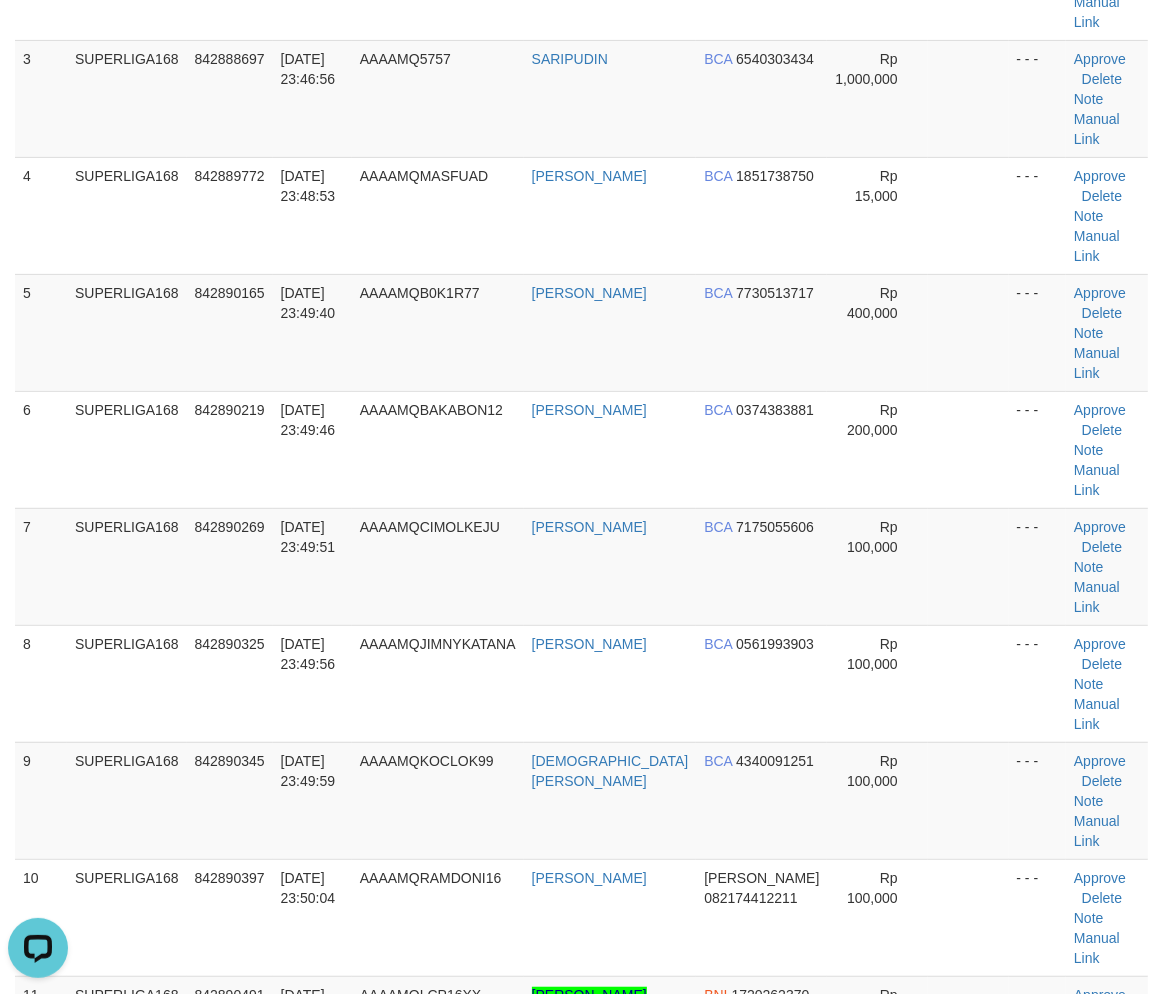 drag, startPoint x: 147, startPoint y: 476, endPoint x: 3, endPoint y: 532, distance: 154.50566 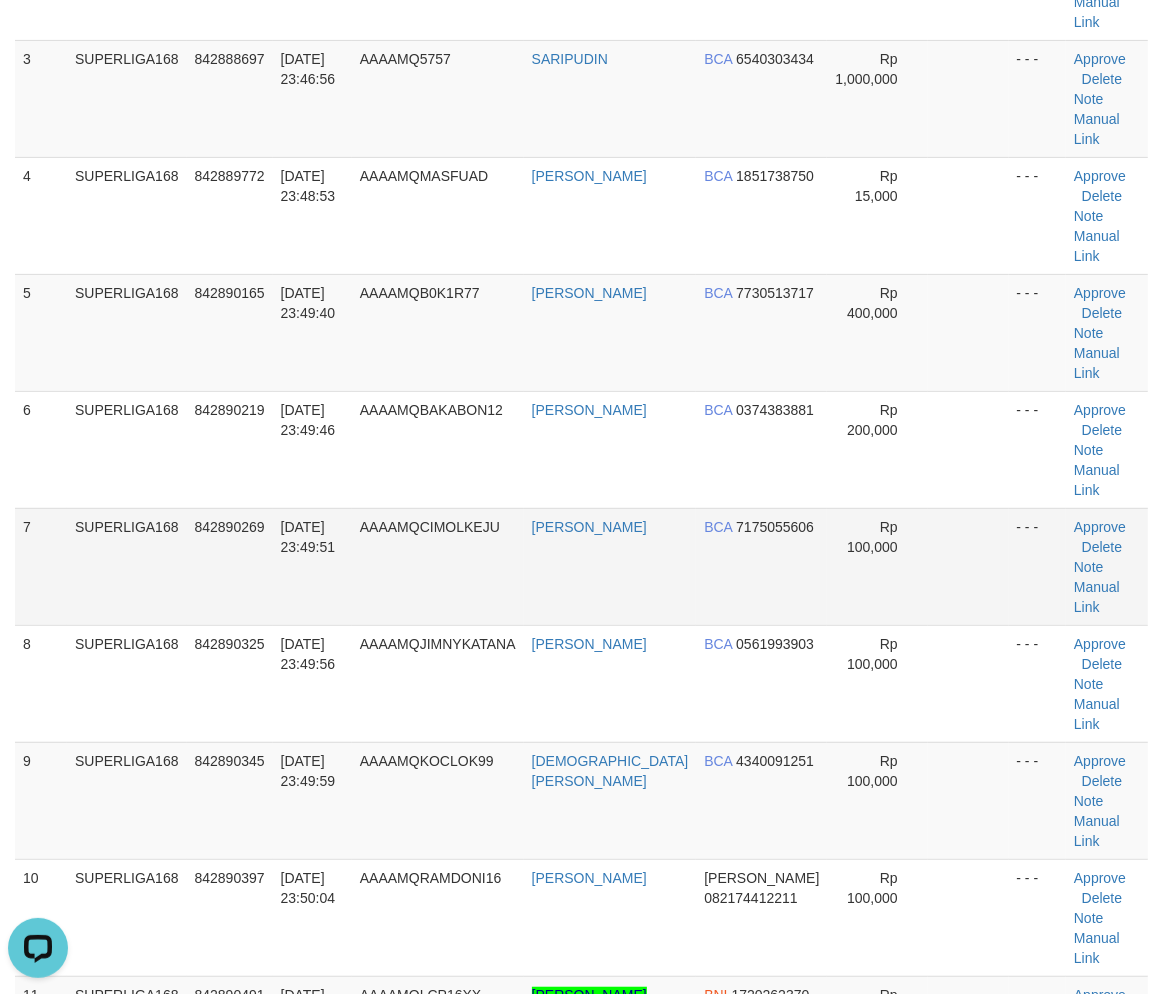 click on "7" at bounding box center [41, 566] 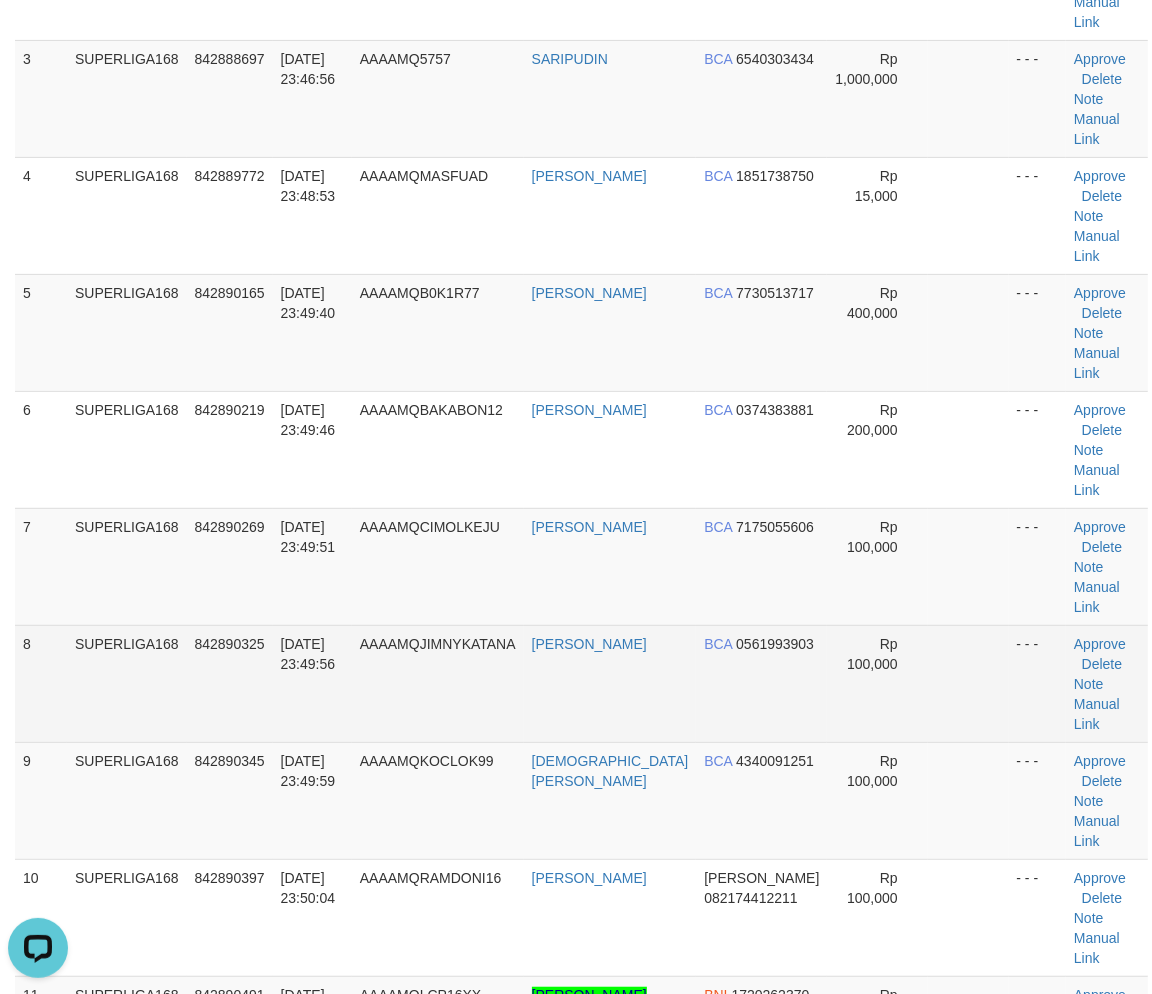 click on "SUPERLIGA168" at bounding box center (127, 683) 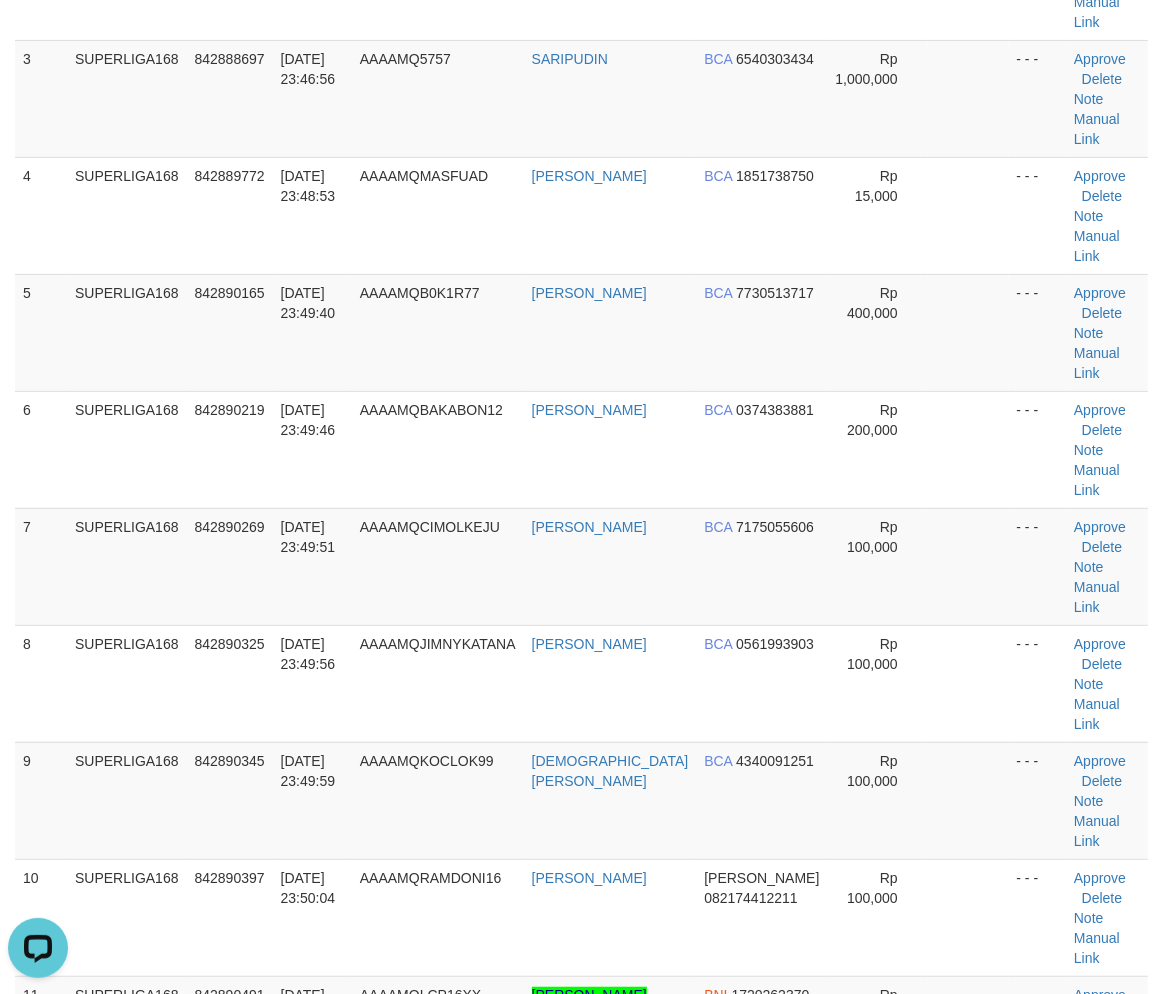 drag, startPoint x: 224, startPoint y: 533, endPoint x: 6, endPoint y: 601, distance: 228.35936 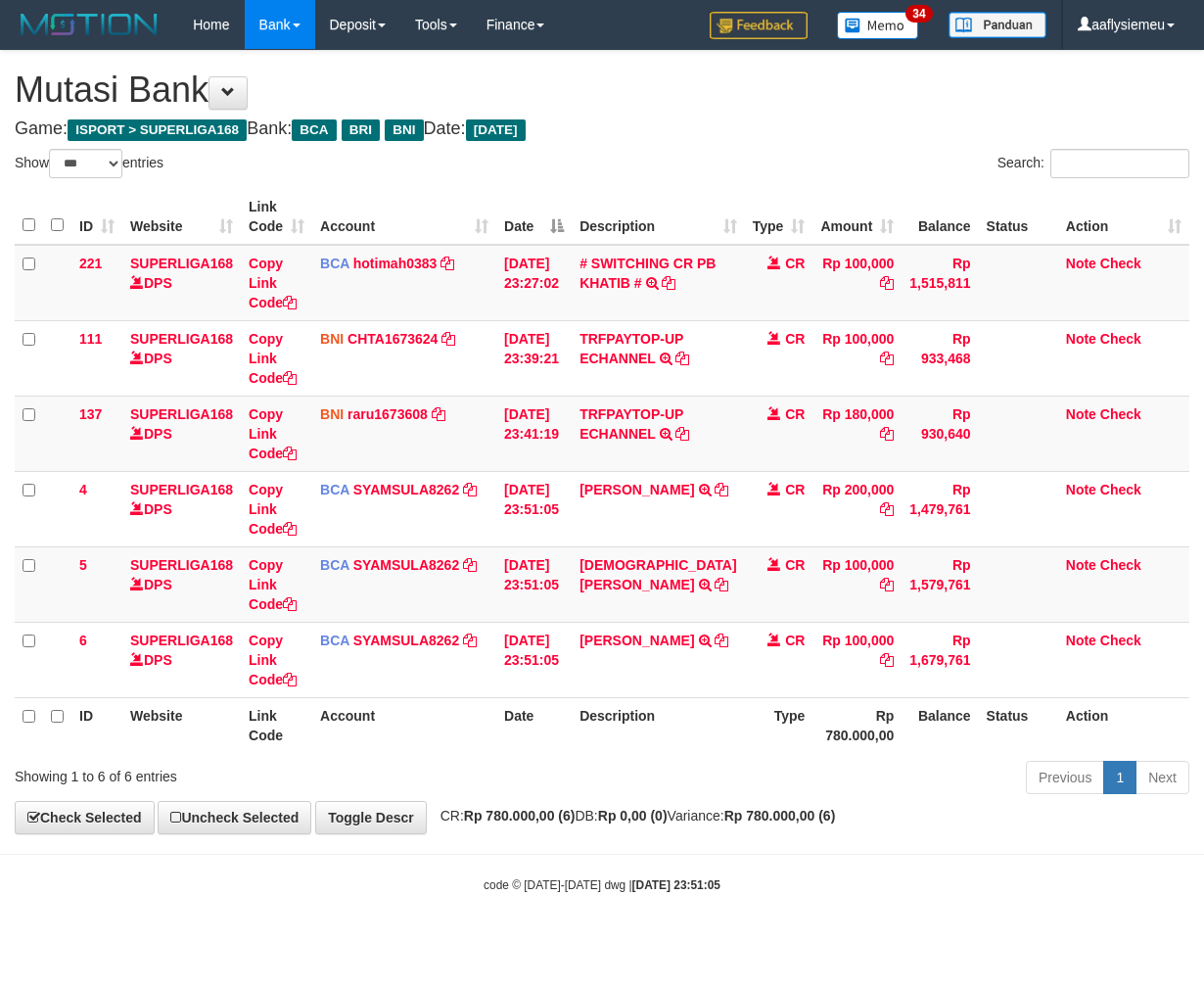 select on "***" 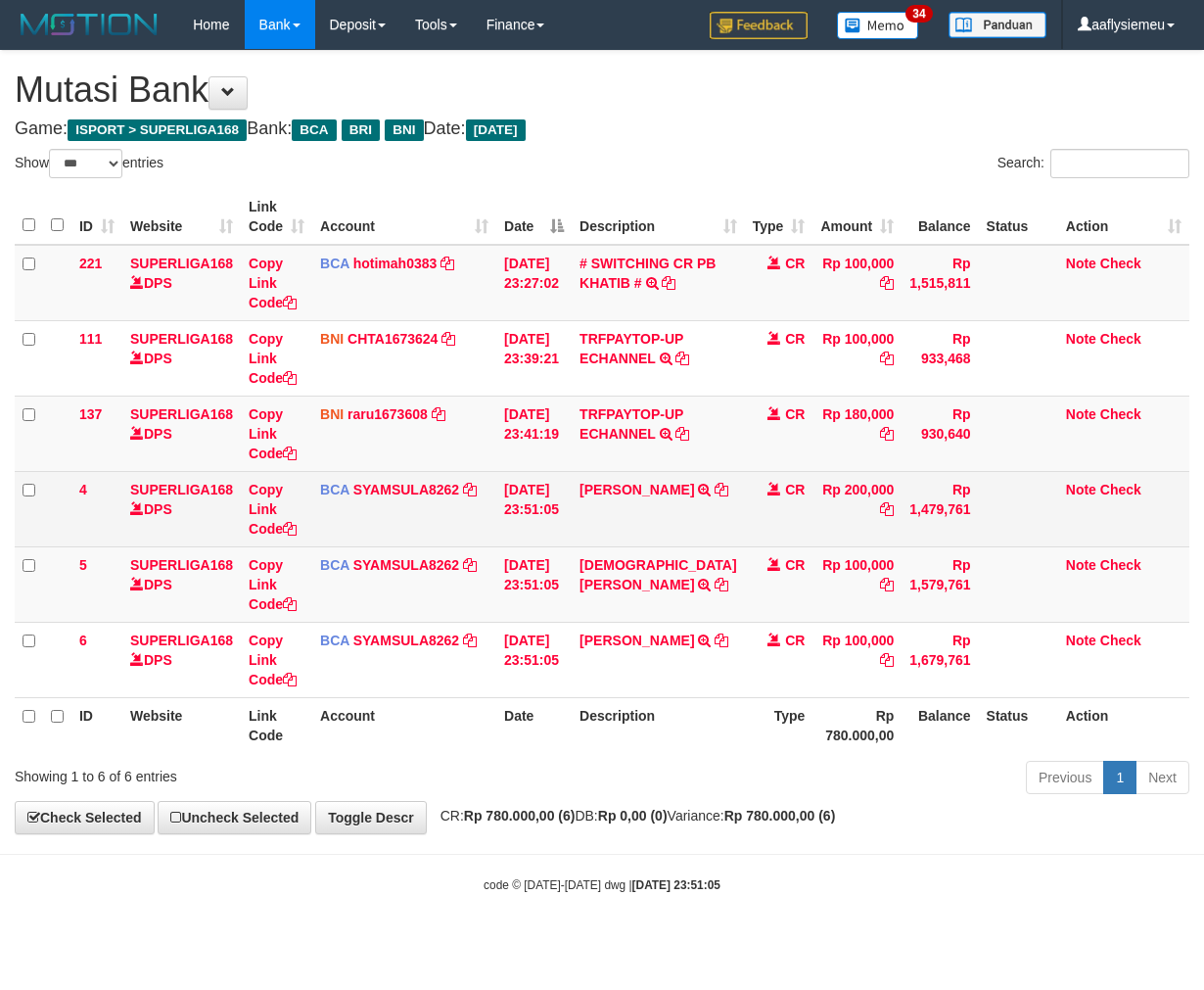 scroll, scrollTop: 0, scrollLeft: 0, axis: both 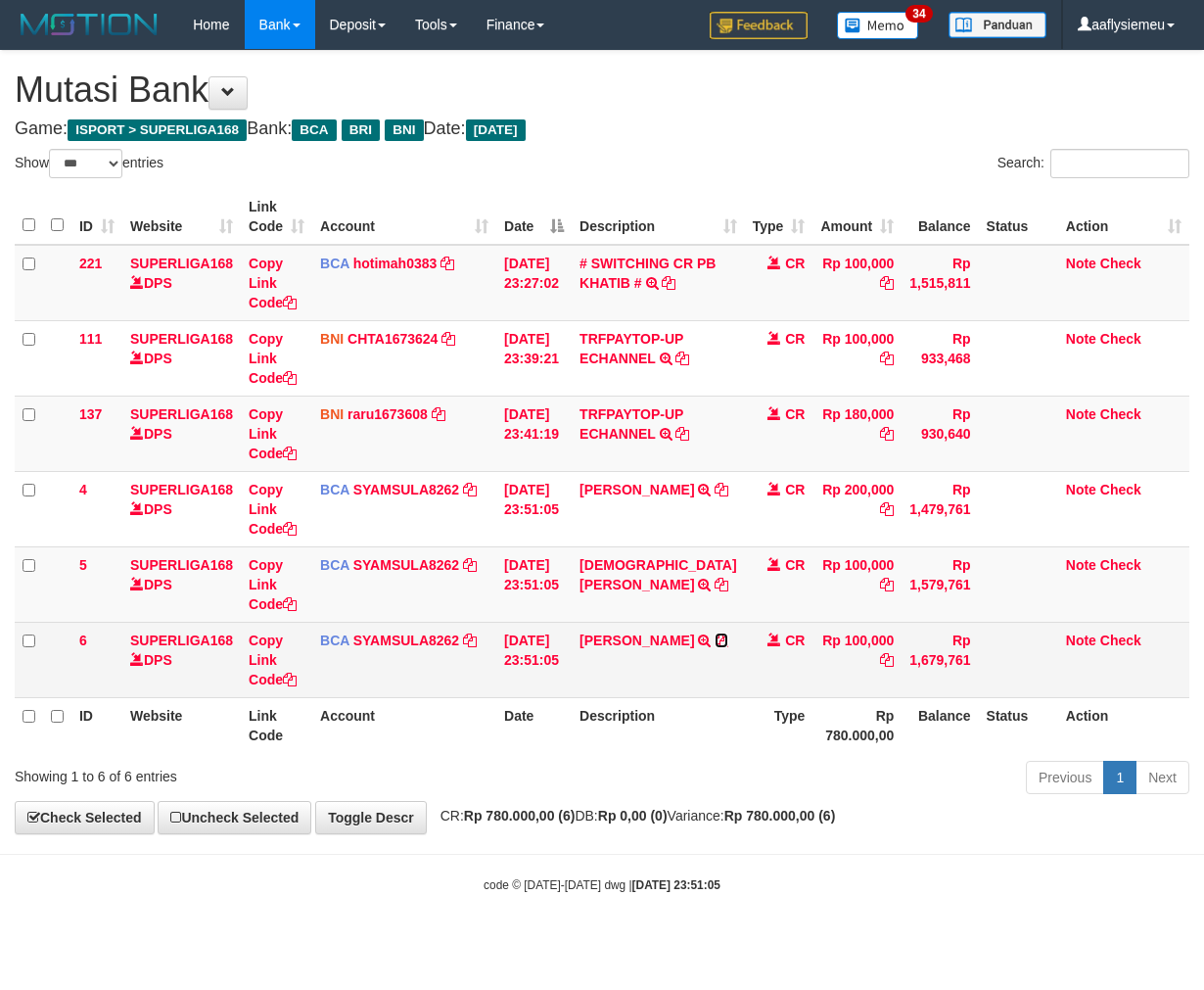 click at bounding box center (721, 640) 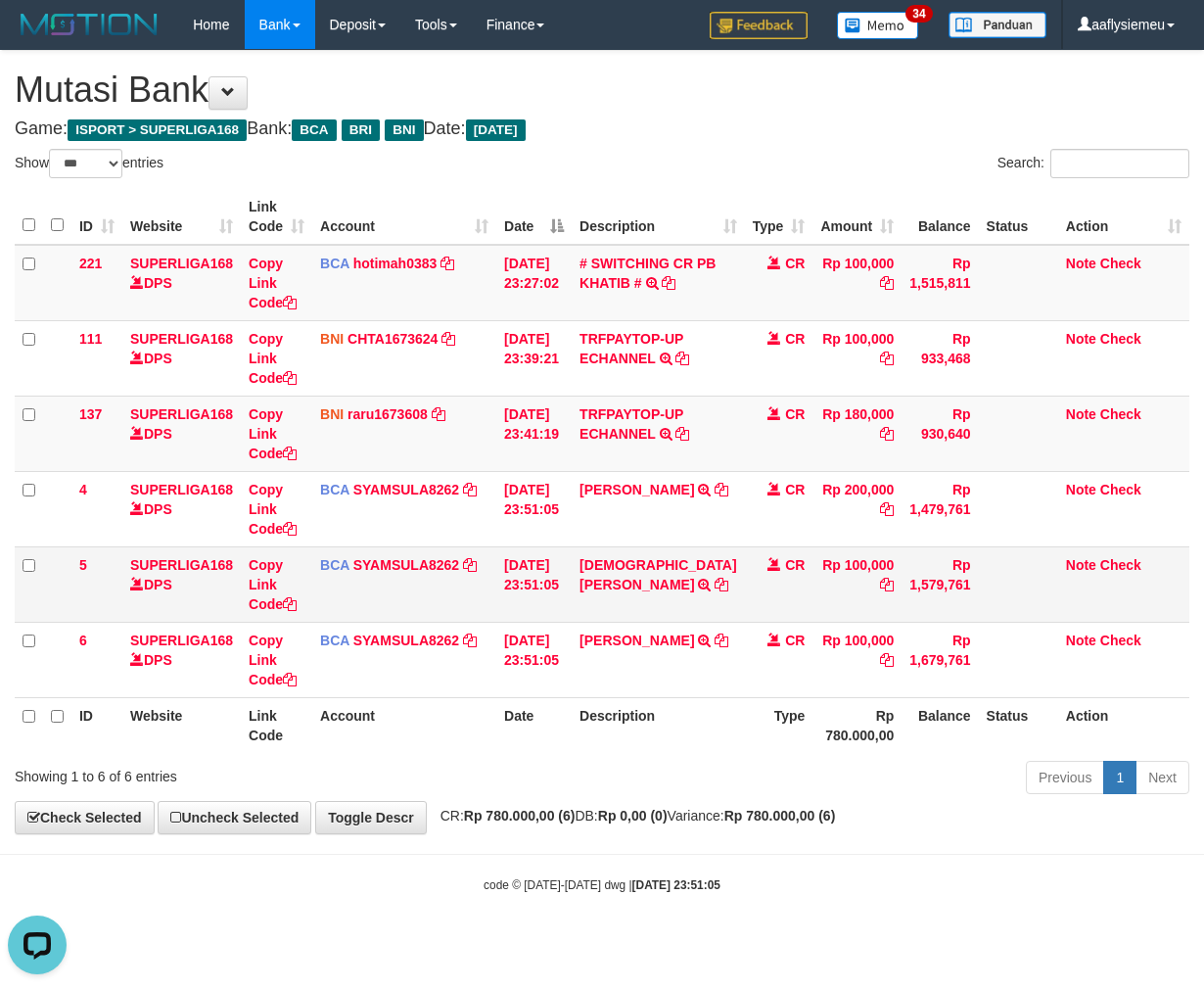 scroll, scrollTop: 0, scrollLeft: 0, axis: both 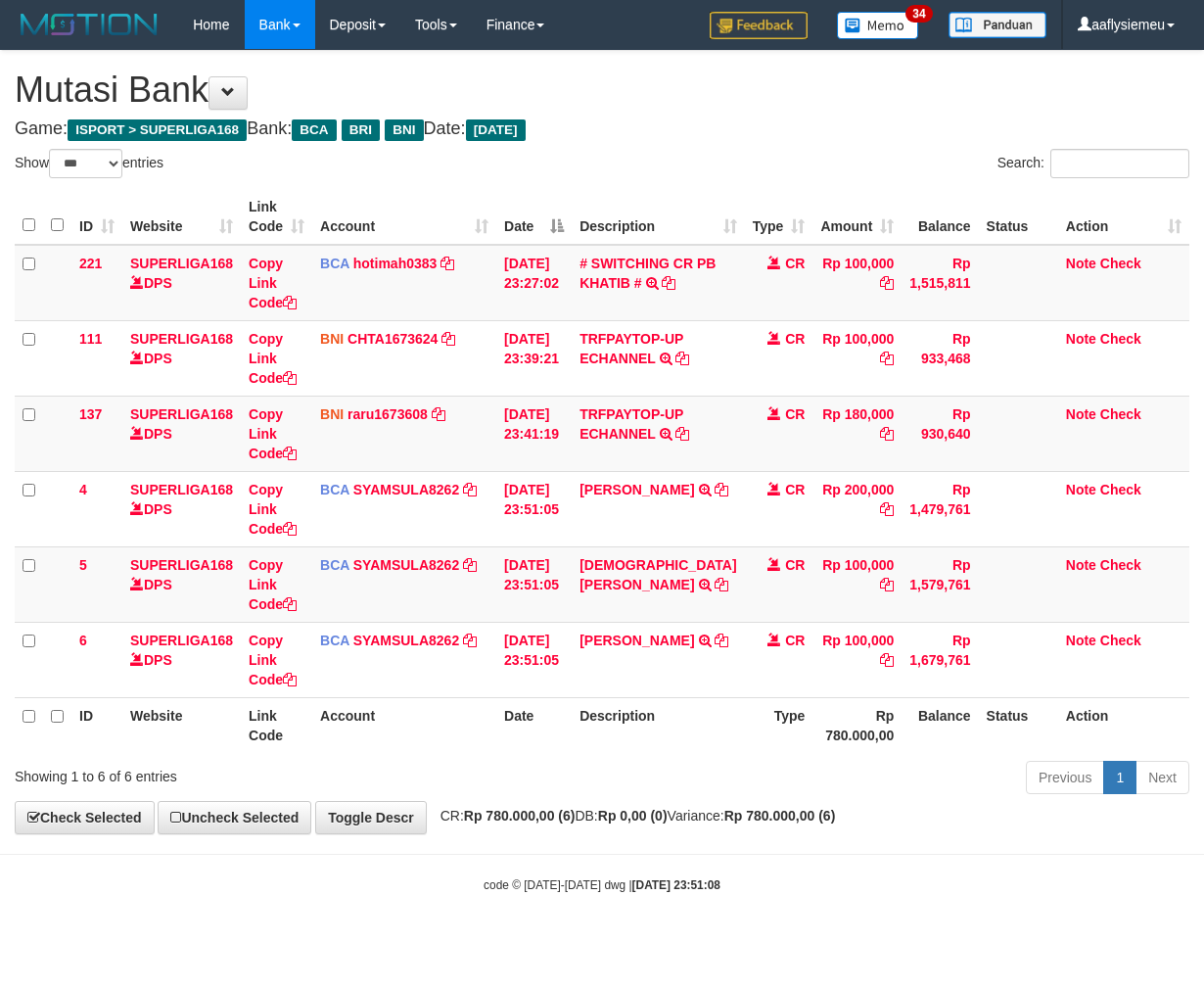 select on "***" 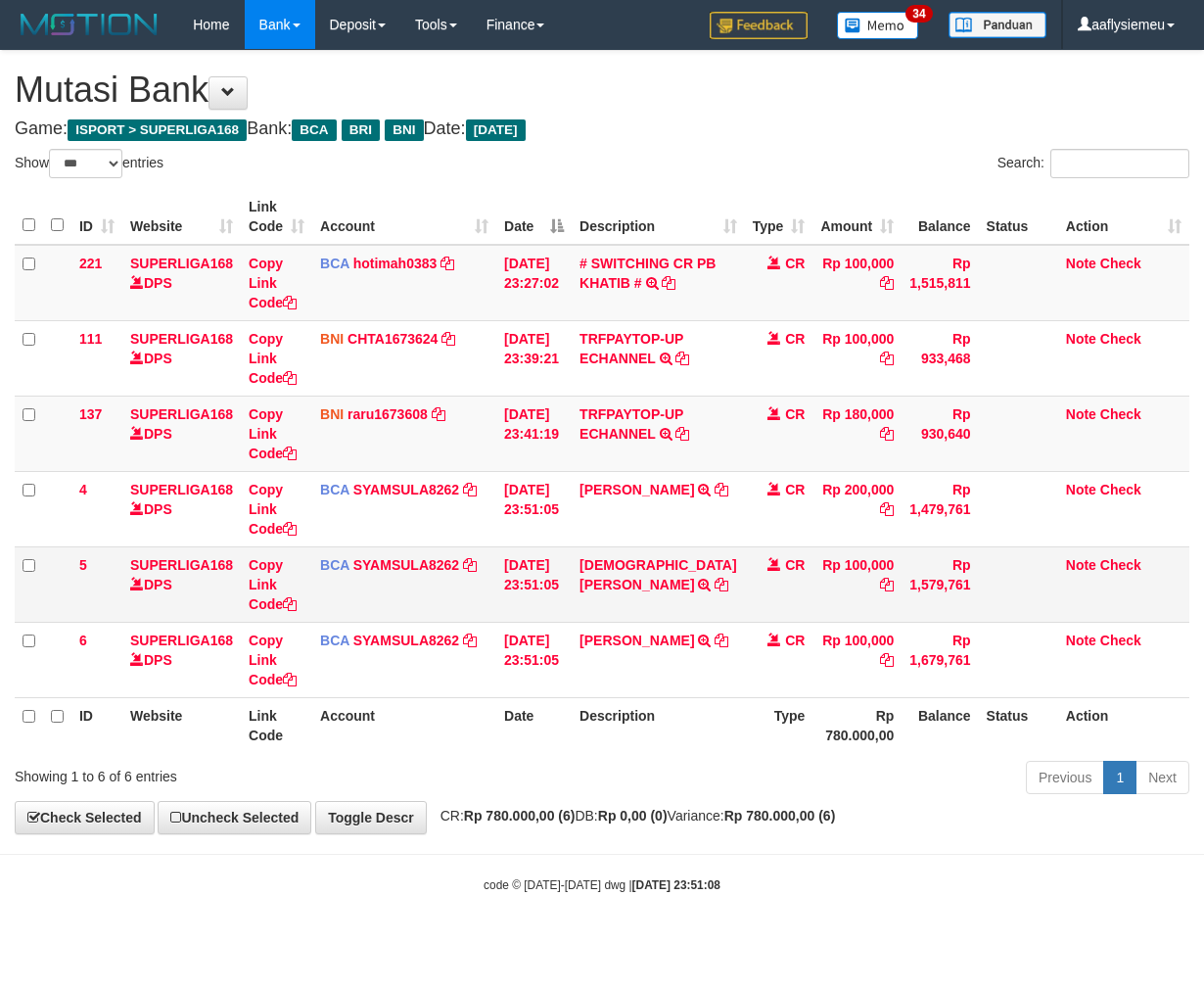 scroll, scrollTop: 0, scrollLeft: 0, axis: both 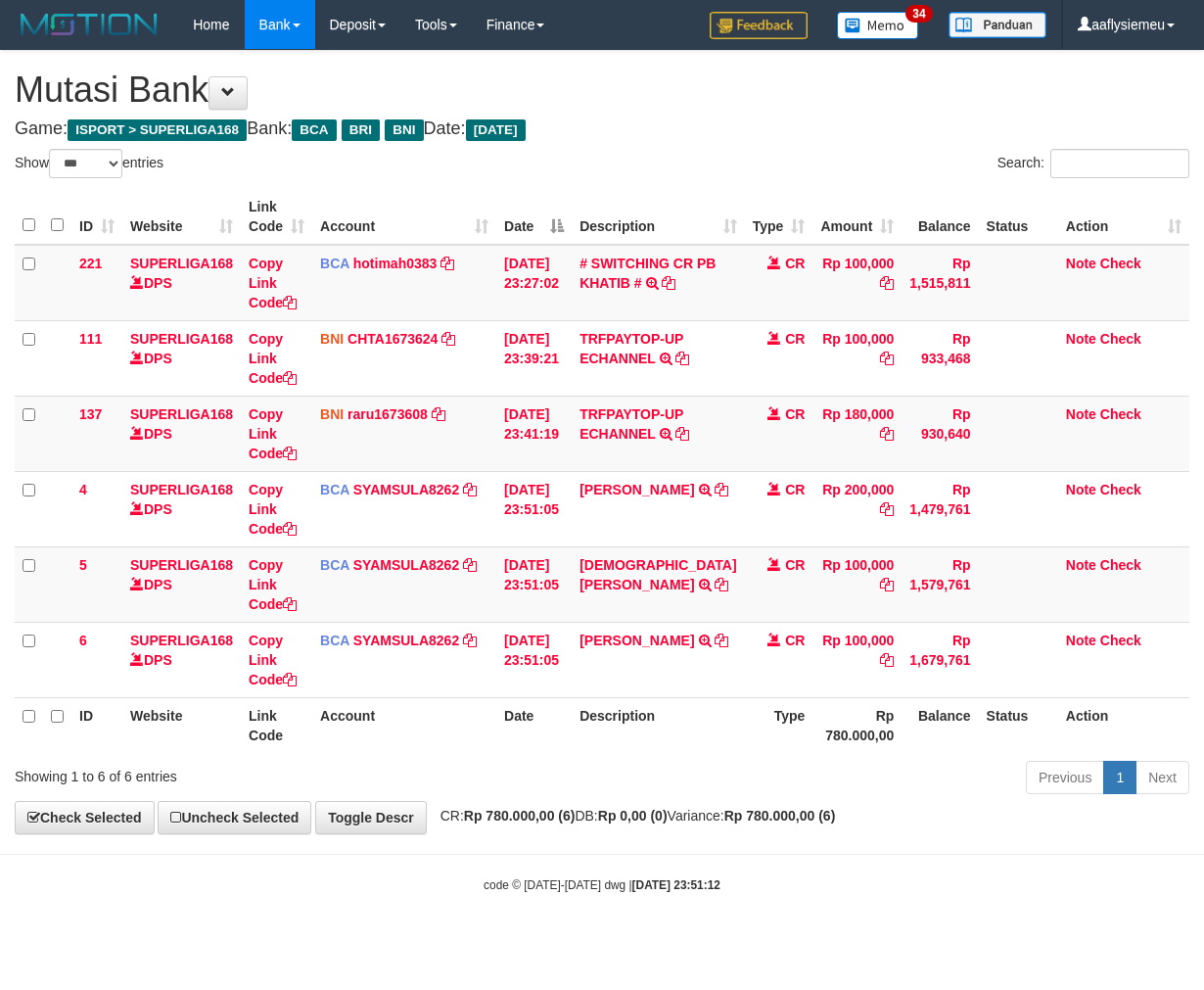 select on "***" 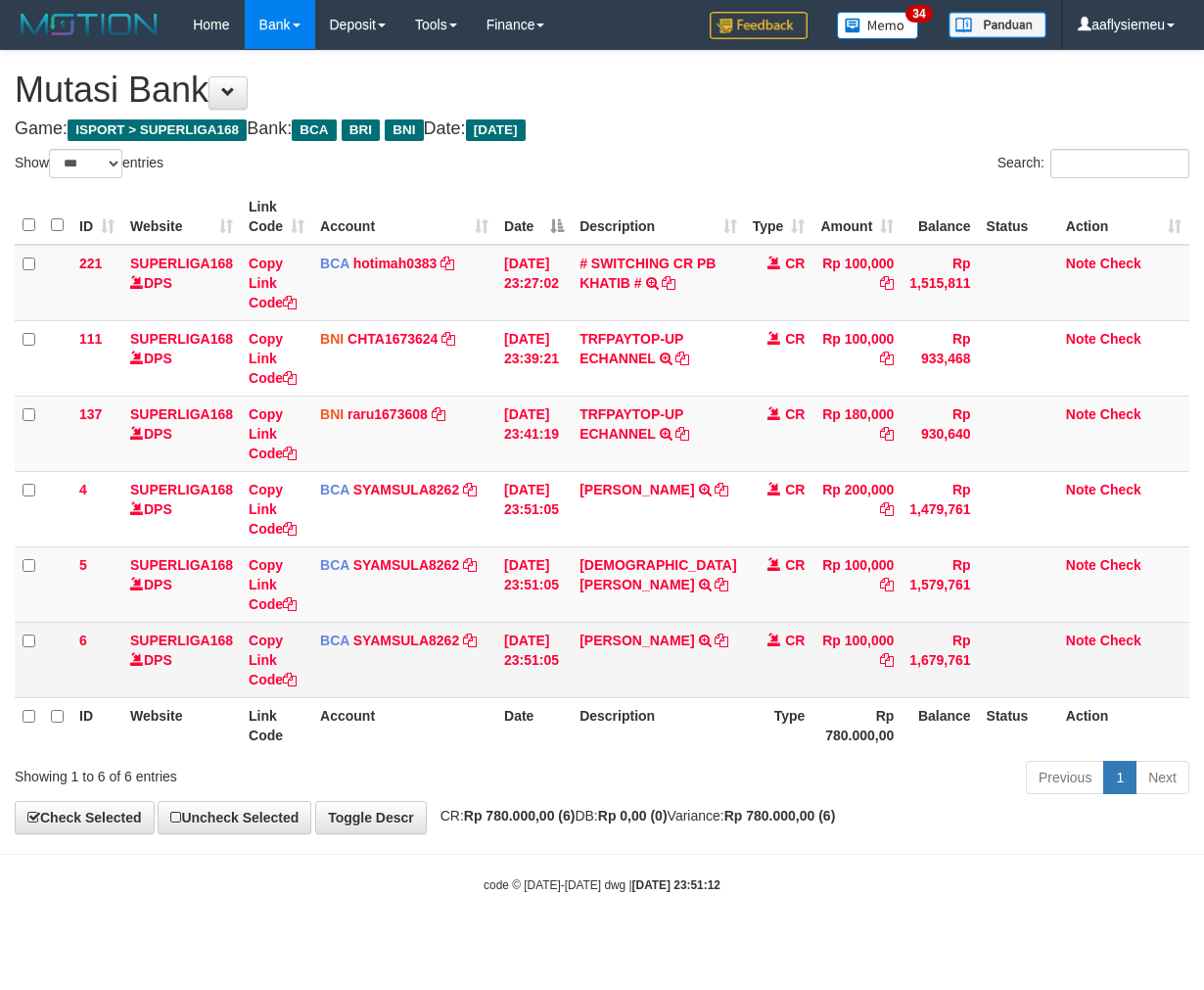 click on "CR" at bounding box center [779, 659] 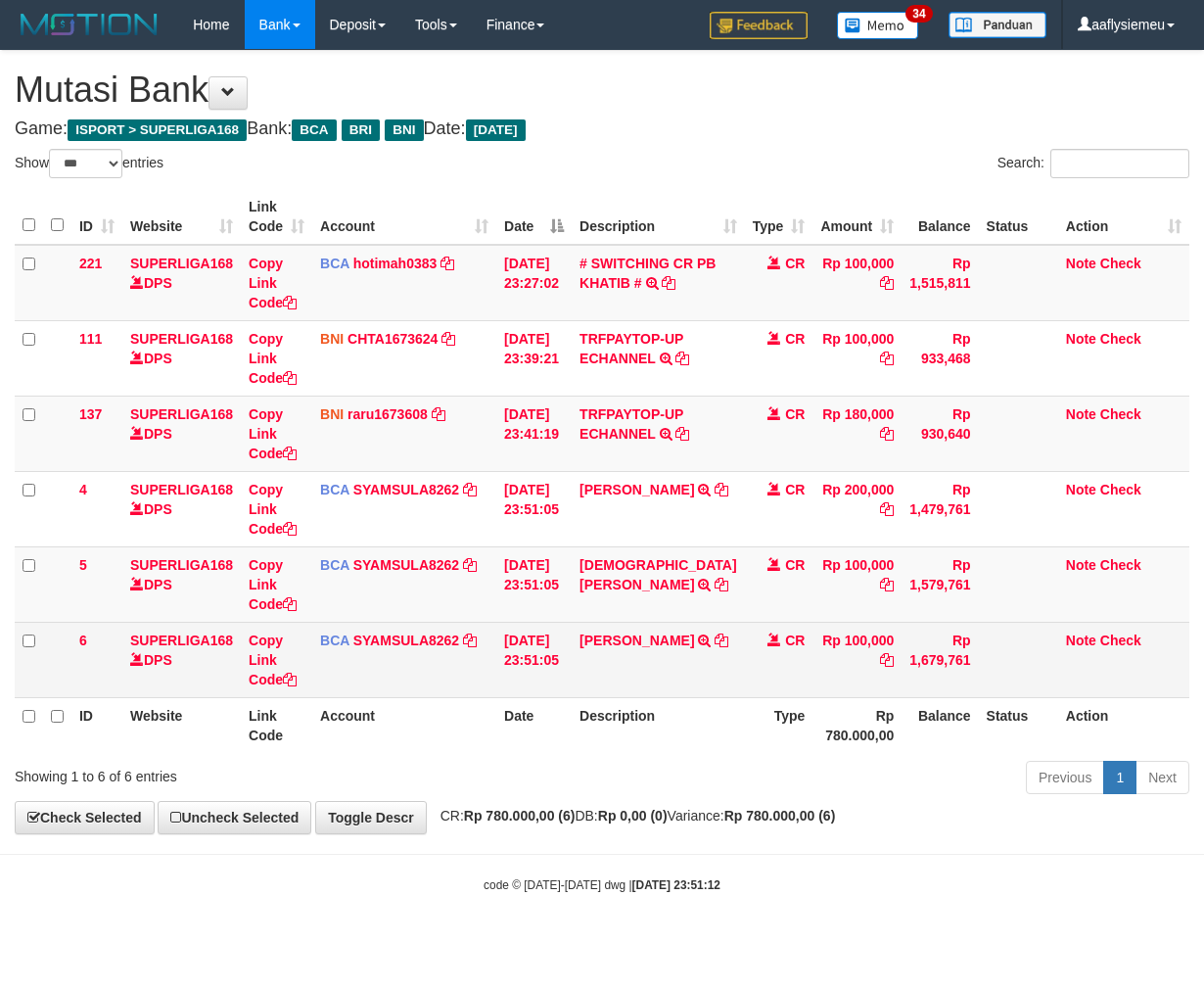 scroll, scrollTop: 0, scrollLeft: 0, axis: both 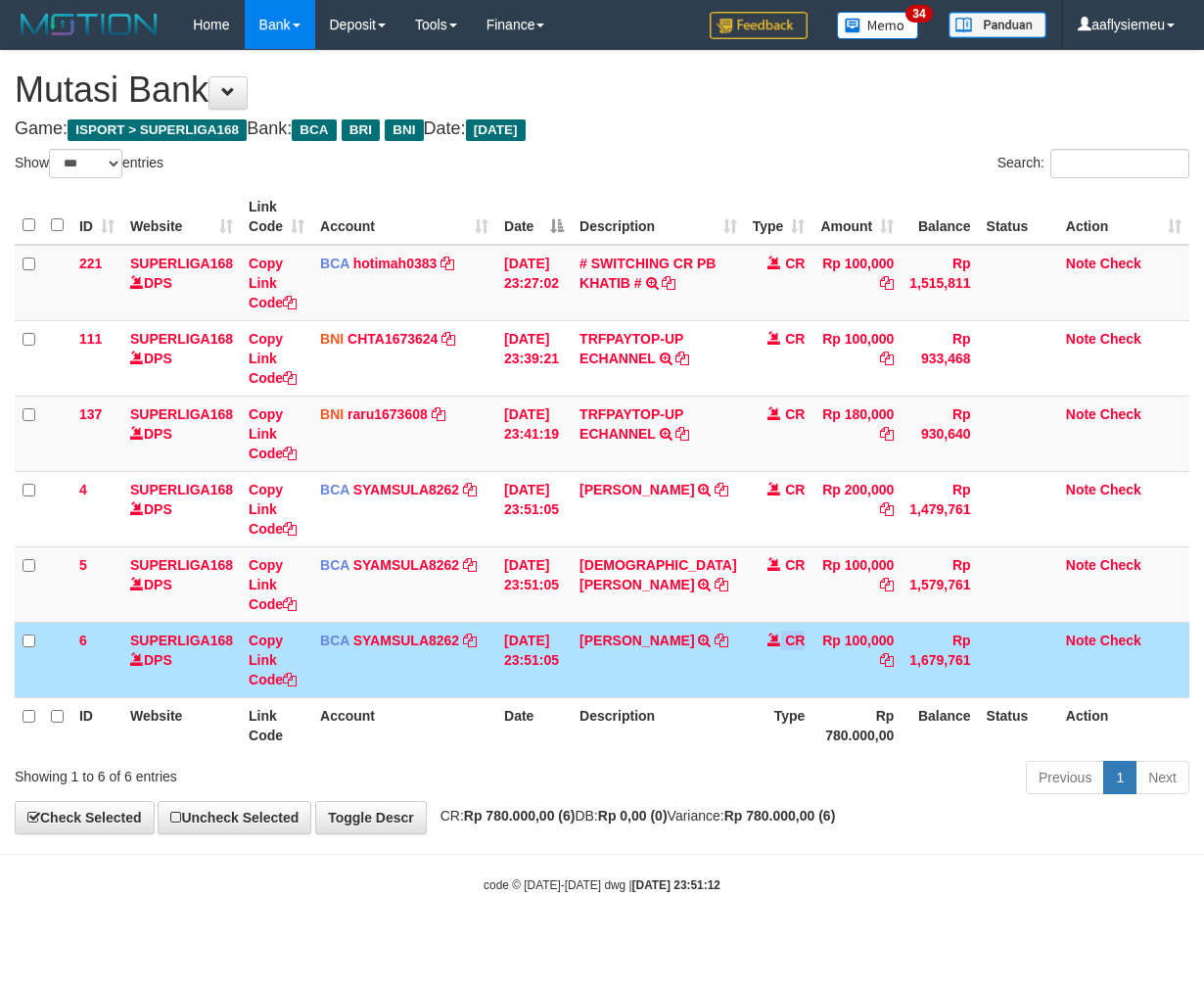 drag, startPoint x: 713, startPoint y: 720, endPoint x: 822, endPoint y: 703, distance: 110.31772 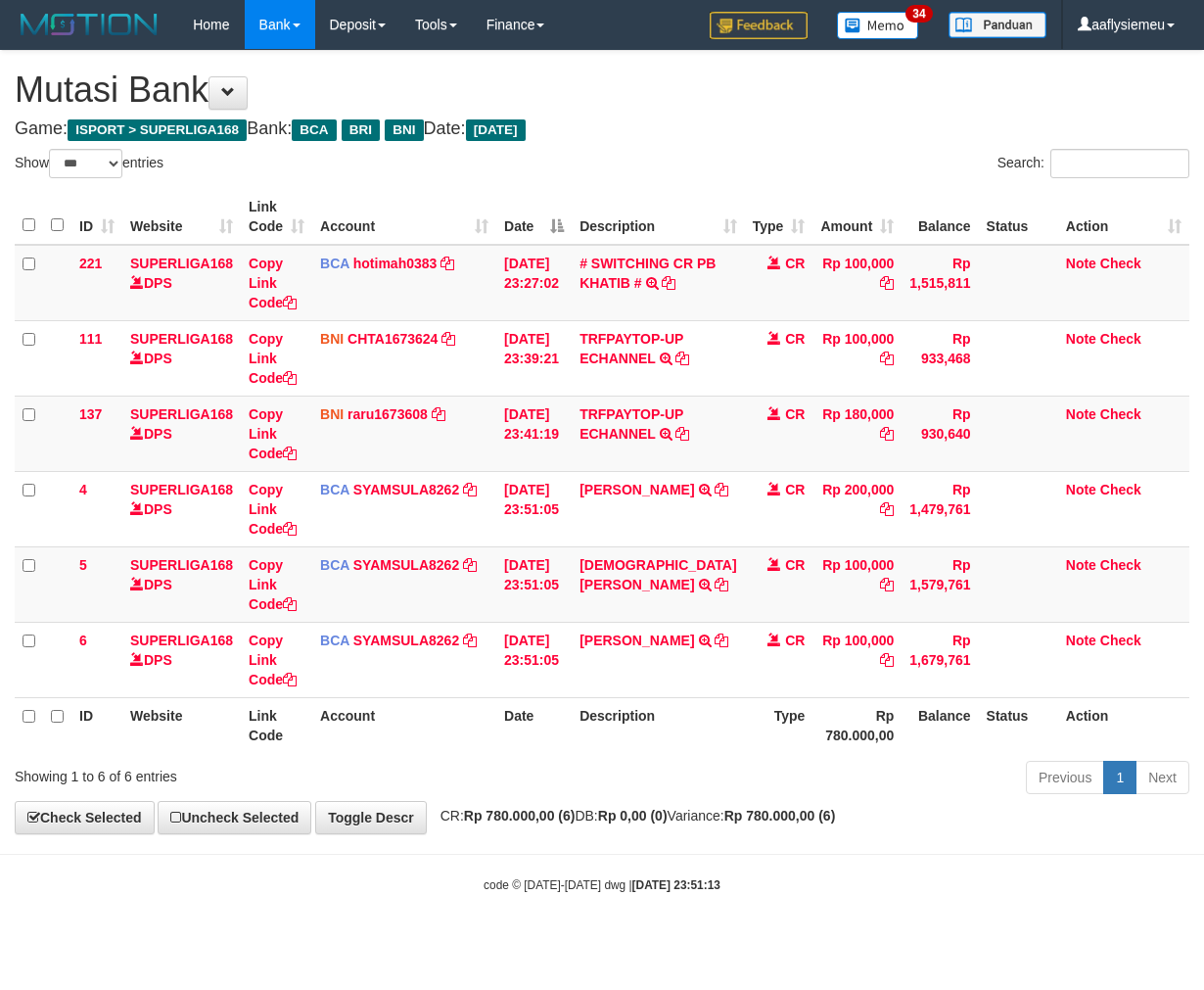 select on "***" 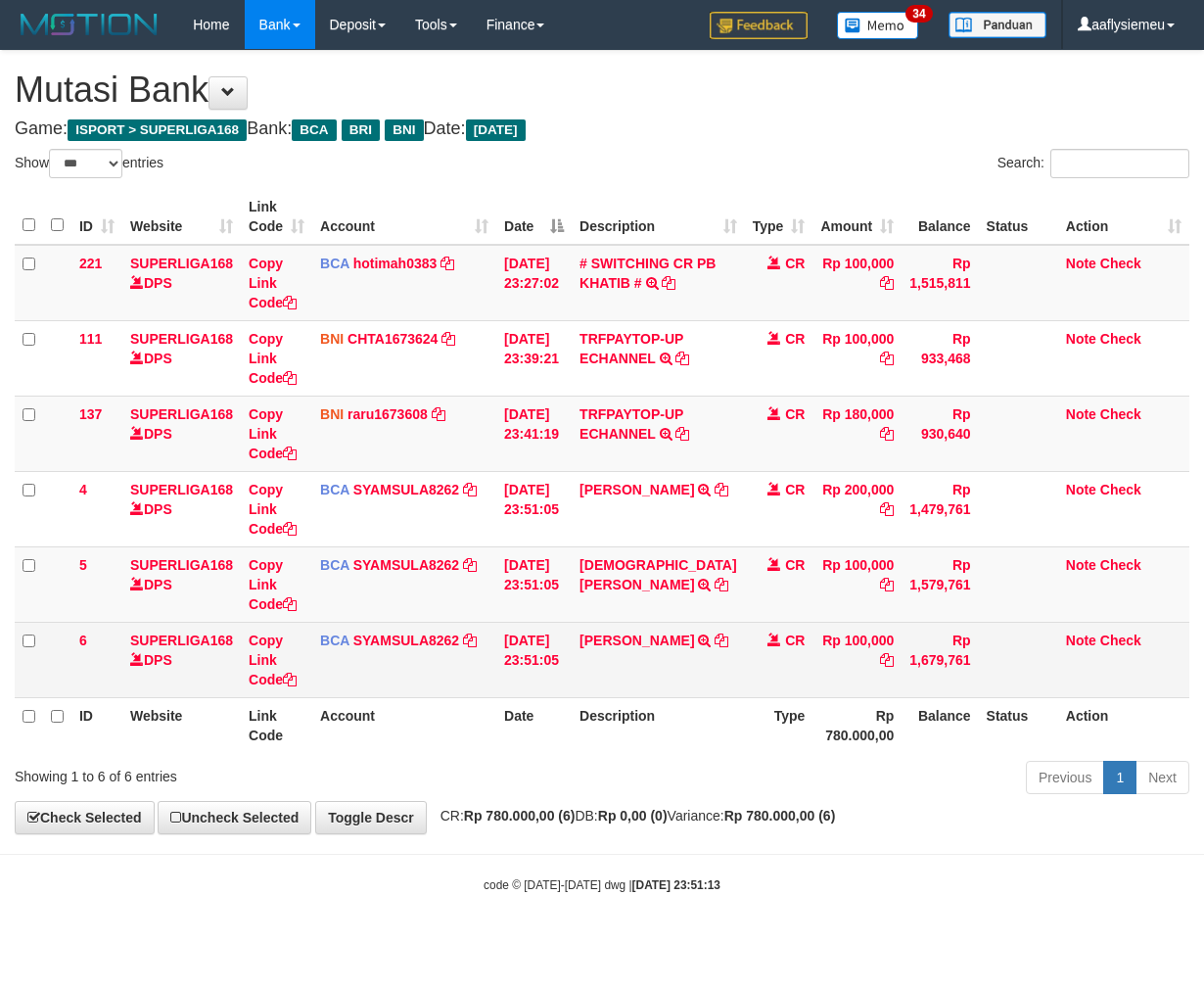 scroll, scrollTop: 0, scrollLeft: 0, axis: both 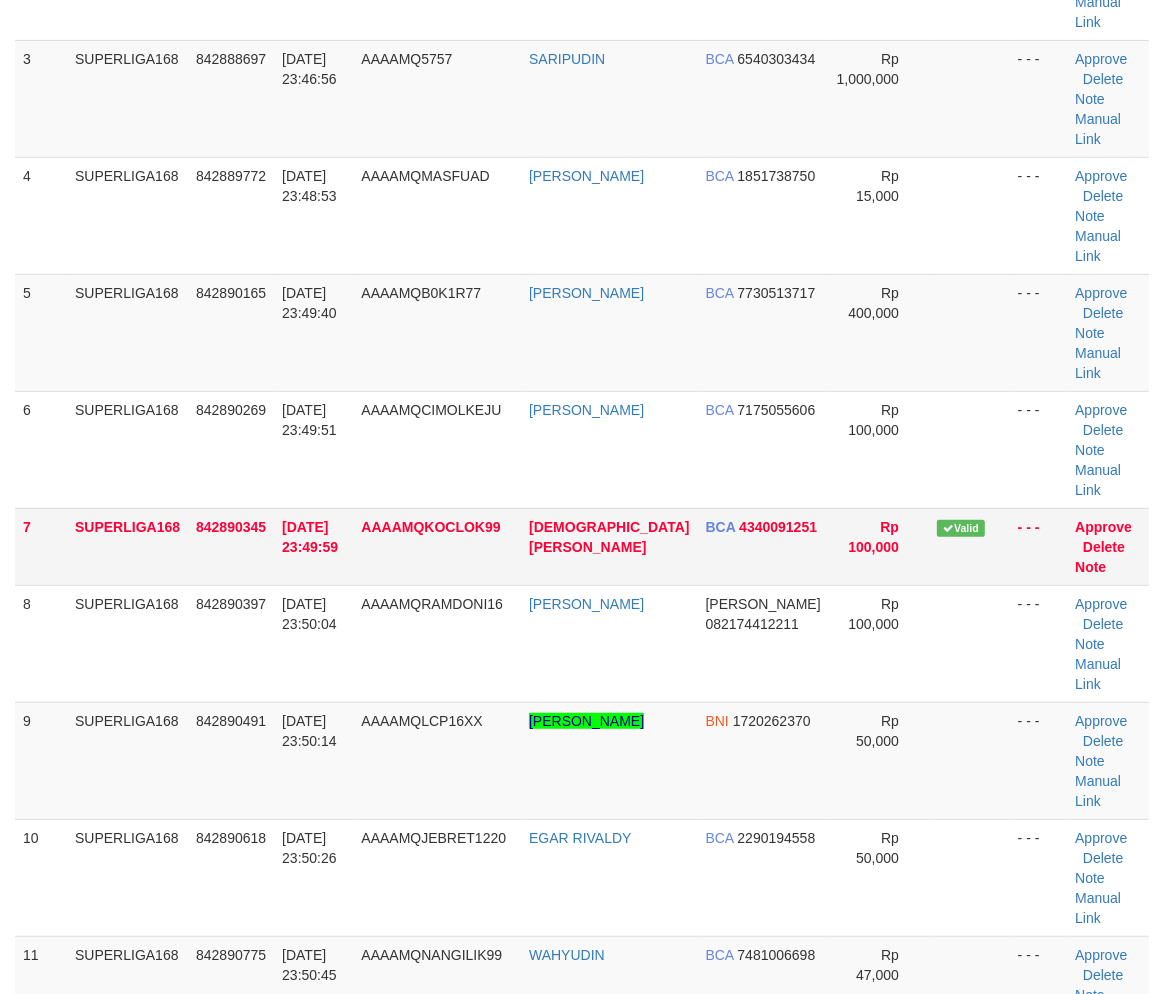 click on "1
SUPERLIGA168
842885192
11/07/2025 23:40:28
AAAAMQBANGBEBEN
FERBY SAWALIKA
BCA
0612967502
Rp 100,000
- - -
Approve
Delete
Note
Manual Link
2
SUPERLIGA168
842888351
11/07/2025 23:46:20
AAAAMQGEPENGUCIL
CHANDRA AGUNG ADITYA
MANDIRI
1780006298166
Rp 65,000
- - -" at bounding box center [582, 547] 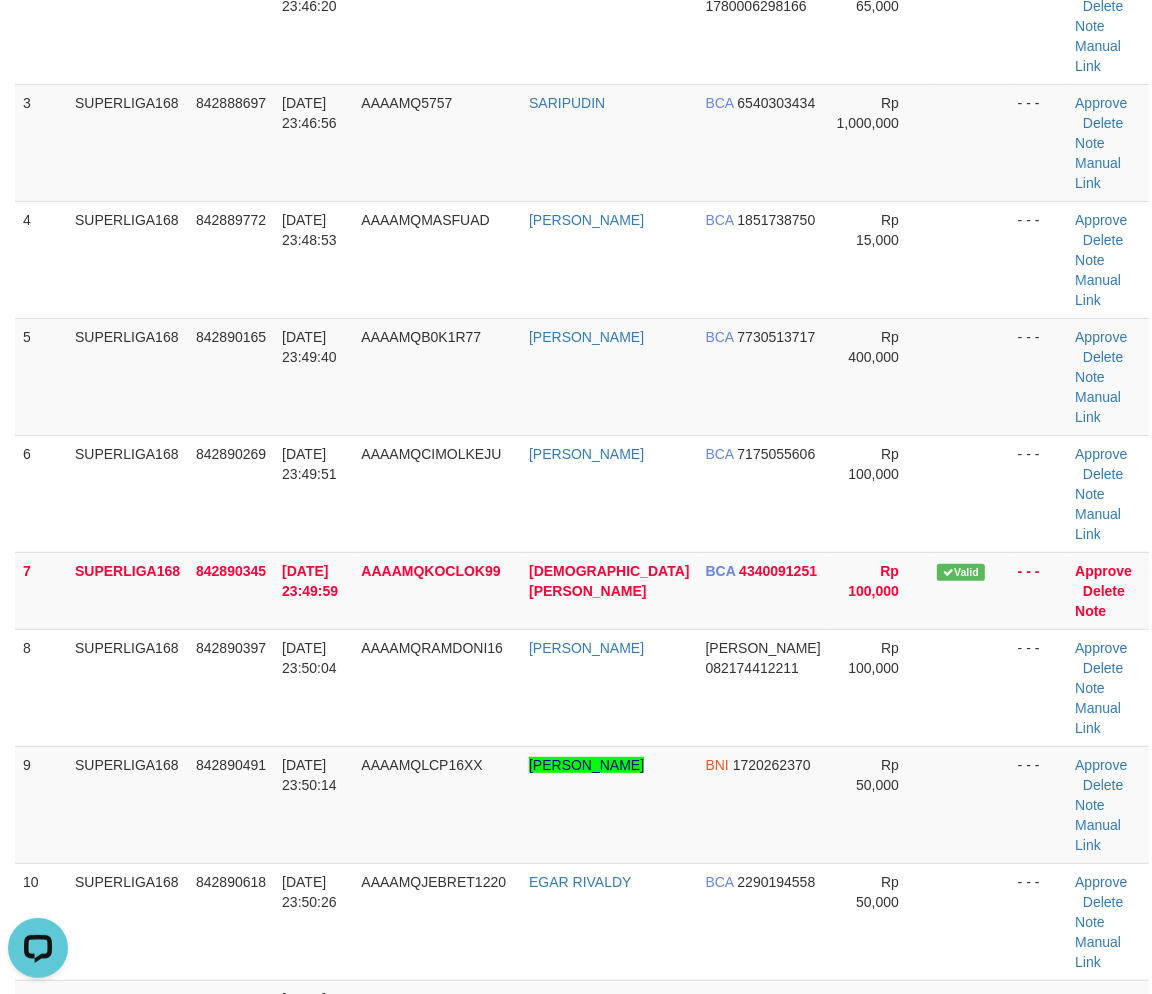 scroll, scrollTop: 0, scrollLeft: 0, axis: both 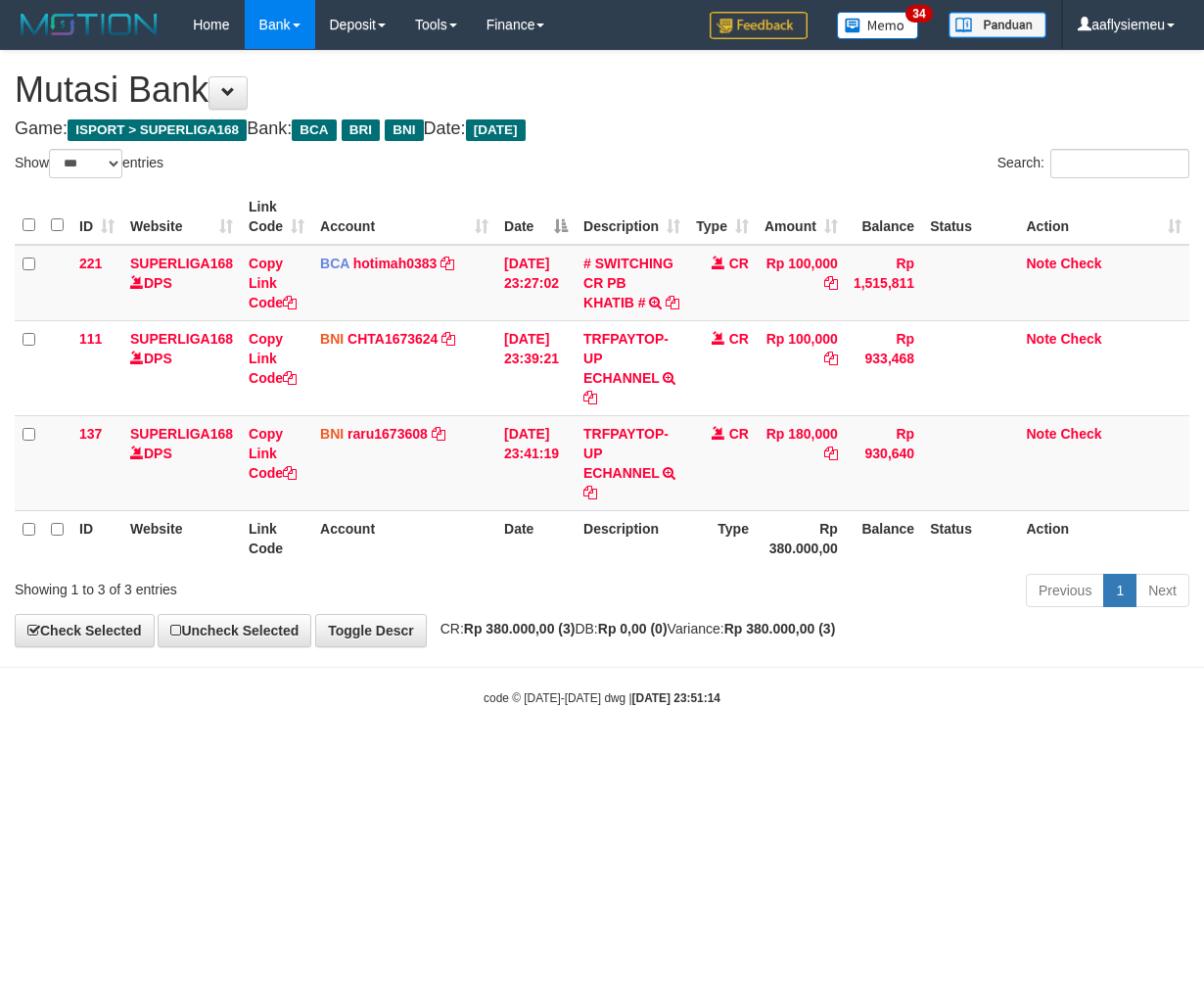 select on "***" 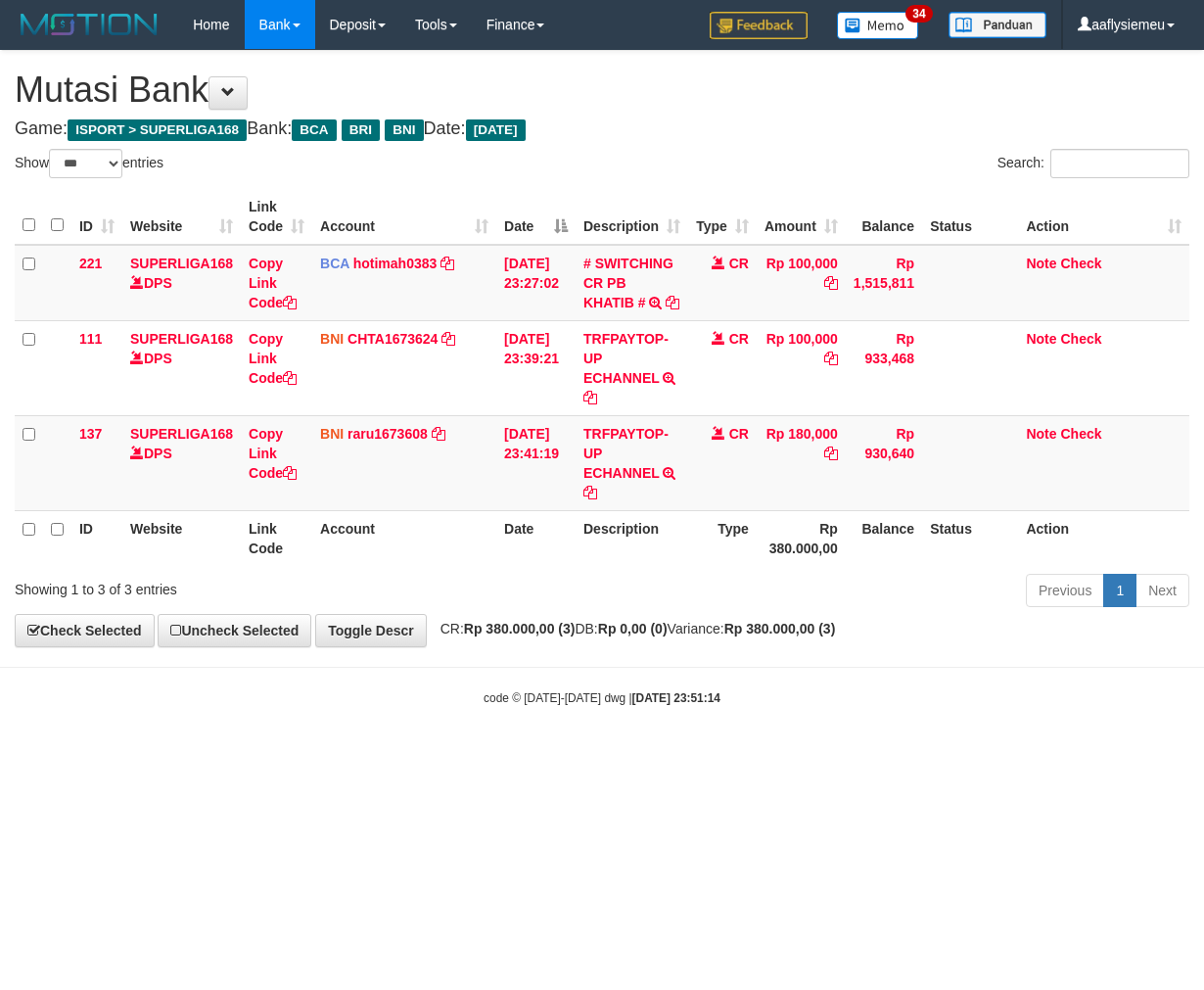 scroll, scrollTop: 0, scrollLeft: 0, axis: both 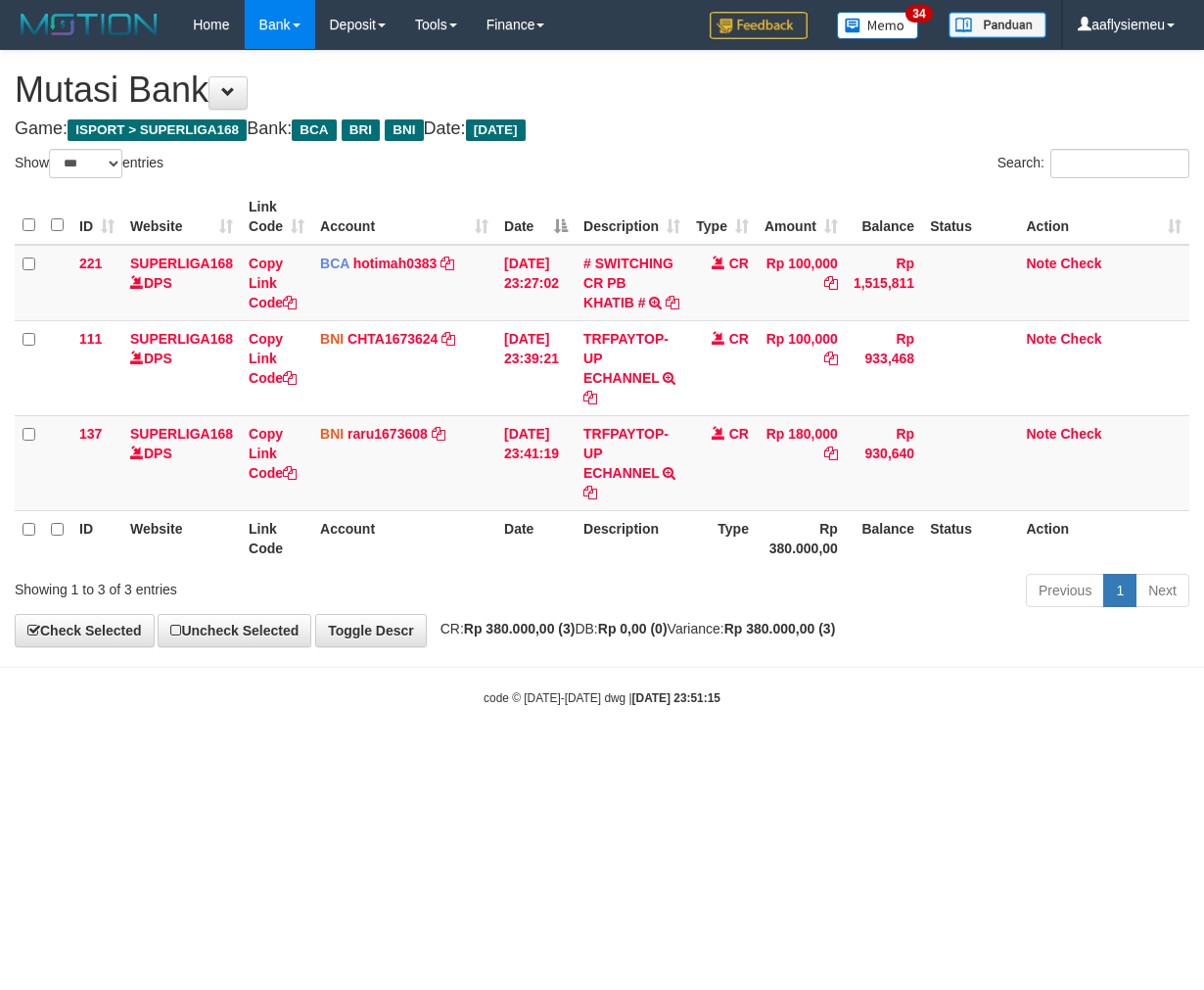 select on "***" 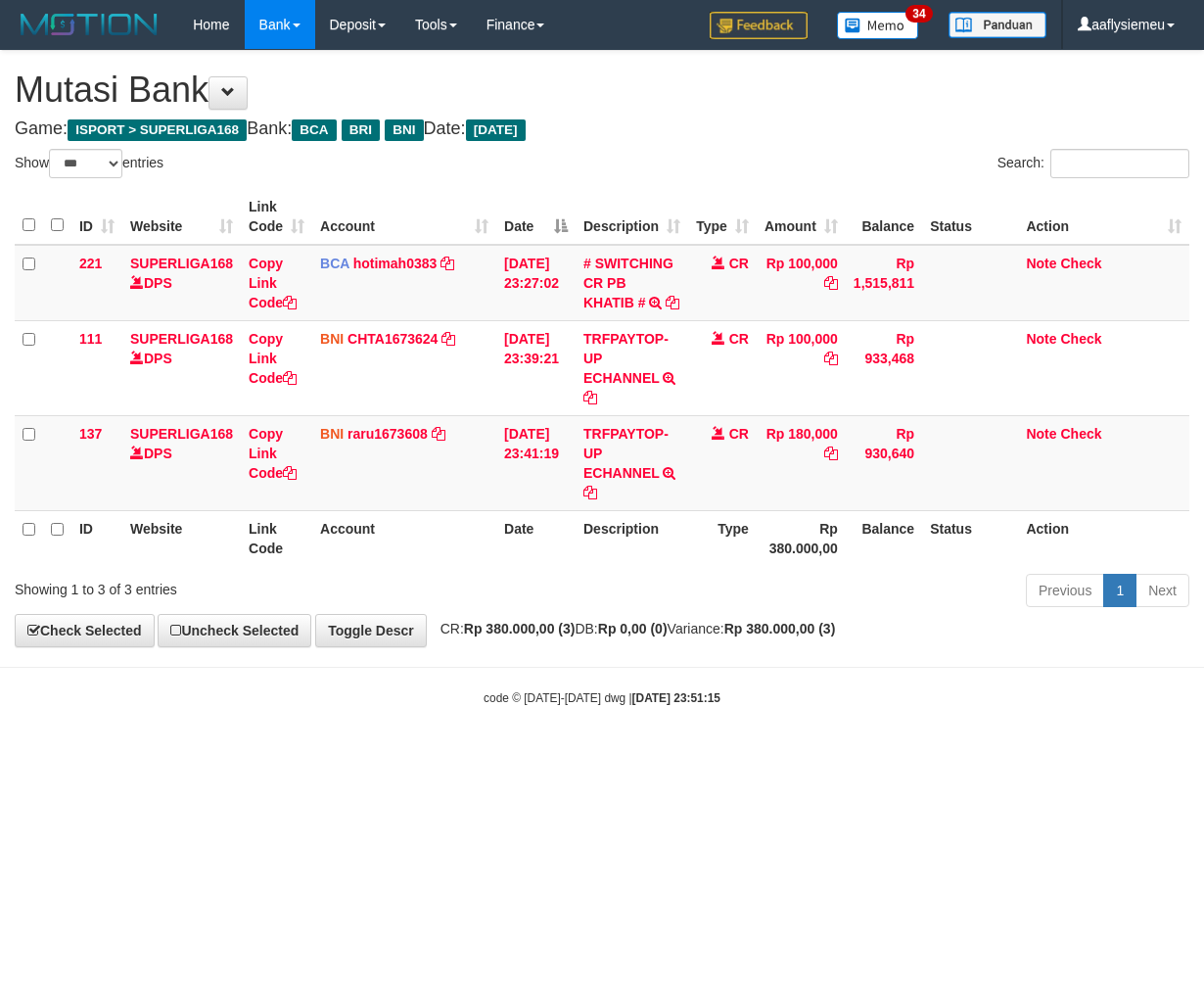 scroll, scrollTop: 0, scrollLeft: 0, axis: both 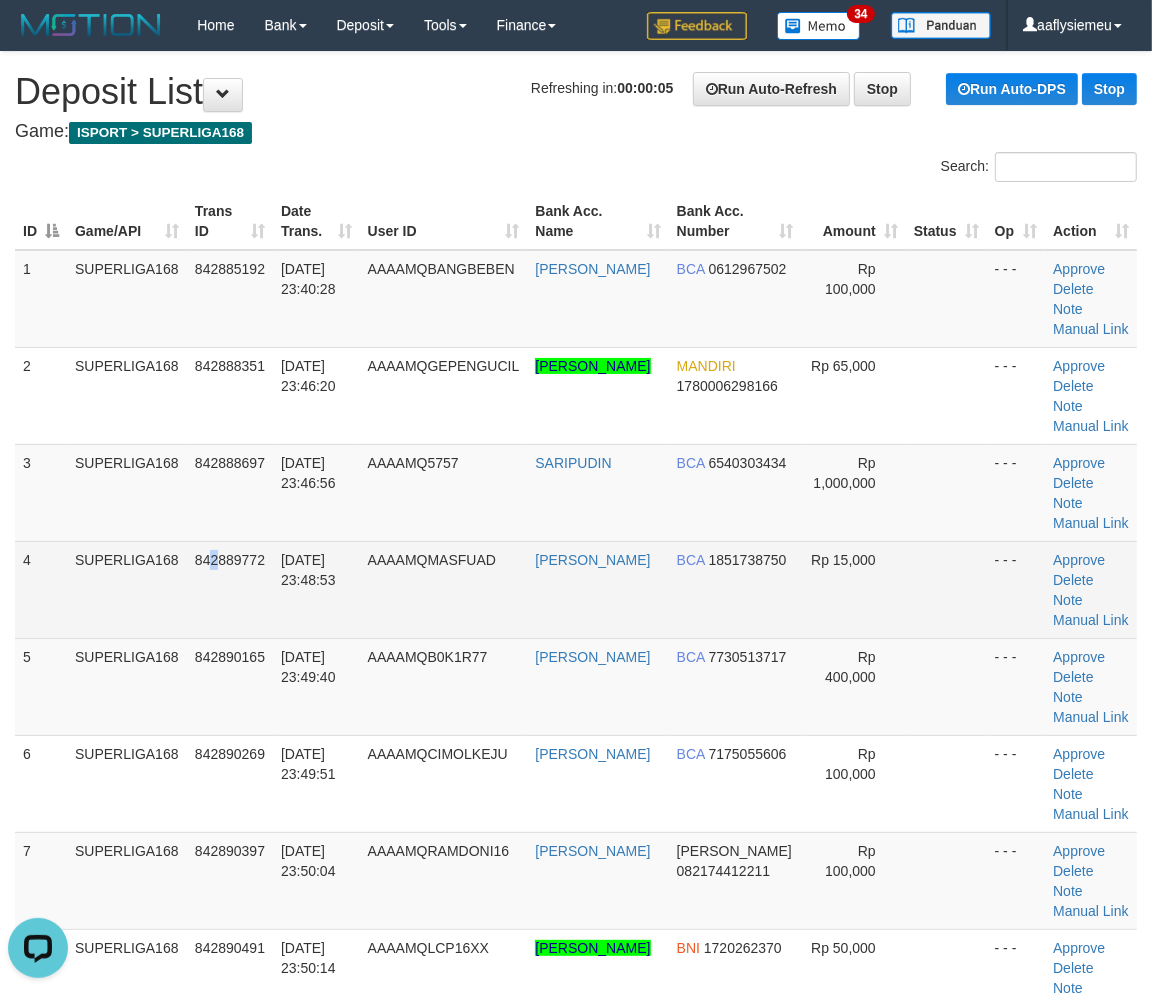 click on "842889772" at bounding box center (230, 589) 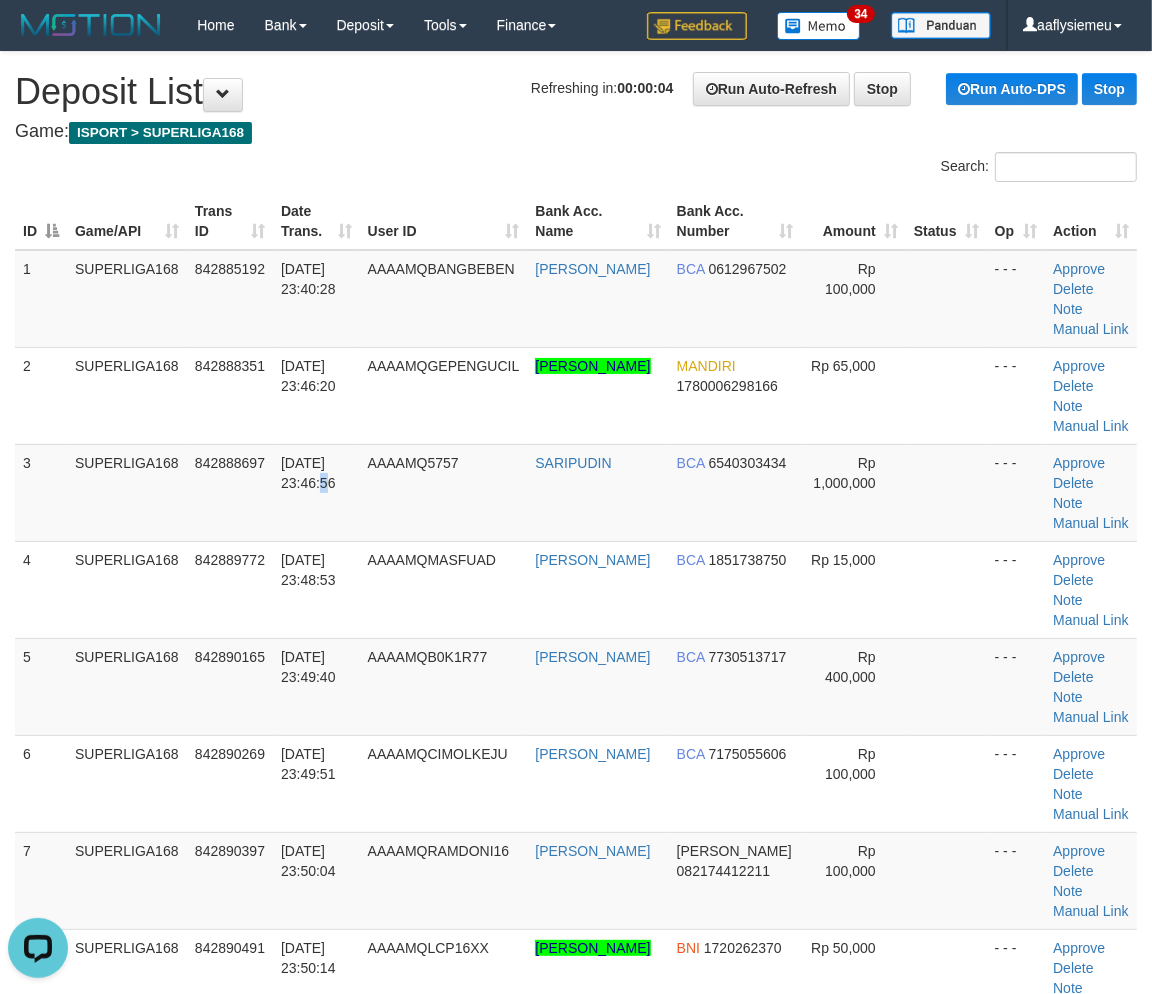 drag, startPoint x: 300, startPoint y: 523, endPoint x: 1, endPoint y: 603, distance: 309.51736 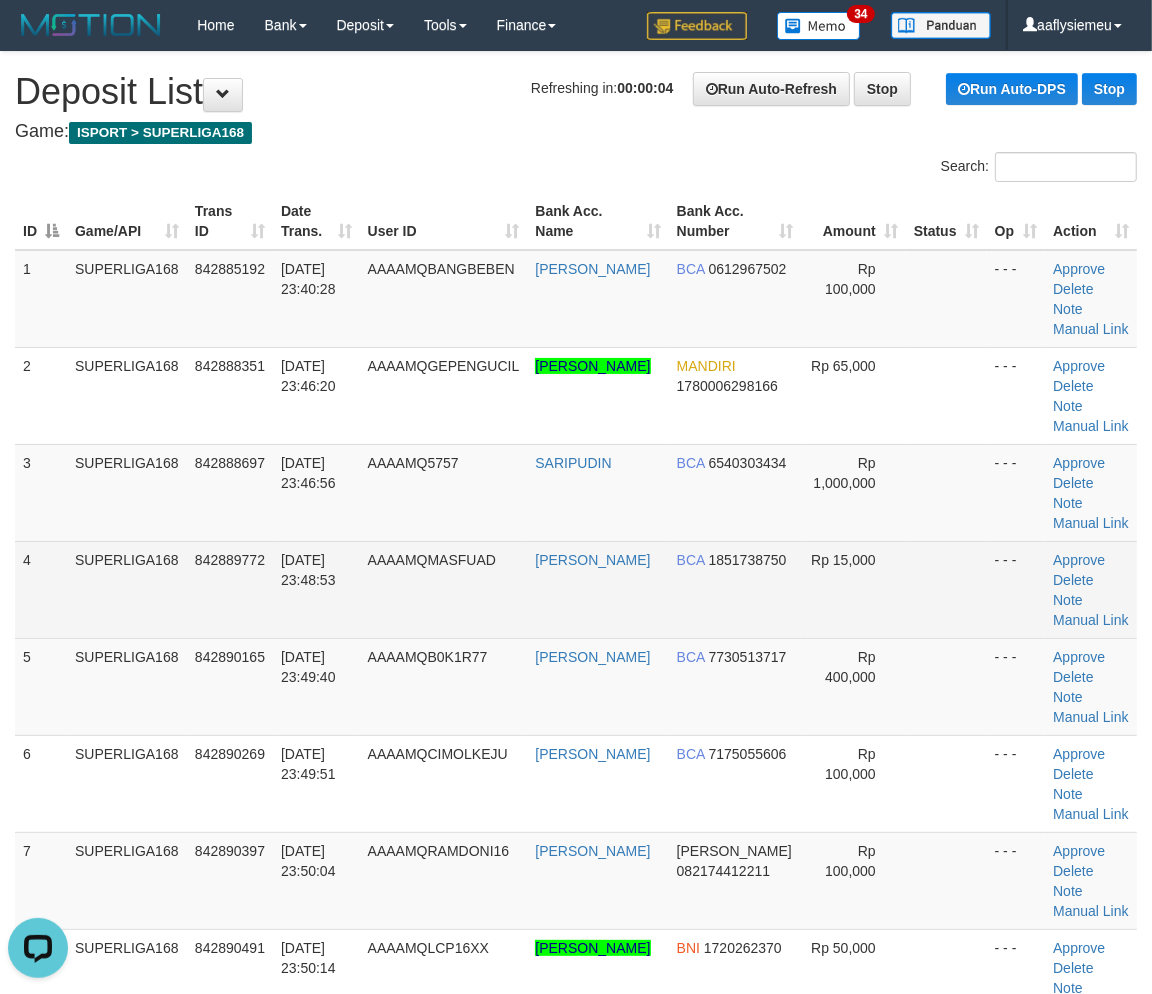 click on "SUPERLIGA168" at bounding box center [127, 589] 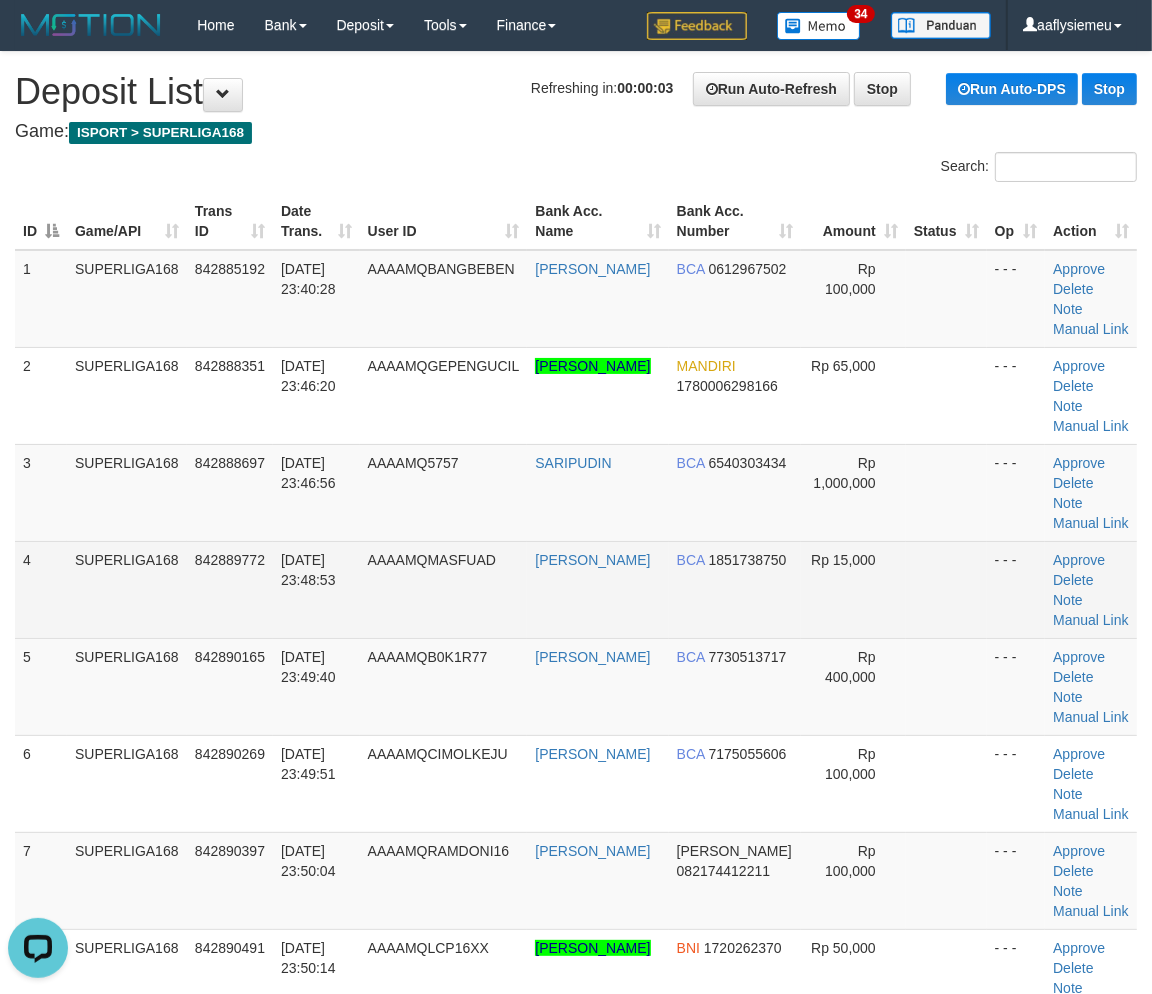click on "SUPERLIGA168" at bounding box center [127, 589] 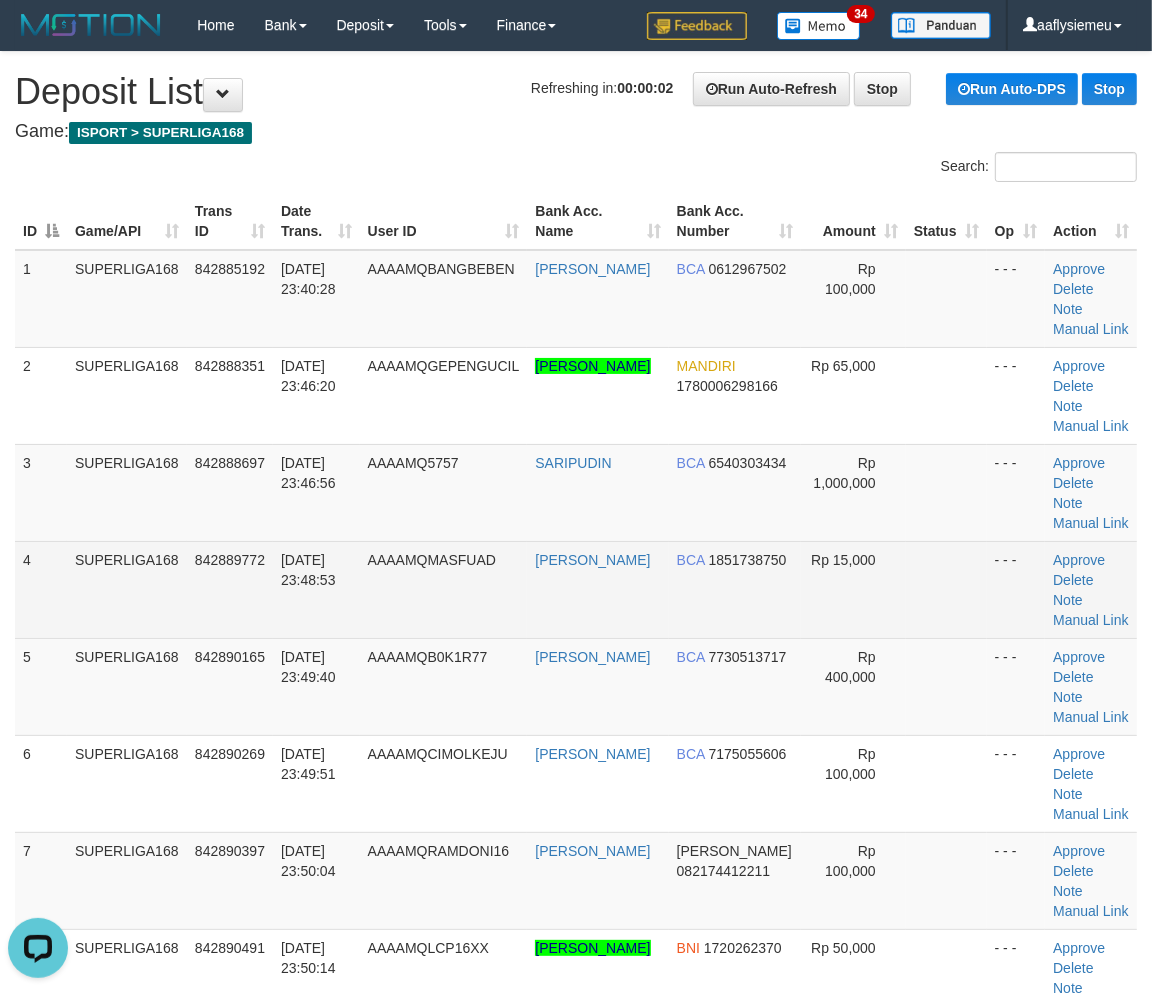 click on "SUPERLIGA168" at bounding box center [127, 589] 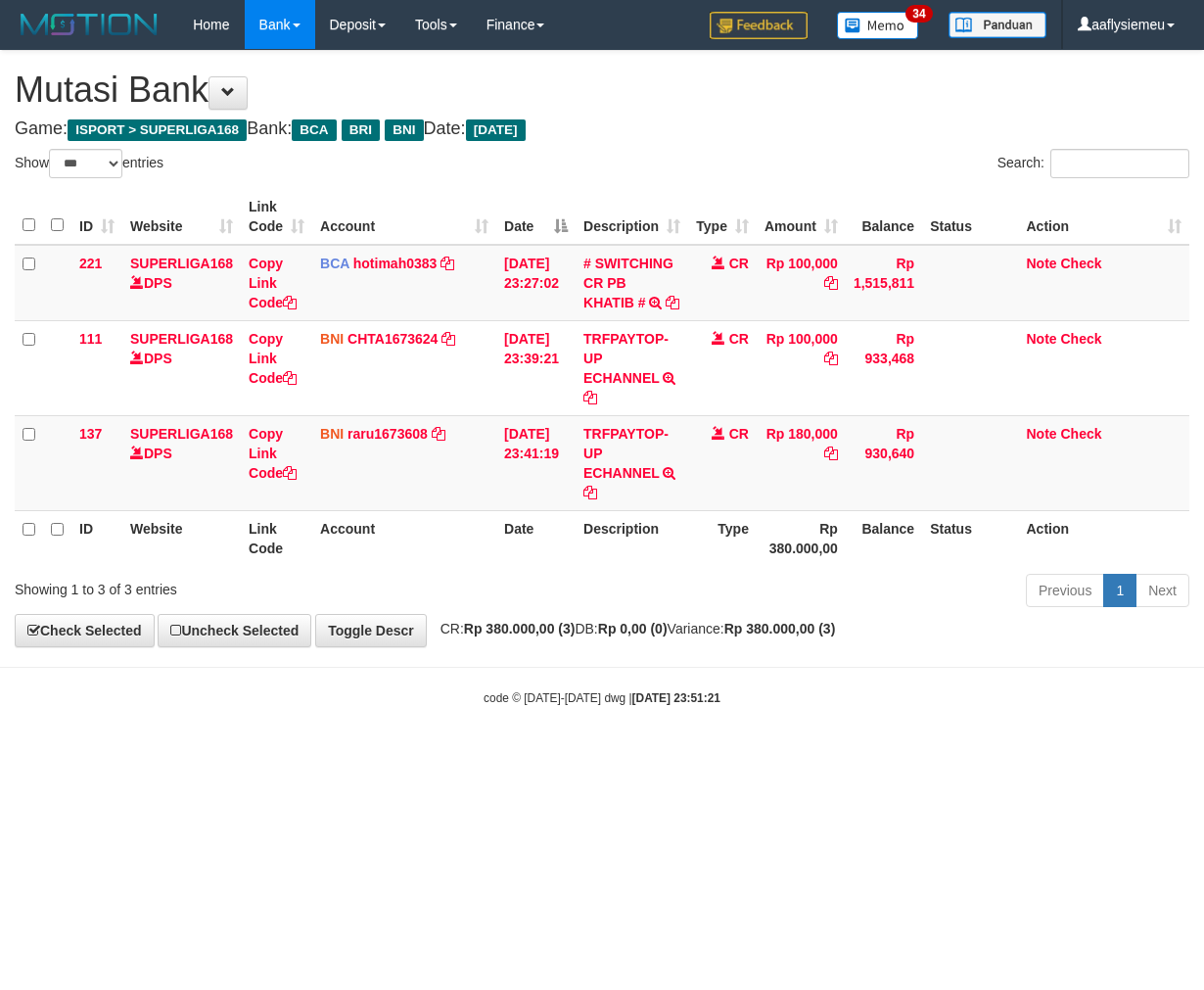 select on "***" 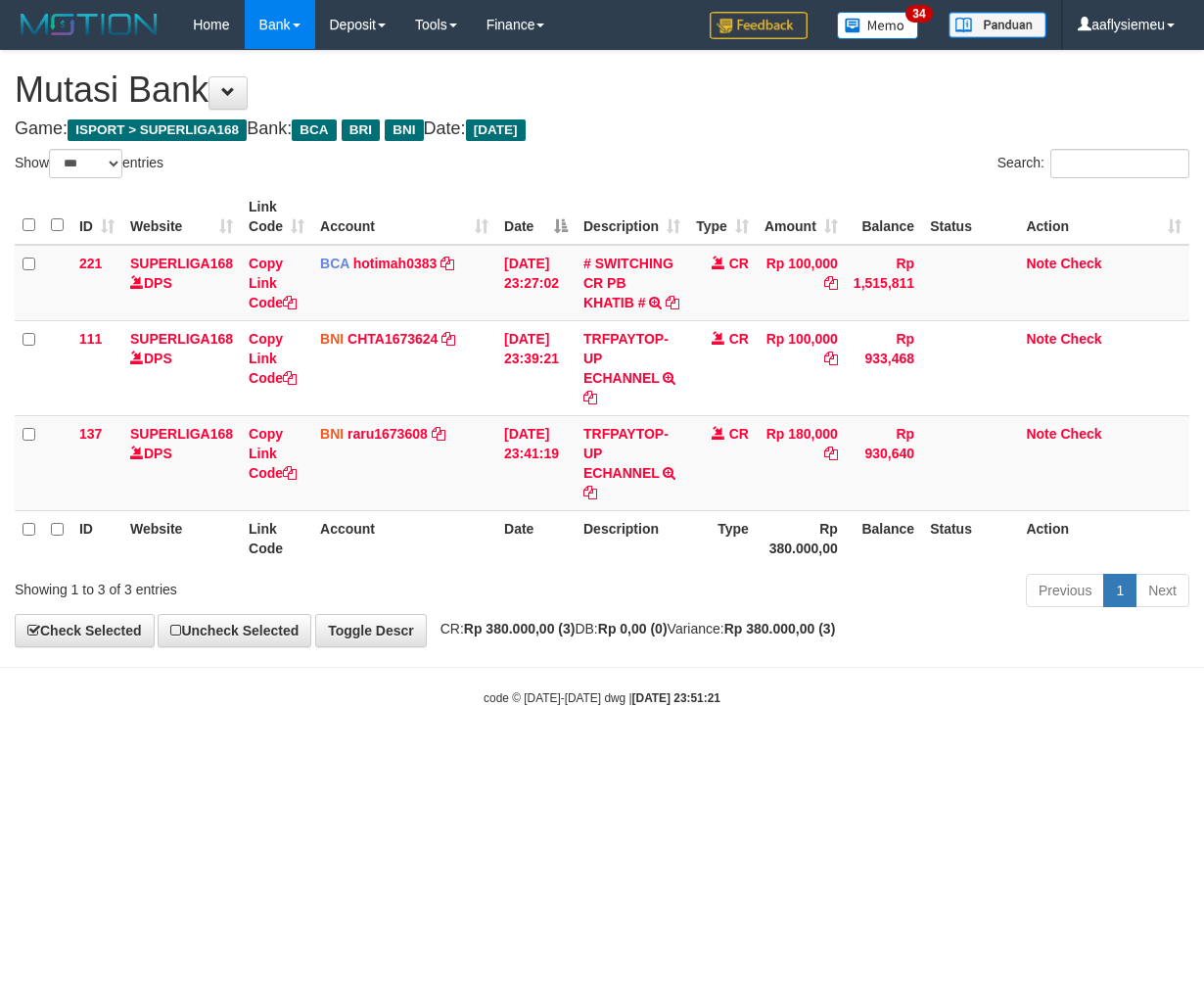 scroll, scrollTop: 0, scrollLeft: 0, axis: both 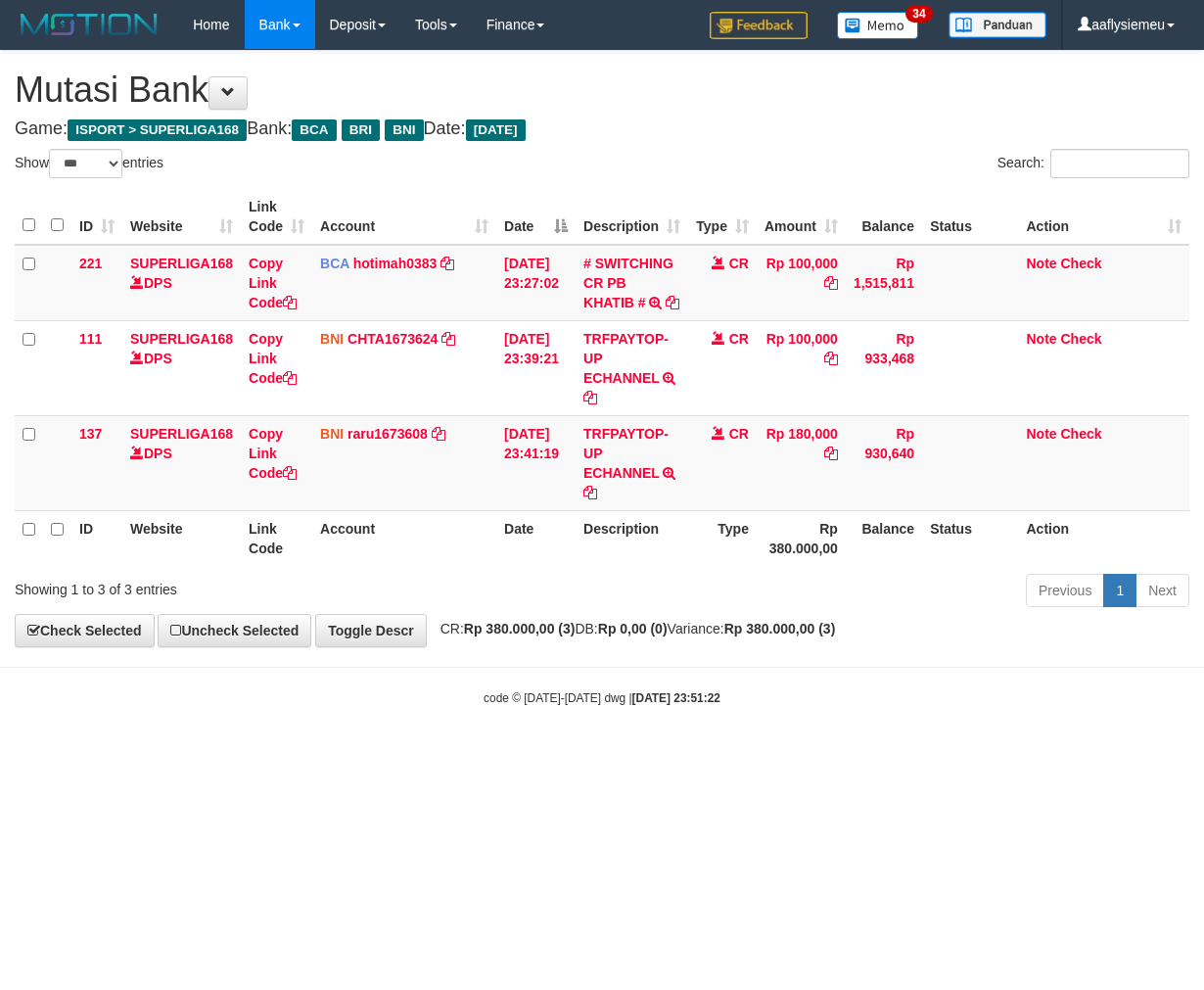select on "***" 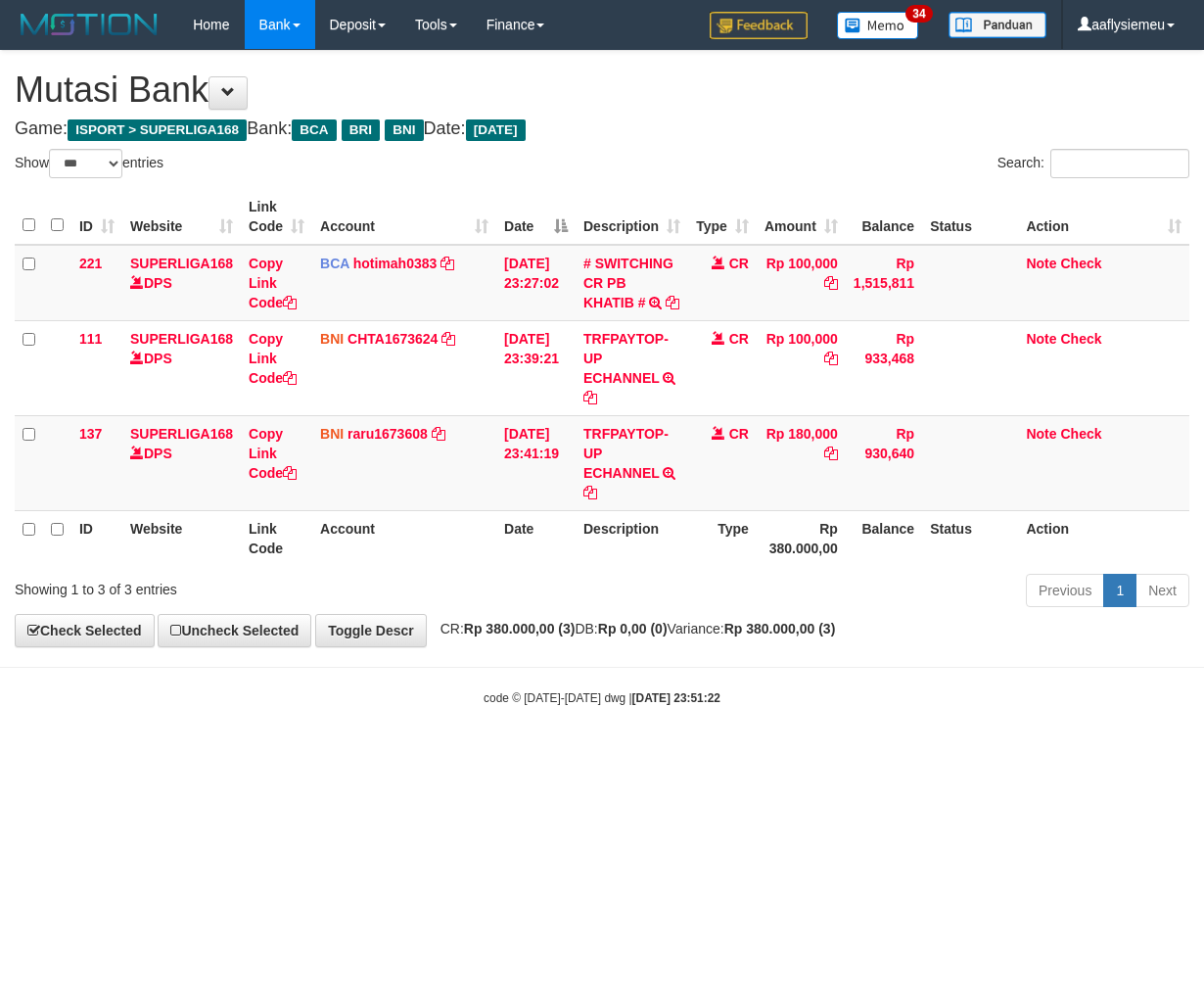 scroll, scrollTop: 0, scrollLeft: 0, axis: both 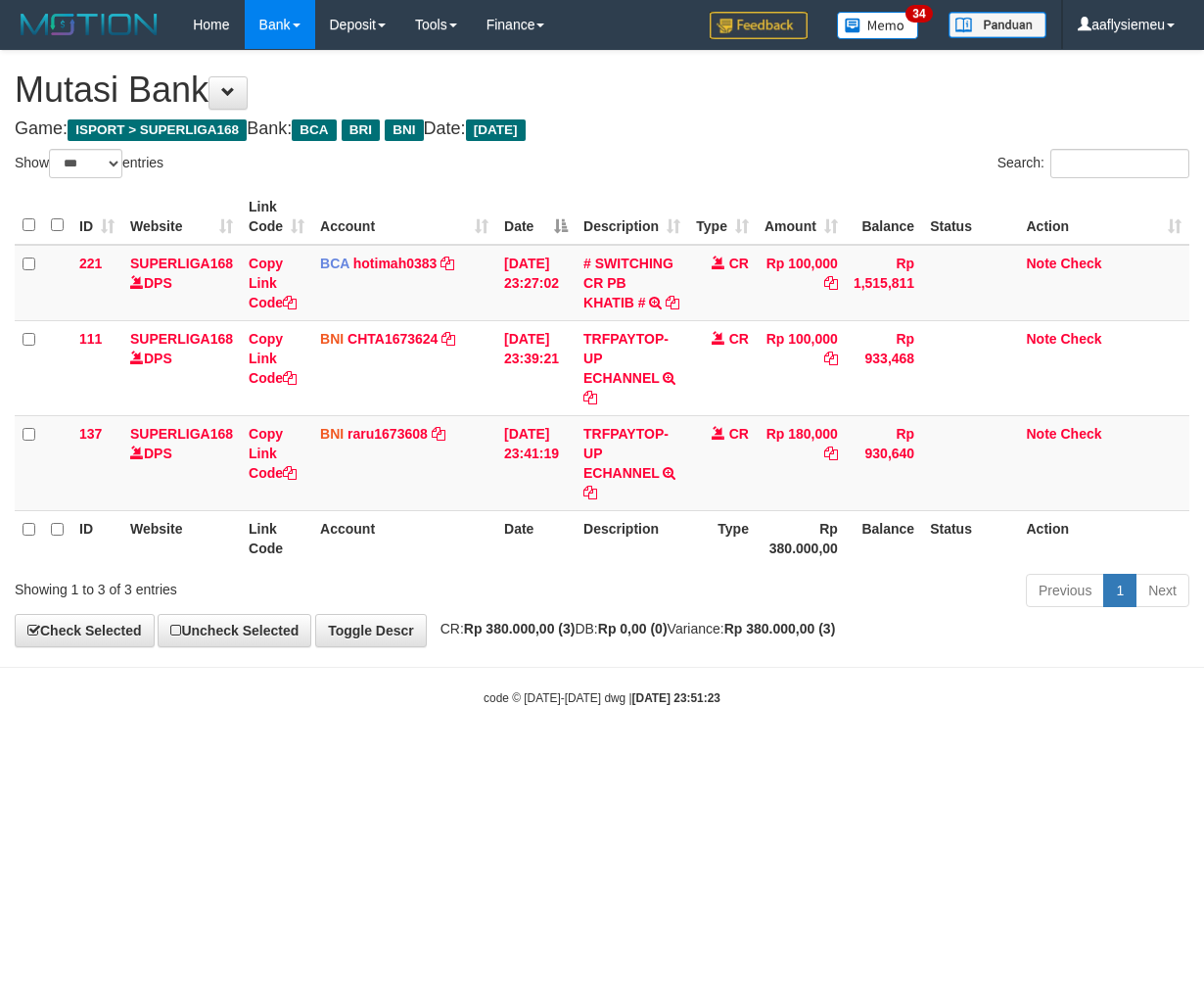 select on "***" 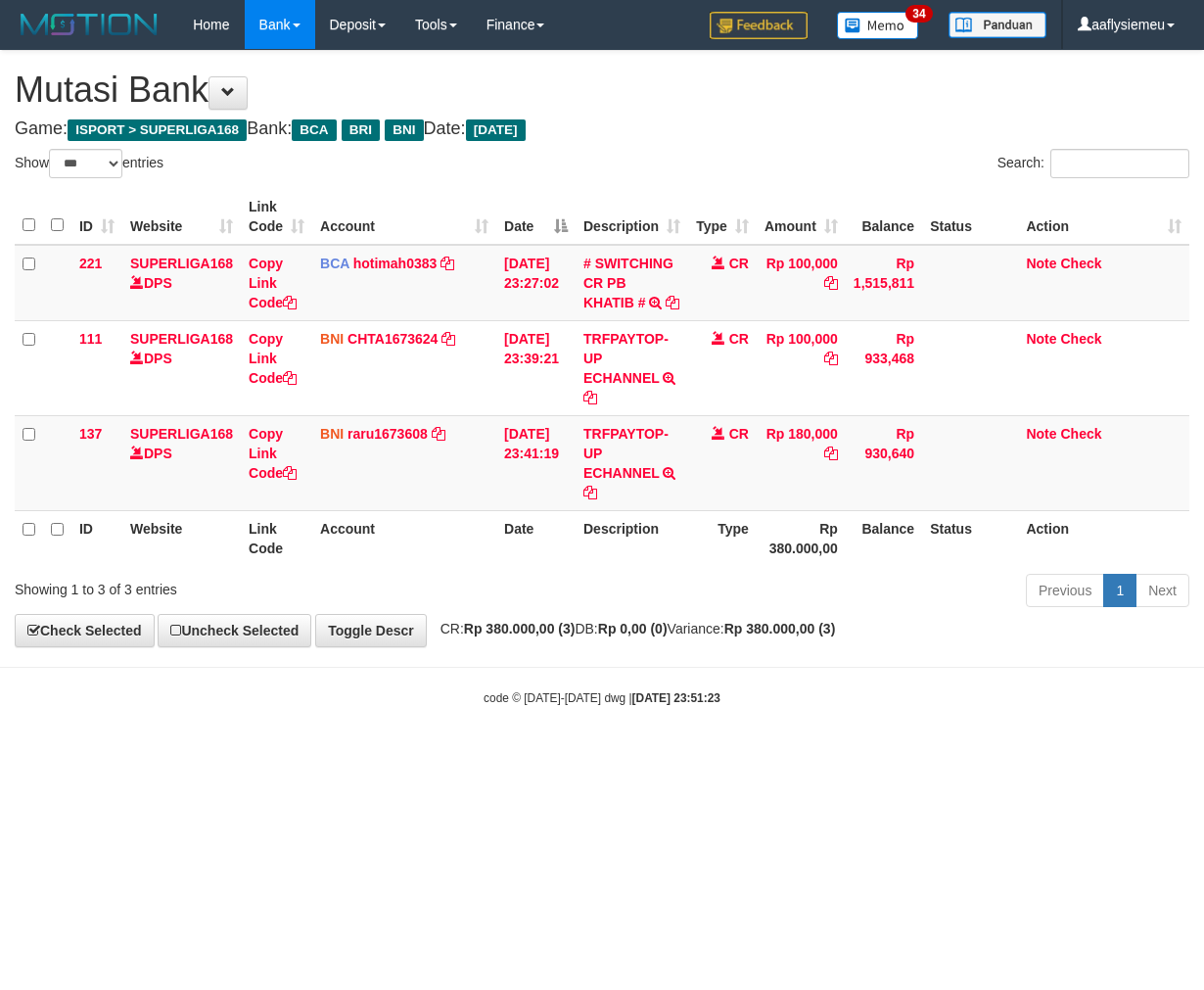 scroll, scrollTop: 0, scrollLeft: 0, axis: both 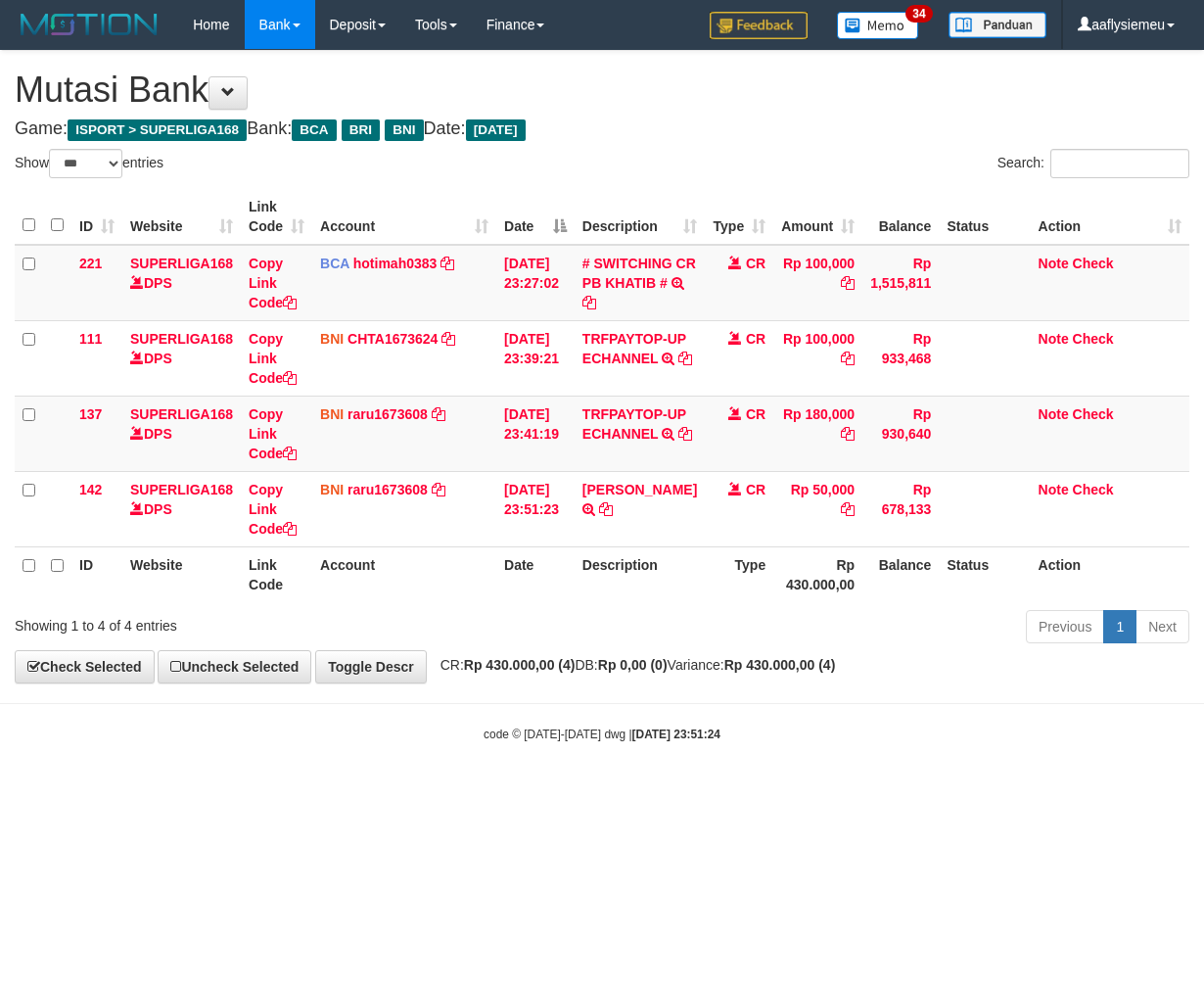 select on "***" 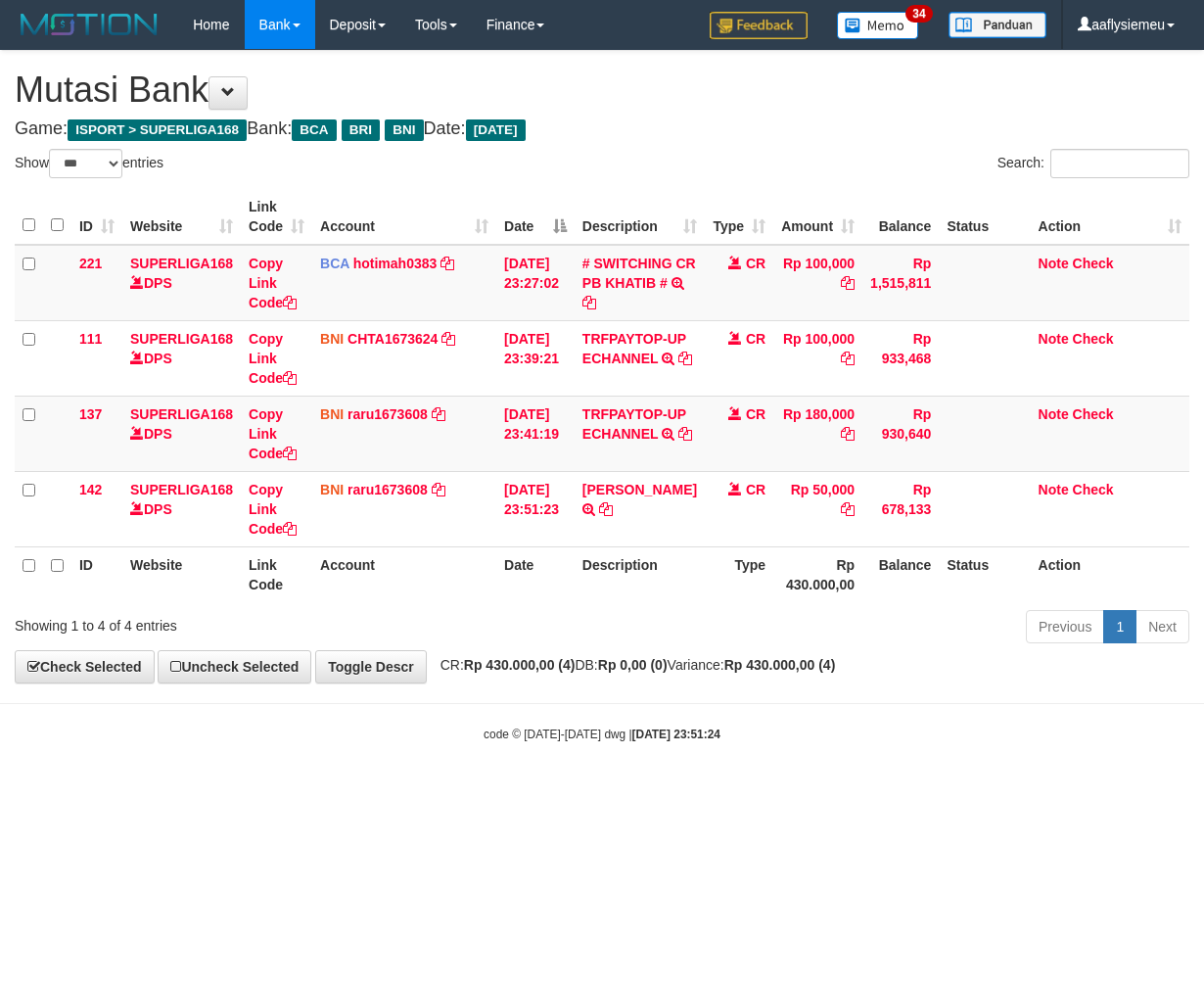 scroll, scrollTop: 0, scrollLeft: 0, axis: both 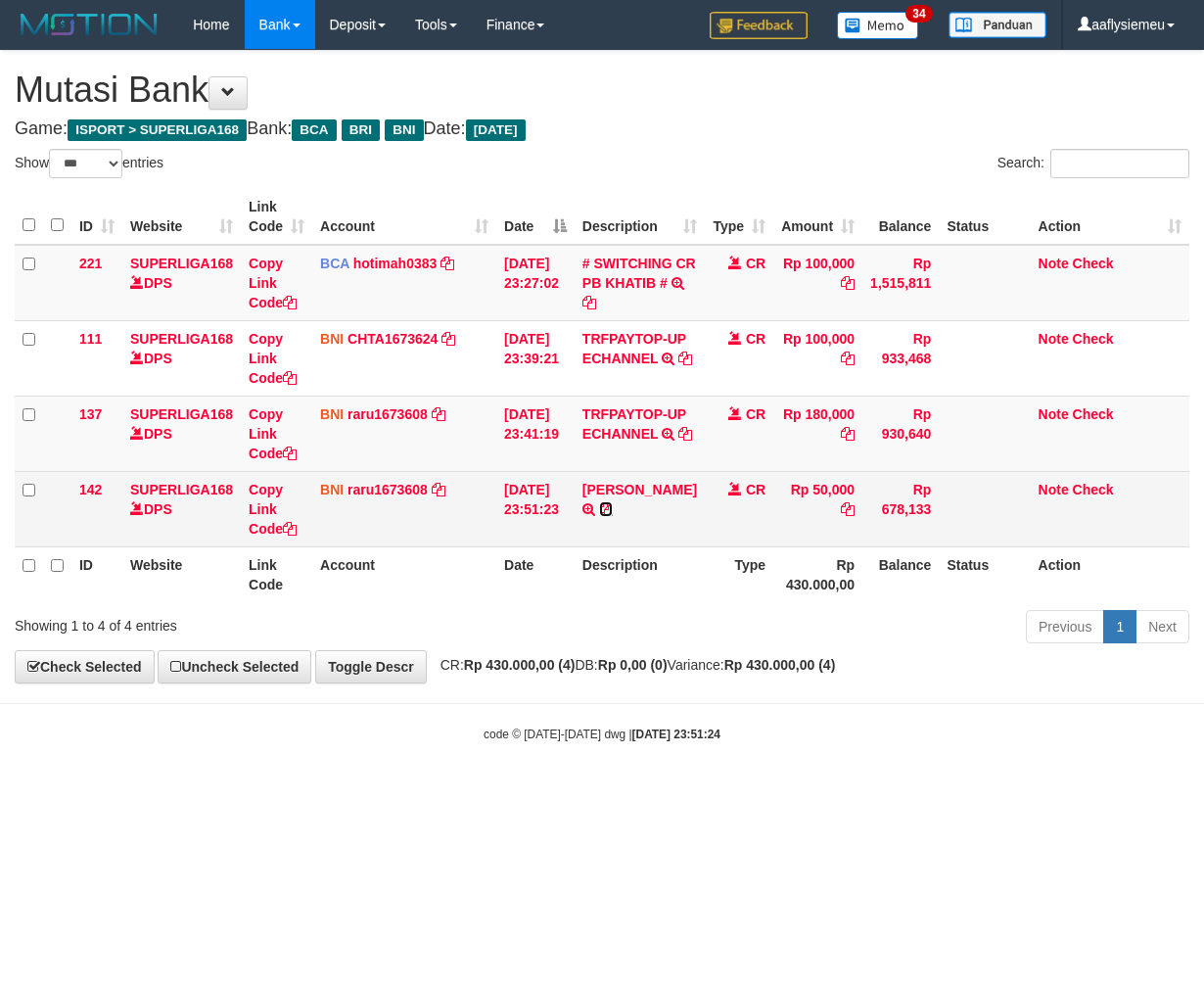 click at bounding box center (606, 509) 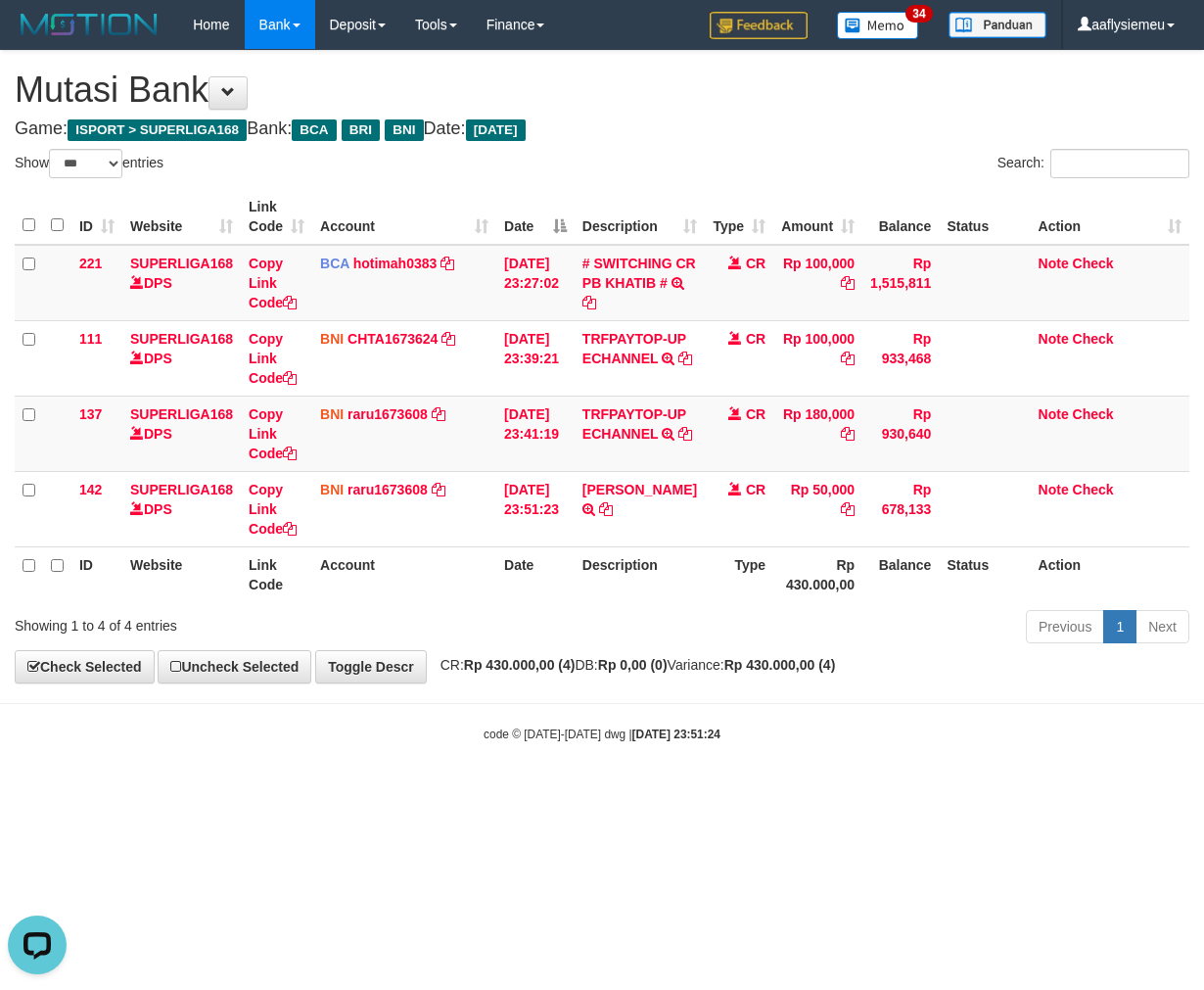 scroll, scrollTop: 0, scrollLeft: 0, axis: both 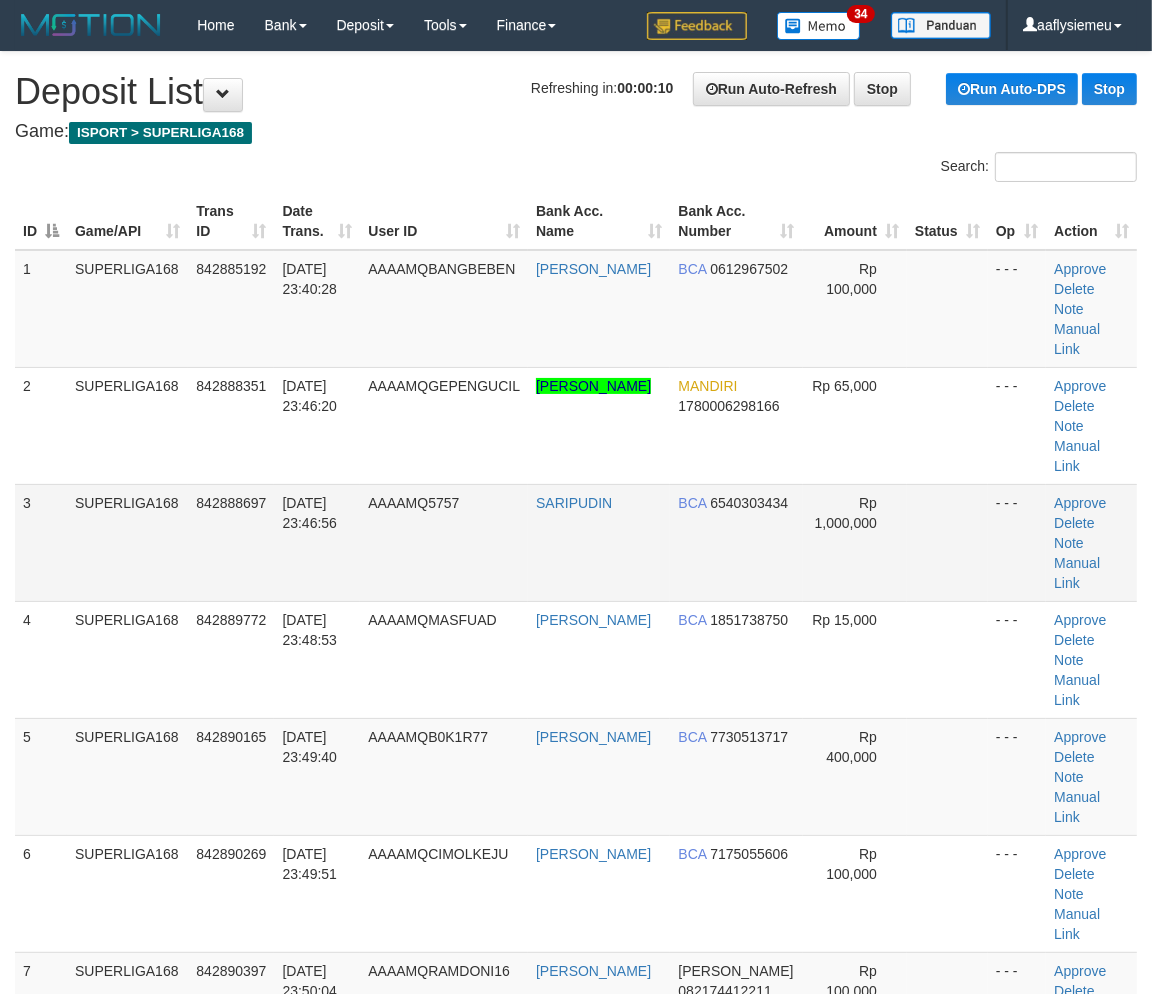 click on "SUPERLIGA168" at bounding box center (127, 542) 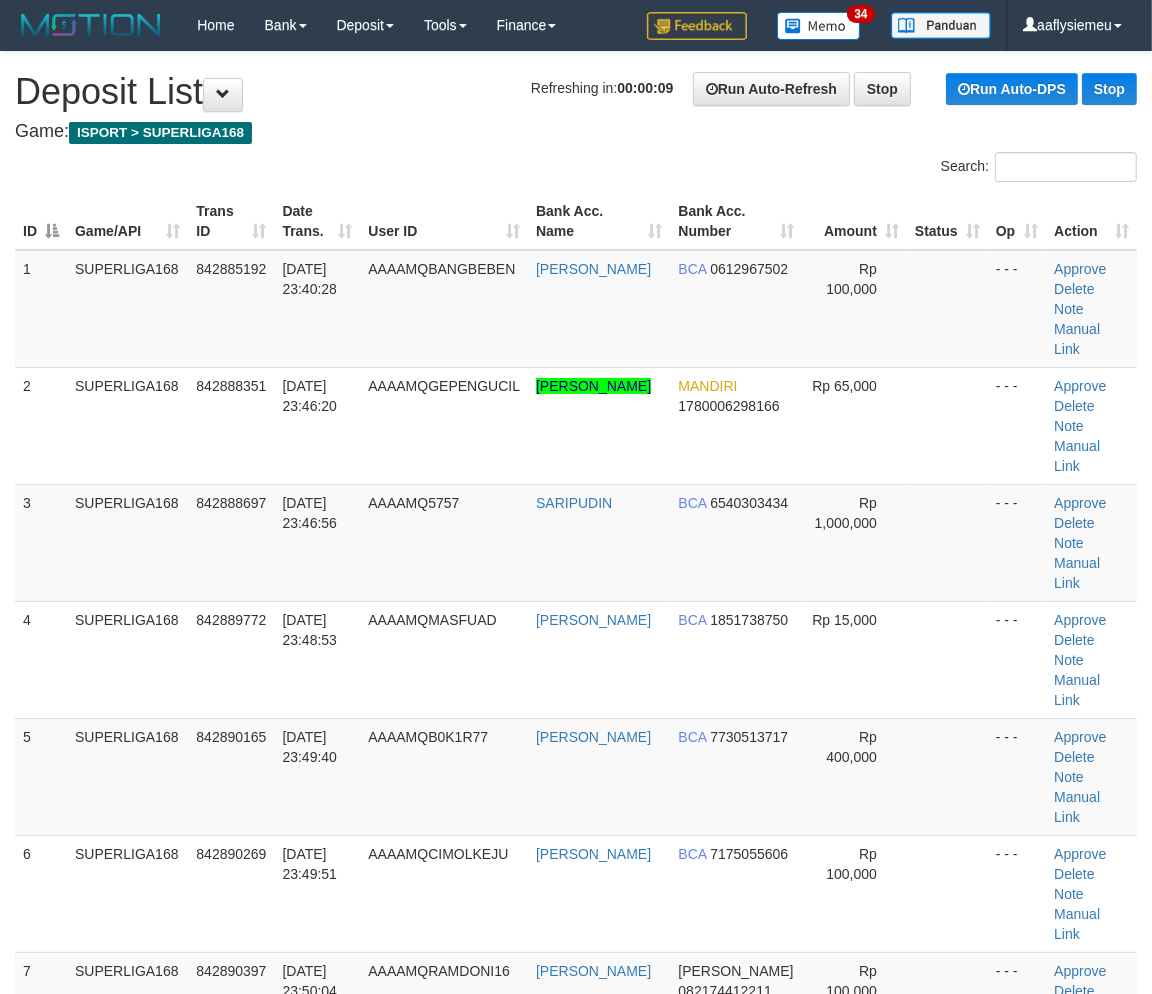 drag, startPoint x: 183, startPoint y: 573, endPoint x: 2, endPoint y: 640, distance: 193.0026 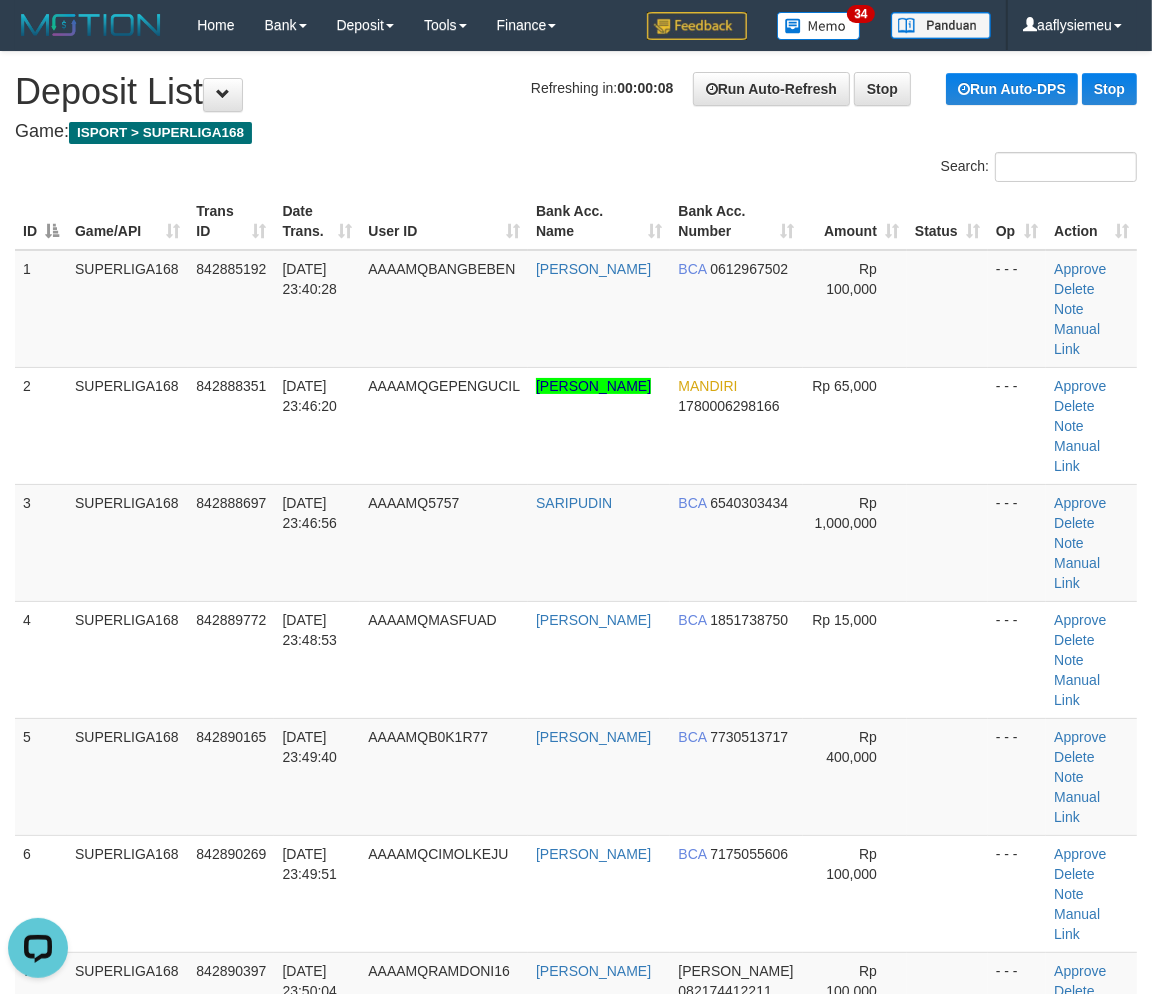 scroll, scrollTop: 0, scrollLeft: 0, axis: both 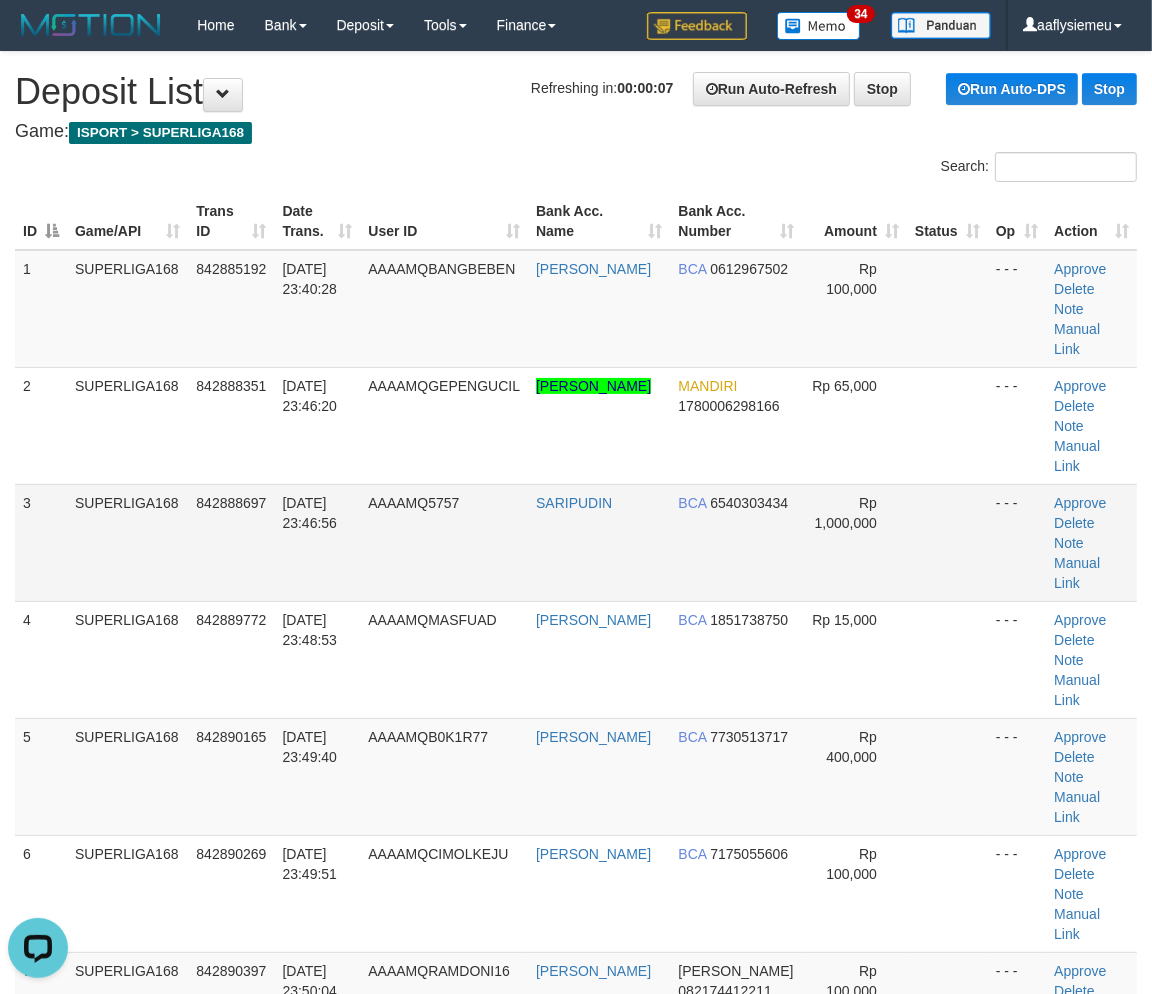 click on "3" at bounding box center [41, 542] 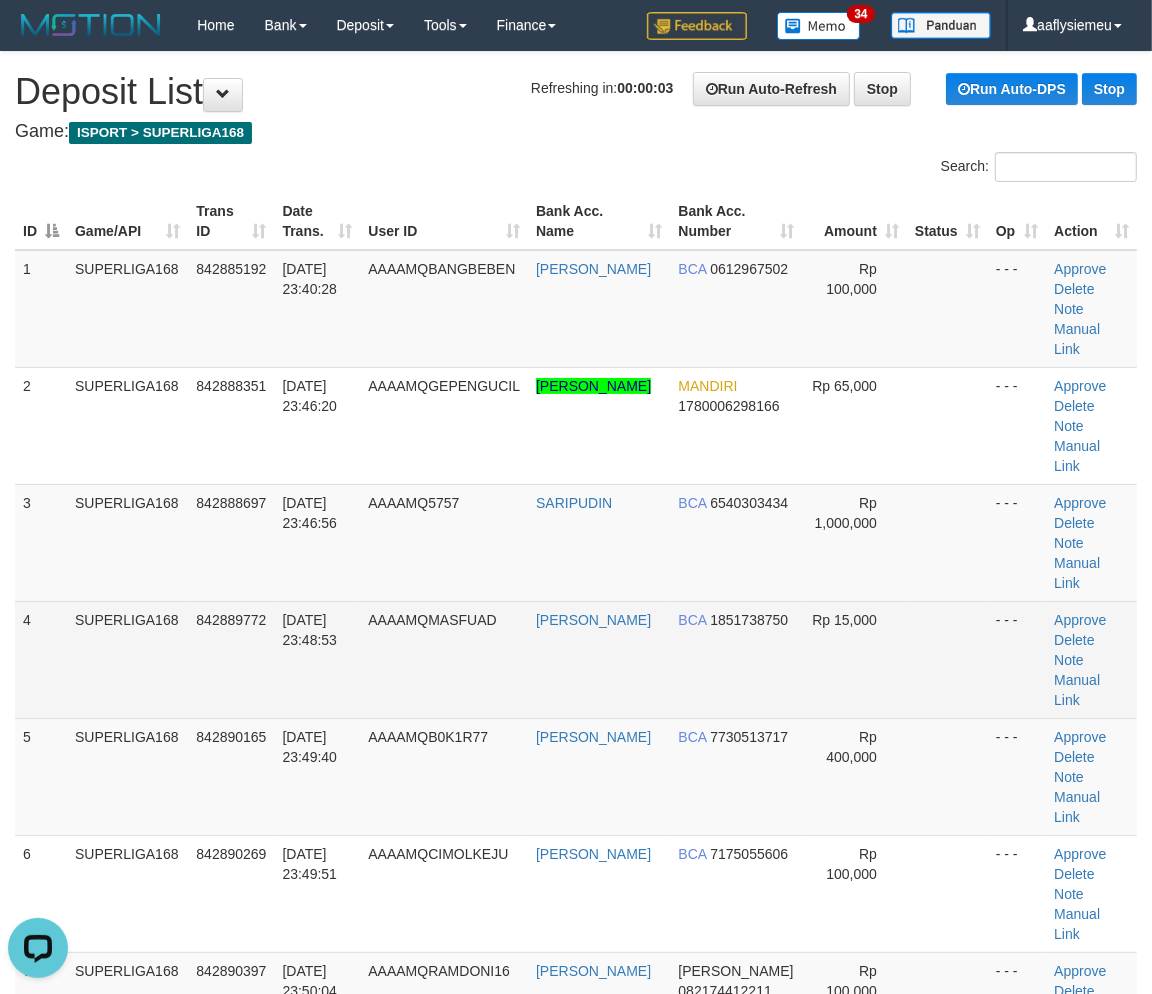 click on "4" at bounding box center [41, 659] 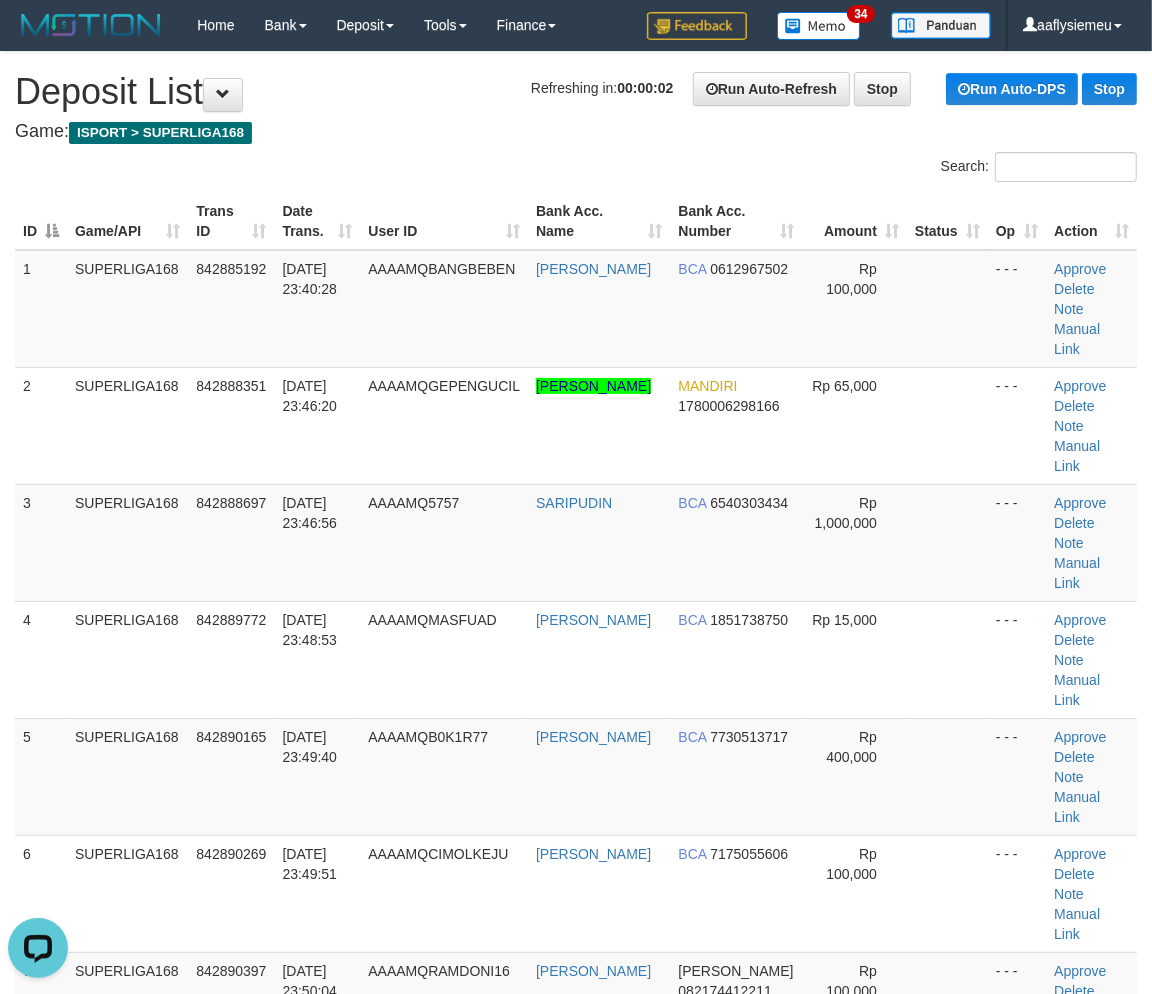 drag, startPoint x: 156, startPoint y: 577, endPoint x: 2, endPoint y: 621, distance: 160.16241 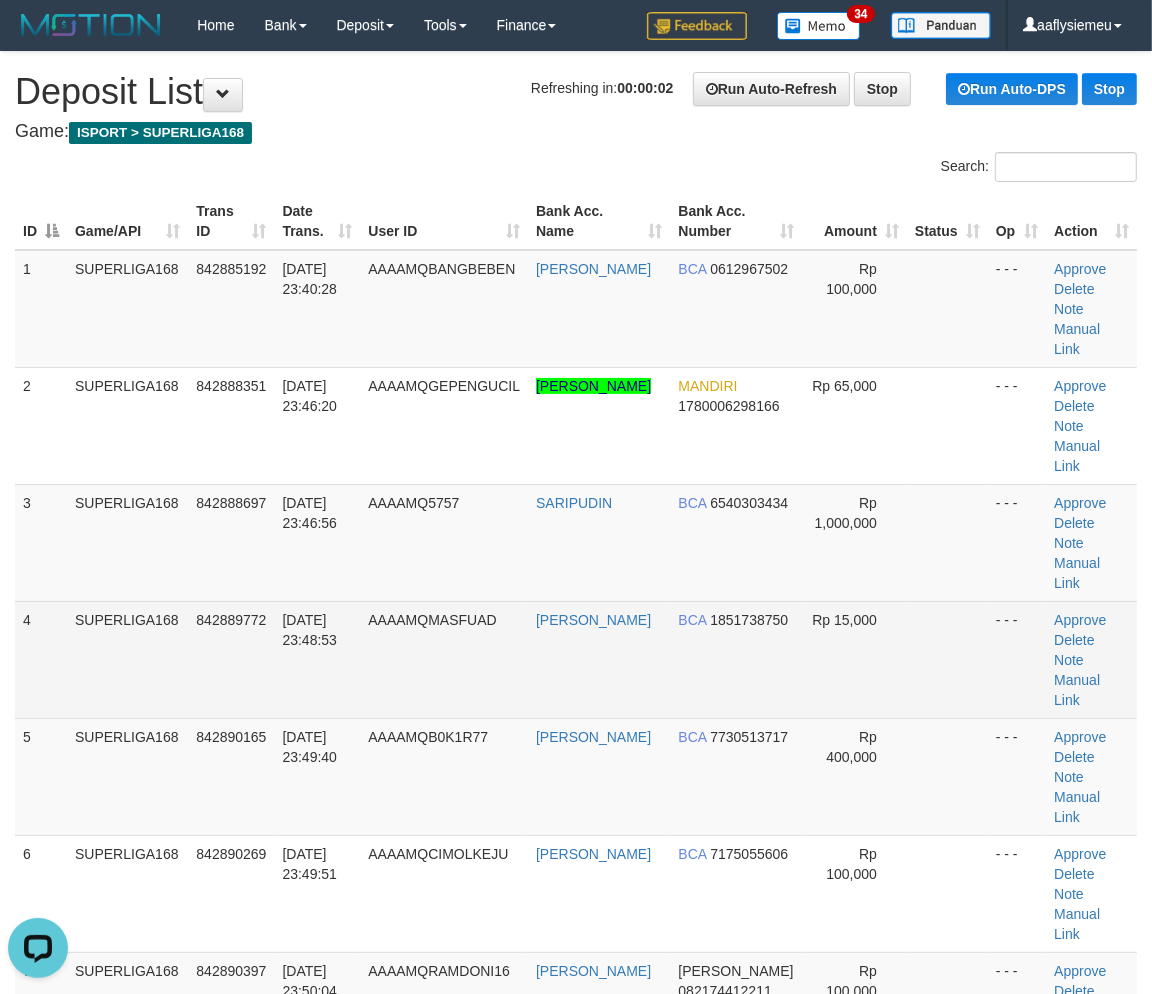 click on "842889772" at bounding box center (231, 620) 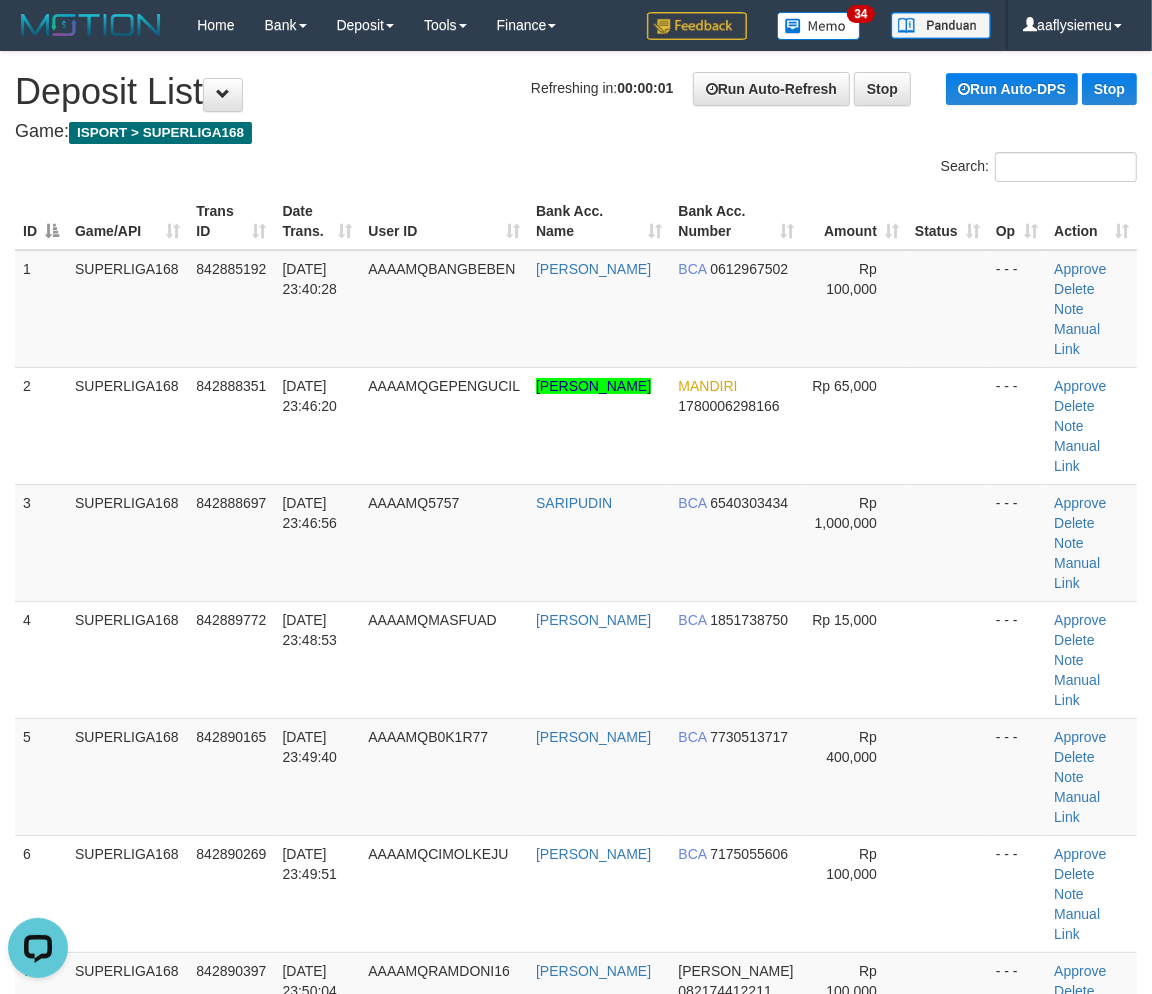 scroll, scrollTop: 444, scrollLeft: 0, axis: vertical 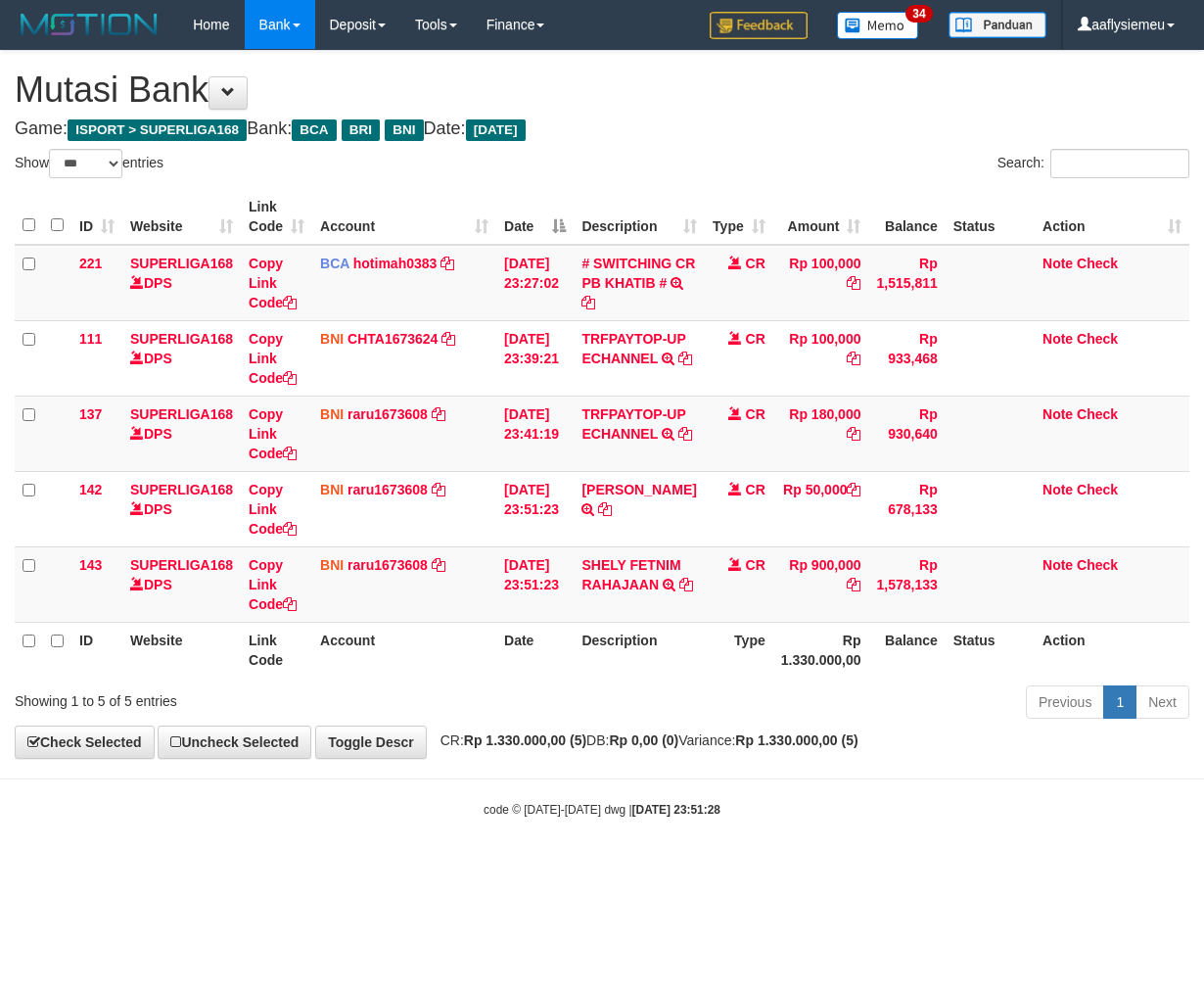 select on "***" 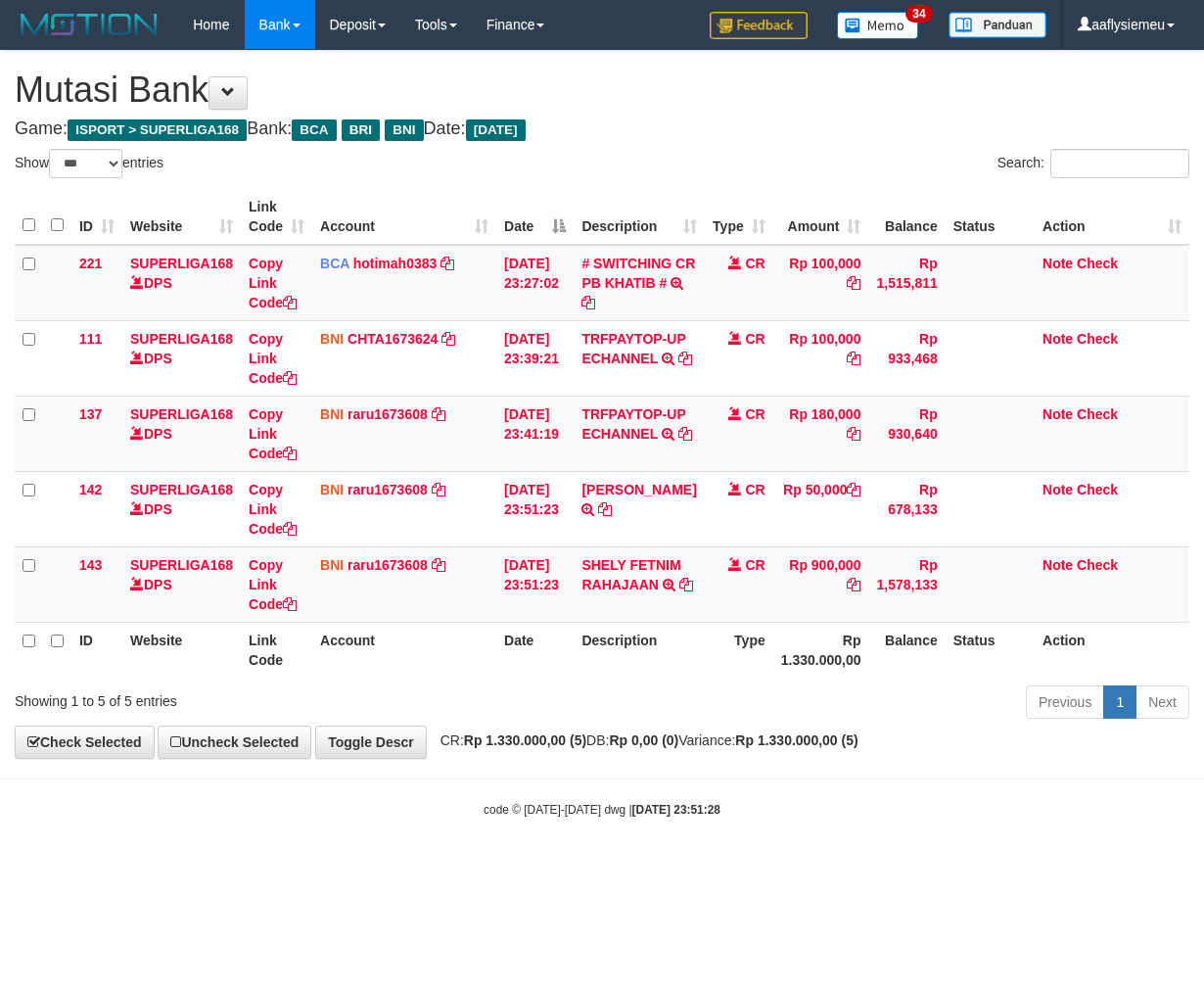 scroll, scrollTop: 0, scrollLeft: 0, axis: both 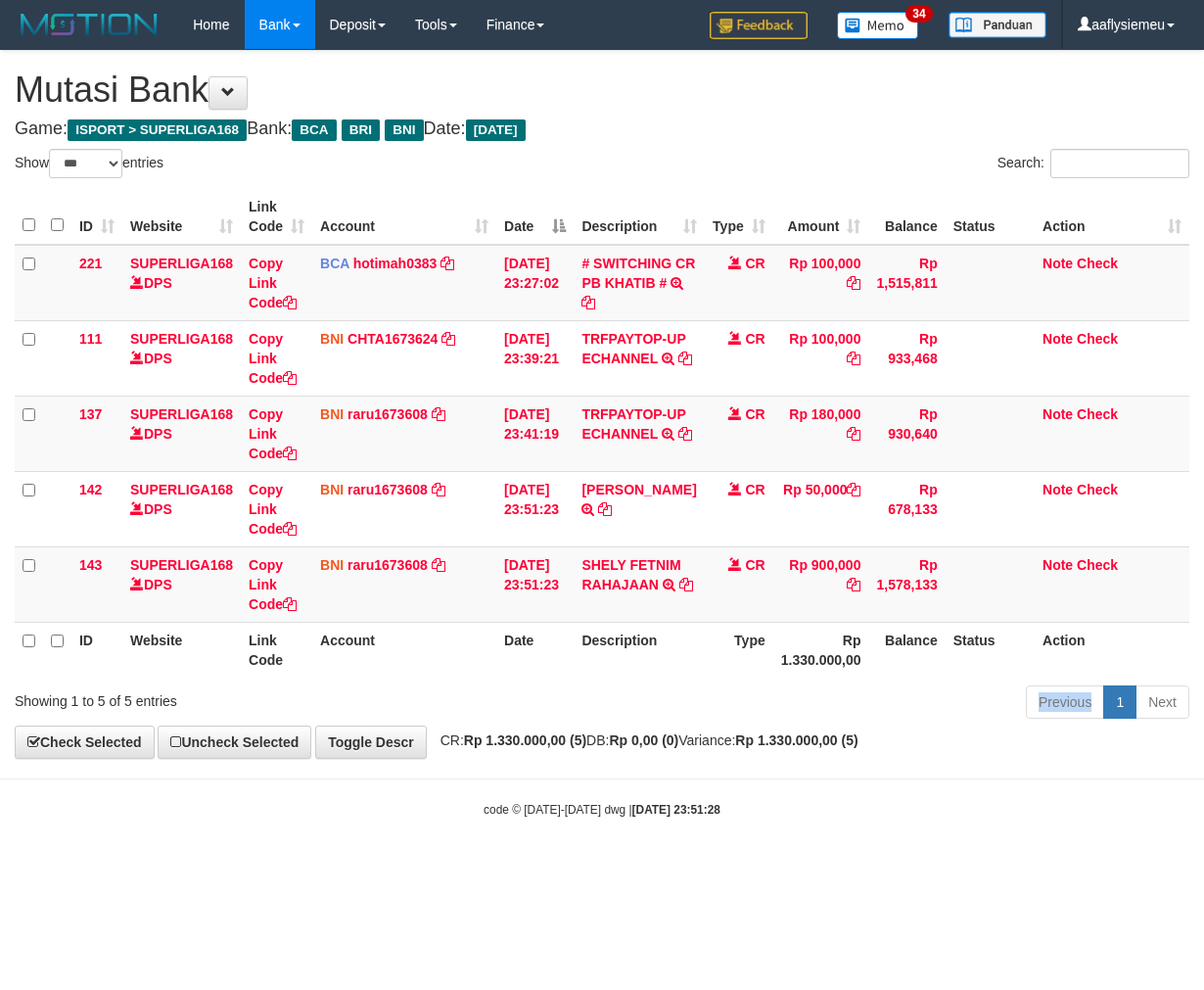 click on "Previous 1 Next" at bounding box center [854, 704] 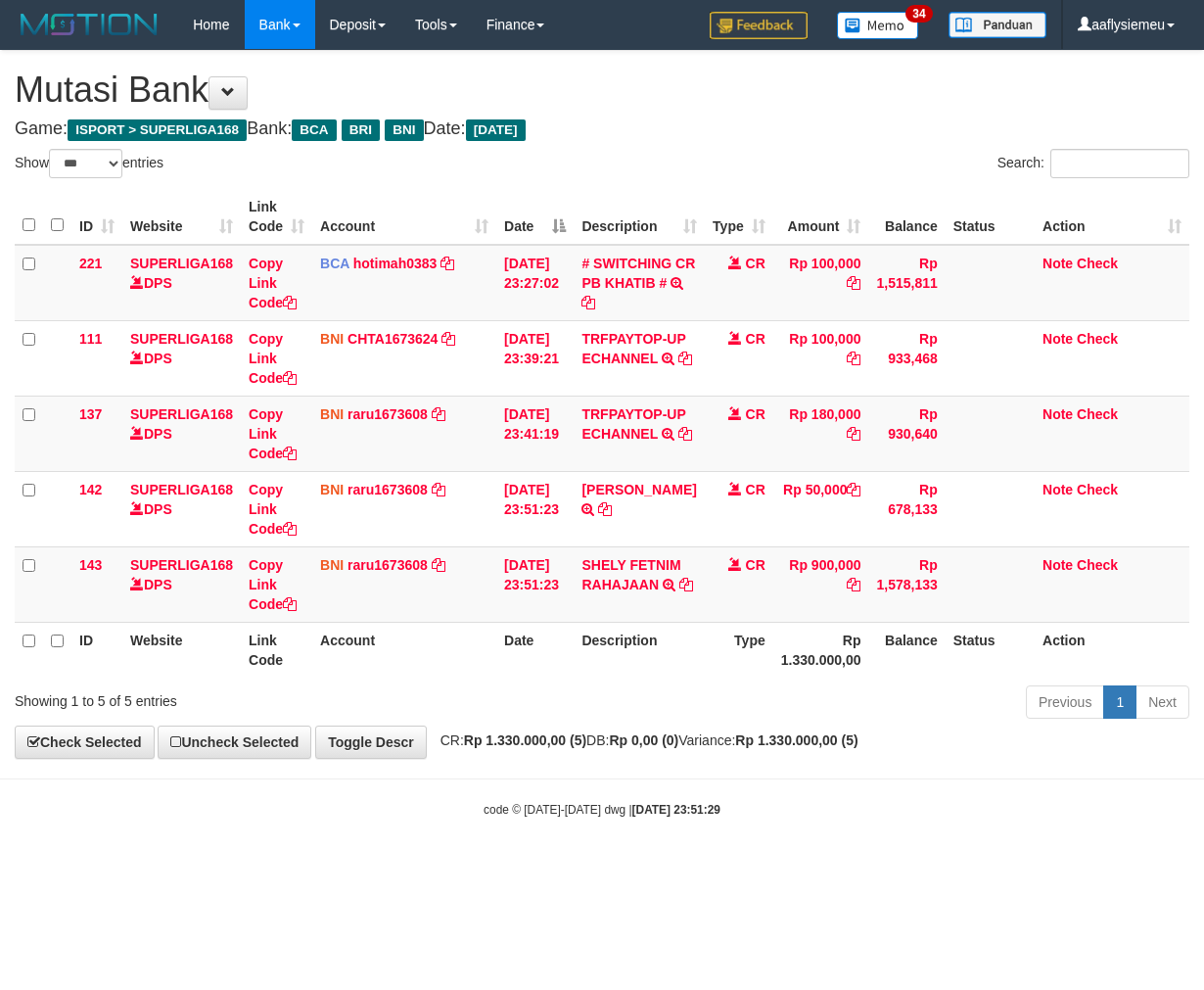 select on "***" 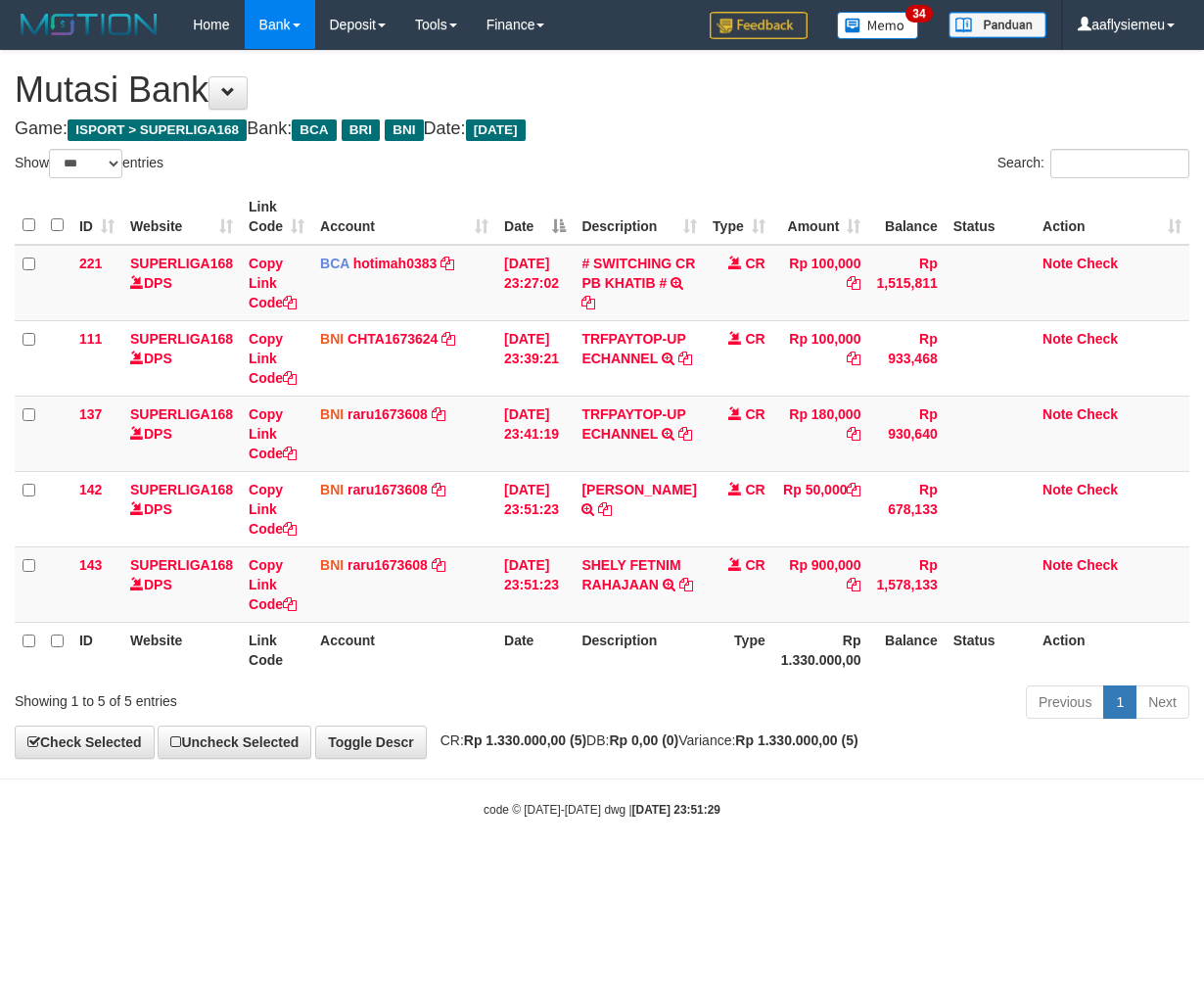 scroll, scrollTop: 0, scrollLeft: 0, axis: both 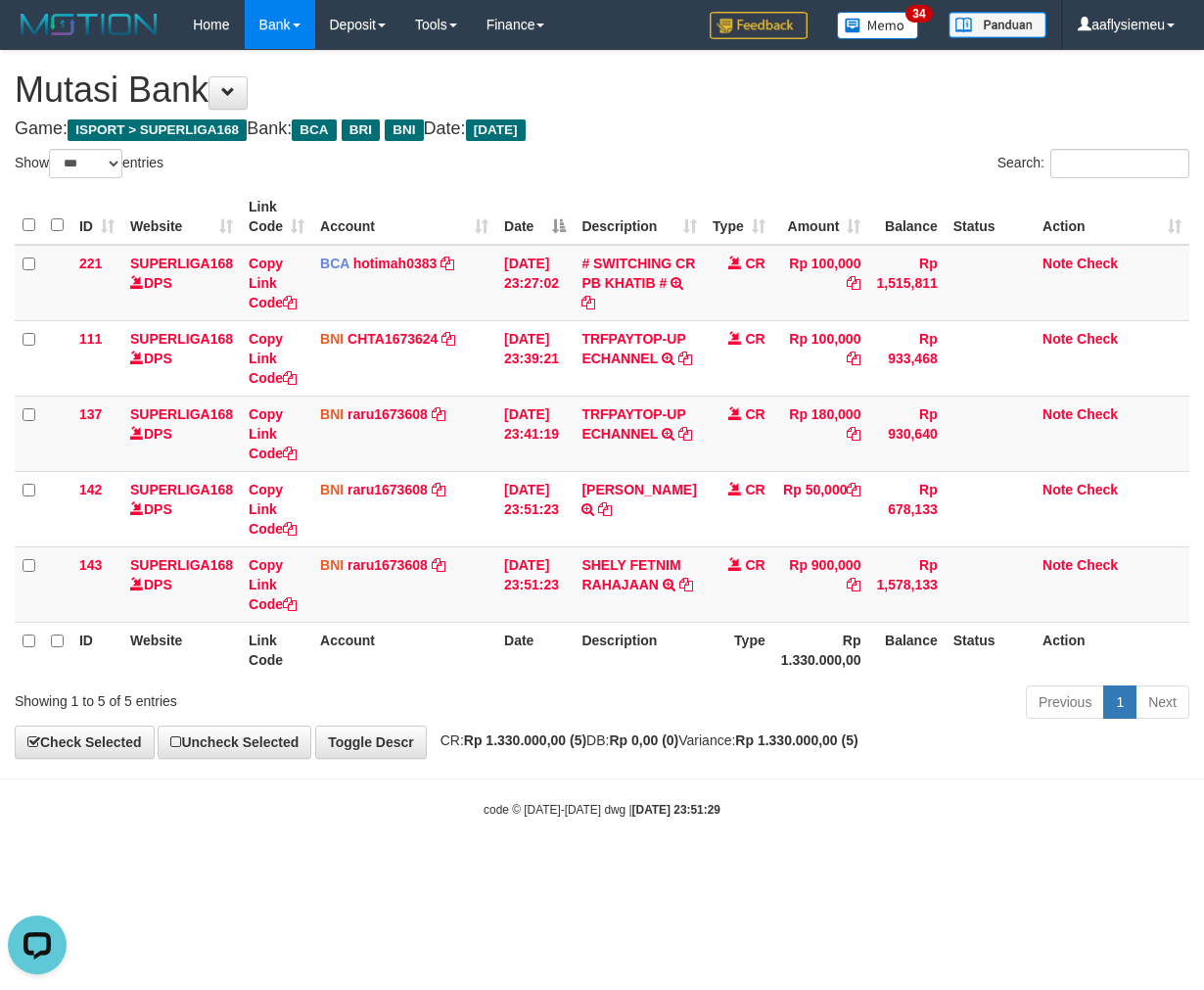 click on "Showing 1 to 5 of 5 entries" at bounding box center [251, 697] 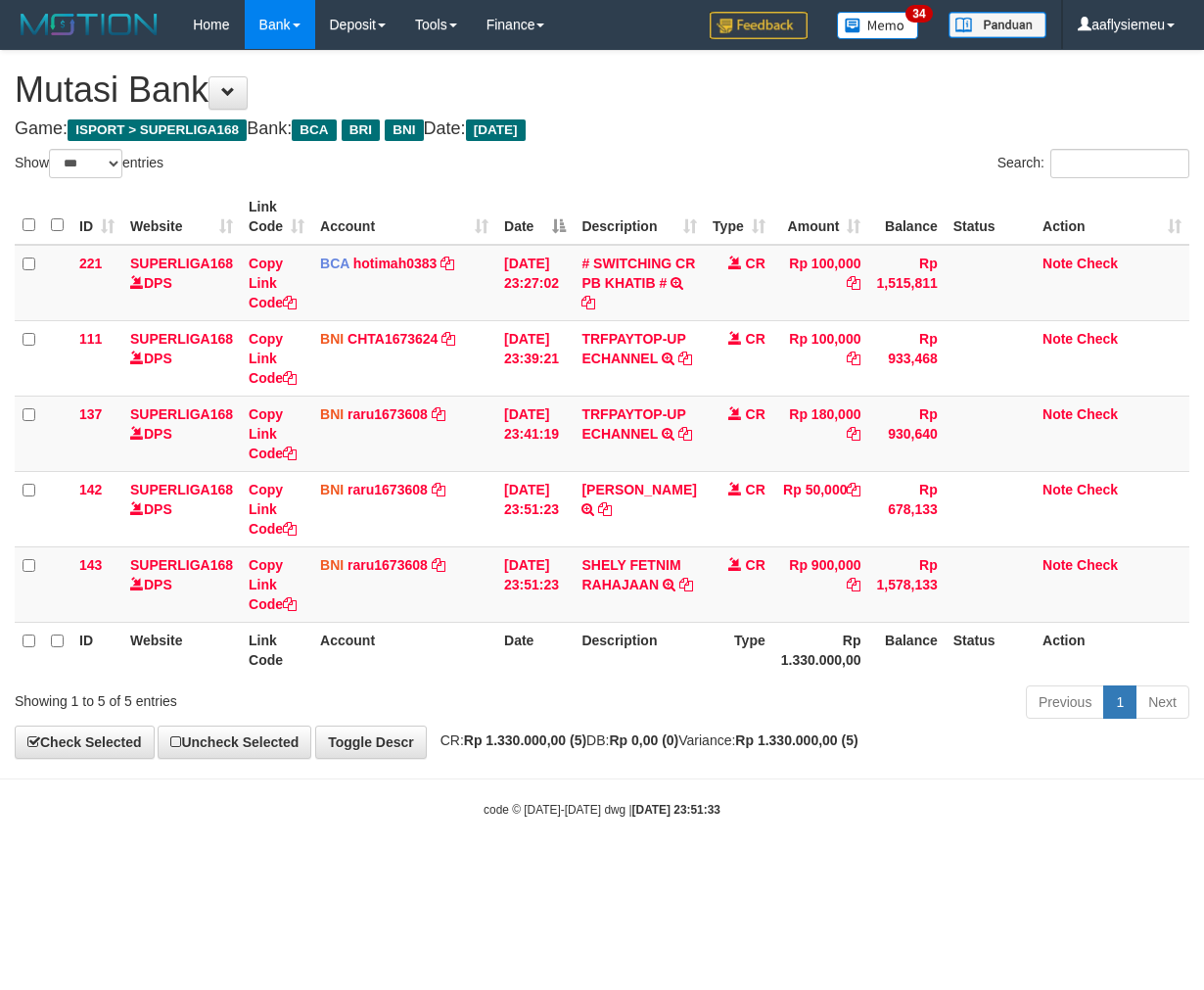 select on "***" 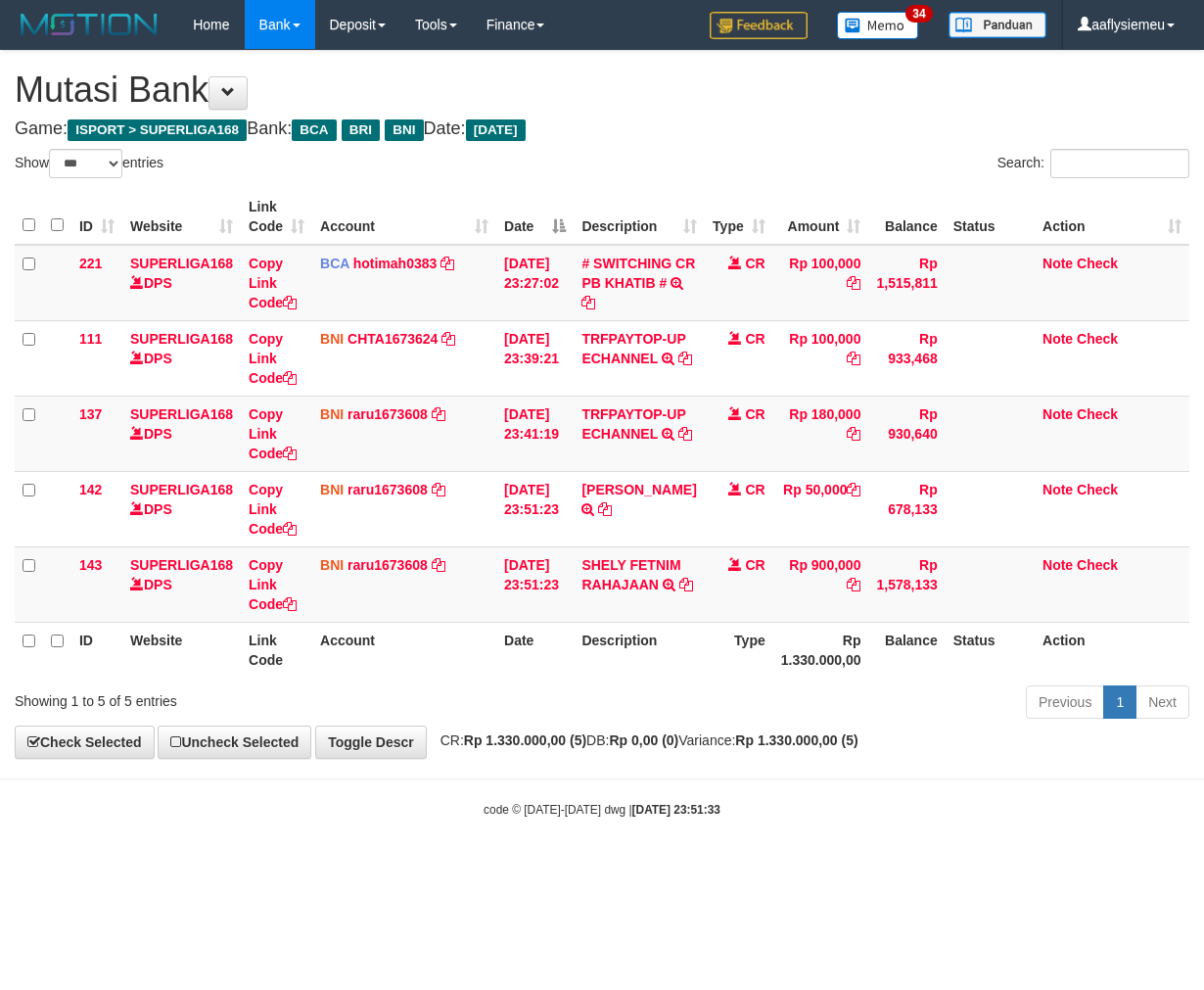 scroll, scrollTop: 0, scrollLeft: 0, axis: both 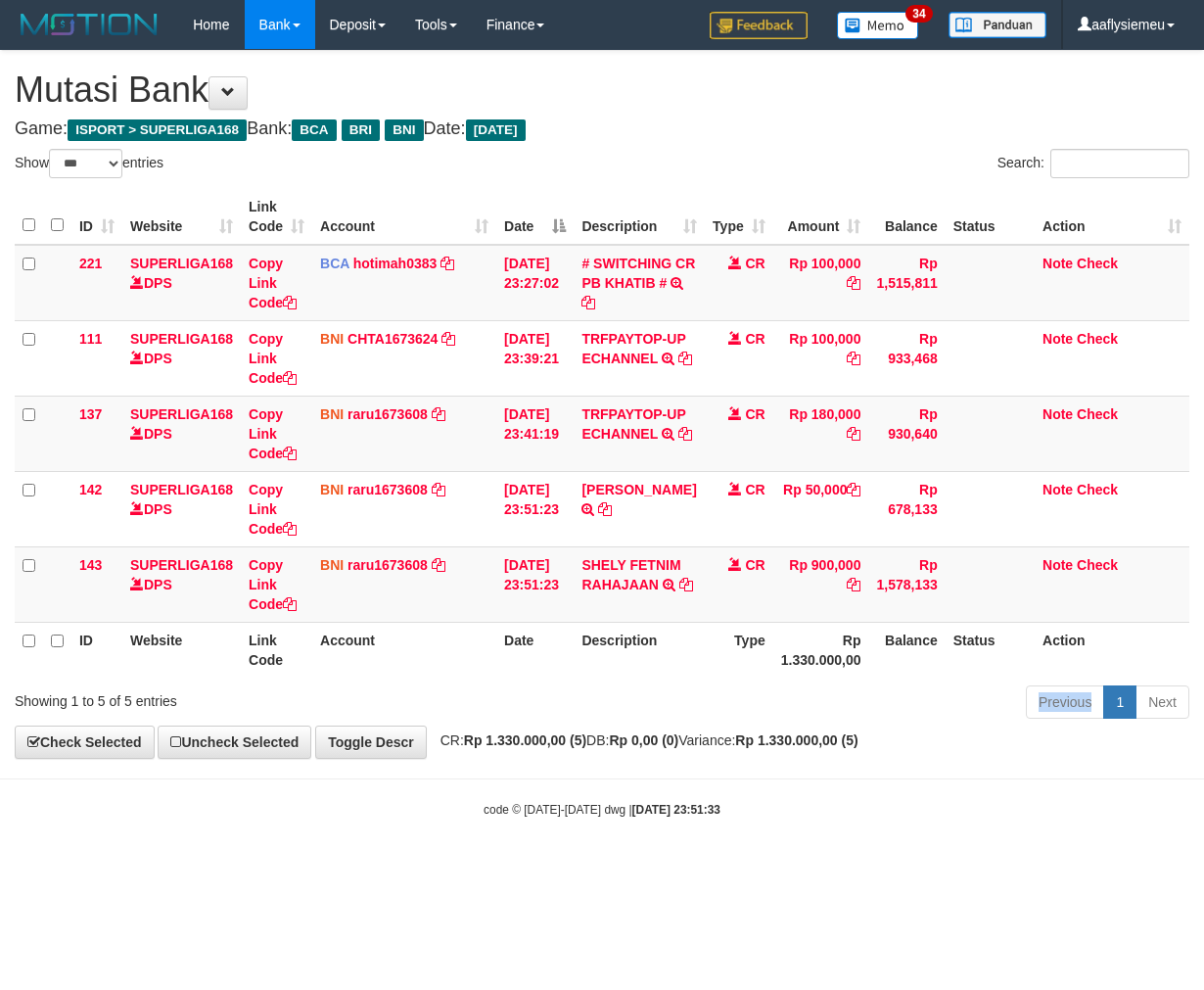 click on "Previous 1 Next" at bounding box center [854, 704] 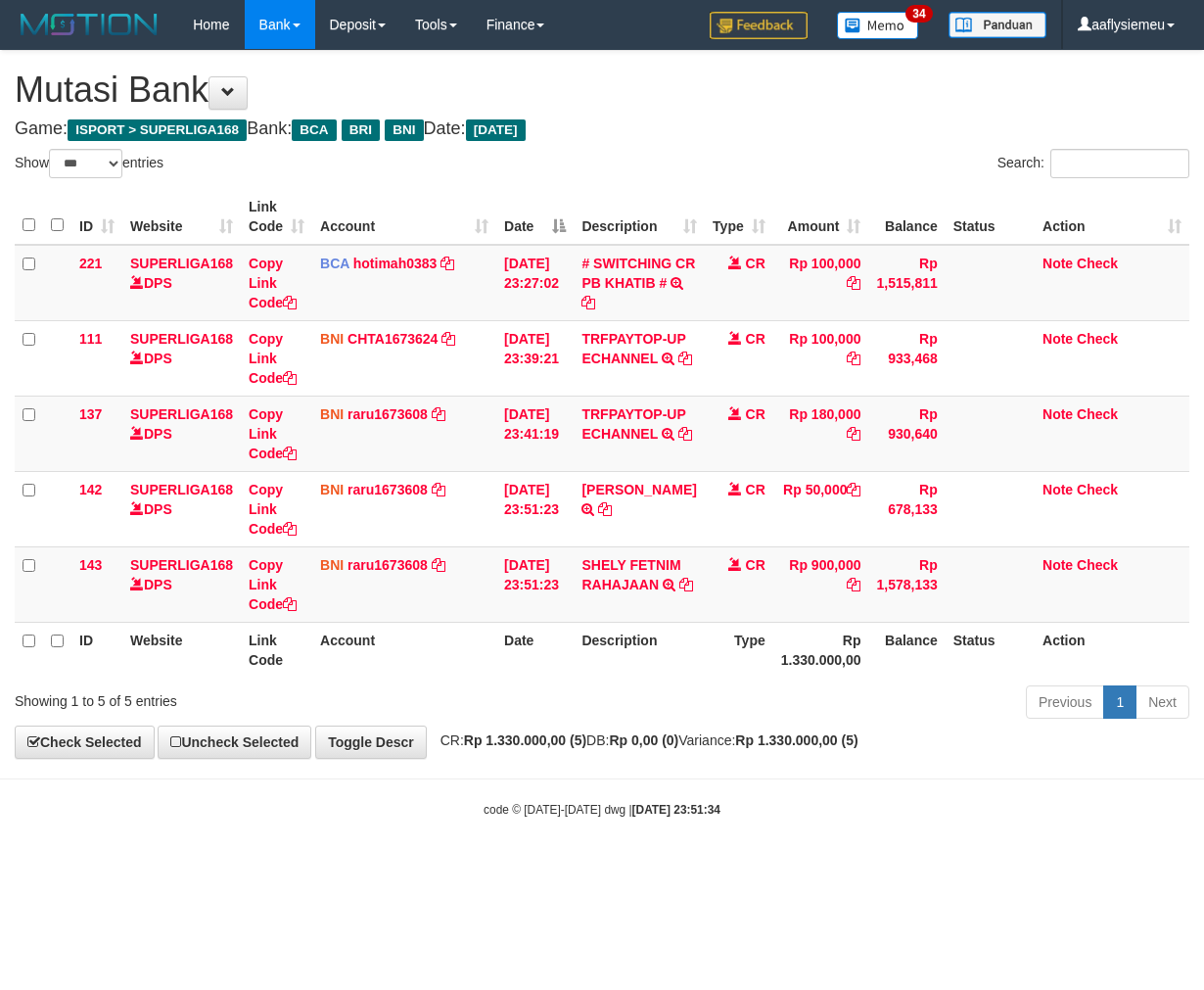 select on "***" 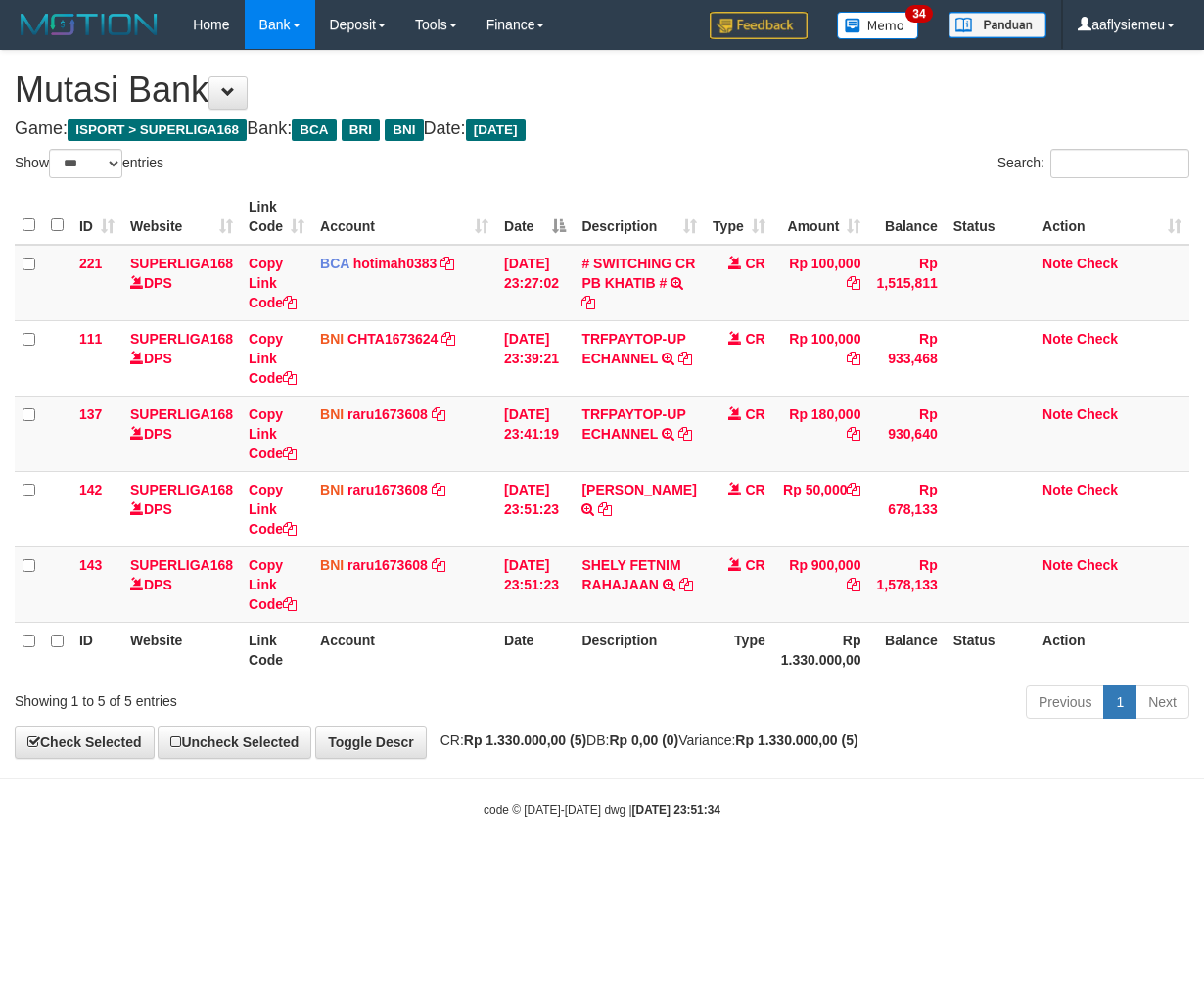 scroll, scrollTop: 0, scrollLeft: 0, axis: both 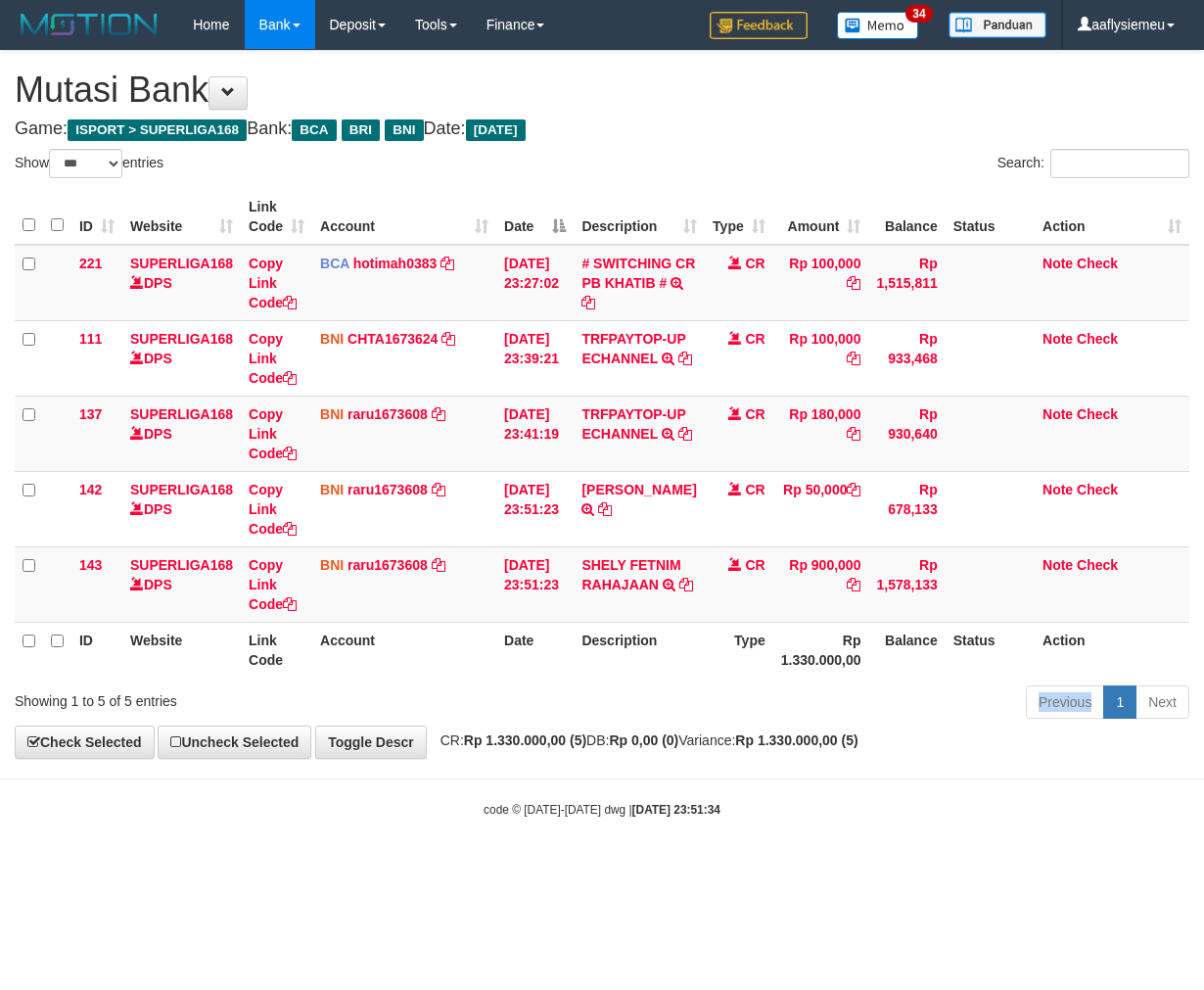 click on "Previous 1 Next" at bounding box center [854, 704] 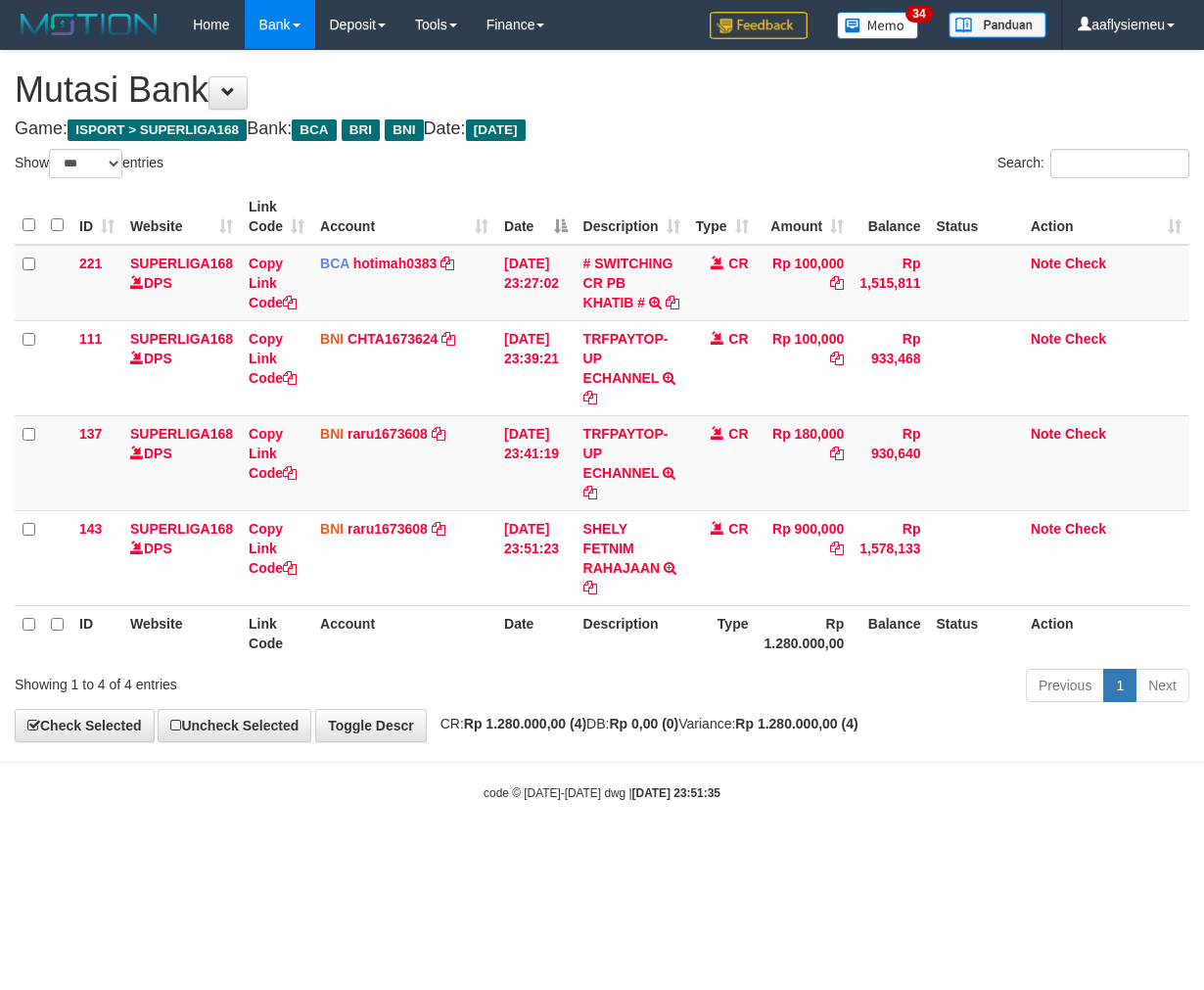 select on "***" 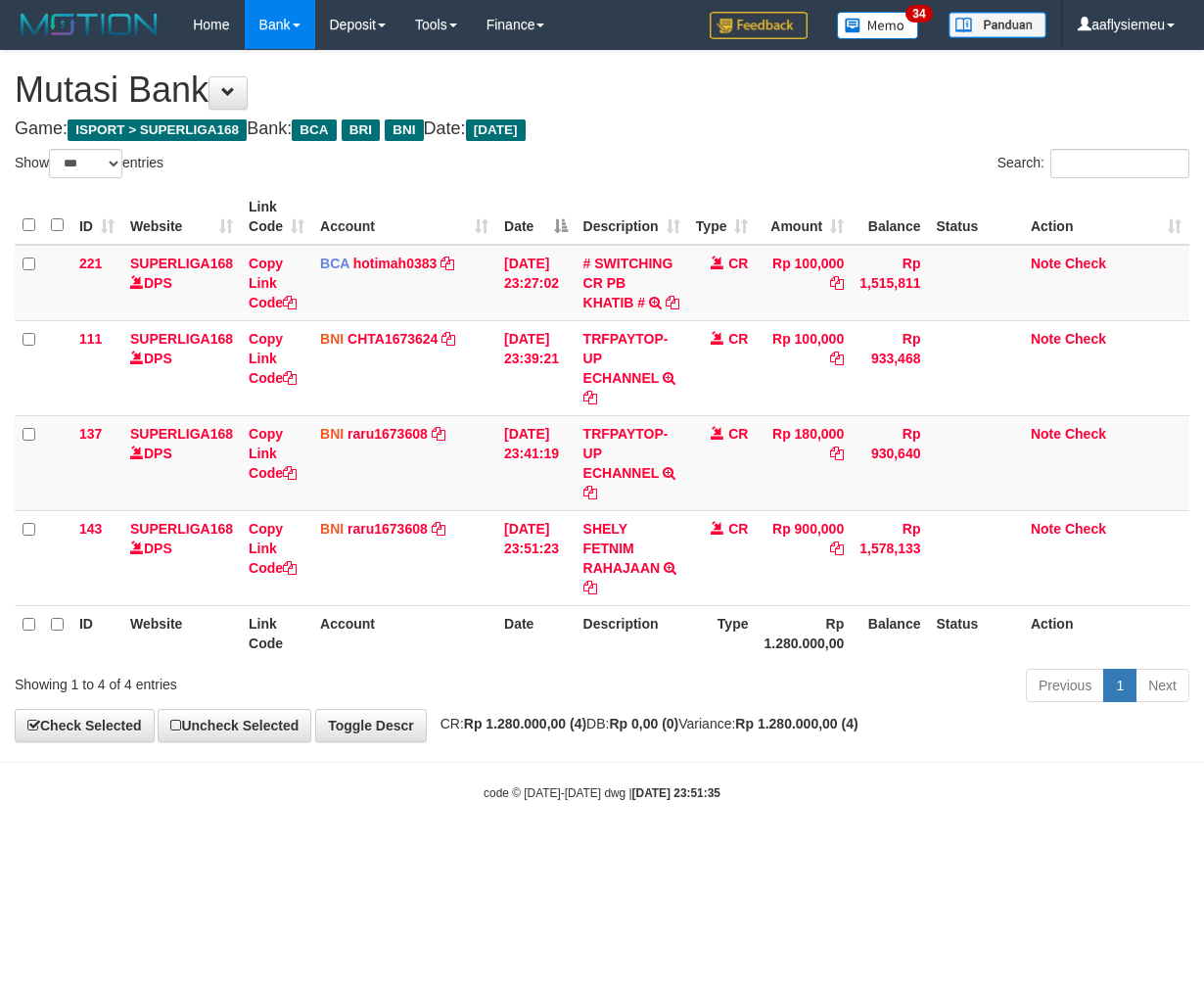scroll, scrollTop: 0, scrollLeft: 0, axis: both 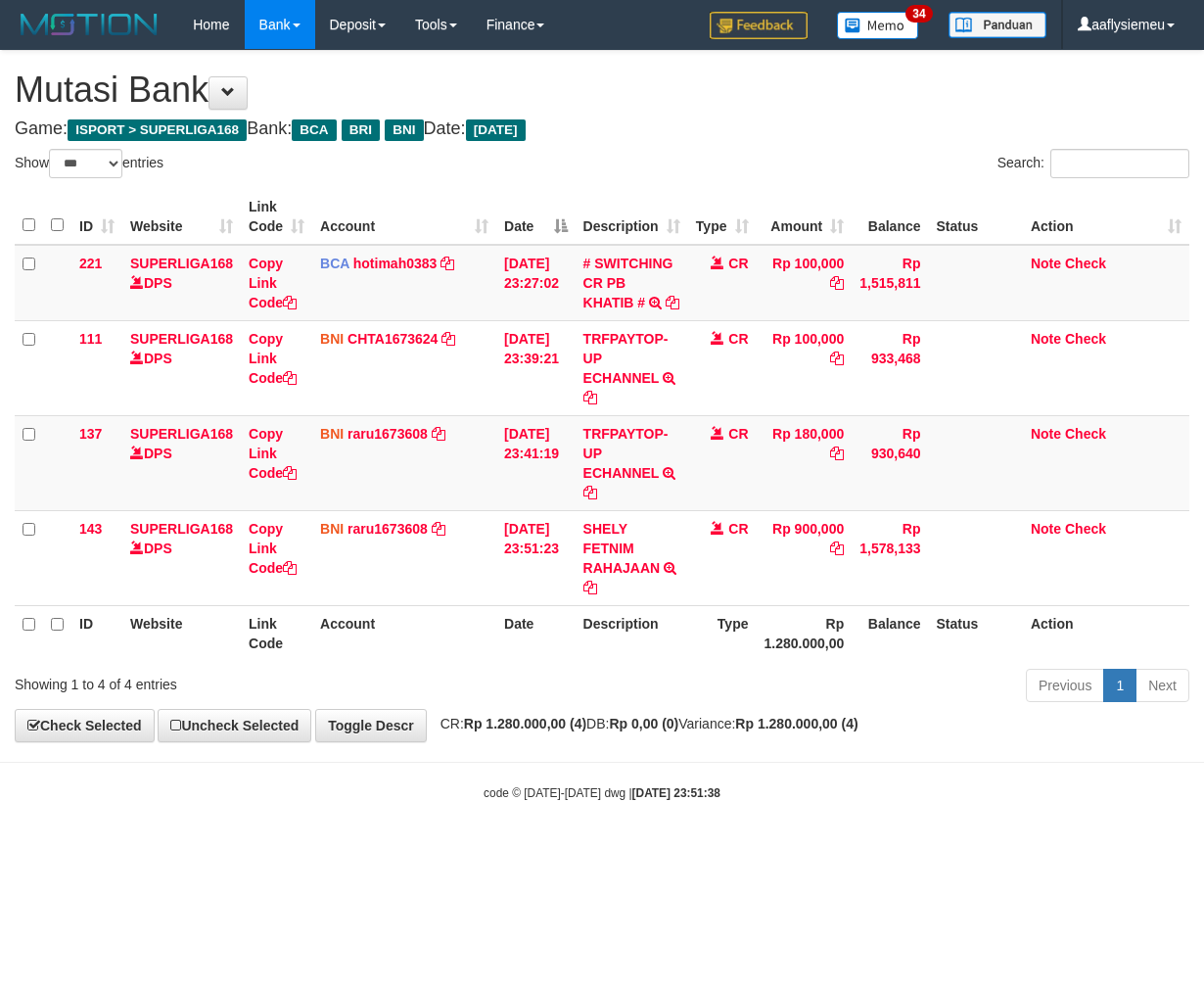 select on "***" 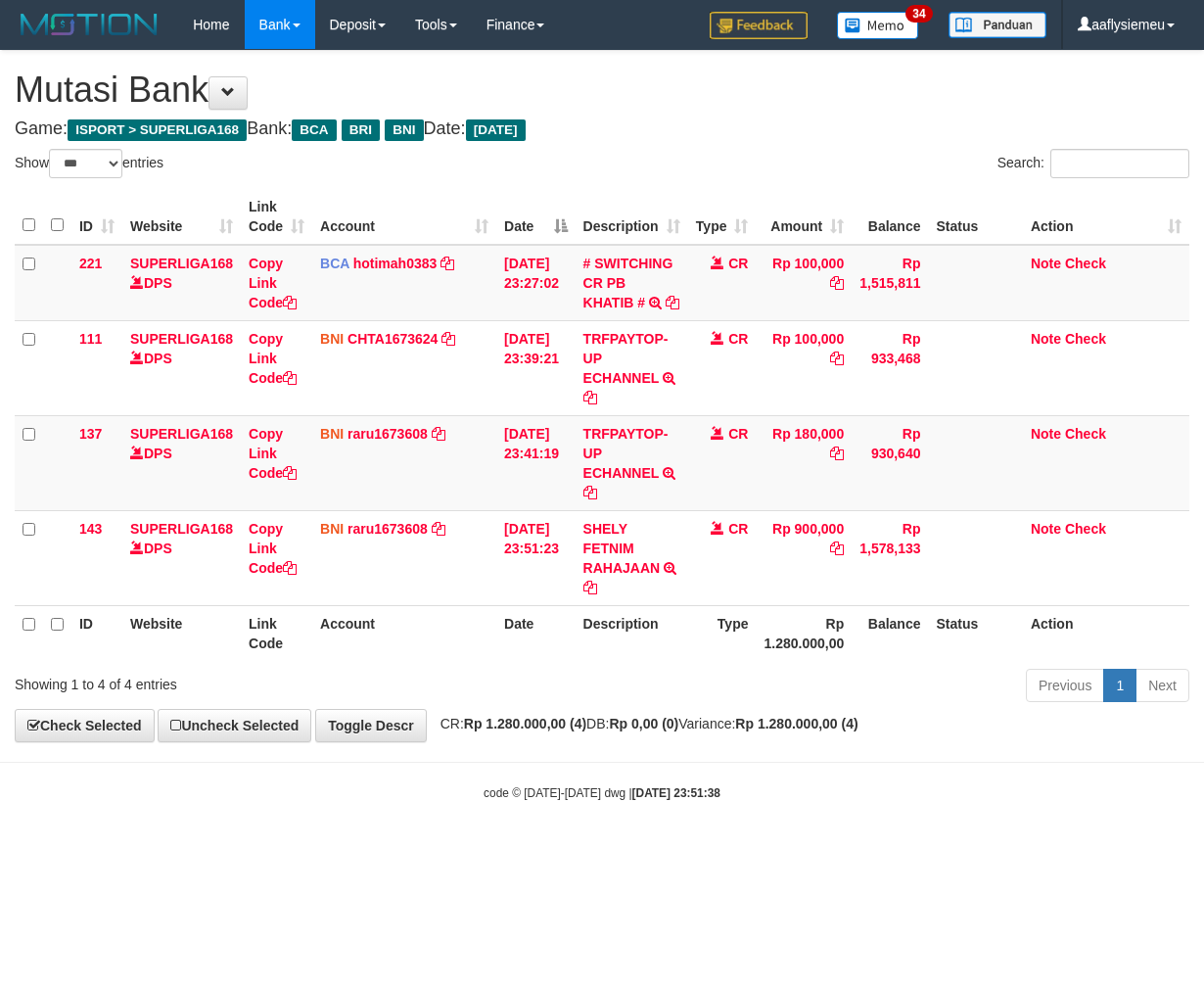 scroll, scrollTop: 0, scrollLeft: 0, axis: both 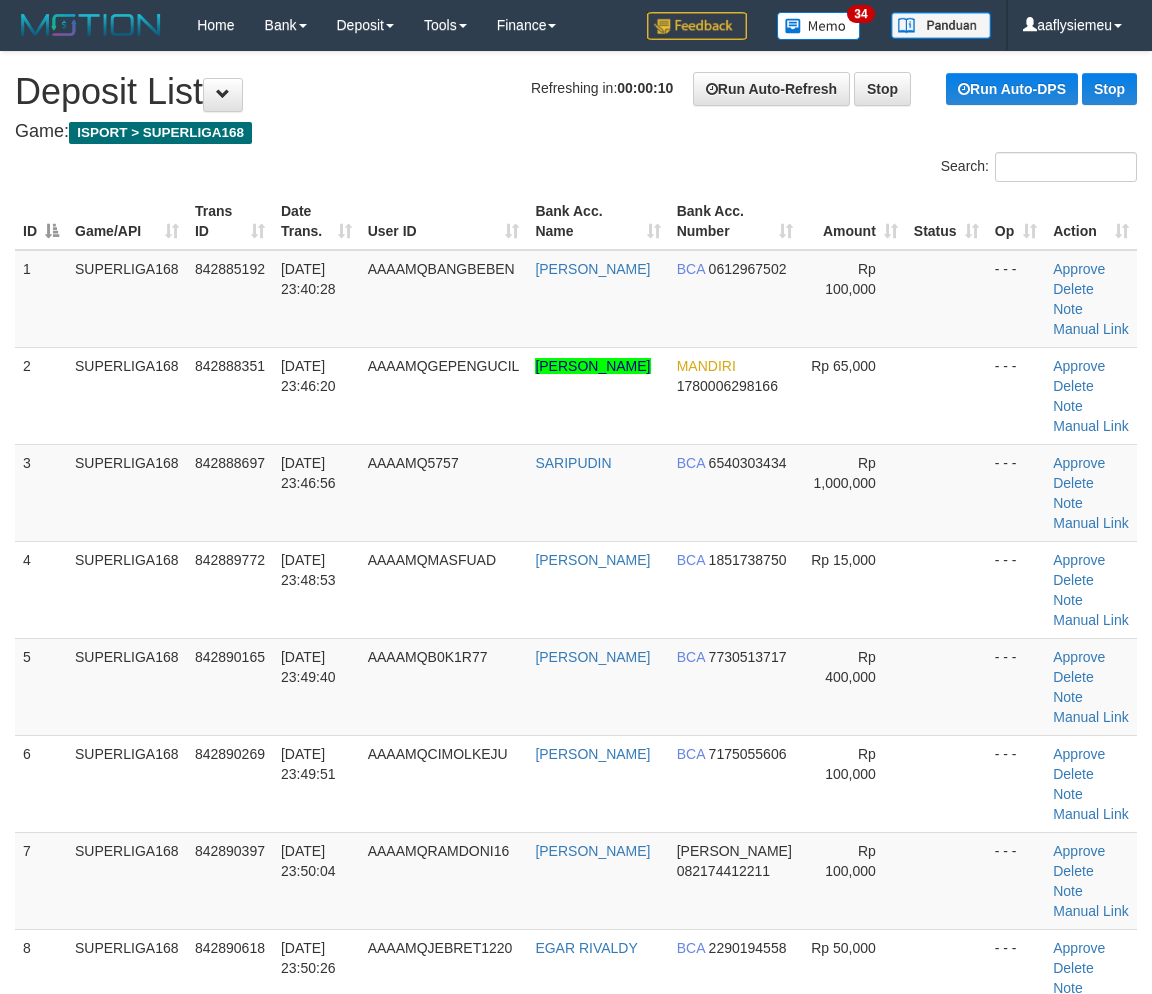 click on "SUPERLIGA168" at bounding box center [127, 1268] 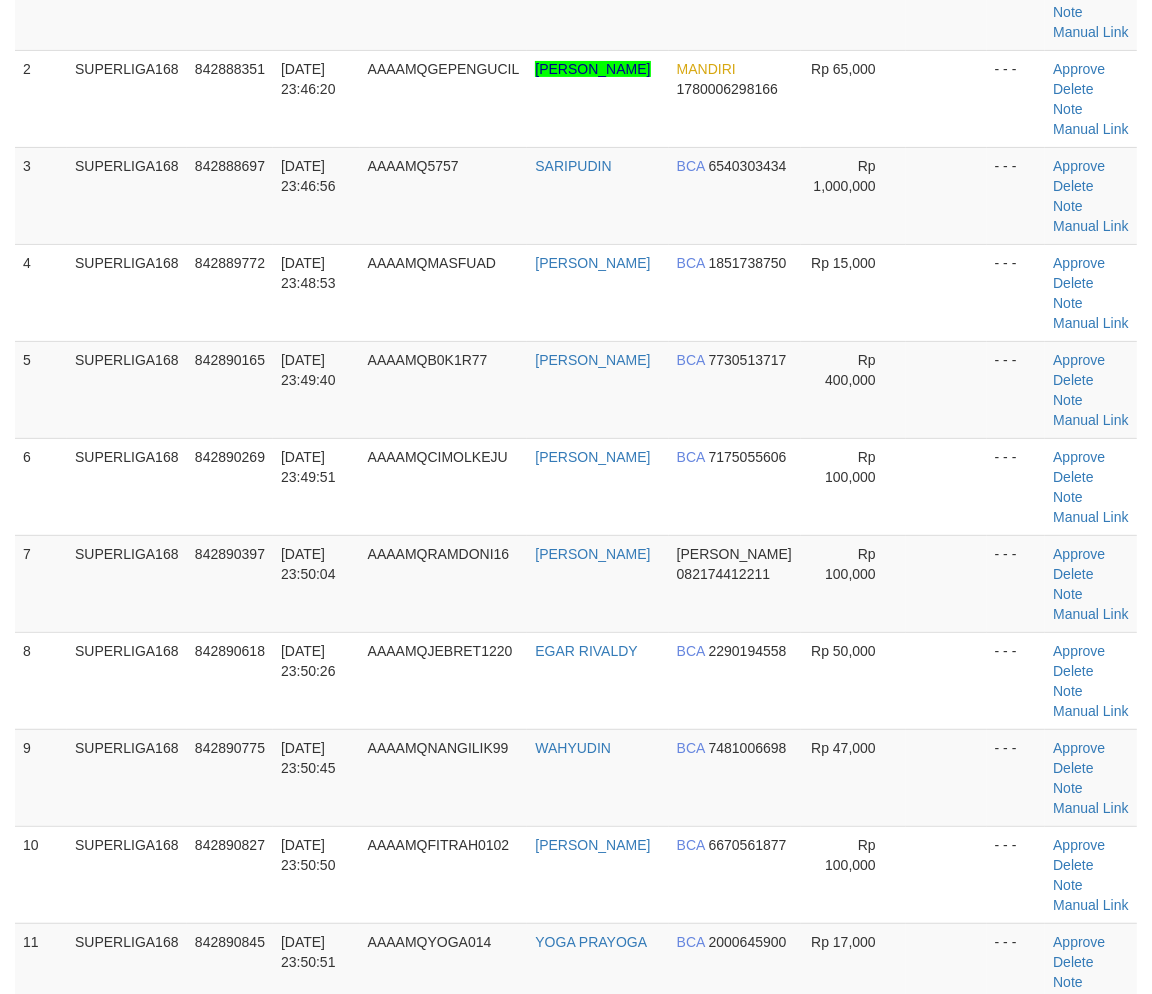 scroll, scrollTop: 140, scrollLeft: 0, axis: vertical 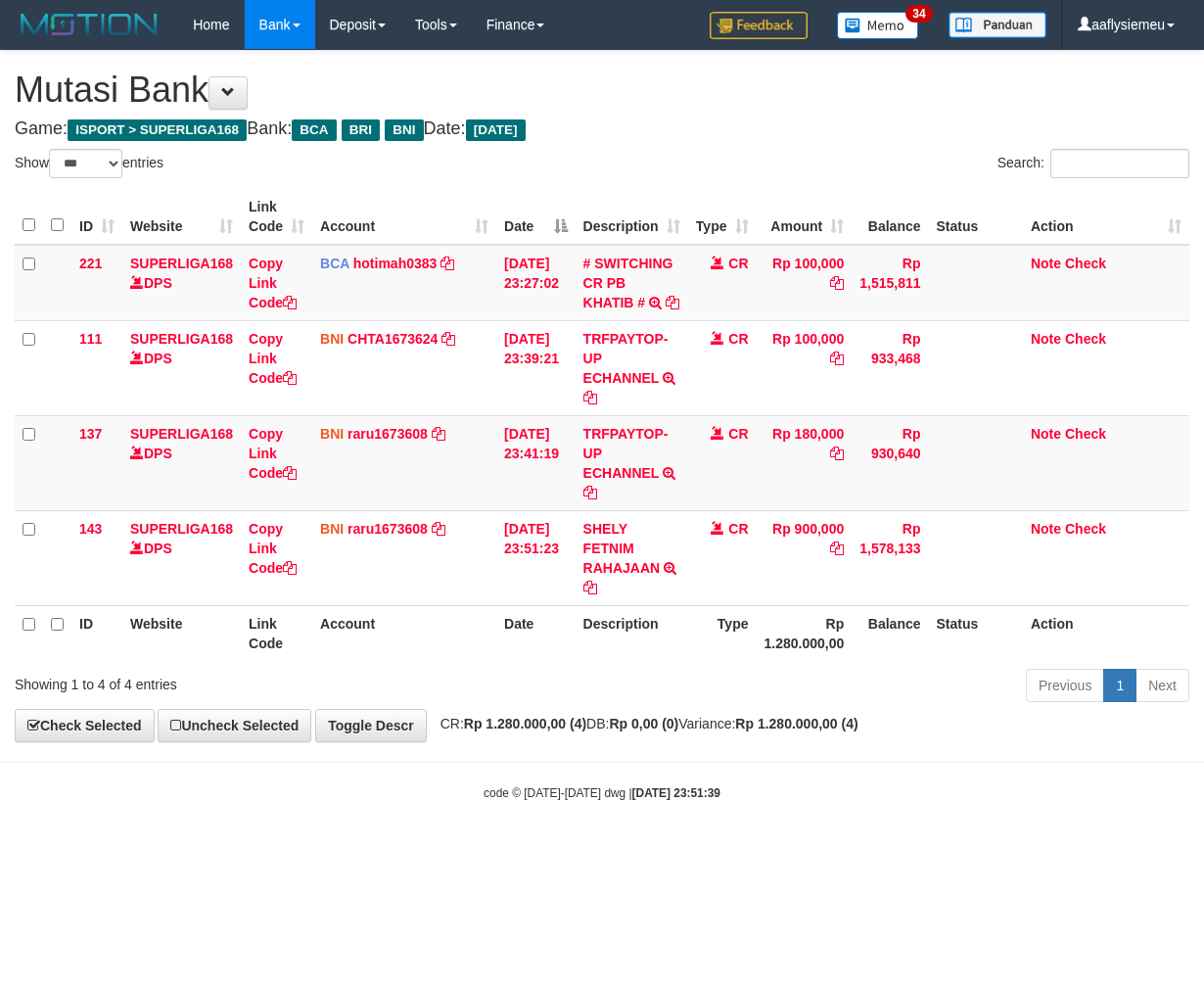 select on "***" 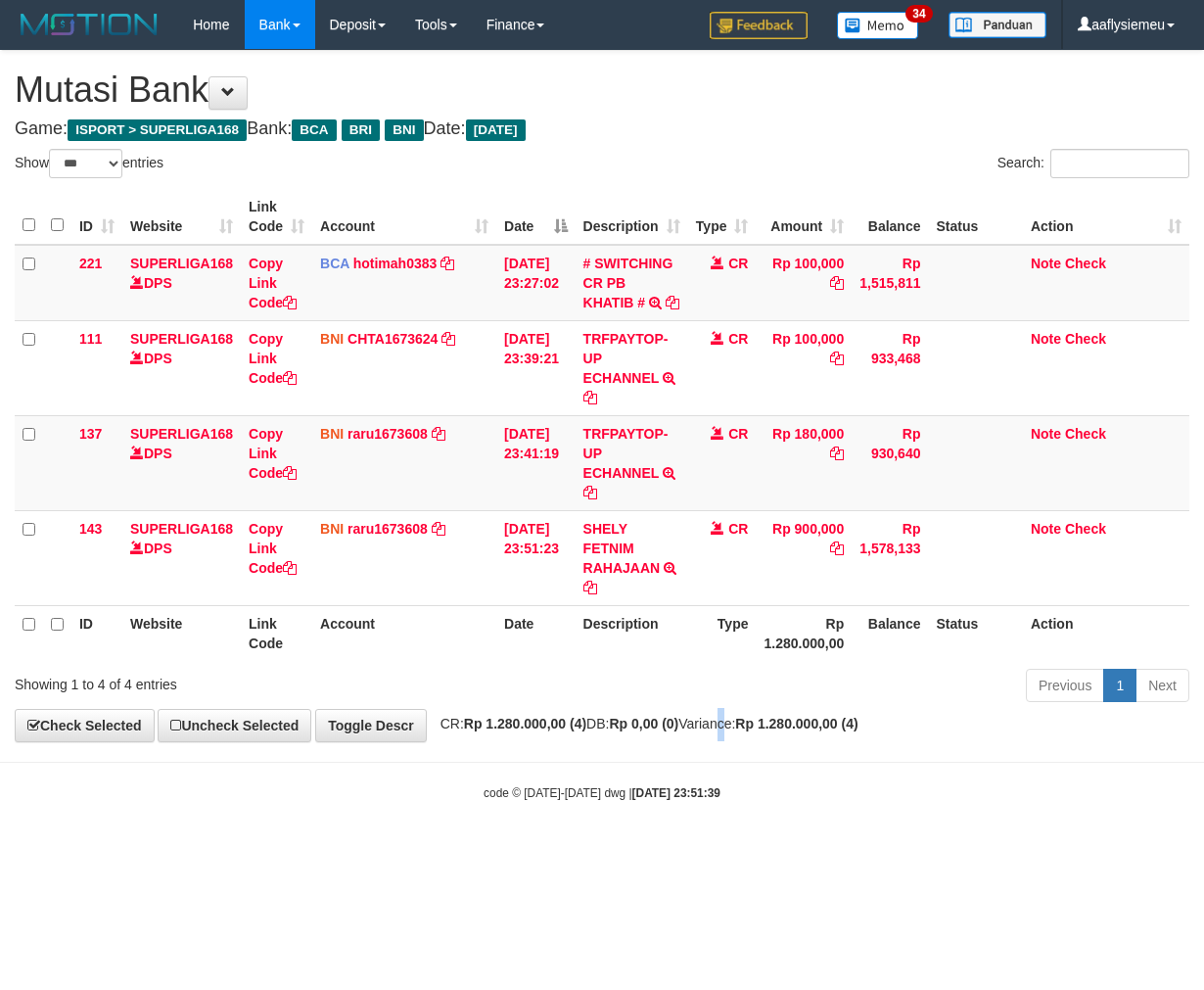 click on "**********" at bounding box center (602, 396) 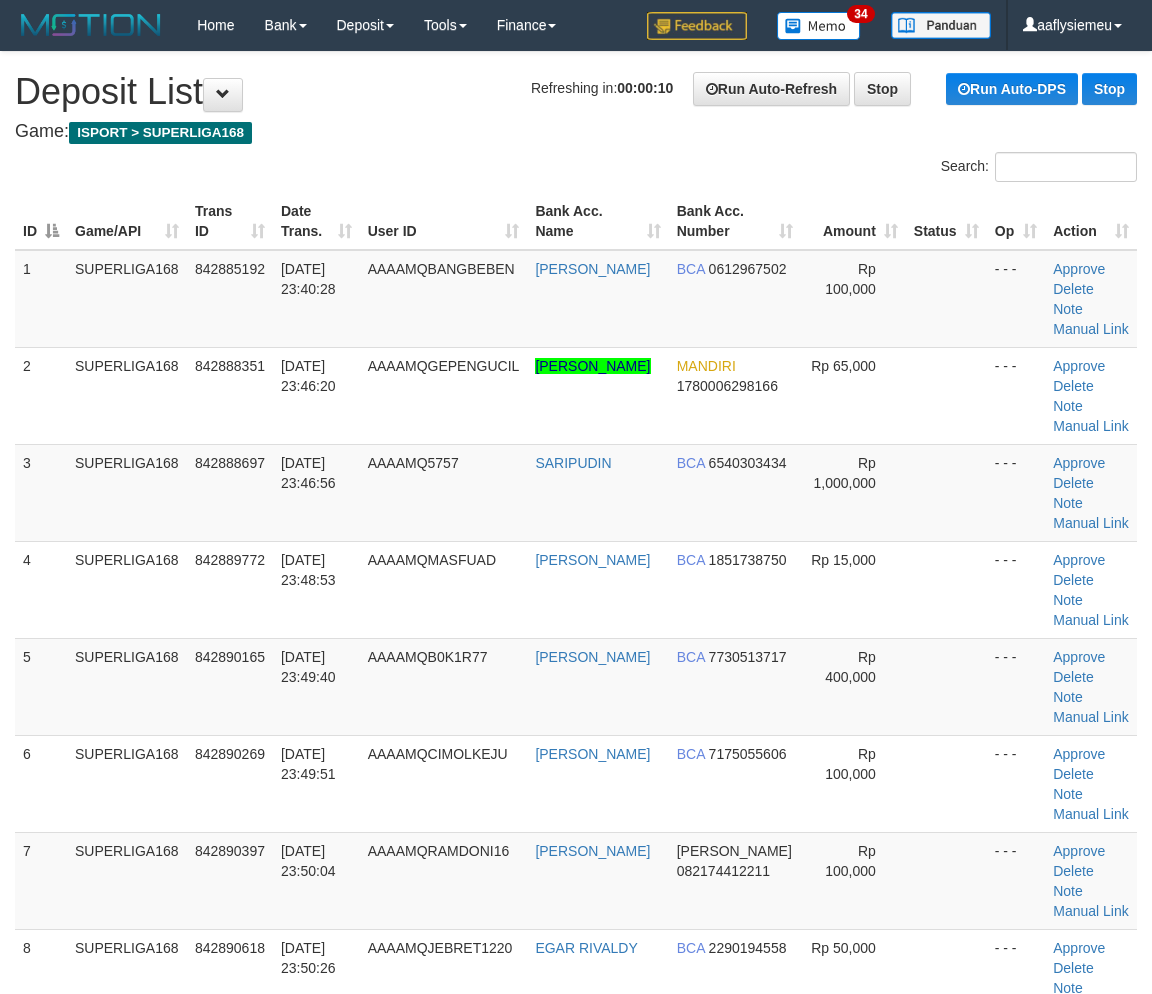 scroll, scrollTop: 112, scrollLeft: 0, axis: vertical 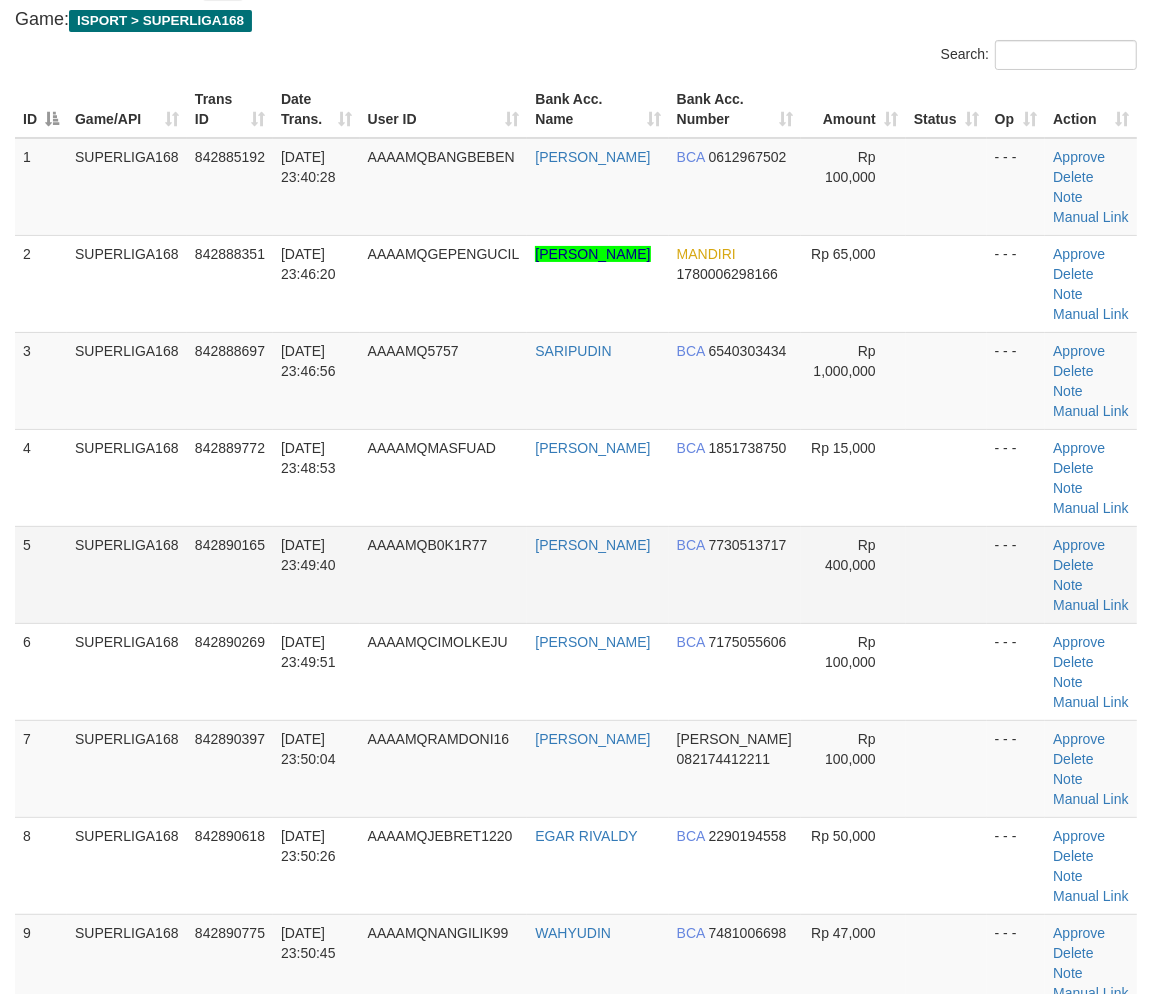 click on "842890165" at bounding box center (230, 545) 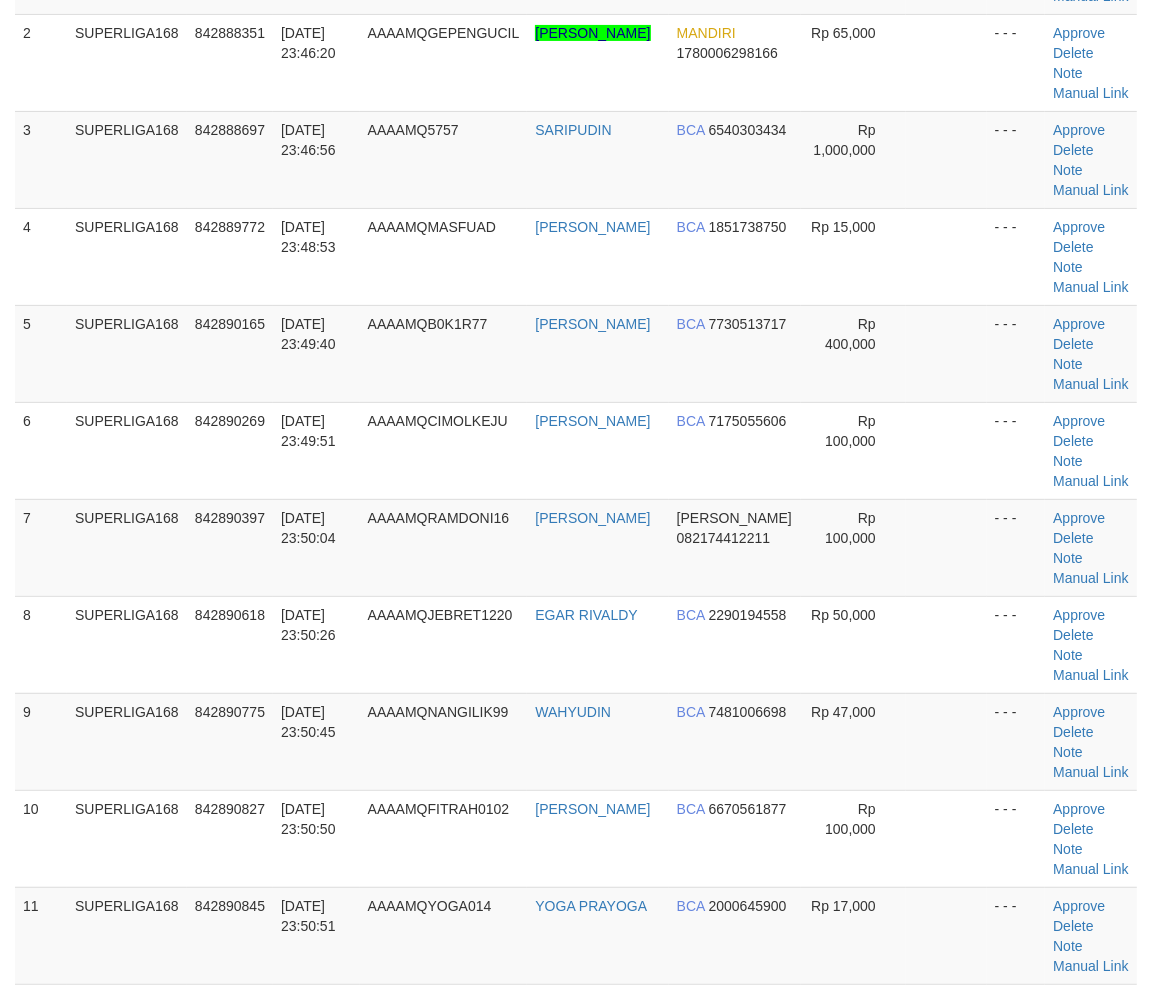 scroll, scrollTop: 576, scrollLeft: 0, axis: vertical 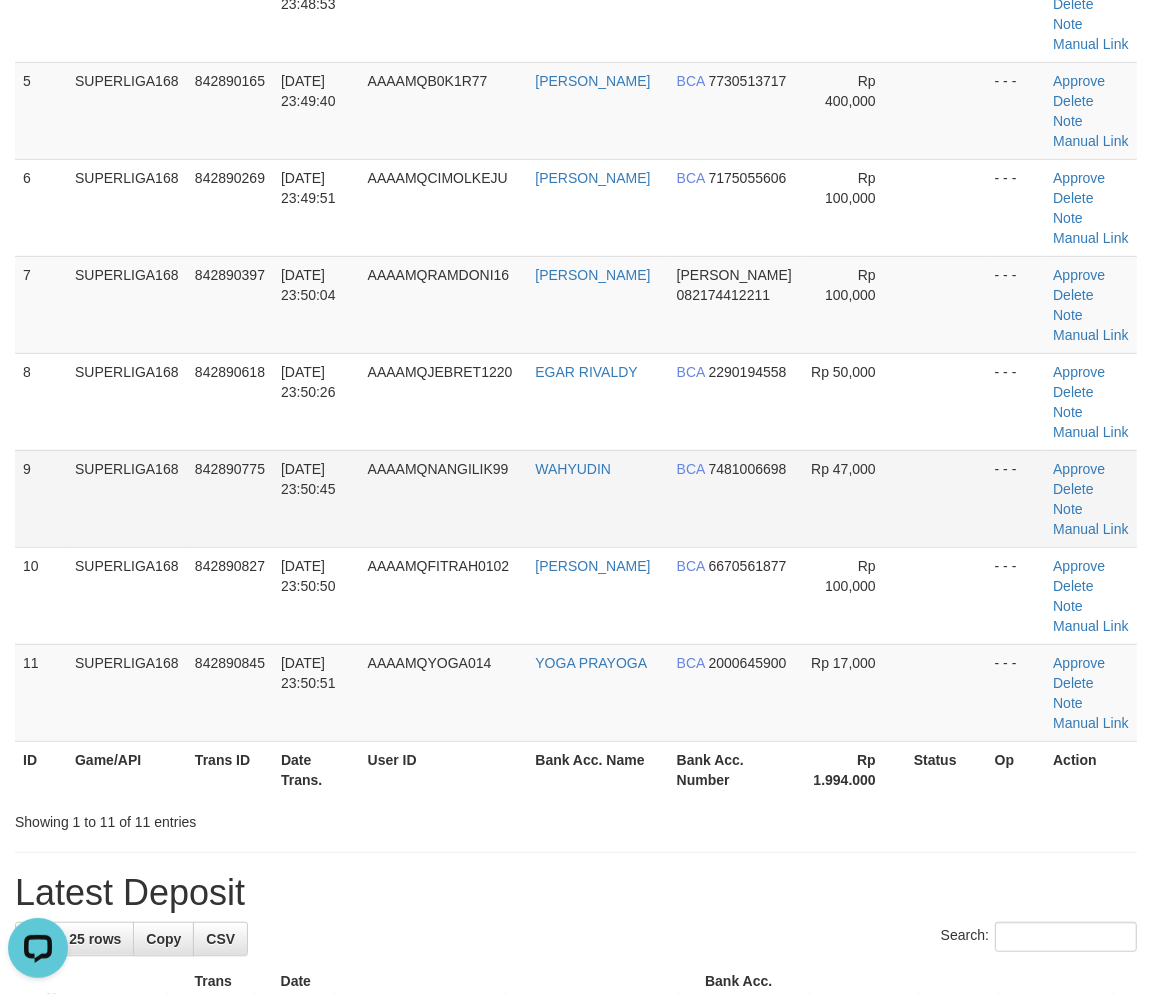 click on "11/07/2025 23:50:45" at bounding box center [316, 498] 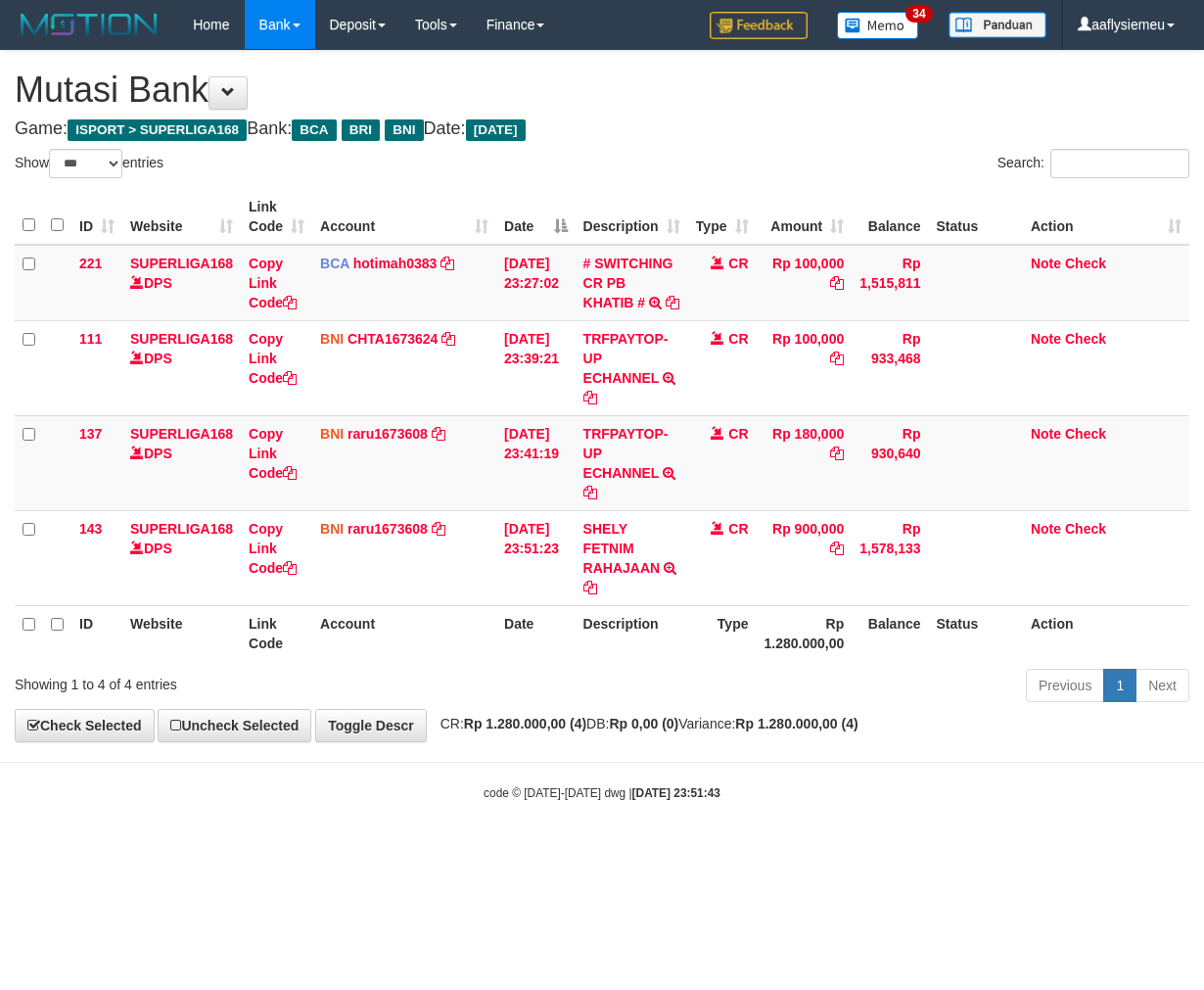 select on "***" 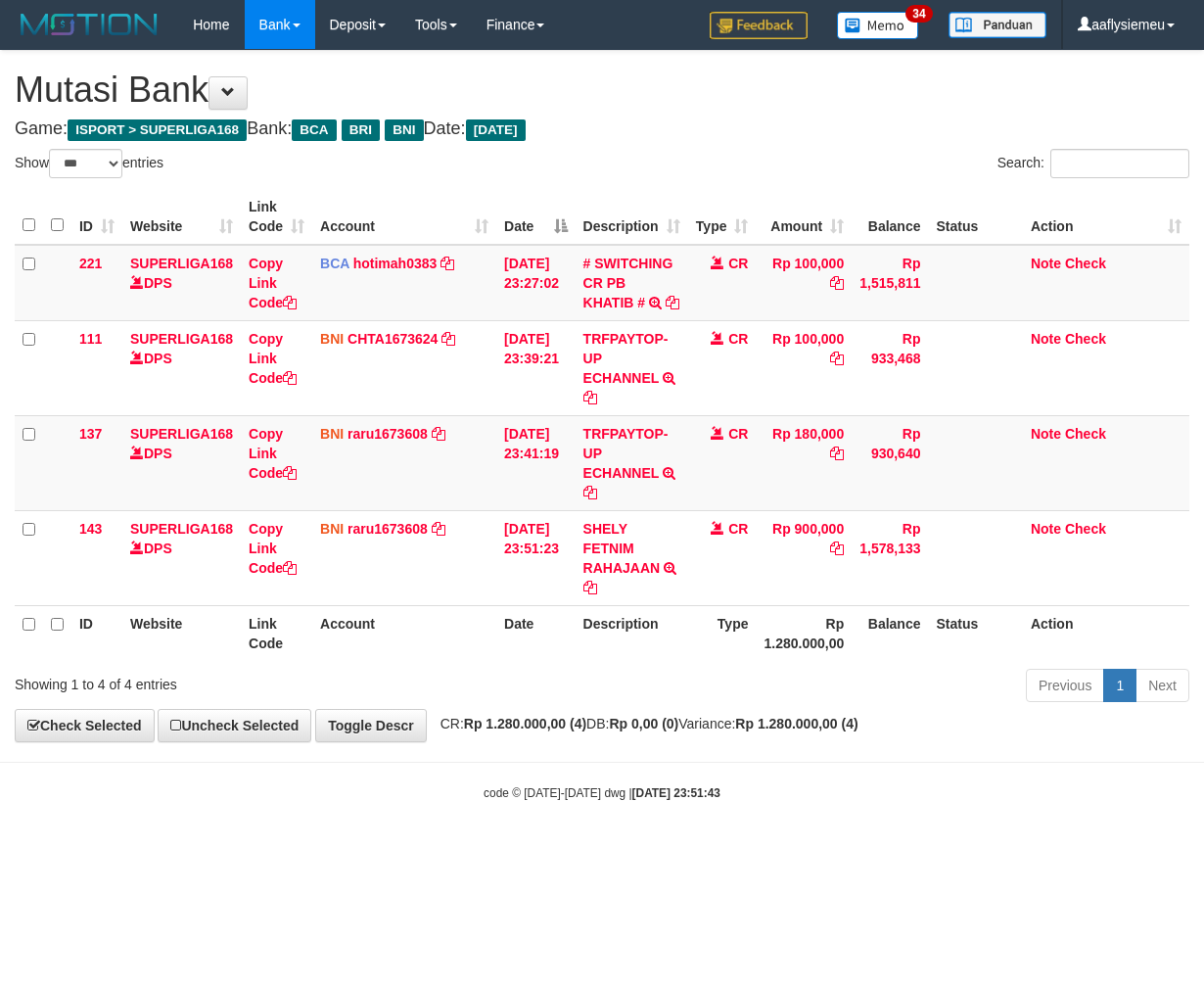 scroll, scrollTop: 0, scrollLeft: 0, axis: both 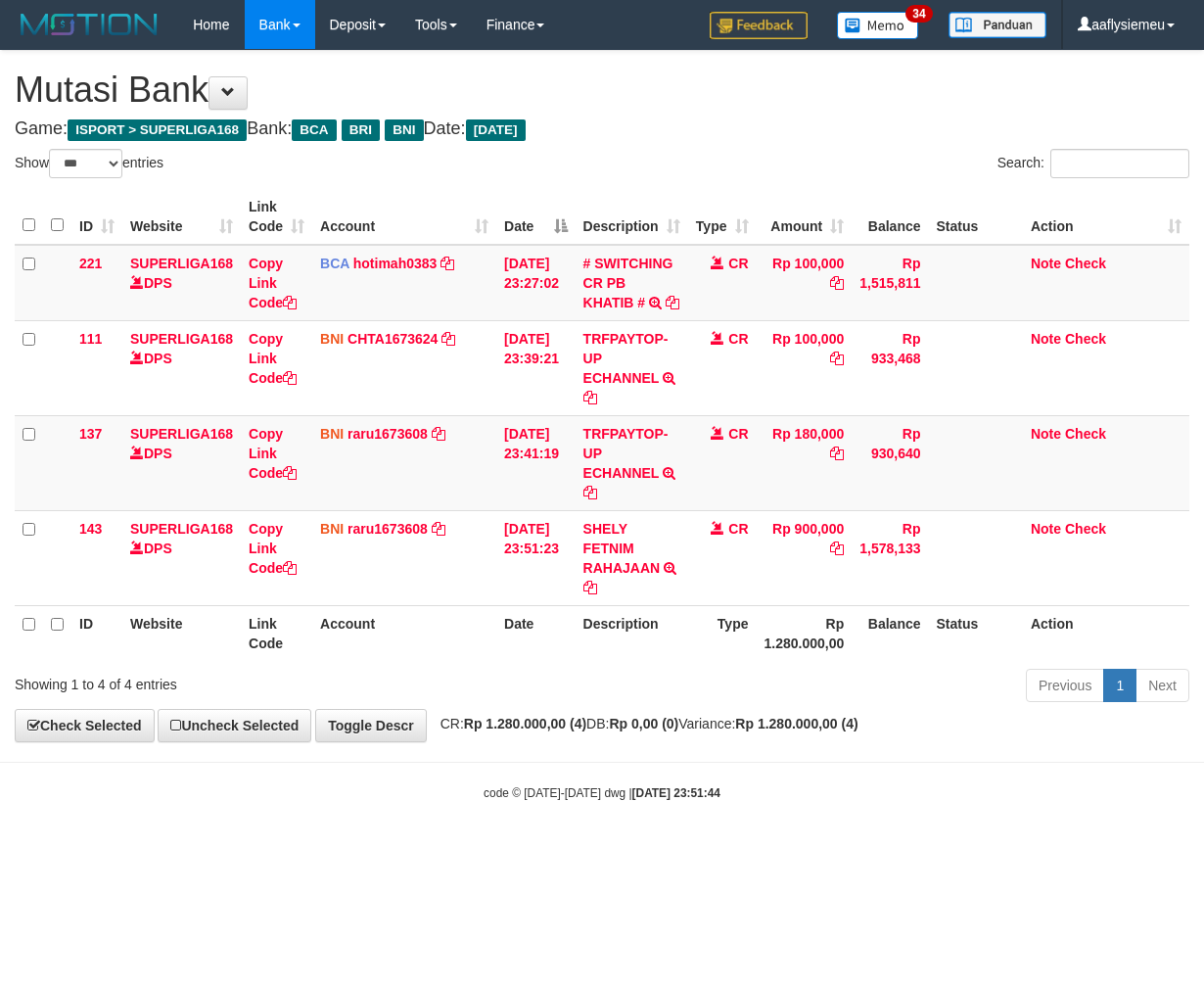select on "***" 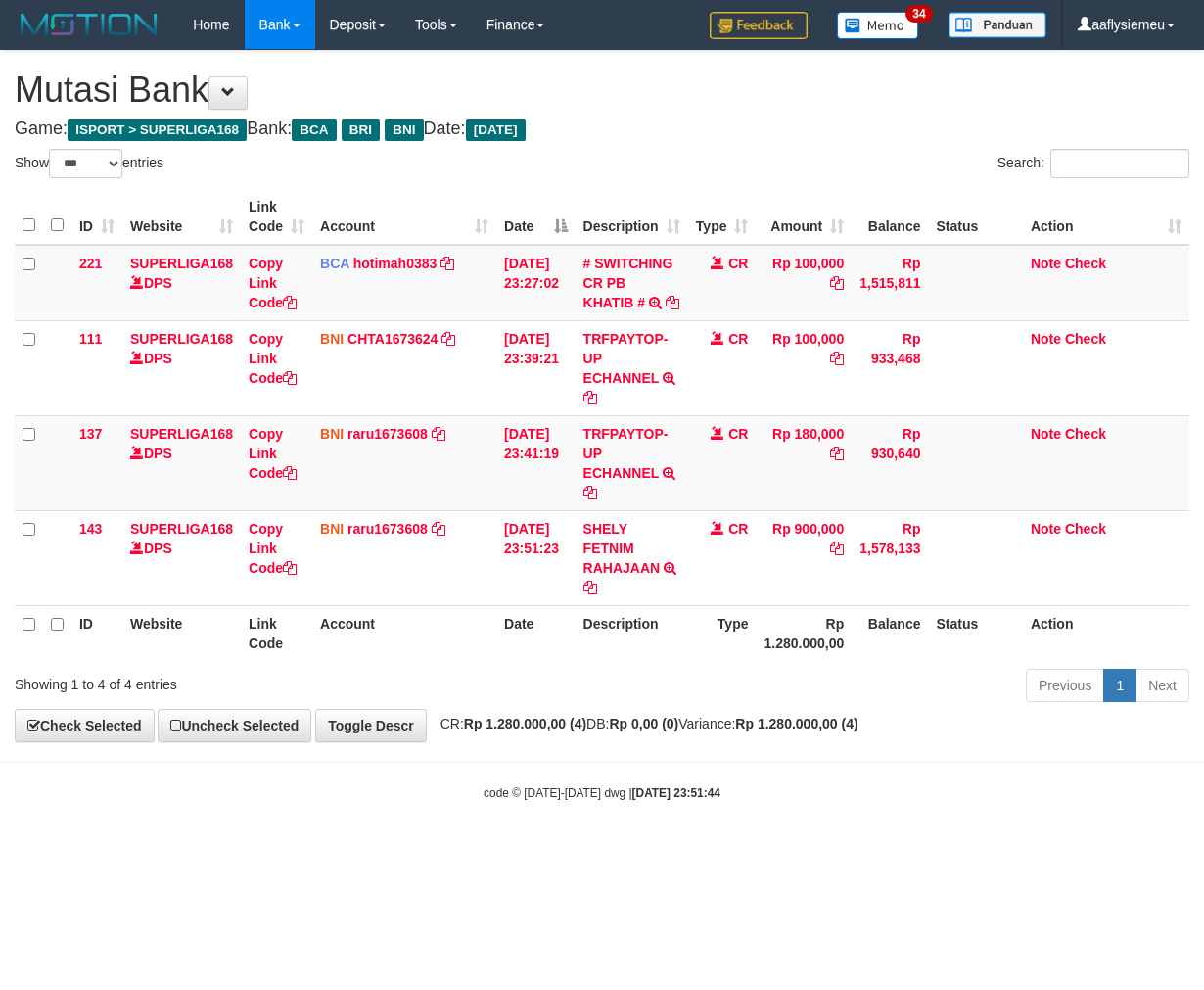 scroll, scrollTop: 0, scrollLeft: 0, axis: both 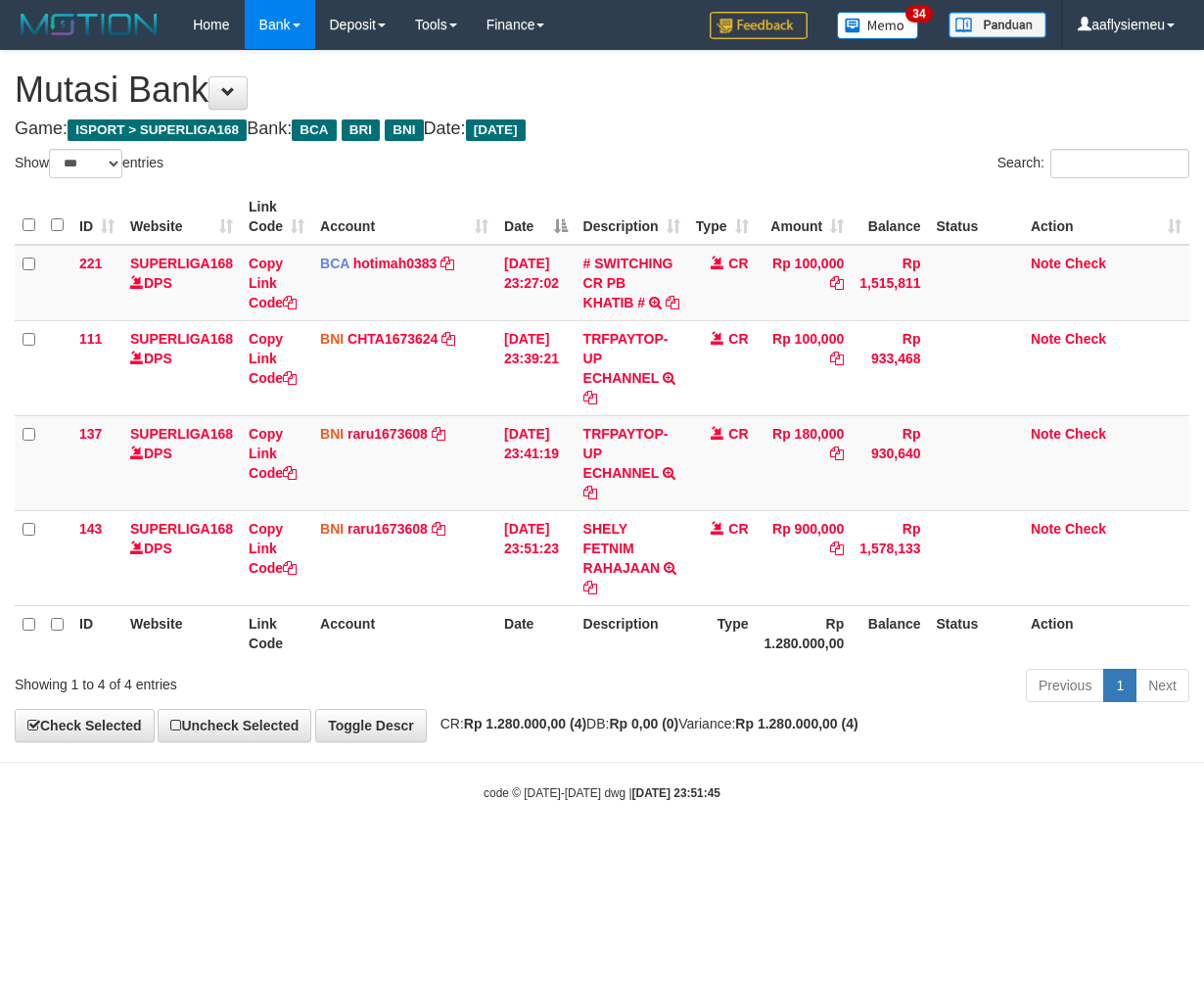 select on "***" 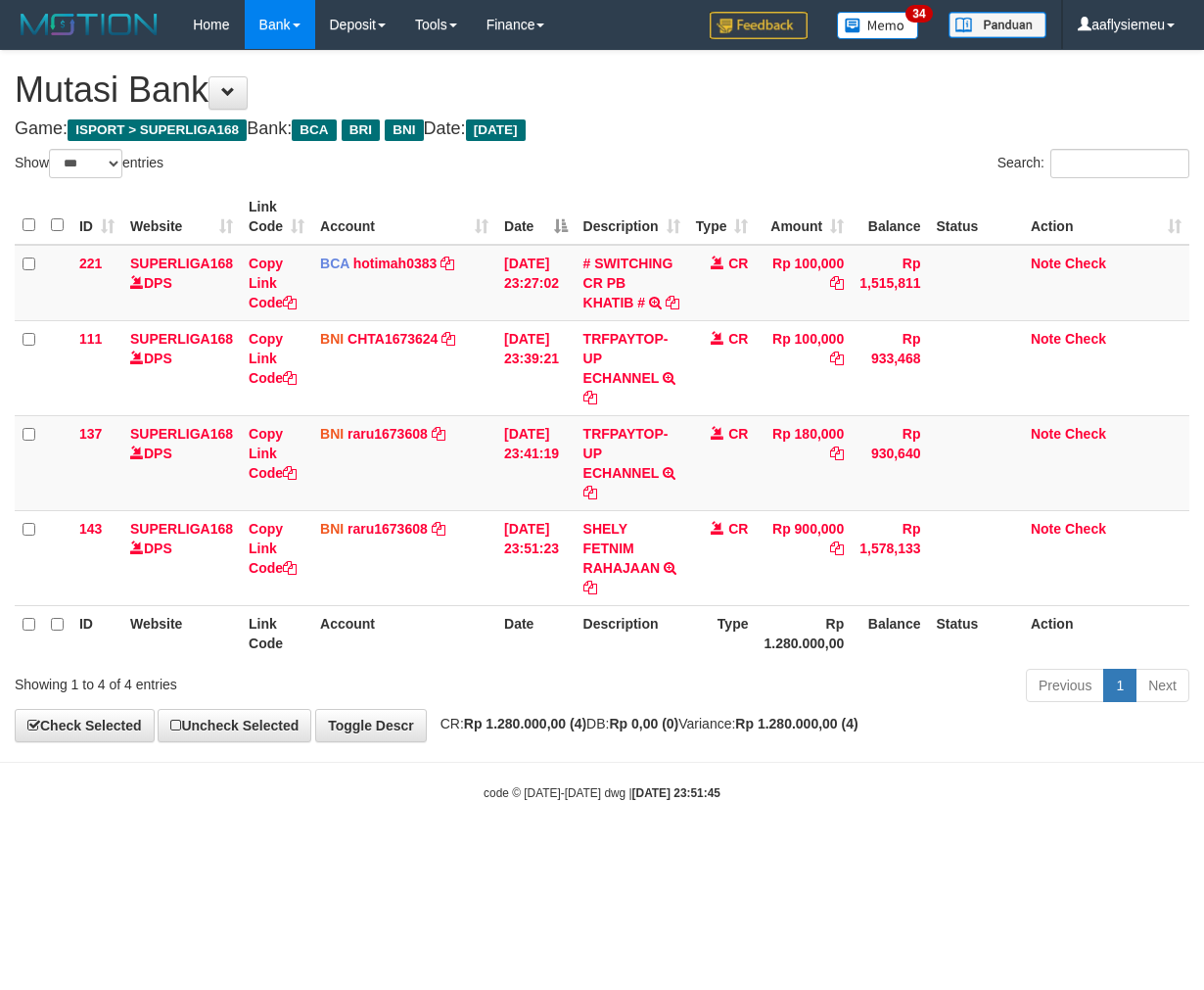scroll, scrollTop: 0, scrollLeft: 0, axis: both 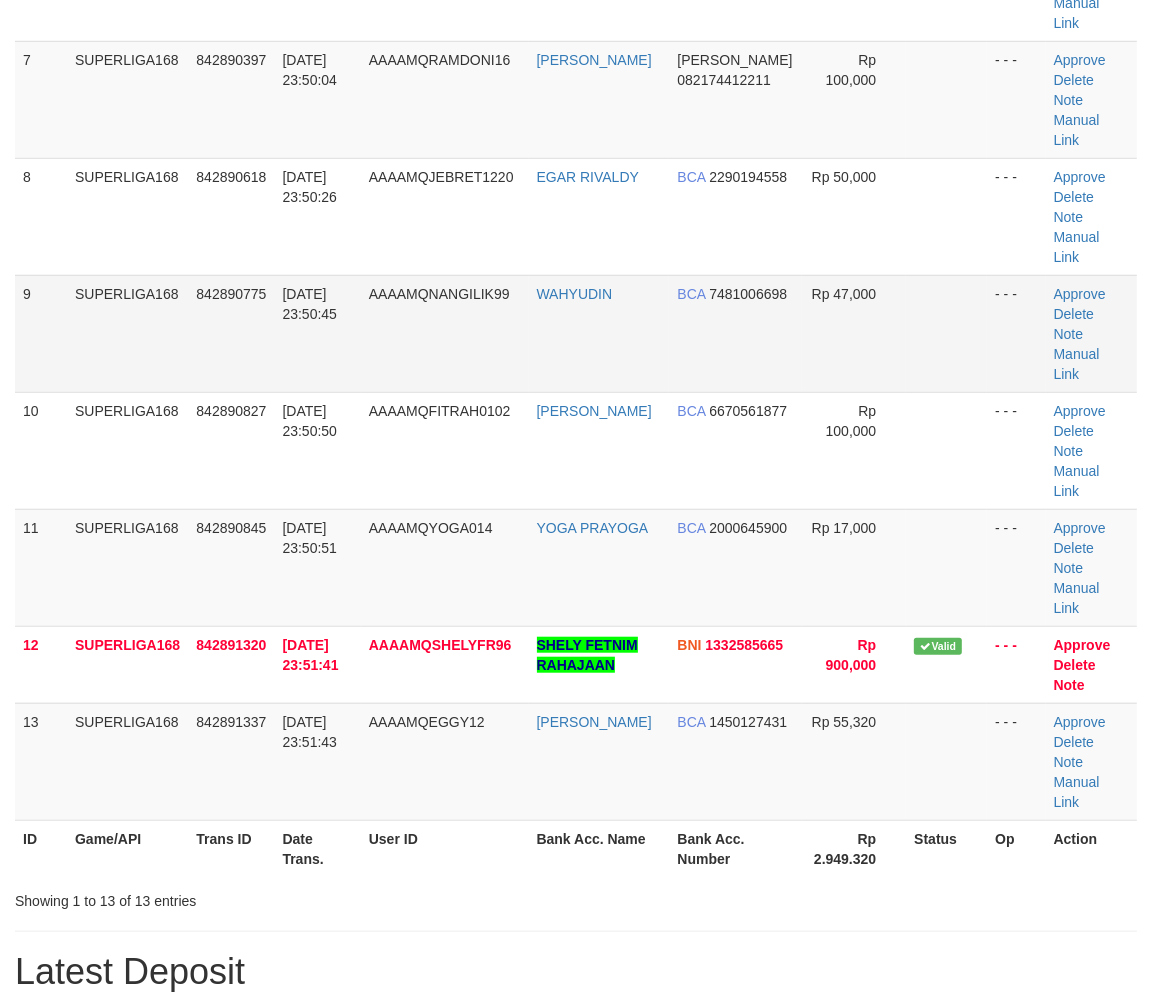 click on "11/07/2025 23:51:41" at bounding box center [317, 664] 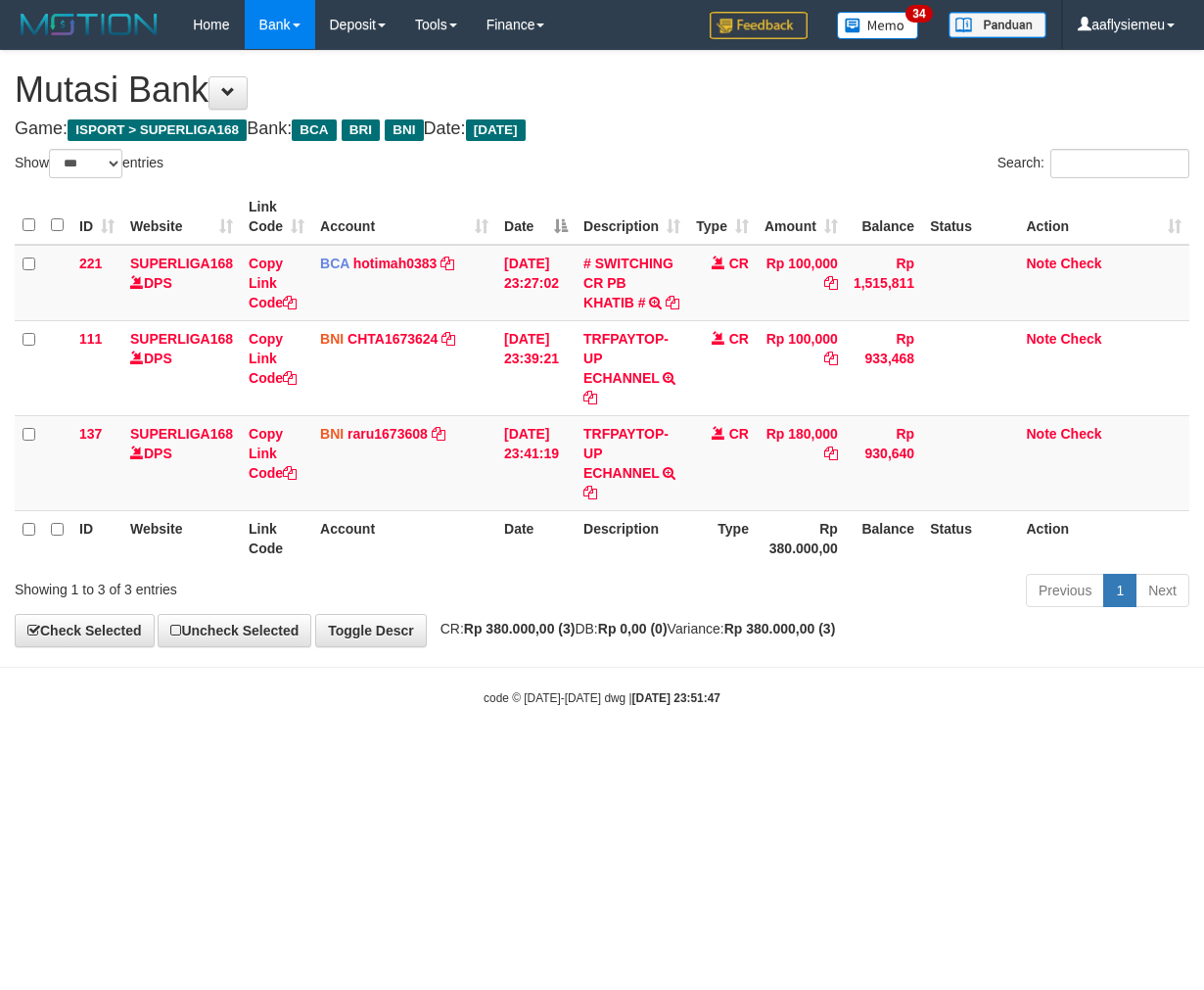 select on "***" 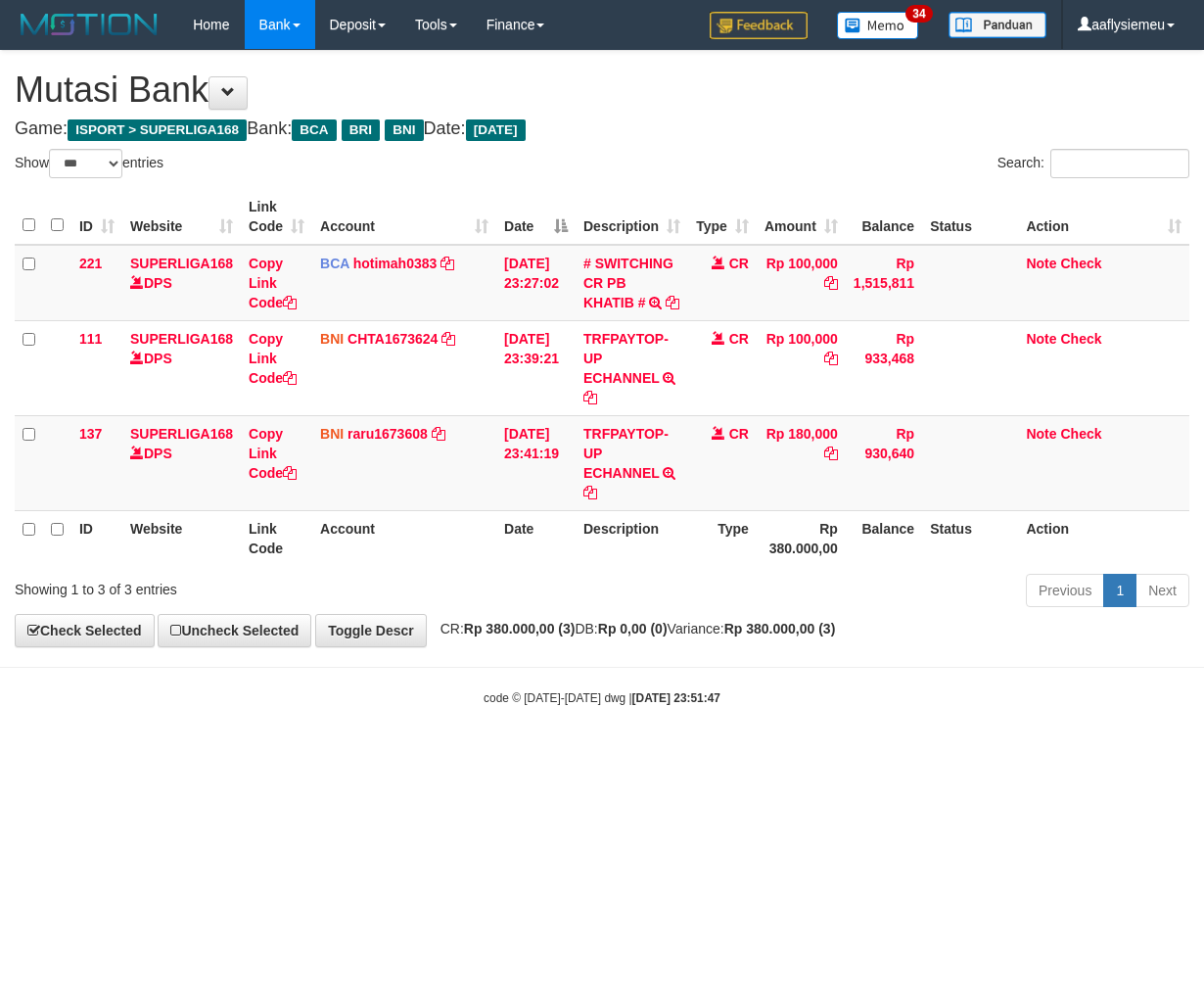 scroll, scrollTop: 0, scrollLeft: 0, axis: both 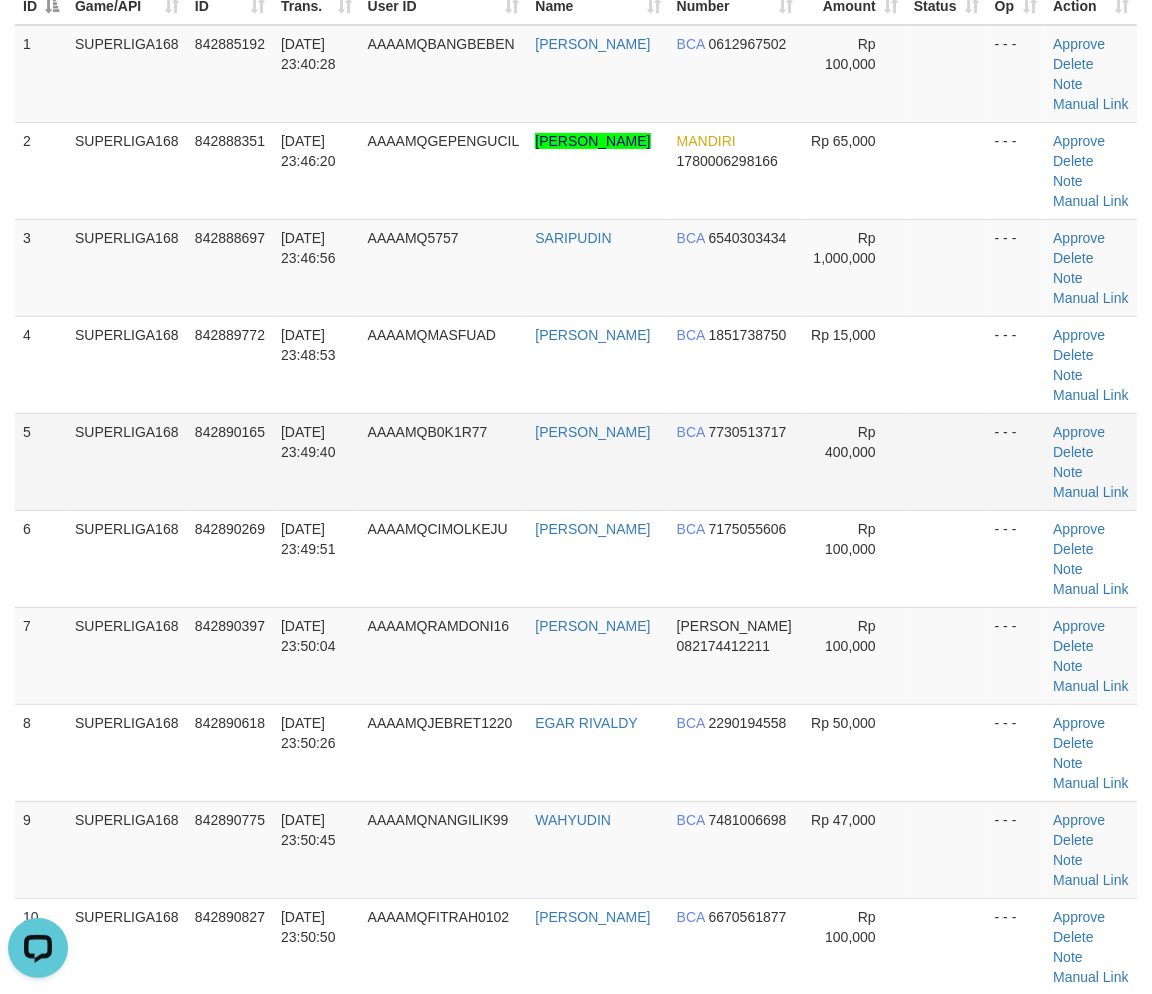 click on "842890165" at bounding box center (230, 461) 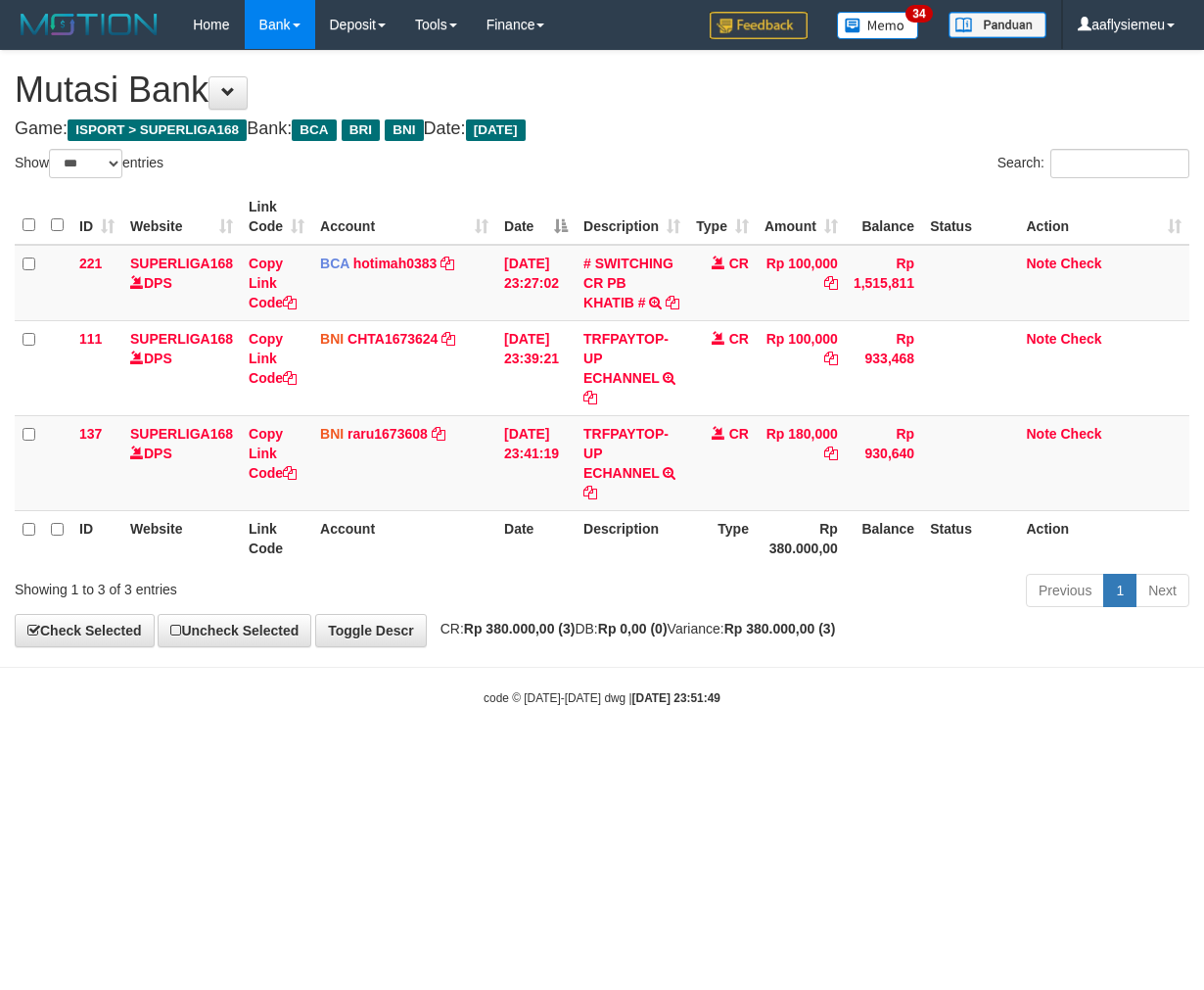 select on "***" 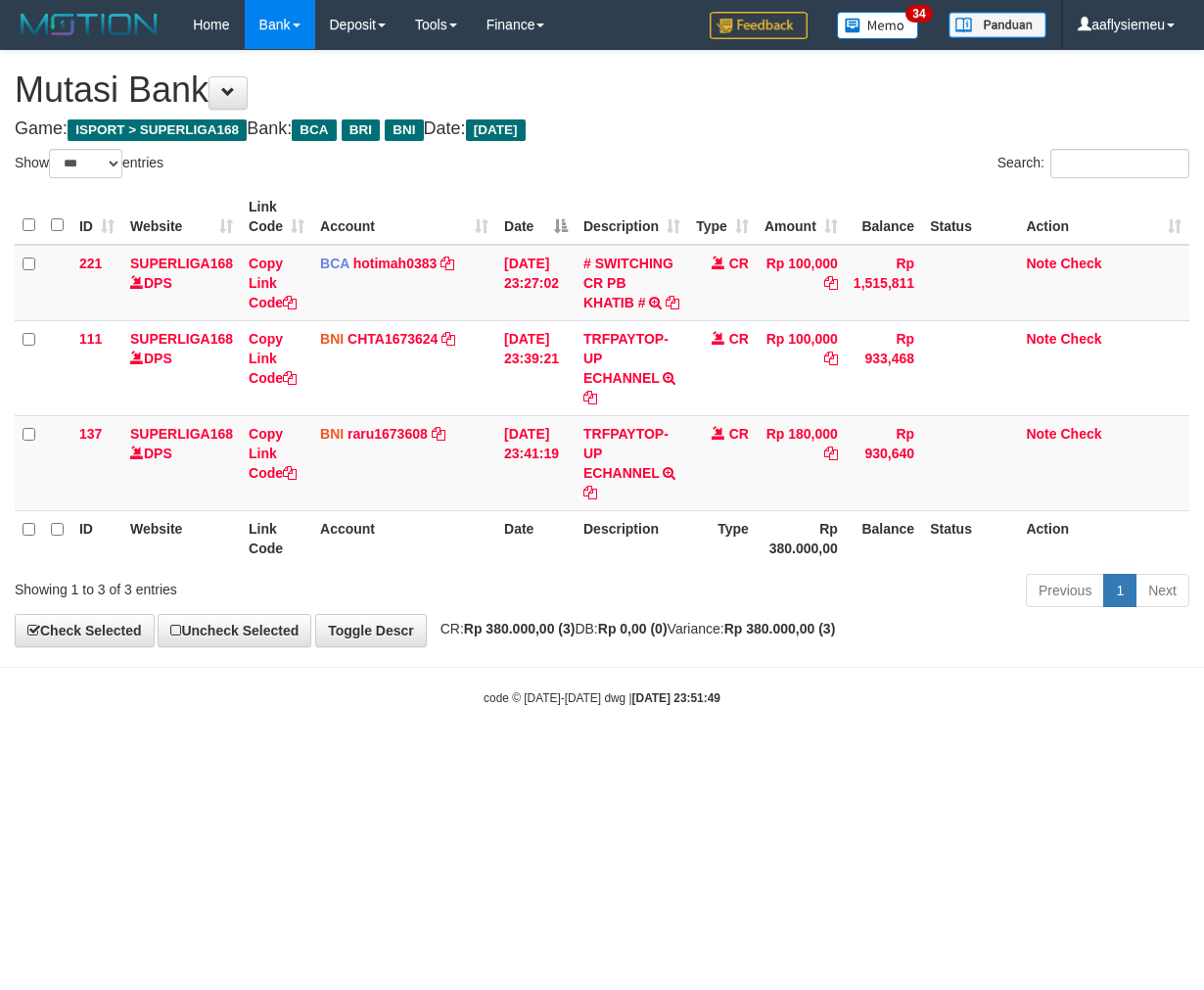 scroll, scrollTop: 0, scrollLeft: 0, axis: both 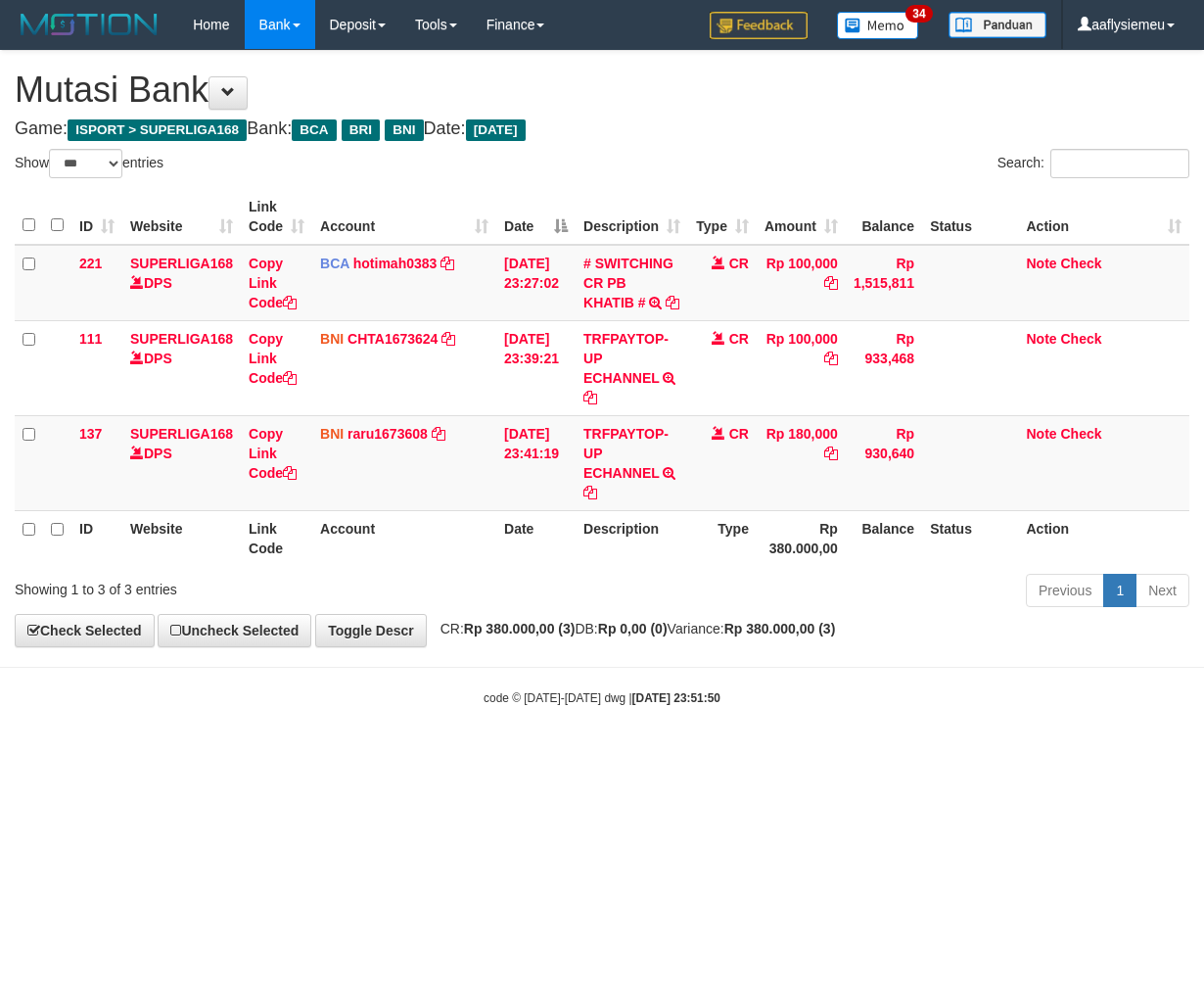 select on "***" 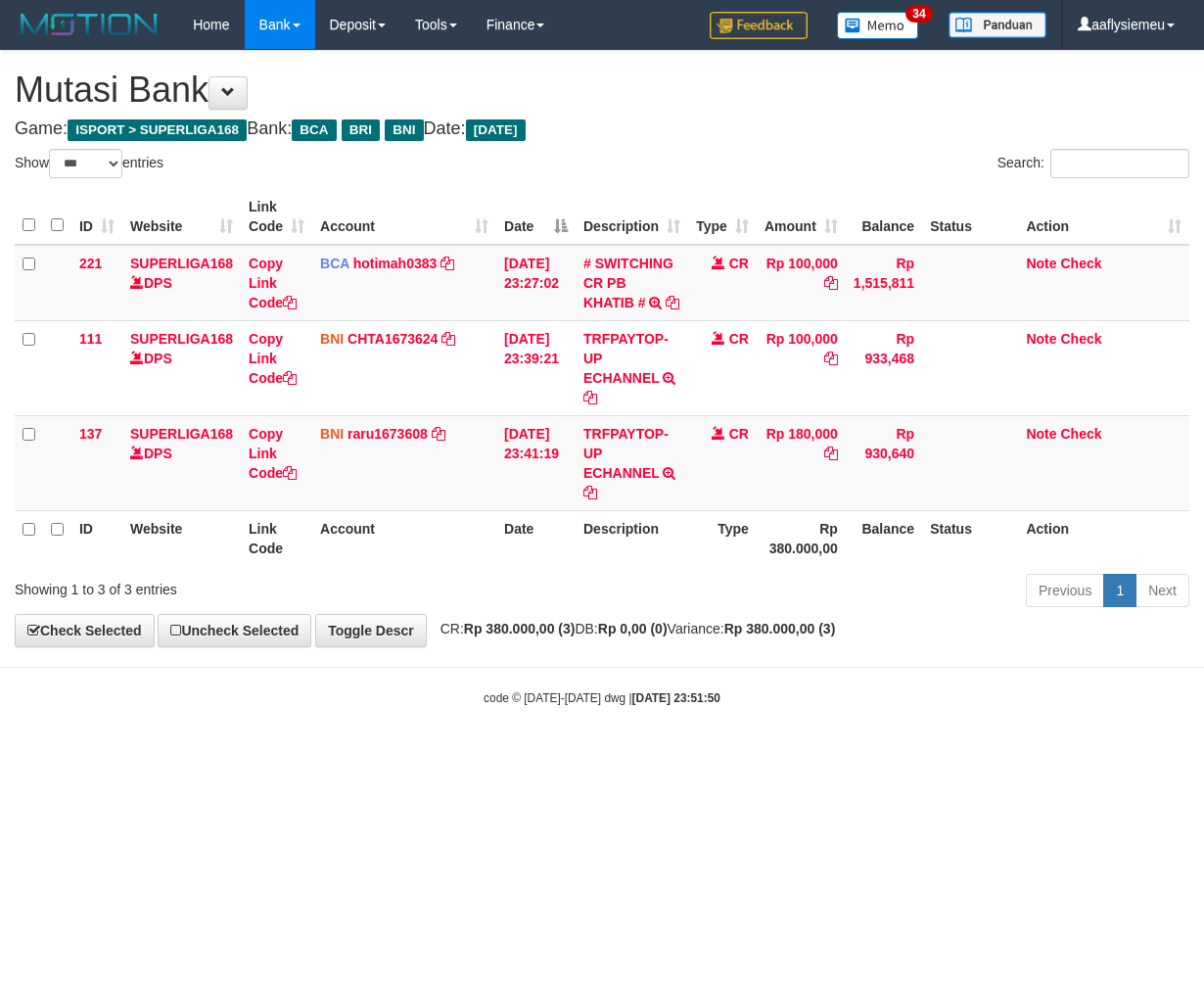 scroll, scrollTop: 0, scrollLeft: 0, axis: both 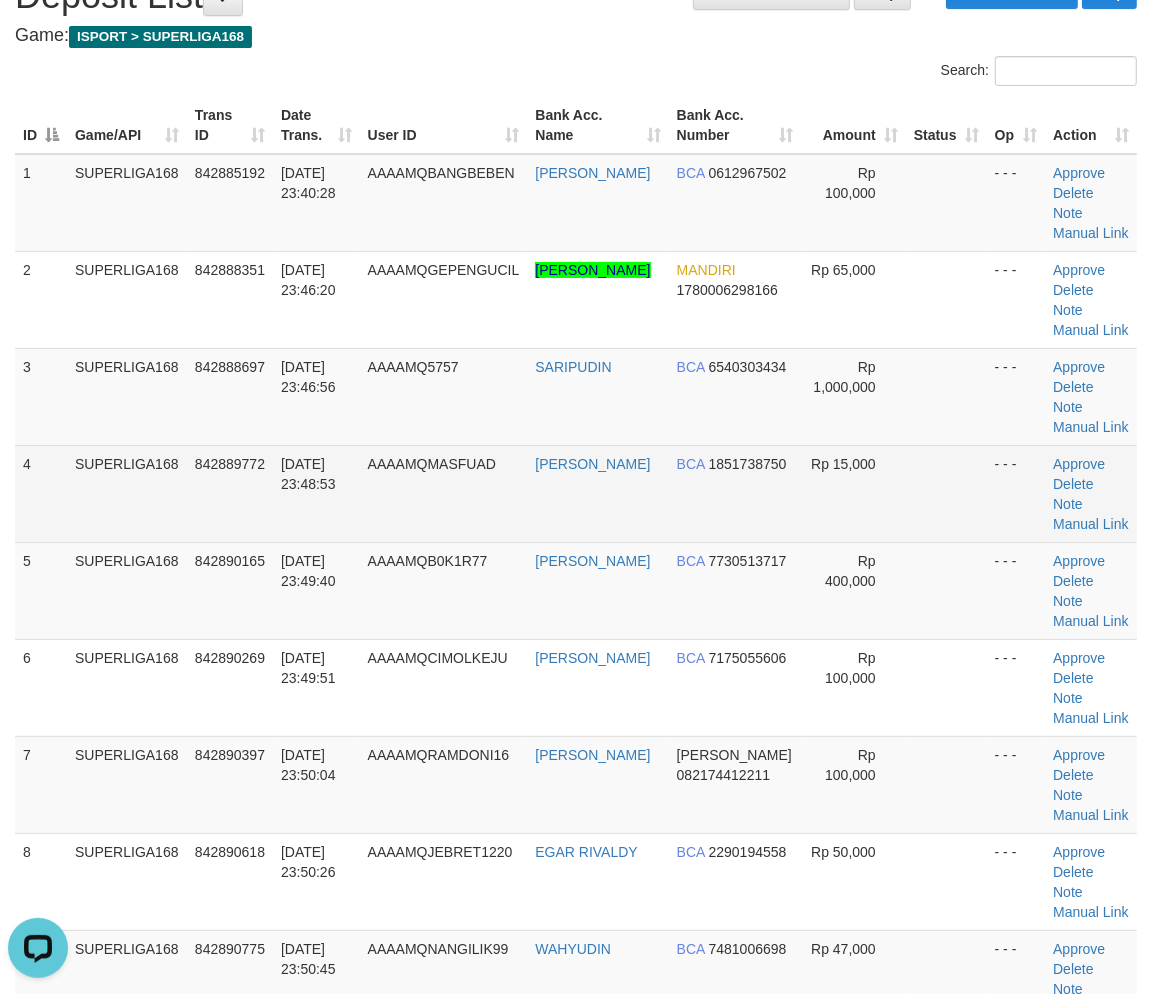 click on "AAAAMQMASFUAD" at bounding box center (444, 493) 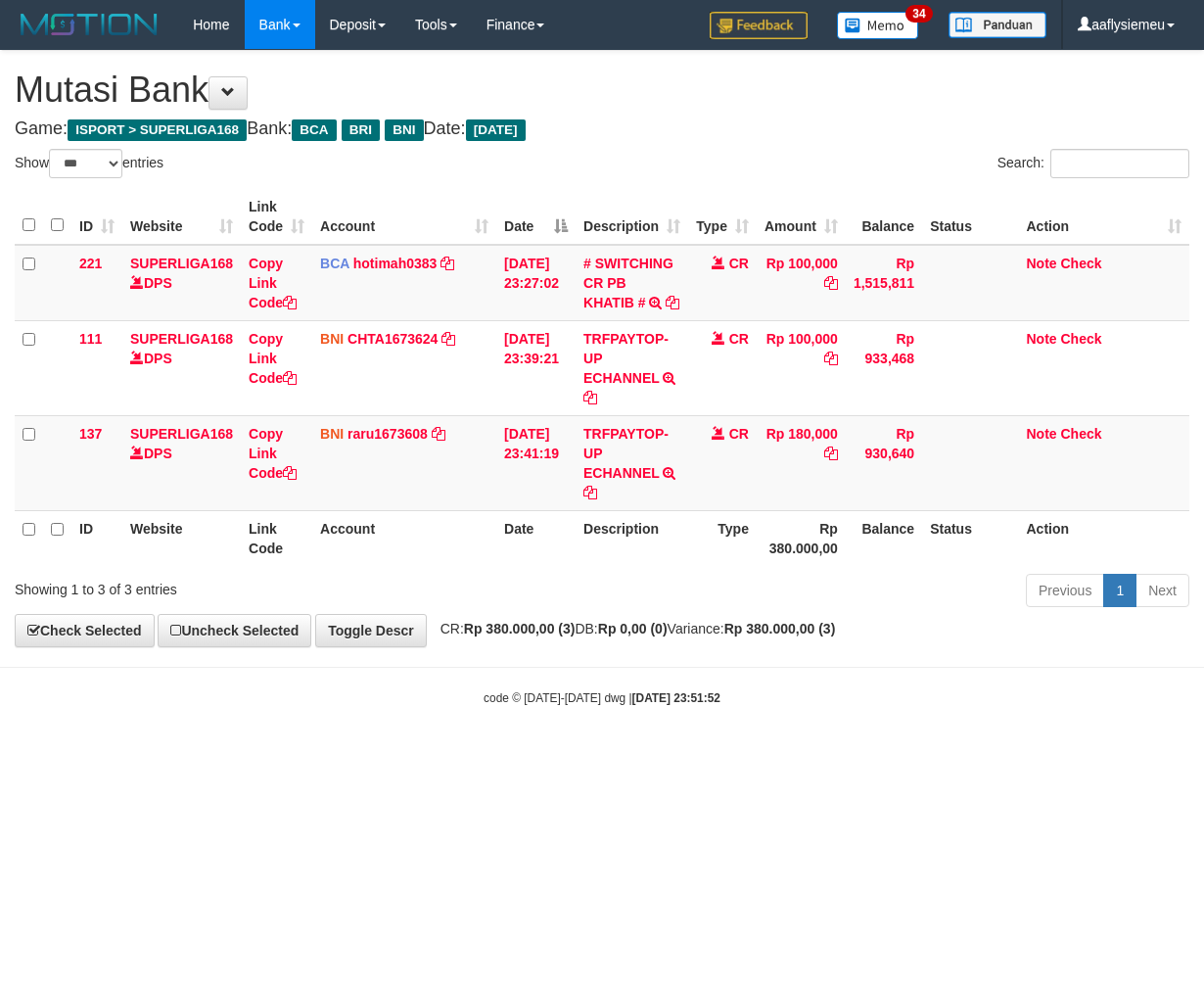 select on "***" 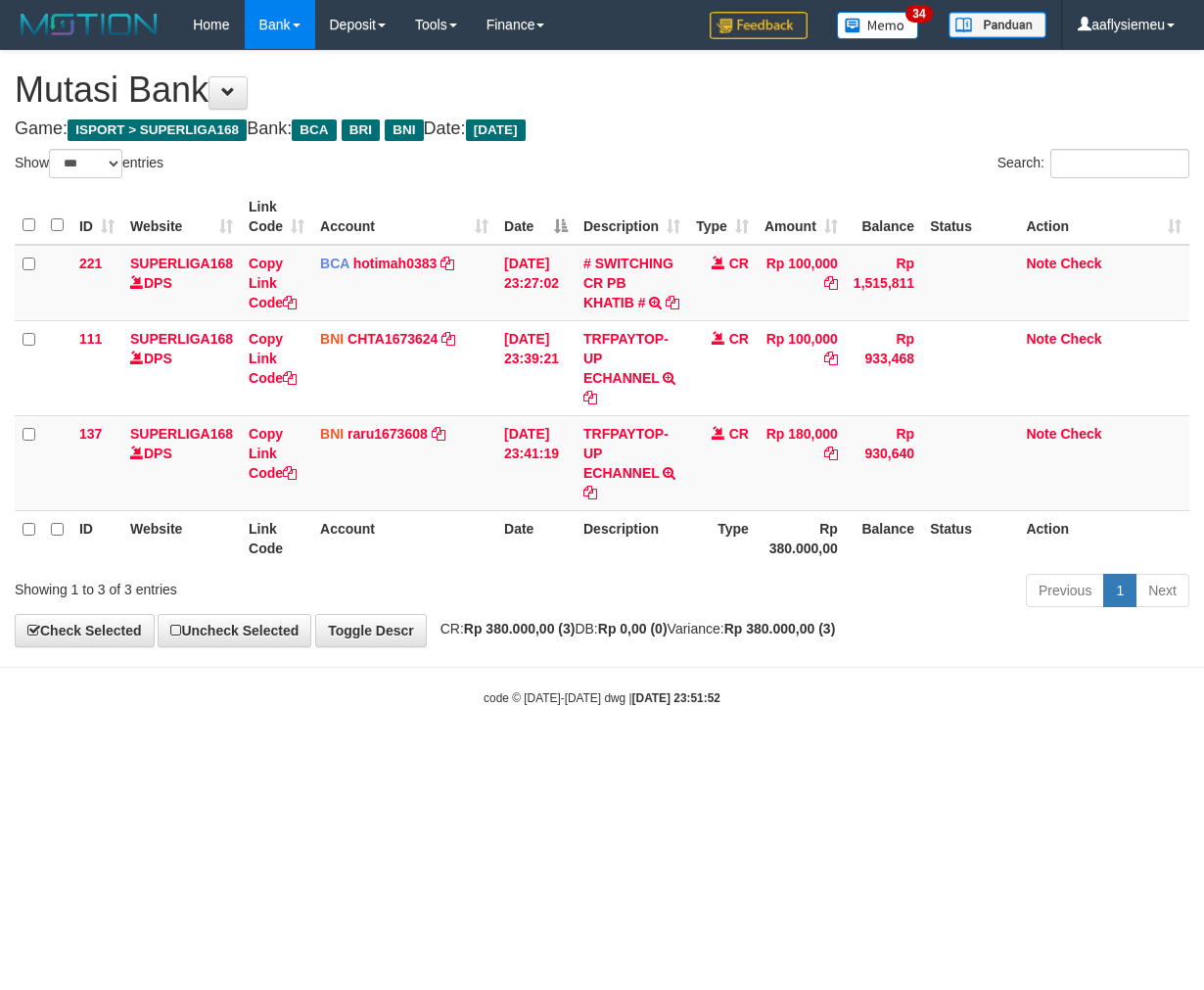 click on "Toggle navigation
Home
Bank
Account List
Load
By Website
Group
[ISPORT]													SUPERLIGA168
By Load Group (DPS)" at bounding box center [602, 378] 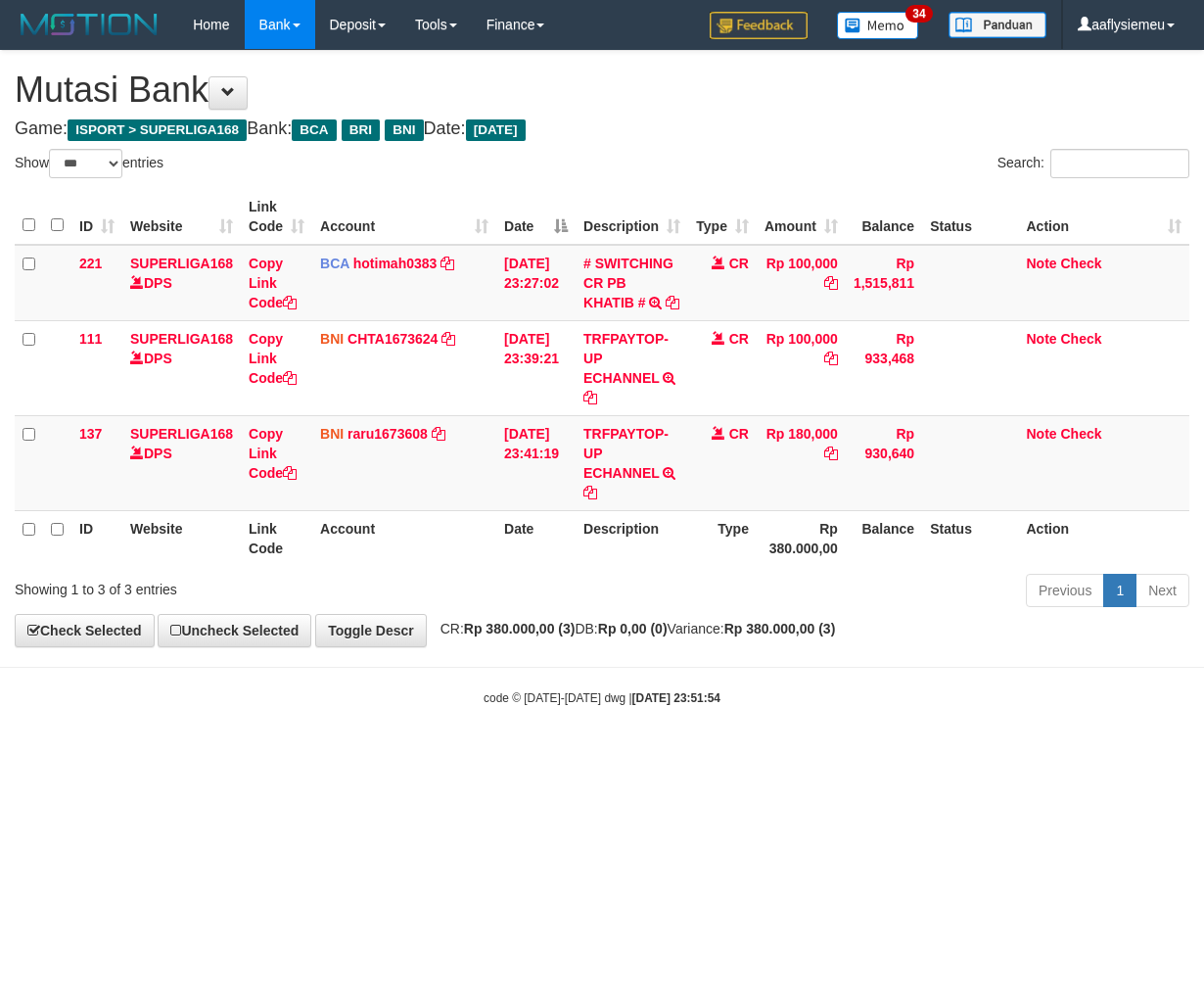 select on "***" 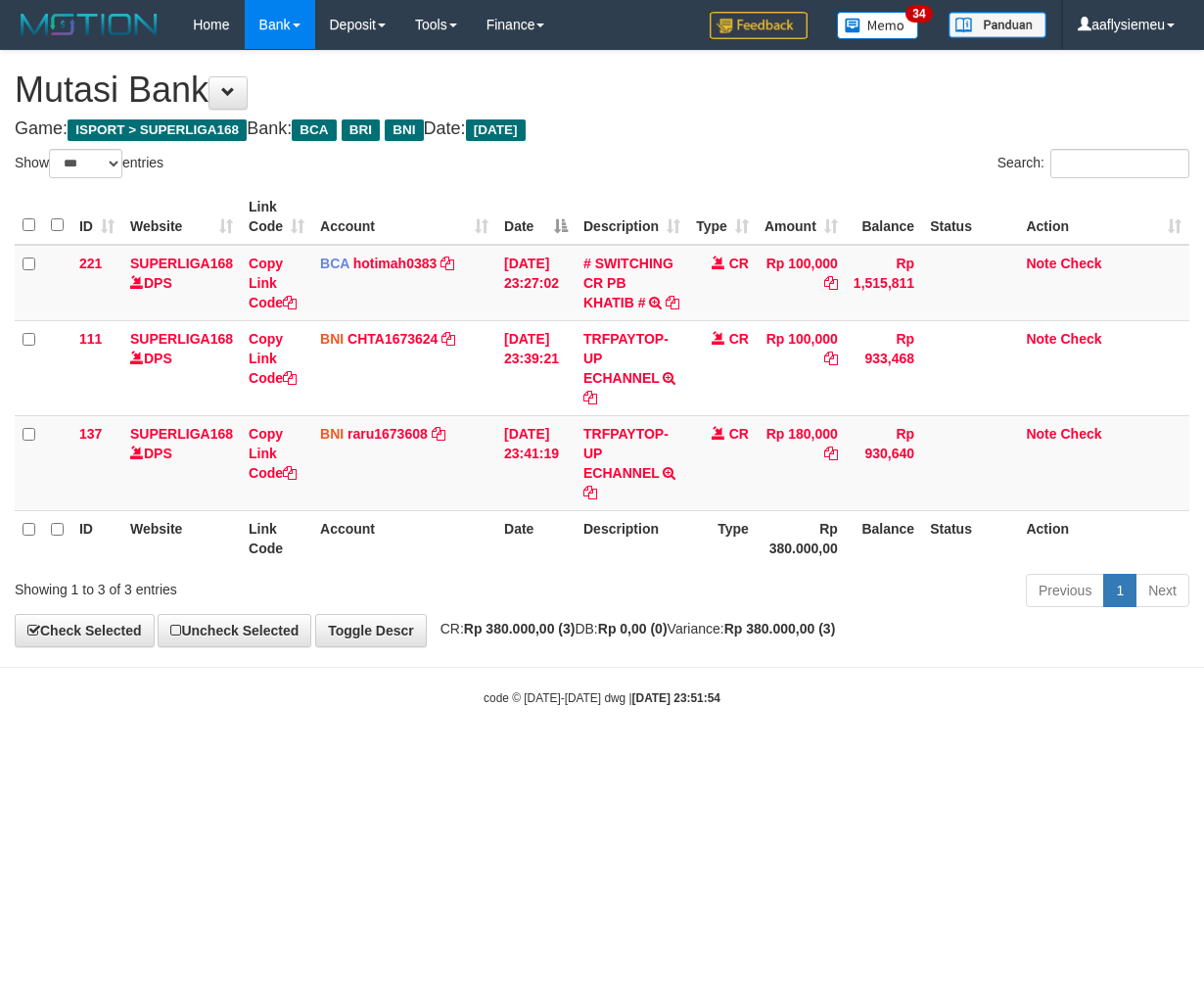 scroll, scrollTop: 0, scrollLeft: 0, axis: both 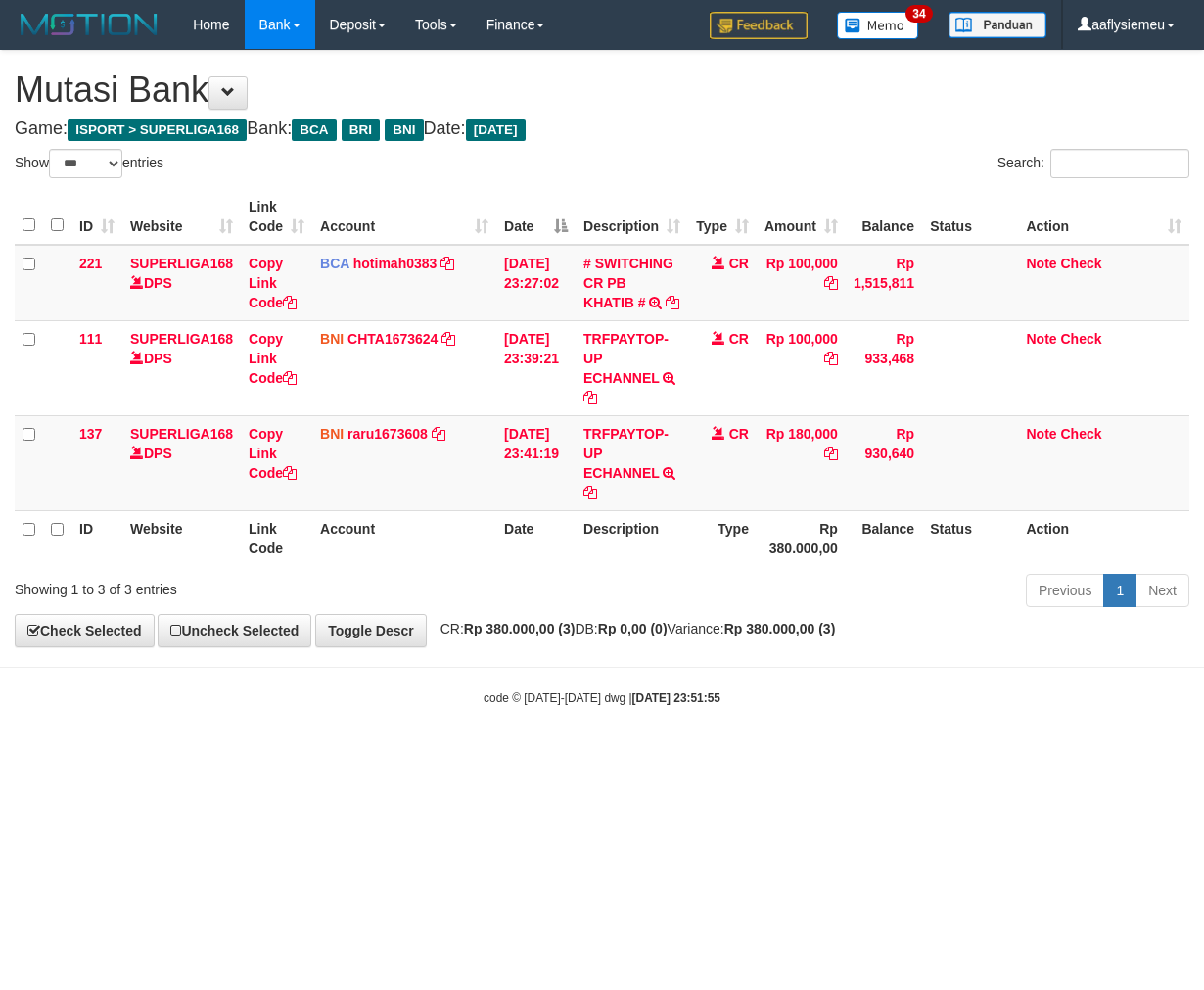 select on "***" 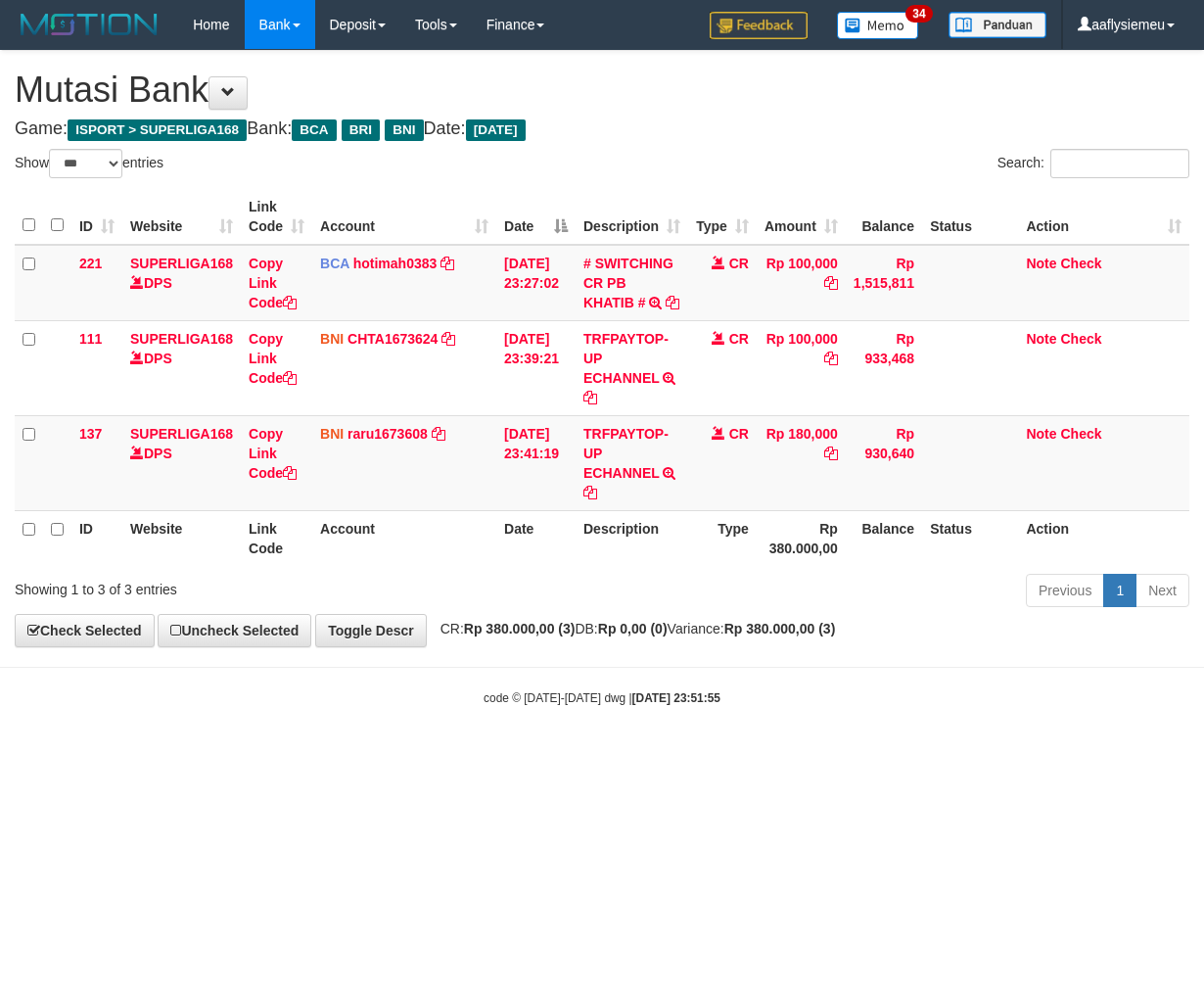 scroll, scrollTop: 0, scrollLeft: 0, axis: both 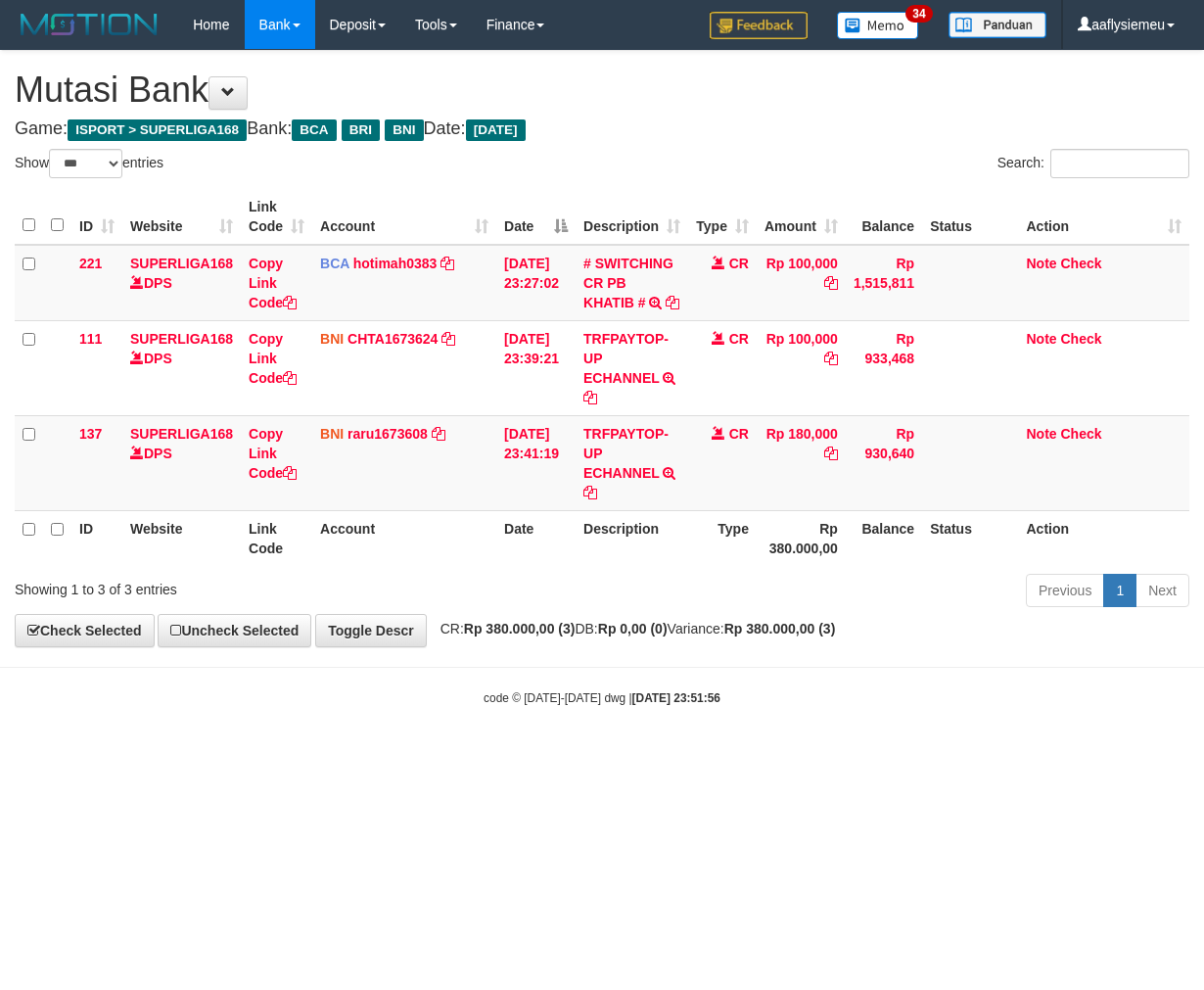 select on "***" 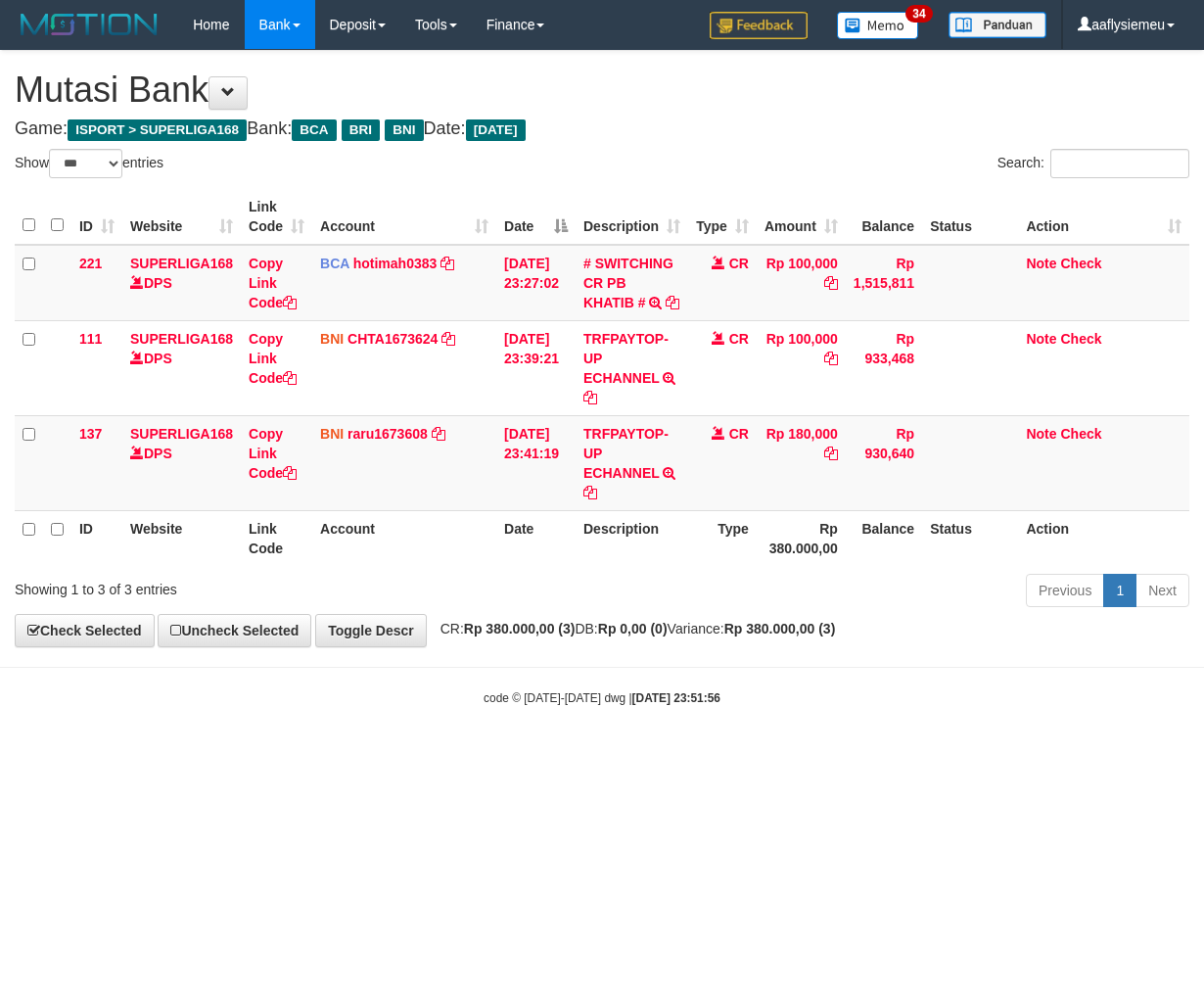 scroll, scrollTop: 0, scrollLeft: 0, axis: both 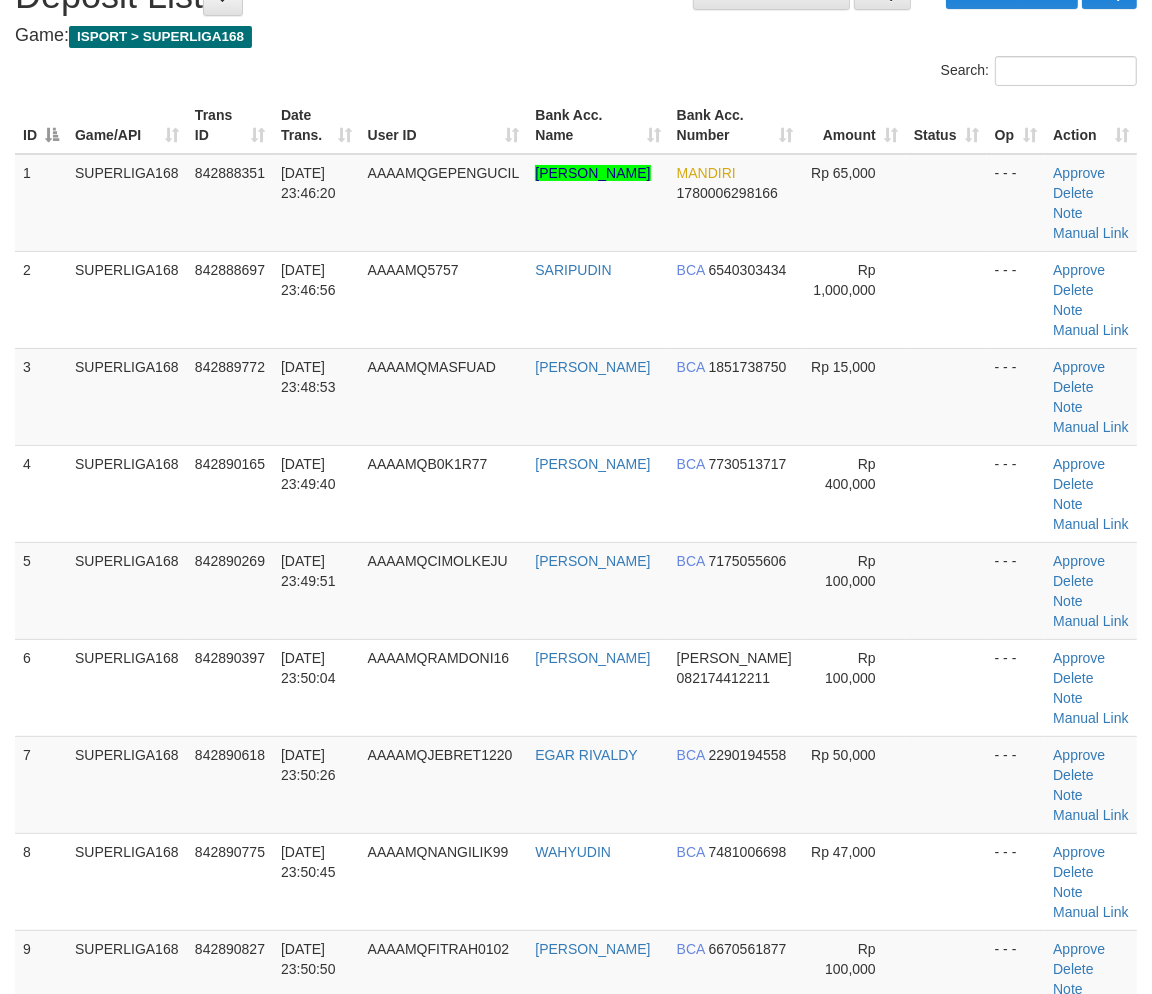 drag, startPoint x: 296, startPoint y: 541, endPoint x: 5, endPoint y: 615, distance: 300.26157 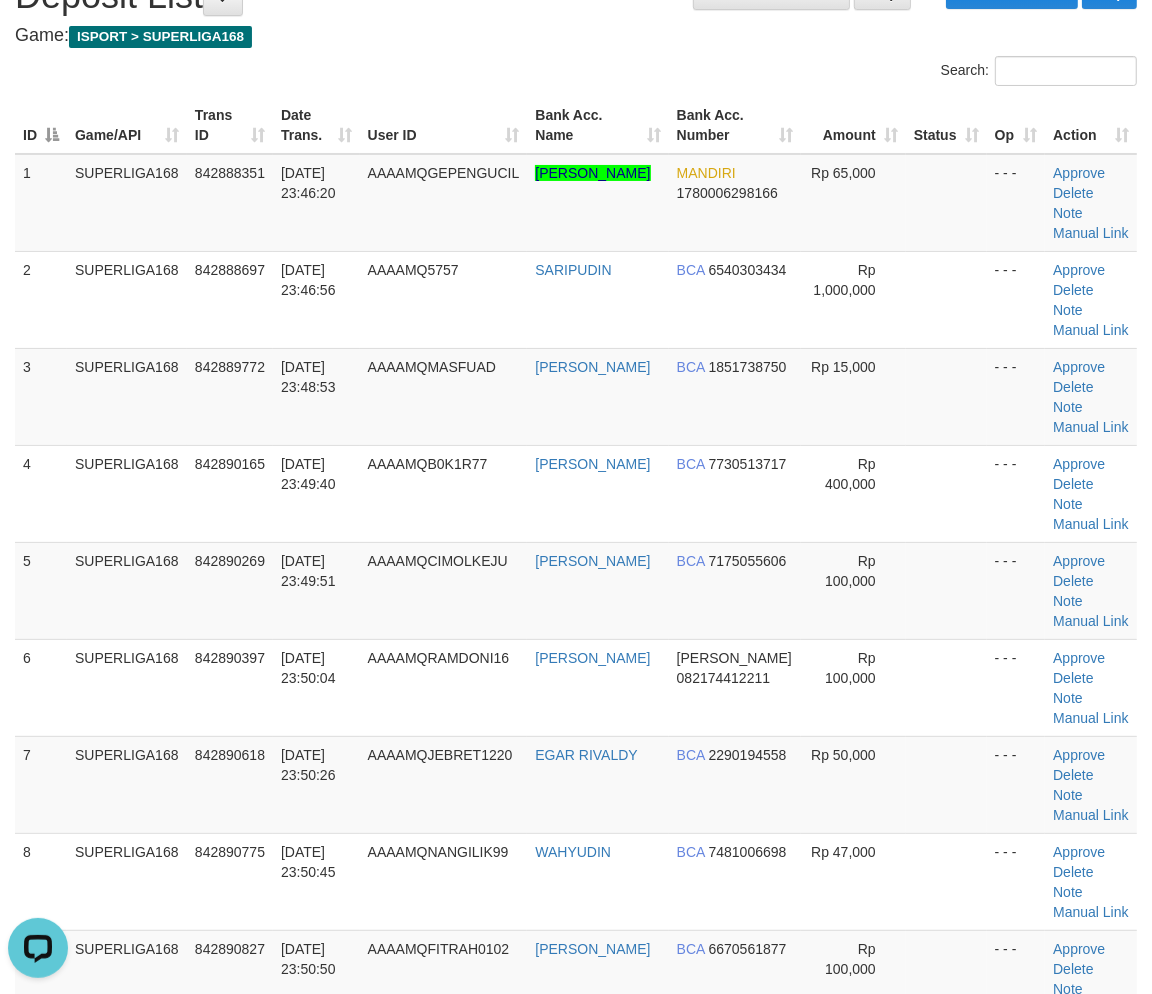 scroll, scrollTop: 0, scrollLeft: 0, axis: both 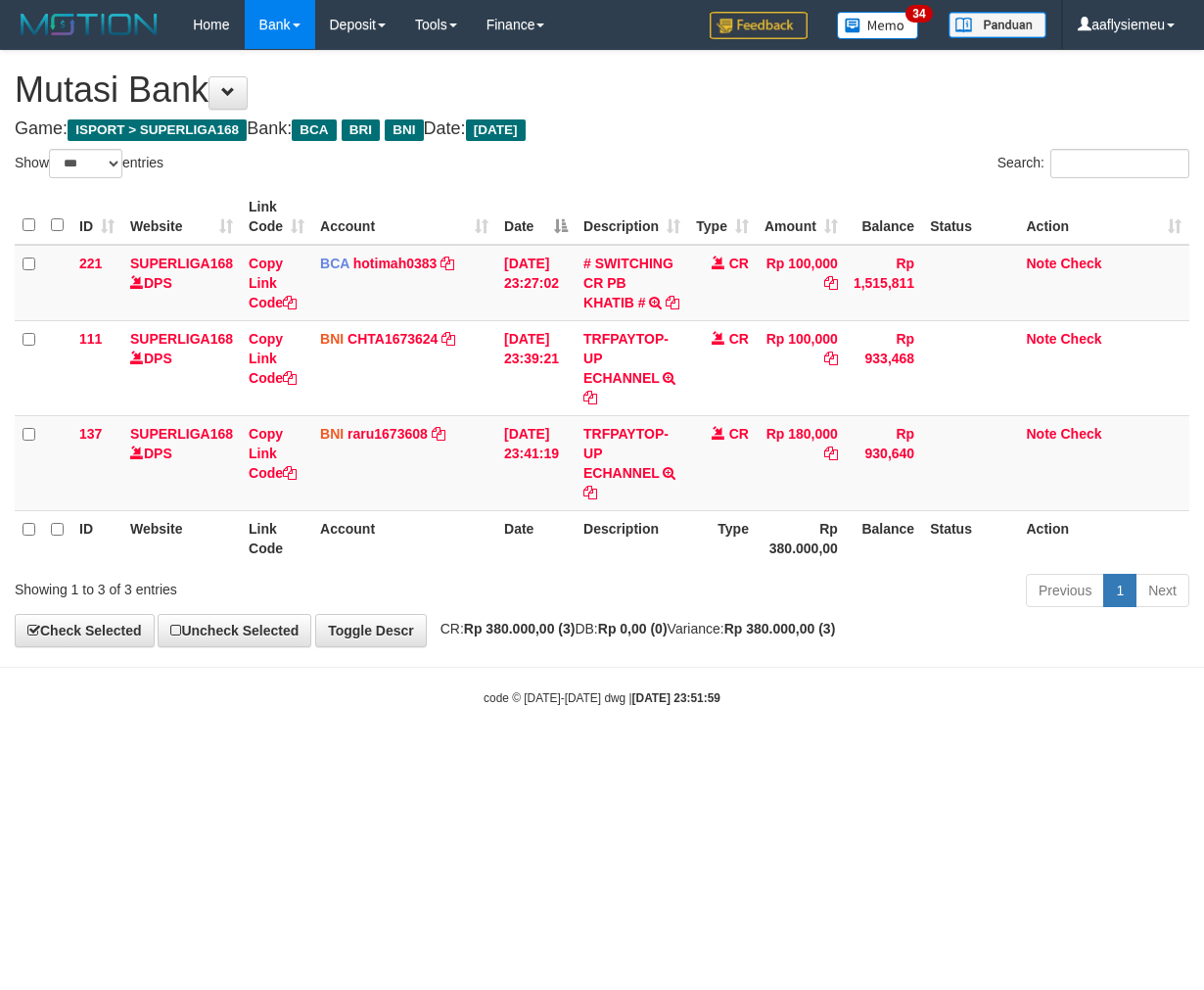 select on "***" 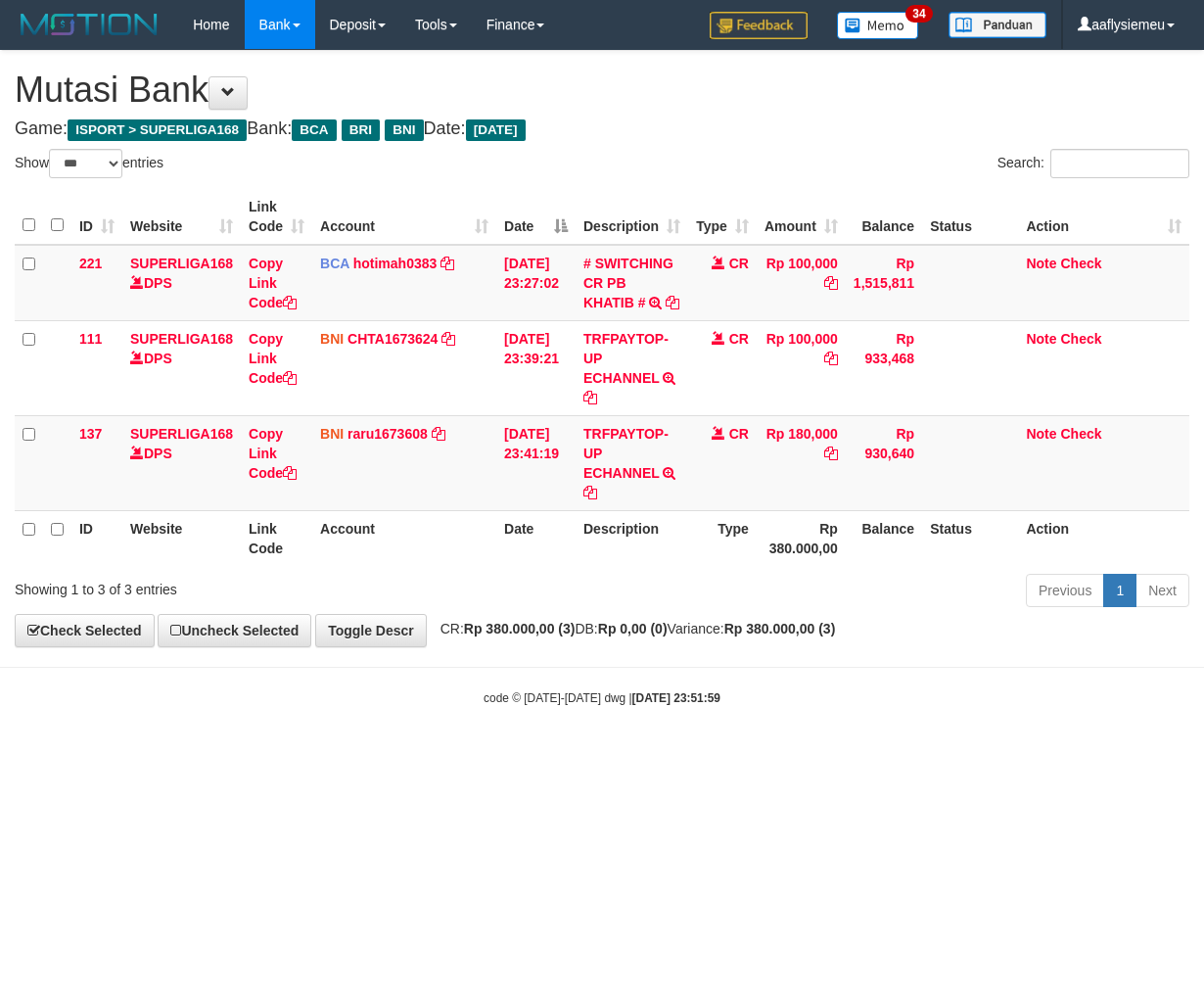 scroll, scrollTop: 0, scrollLeft: 0, axis: both 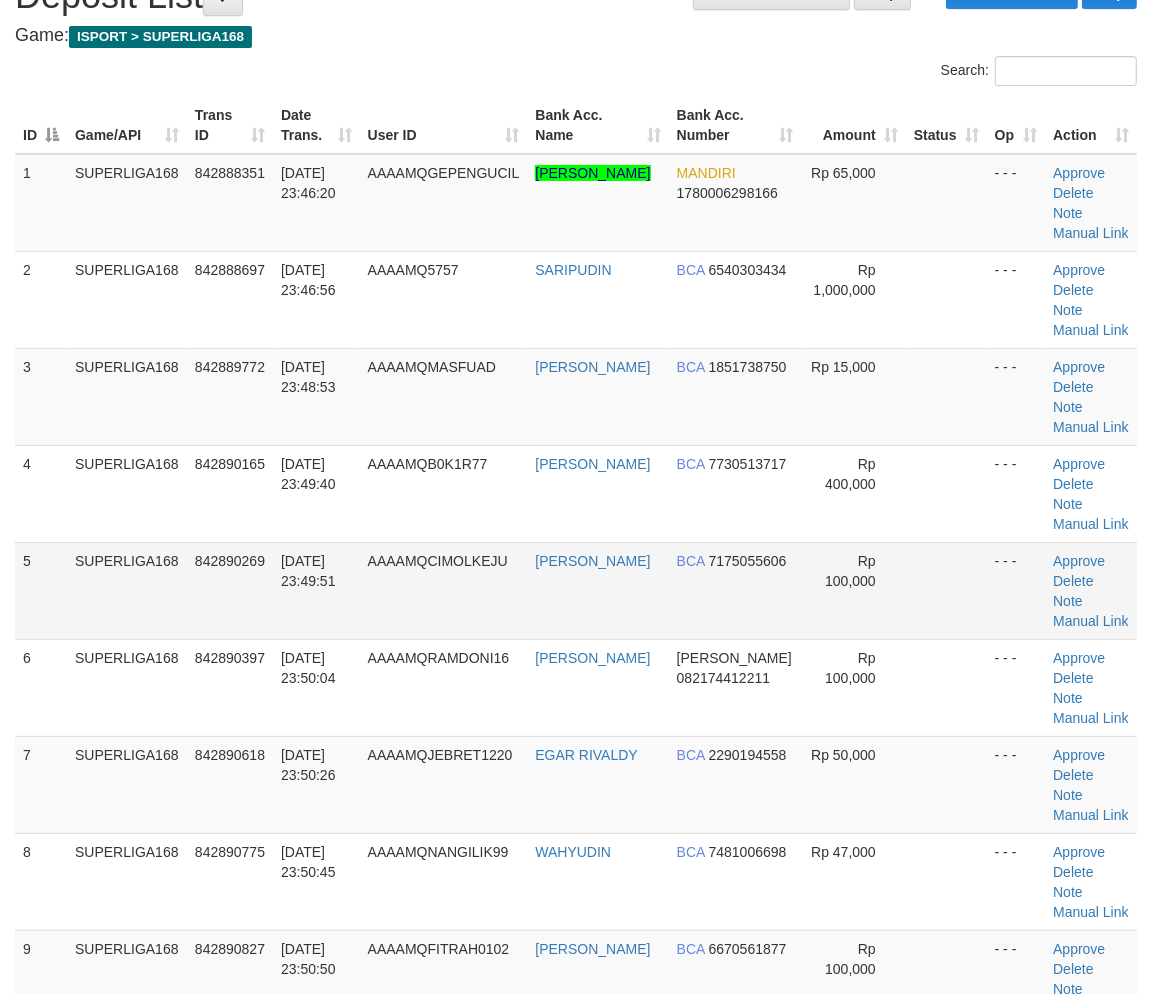 click on "SUPERLIGA168" at bounding box center [127, 590] 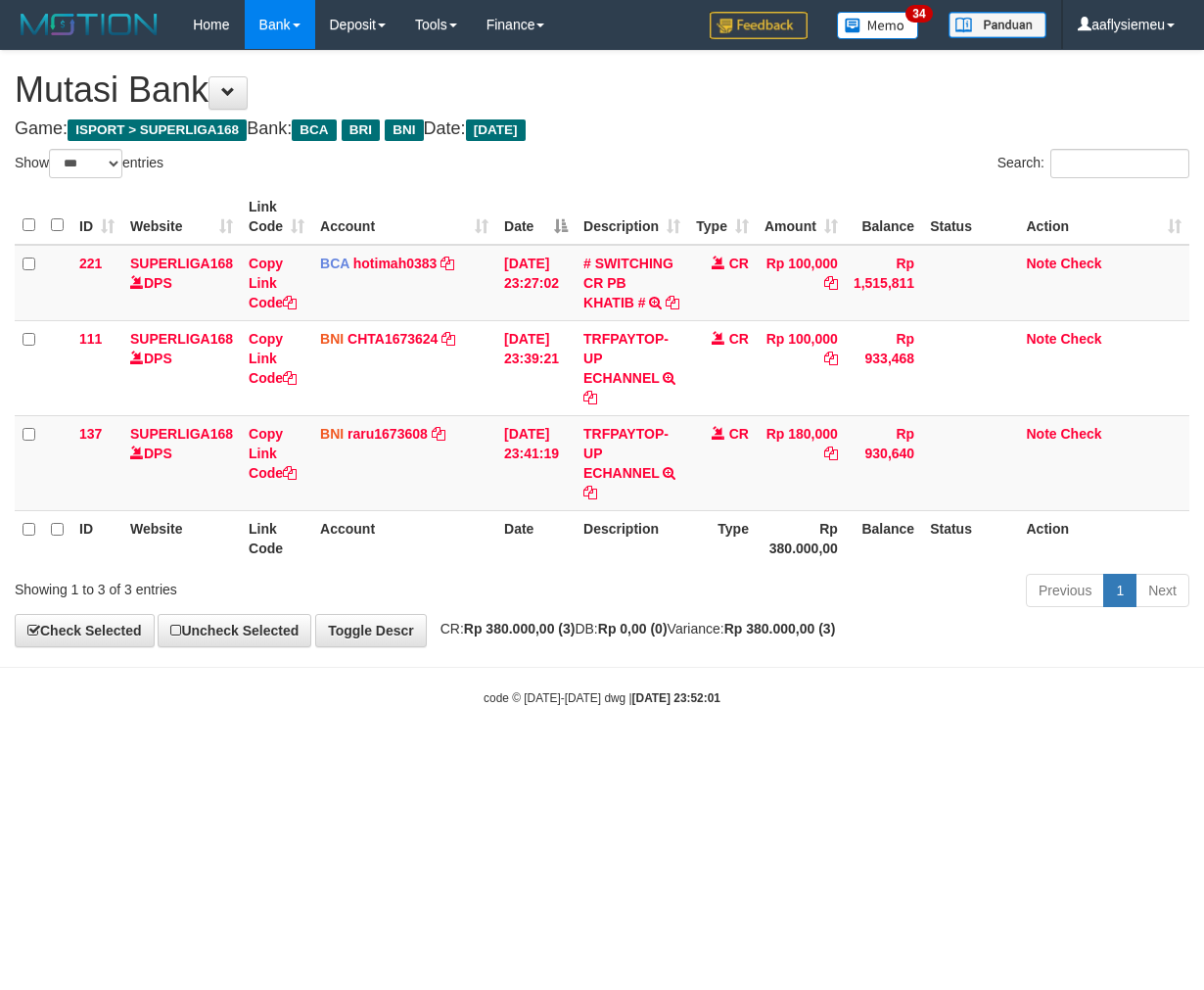 select on "***" 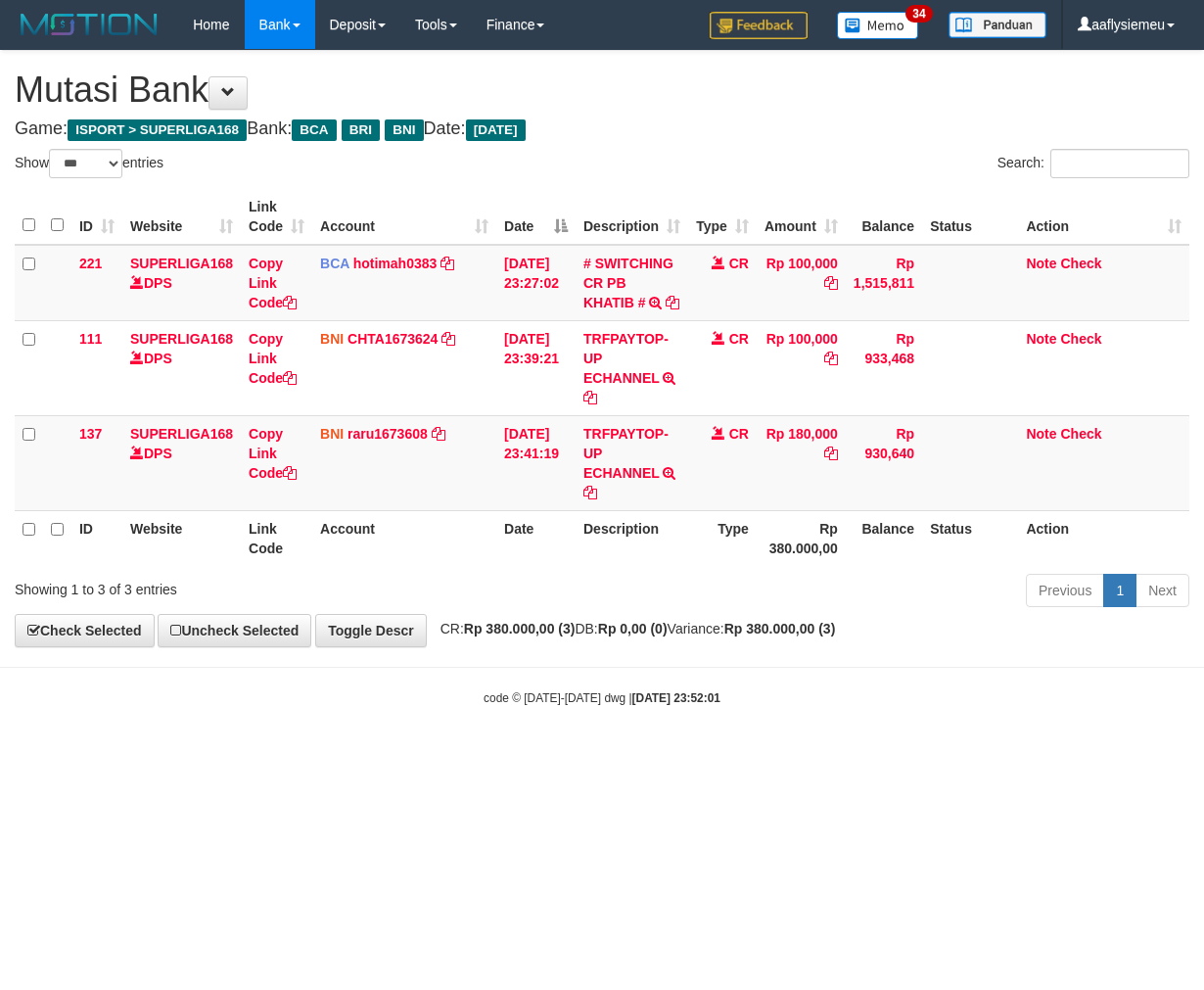 scroll, scrollTop: 0, scrollLeft: 0, axis: both 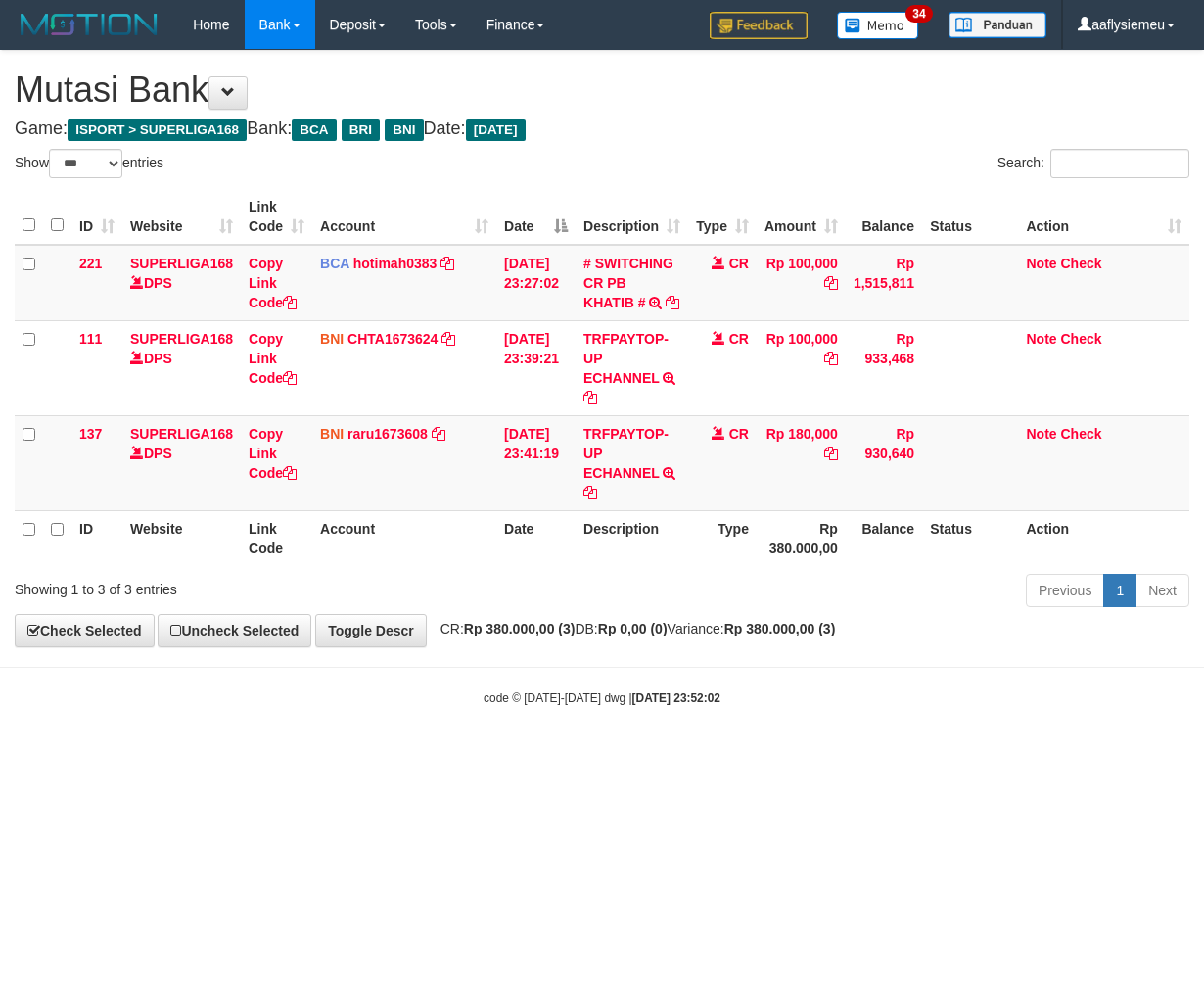 select on "***" 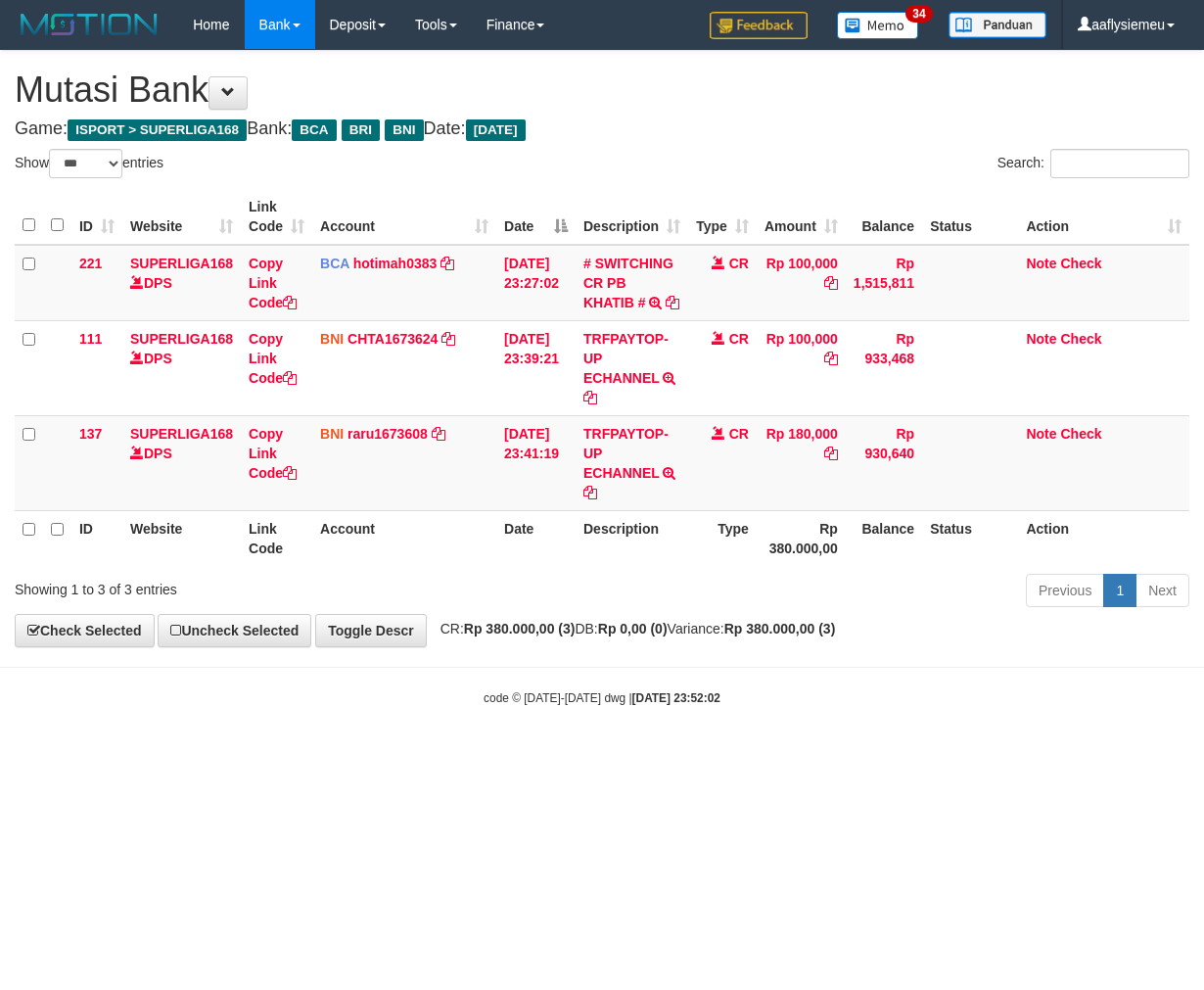 scroll, scrollTop: 0, scrollLeft: 0, axis: both 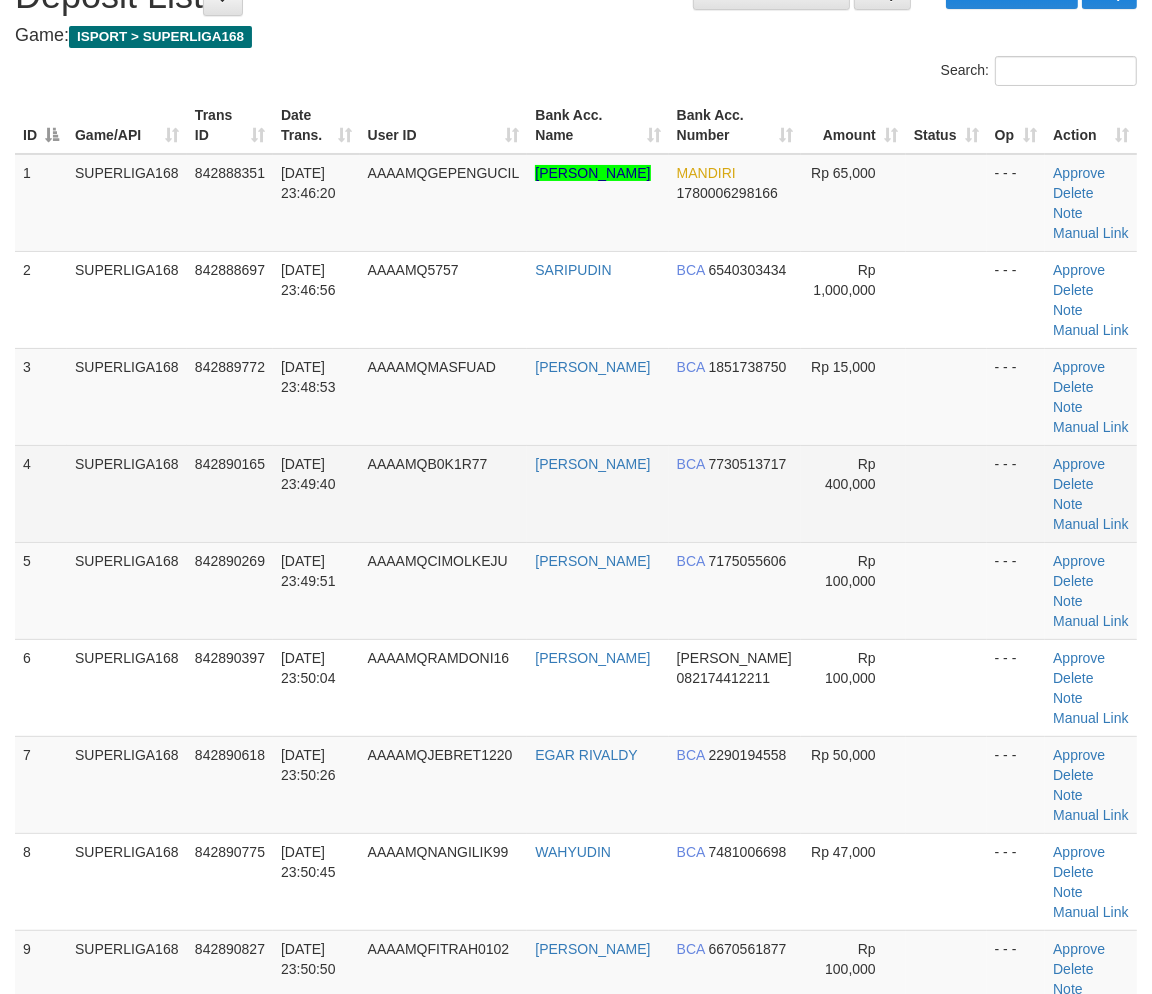 click on "[DATE] 23:49:40" at bounding box center [316, 493] 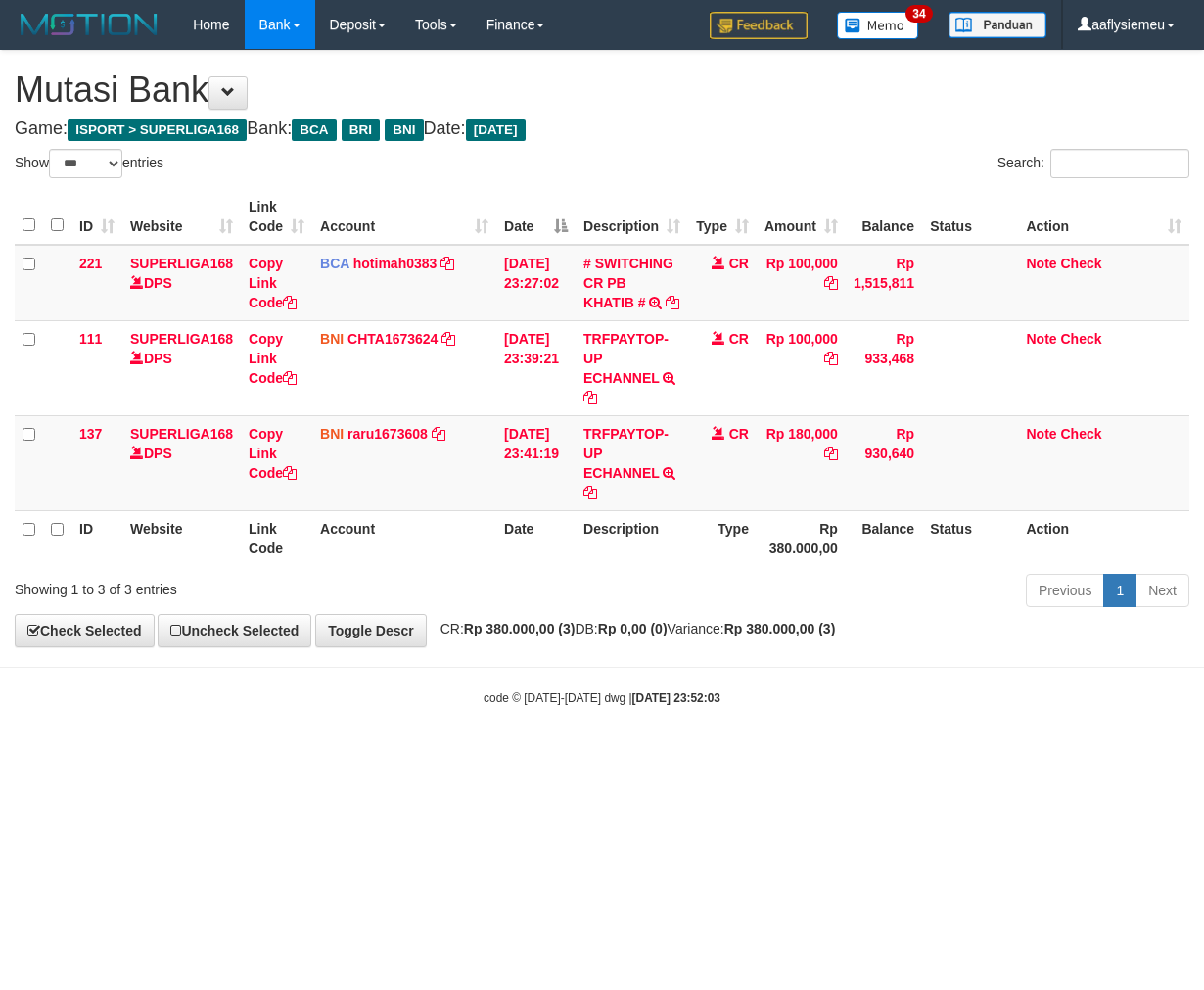 select on "***" 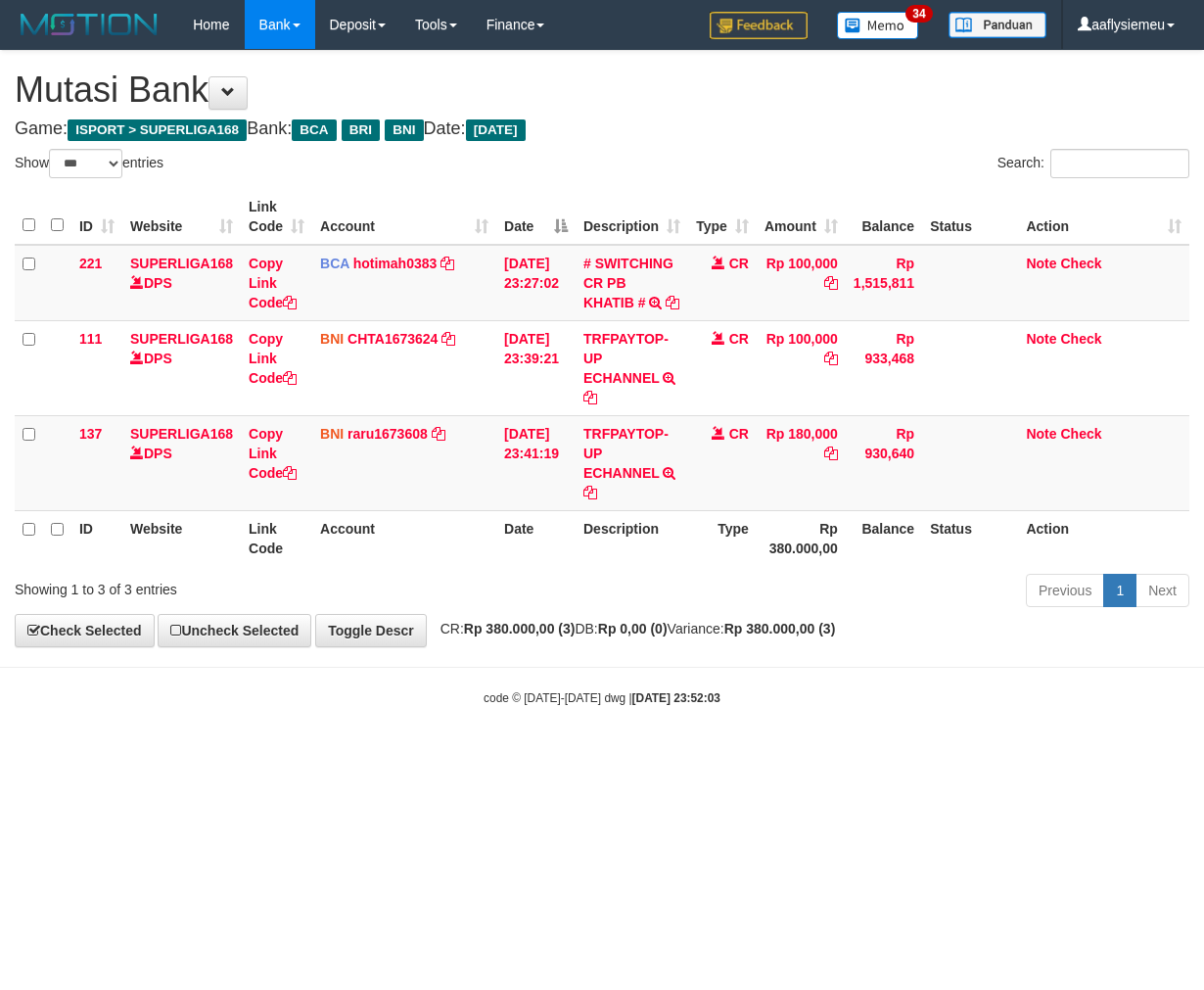 scroll, scrollTop: 0, scrollLeft: 0, axis: both 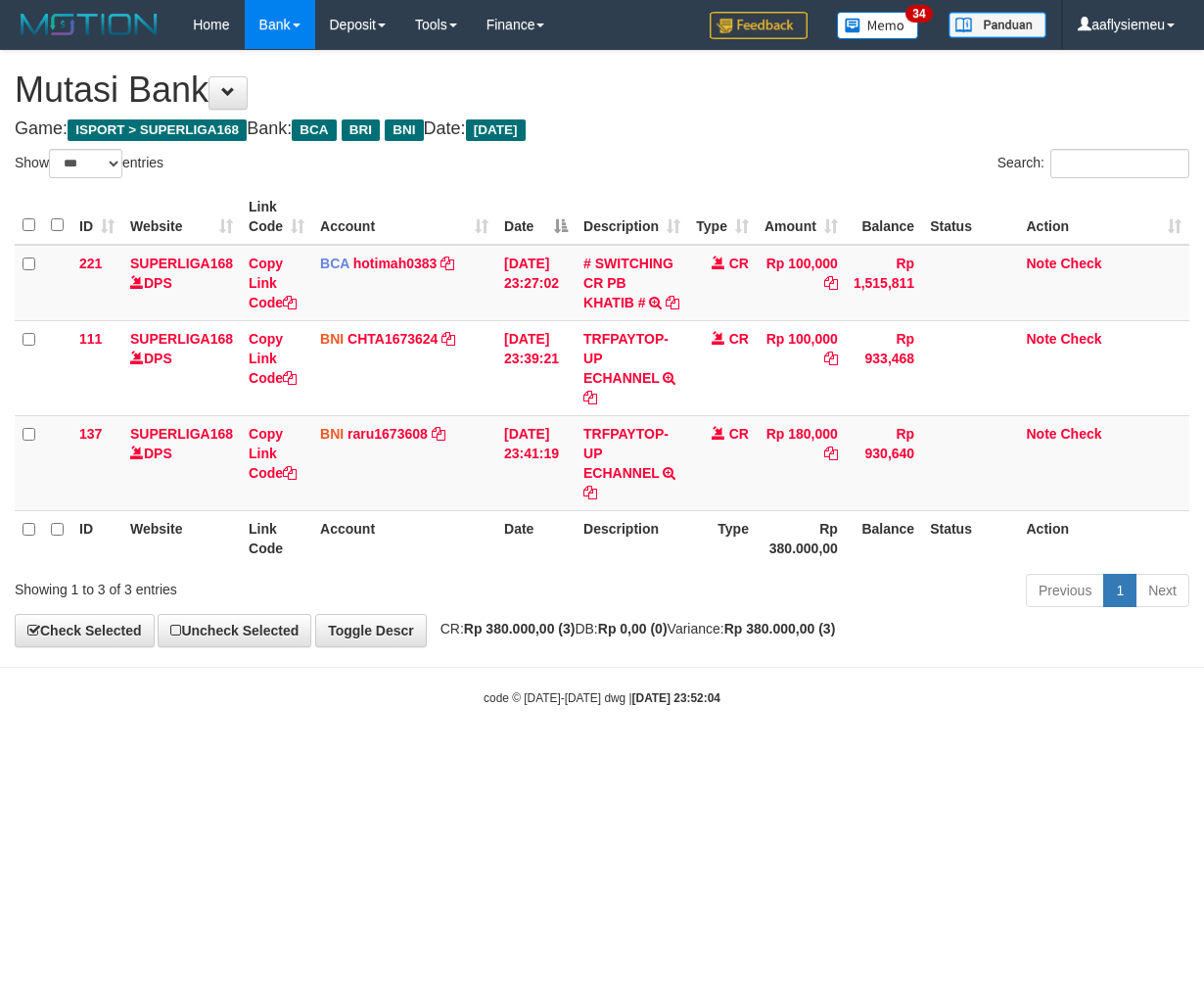 select on "***" 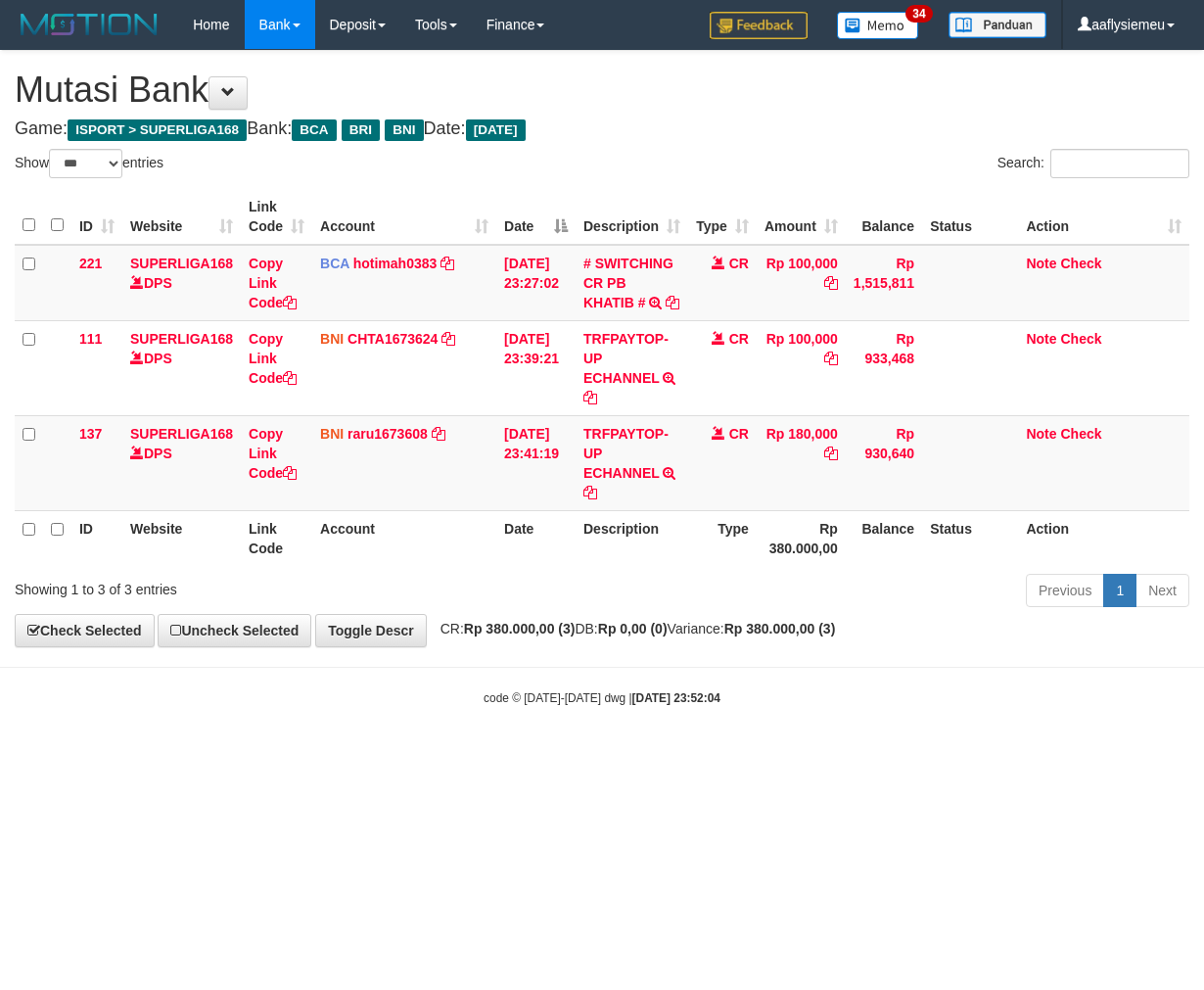 scroll, scrollTop: 0, scrollLeft: 0, axis: both 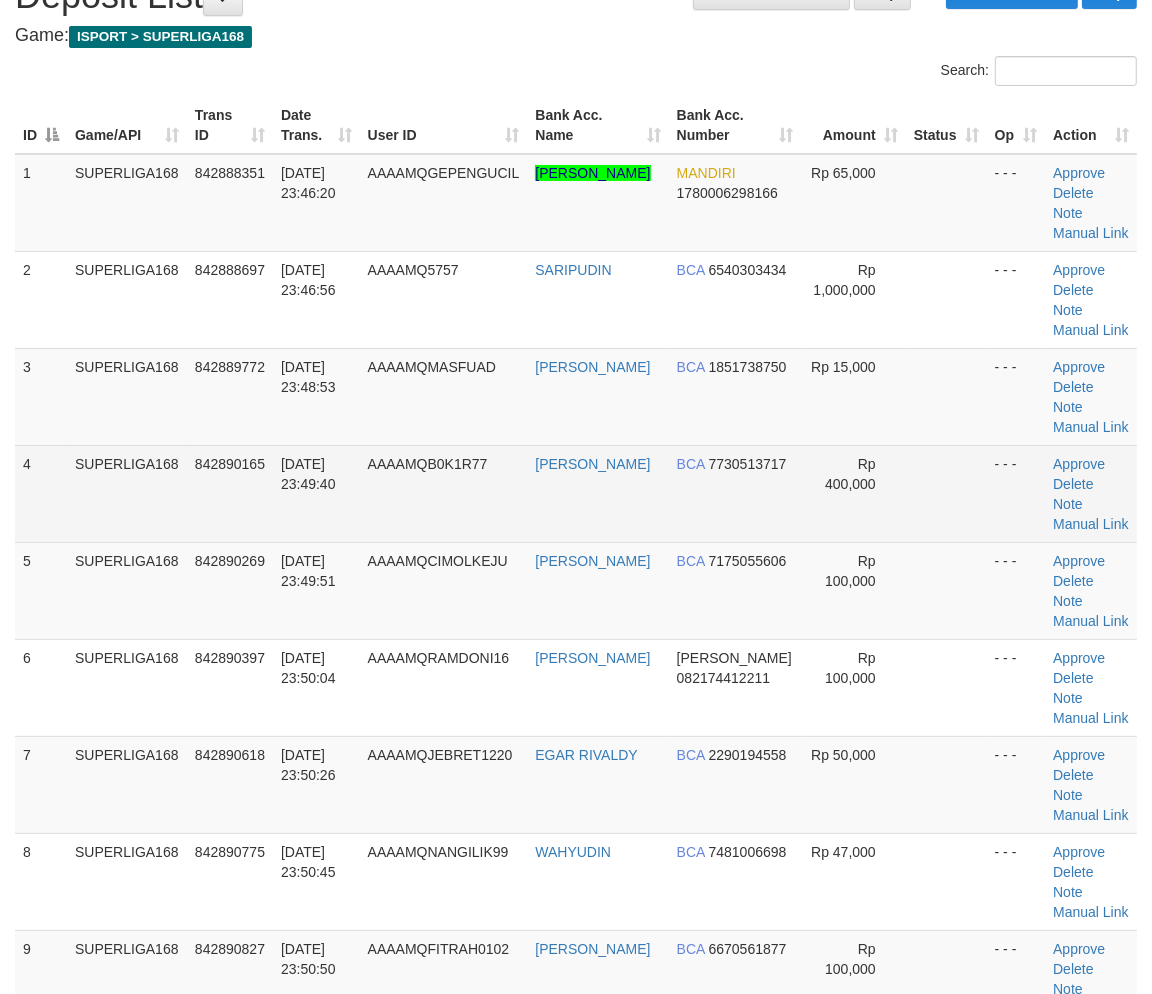 click on "842890165" at bounding box center (230, 493) 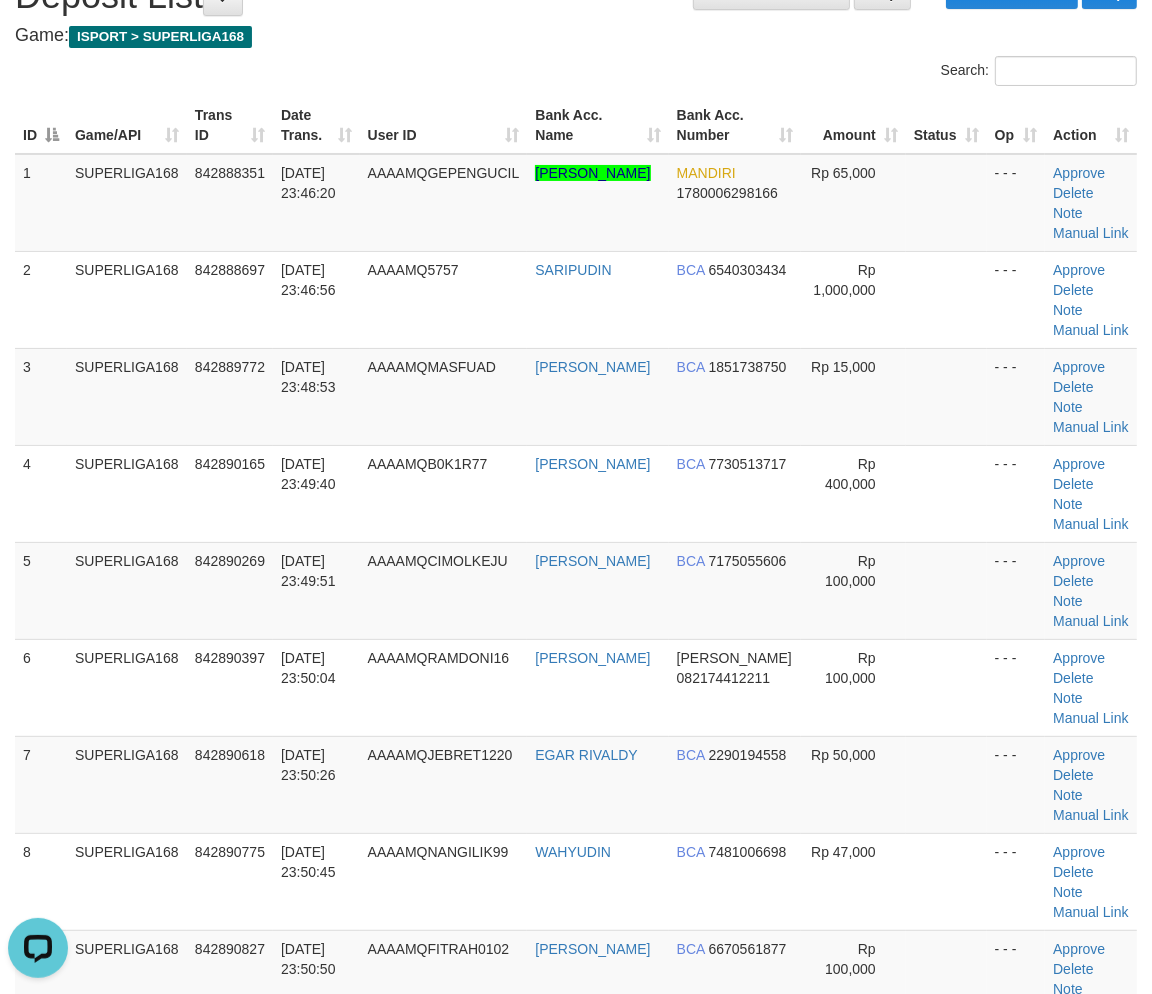 scroll, scrollTop: 0, scrollLeft: 0, axis: both 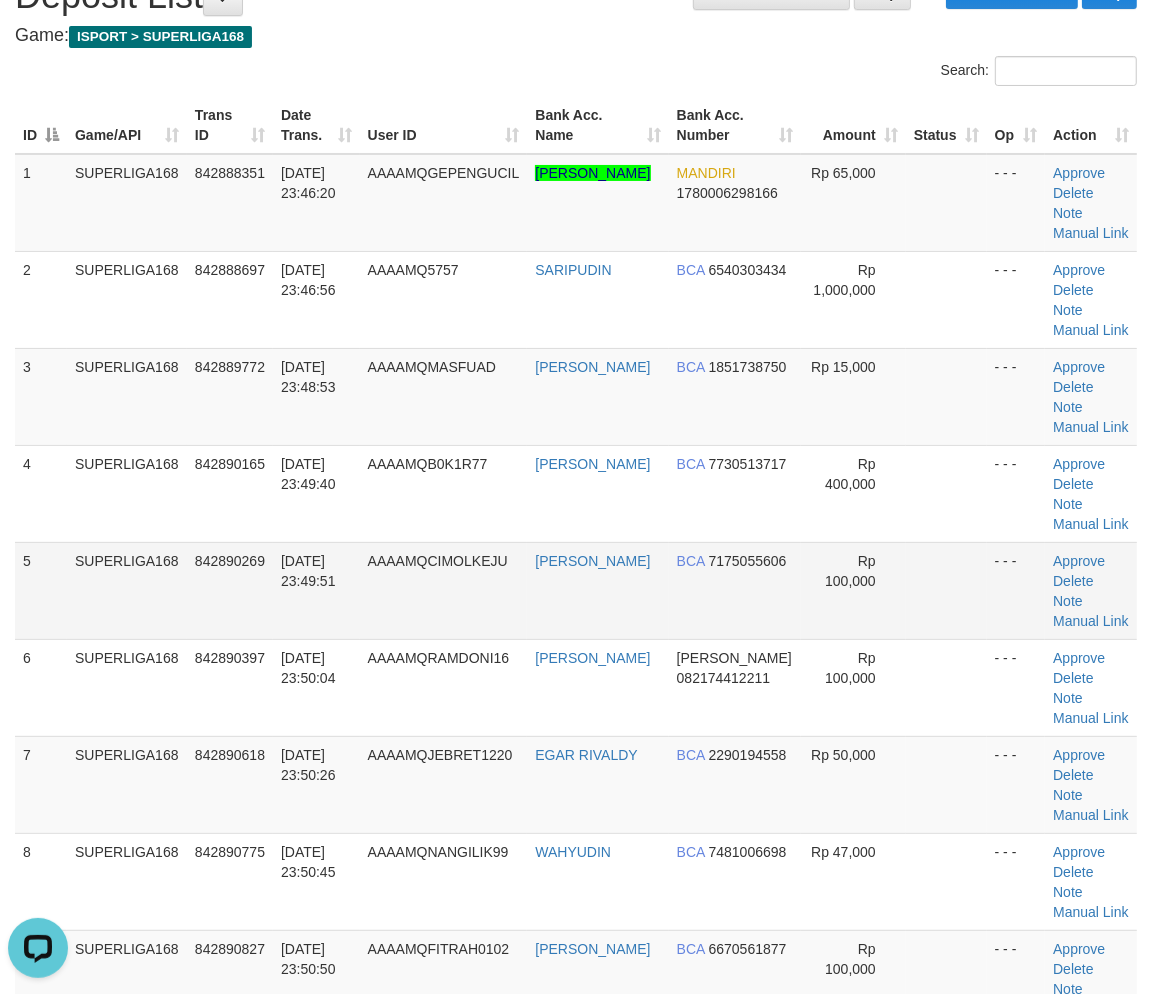 click on "SUPERLIGA168" at bounding box center (127, 590) 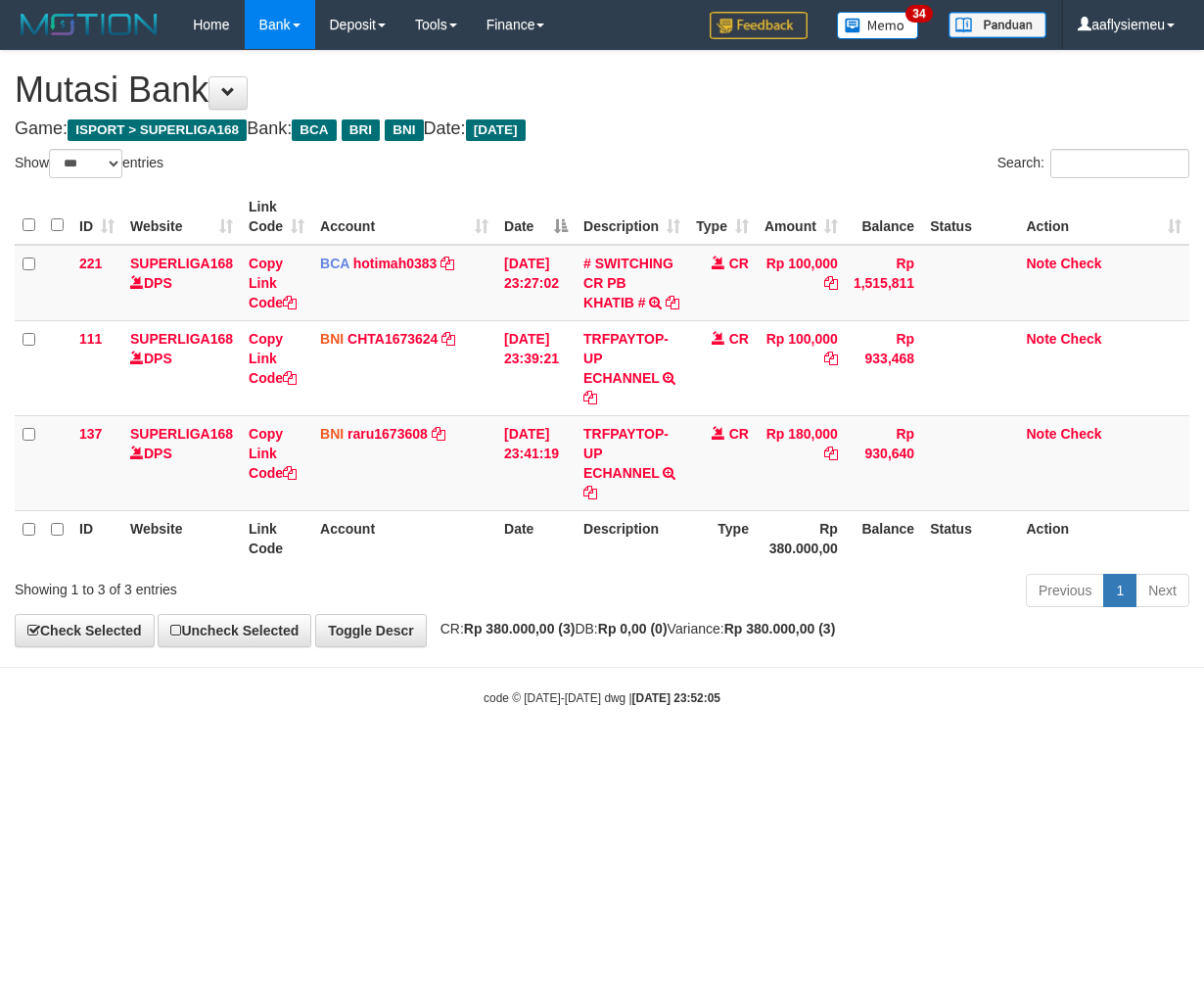 select on "***" 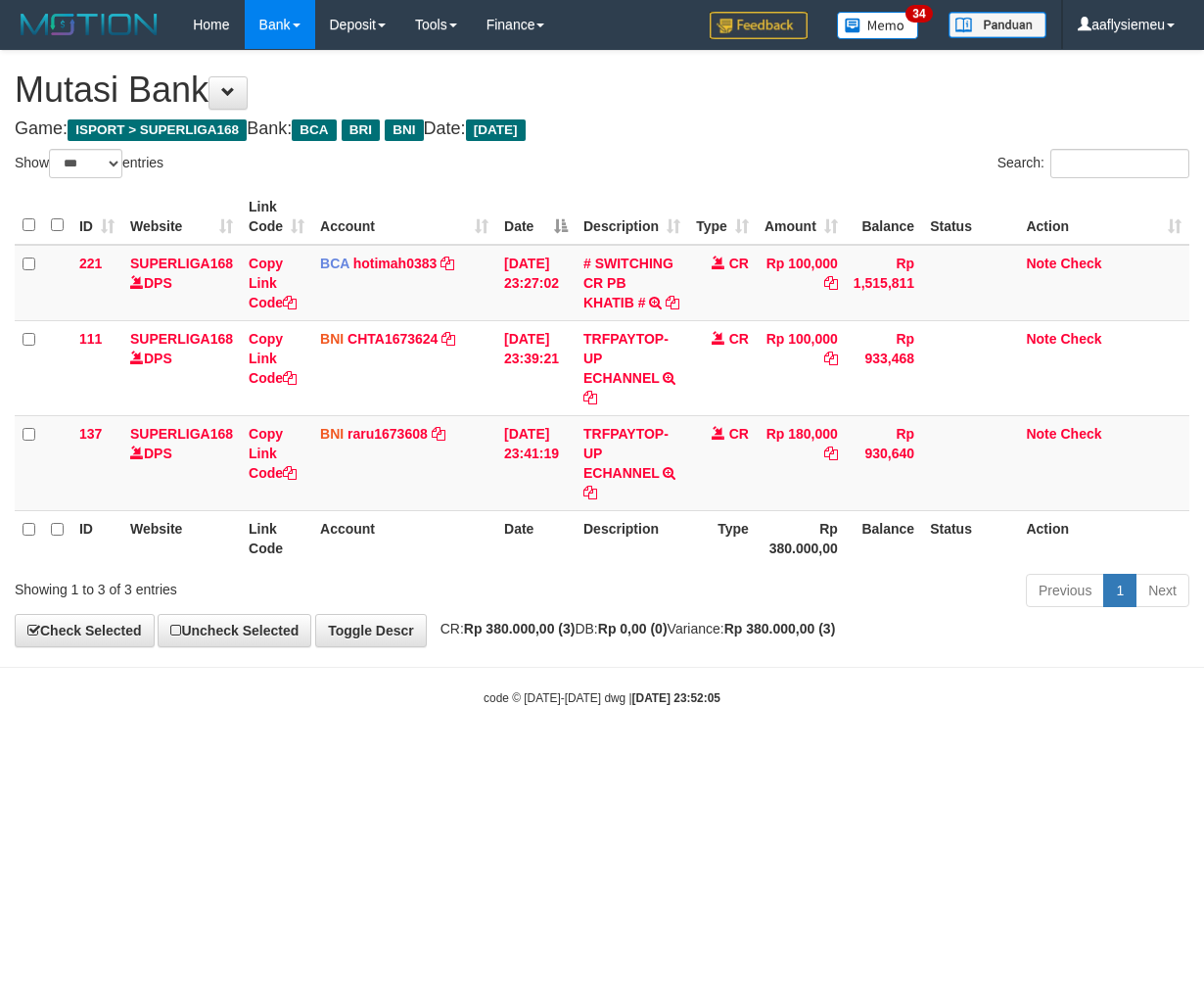 scroll, scrollTop: 0, scrollLeft: 0, axis: both 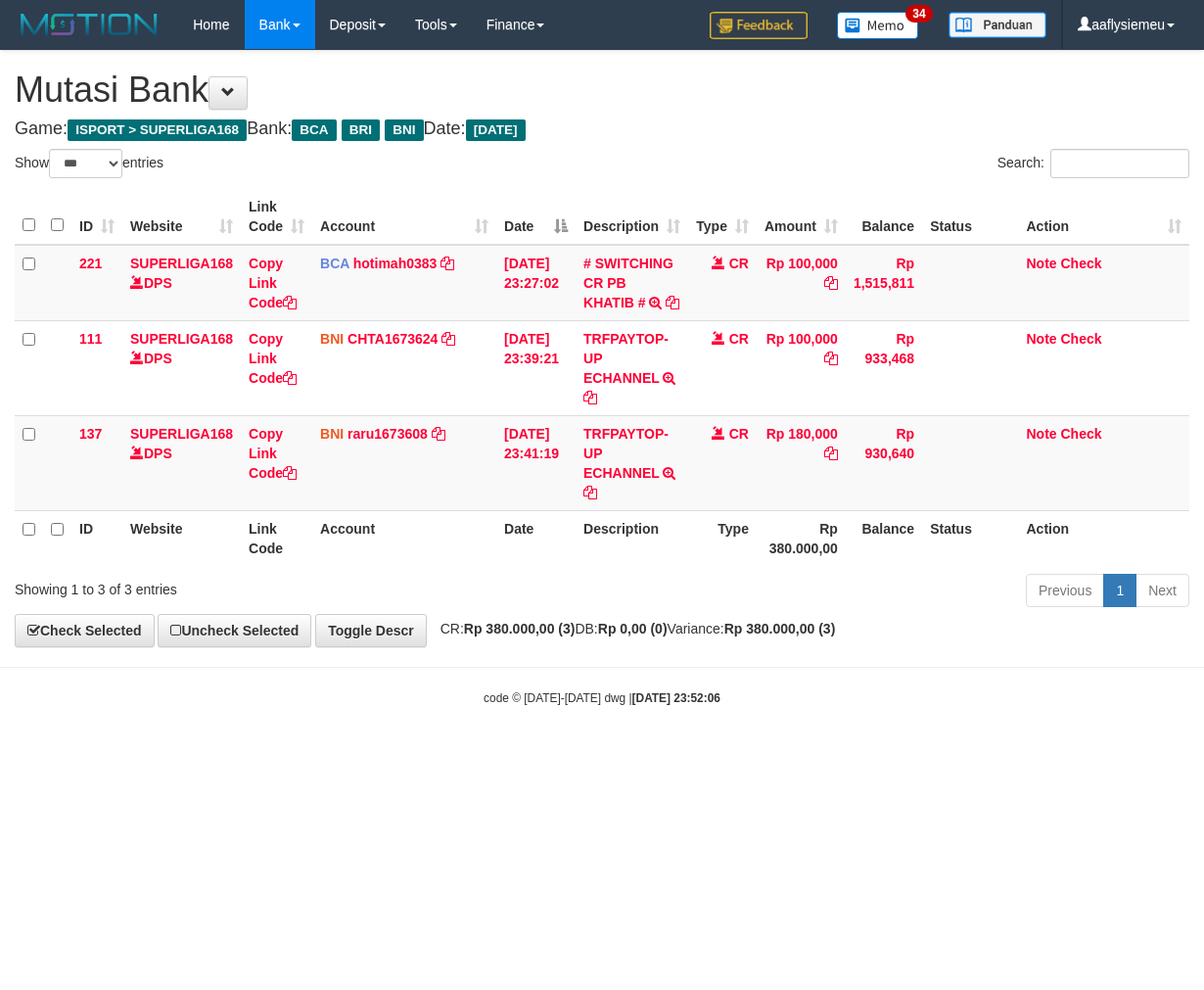 select on "***" 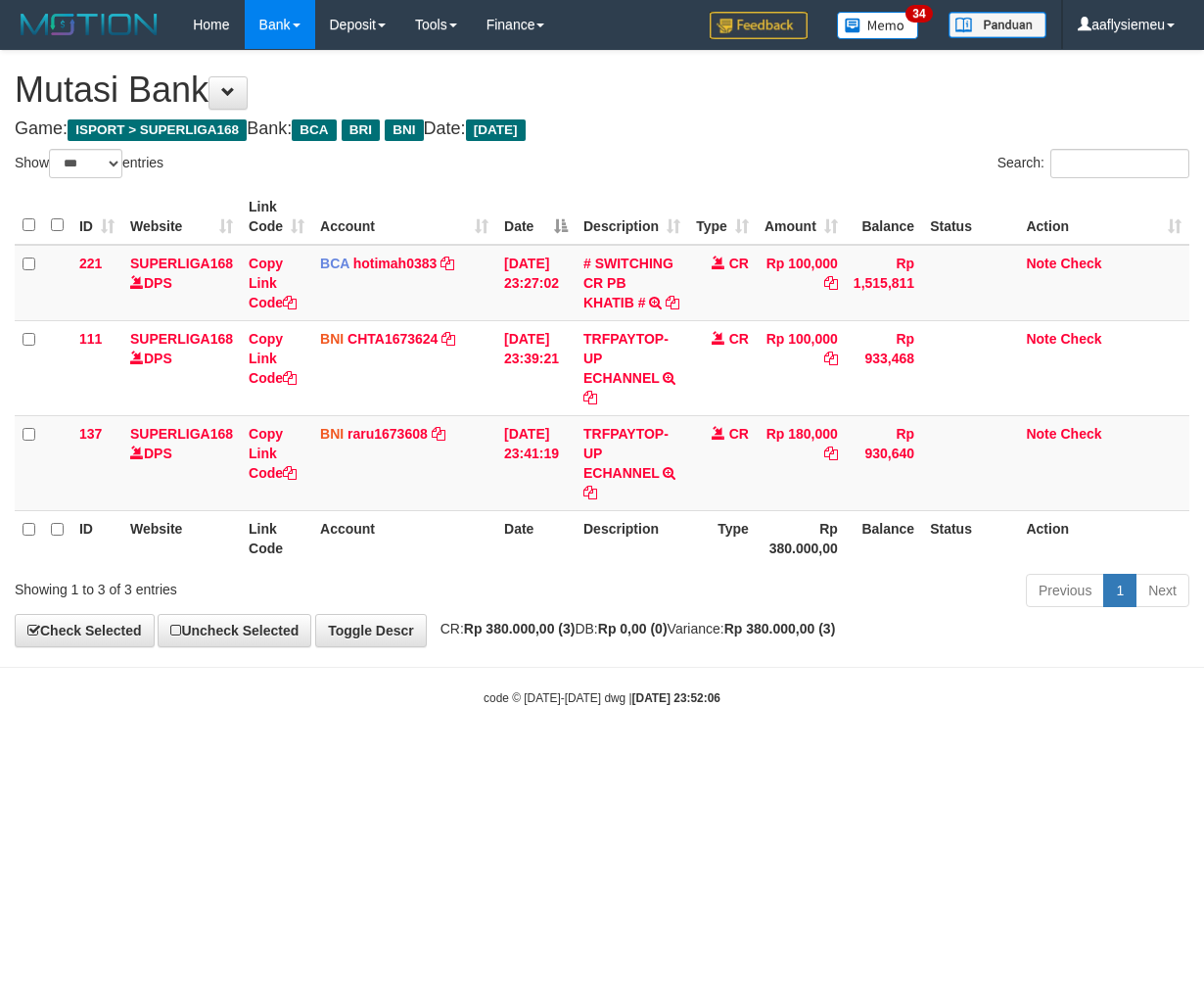 scroll, scrollTop: 0, scrollLeft: 0, axis: both 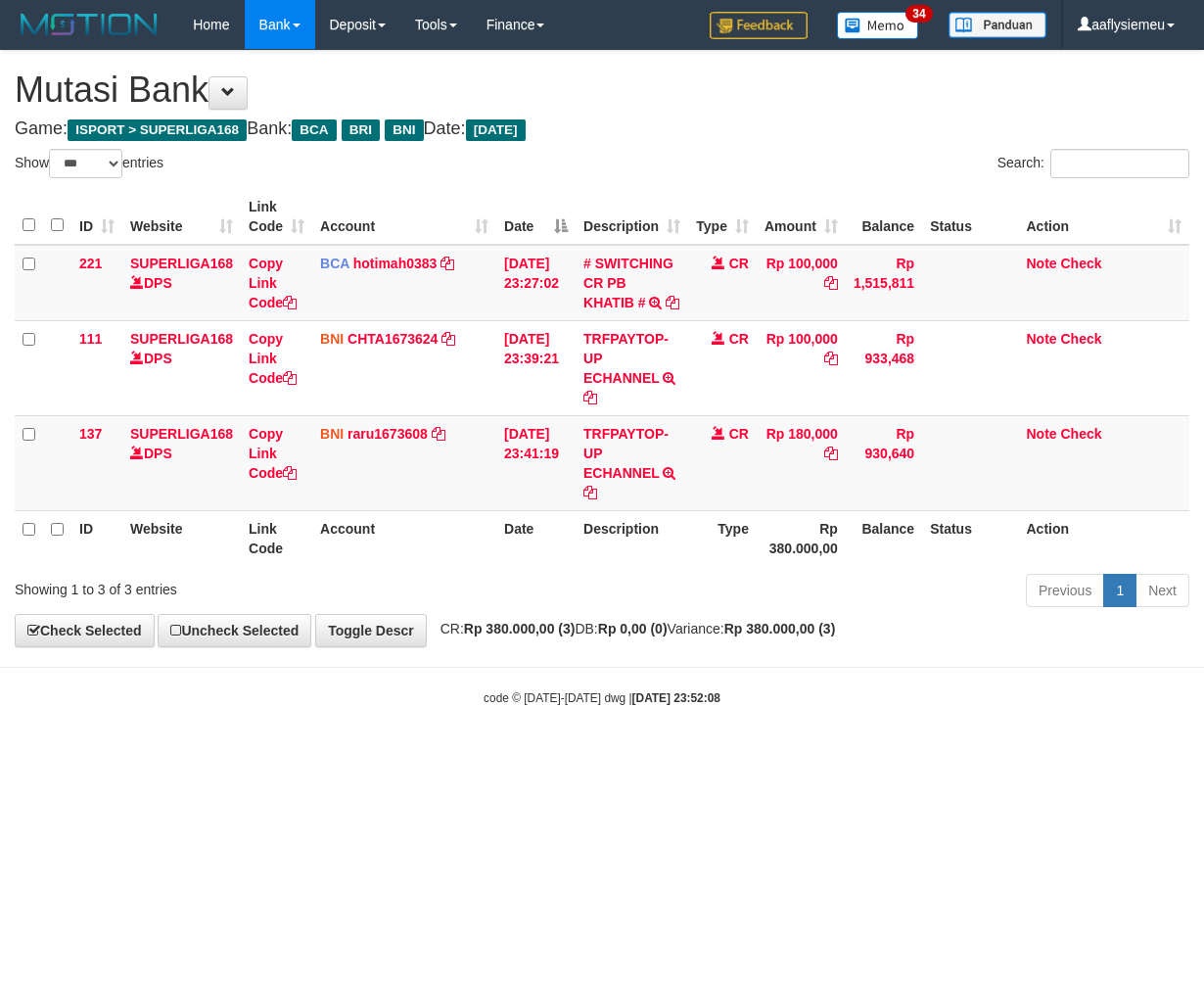 select on "***" 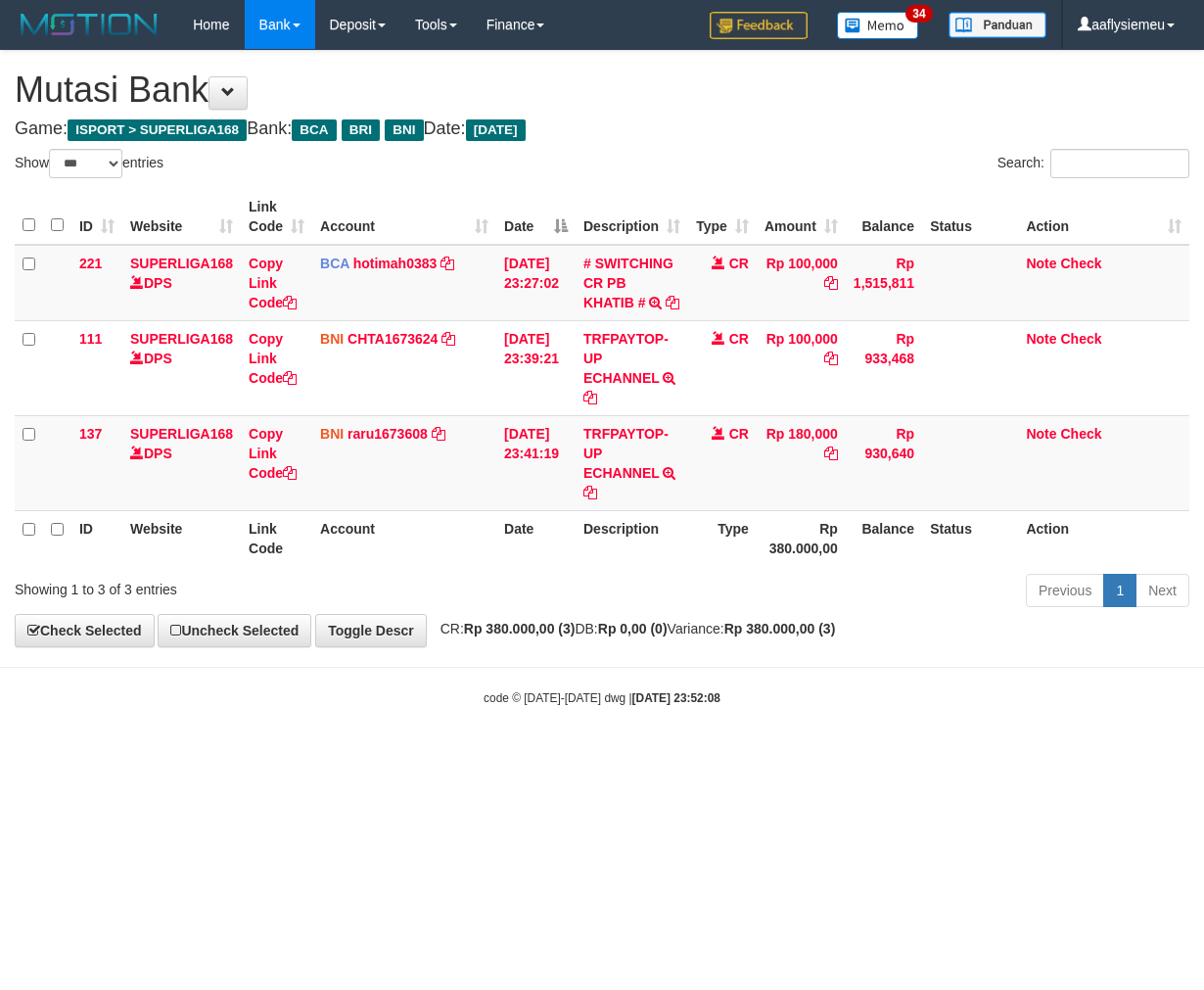 scroll, scrollTop: 0, scrollLeft: 0, axis: both 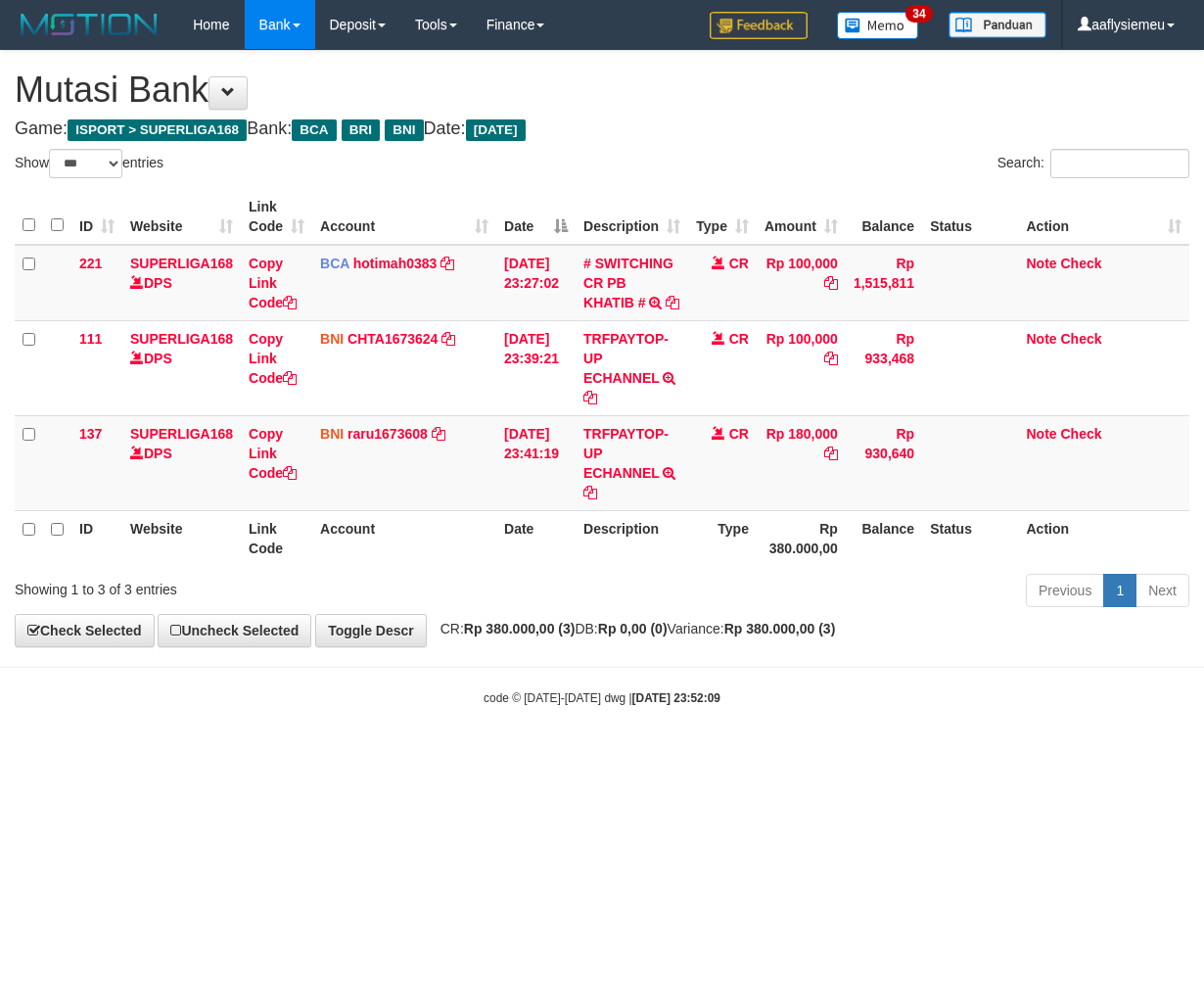 select on "***" 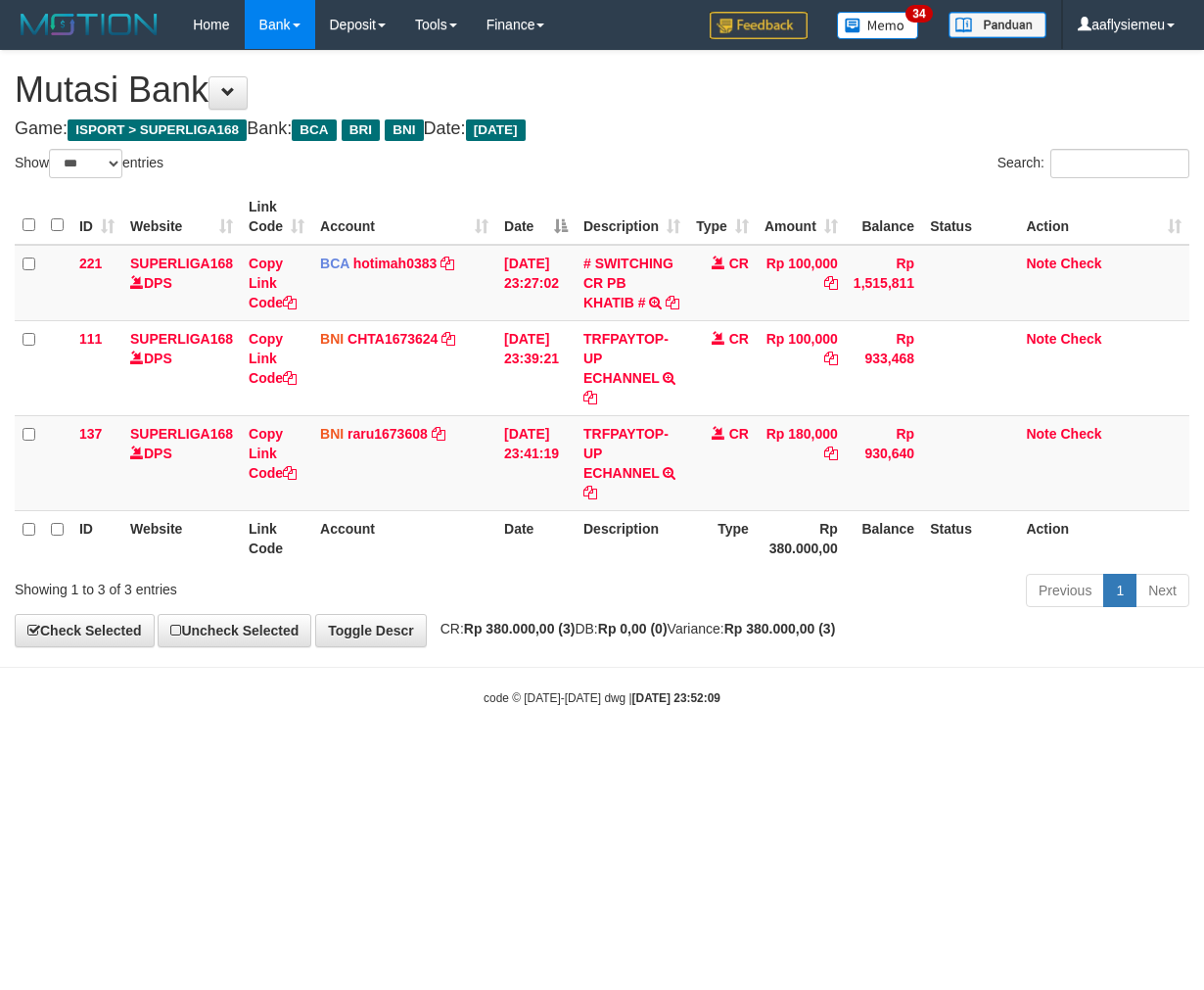 scroll, scrollTop: 0, scrollLeft: 0, axis: both 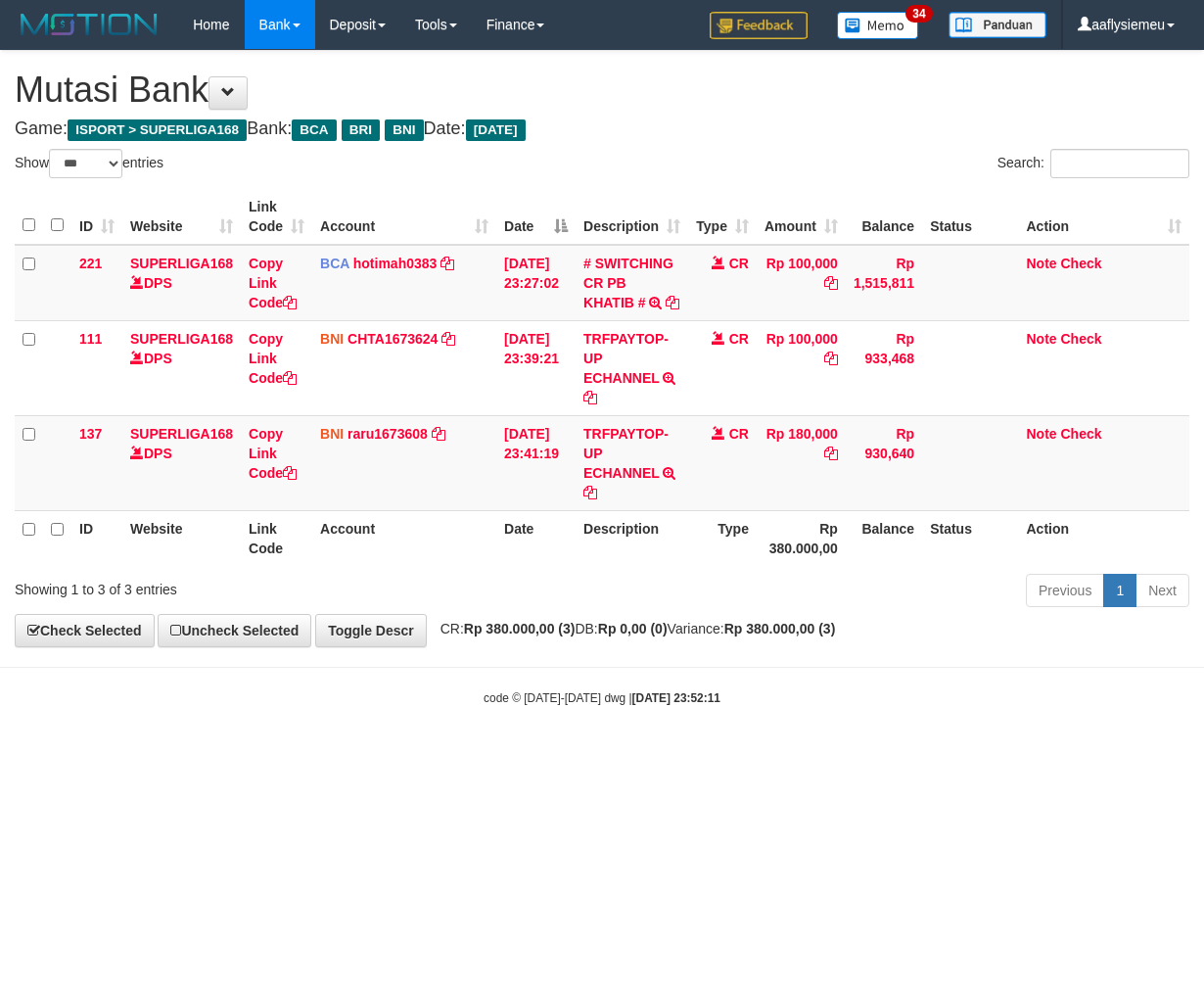 select on "***" 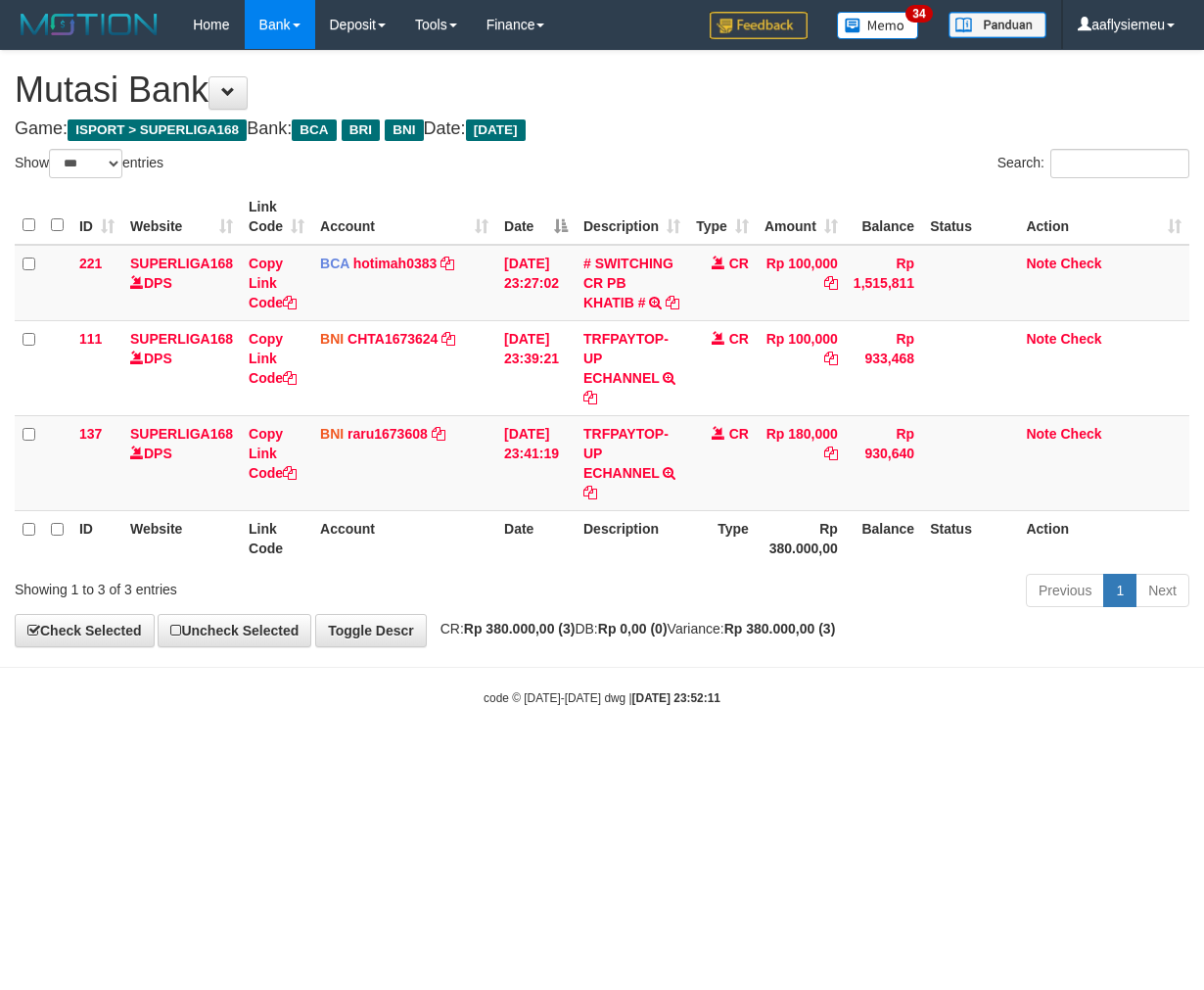 scroll, scrollTop: 0, scrollLeft: 0, axis: both 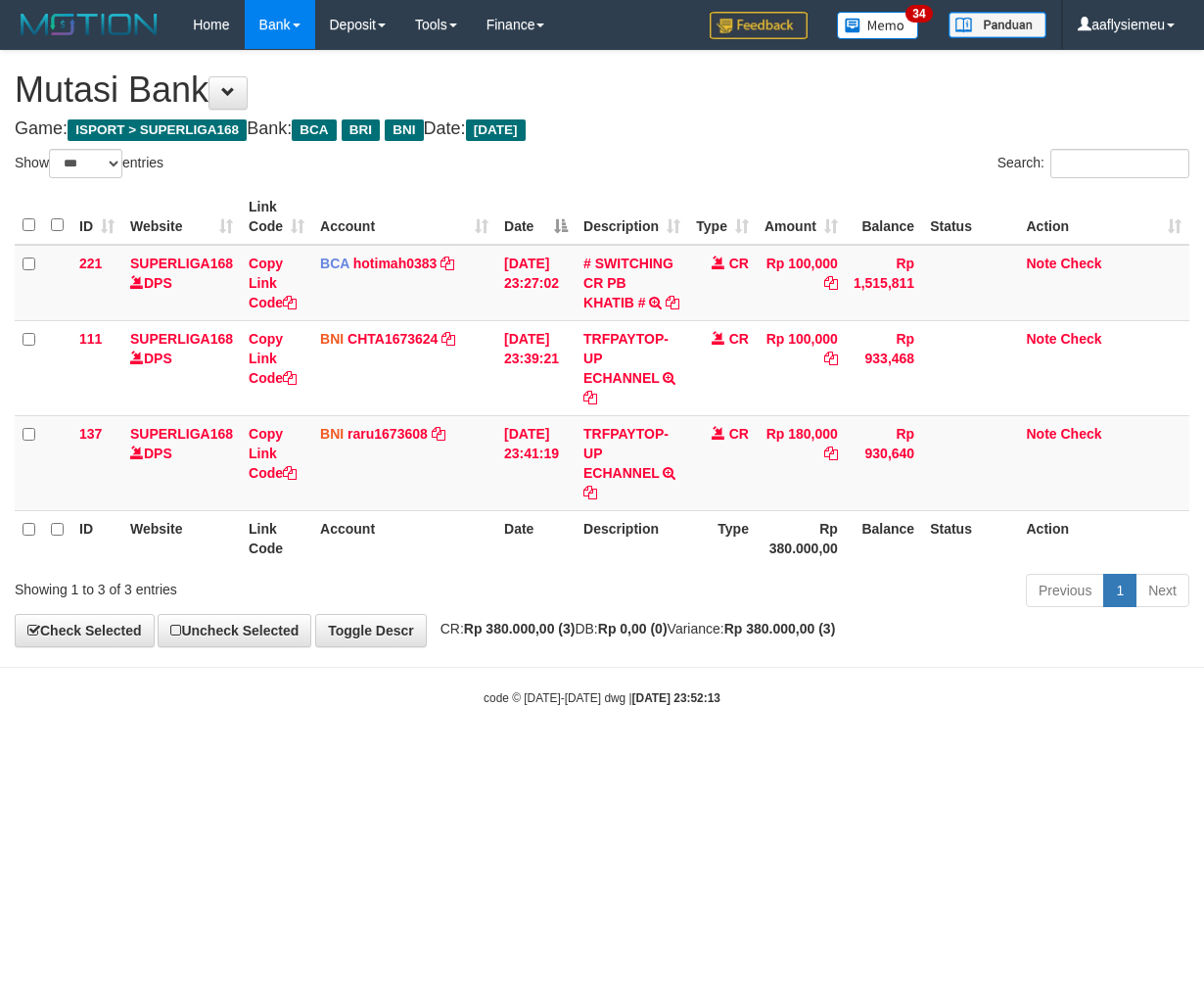 select on "***" 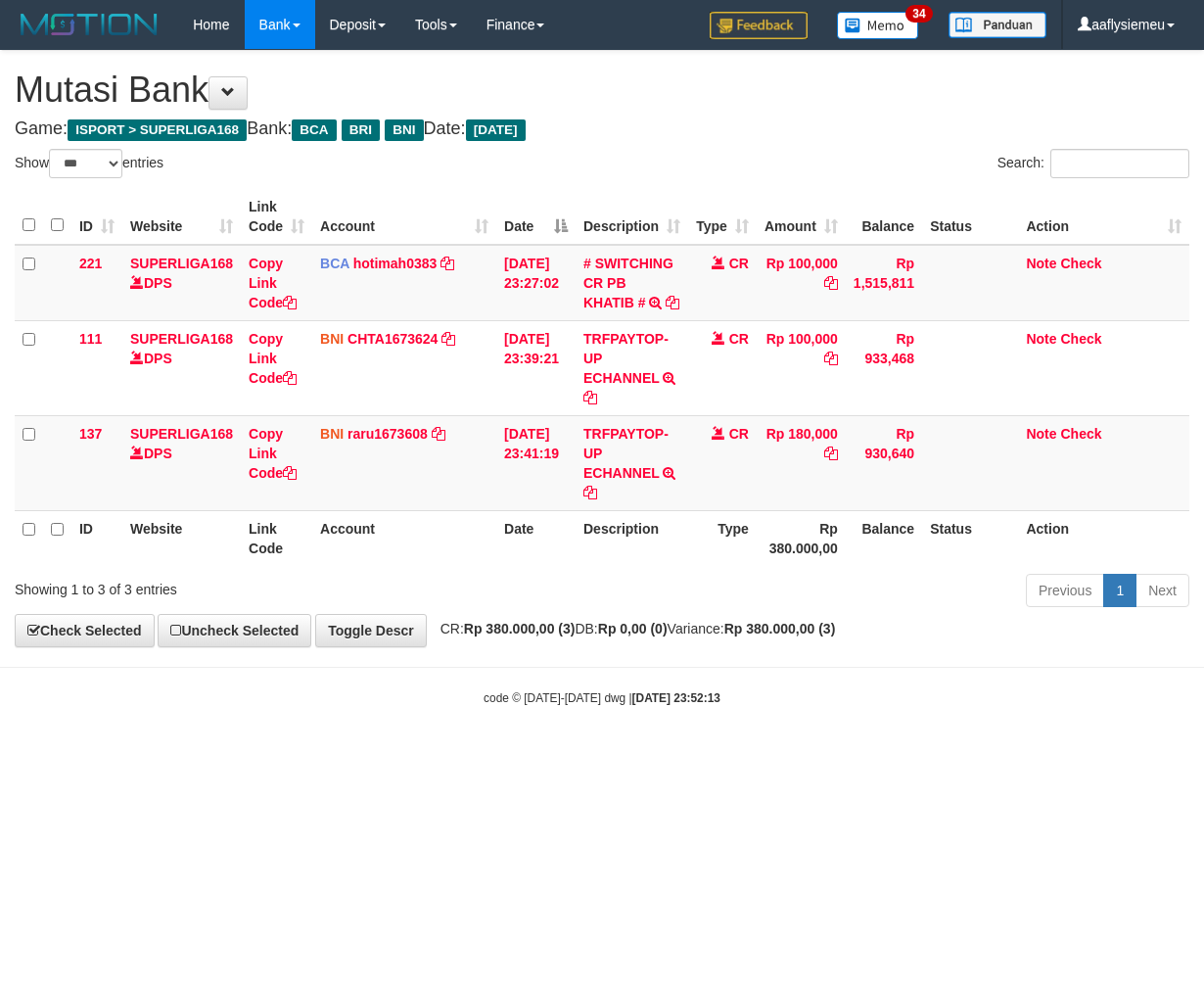 scroll, scrollTop: 0, scrollLeft: 0, axis: both 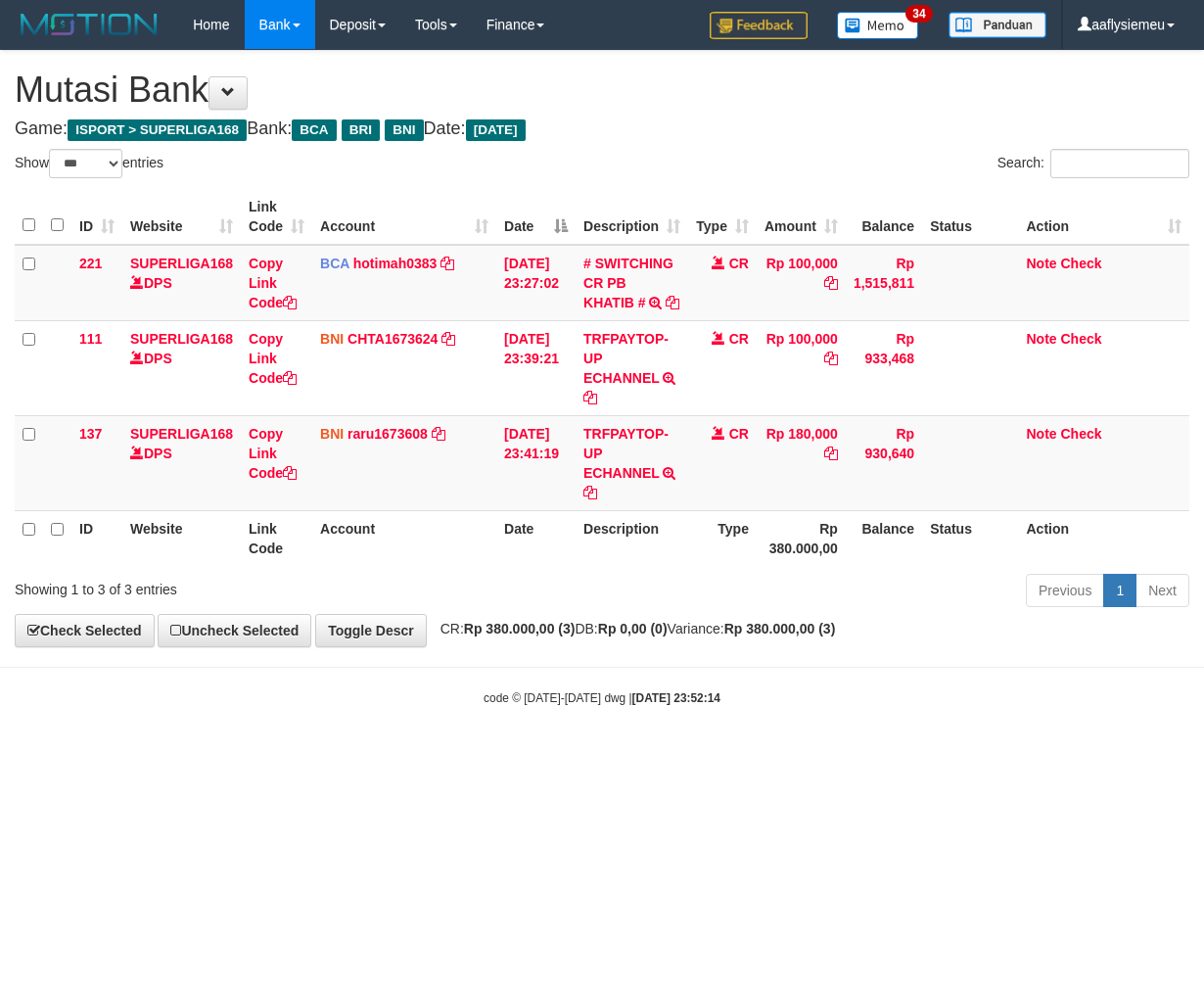 select on "***" 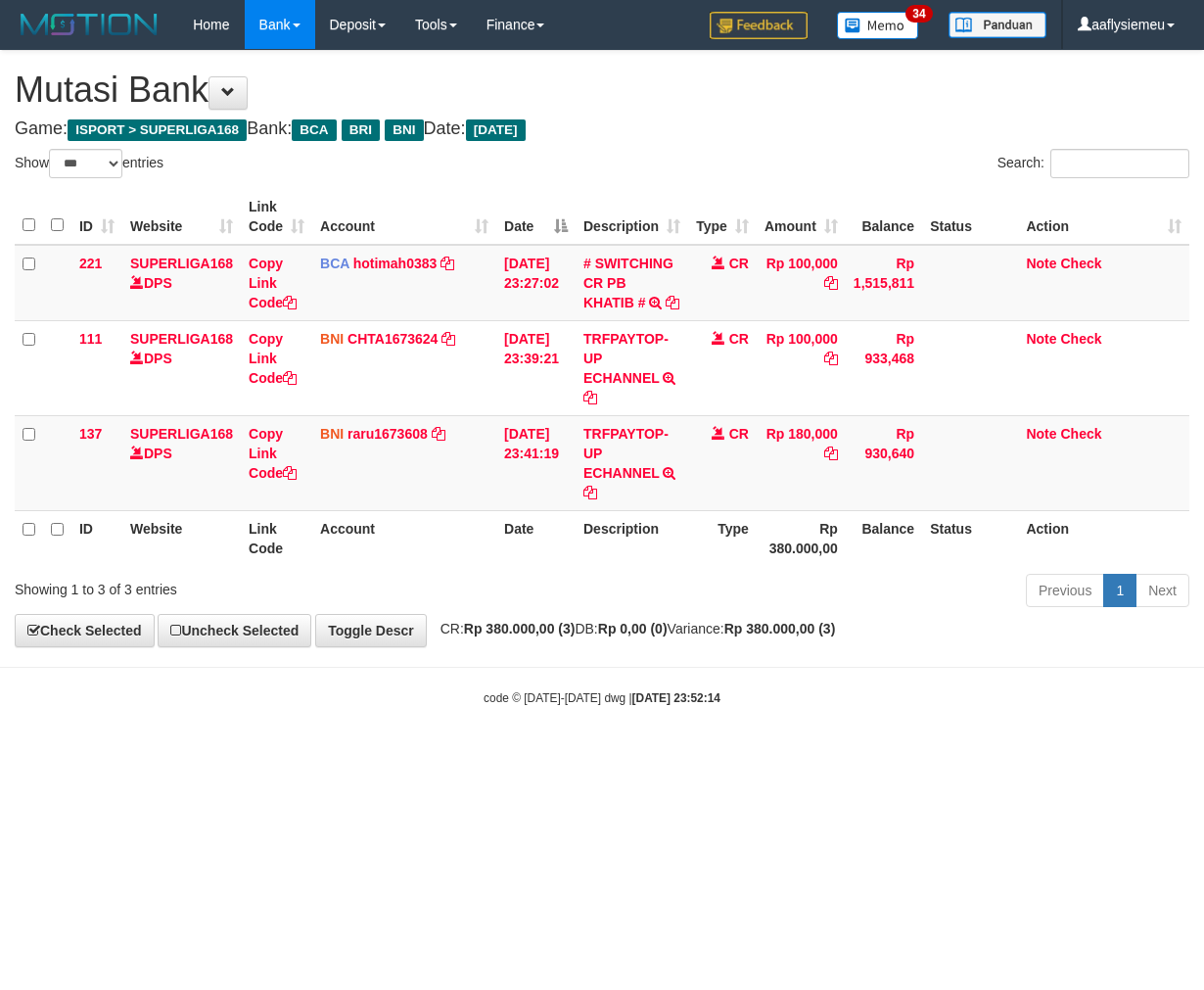scroll, scrollTop: 0, scrollLeft: 0, axis: both 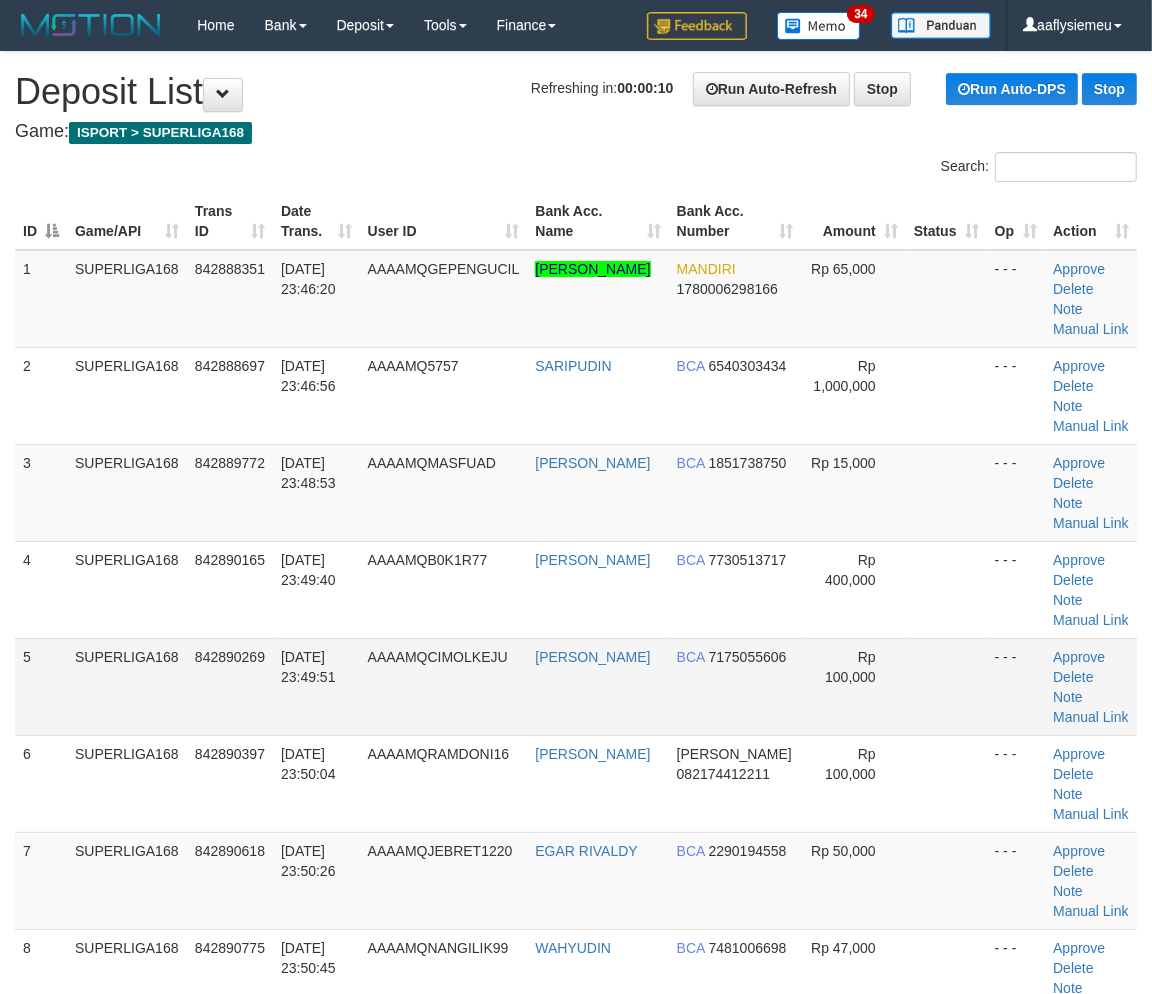 click on "842890269" at bounding box center (230, 686) 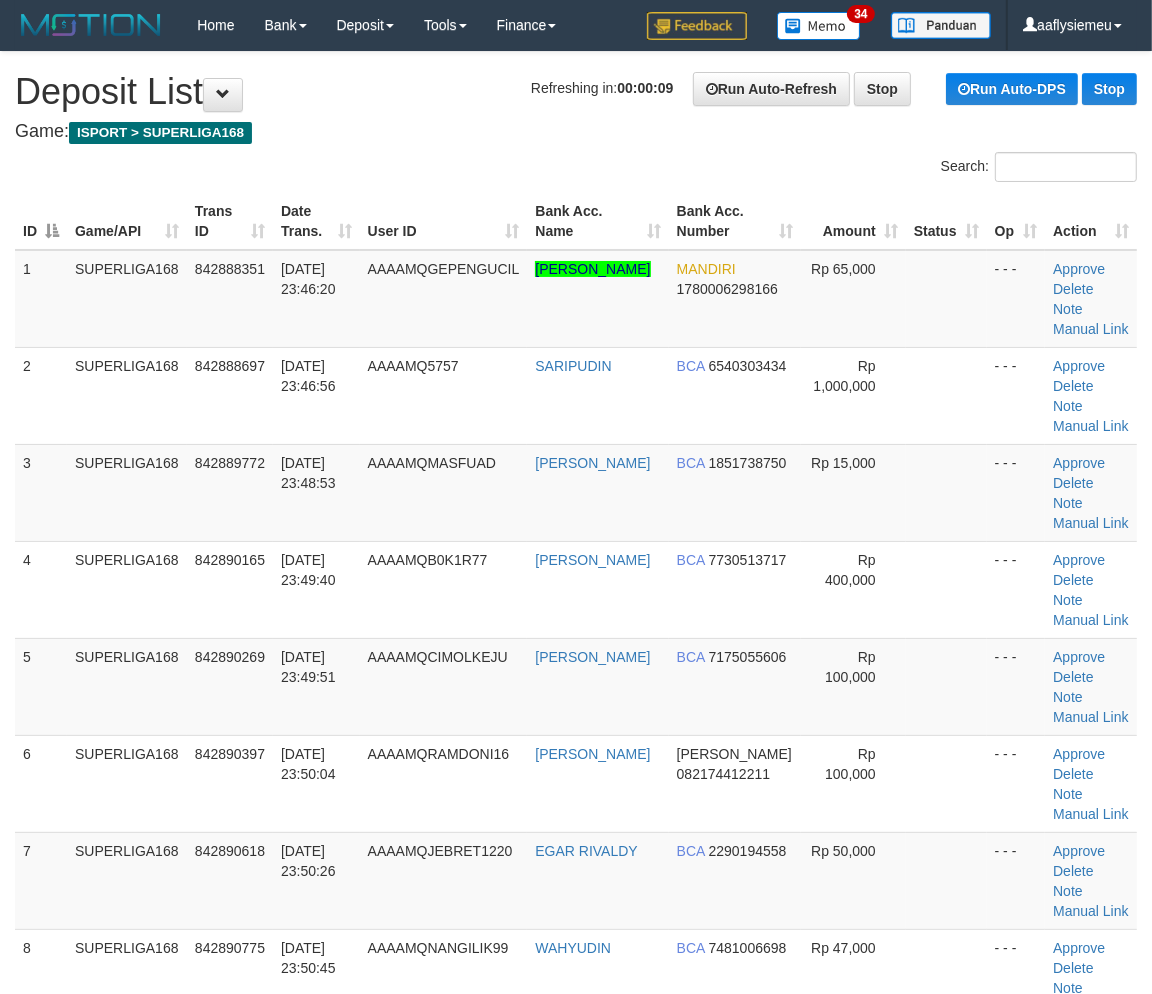 drag, startPoint x: 102, startPoint y: 652, endPoint x: 4, endPoint y: 682, distance: 102.48902 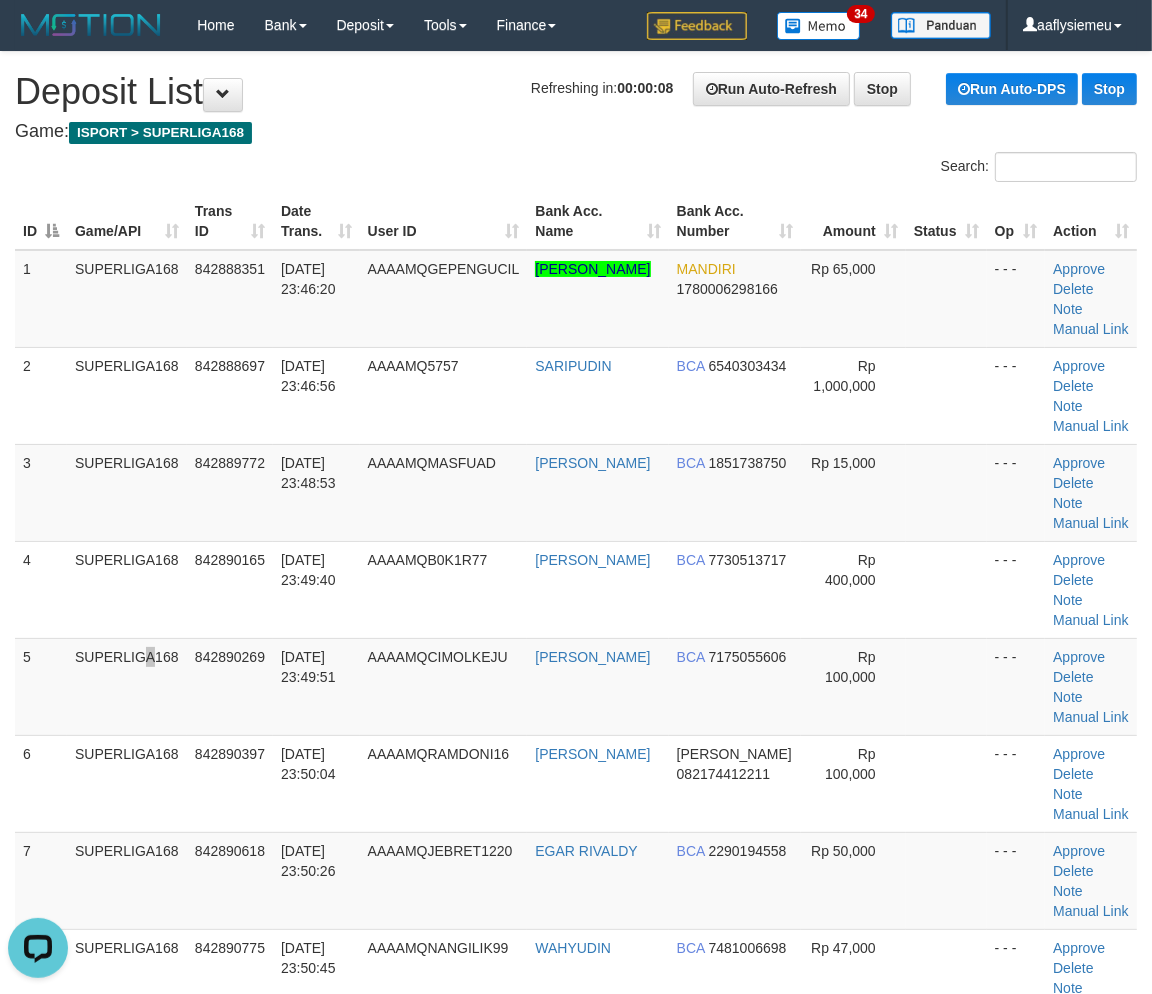scroll, scrollTop: 0, scrollLeft: 0, axis: both 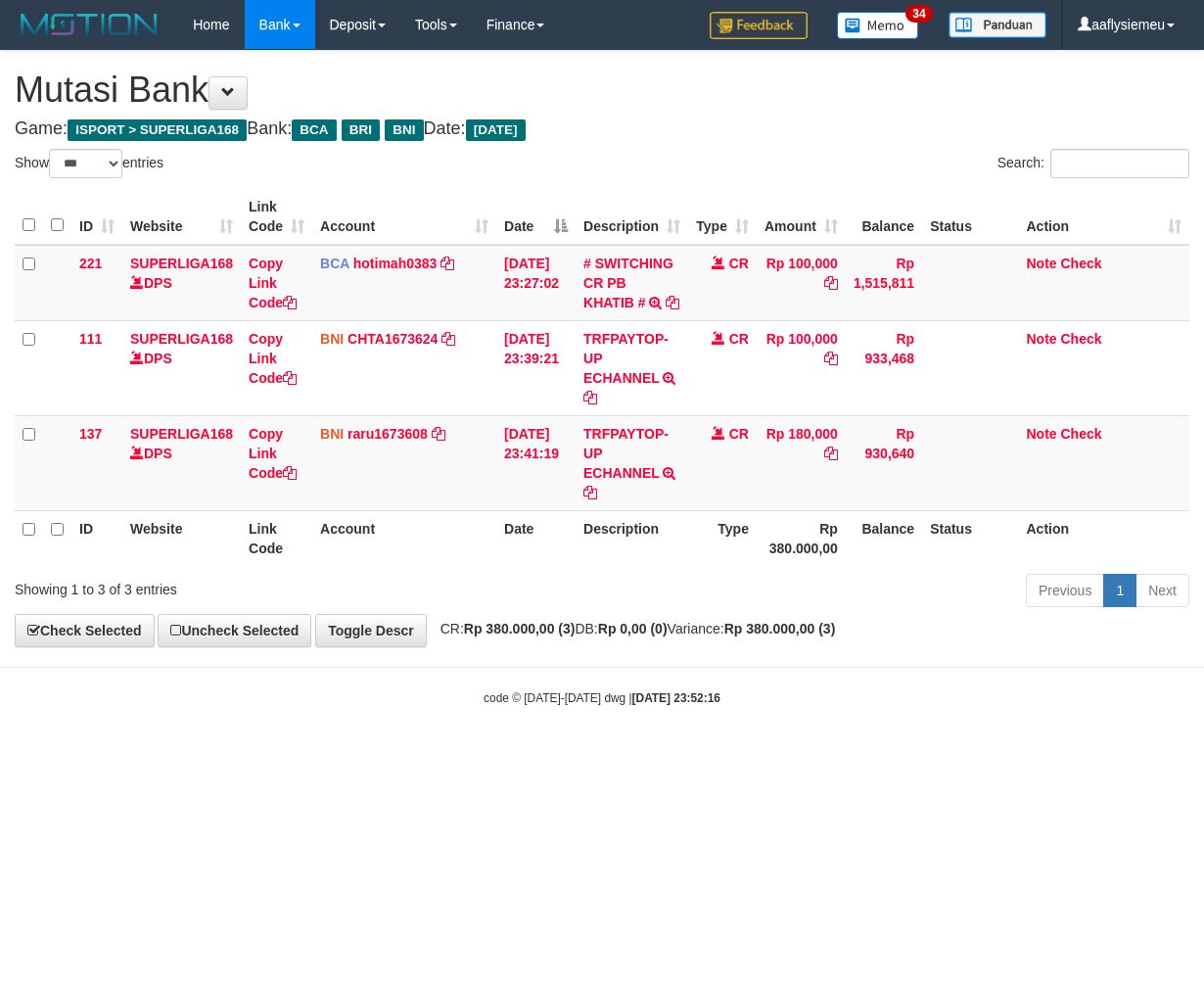 select on "***" 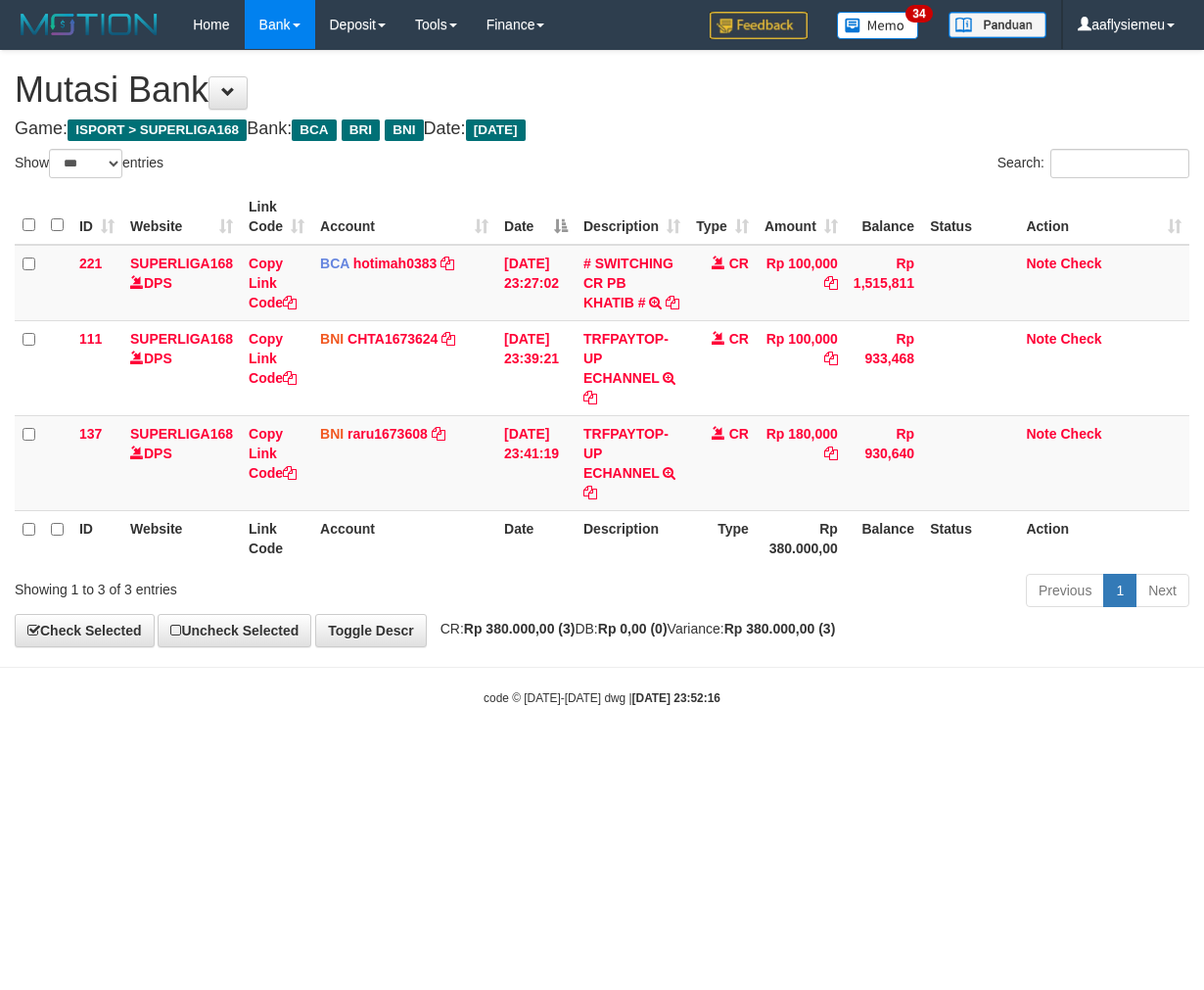 scroll, scrollTop: 0, scrollLeft: 0, axis: both 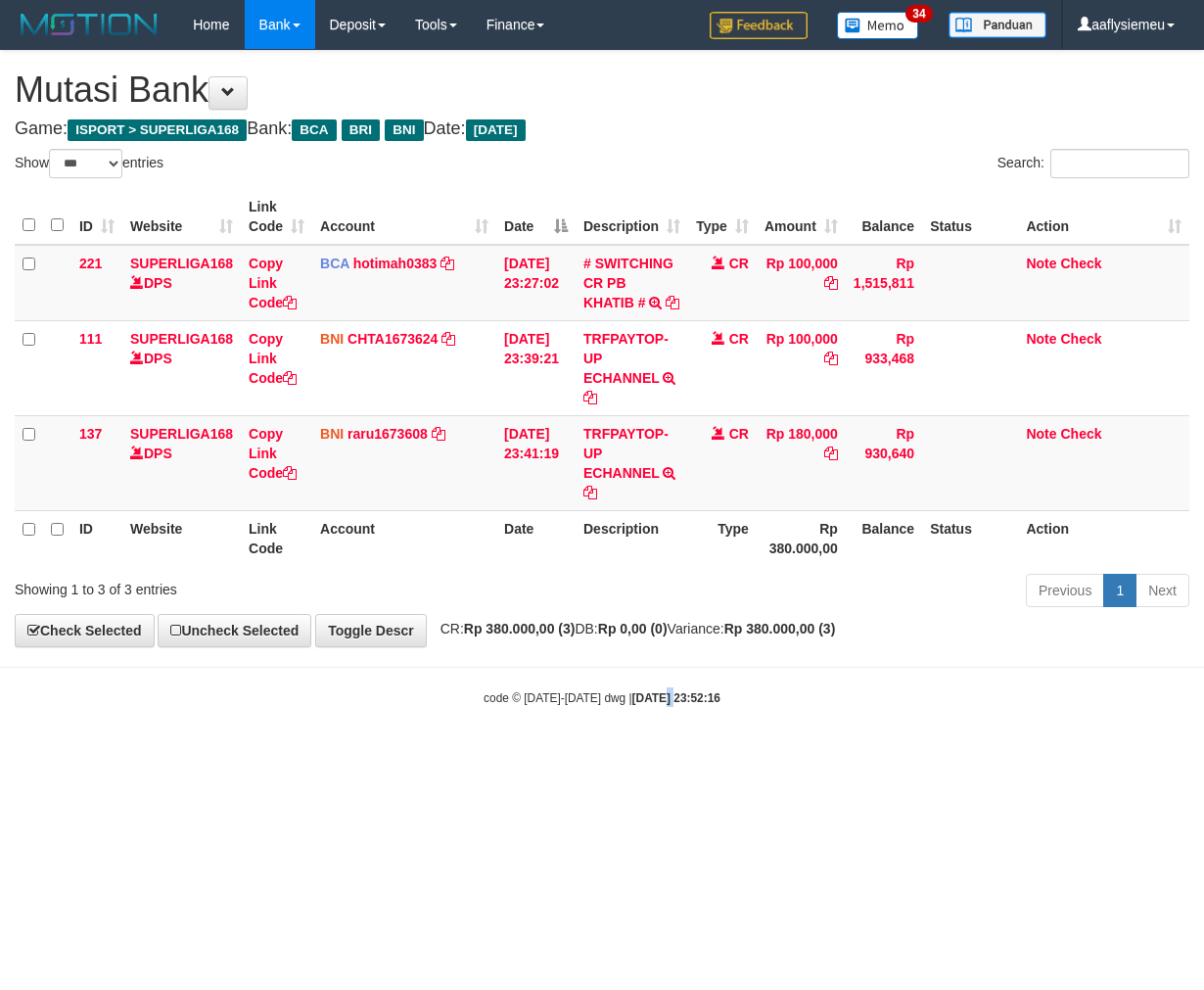click on "Toggle navigation
Home
Bank
Account List
Load
By Website
Group
[ISPORT]													SUPERLIGA168
By Load Group (DPS)" at bounding box center [602, 378] 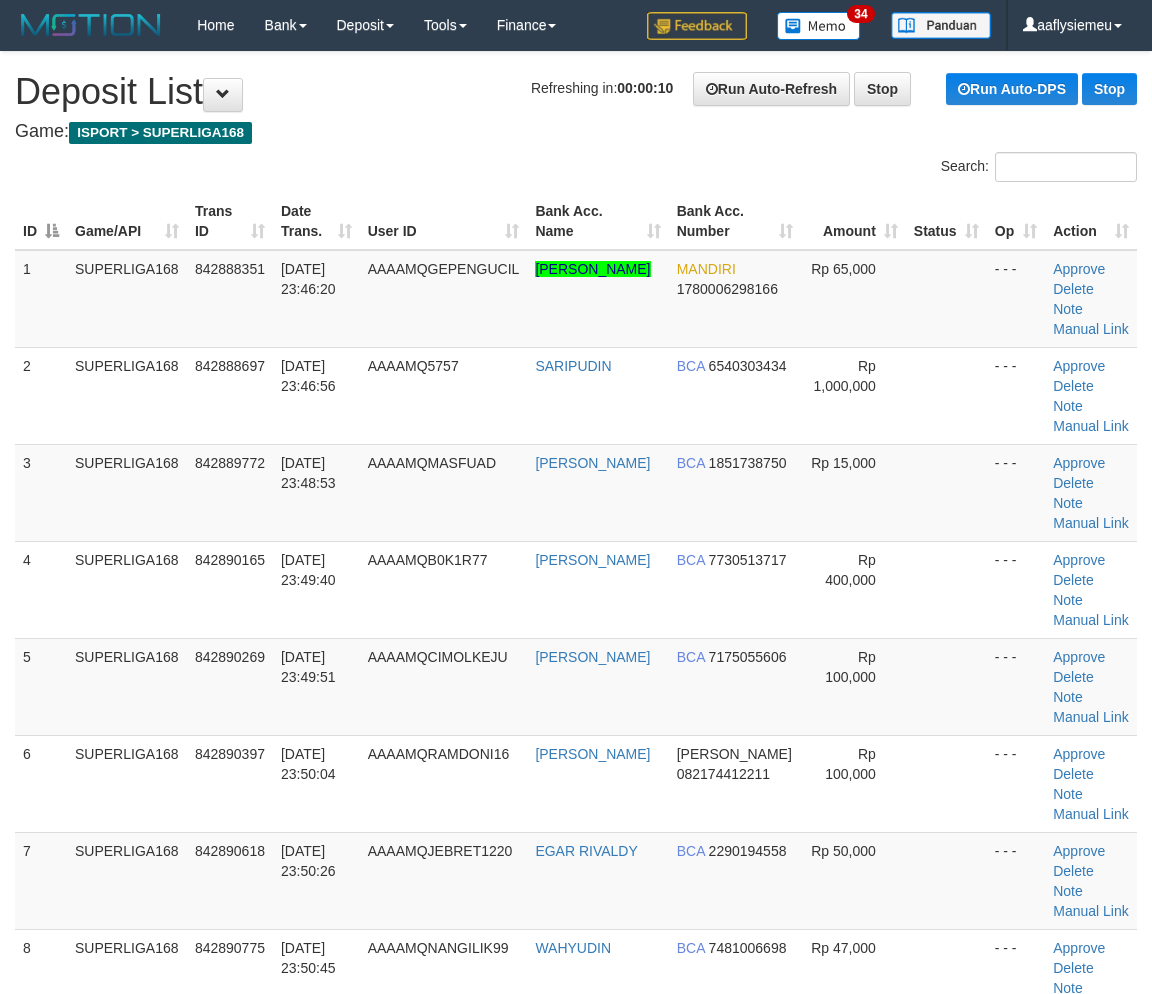 scroll, scrollTop: 0, scrollLeft: 0, axis: both 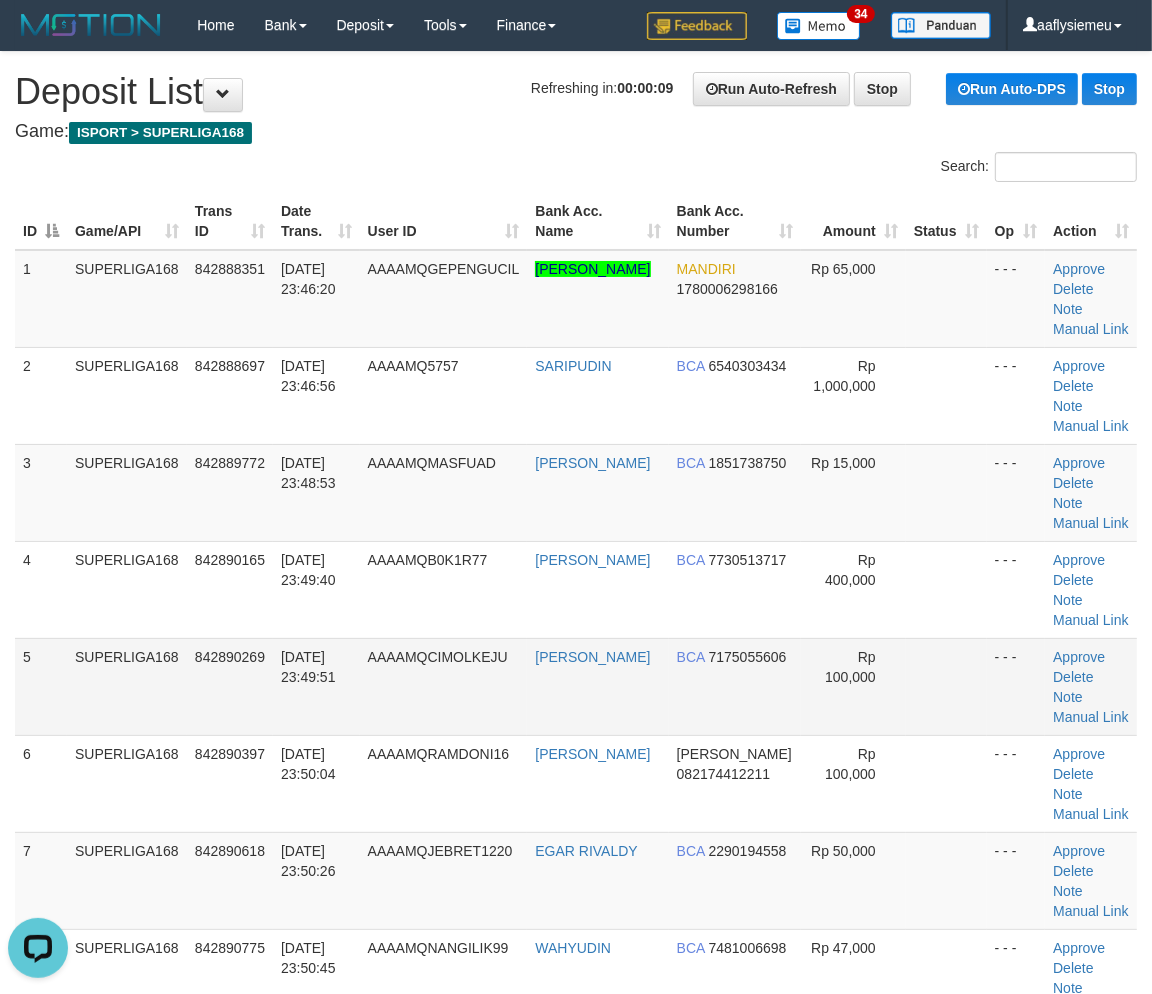 drag, startPoint x: 270, startPoint y: 624, endPoint x: 204, endPoint y: 643, distance: 68.68042 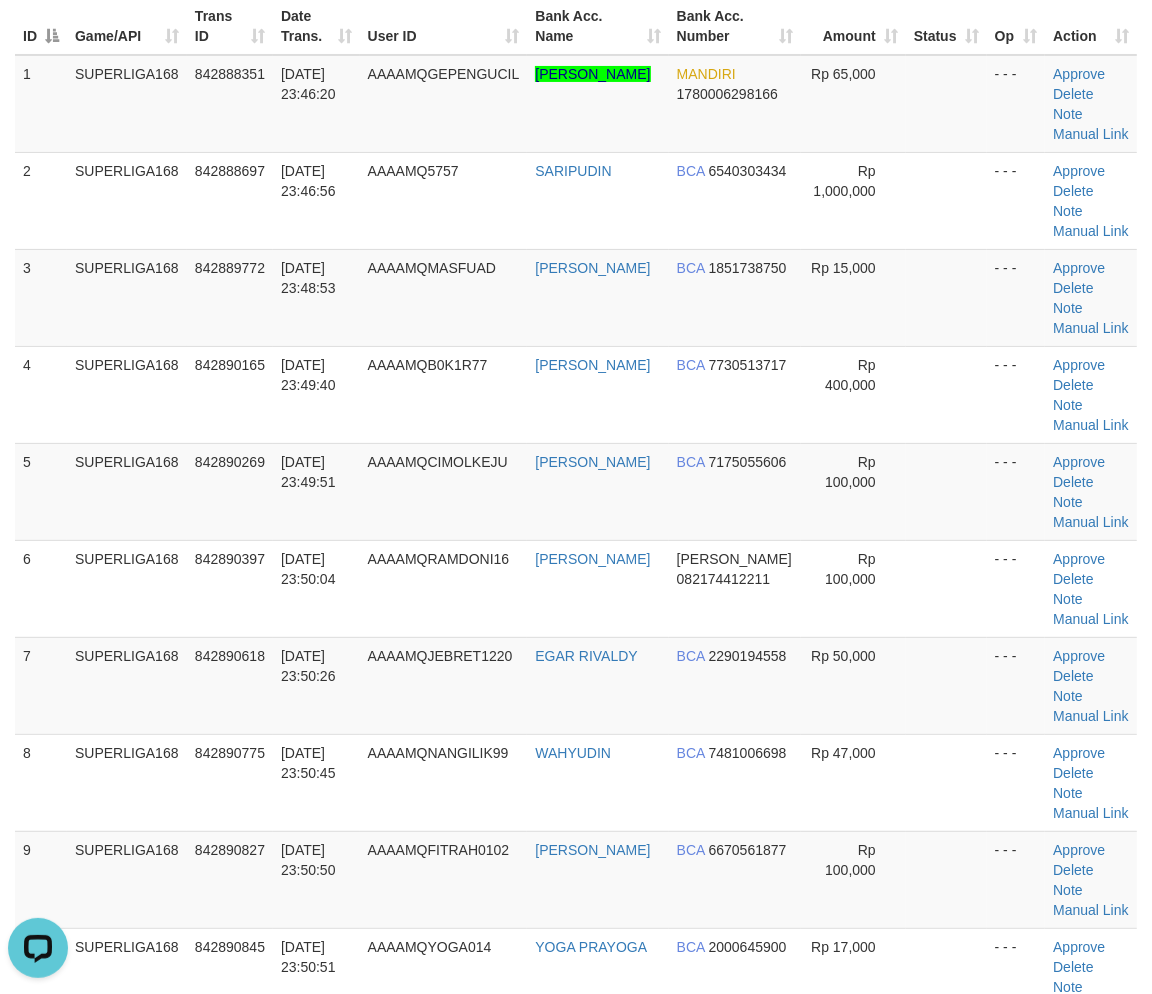 scroll, scrollTop: 444, scrollLeft: 0, axis: vertical 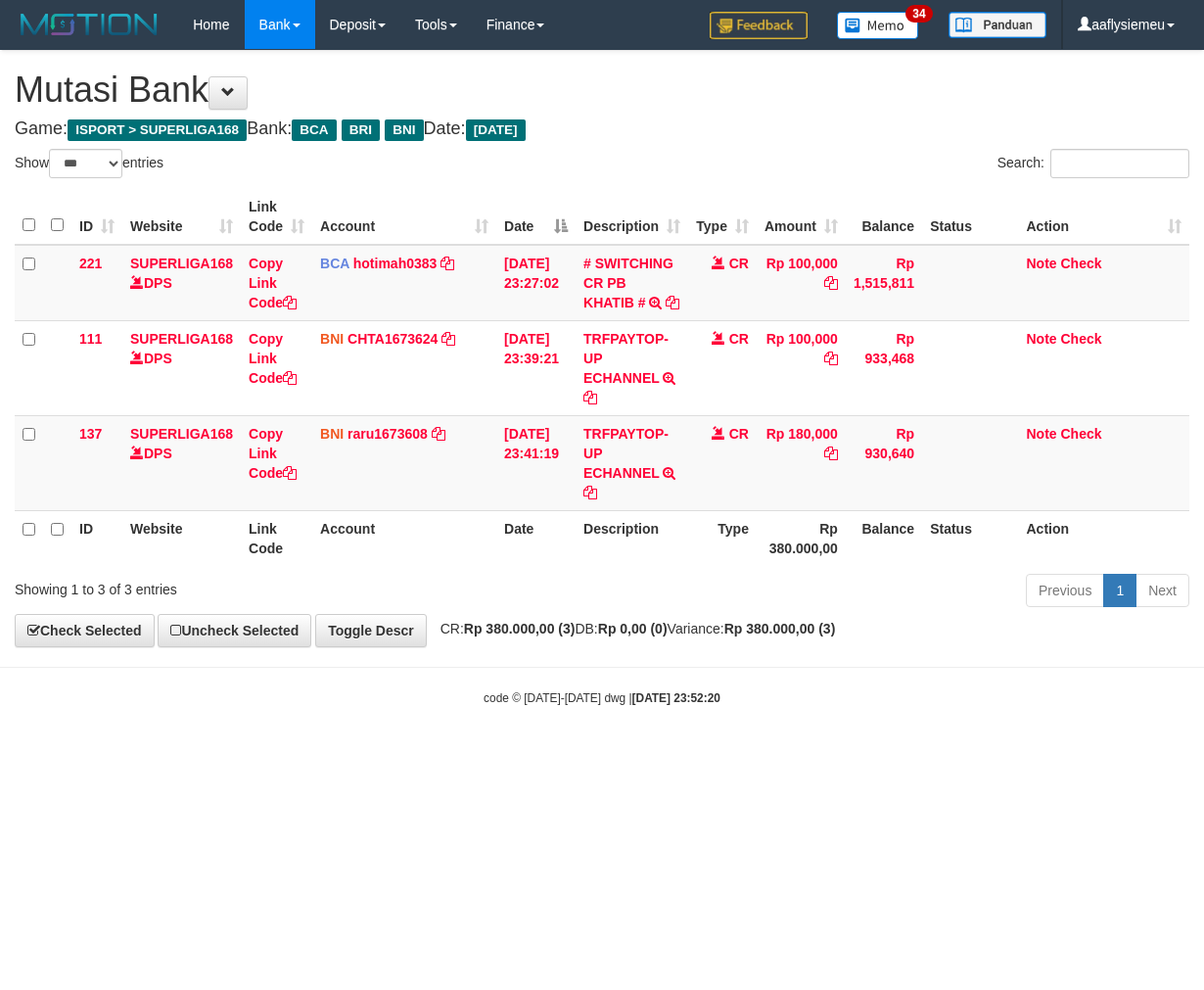 select on "***" 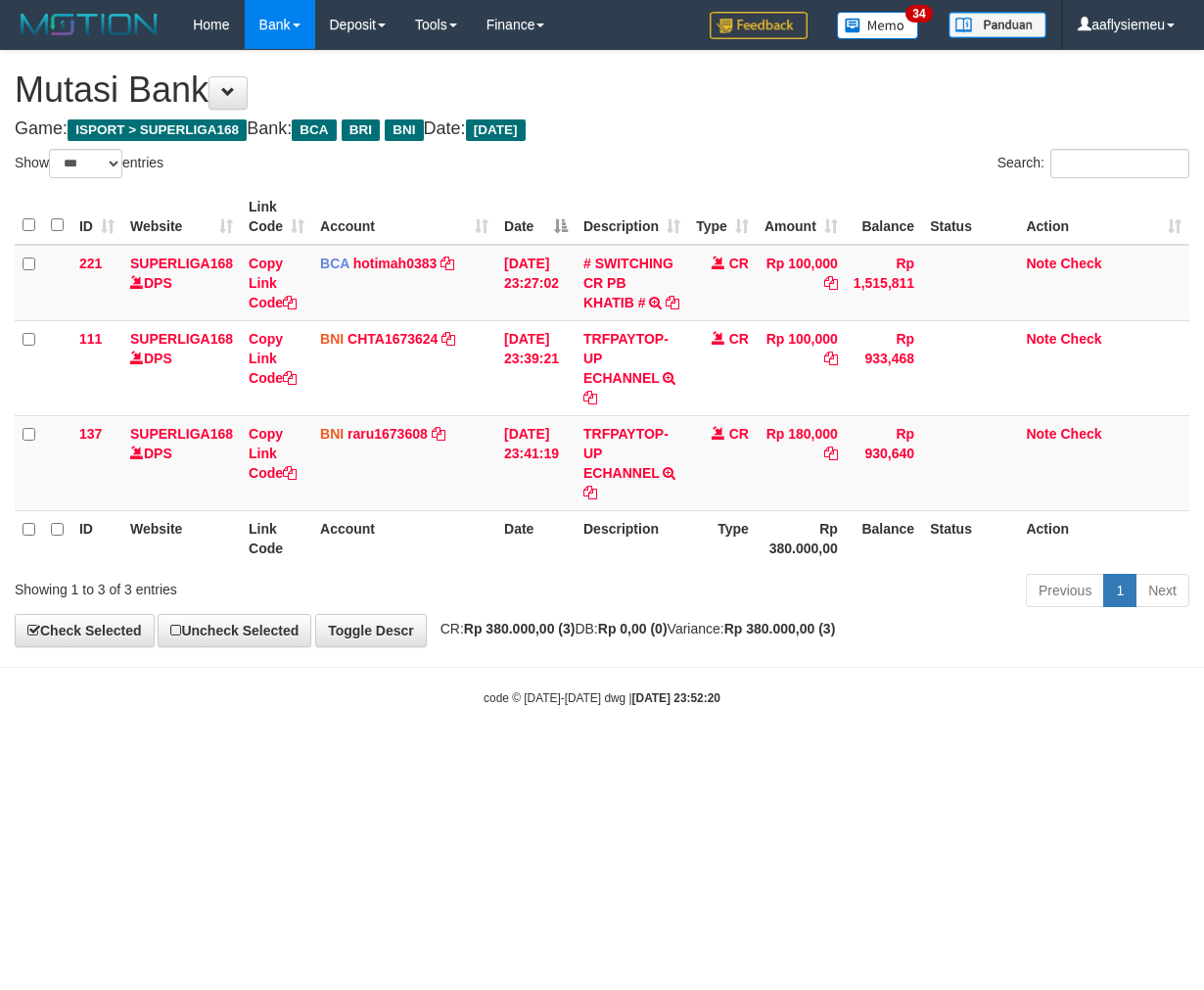 scroll, scrollTop: 0, scrollLeft: 0, axis: both 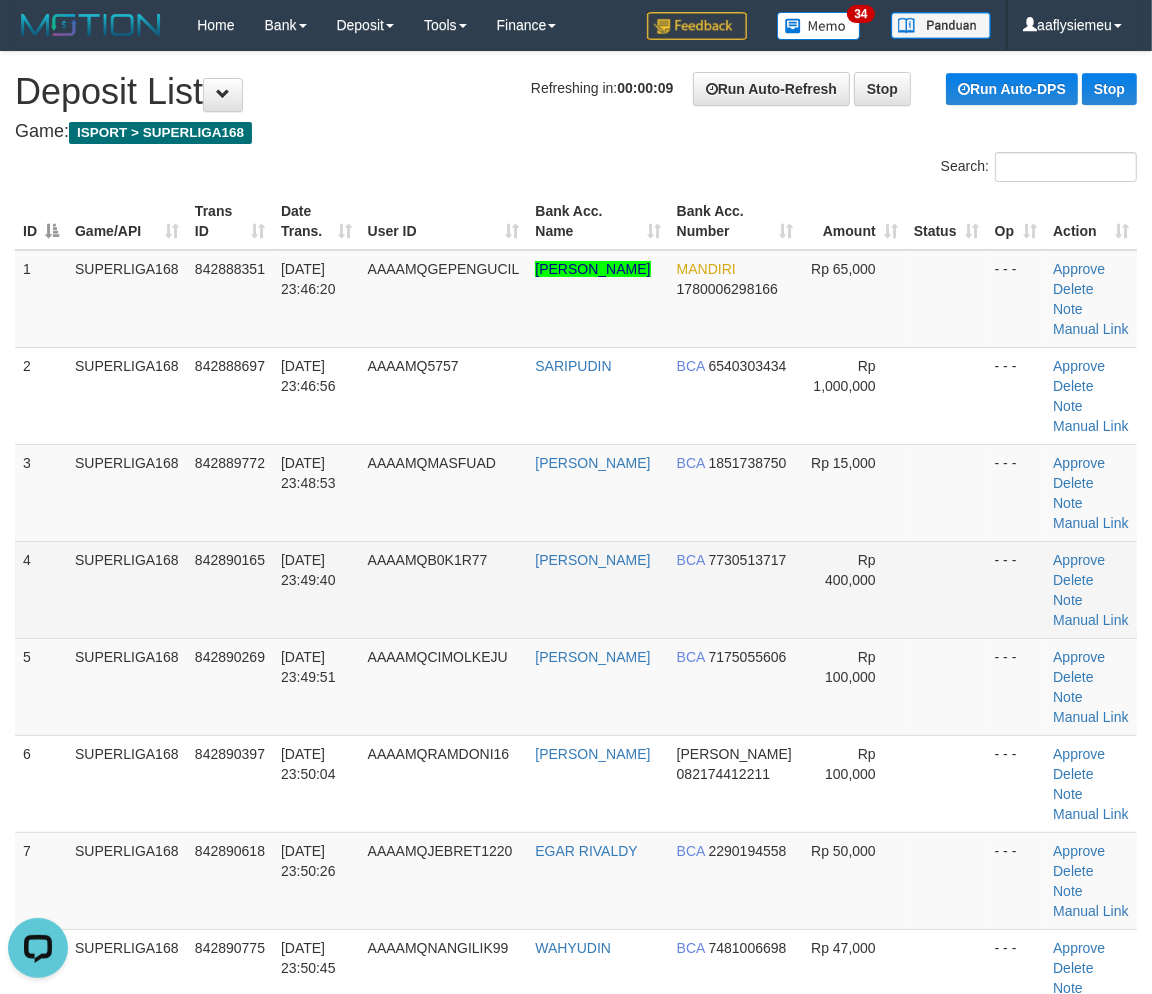 click on "11/07/2025 23:49:40" at bounding box center (316, 589) 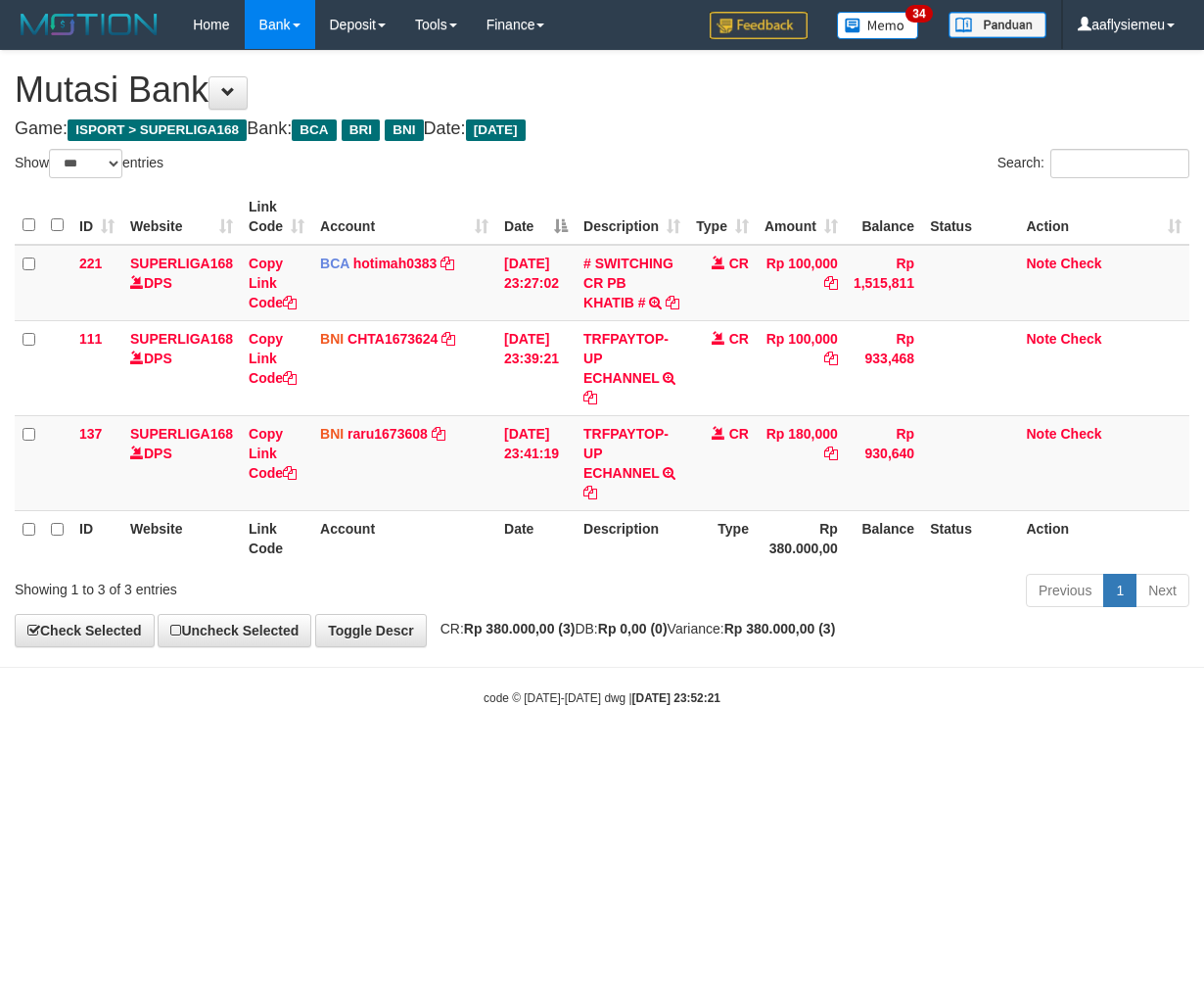 select on "***" 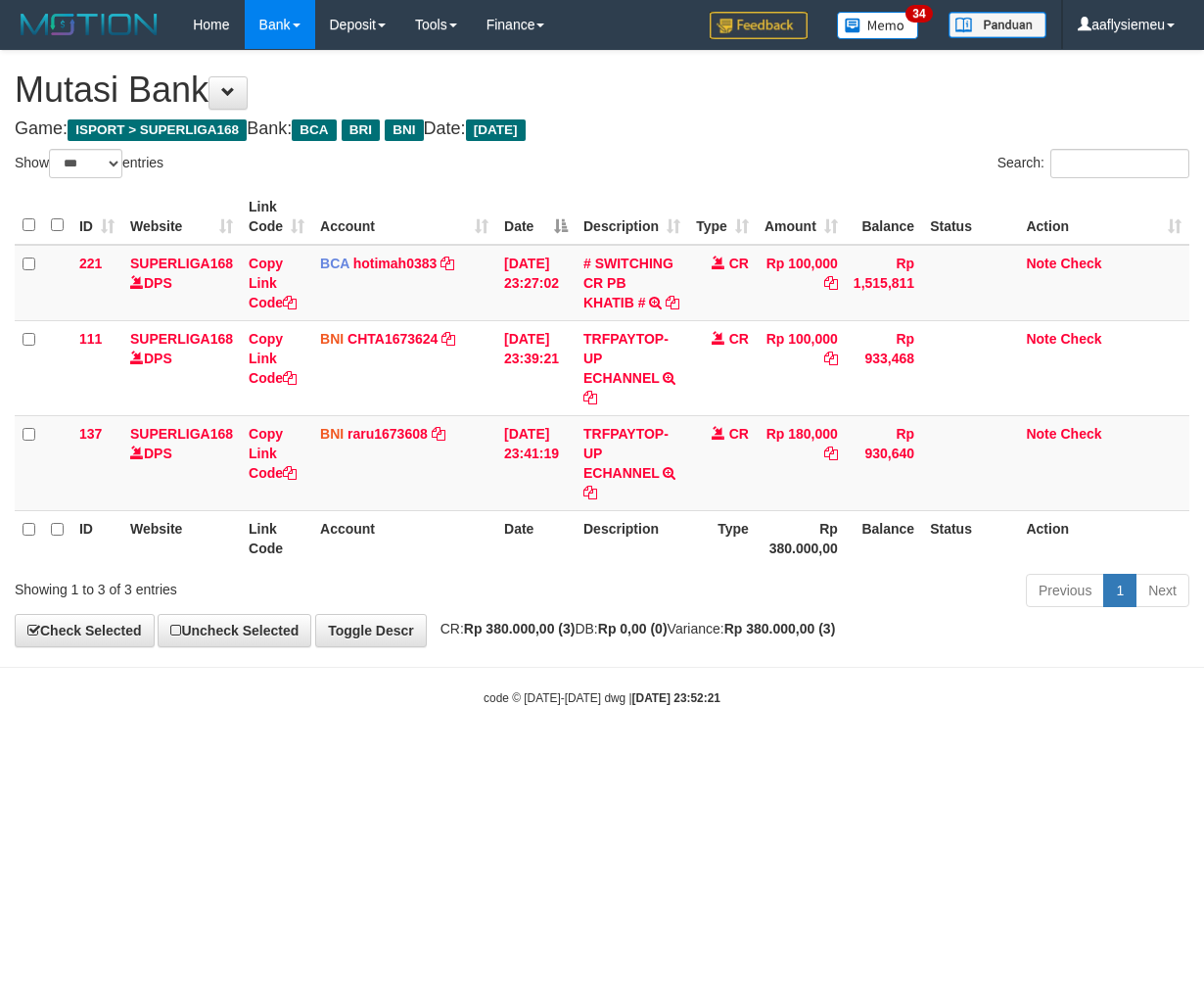 scroll, scrollTop: 0, scrollLeft: 0, axis: both 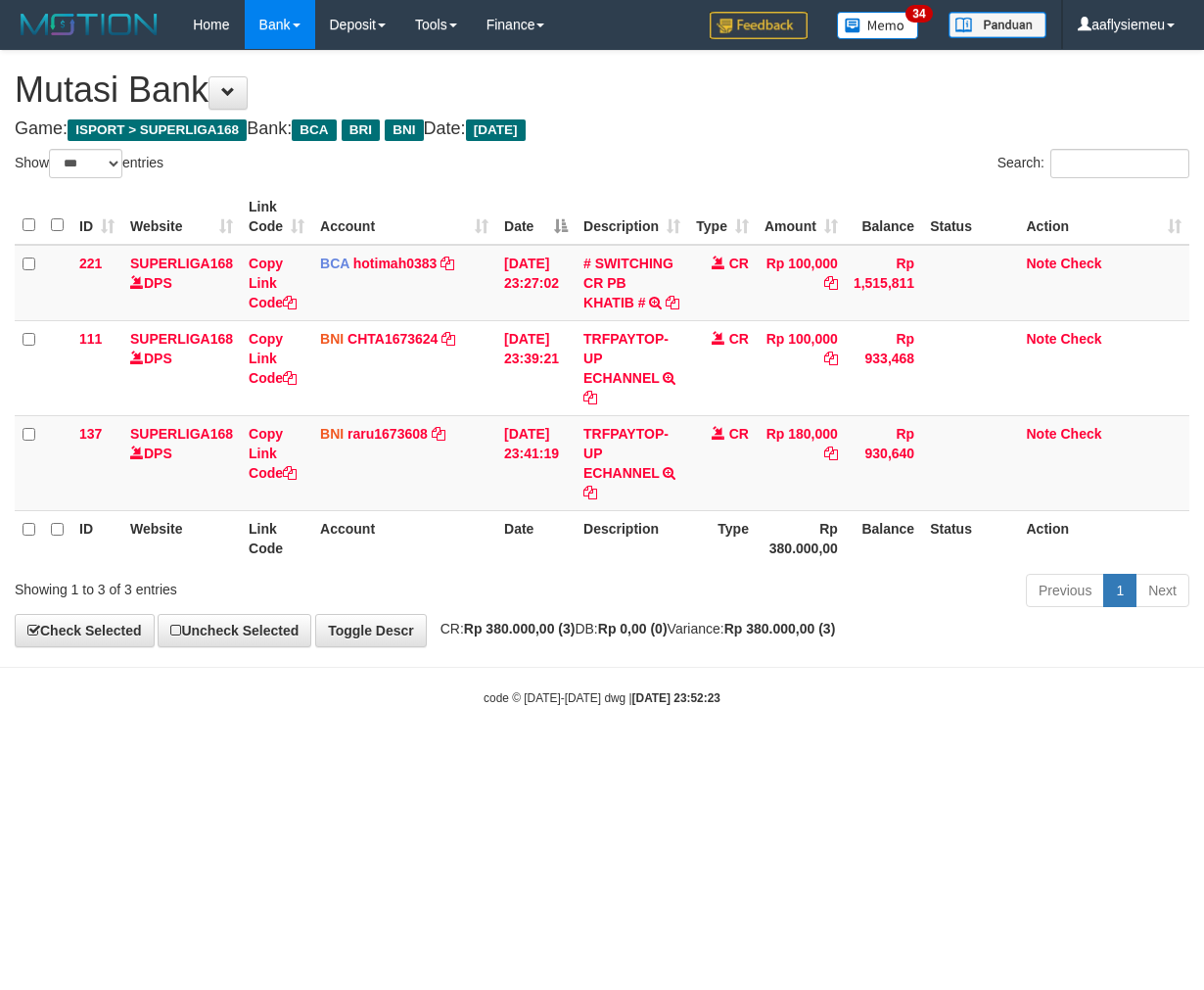 select on "***" 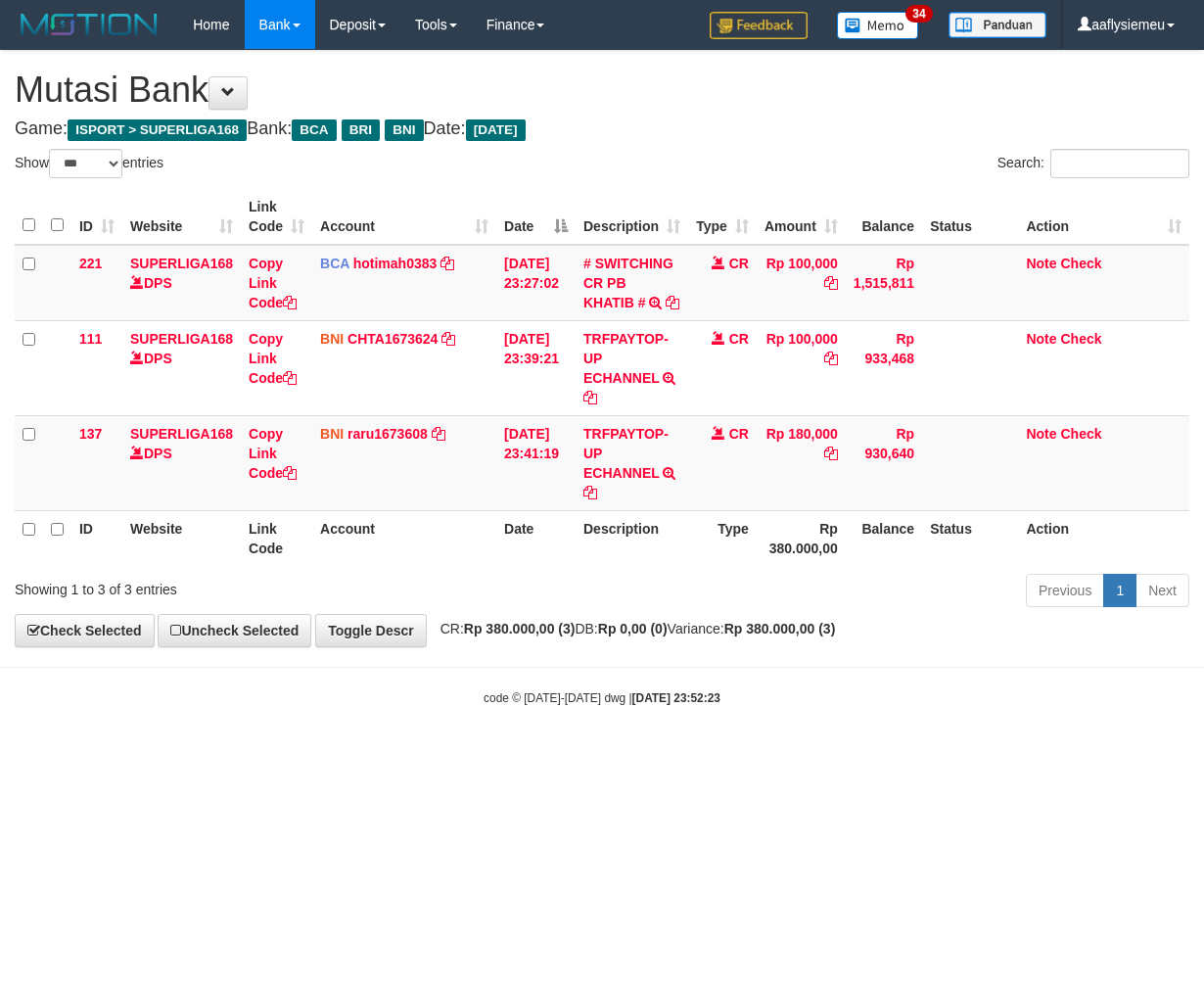 scroll, scrollTop: 0, scrollLeft: 0, axis: both 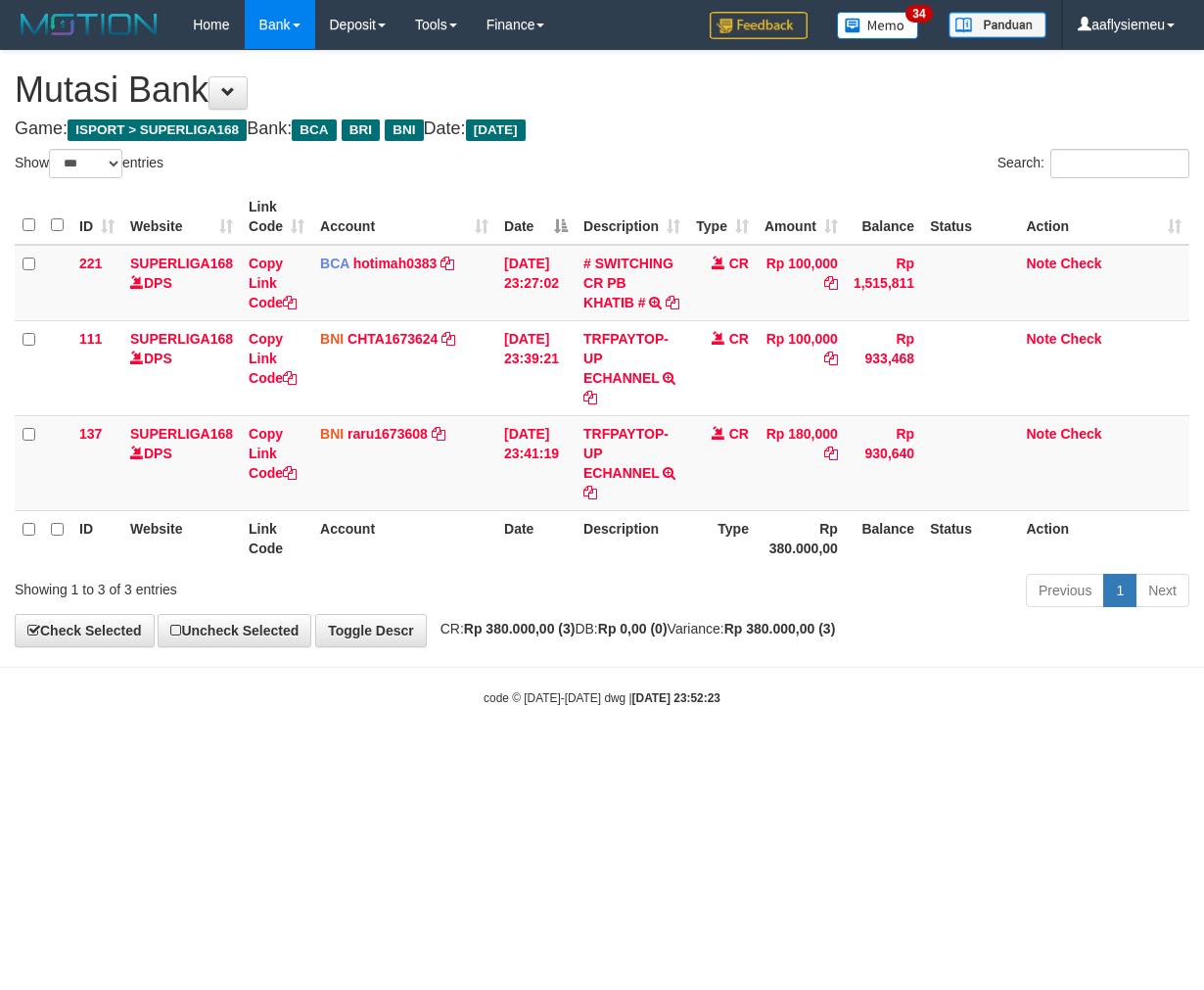 select on "***" 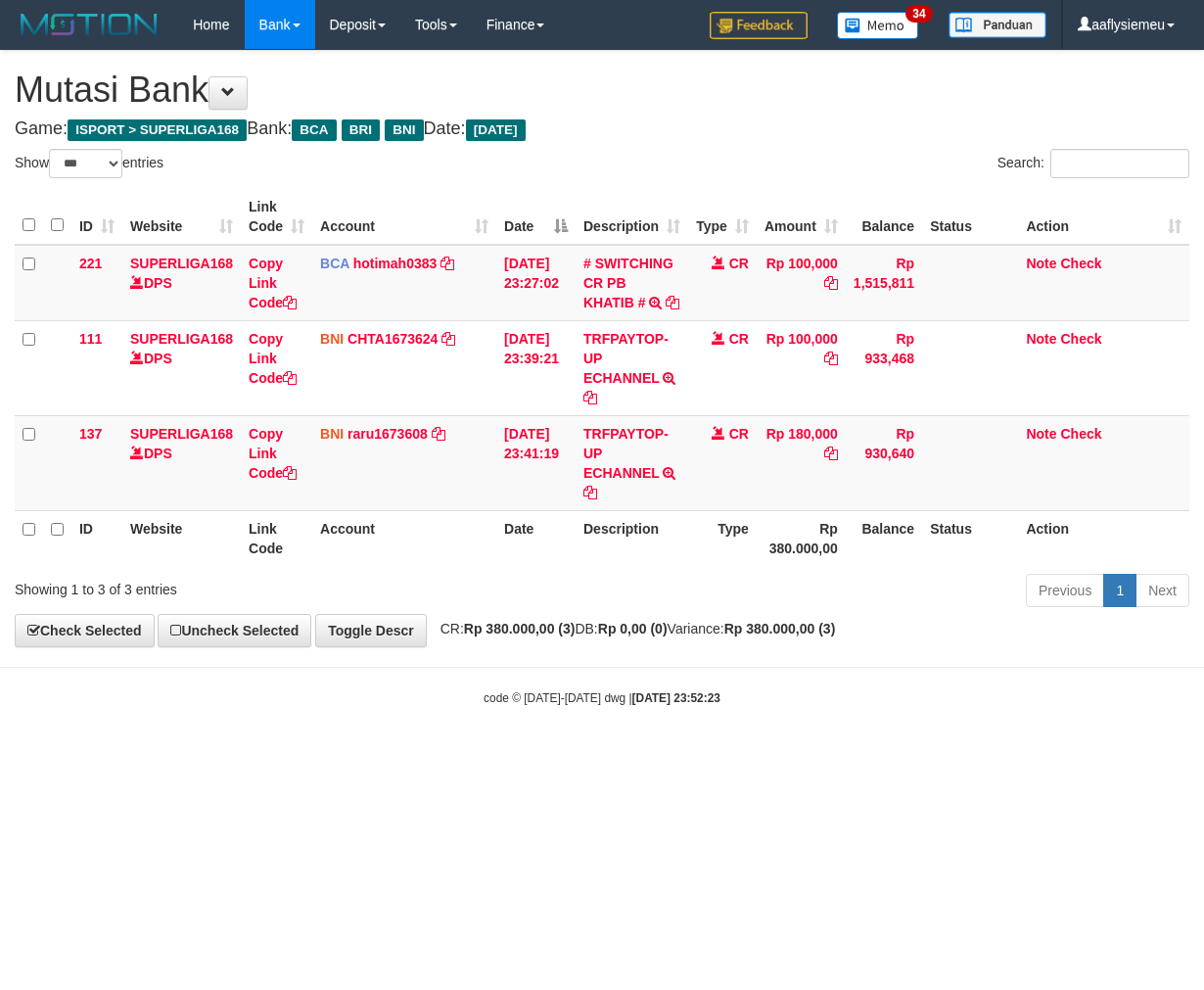 scroll, scrollTop: 0, scrollLeft: 0, axis: both 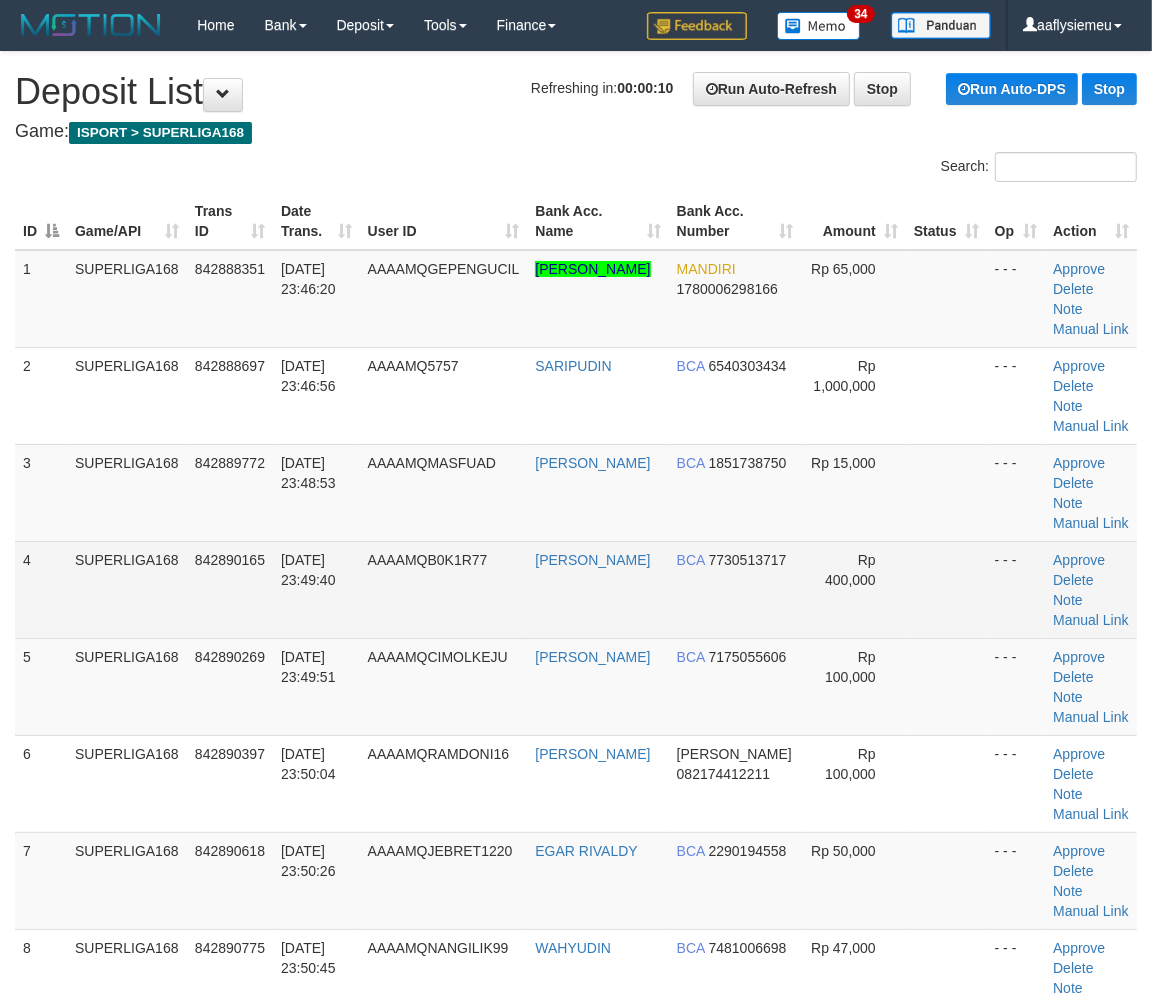click on "1
SUPERLIGA168
842888351
11/07/2025 23:46:20
AAAAMQGEPENGUCIL
CHANDRA AGUNG ADITYA
MANDIRI
1780006298166
Rp 65,000
- - -
Approve
Delete
Note
Manual Link
2
SUPERLIGA168
842888697
11/07/2025 23:46:56
AAAAMQ5757
SARIPUDIN
BCA
6540303434
Rp 1,000,000" at bounding box center (576, 832) 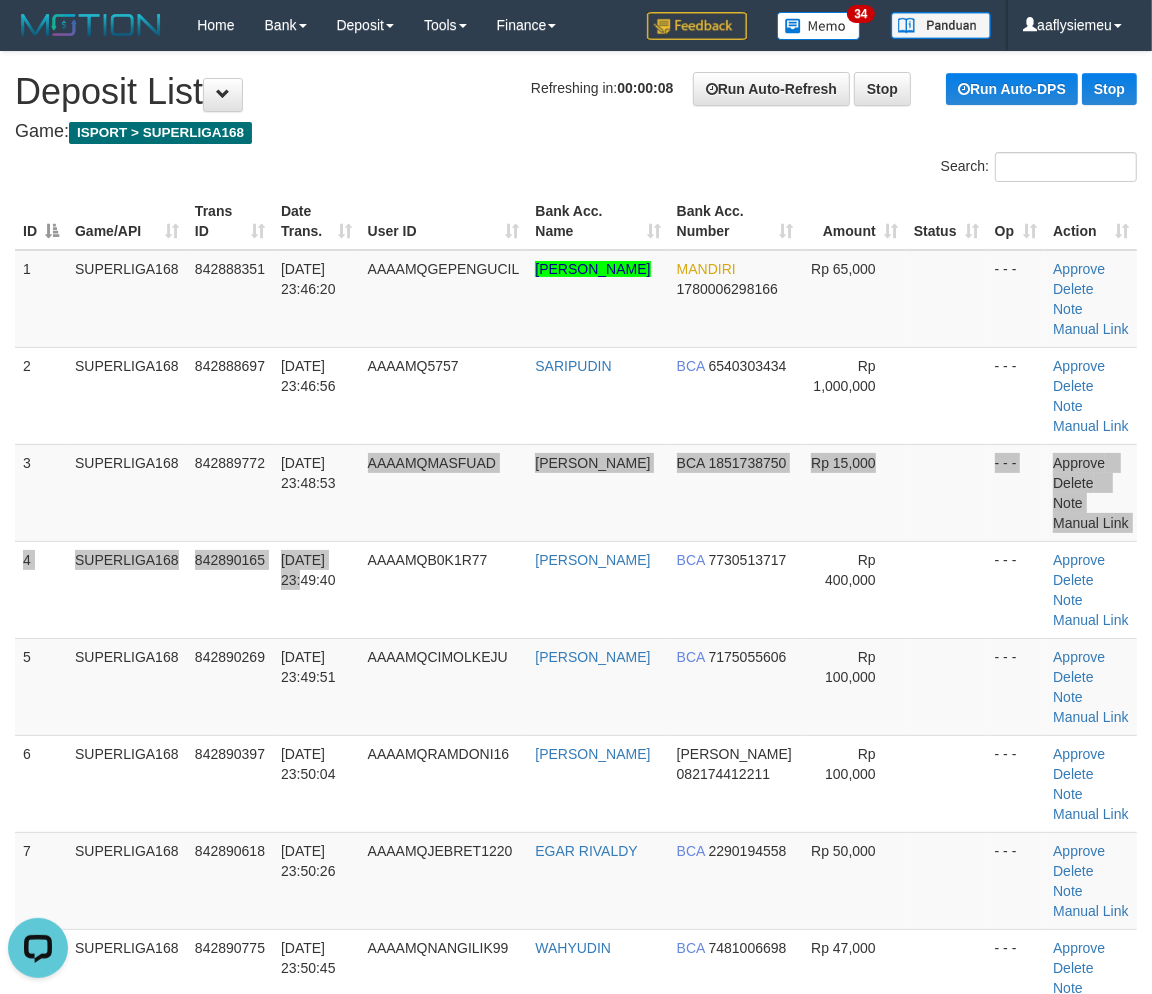 scroll, scrollTop: 0, scrollLeft: 0, axis: both 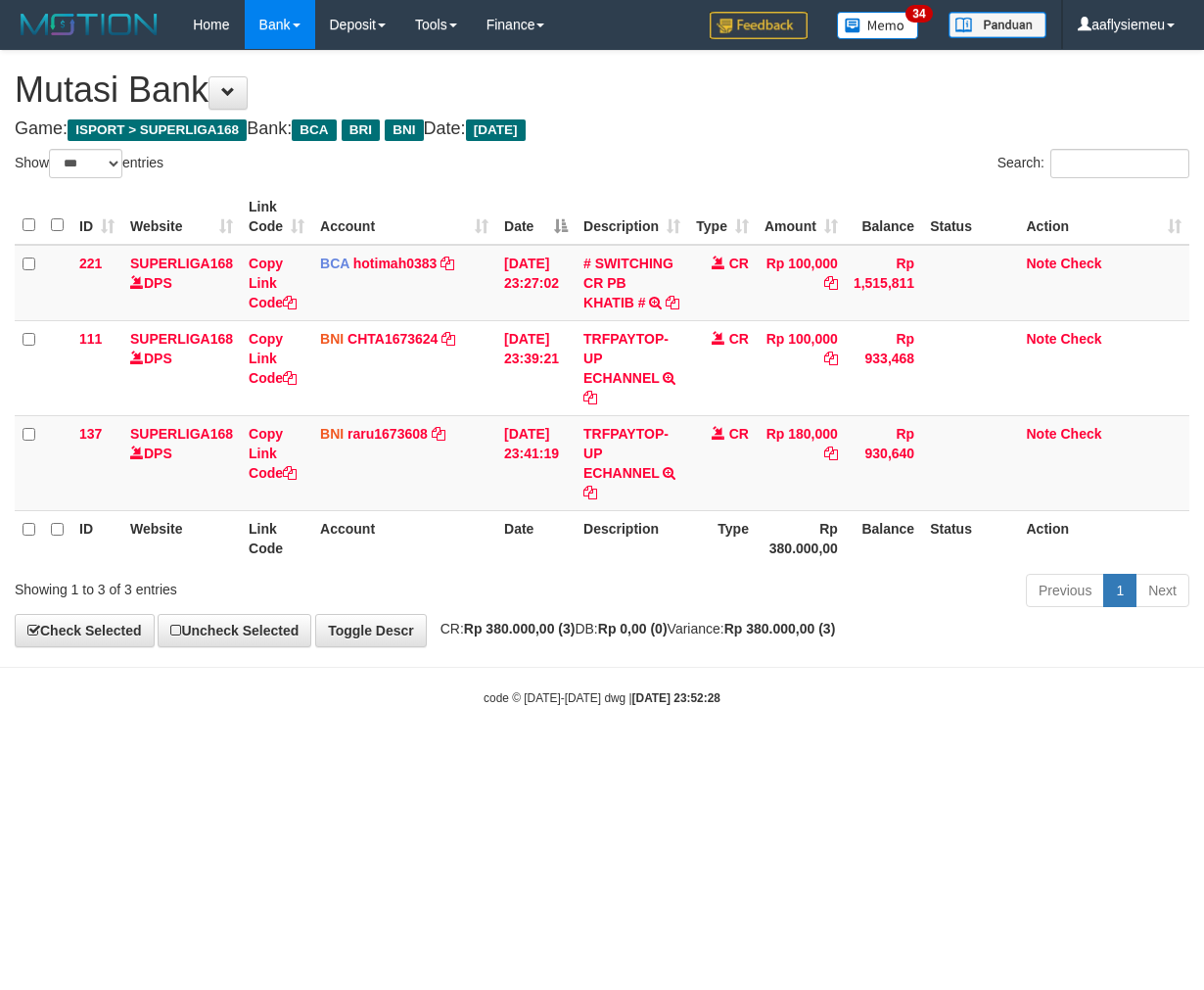 select on "***" 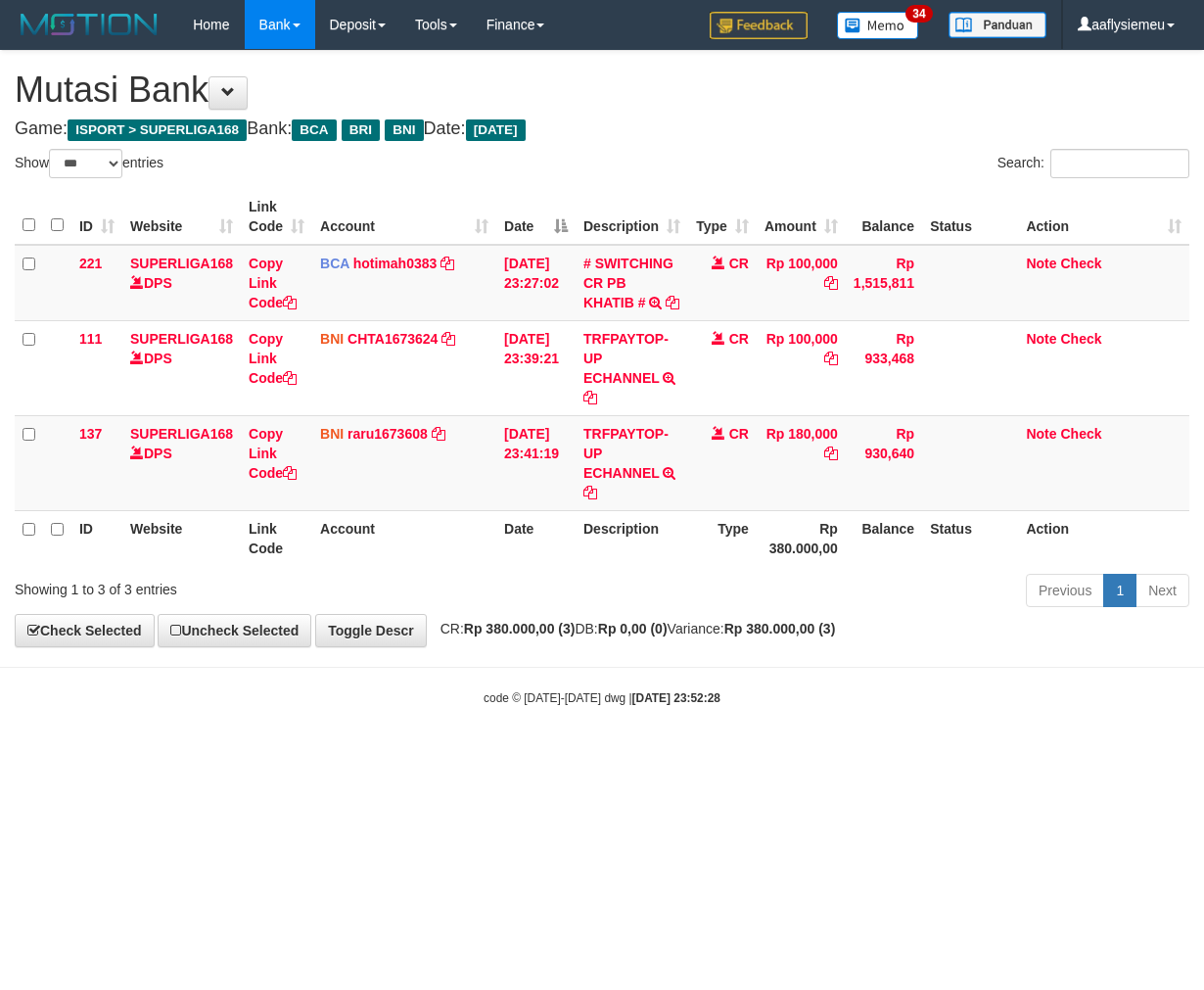 scroll, scrollTop: 0, scrollLeft: 0, axis: both 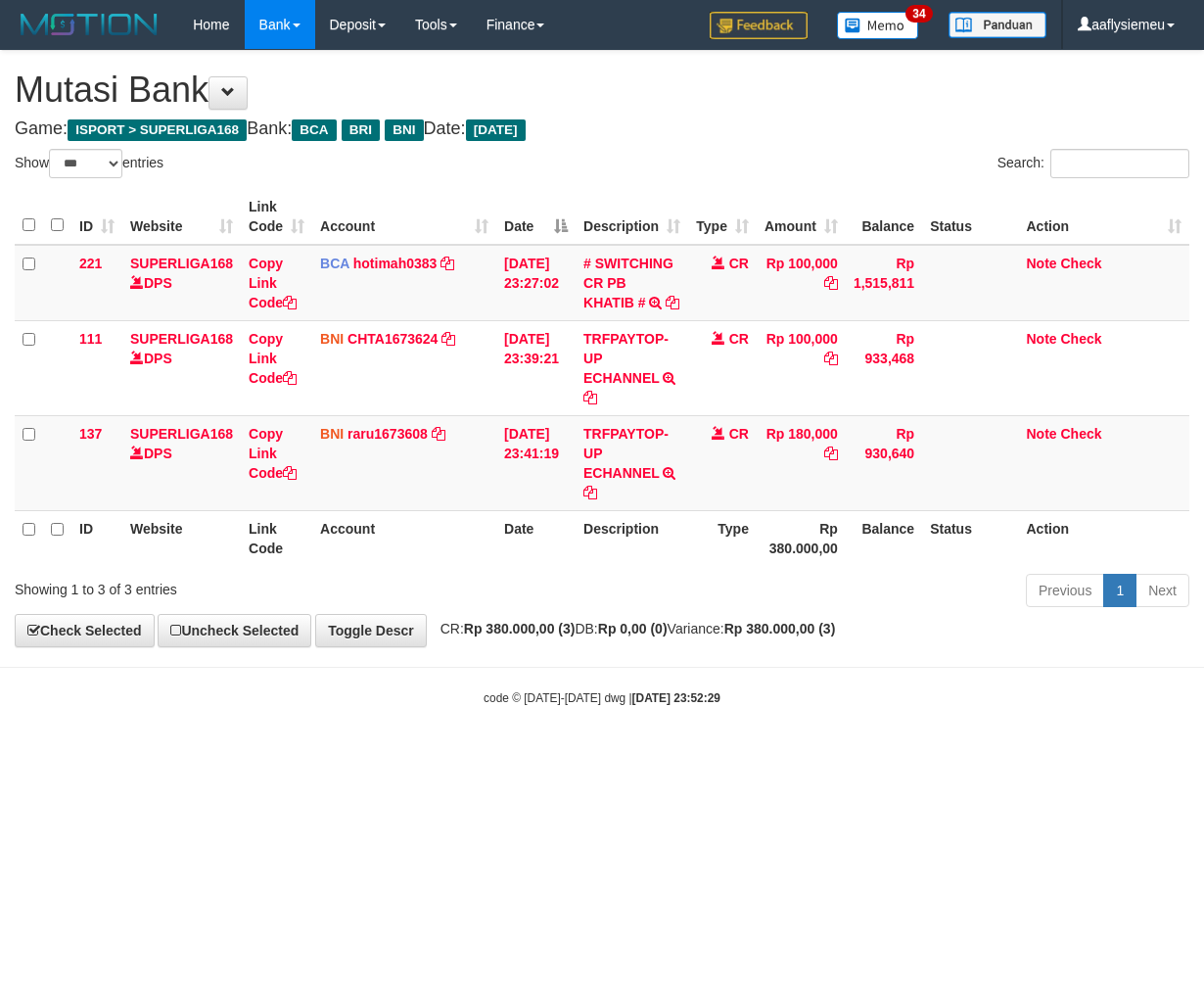 select on "***" 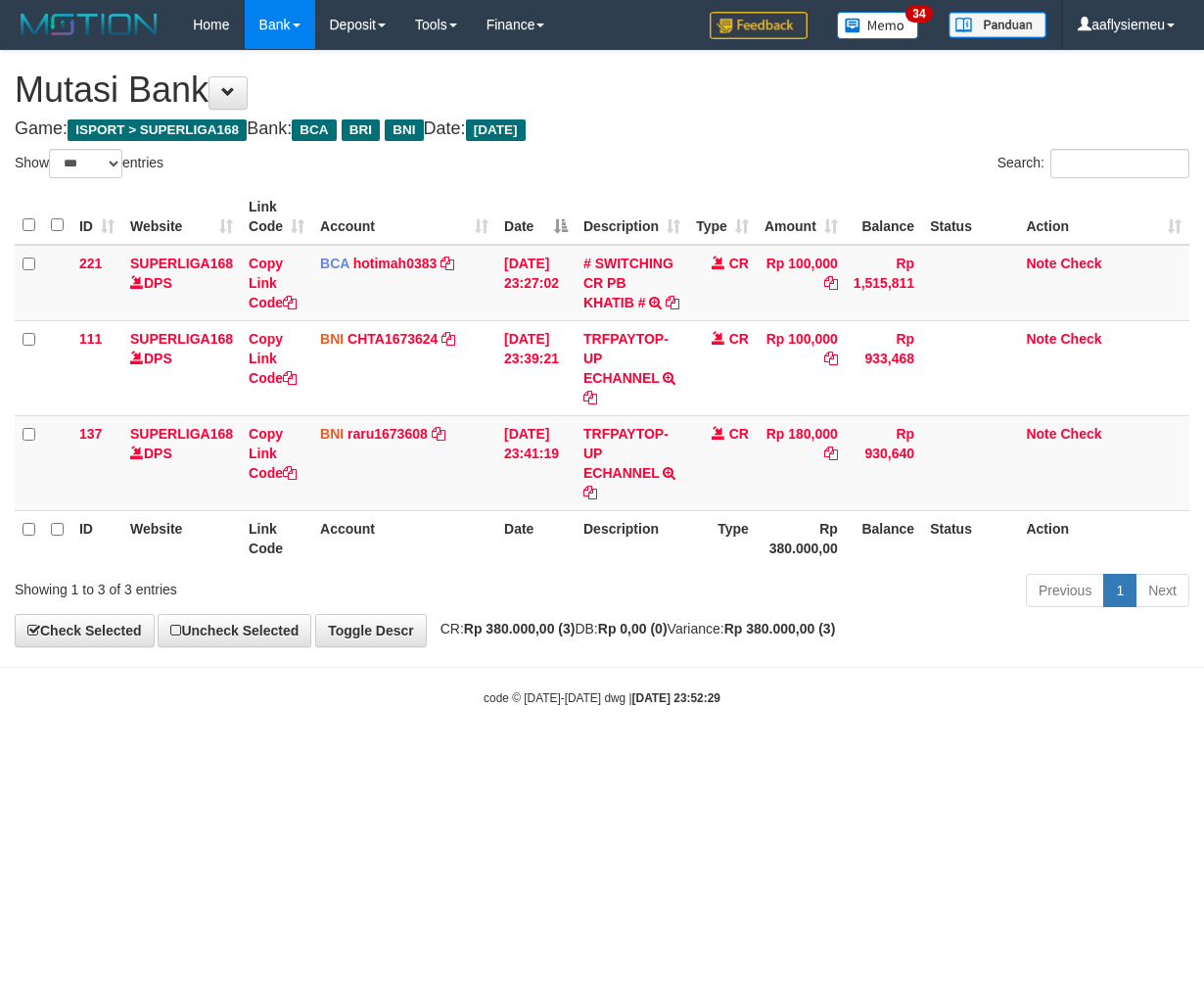 scroll, scrollTop: 0, scrollLeft: 0, axis: both 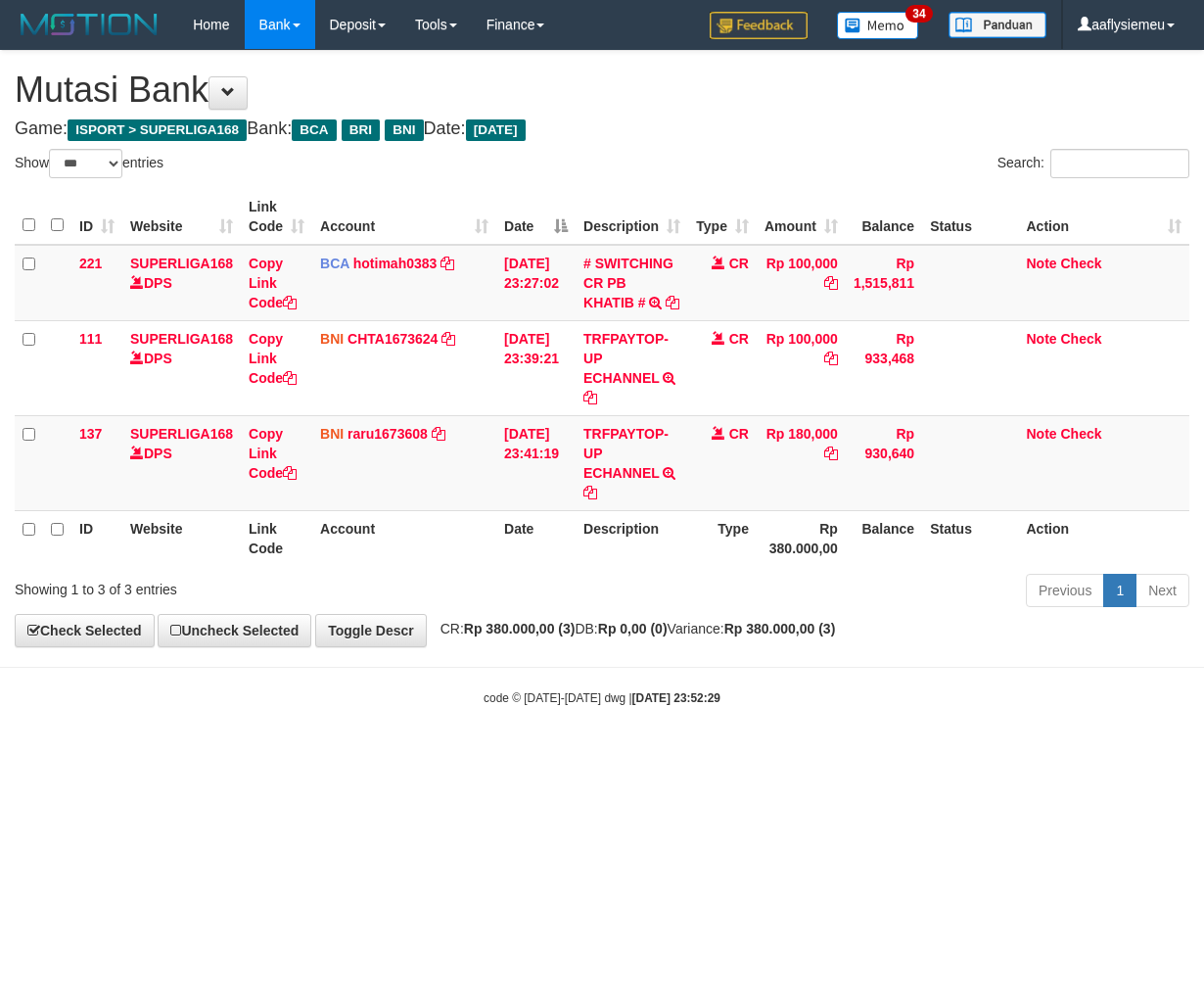 select on "***" 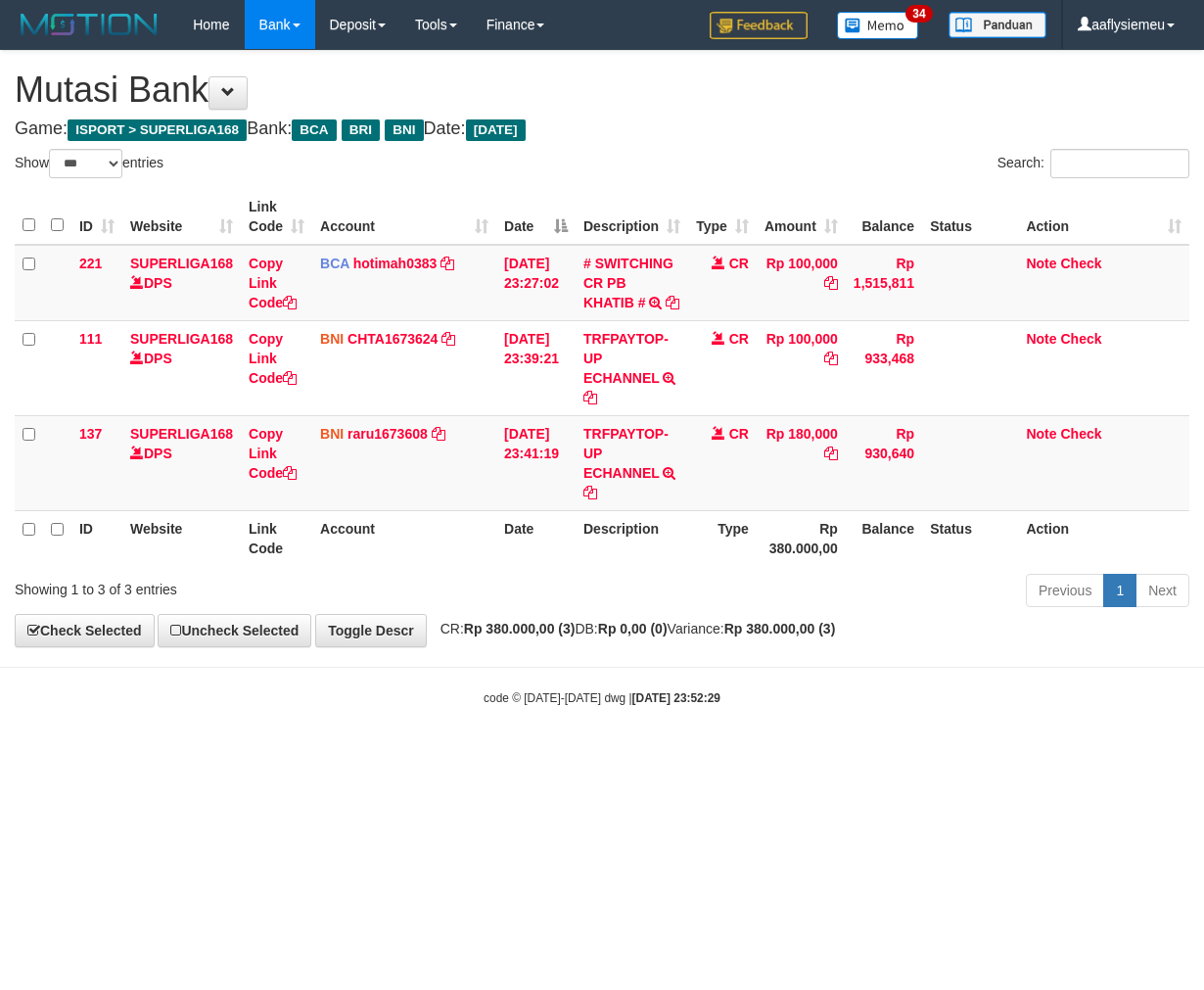 click on "Toggle navigation
Home
Bank
Account List
Load
By Website
Group
[ISPORT]													SUPERLIGA168
By Load Group (DPS)
34" at bounding box center [602, 378] 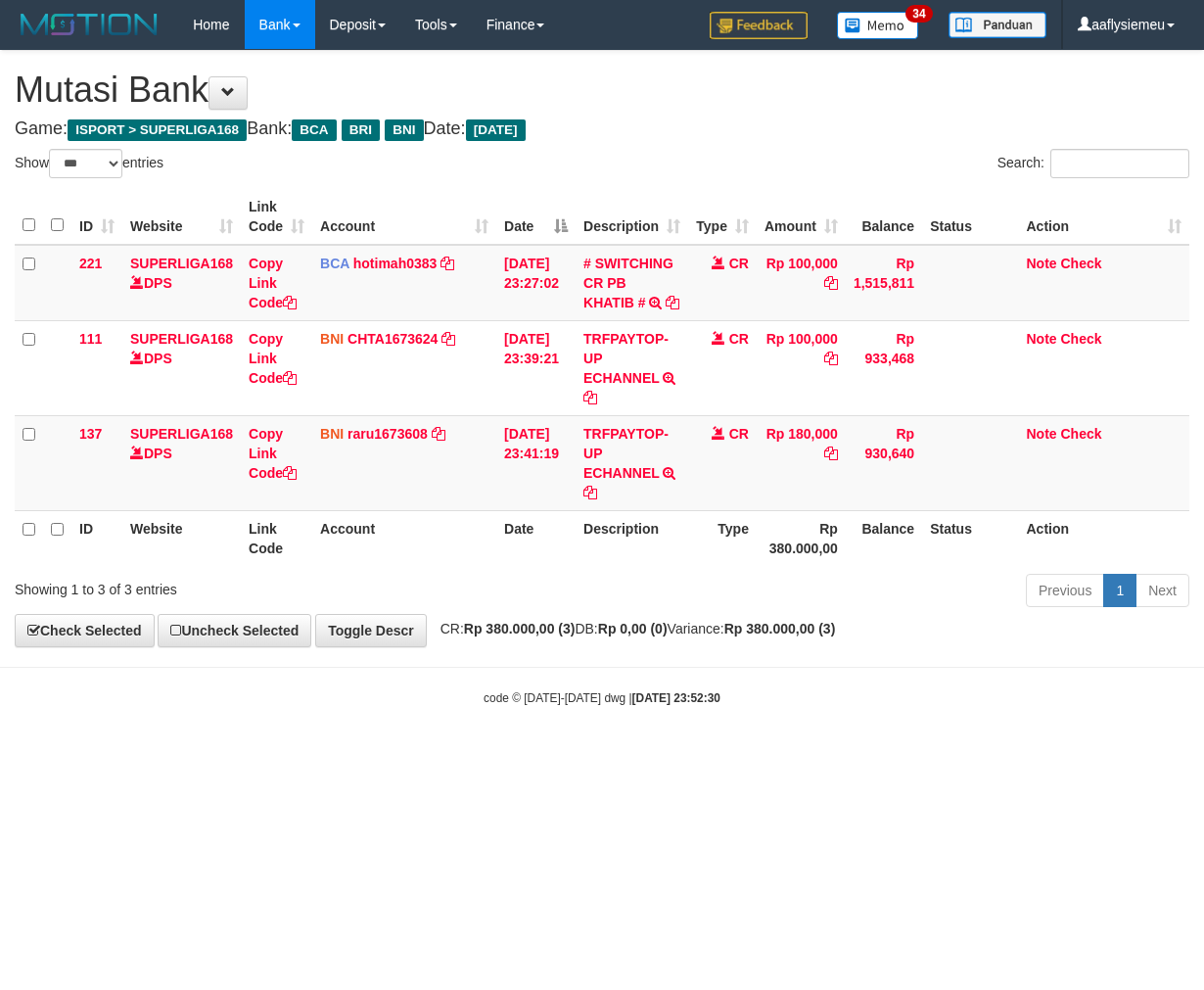 select on "***" 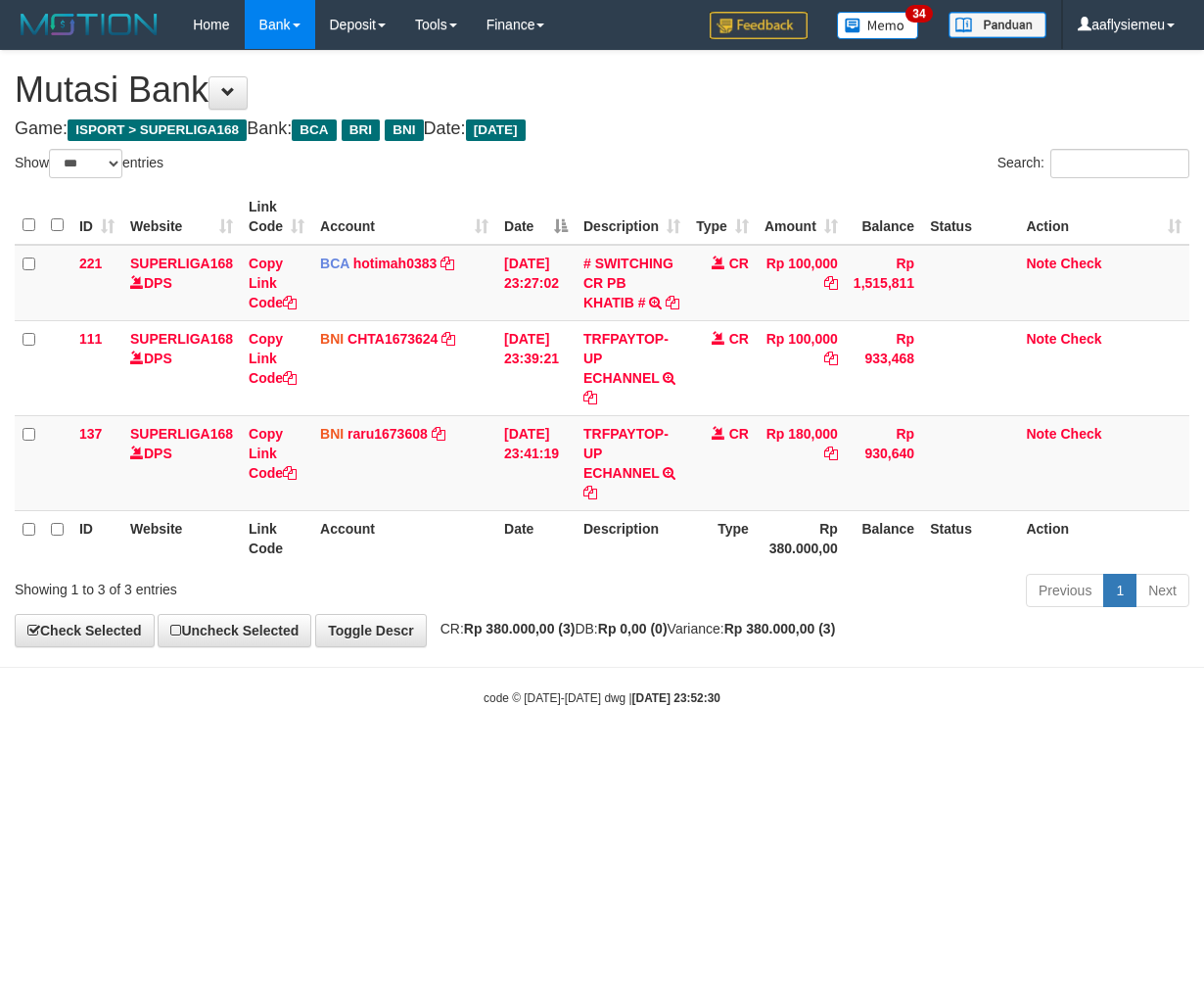 scroll, scrollTop: 0, scrollLeft: 0, axis: both 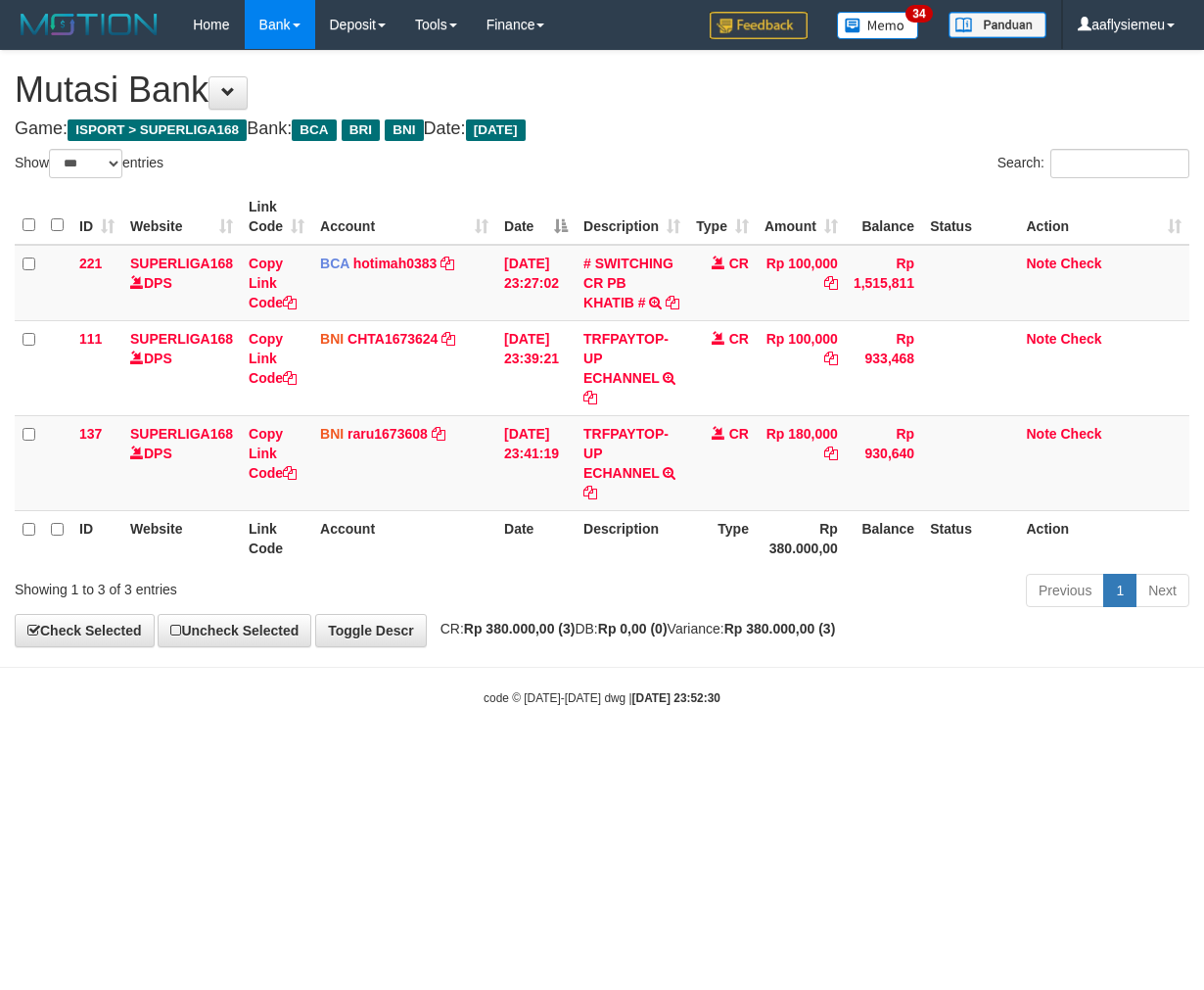 select on "***" 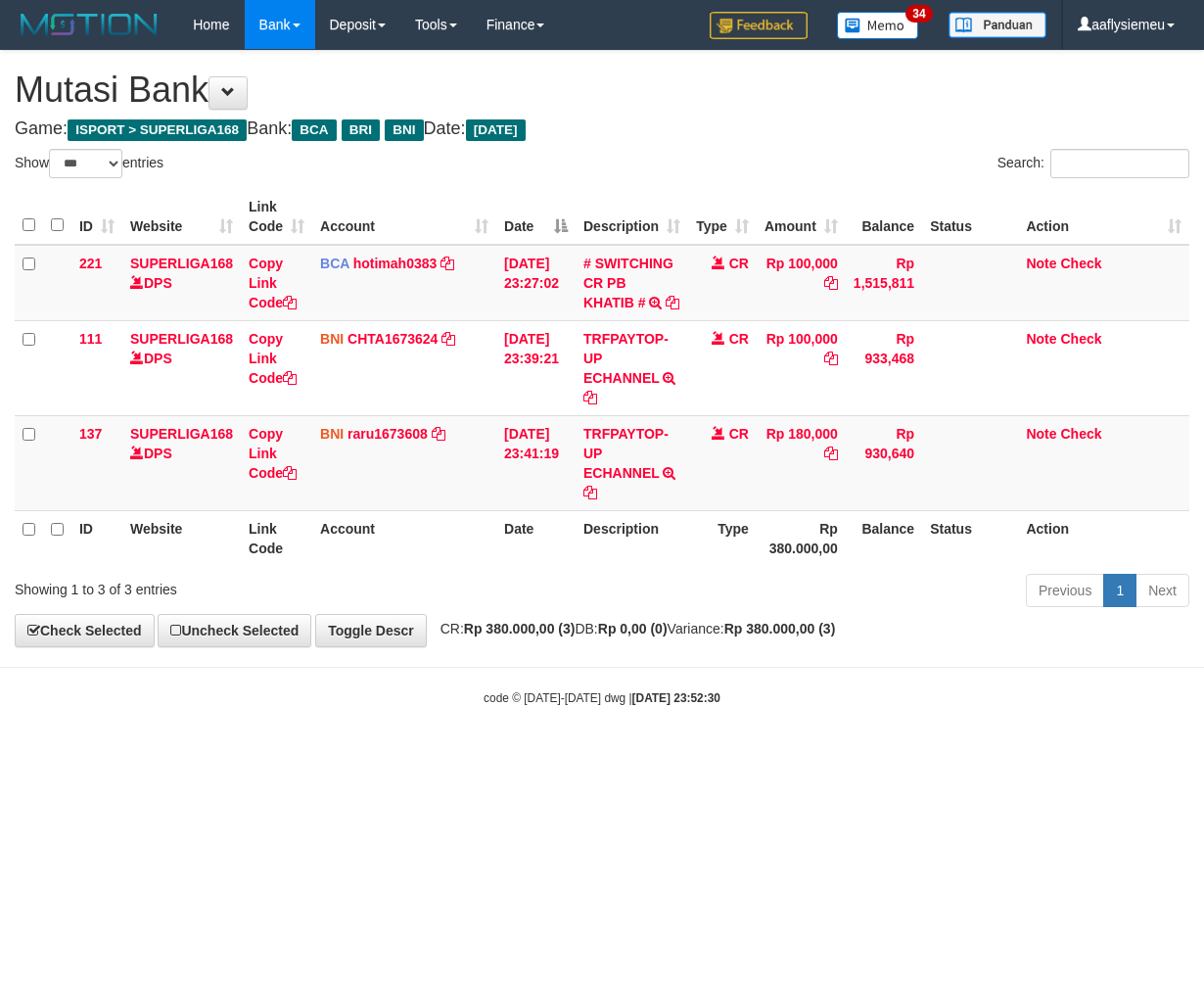 scroll, scrollTop: 0, scrollLeft: 0, axis: both 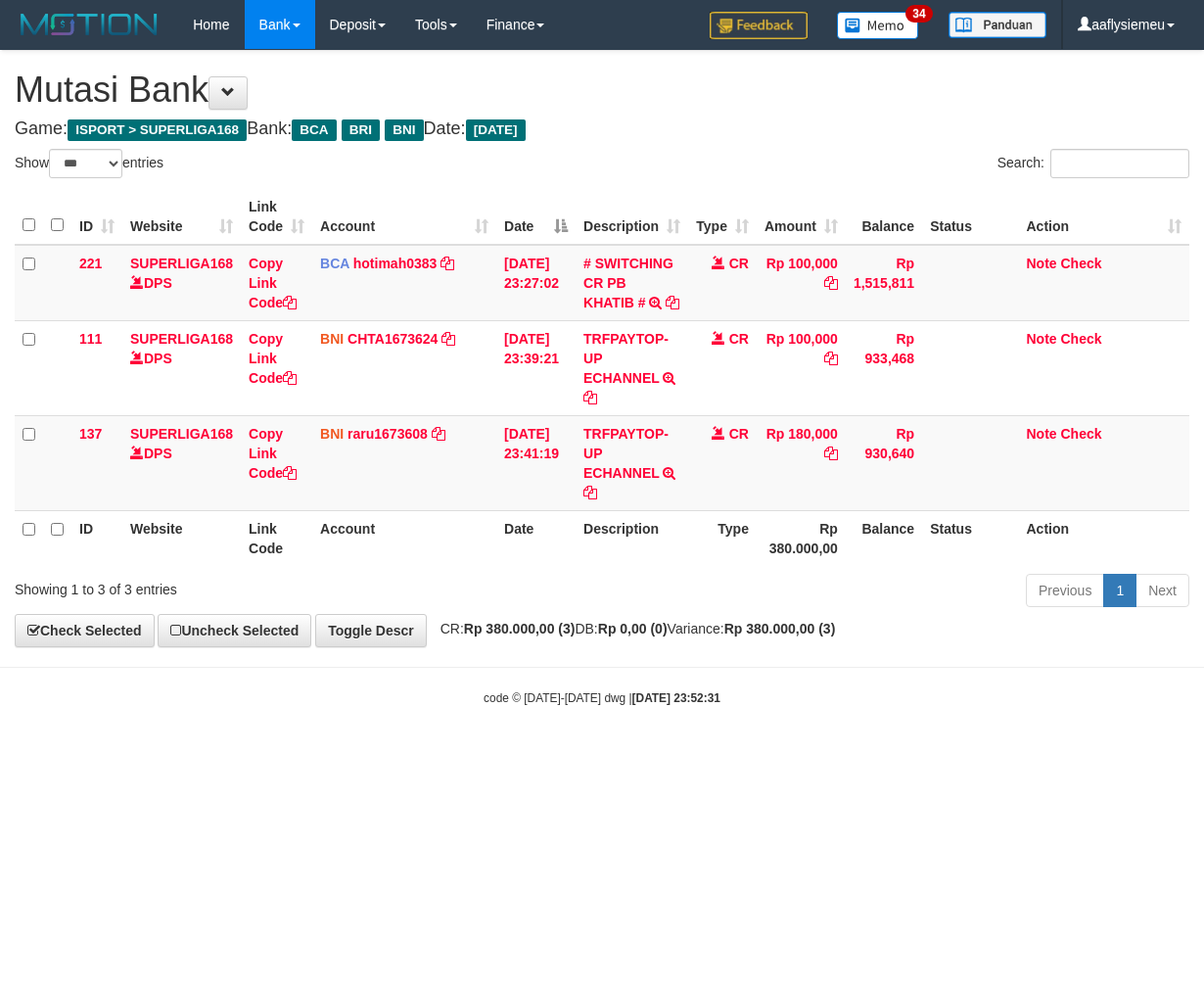 select on "***" 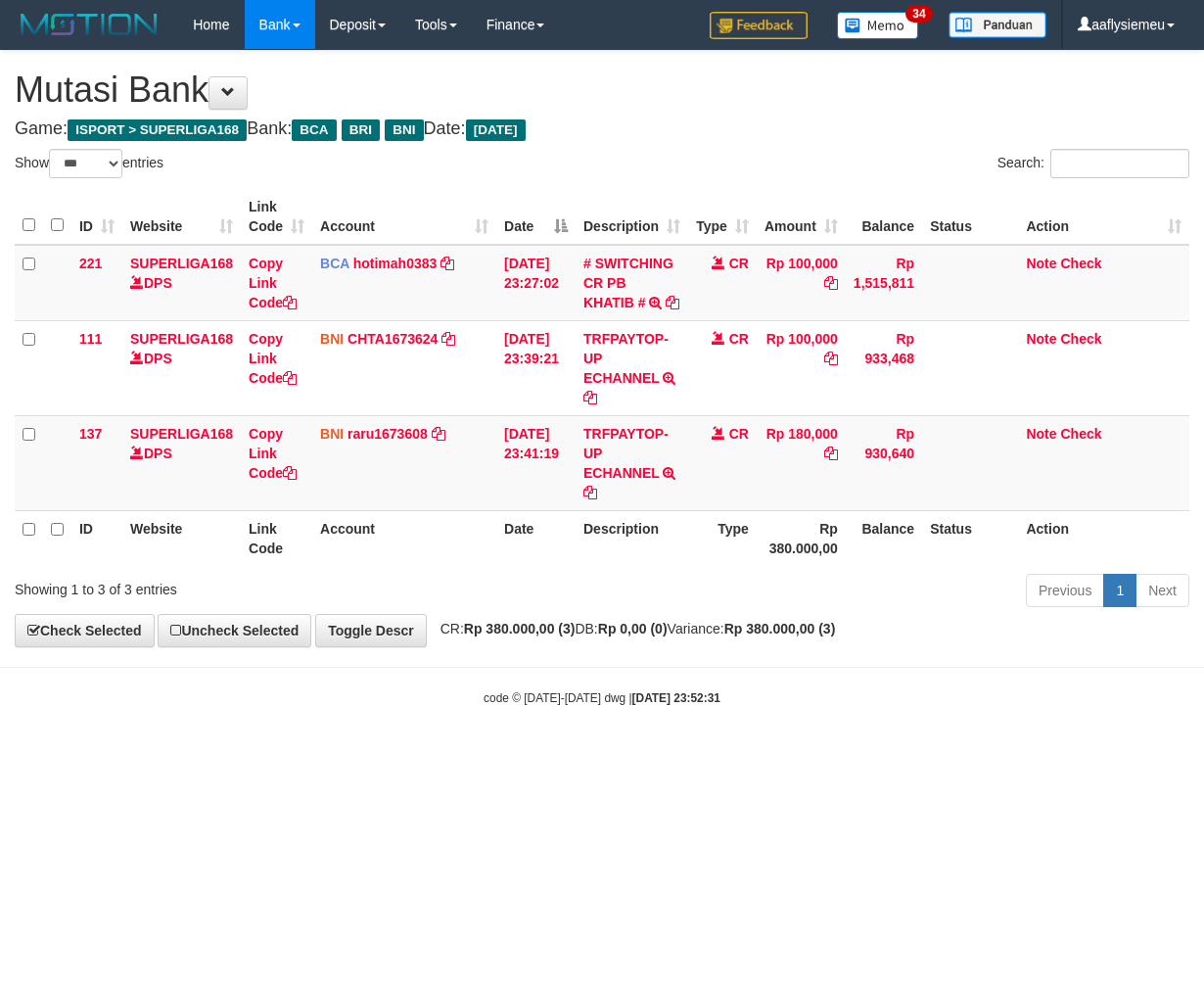 scroll, scrollTop: 0, scrollLeft: 0, axis: both 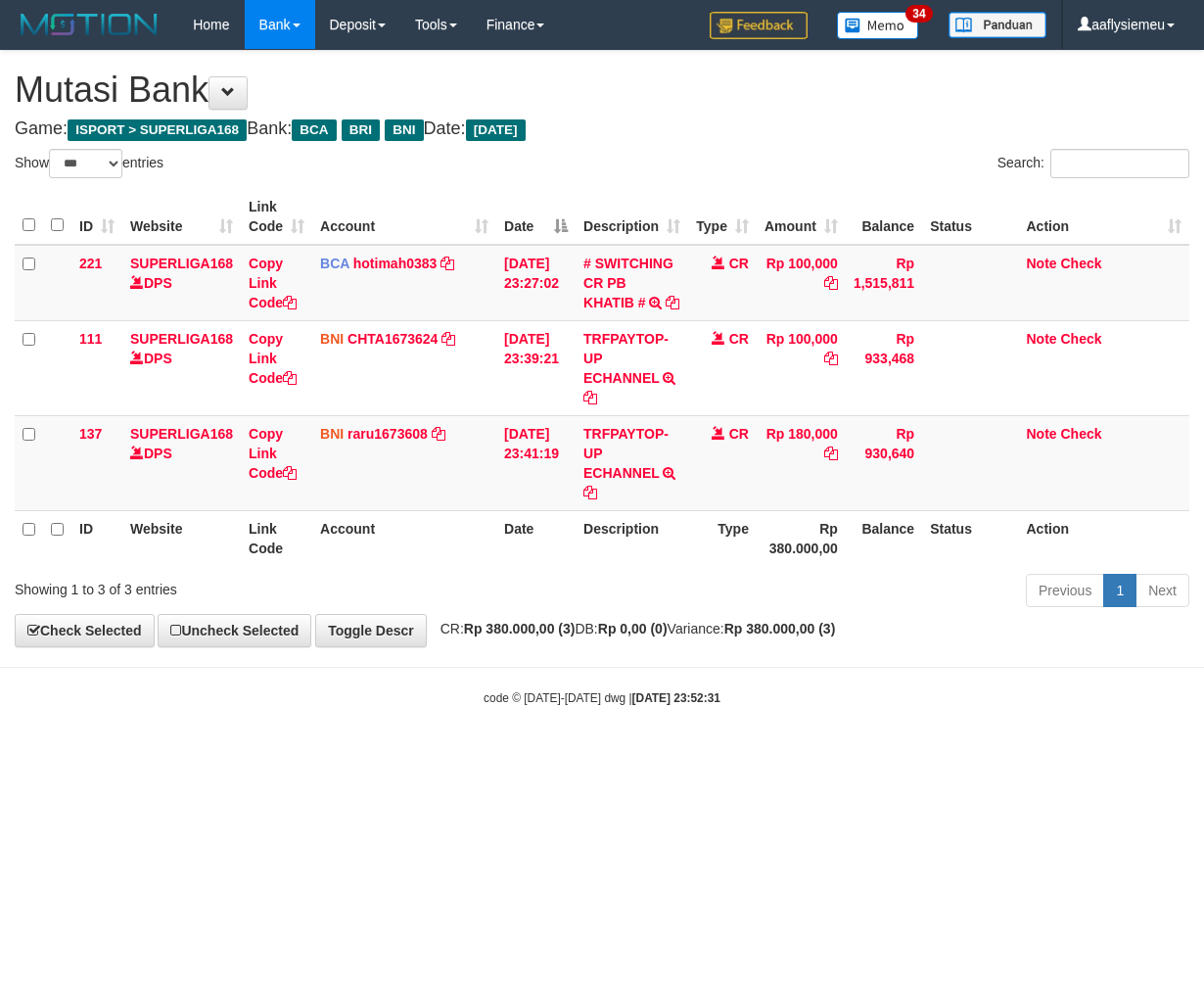 select on "***" 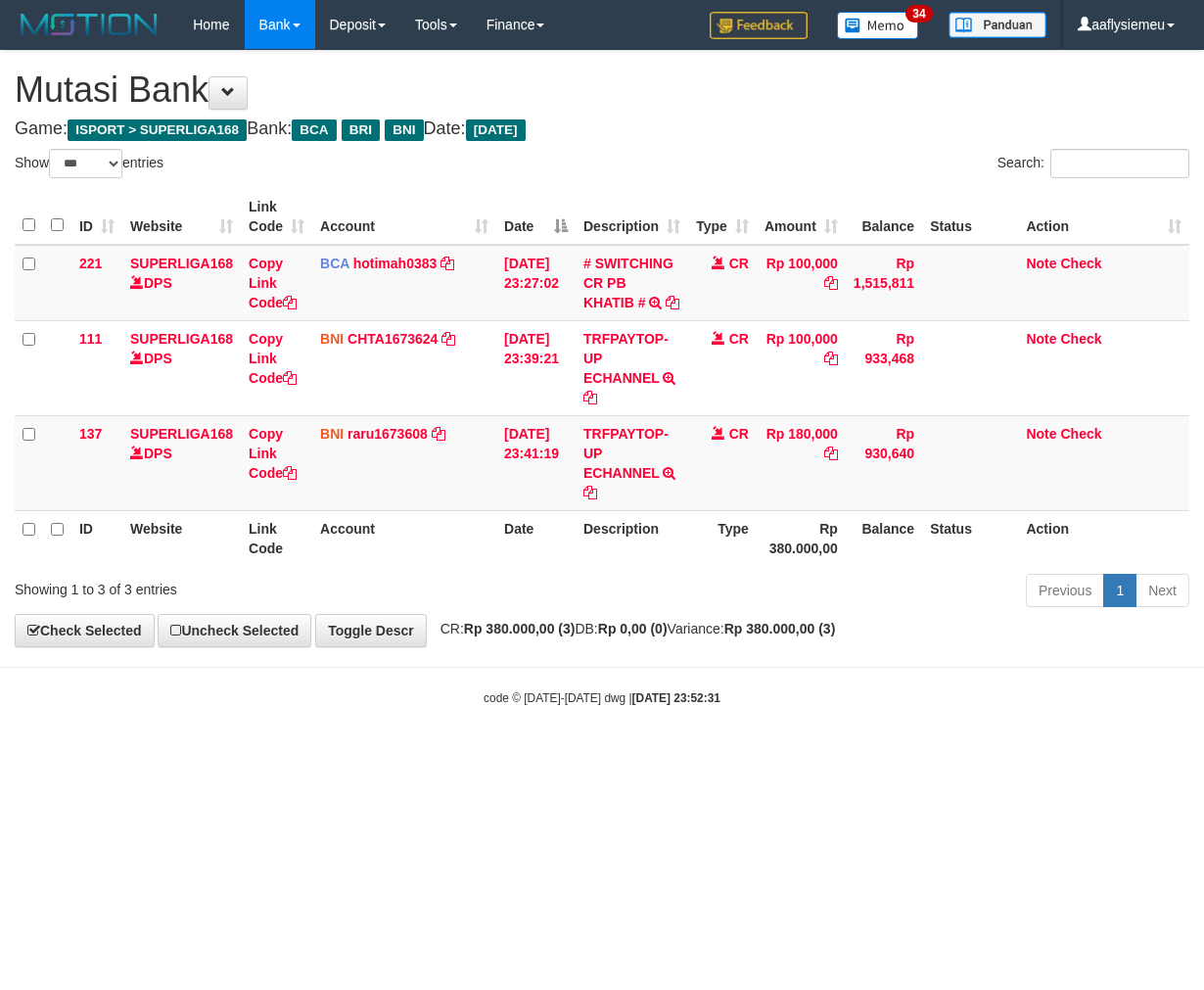 scroll, scrollTop: 0, scrollLeft: 0, axis: both 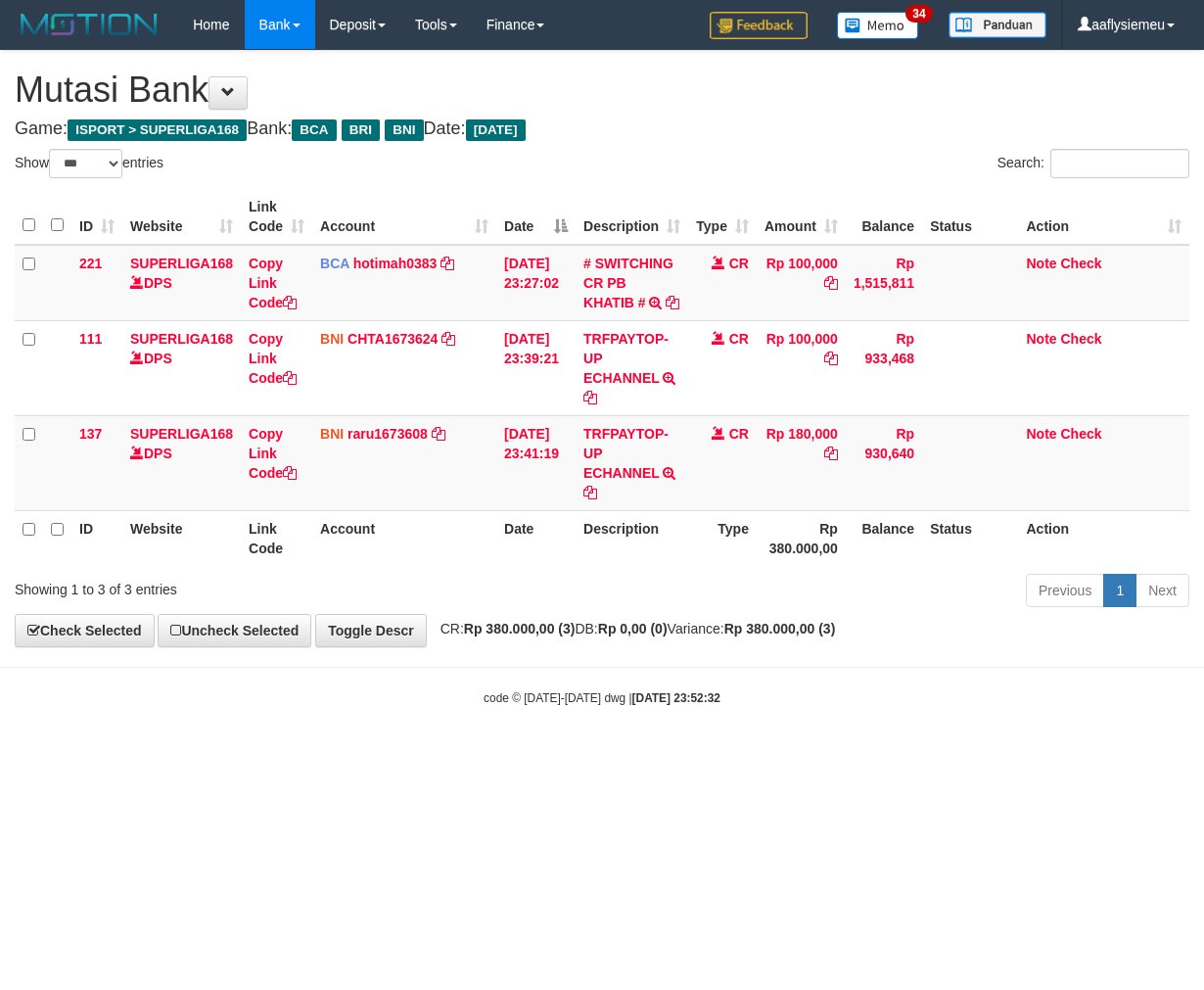 select on "***" 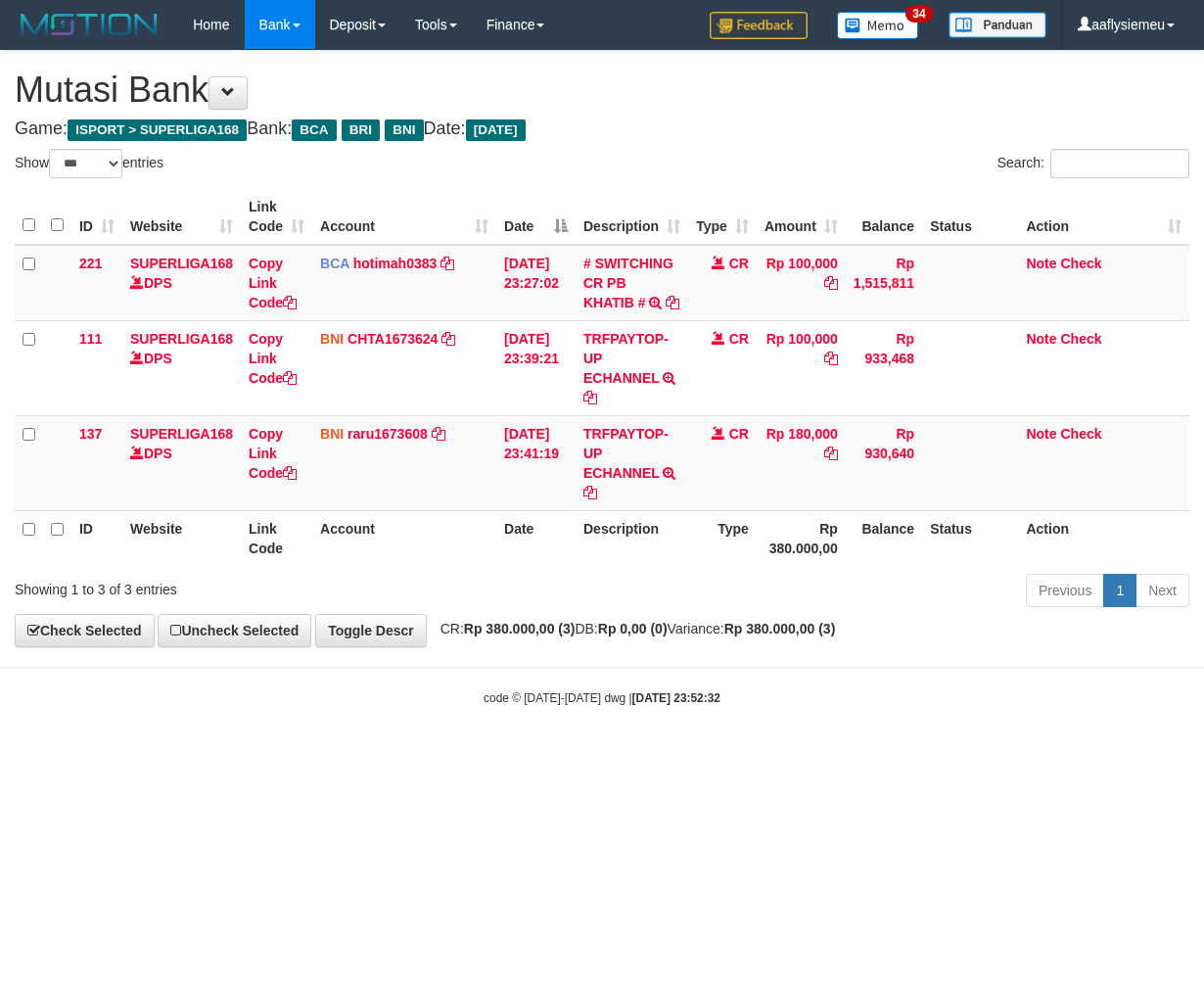 scroll, scrollTop: 0, scrollLeft: 0, axis: both 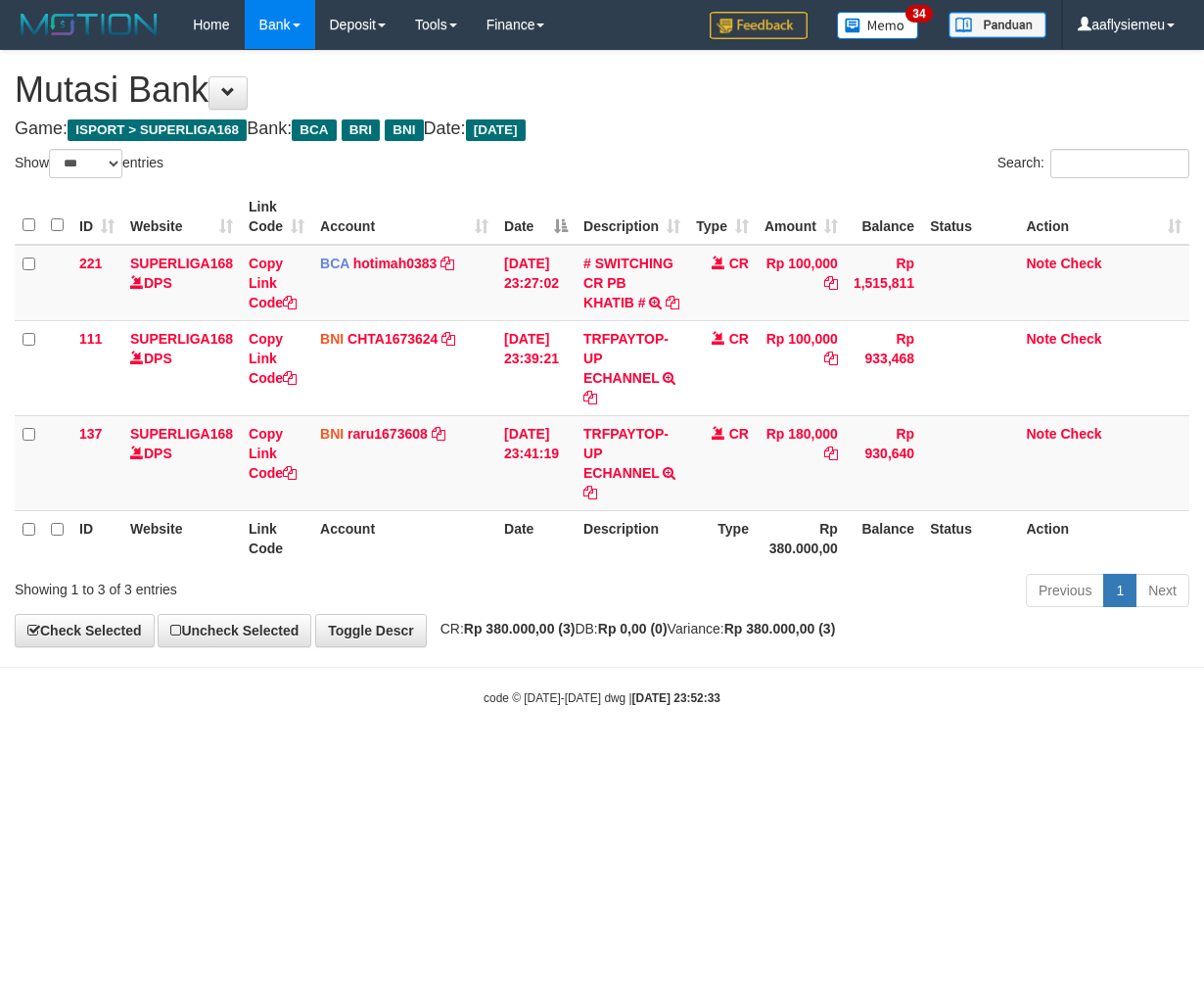 select on "***" 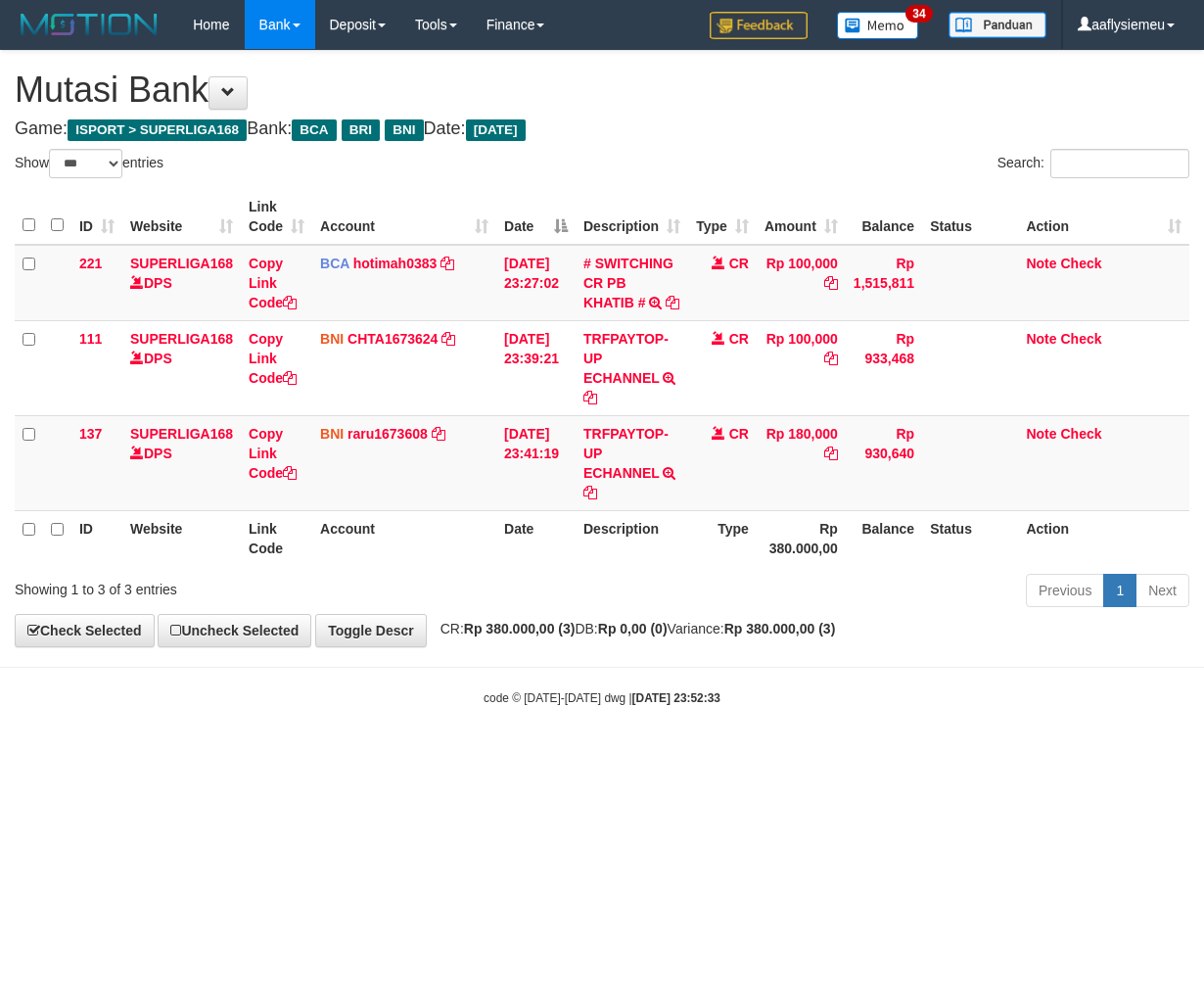 scroll, scrollTop: 0, scrollLeft: 0, axis: both 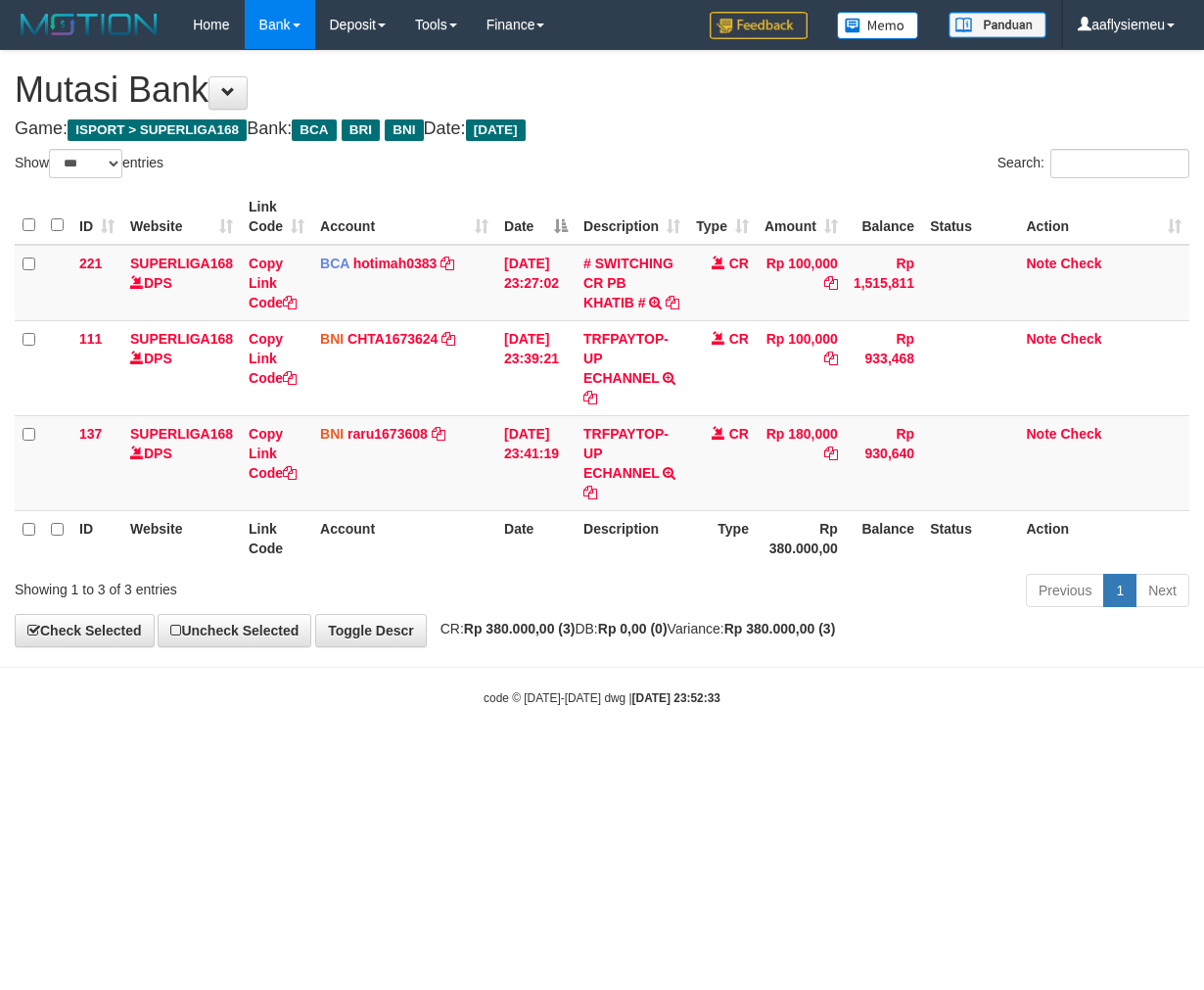 select on "***" 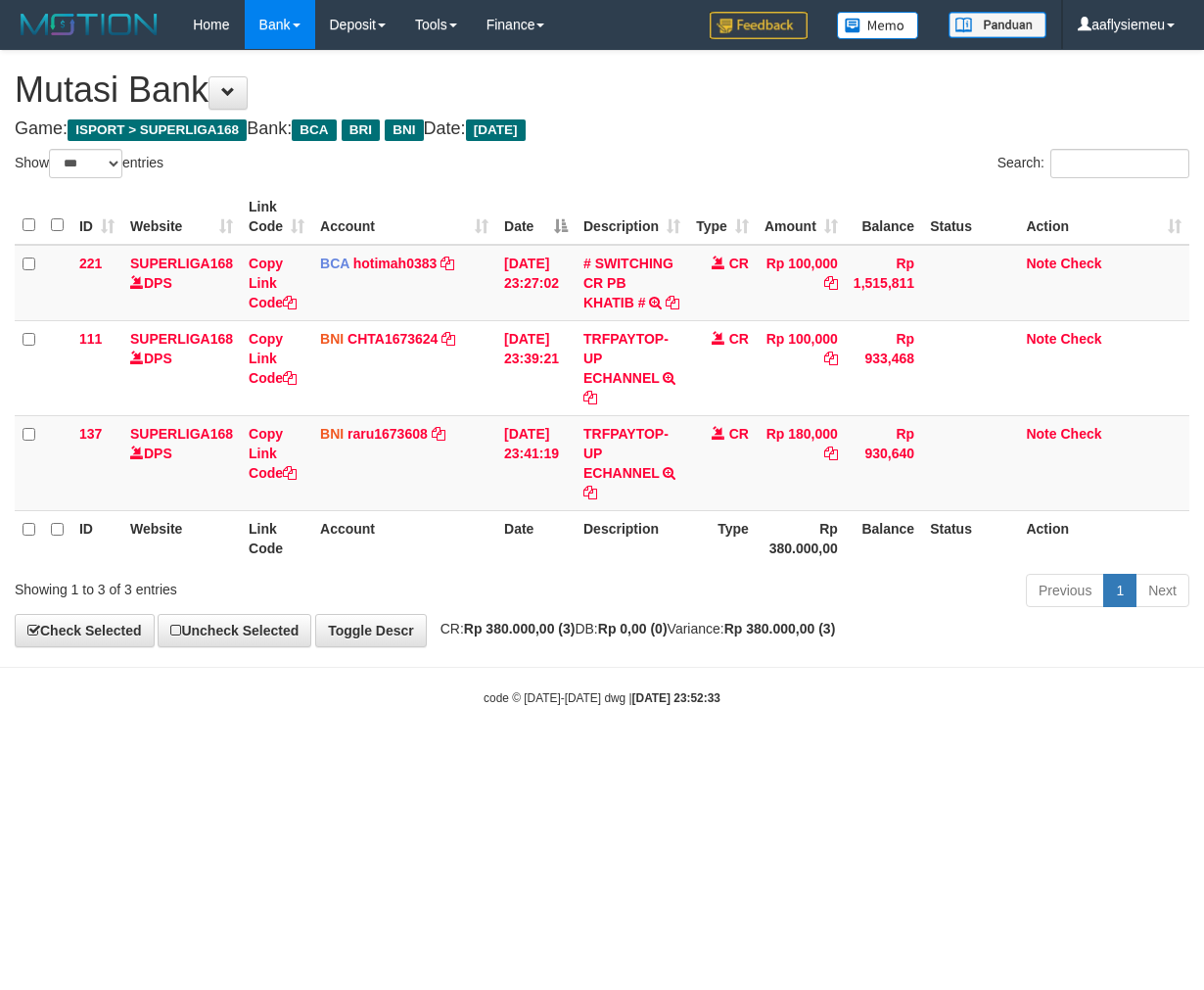 scroll, scrollTop: 0, scrollLeft: 0, axis: both 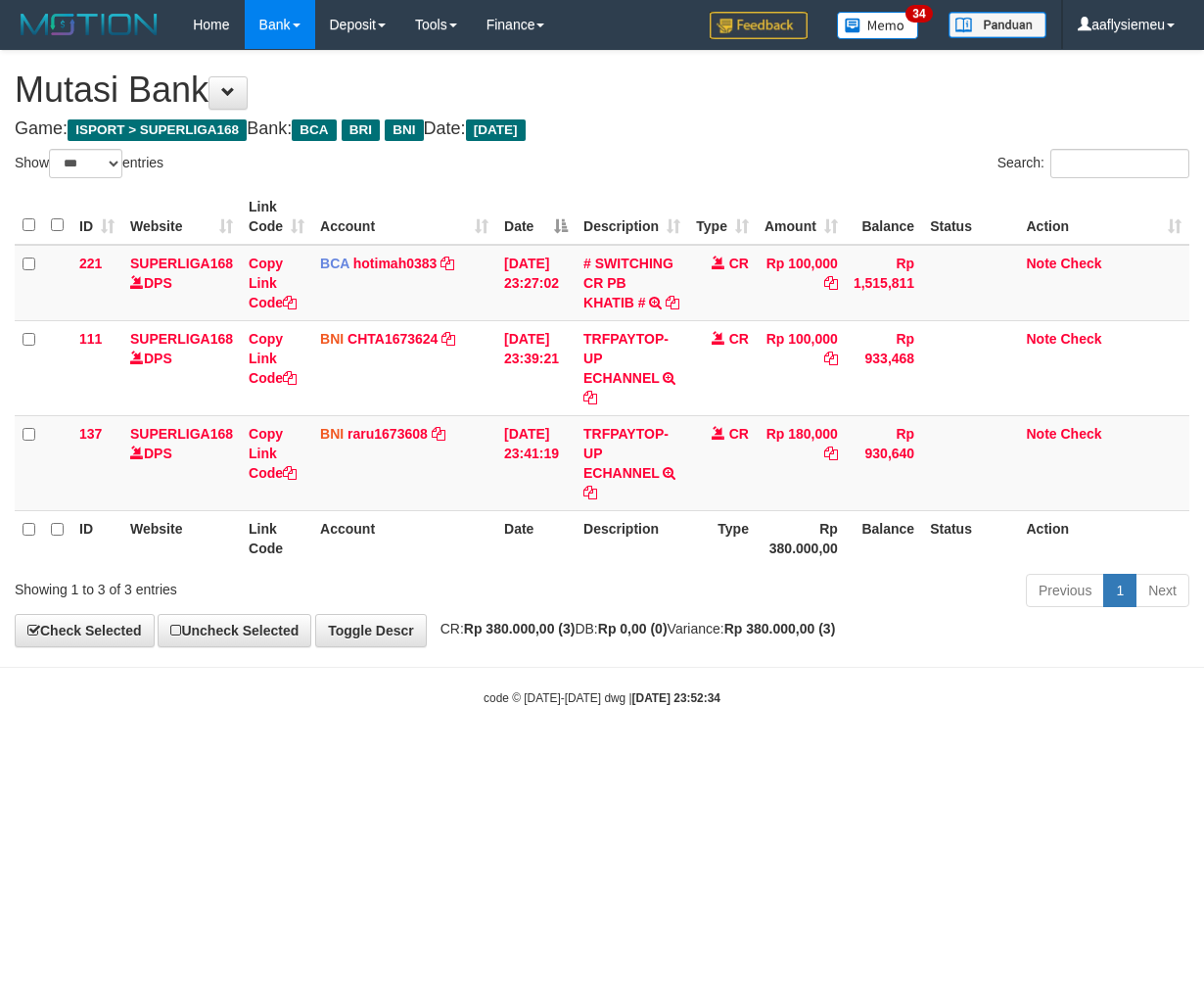 select on "***" 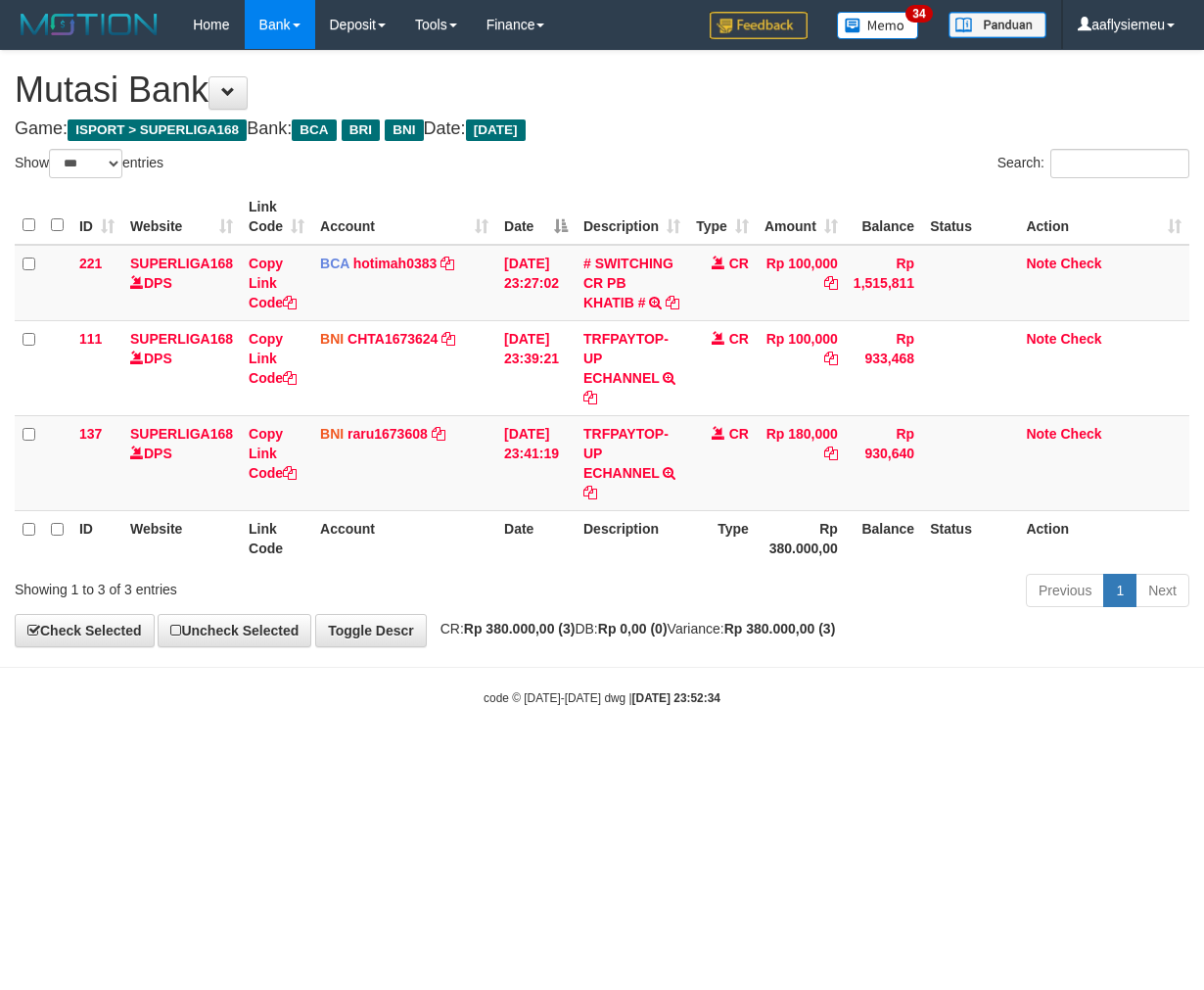scroll, scrollTop: 0, scrollLeft: 0, axis: both 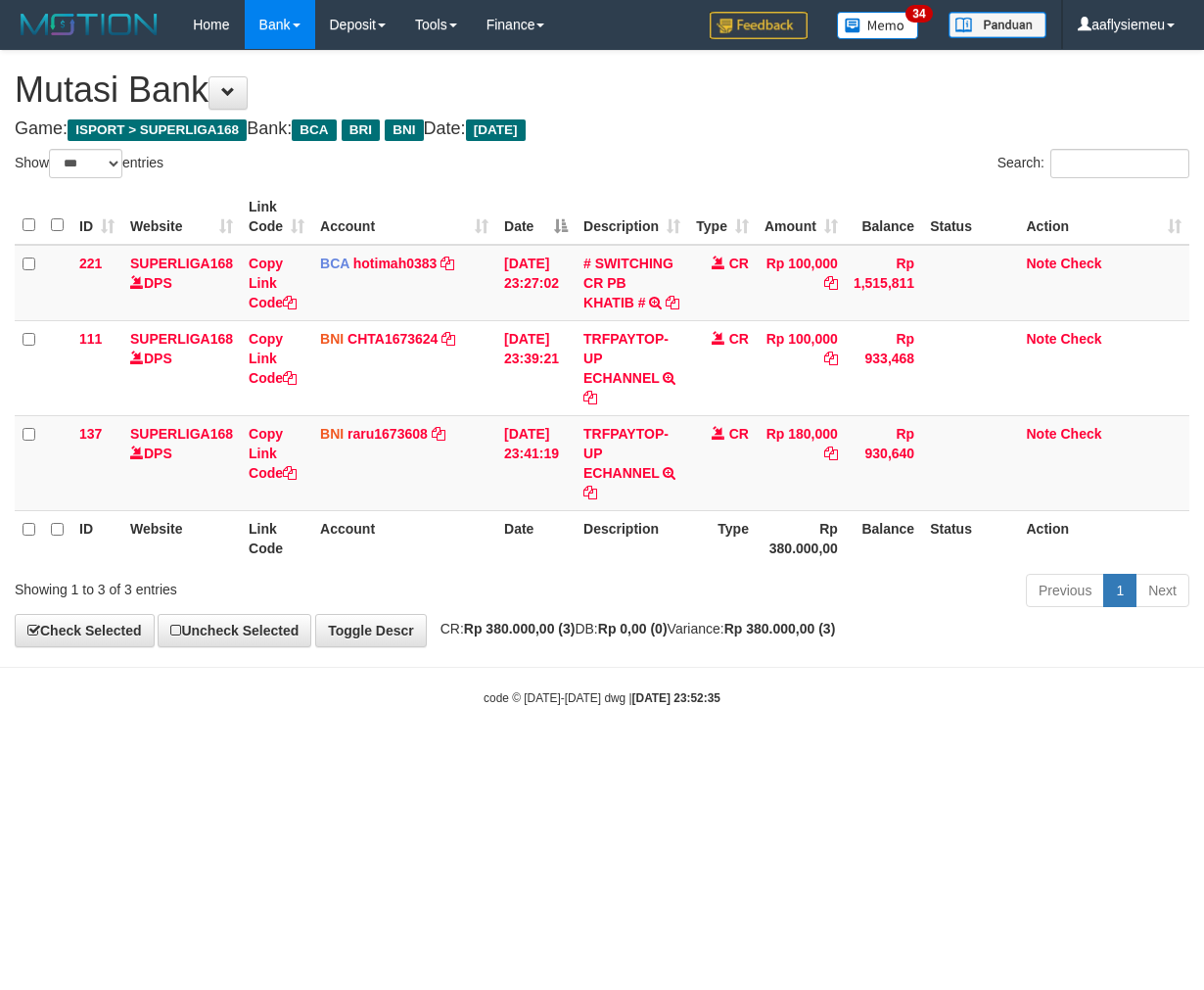 select on "***" 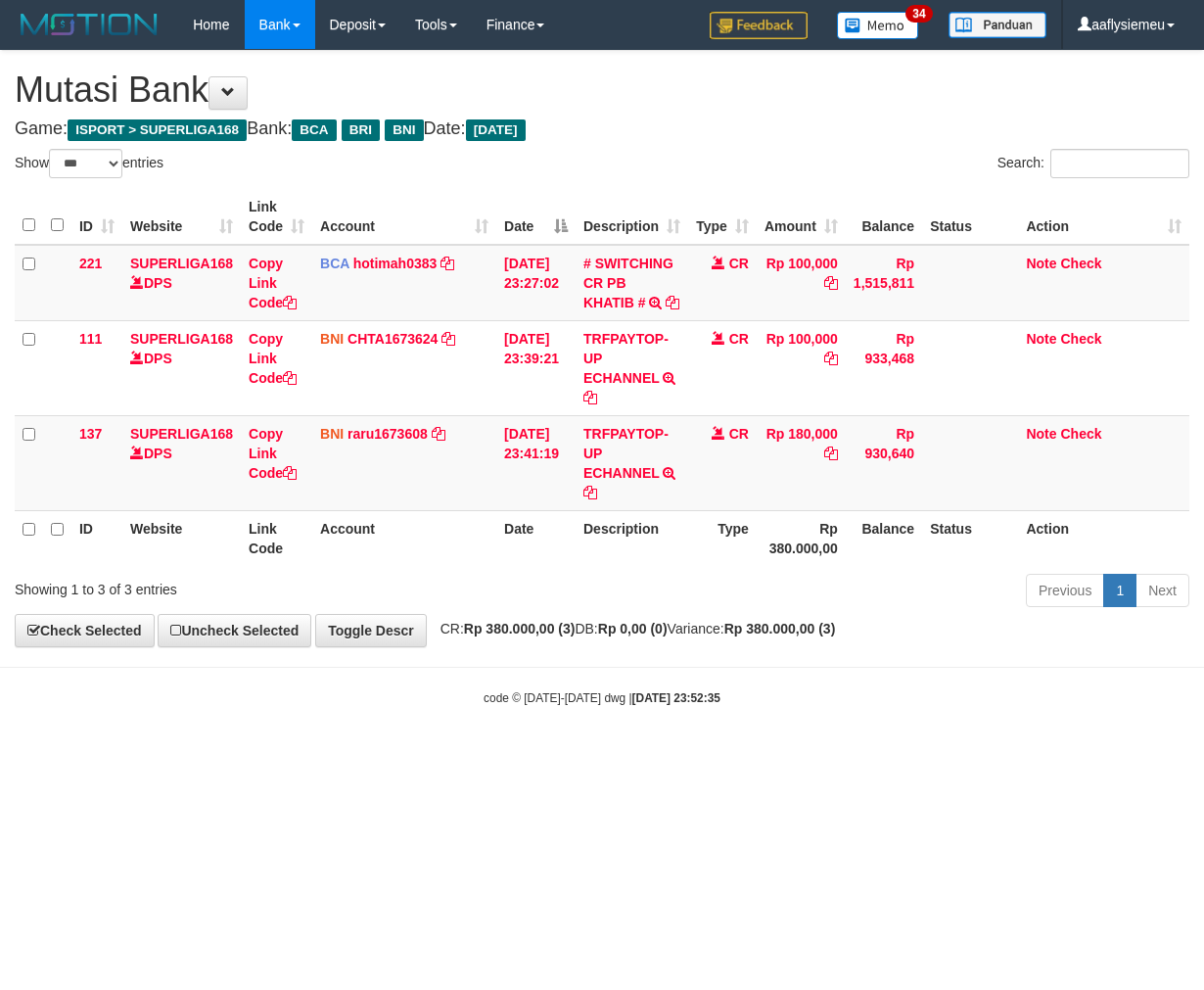 scroll, scrollTop: 0, scrollLeft: 0, axis: both 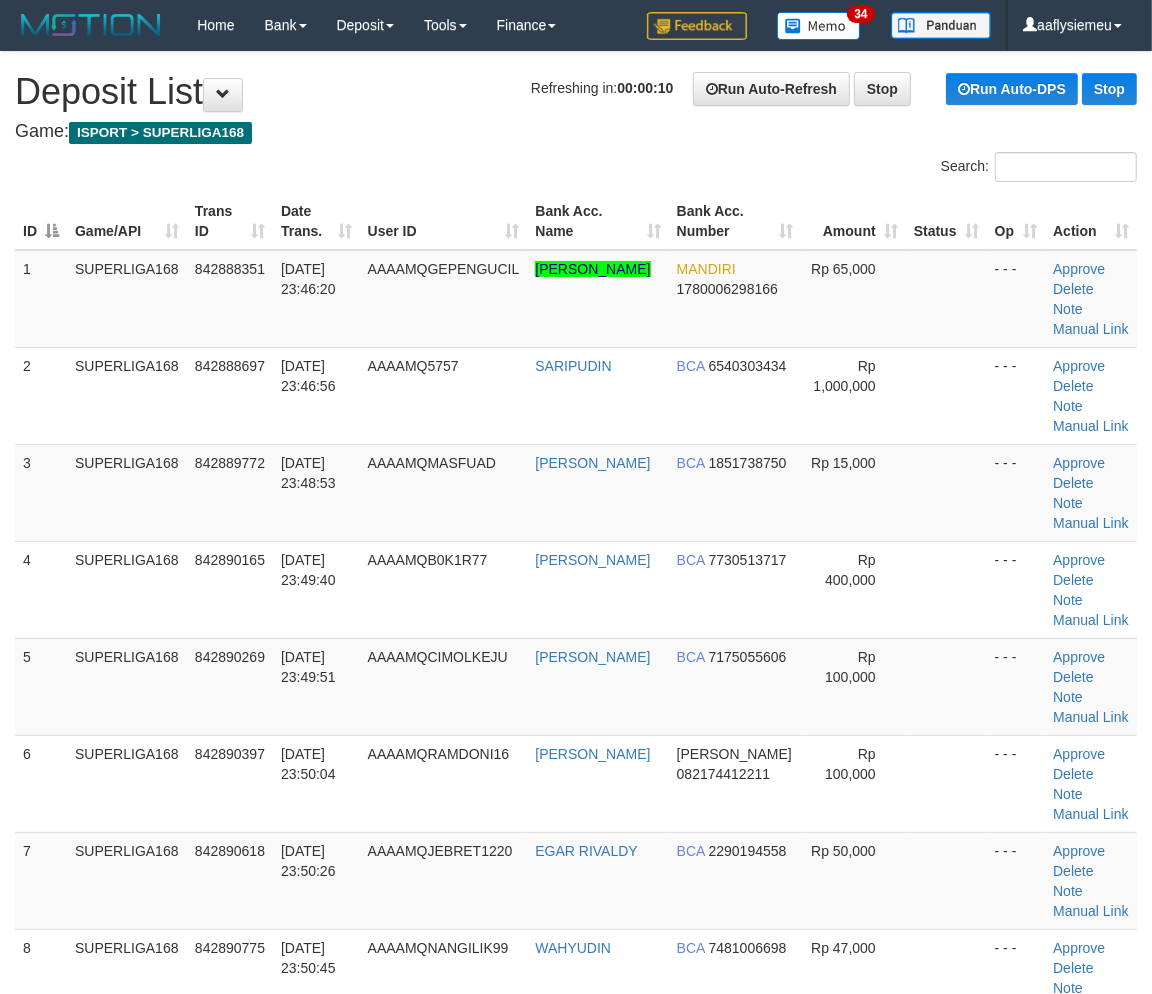 drag, startPoint x: 0, startPoint y: 0, endPoint x: 1, endPoint y: 617, distance: 617.0008 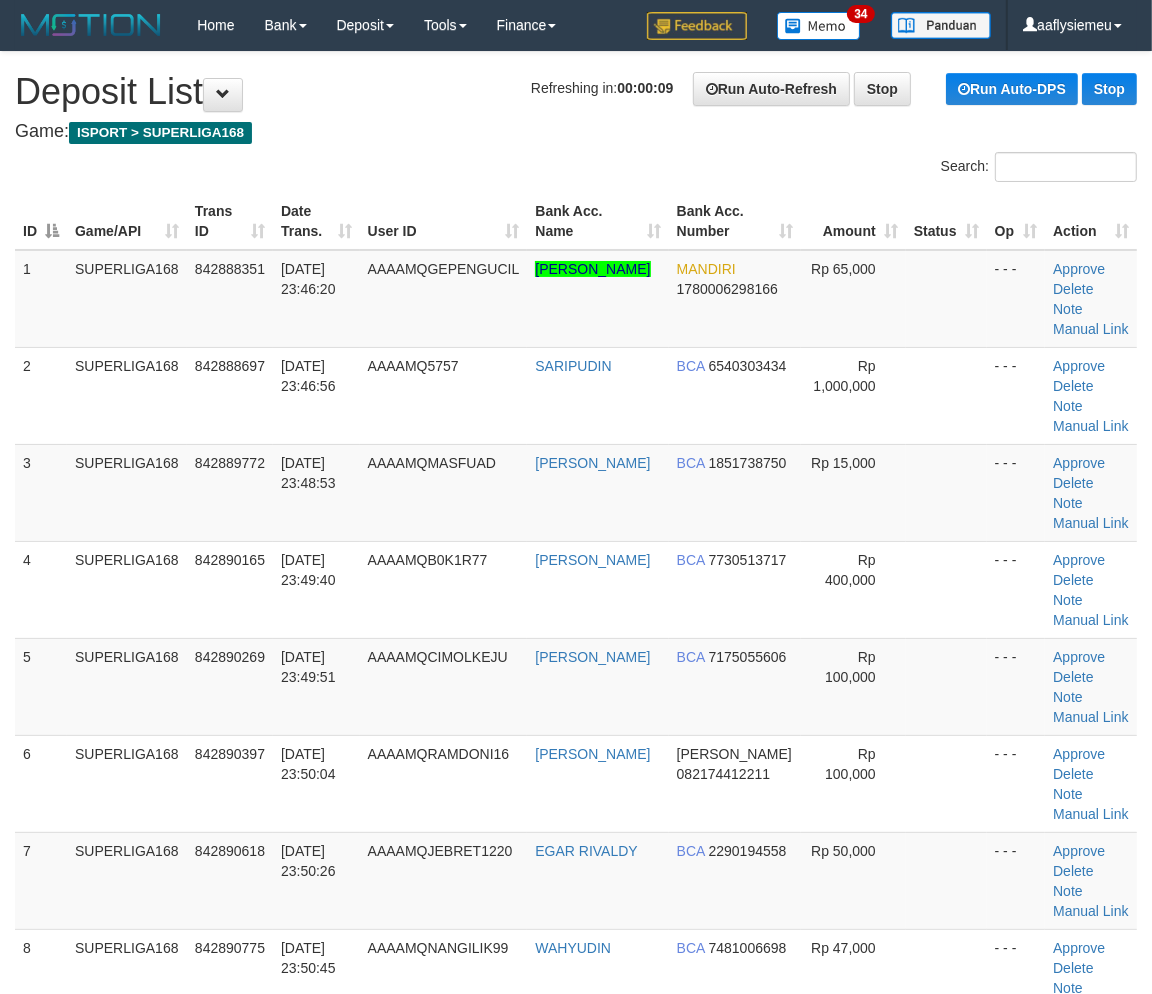 drag, startPoint x: 107, startPoint y: 588, endPoint x: 3, endPoint y: 628, distance: 111.42711 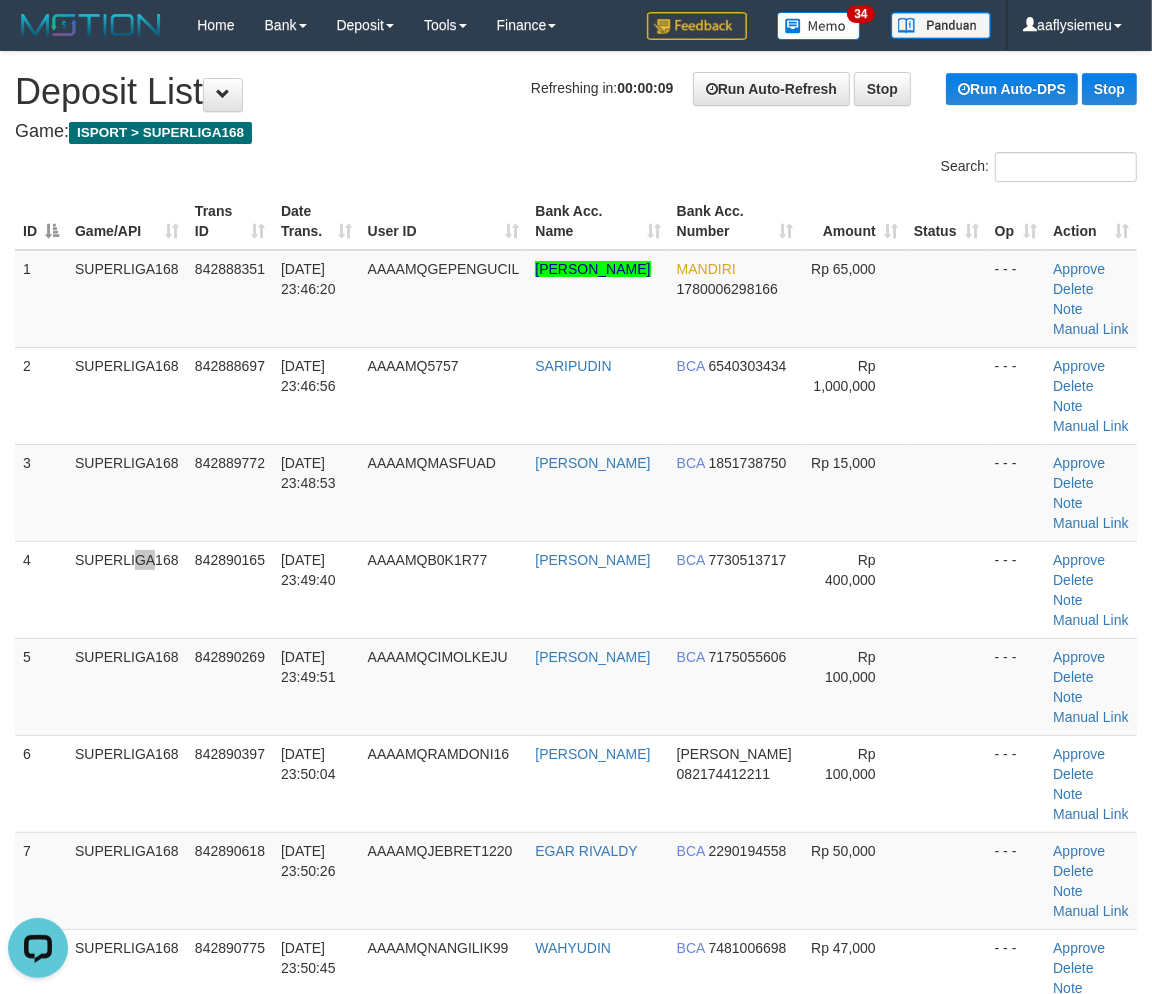 scroll, scrollTop: 0, scrollLeft: 0, axis: both 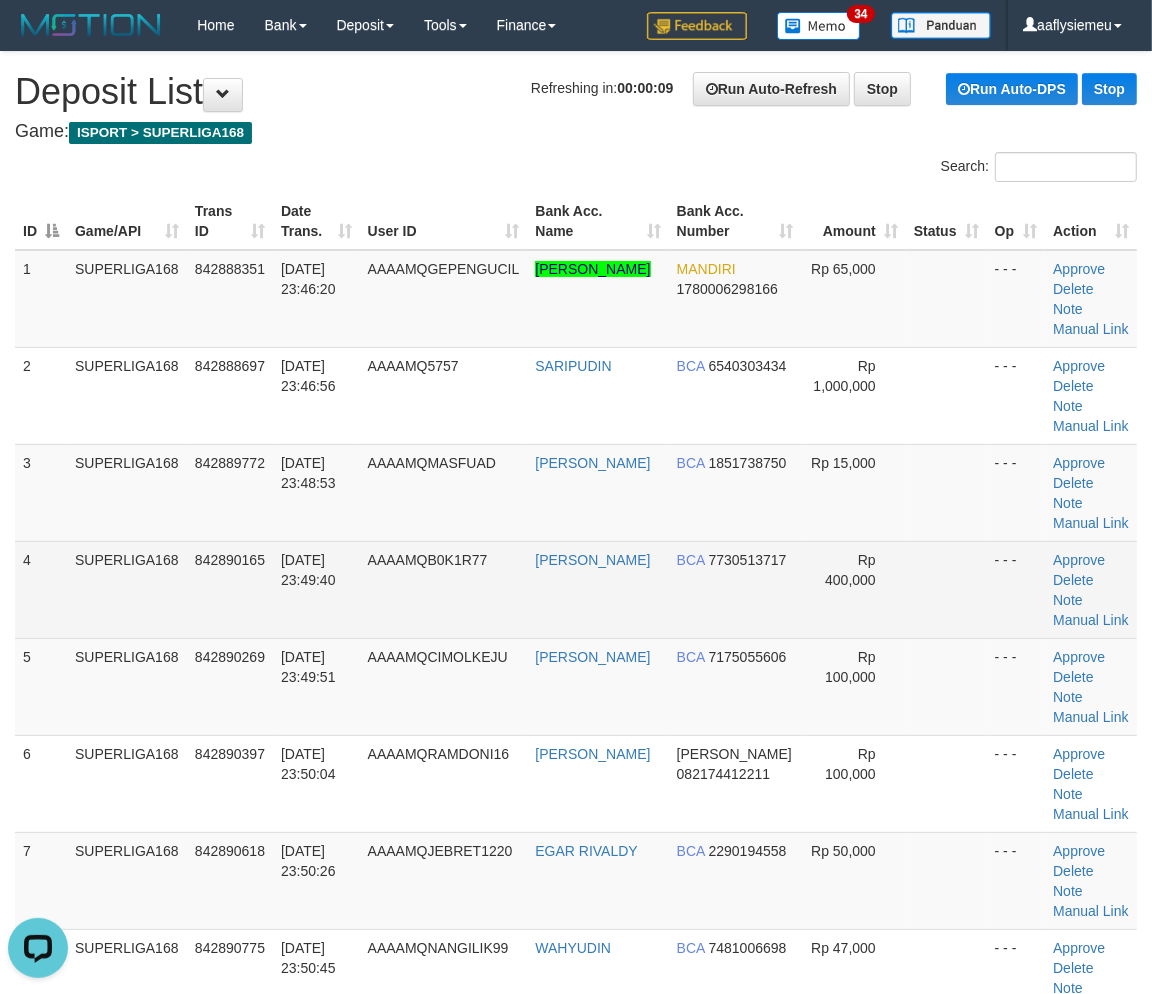 drag, startPoint x: 75, startPoint y: 591, endPoint x: 17, endPoint y: 611, distance: 61.351448 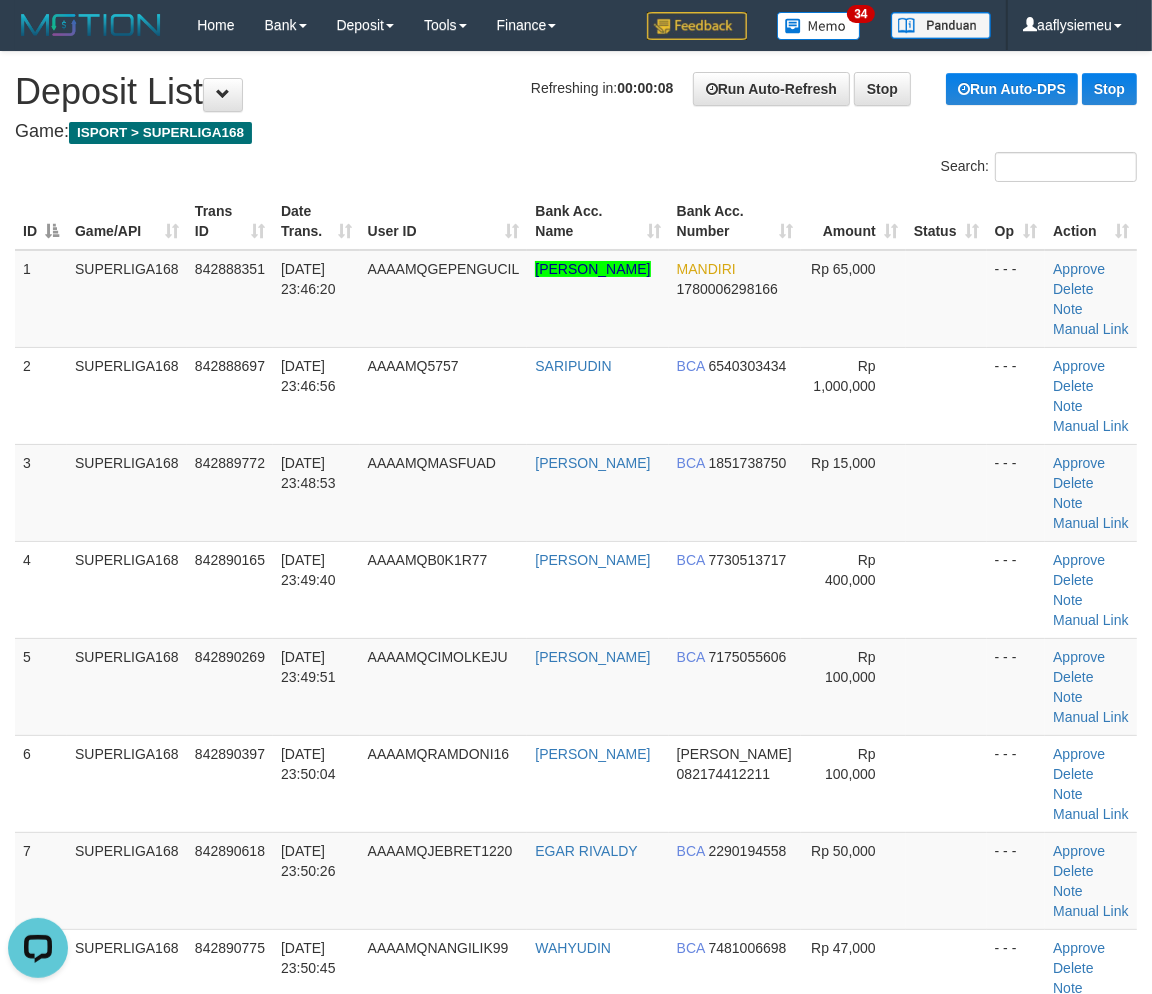 drag, startPoint x: 132, startPoint y: 557, endPoint x: -55, endPoint y: 618, distance: 196.69774 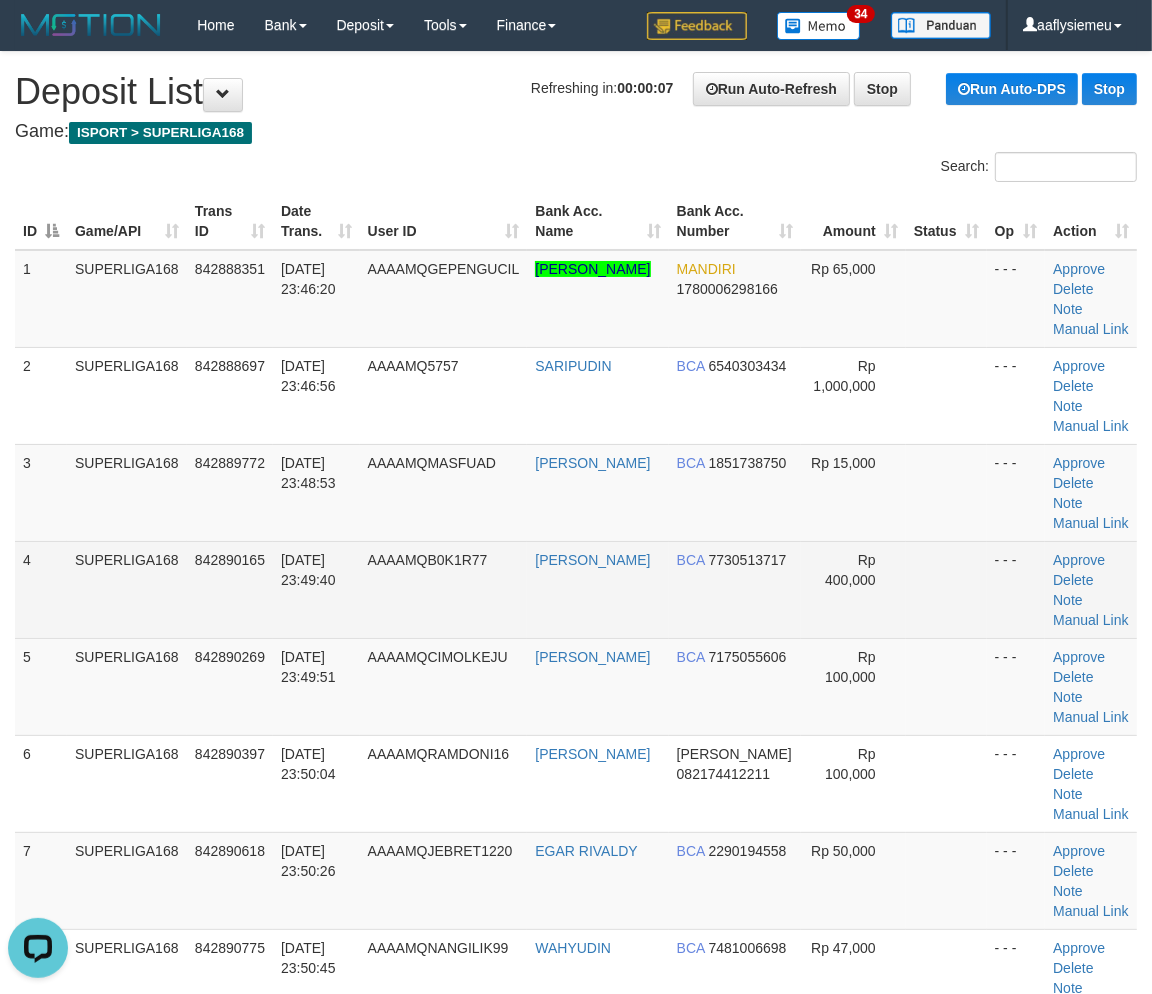 drag, startPoint x: 294, startPoint y: 542, endPoint x: 82, endPoint y: 603, distance: 220.60146 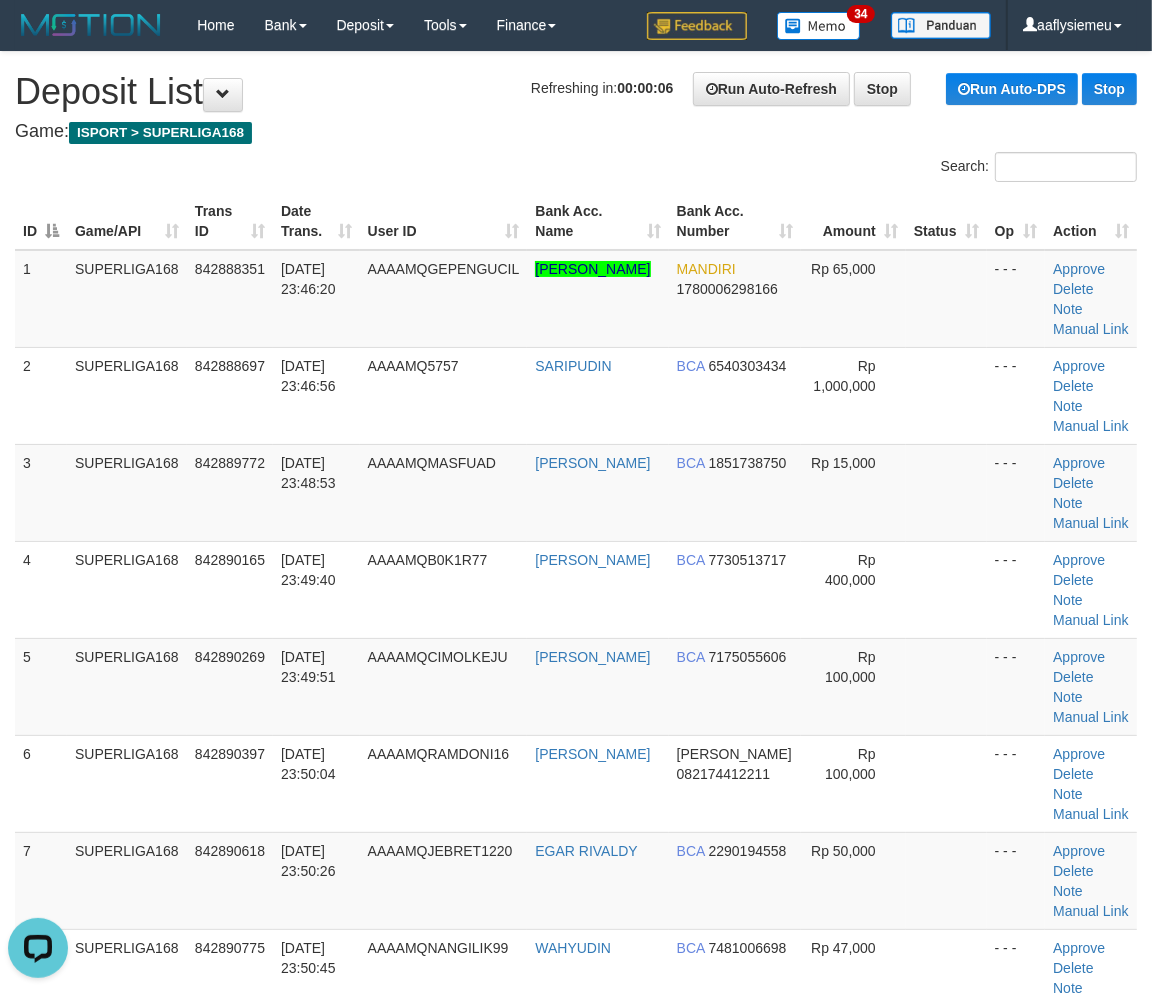 drag, startPoint x: 54, startPoint y: 571, endPoint x: 3, endPoint y: 592, distance: 55.154327 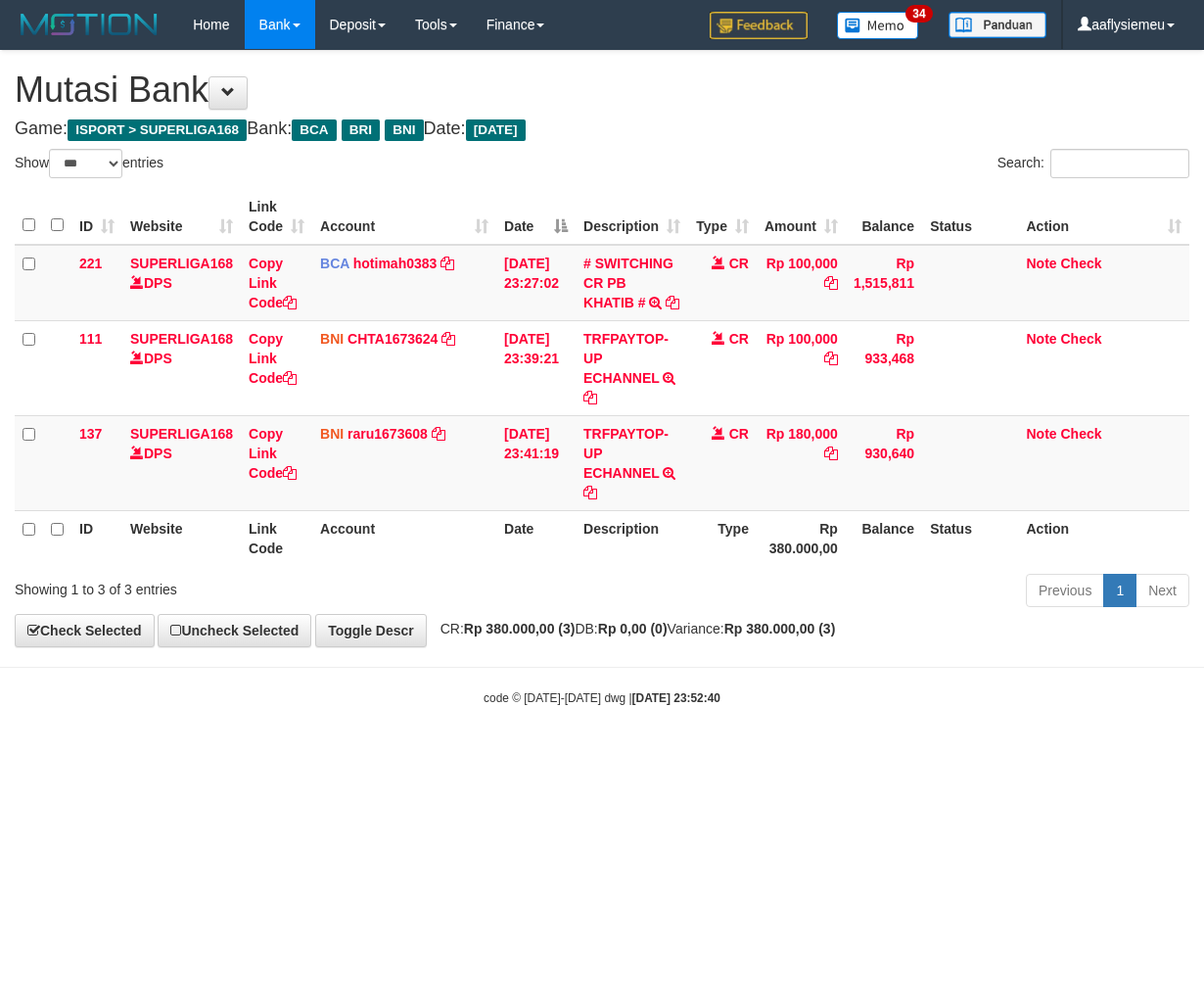select on "***" 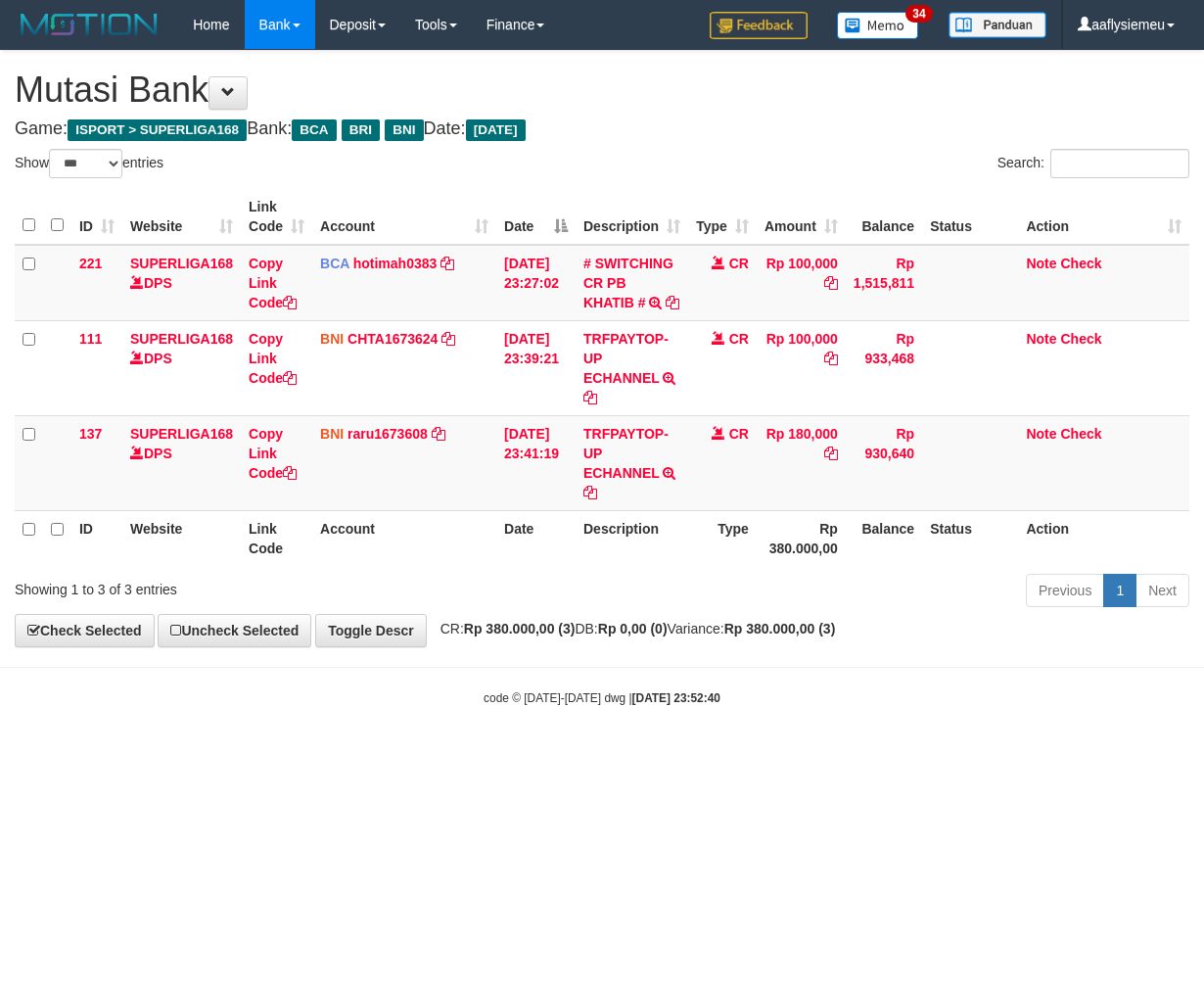 scroll, scrollTop: 0, scrollLeft: 0, axis: both 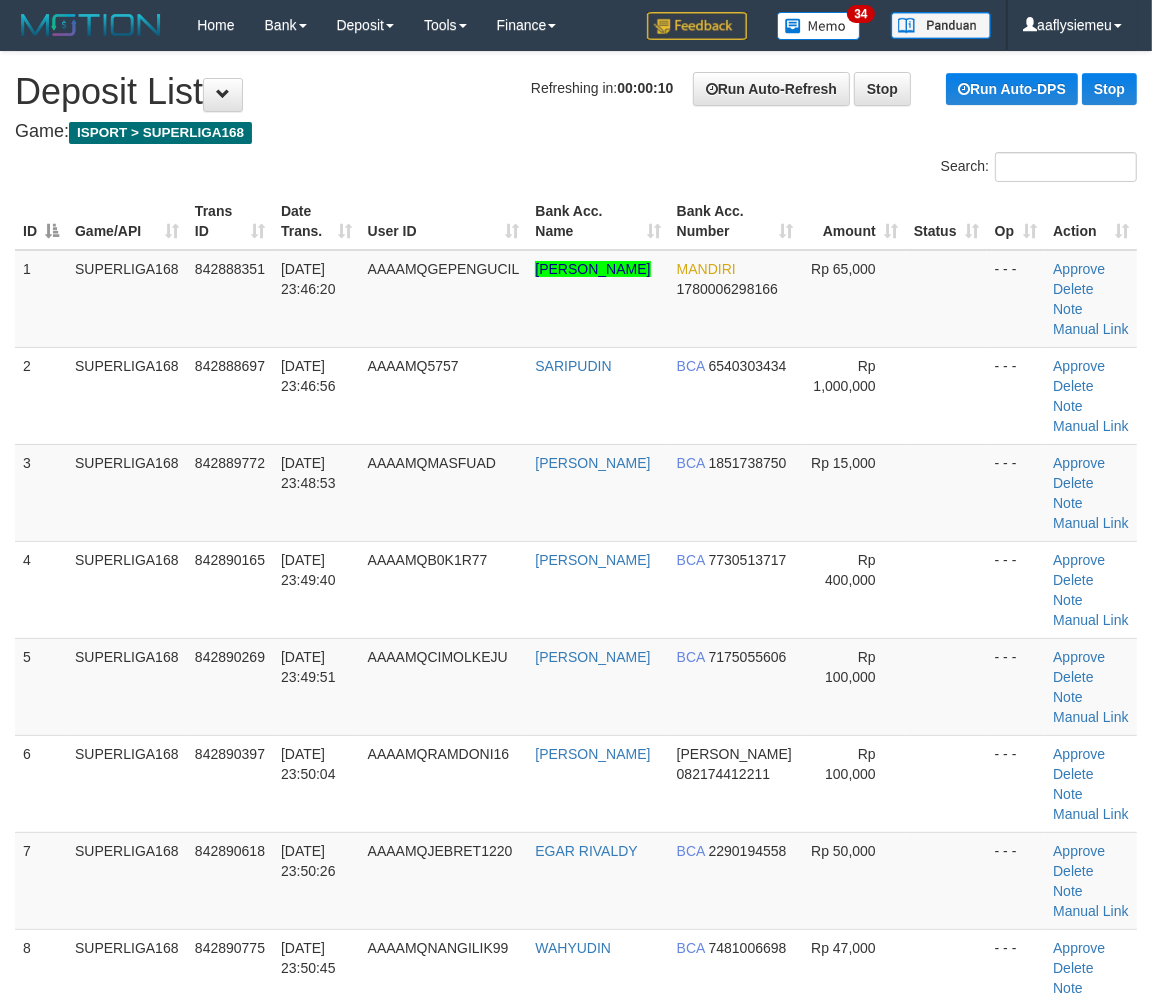 drag, startPoint x: 300, startPoint y: 487, endPoint x: 5, endPoint y: 557, distance: 303.19135 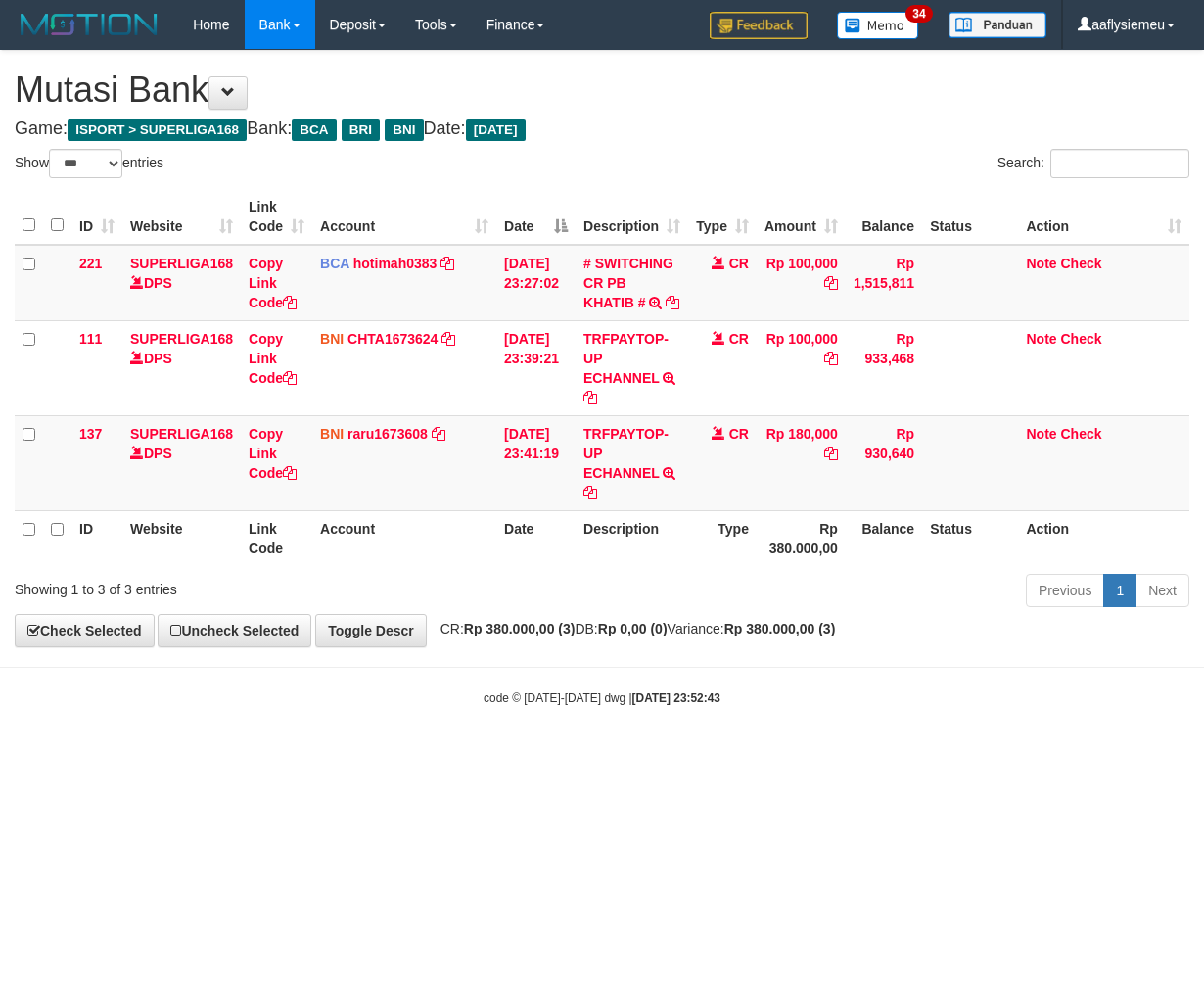 select on "***" 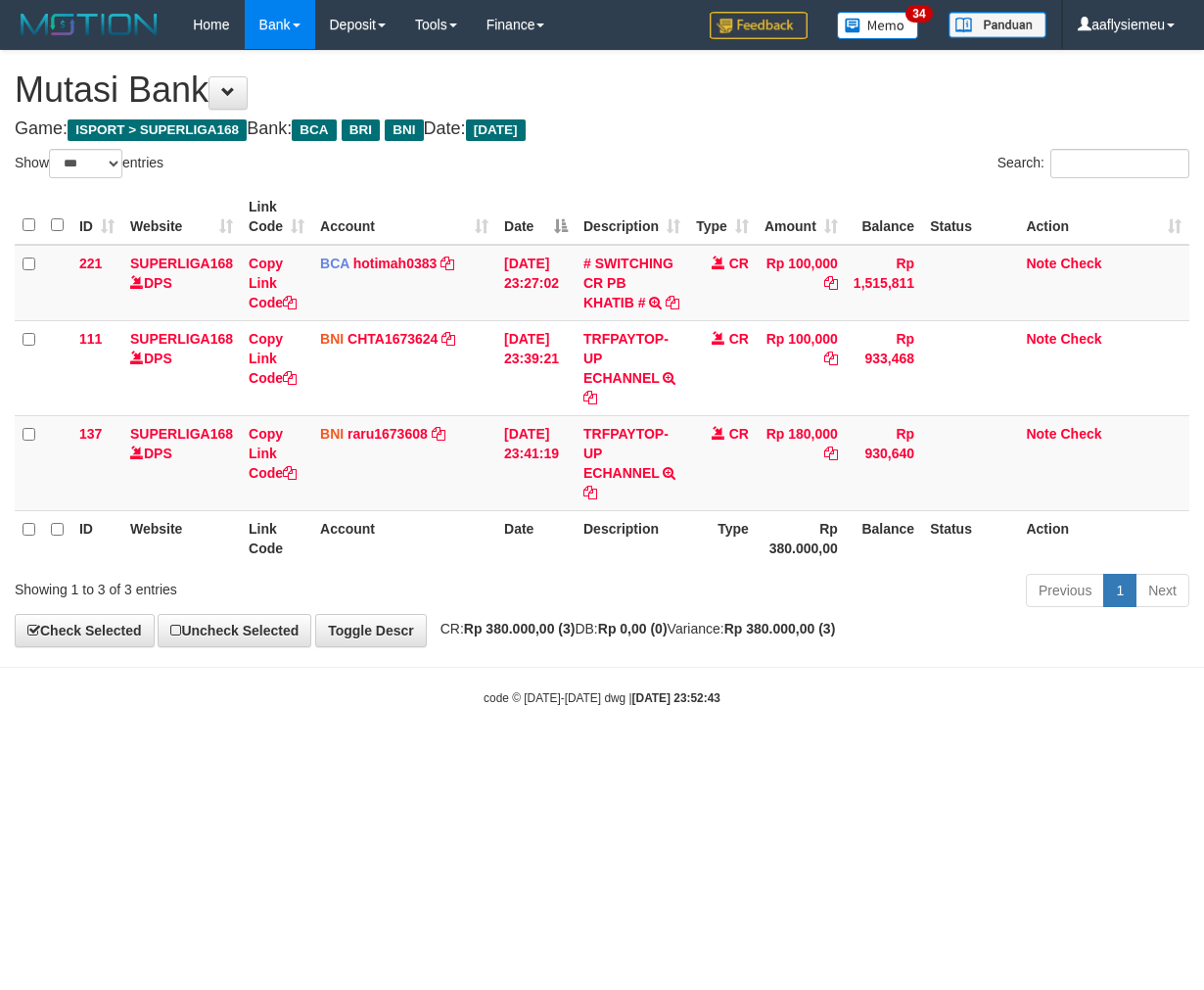scroll, scrollTop: 0, scrollLeft: 0, axis: both 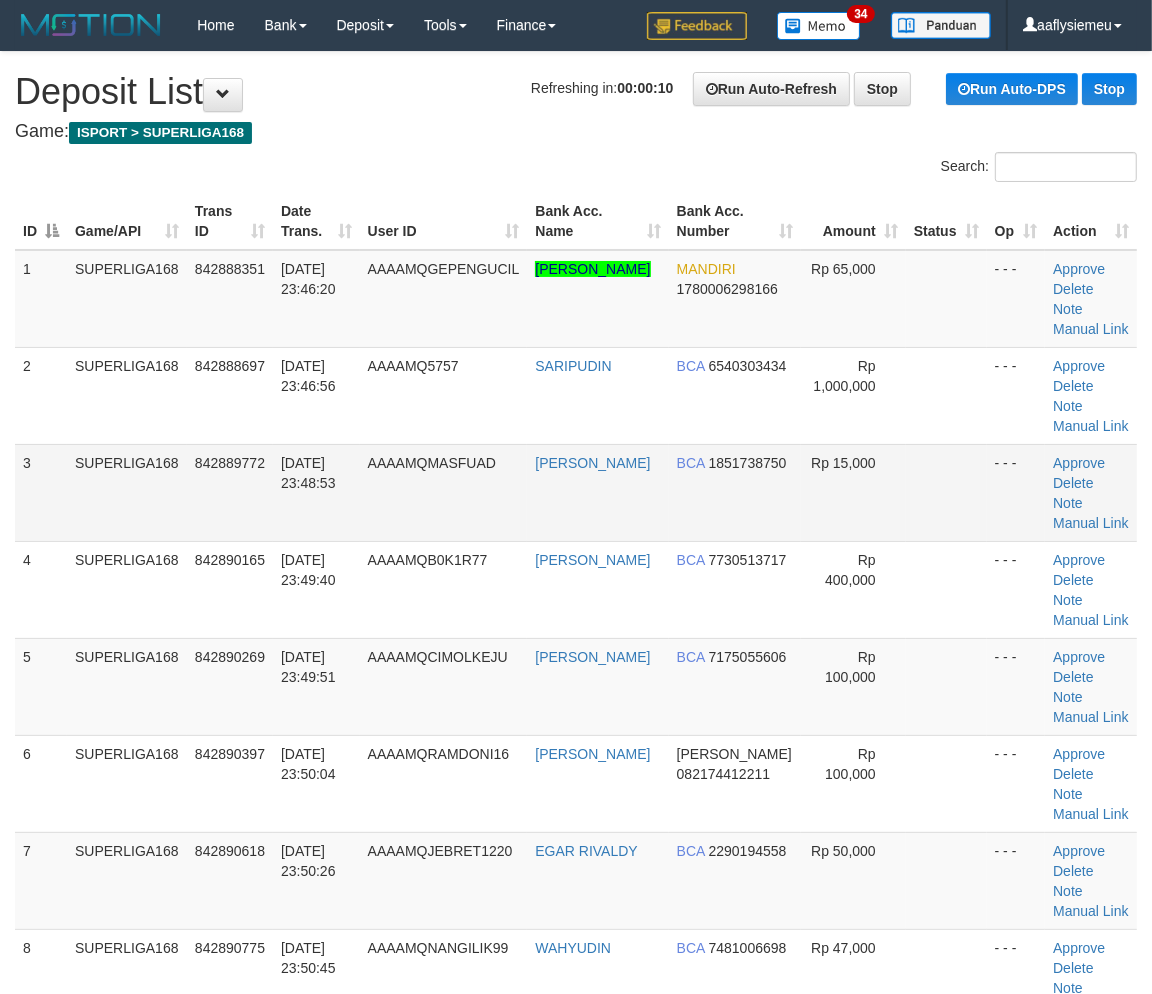click on "SUPERLIGA168" at bounding box center [127, 492] 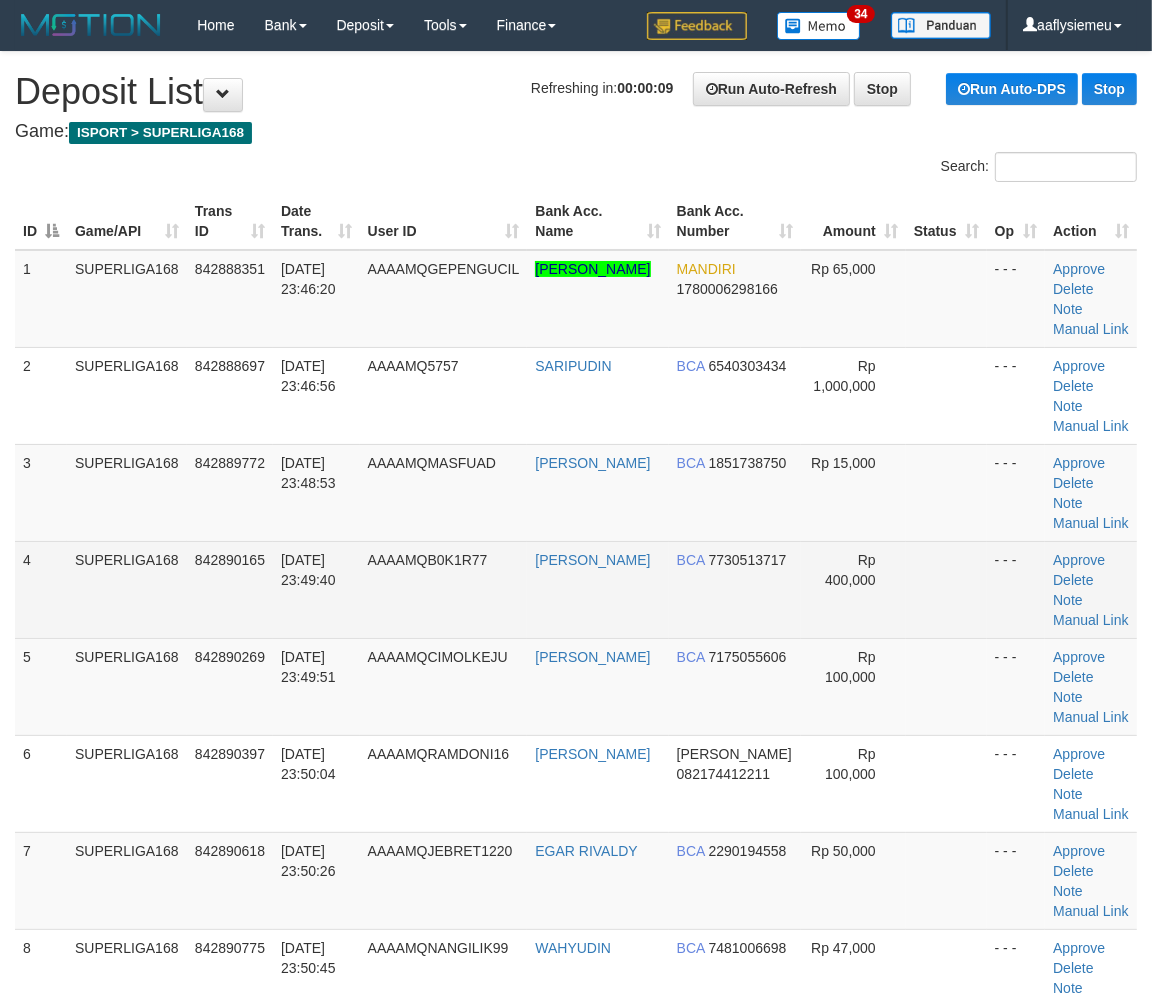 drag, startPoint x: 258, startPoint y: 520, endPoint x: 27, endPoint y: 567, distance: 235.7329 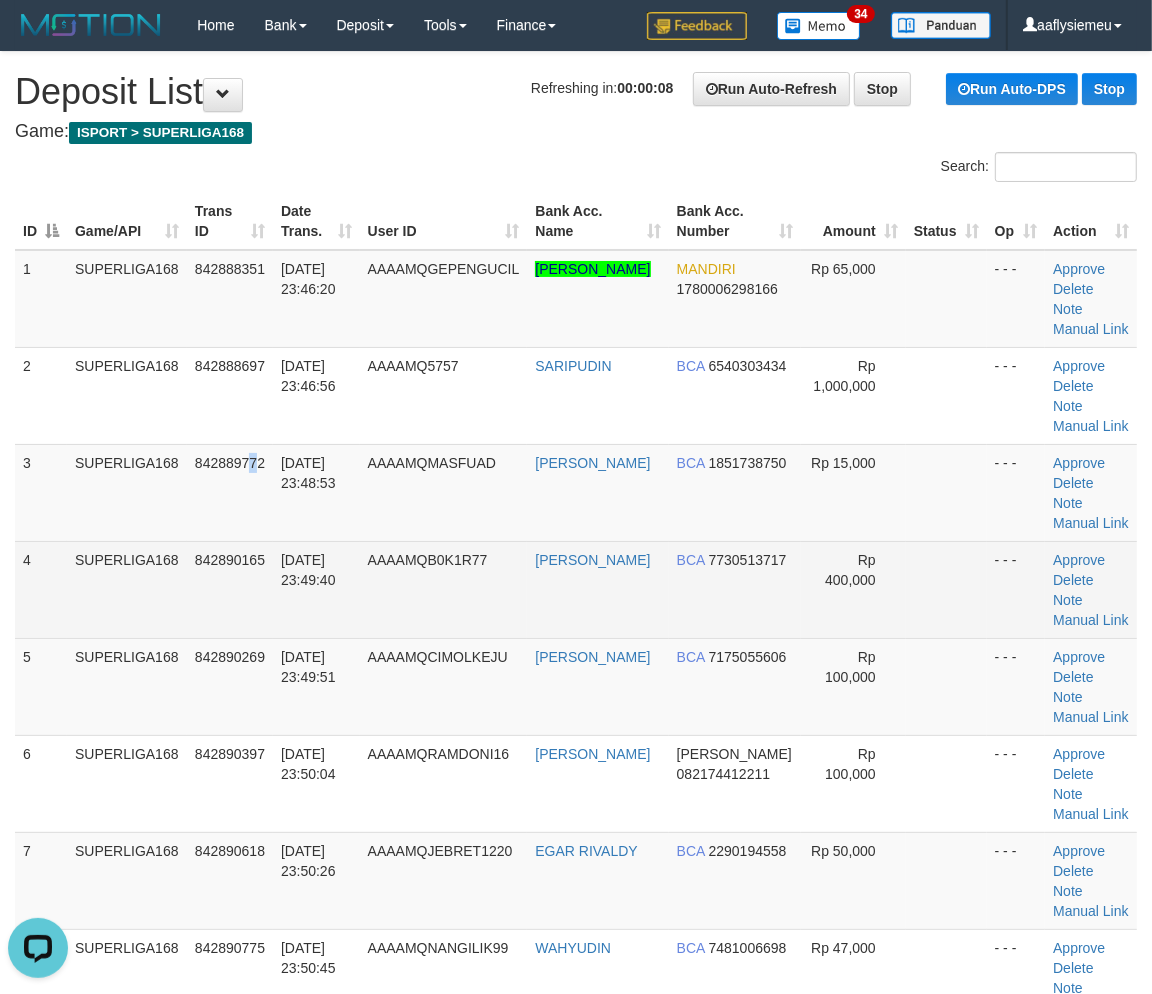 scroll, scrollTop: 0, scrollLeft: 0, axis: both 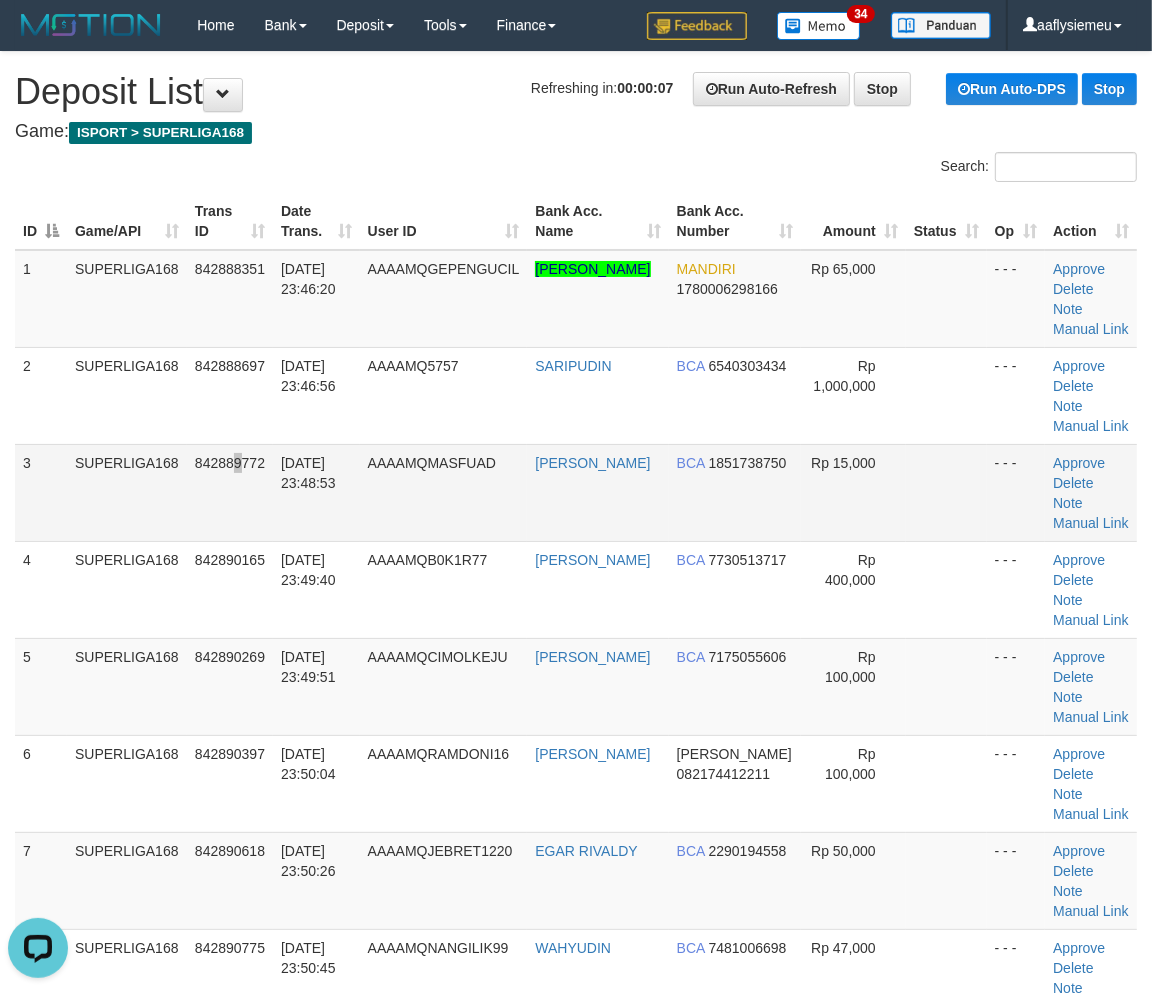 click on "842889772" at bounding box center (230, 463) 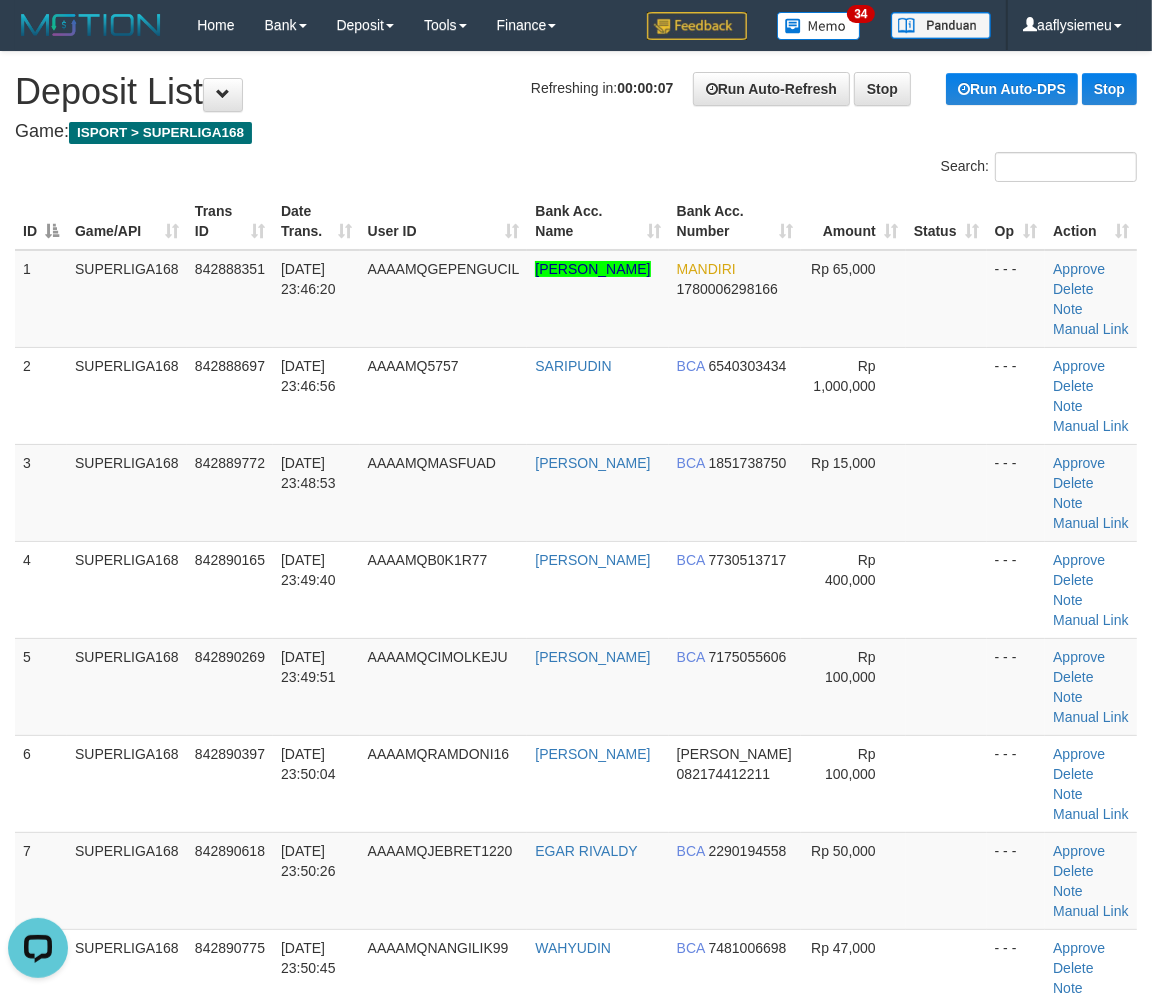 scroll, scrollTop: 750, scrollLeft: 0, axis: vertical 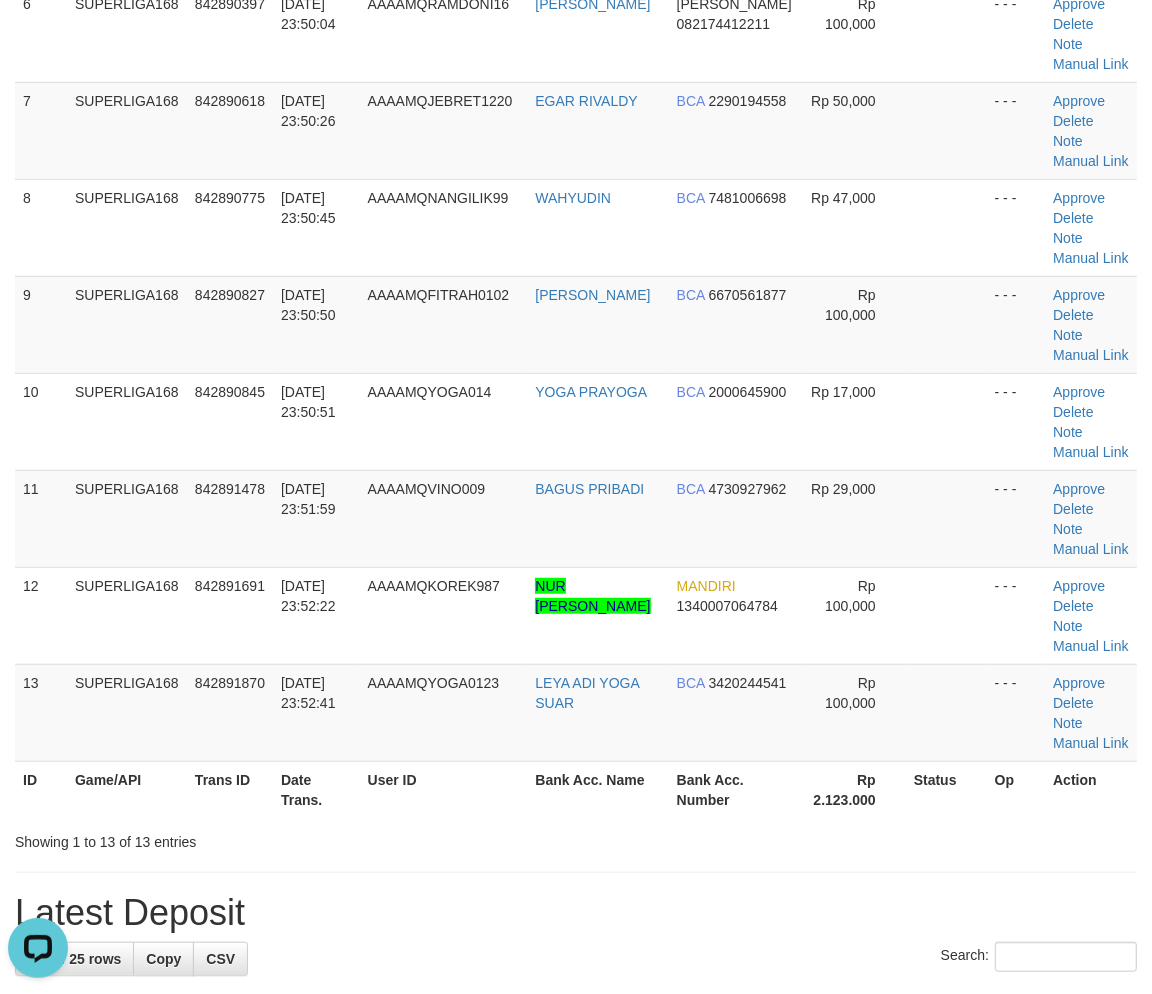 drag, startPoint x: 276, startPoint y: 538, endPoint x: 6, endPoint y: 615, distance: 280.765 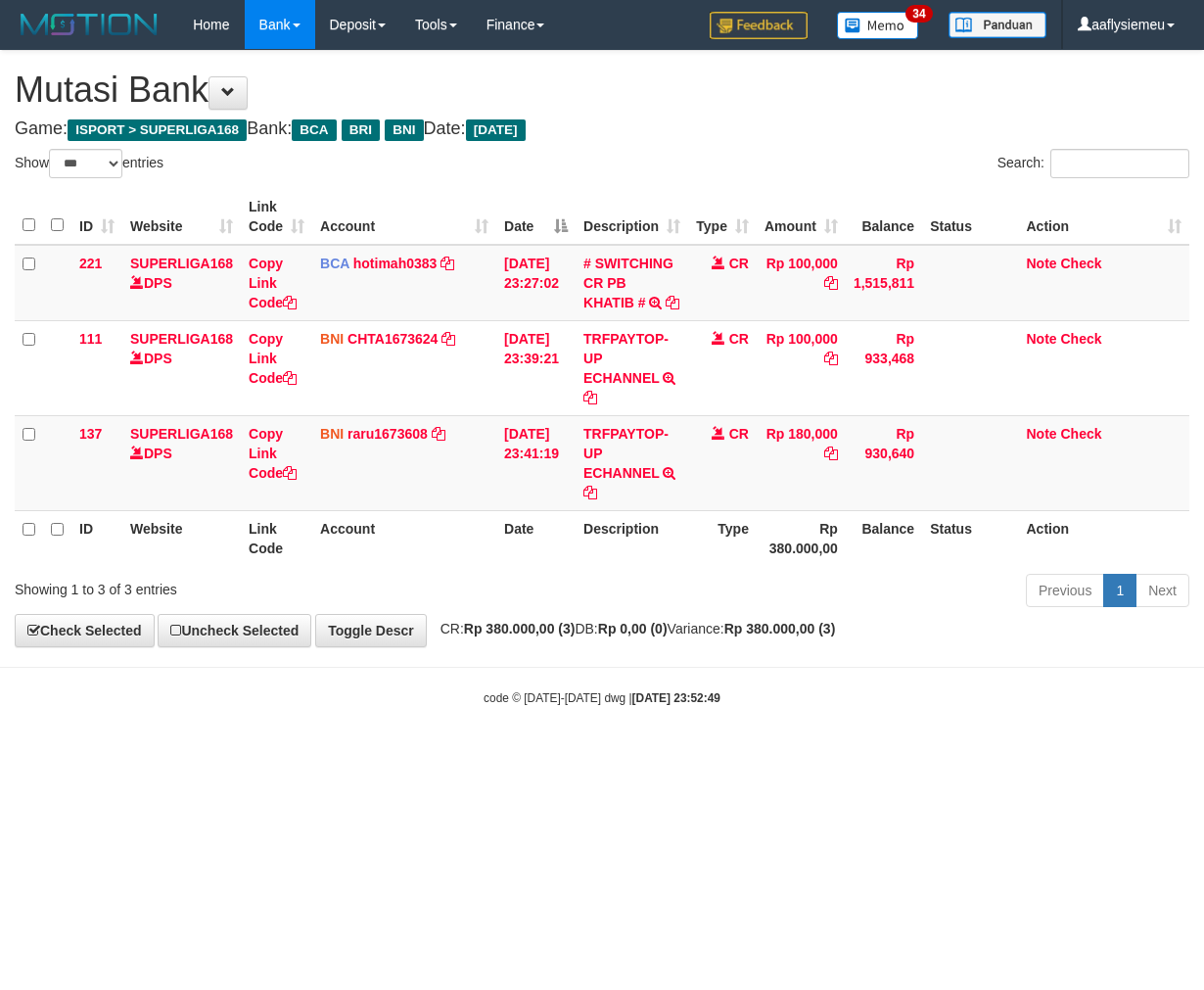 select on "***" 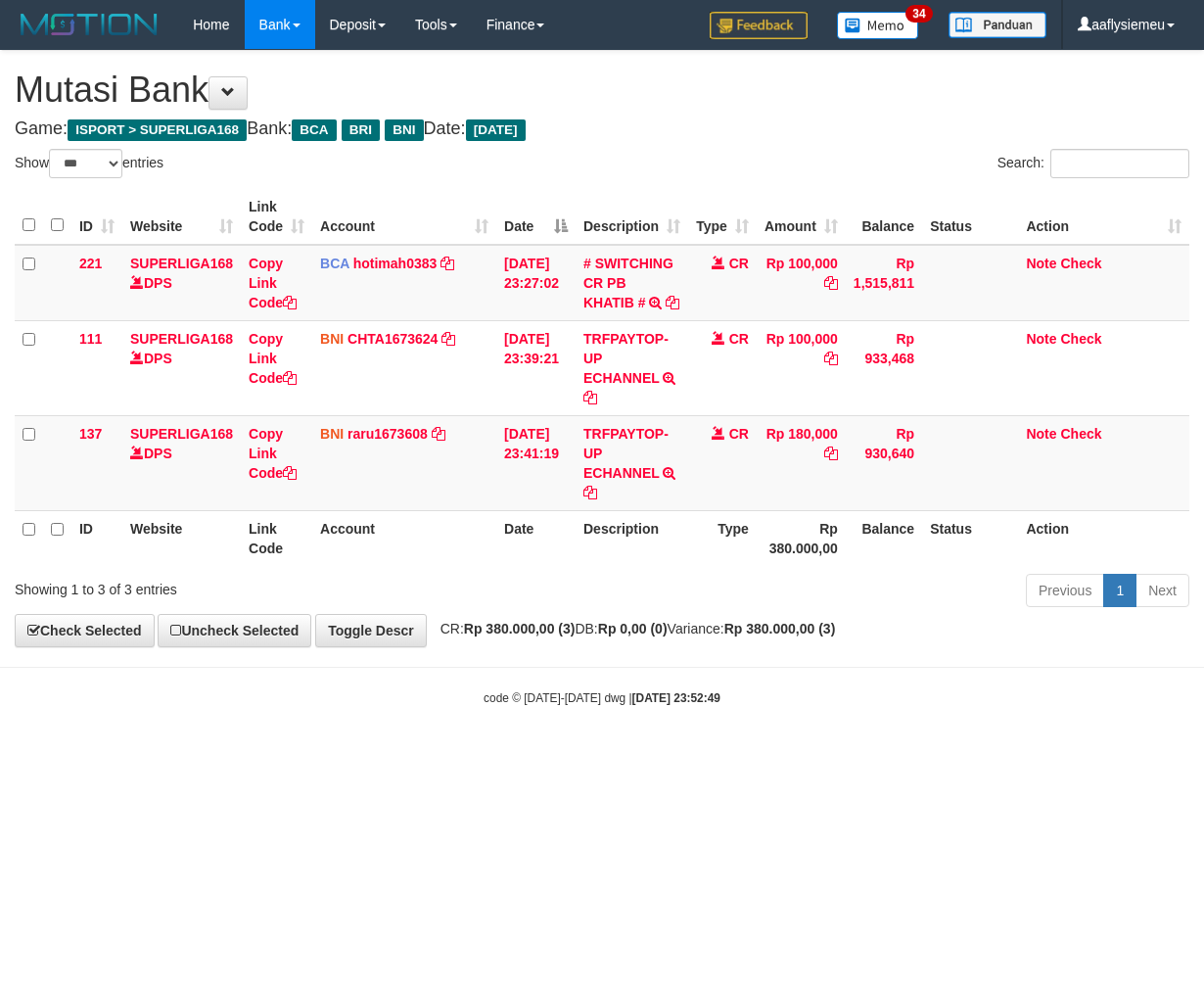 scroll, scrollTop: 0, scrollLeft: 0, axis: both 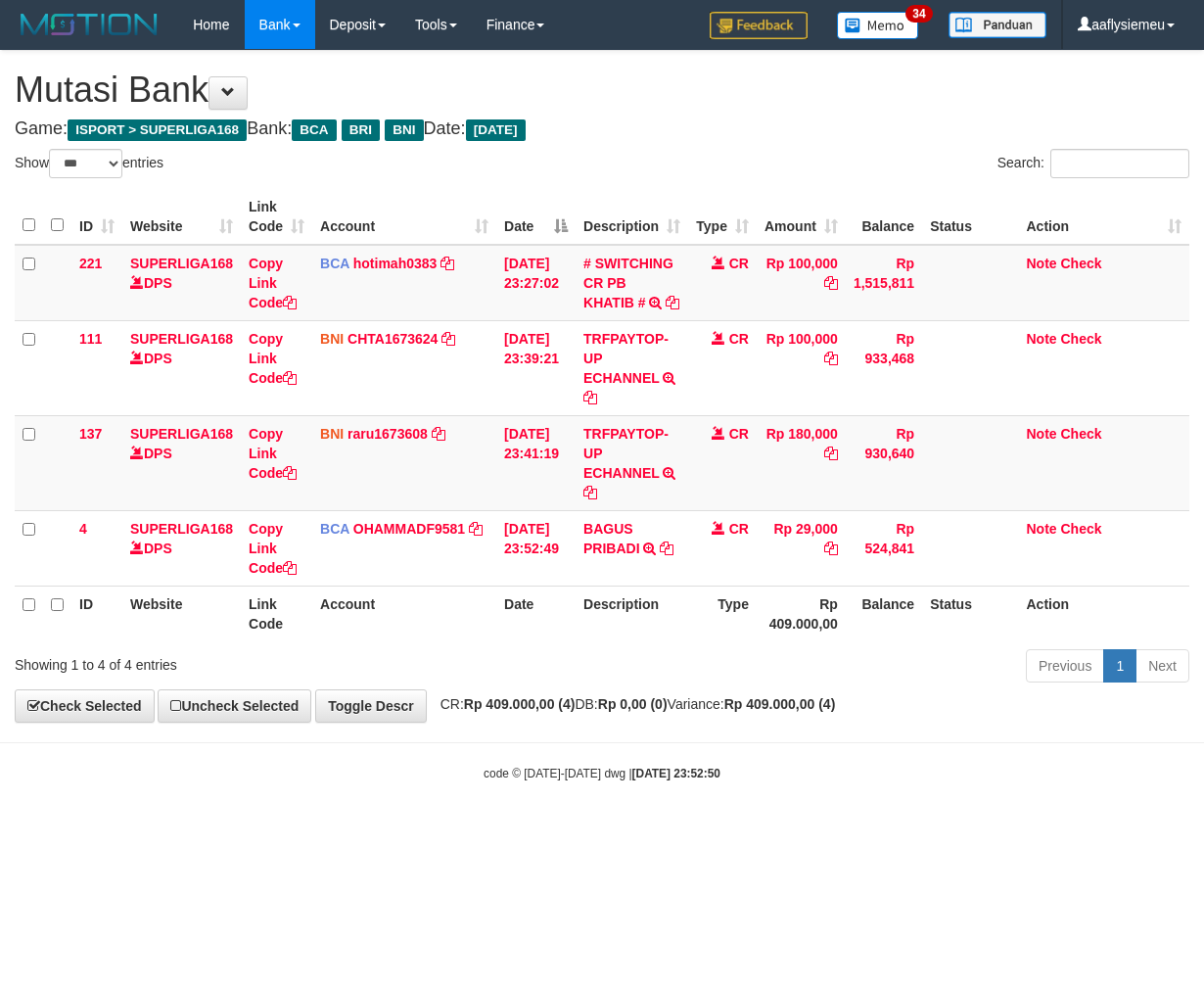 select on "***" 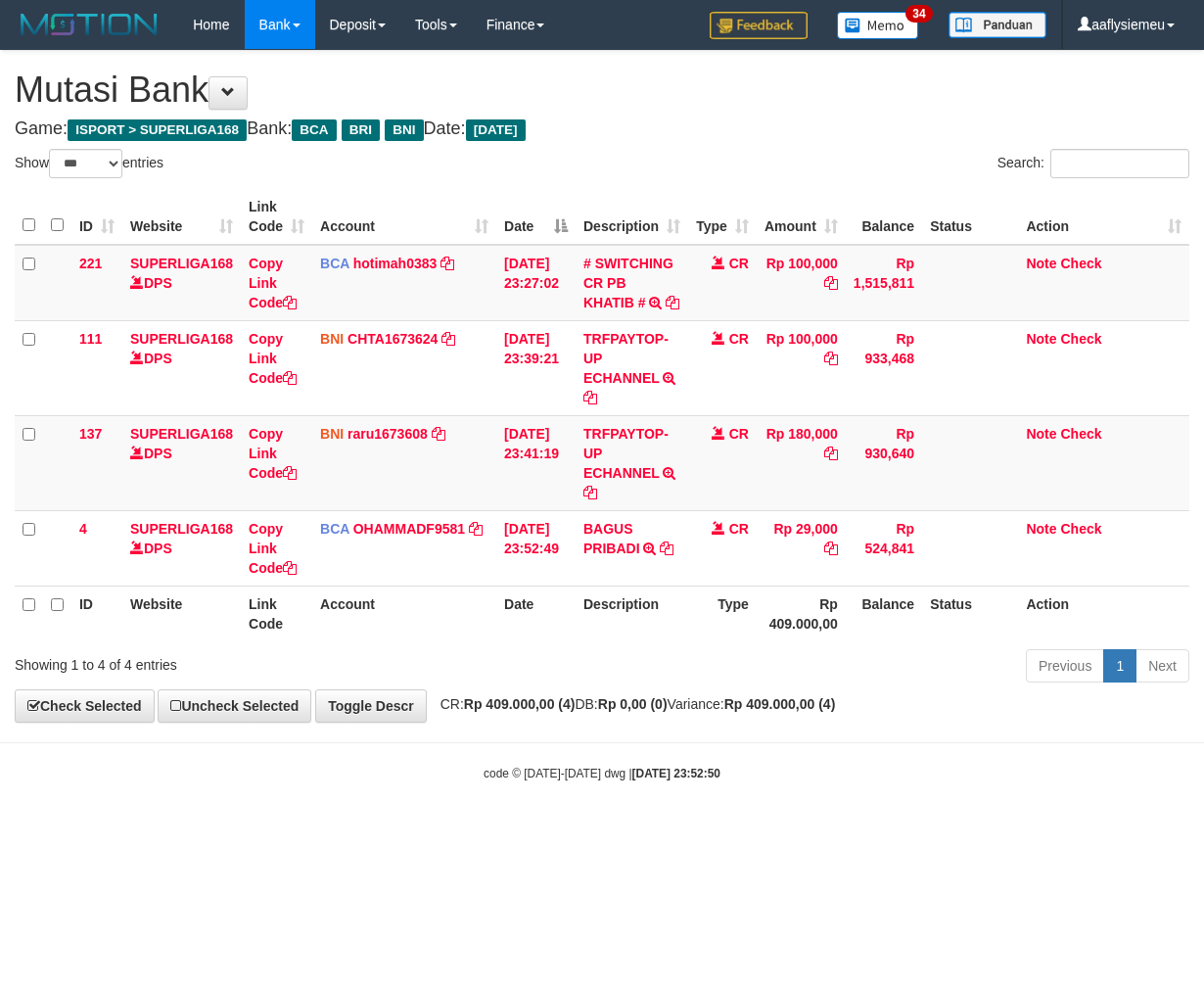 scroll, scrollTop: 0, scrollLeft: 0, axis: both 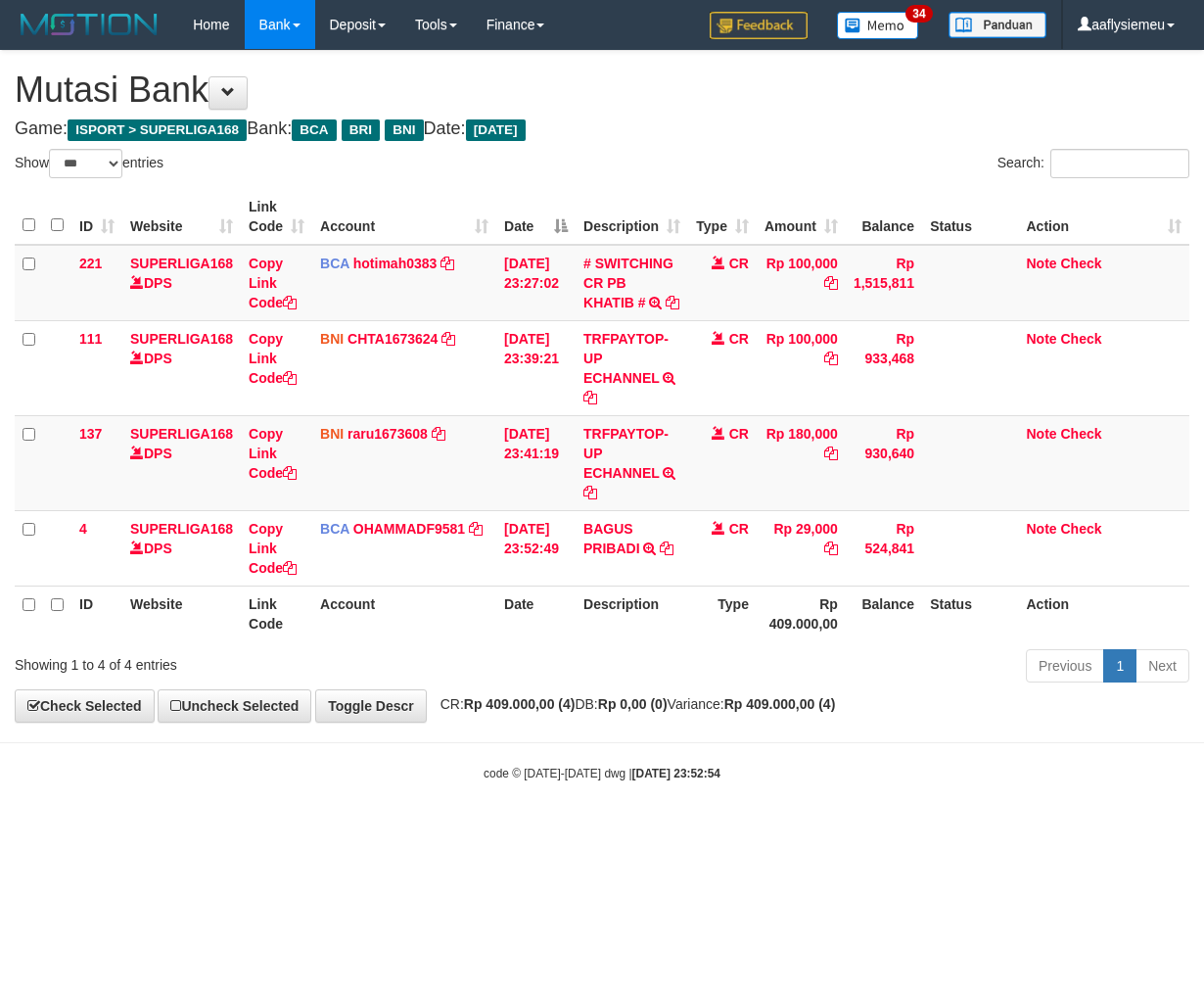 select on "***" 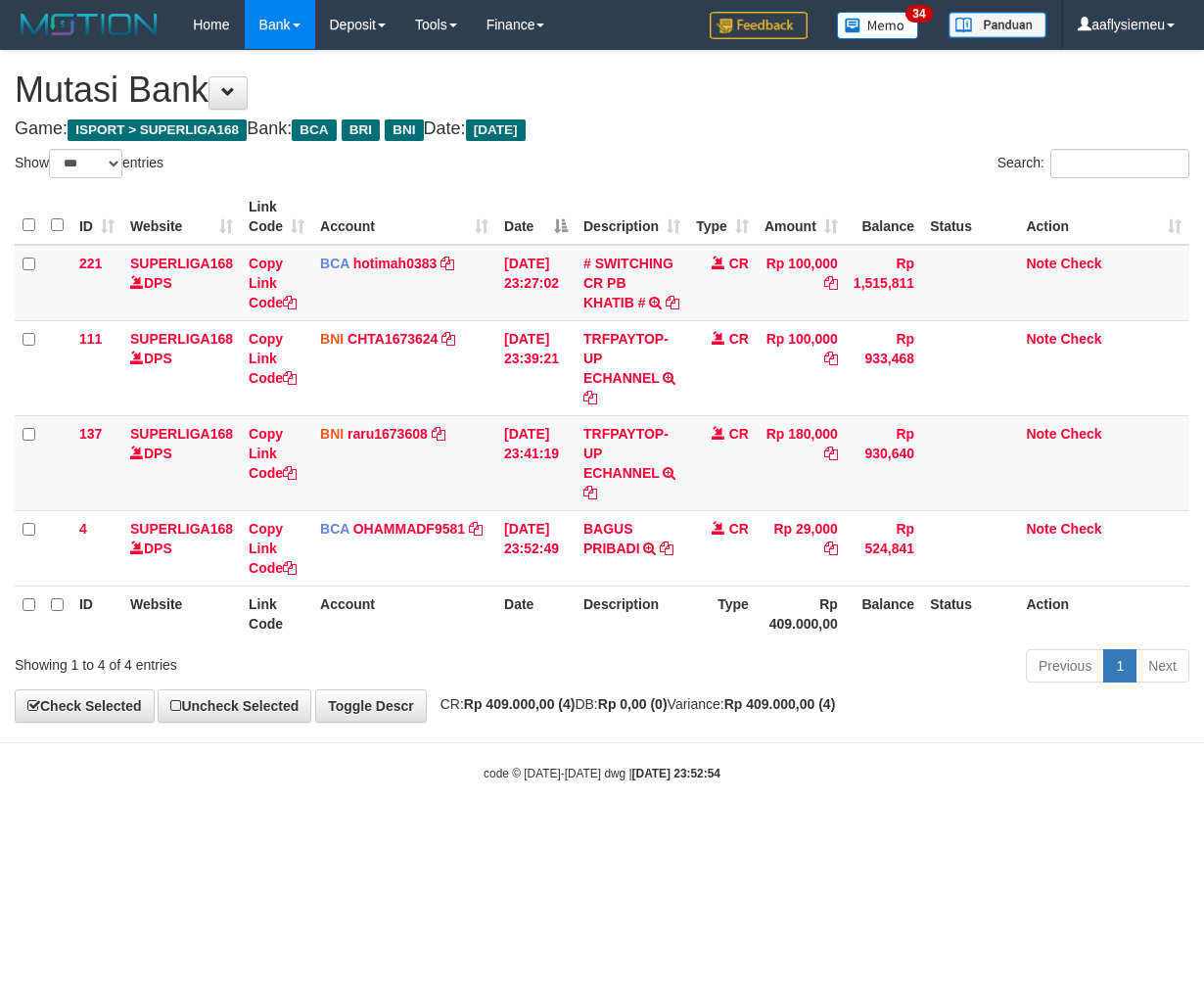 scroll, scrollTop: 0, scrollLeft: 0, axis: both 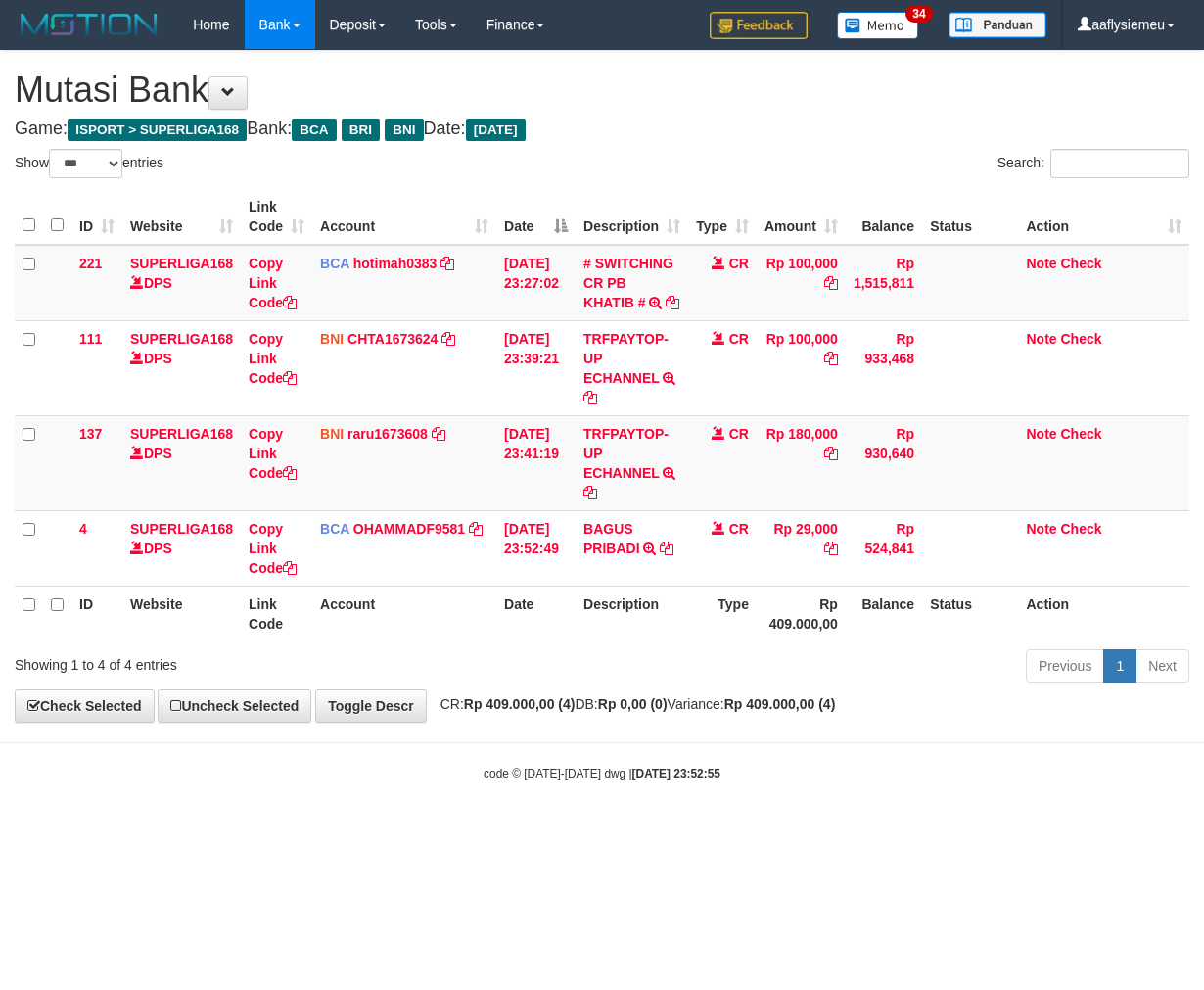 select on "***" 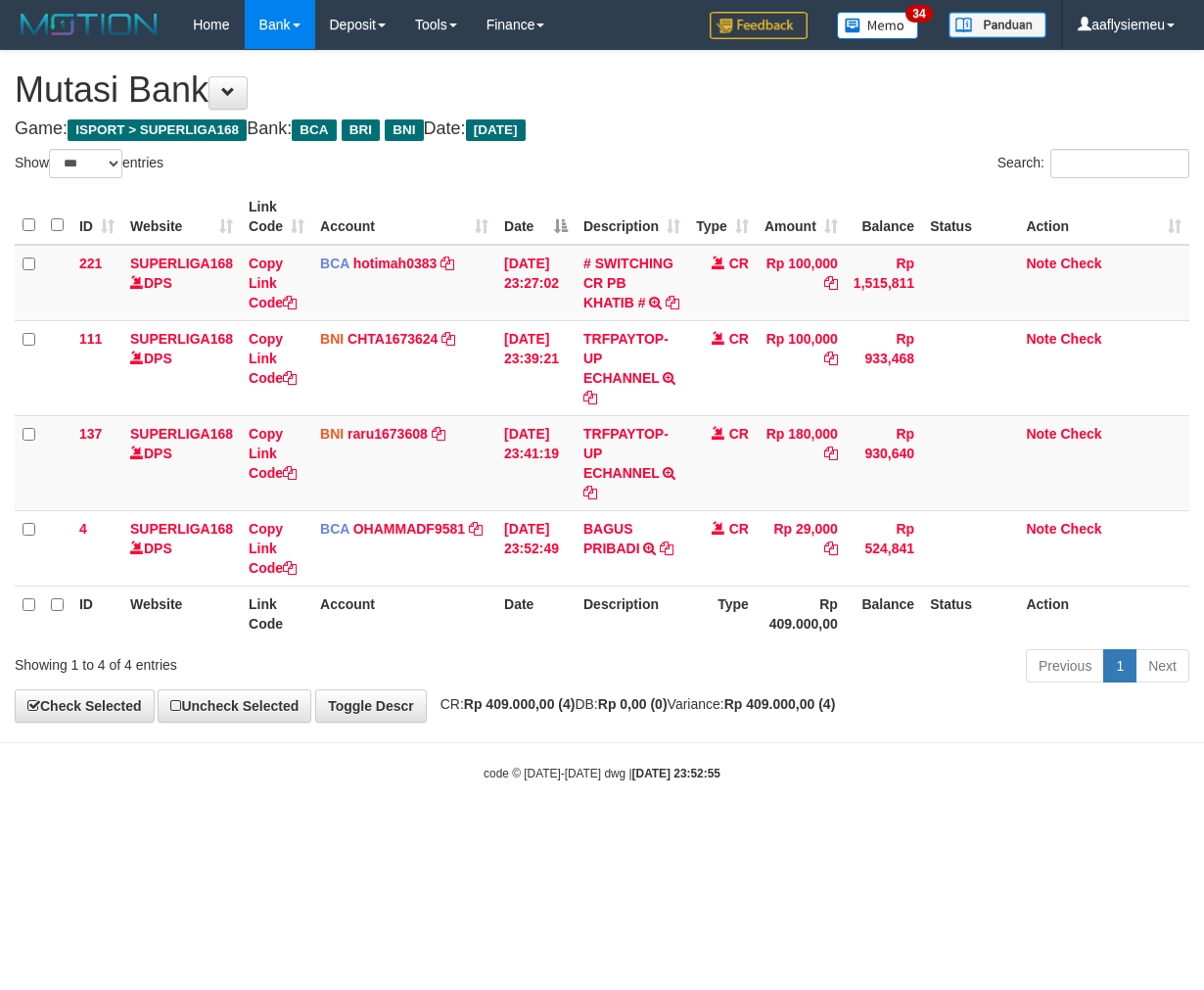 scroll, scrollTop: 0, scrollLeft: 0, axis: both 